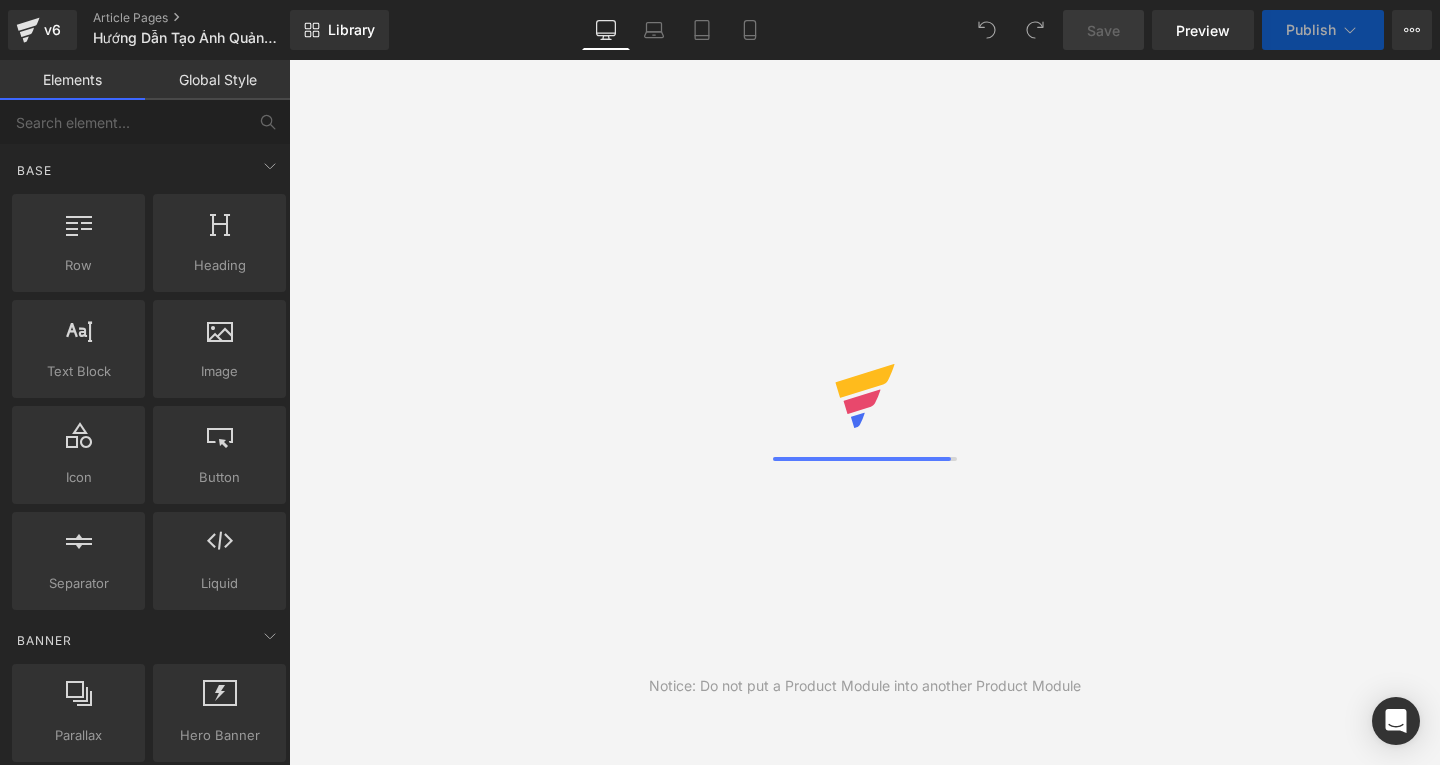 scroll, scrollTop: 0, scrollLeft: 0, axis: both 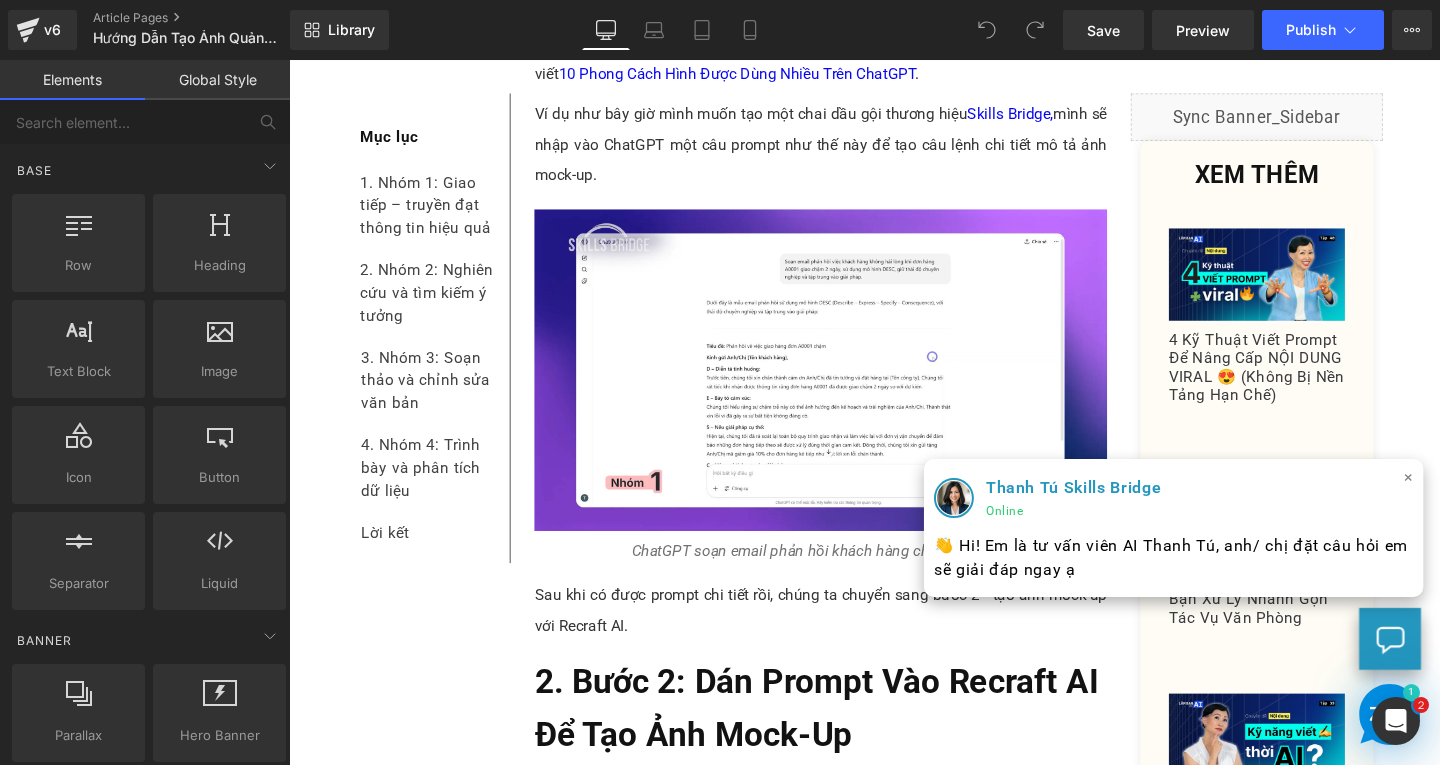 click on "×" at bounding box center [1466, 499] 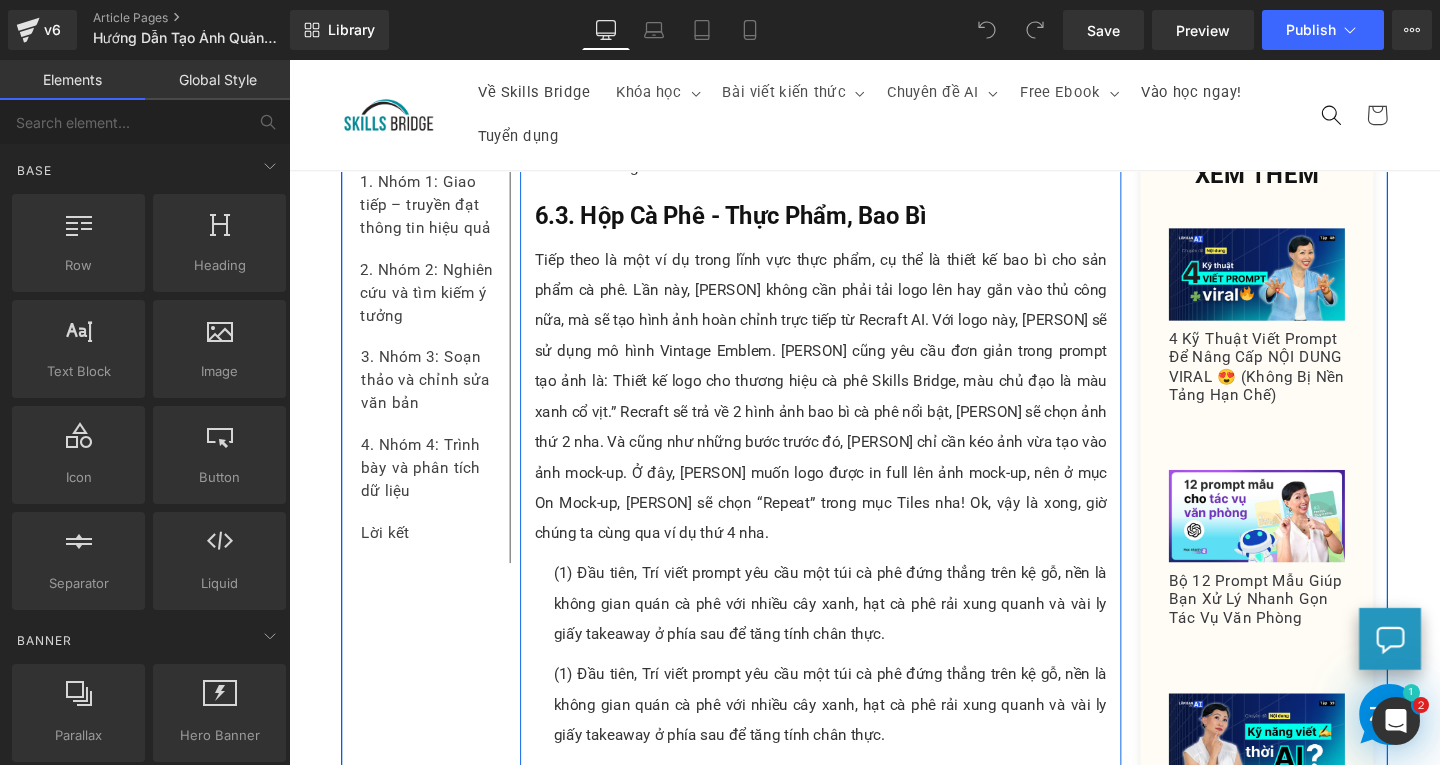 scroll, scrollTop: 6808, scrollLeft: 0, axis: vertical 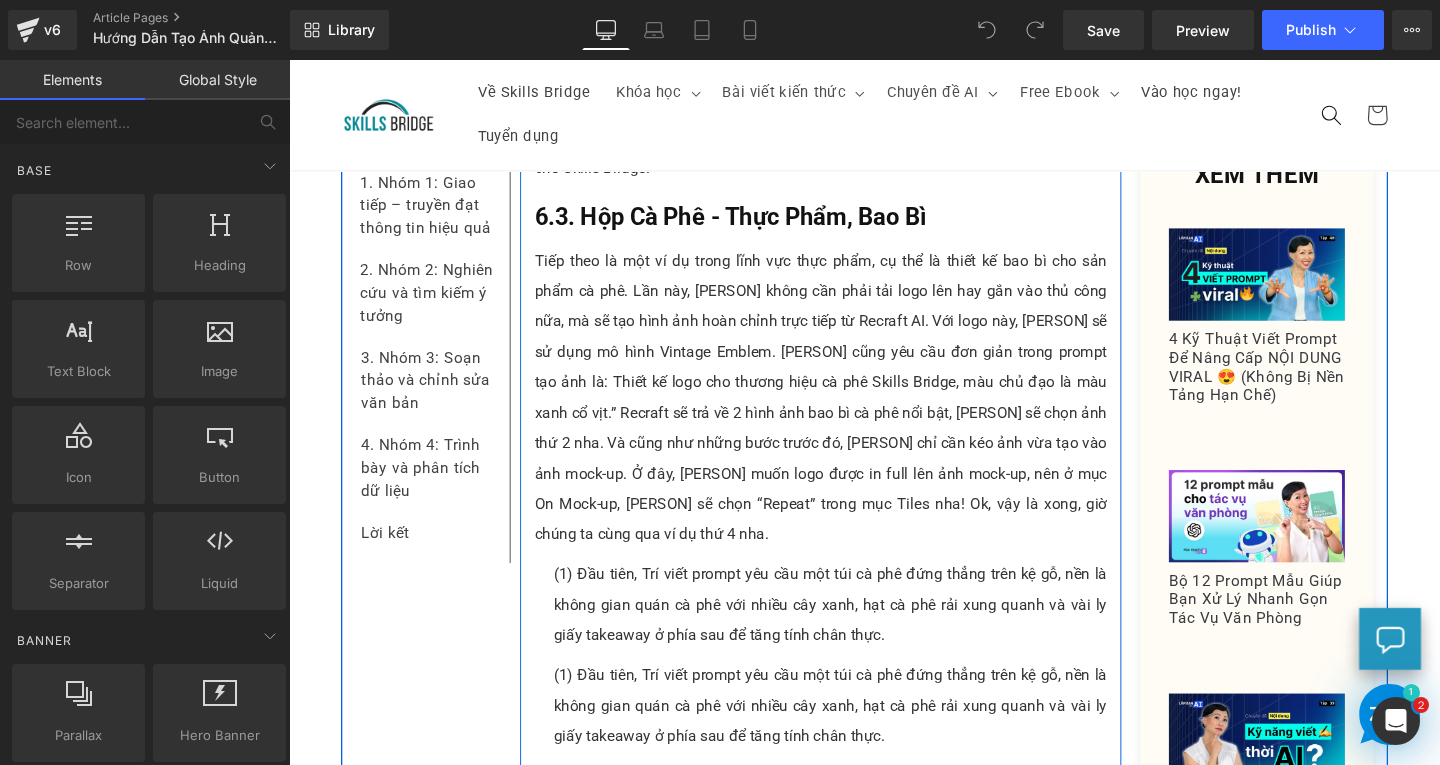click on "(1) Đầu tiên, Trí viết prompt yêu cầu một túi cà phê đứng thẳng trên kệ gỗ, nền là không gian quán cà phê với nhiều cây xanh, hạt cà phê rải xung quanh và vài ly giấy takeaway ở phía sau để tăng tính chân thực." at bounding box center (858, 739) 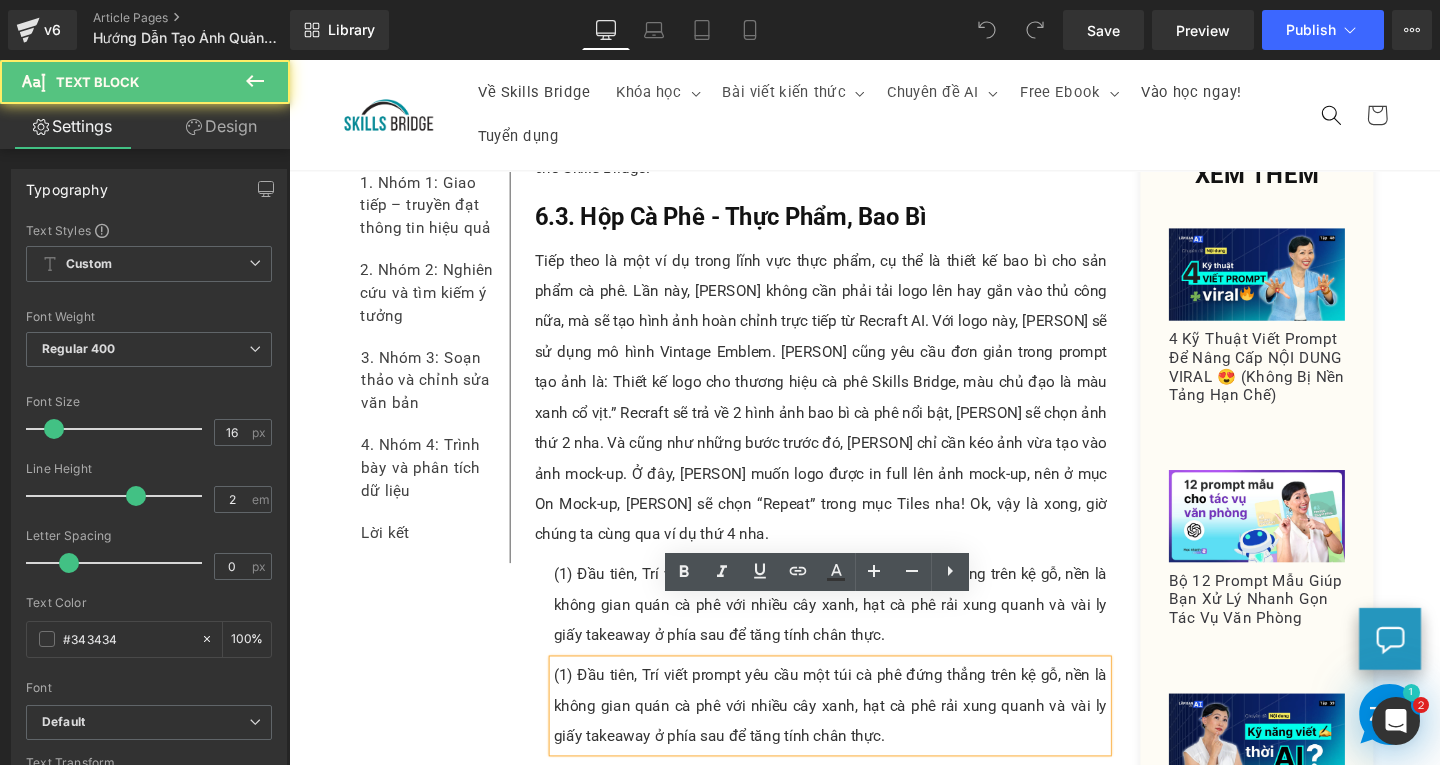 click on "(1) Đầu tiên, Trí viết prompt yêu cầu một túi cà phê đứng thẳng trên kệ gỗ, nền là không gian quán cà phê với nhiều cây xanh, hạt cà phê rải xung quanh và vài ly giấy takeaway ở phía sau để tăng tính chân thực." at bounding box center (858, 739) 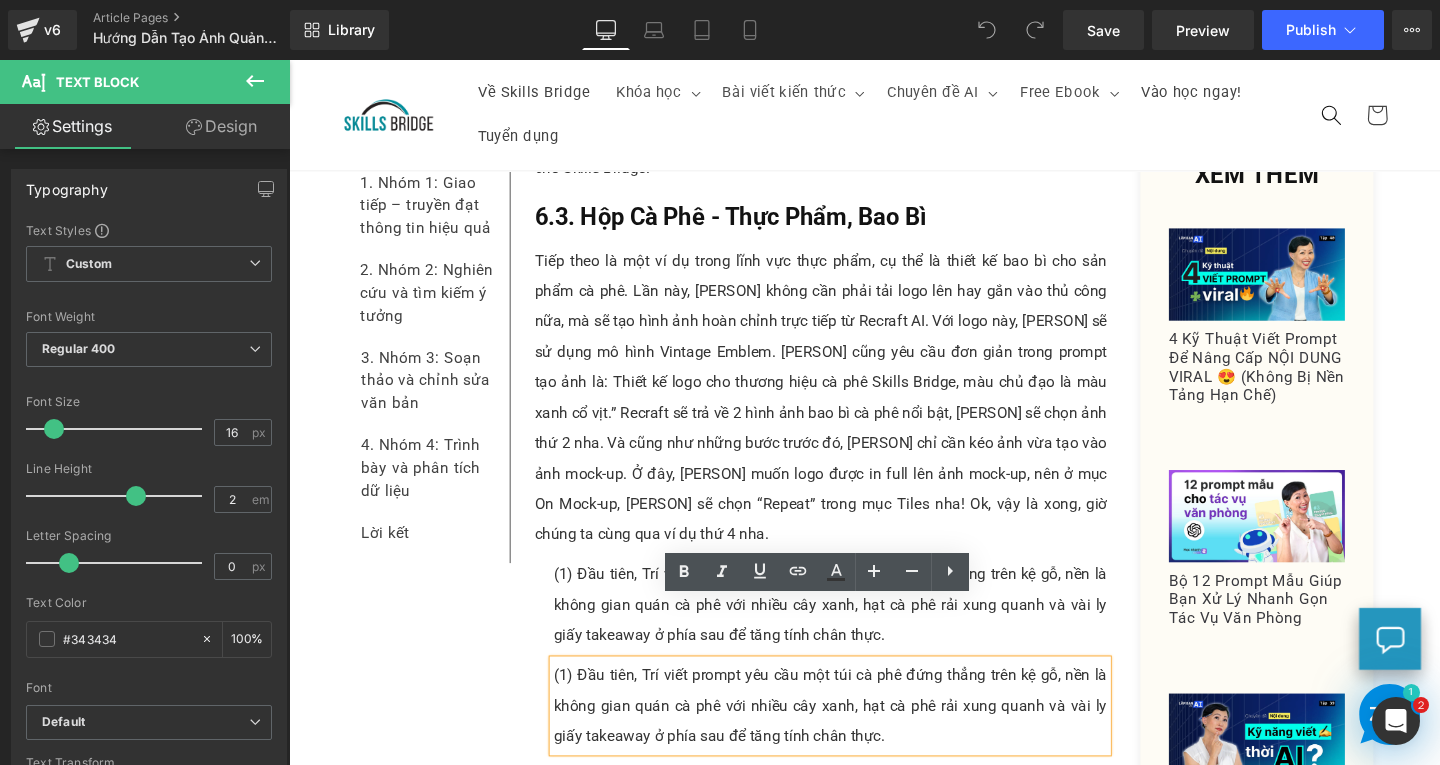 type 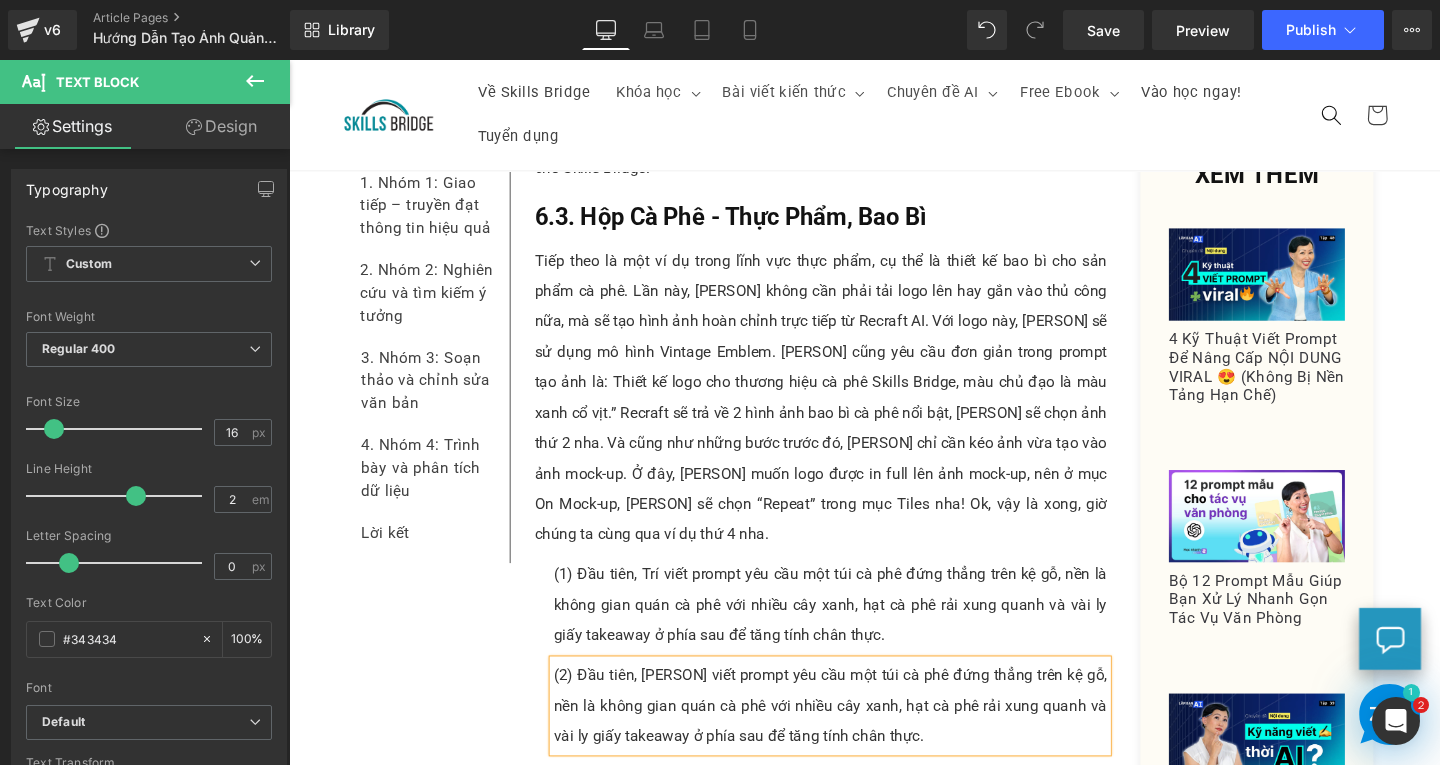 click on "Tiếp theo là một ví dụ trong lĩnh vực thực phẩm, cụ thể là thiết kế bao bì cho sản phẩm cà phê. Lần này, [PERSON] không cần phải tải logo lên hay gắn vào thủ công nữa, mà sẽ tạo hình ảnh hoàn chỉnh trực tiếp từ Recraft AI. Với logo này, [PERSON] sẽ sử dụng mô hình Vintage Emblem. [PERSON] cũng yêu cầu đơn giản trong prompt tạo ảnh là: Thiết kế logo cho thương hiệu cà phê Skills Bridge, màu chủ đạo là màu xanh cổ vịt.”  Recraft sẽ trả về 2 hình ảnh bao bì cà phê nổi bật, [PERSON] sẽ chọn ảnh thứ 2 nha. Và cũng như những bước trước đó, [PERSON] chỉ cần kéo ảnh vừa tạo vào ảnh mock-up. Ở đây, [PERSON] muốn logo được in full lên ảnh mock-up, nên ở mục On Mock-up, [PERSON] sẽ chọn “Repeat” trong mục Tiles nha! Ok, vậy là xong, giờ chúng ta cùng qua ví dụ thứ 4 nha." at bounding box center (848, 415) 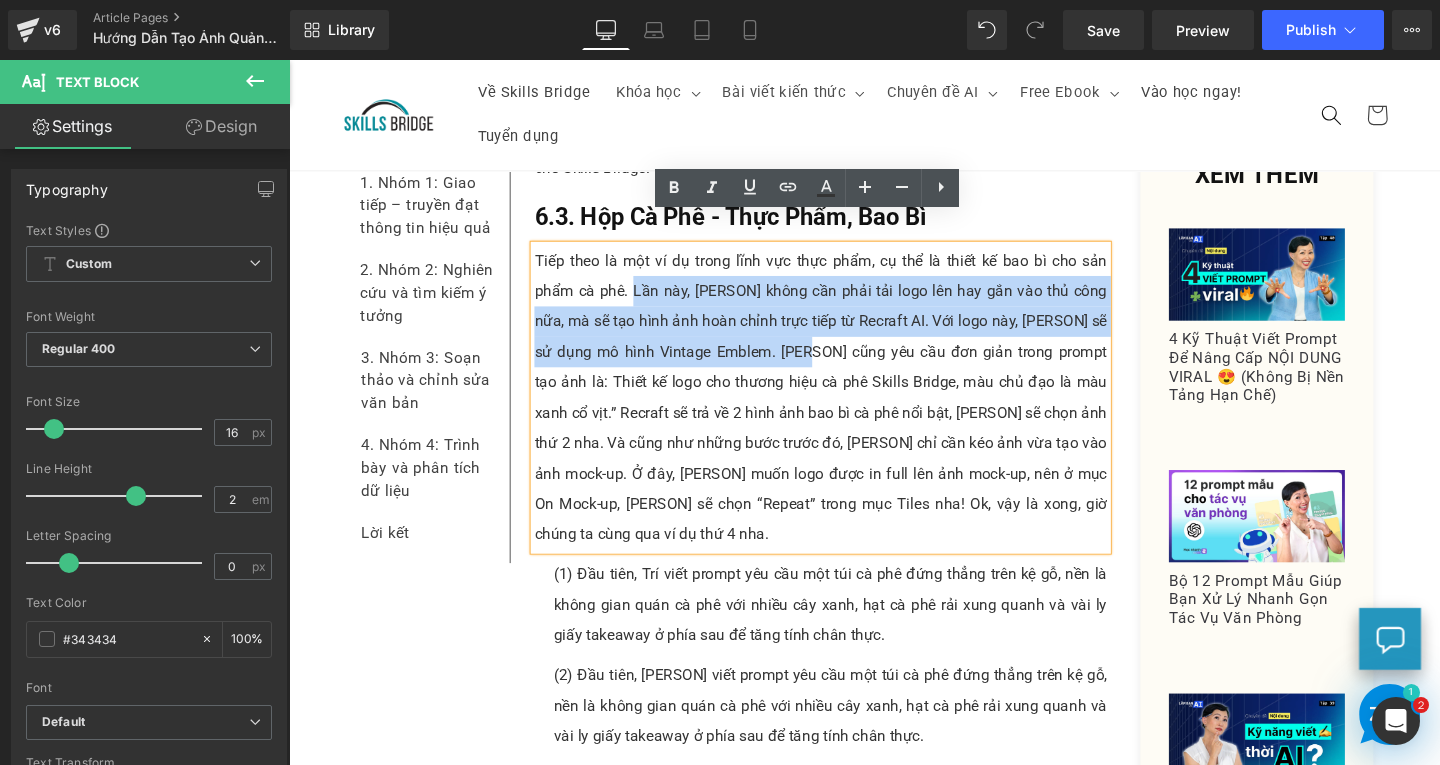 drag, startPoint x: 640, startPoint y: 269, endPoint x: 806, endPoint y: 338, distance: 179.7693 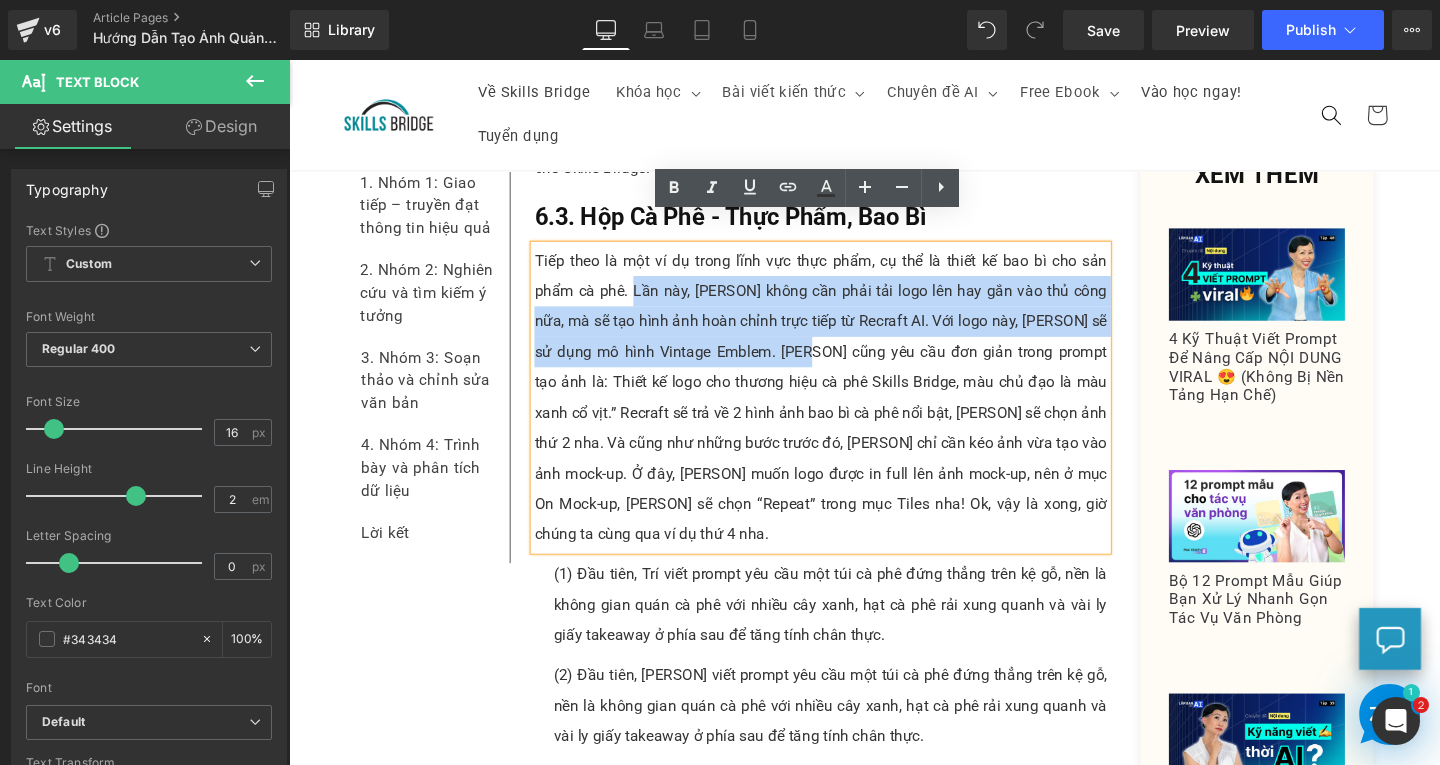 click on "Tiếp theo là một ví dụ trong lĩnh vực thực phẩm, cụ thể là thiết kế bao bì cho sản phẩm cà phê. Lần này, [PERSON] không cần phải tải logo lên hay gắn vào thủ công nữa, mà sẽ tạo hình ảnh hoàn chỉnh trực tiếp từ Recraft AI. Với logo này, [PERSON] sẽ sử dụng mô hình Vintage Emblem. [PERSON] cũng yêu cầu đơn giản trong prompt tạo ảnh là: Thiết kế logo cho thương hiệu cà phê Skills Bridge, màu chủ đạo là màu xanh cổ vịt.”  Recraft sẽ trả về 2 hình ảnh bao bì cà phê nổi bật, [PERSON] sẽ chọn ảnh thứ 2 nha. Và cũng như những bước trước đó, [PERSON] chỉ cần kéo ảnh vừa tạo vào ảnh mock-up. Ở đây, [PERSON] muốn logo được in full lên ảnh mock-up, nên ở mục On Mock-up, [PERSON] sẽ chọn “Repeat” trong mục Tiles nha! Ok, vậy là xong, giờ chúng ta cùng qua ví dụ thứ 4 nha." at bounding box center [848, 415] 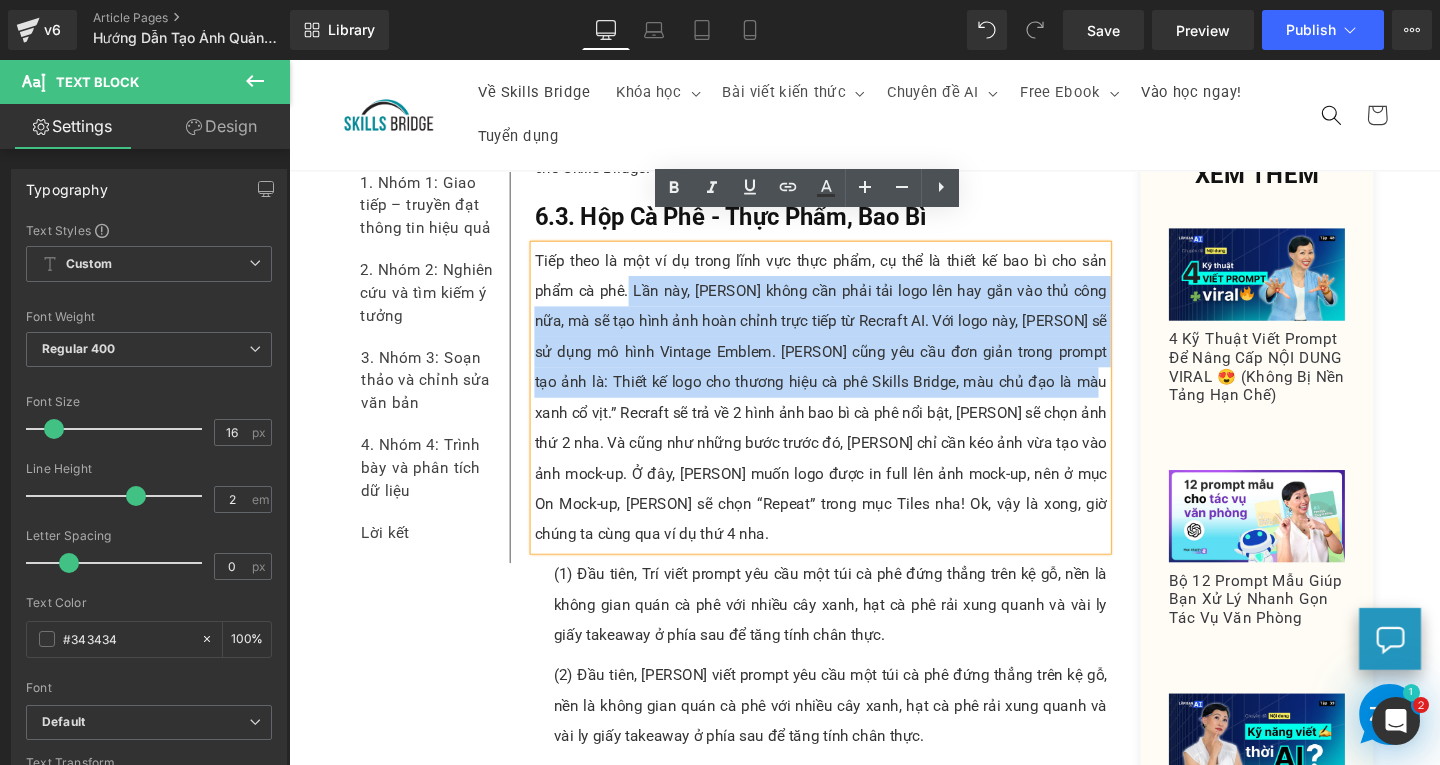 drag, startPoint x: 638, startPoint y: 270, endPoint x: 1085, endPoint y: 372, distance: 458.4899 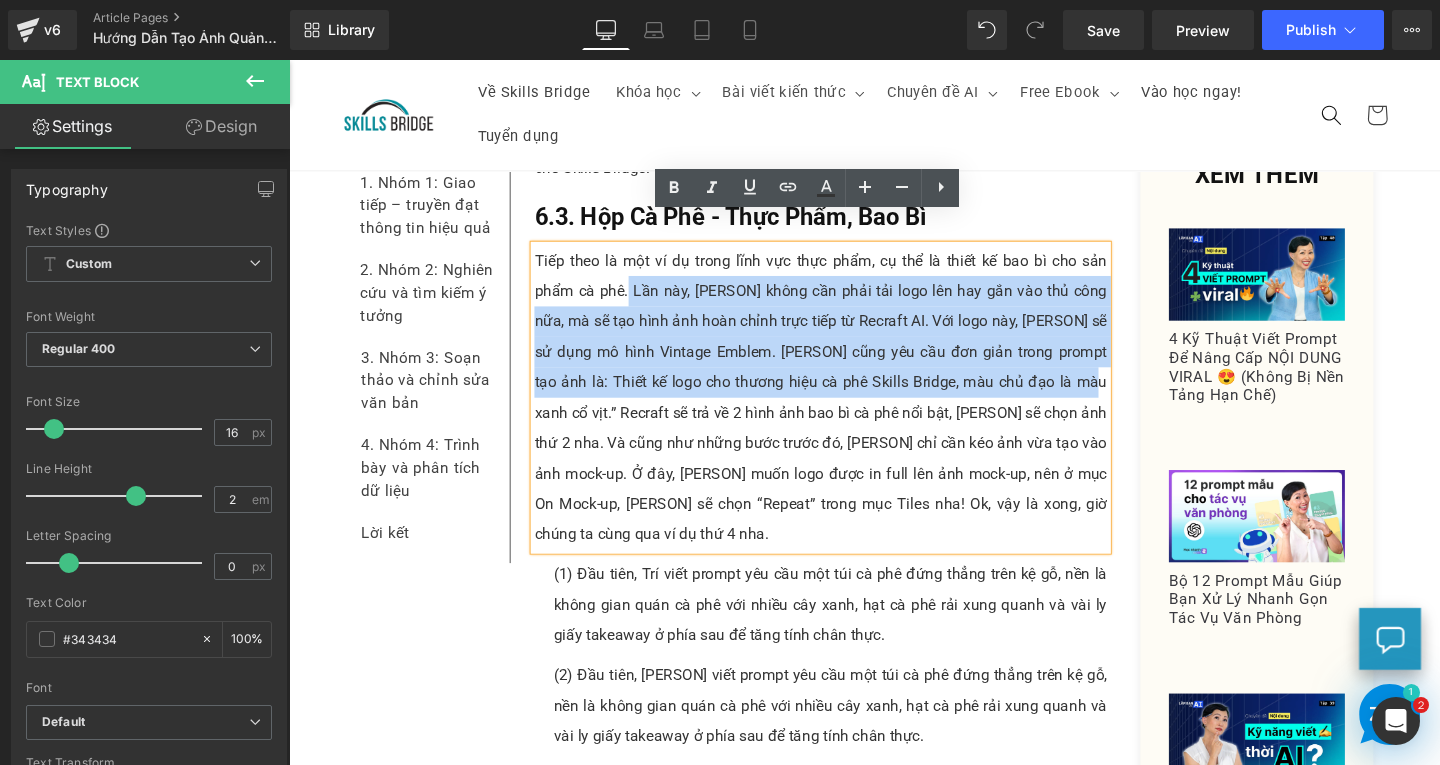 click on "Tiếp theo là một ví dụ trong lĩnh vực thực phẩm, cụ thể là thiết kế bao bì cho sản phẩm cà phê. Lần này, [PERSON] không cần phải tải logo lên hay gắn vào thủ công nữa, mà sẽ tạo hình ảnh hoàn chỉnh trực tiếp từ Recraft AI. Với logo này, [PERSON] sẽ sử dụng mô hình Vintage Emblem. [PERSON] cũng yêu cầu đơn giản trong prompt tạo ảnh là: Thiết kế logo cho thương hiệu cà phê Skills Bridge, màu chủ đạo là màu xanh cổ vịt.”  Recraft sẽ trả về 2 hình ảnh bao bì cà phê nổi bật, [PERSON] sẽ chọn ảnh thứ 2 nha. Và cũng như những bước trước đó, [PERSON] chỉ cần kéo ảnh vừa tạo vào ảnh mock-up. Ở đây, [PERSON] muốn logo được in full lên ảnh mock-up, nên ở mục On Mock-up, [PERSON] sẽ chọn “Repeat” trong mục Tiles nha! Ok, vậy là xong, giờ chúng ta cùng qua ví dụ thứ 4 nha." at bounding box center (848, 415) 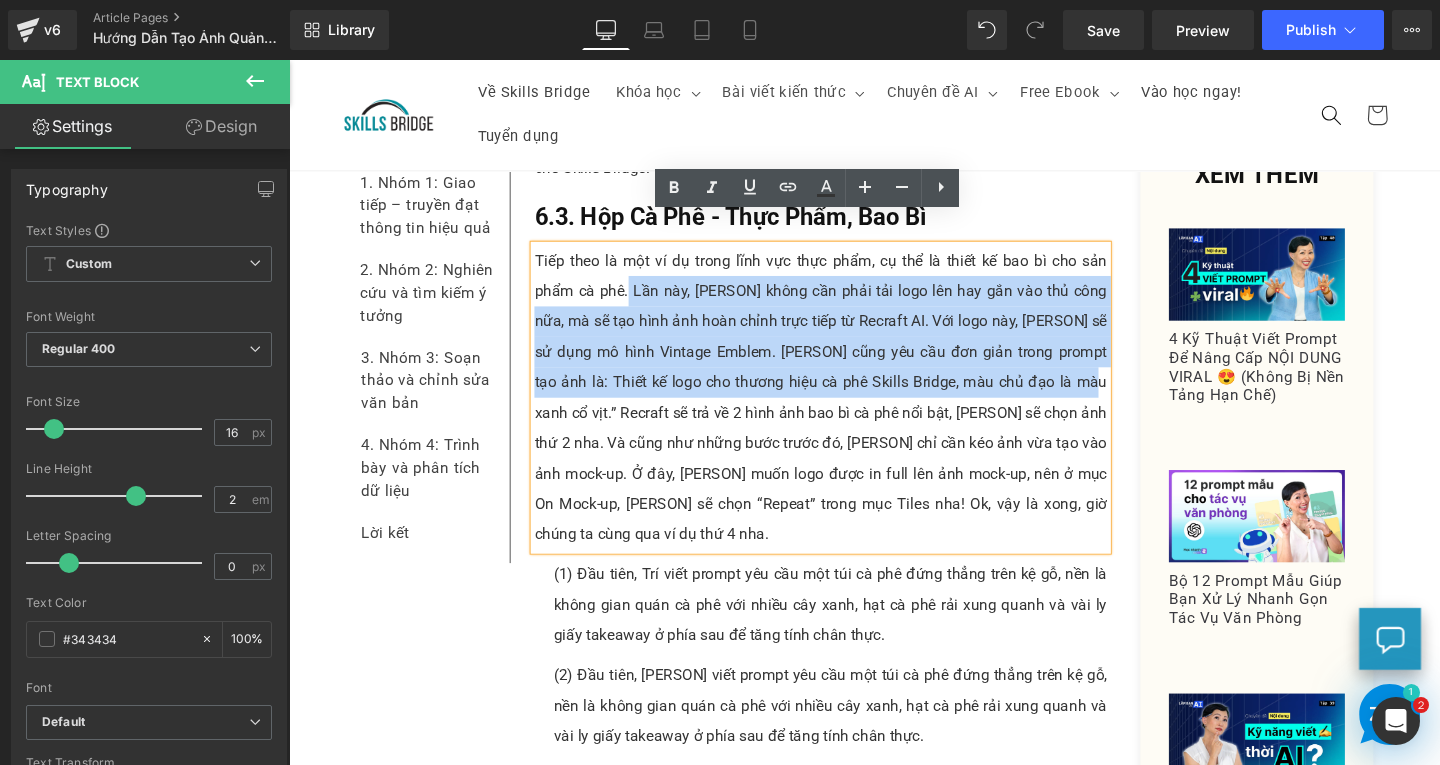 type 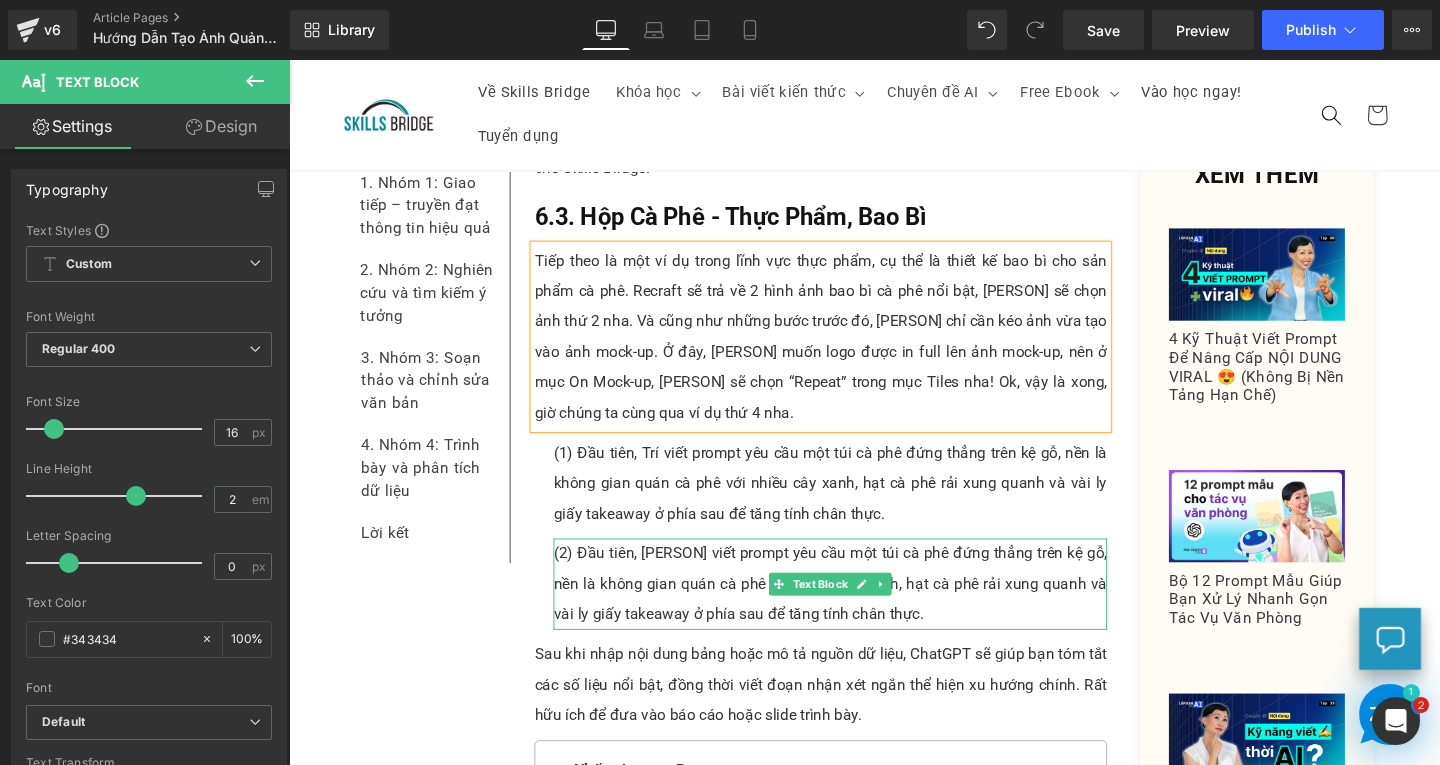 click on "(2) Đầu tiên, [PERSON] viết prompt yêu cầu một túi cà phê đứng thẳng trên kệ gỗ, nền là không gian quán cà phê với nhiều cây xanh, hạt cà phê rải xung quanh và vài ly giấy takeaway ở phía sau để tăng tính chân thực." at bounding box center (858, 611) 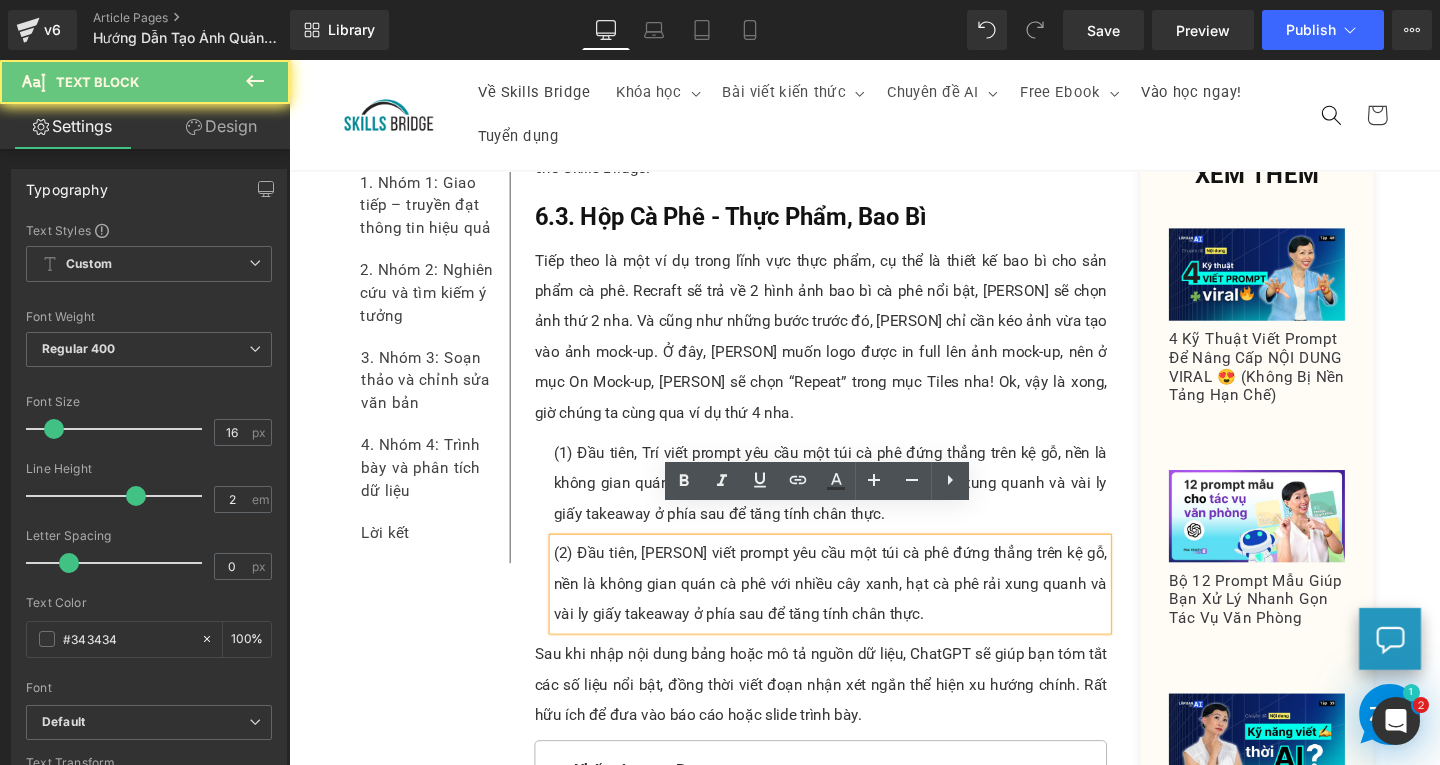 click on "(2) Đầu tiên, [PERSON] viết prompt yêu cầu một túi cà phê đứng thẳng trên kệ gỗ, nền là không gian quán cà phê với nhiều cây xanh, hạt cà phê rải xung quanh và vài ly giấy takeaway ở phía sau để tăng tính chân thực." at bounding box center (858, 611) 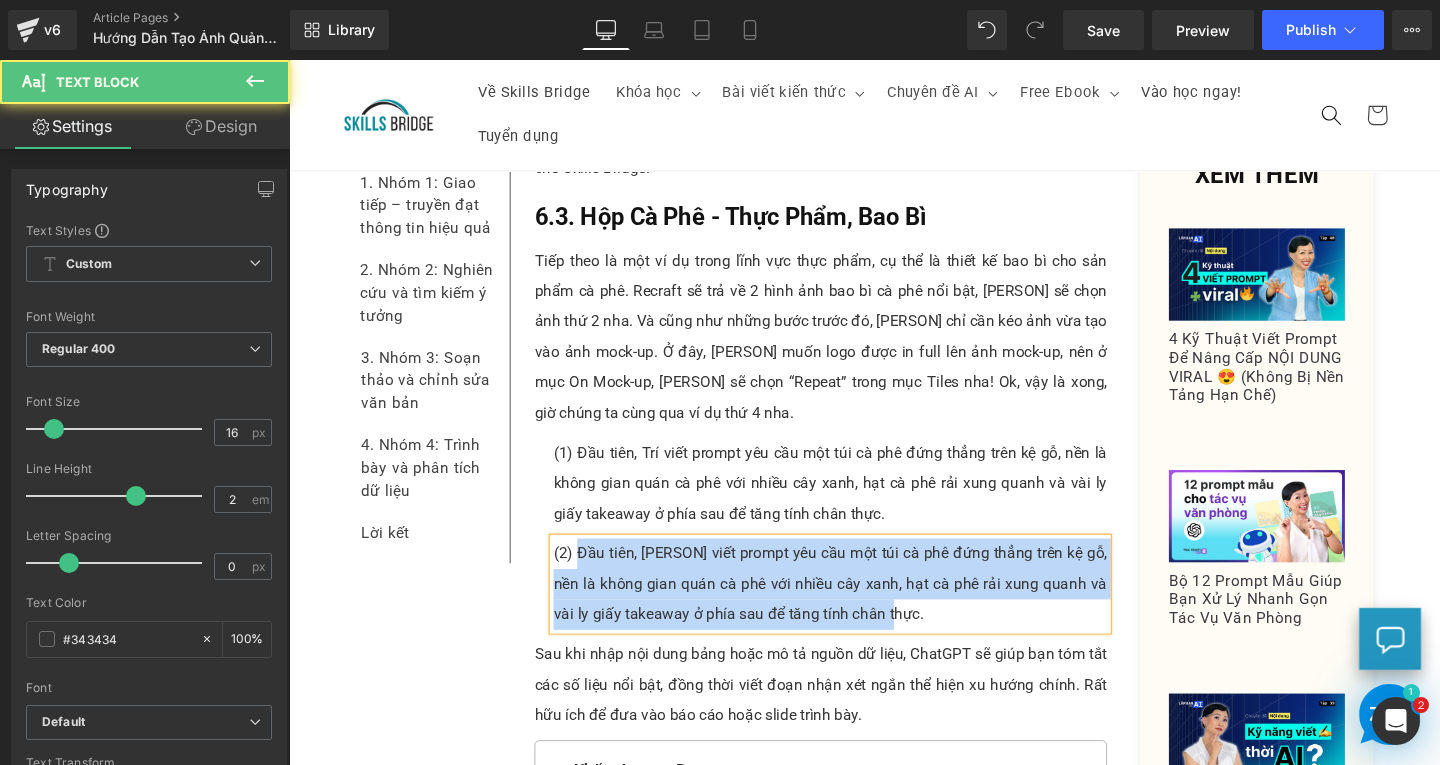 drag, startPoint x: 586, startPoint y: 545, endPoint x: 971, endPoint y: 629, distance: 394.0571 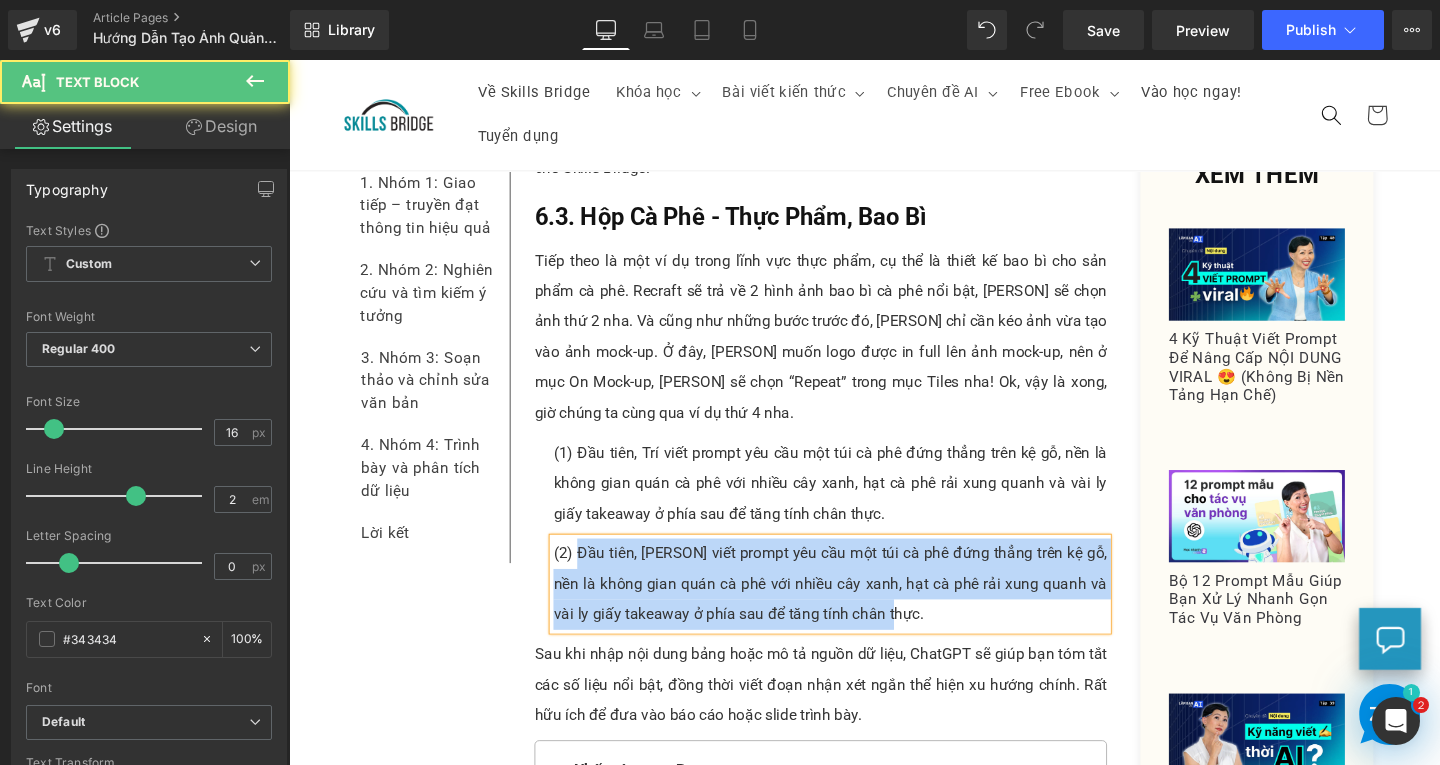 click on "(2) Đầu tiên, [PERSON] viết prompt yêu cầu một túi cà phê đứng thẳng trên kệ gỗ, nền là không gian quán cà phê với nhiều cây xanh, hạt cà phê rải xung quanh và vài ly giấy takeaway ở phía sau để tăng tính chân thực." at bounding box center [858, 611] 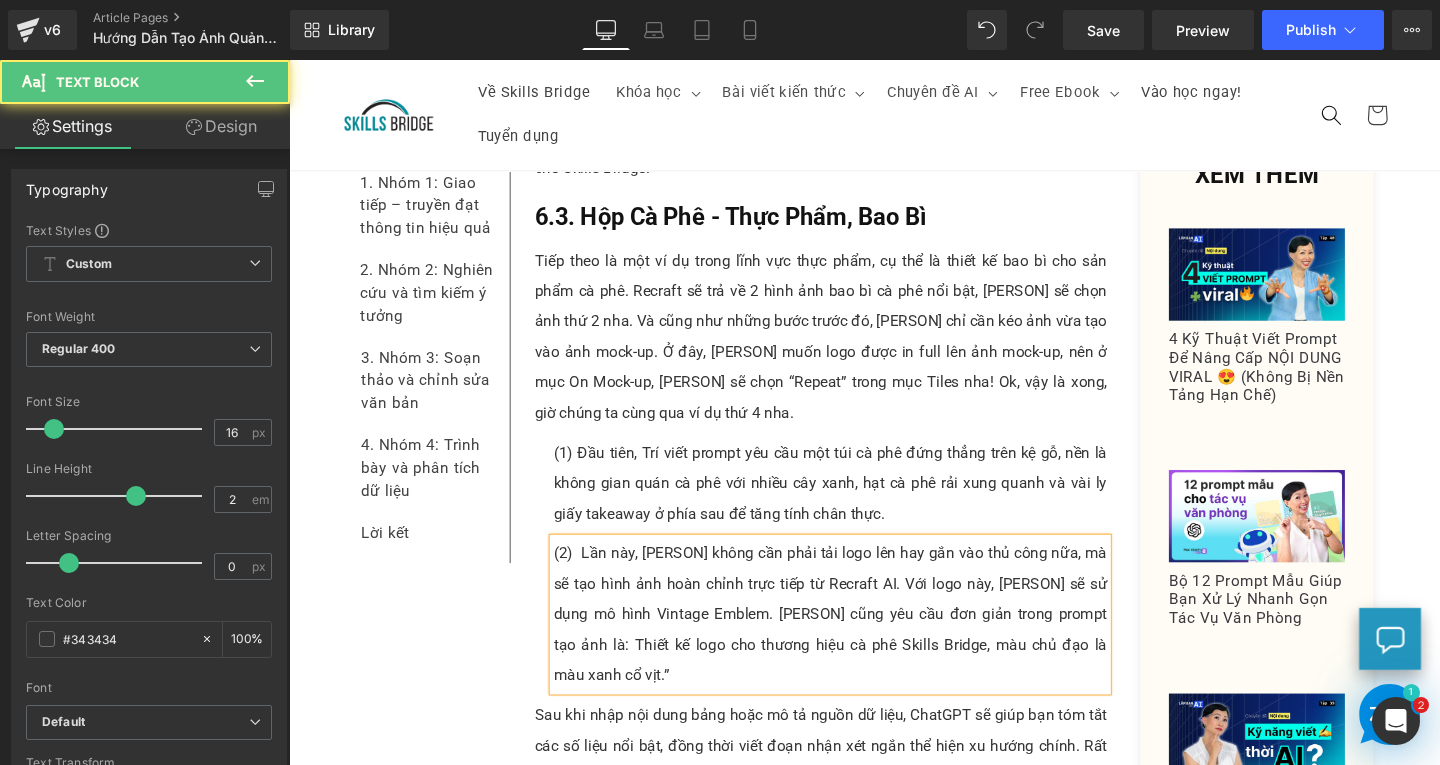 click on "(2)  Lần này, [PERSON] không cần phải tải logo lên hay gắn vào thủ công nữa, mà sẽ tạo hình ảnh hoàn chỉnh trực tiếp từ Recraft AI. Với logo này, [PERSON] sẽ sử dụng mô hình Vintage Emblem. [PERSON] cũng yêu cầu đơn giản trong prompt tạo ảnh là: Thiết kế logo cho thương hiệu cà phê Skills Bridge, màu chủ đạo là màu xanh cổ vịt.”" at bounding box center (858, 643) 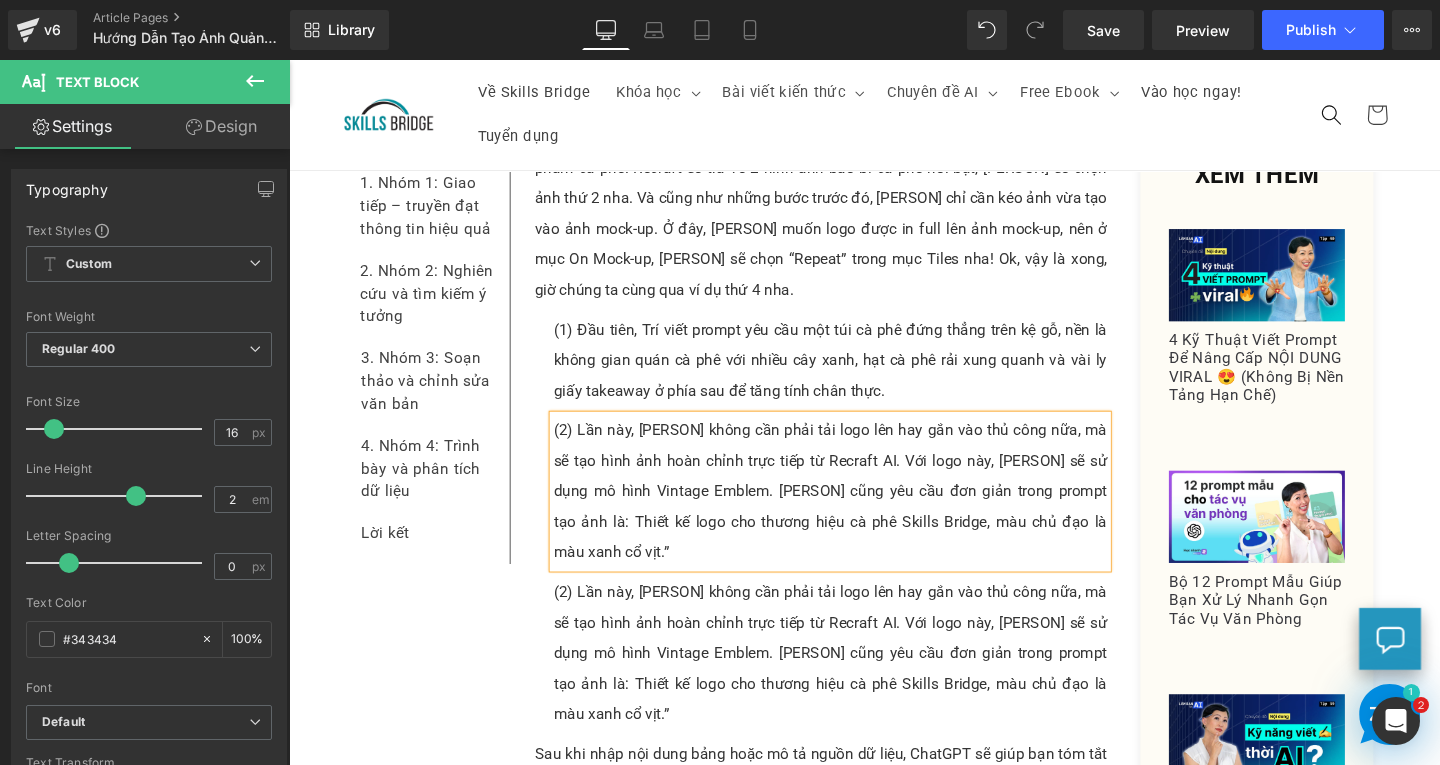 scroll, scrollTop: 6737, scrollLeft: 0, axis: vertical 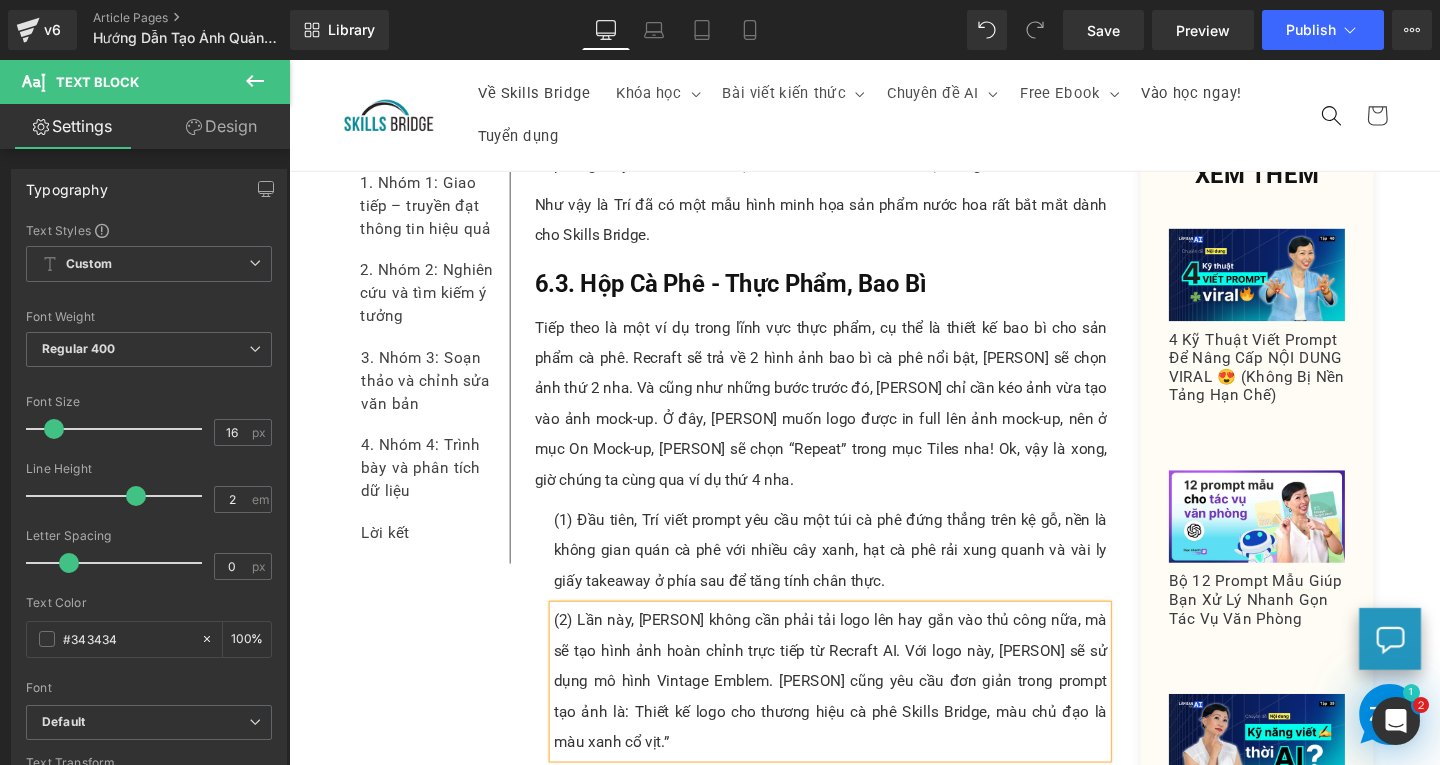 click on "Tiếp theo là một ví dụ trong lĩnh vực thực phẩm, cụ thể là thiết kế bao bì cho sản phẩm cà phê. Recraft sẽ trả về 2 hình ảnh bao bì cà phê nổi bật, [PERSON] sẽ chọn ảnh thứ 2 nha. Và cũng như những bước trước đó, [PERSON] chỉ cần kéo ảnh vừa tạo vào ảnh mock-up. Ở đây, [PERSON] muốn logo được in full lên ảnh mock-up, nên ở mục On Mock-up, [PERSON] sẽ chọn “Repeat” trong mục Tiles nha! Ok, vậy là xong, giờ chúng ta cùng qua ví dụ thứ 4 nha." at bounding box center (848, 422) 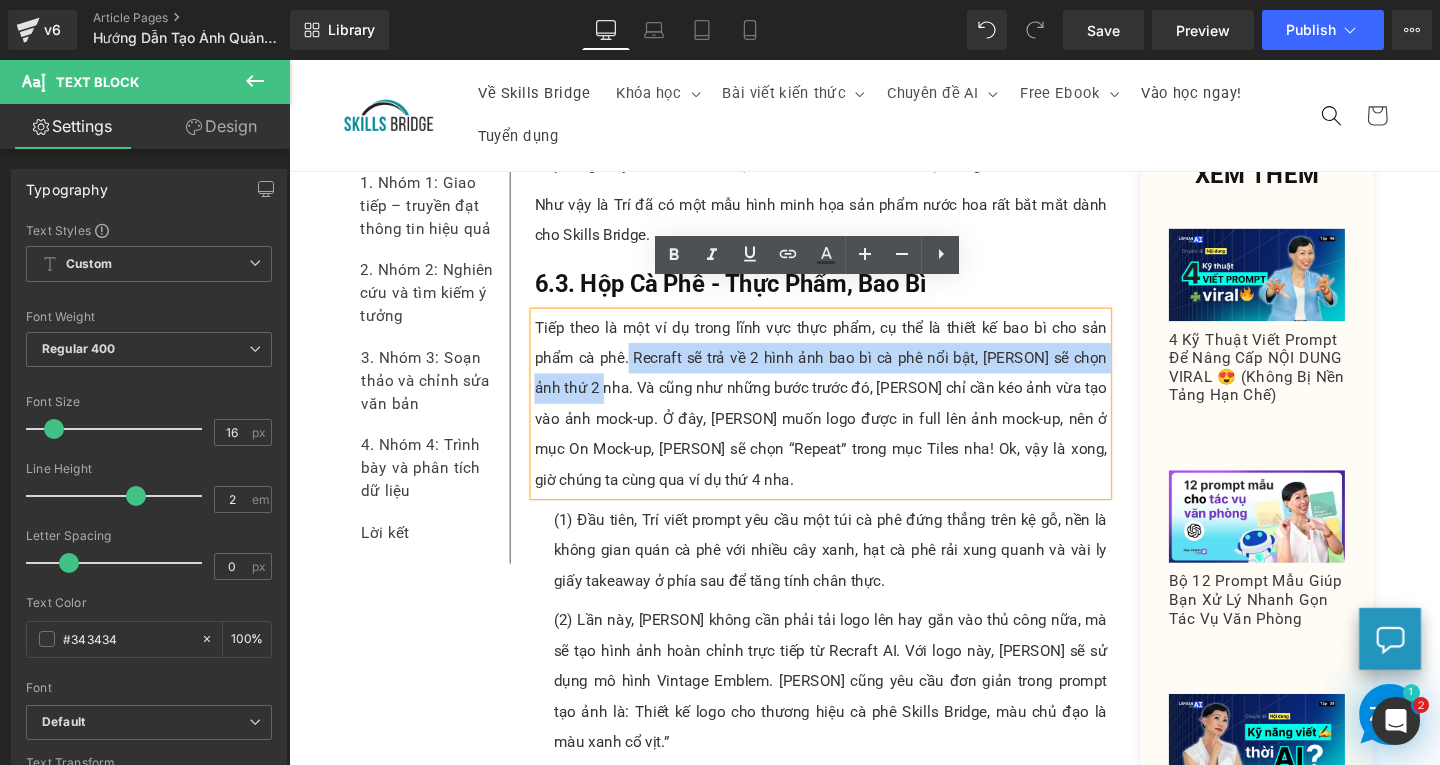 drag, startPoint x: 637, startPoint y: 341, endPoint x: 577, endPoint y: 375, distance: 68.96376 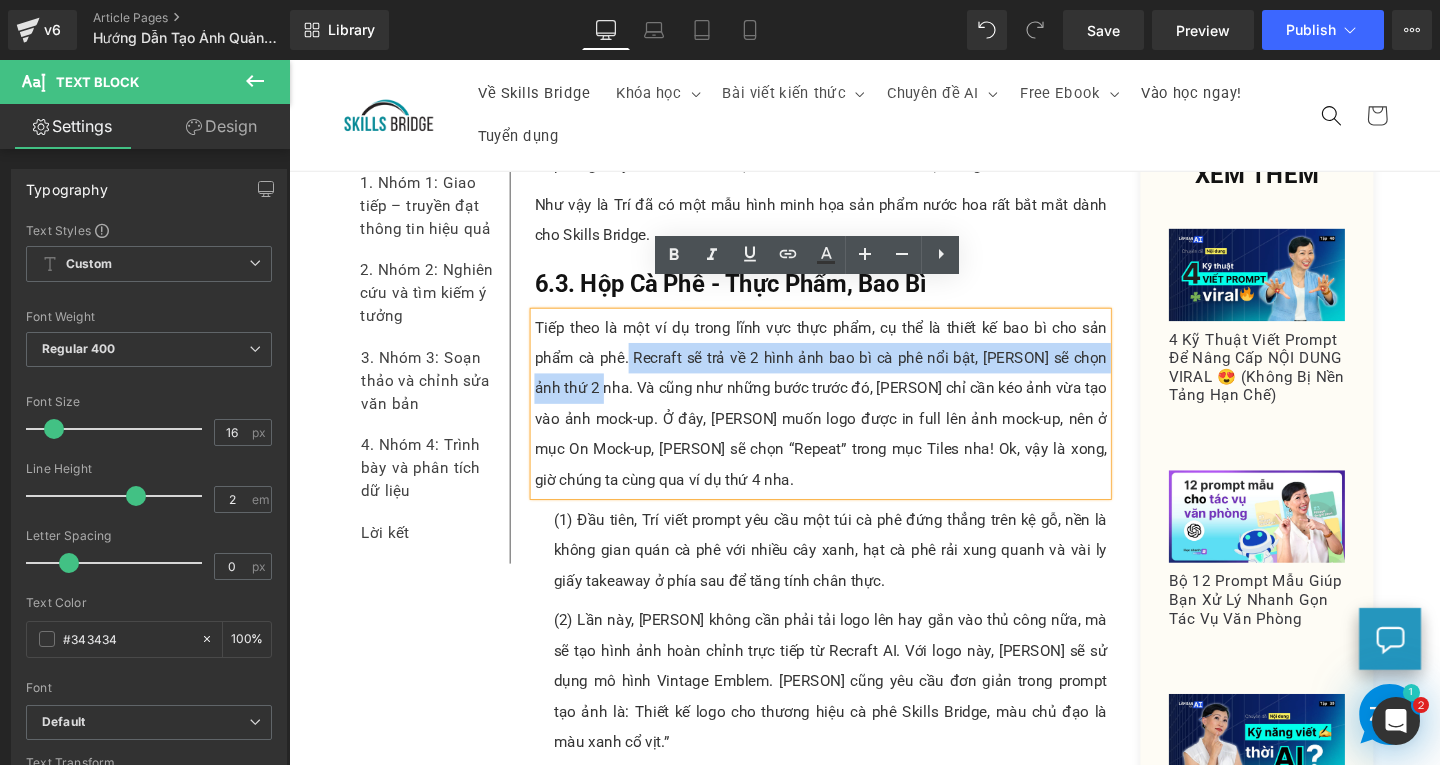 click on "Tiếp theo là một ví dụ trong lĩnh vực thực phẩm, cụ thể là thiết kế bao bì cho sản phẩm cà phê. Recraft sẽ trả về 2 hình ảnh bao bì cà phê nổi bật, [PERSON] sẽ chọn ảnh thứ 2 nha. Và cũng như những bước trước đó, [PERSON] chỉ cần kéo ảnh vừa tạo vào ảnh mock-up. Ở đây, [PERSON] muốn logo được in full lên ảnh mock-up, nên ở mục On Mock-up, [PERSON] sẽ chọn “Repeat” trong mục Tiles nha! Ok, vậy là xong, giờ chúng ta cùng qua ví dụ thứ 4 nha." at bounding box center [848, 422] 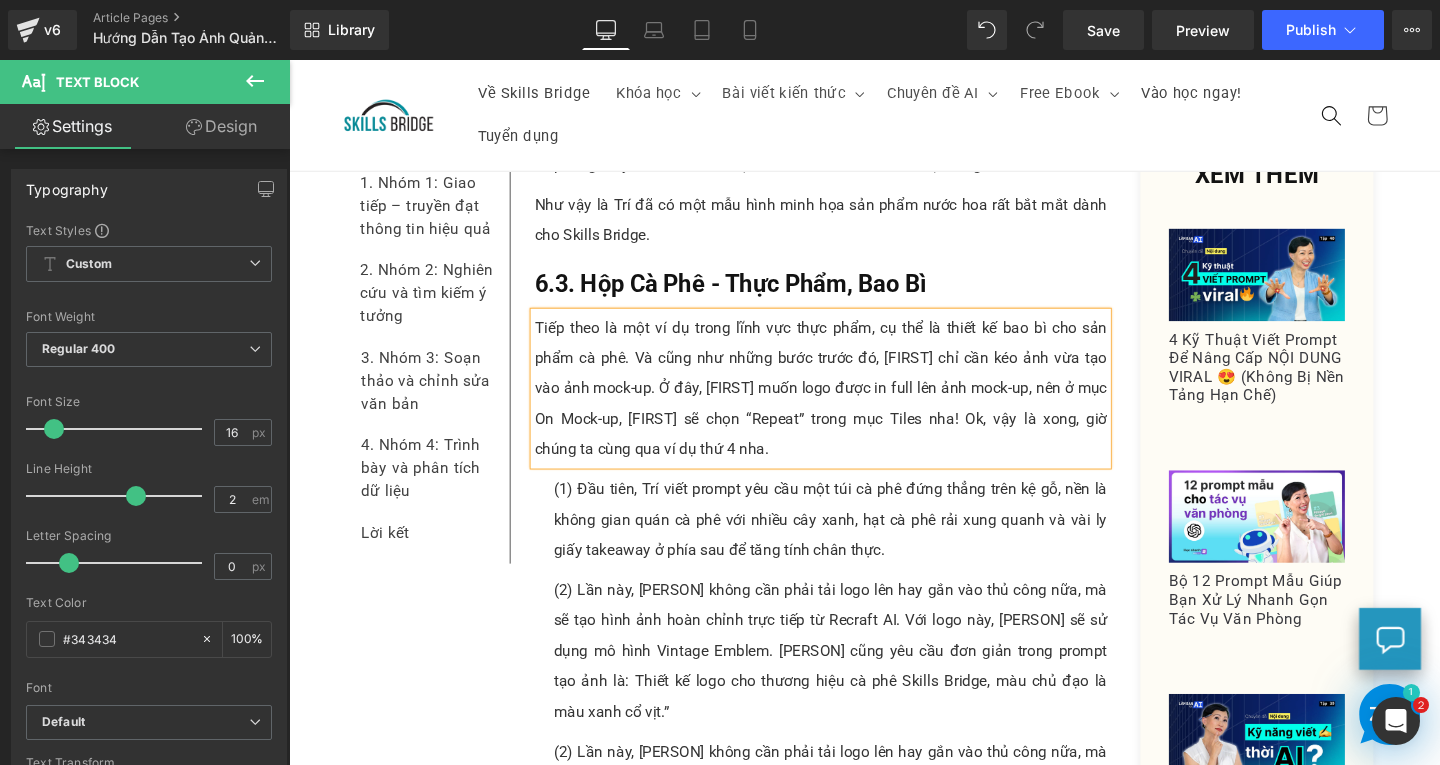 scroll, scrollTop: 6937, scrollLeft: 0, axis: vertical 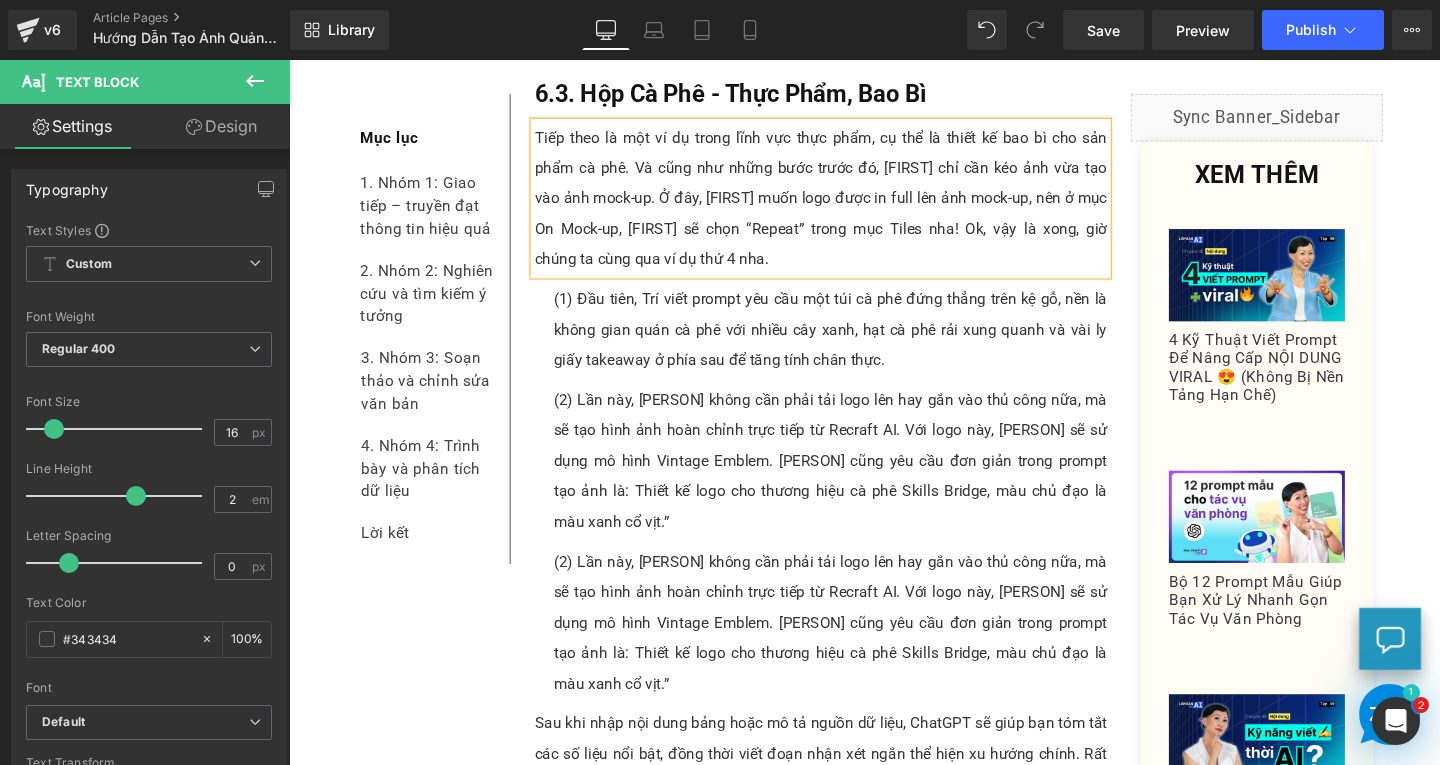 click on "(2) Lần này, [PERSON] không cần phải tải logo lên hay gắn vào thủ công nữa, mà sẽ tạo hình ảnh hoàn chỉnh trực tiếp từ Recraft AI. Với logo này, [PERSON] sẽ sử dụng mô hình Vintage Emblem. [PERSON] cũng yêu cầu đơn giản trong prompt tạo ảnh là: Thiết kế logo cho thương hiệu cà phê Skills Bridge, màu chủ đạo là màu xanh cổ vịt.”" at bounding box center (858, 652) 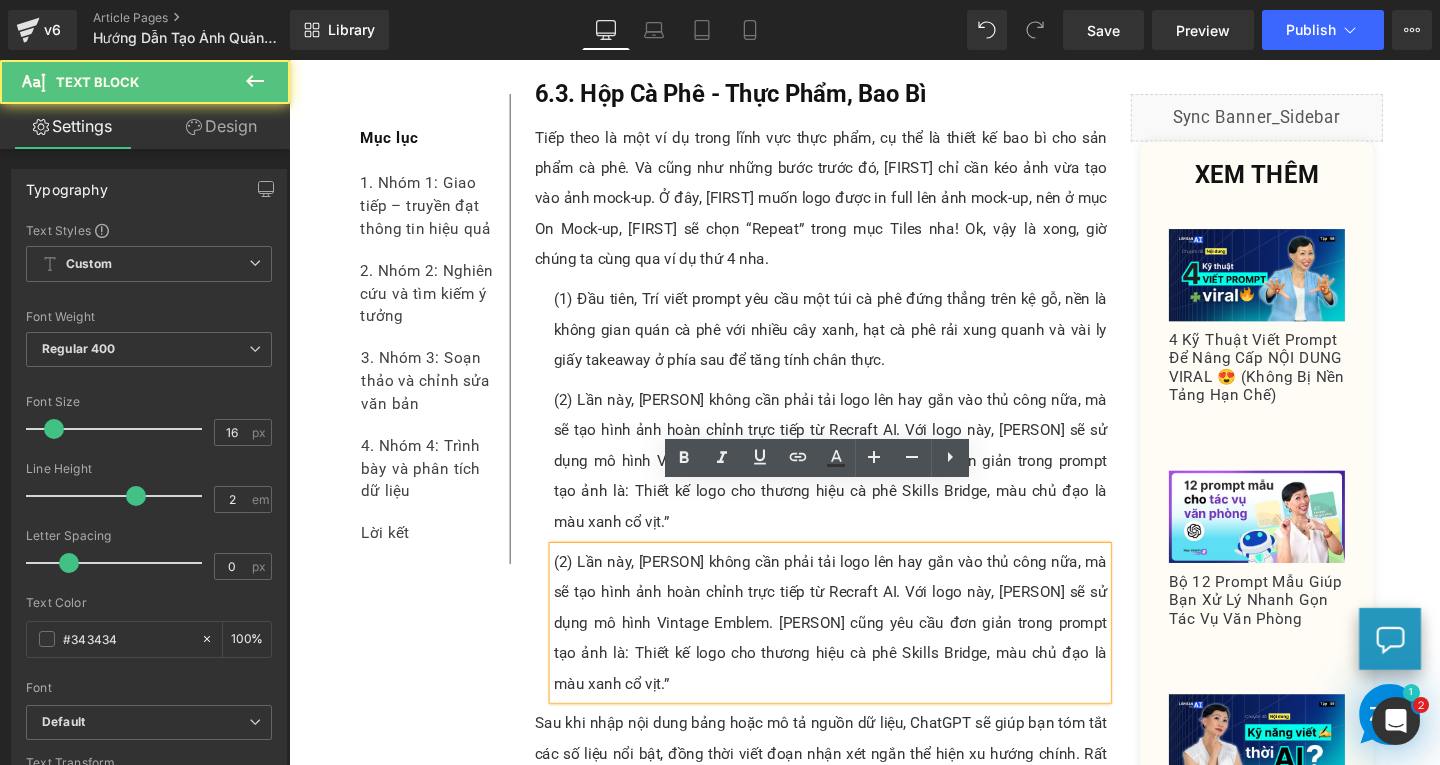 click on "(2) Lần này, [PERSON] không cần phải tải logo lên hay gắn vào thủ công nữa, mà sẽ tạo hình ảnh hoàn chỉnh trực tiếp từ Recraft AI. Với logo này, [PERSON] sẽ sử dụng mô hình Vintage Emblem. [PERSON] cũng yêu cầu đơn giản trong prompt tạo ảnh là: Thiết kế logo cho thương hiệu cà phê Skills Bridge, màu chủ đạo là màu xanh cổ vịt.”" at bounding box center [858, 652] 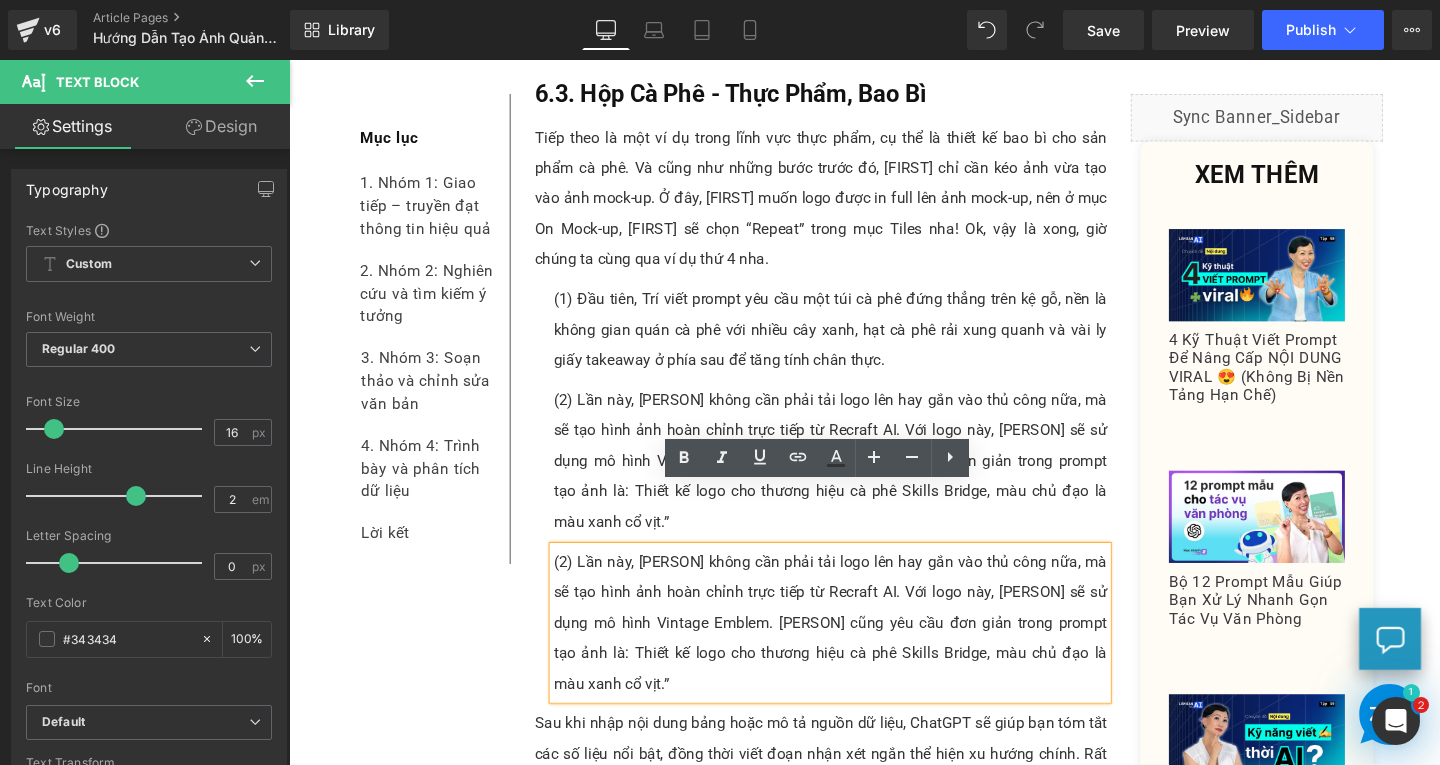 type 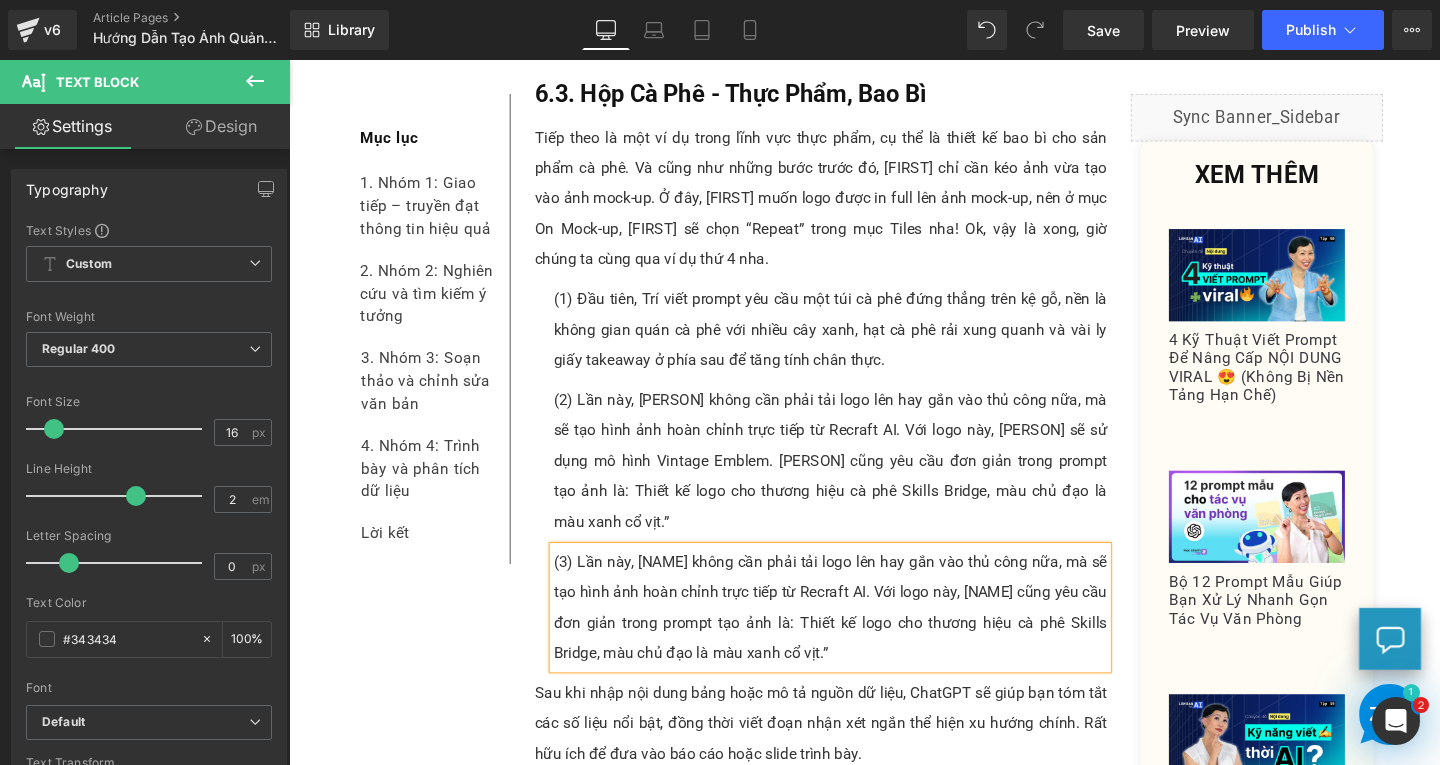 drag, startPoint x: 767, startPoint y: 599, endPoint x: 700, endPoint y: 566, distance: 74.68601 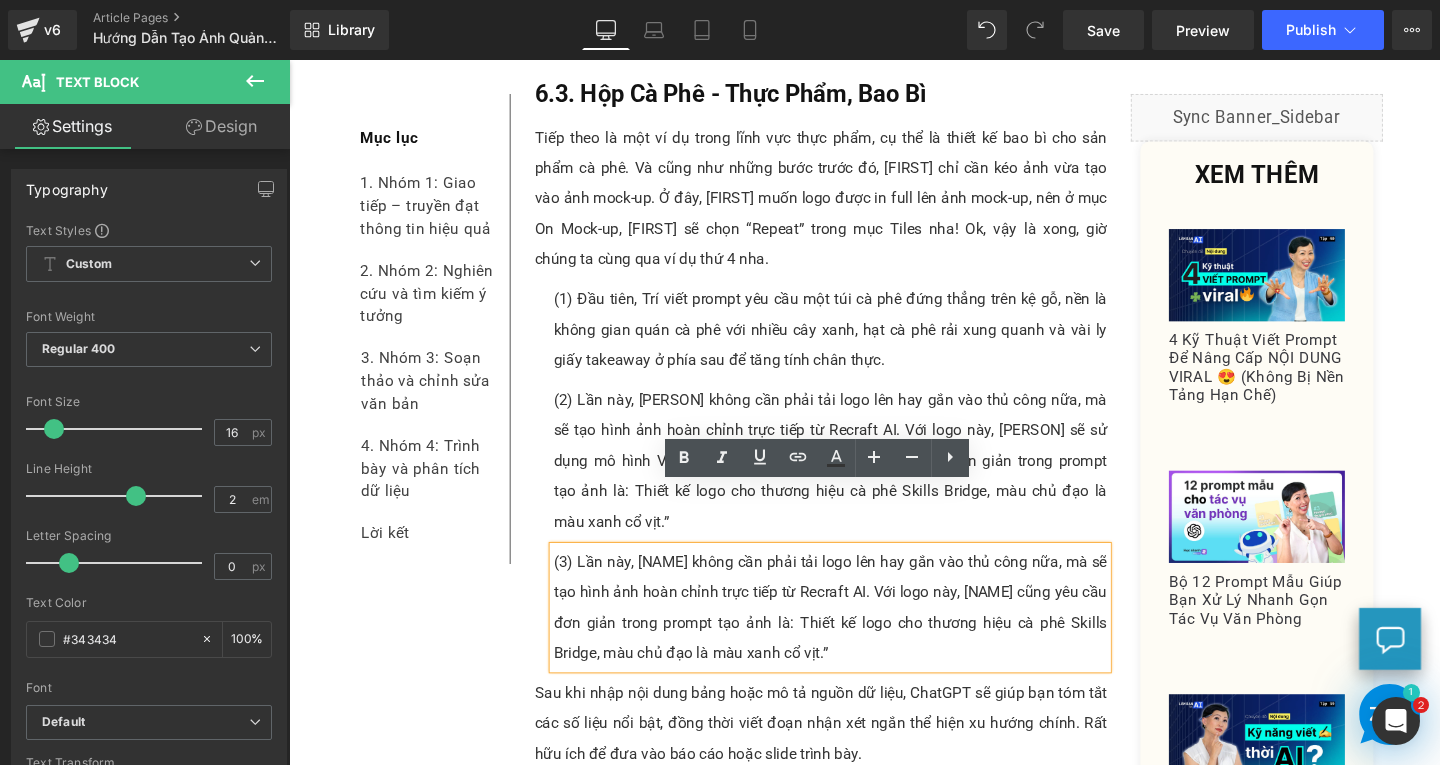 drag, startPoint x: 584, startPoint y: 527, endPoint x: 1084, endPoint y: 626, distance: 509.7068 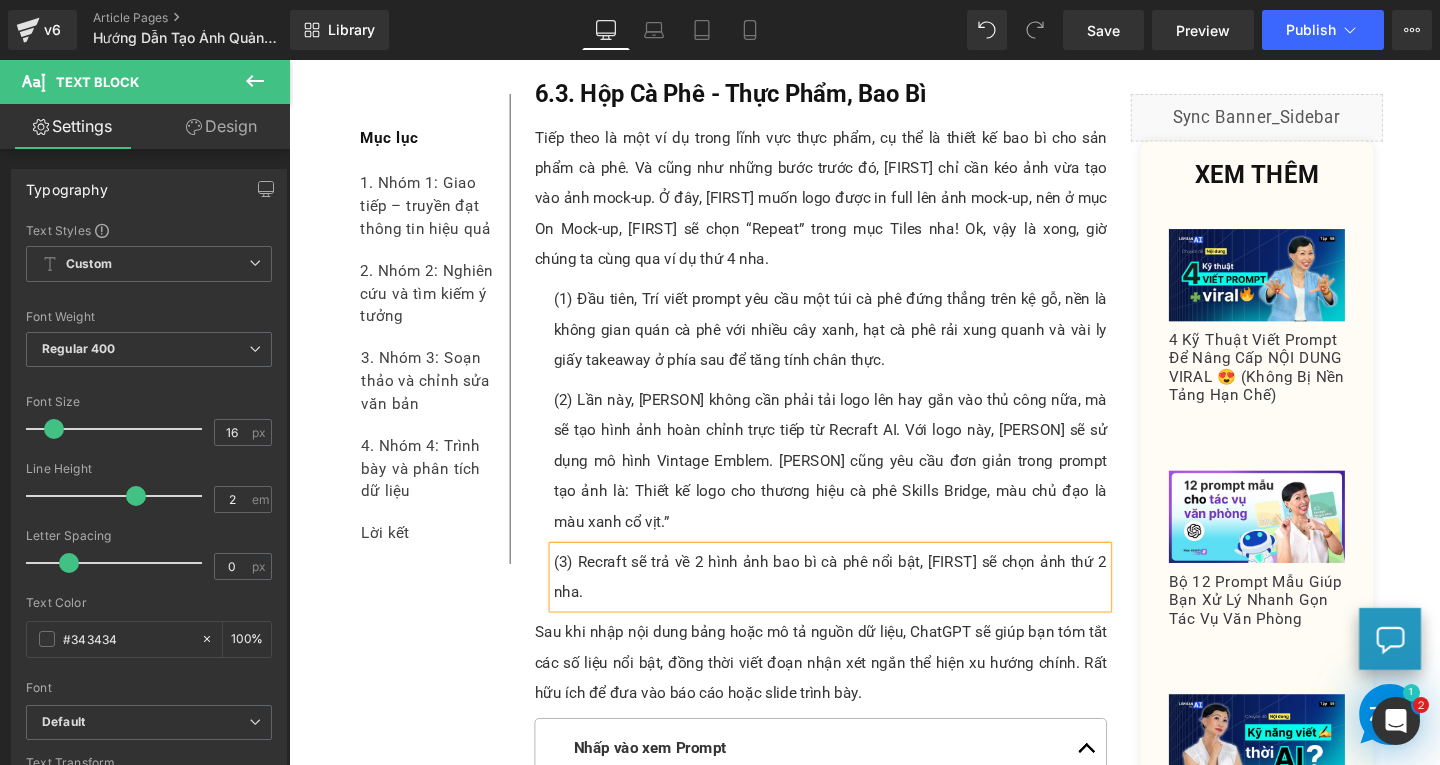 click on "(3) Recraft sẽ trả về 2 hình ảnh bao bì cà phê nổi bật, [FIRST] sẽ chọn ảnh thứ 2 nha." at bounding box center (858, 604) 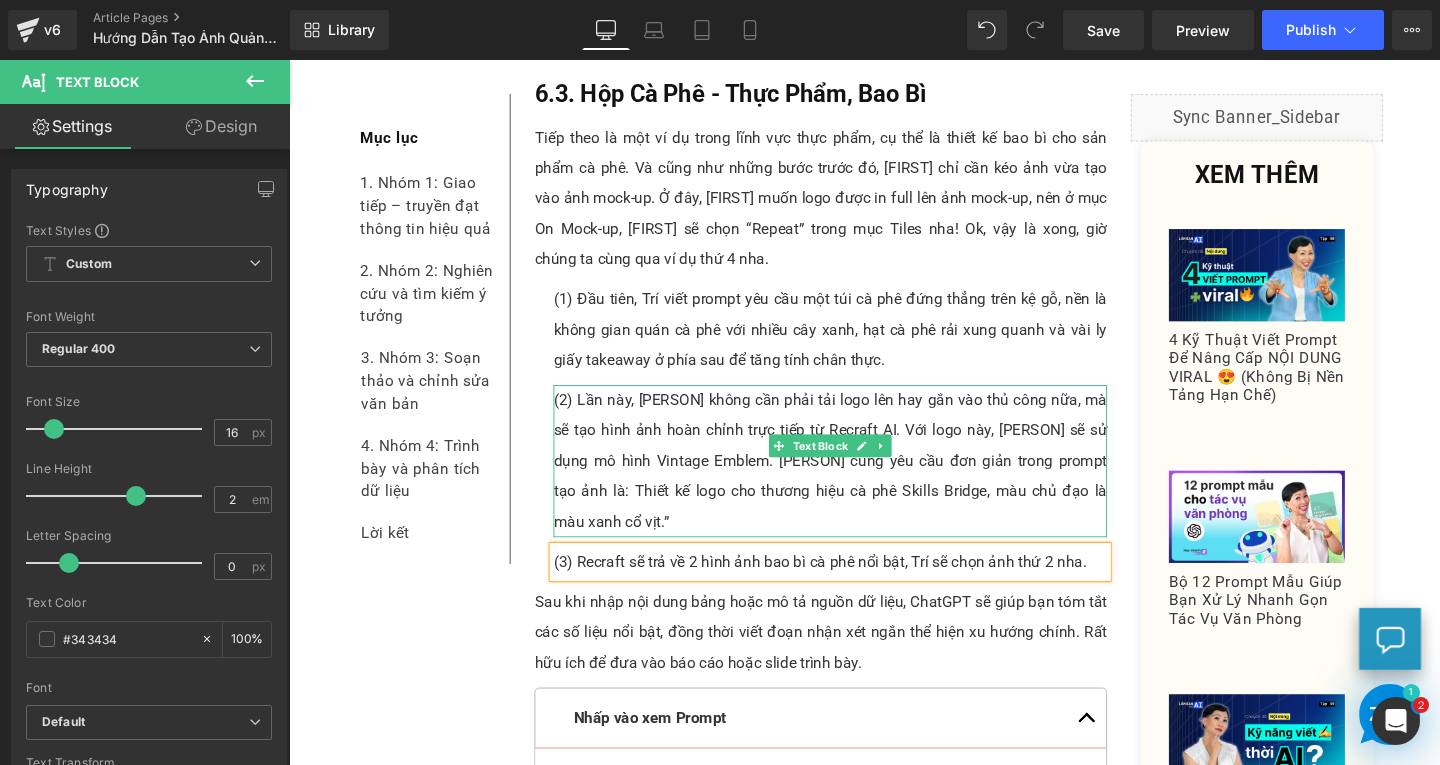 click on "(2) Lần này, [PERSON] không cần phải tải logo lên hay gắn vào thủ công nữa, mà sẽ tạo hình ảnh hoàn chỉnh trực tiếp từ Recraft AI. Với logo này, [PERSON] sẽ sử dụng mô hình Vintage Emblem. [PERSON] cũng yêu cầu đơn giản trong prompt tạo ảnh là: Thiết kế logo cho thương hiệu cà phê Skills Bridge, màu chủ đạo là màu xanh cổ vịt.”" at bounding box center (858, 482) 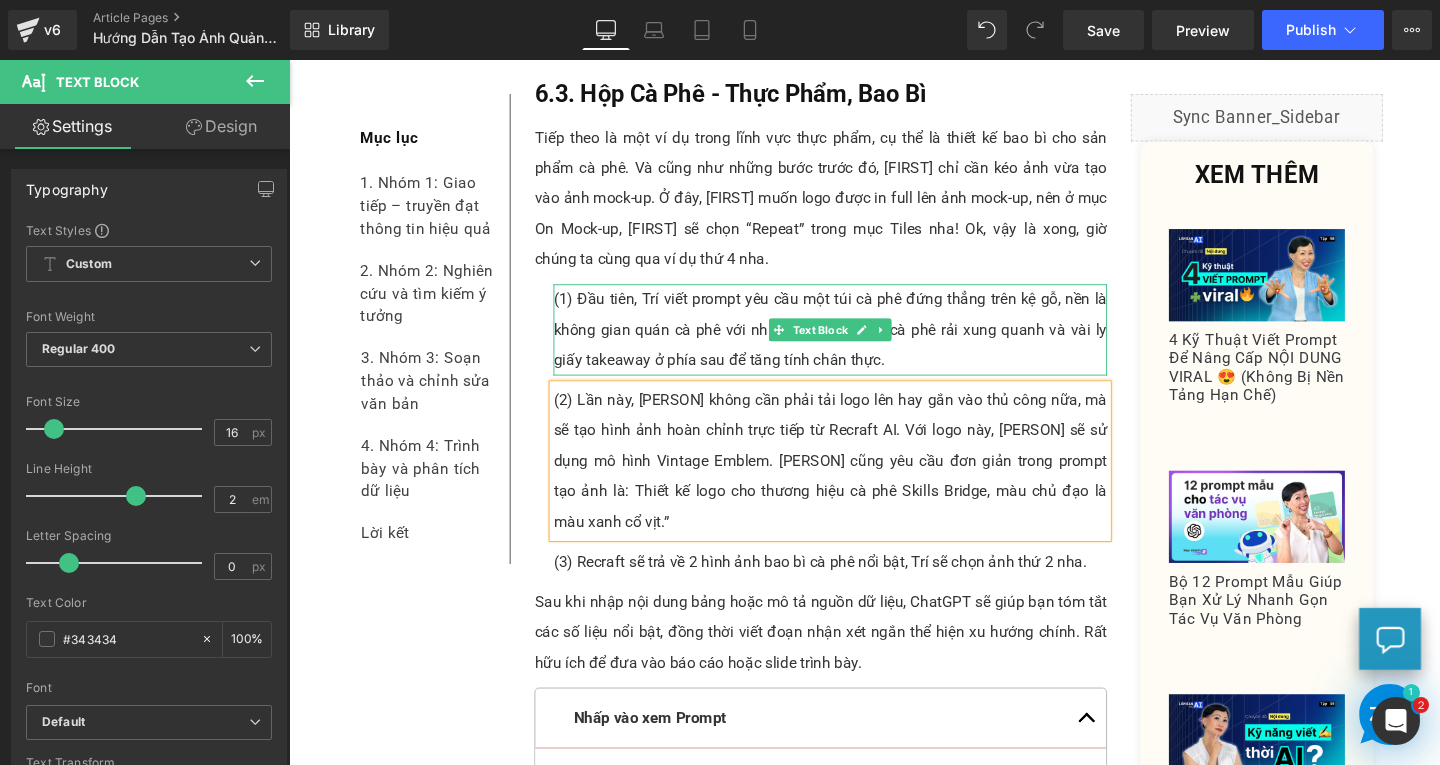 click on "(1) Đầu tiên, Trí viết prompt yêu cầu một túi cà phê đứng thẳng trên kệ gỗ, nền là không gian quán cà phê với nhiều cây xanh, hạt cà phê rải xung quanh và vài ly giấy takeaway ở phía sau để tăng tính chân thực." at bounding box center [858, 344] 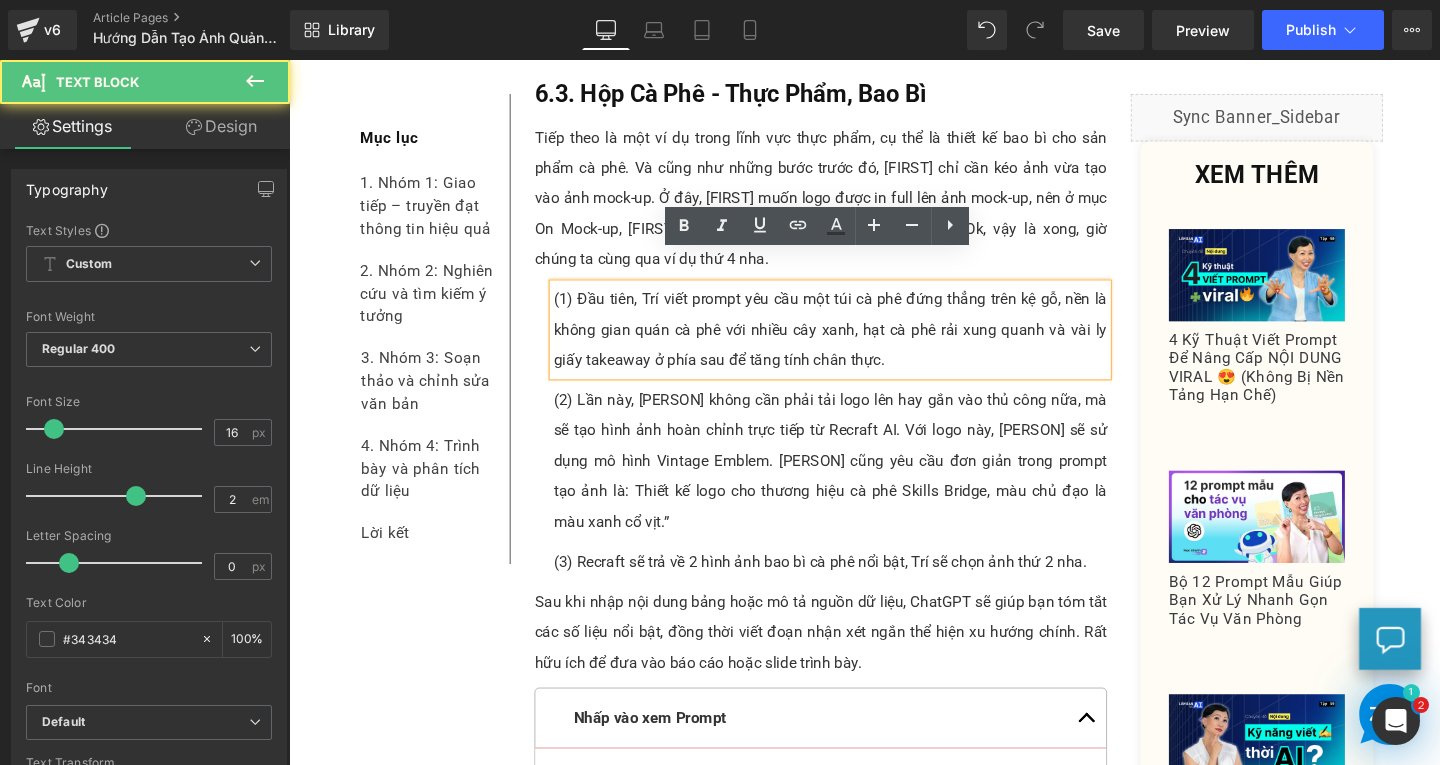 click on "(1) Đầu tiên, Trí viết prompt yêu cầu một túi cà phê đứng thẳng trên kệ gỗ, nền là không gian quán cà phê với nhiều cây xanh, hạt cà phê rải xung quanh và vài ly giấy takeaway ở phía sau để tăng tính chân thực." at bounding box center [858, 344] 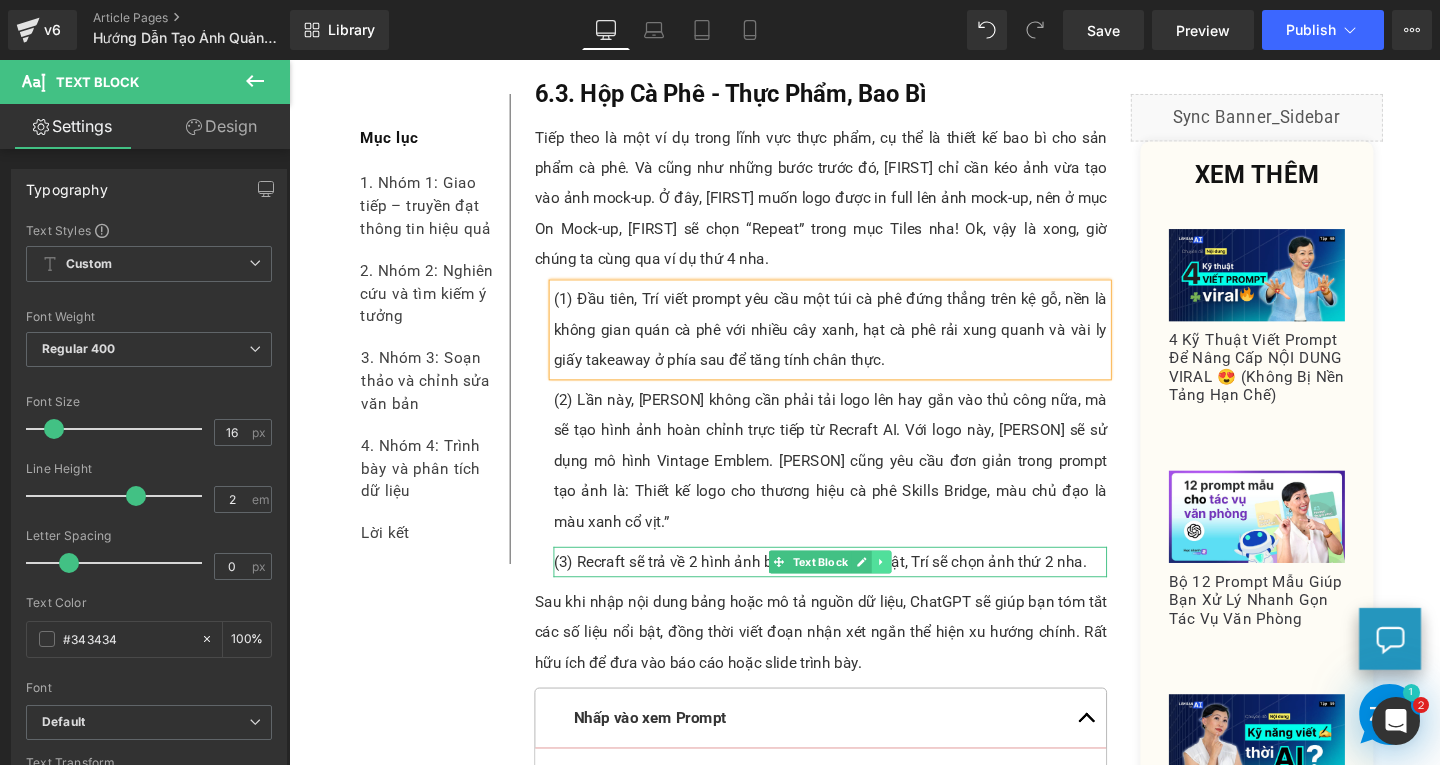 click at bounding box center [912, 588] 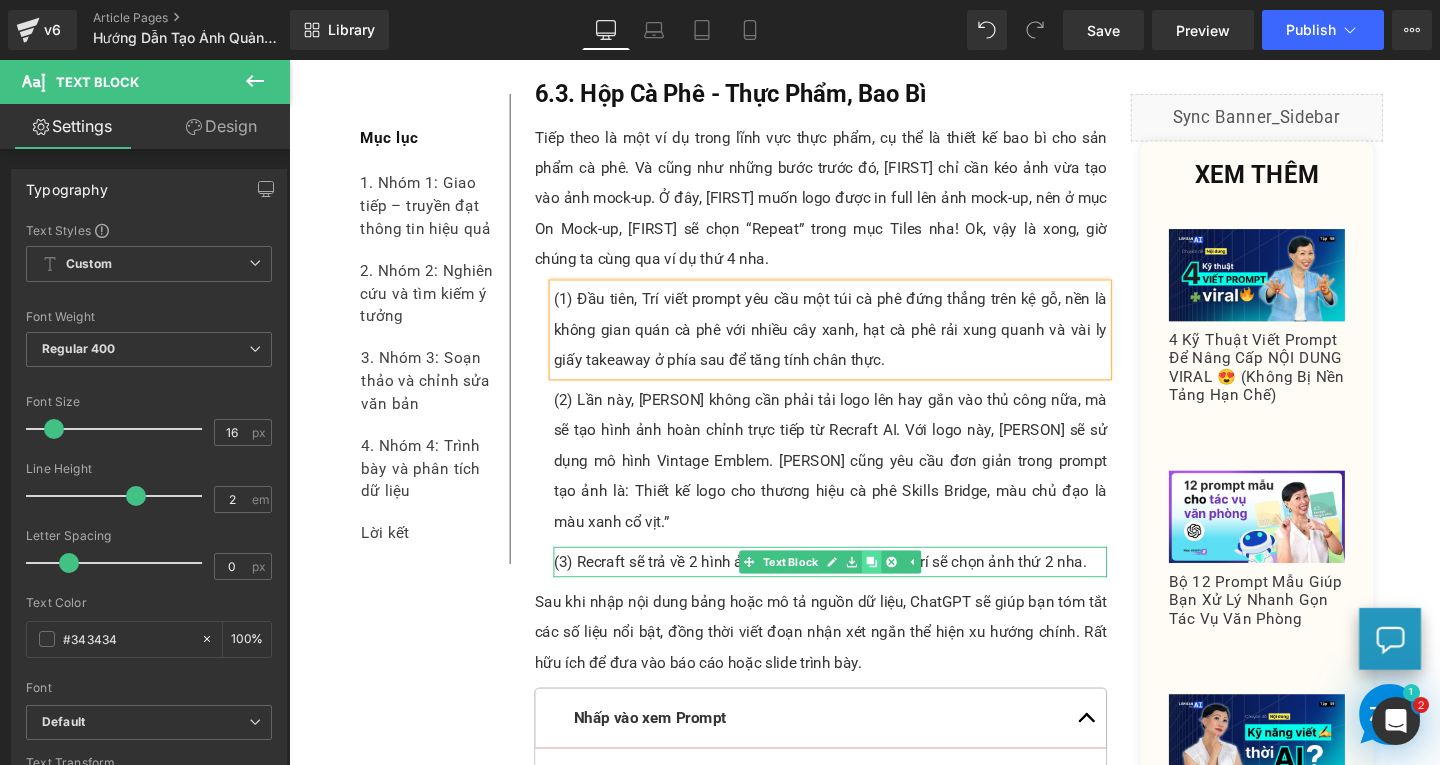 click at bounding box center (901, 588) 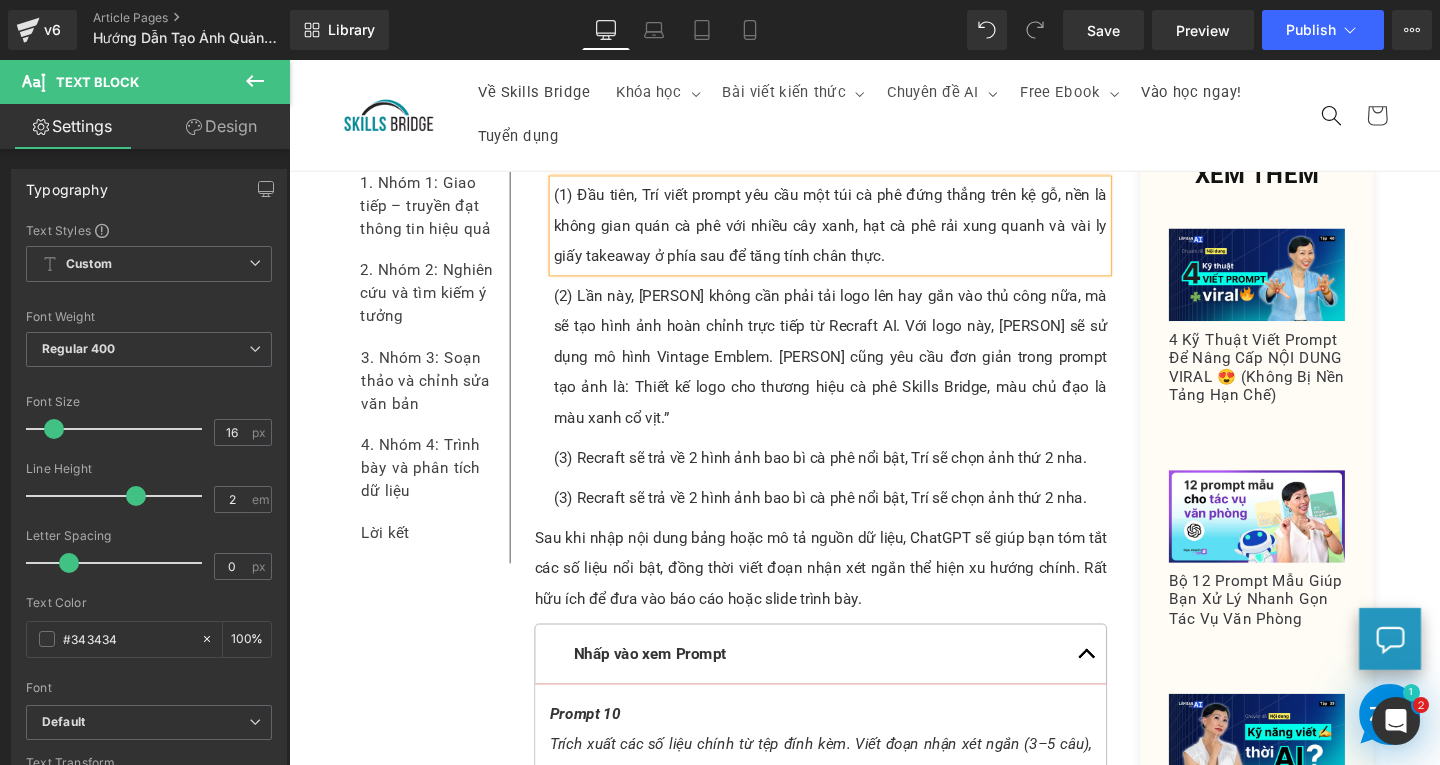 scroll, scrollTop: 6947, scrollLeft: 0, axis: vertical 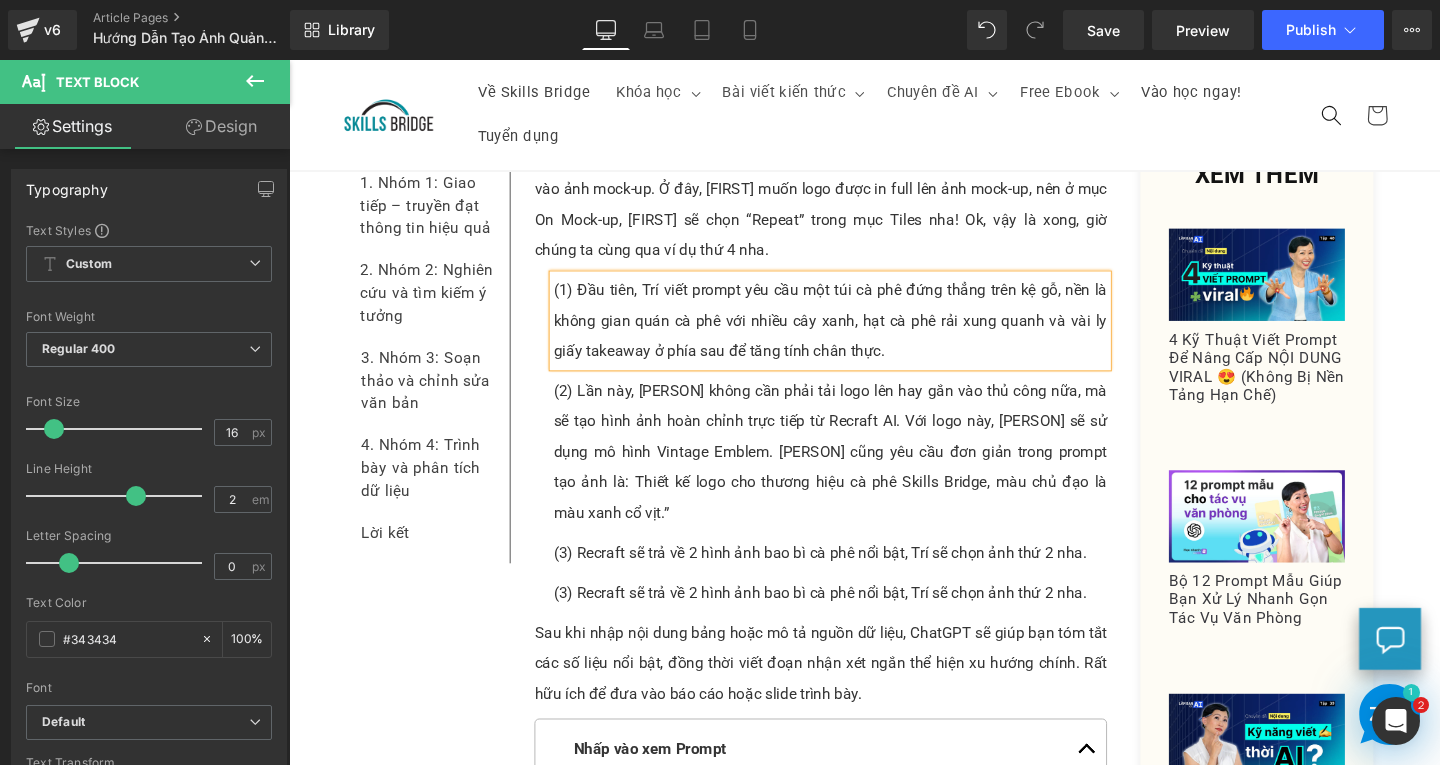 click on "4. Bước 4: Tinh Chỉnh Ánh Sáng, Phản Chiếu, Bố Cục Heading         Sau khi ảnh đồ họa, logo đã được dán vào sản phẩm, bạn có thể tinh chỉnh thêm để hình ảnh thật hơn nữa. Điều chỉnh độ sáng, tương phản, độ trong suốt hoặc thêm hiệu ứng phản chiếu nhẹ. Text Block         Nếu cần, bạn có thể cắt ảnh, phóng to, thu nhỏ vào sát sản phẩm hoặc đổi ảnh nền nếu hình gốc chưa đủ đẹp. Recraft cho phép xuất ảnh với nền trong suốt (PNG), nên bạn có thể lấy file này để dùng trên website, banner hoặc các nền khác sau này. Text Block         Khi đã hài lòng với kết quả, bạn chỉ cần nhấn nút "Export", chọn loại tệp mong muốn - ở đây mình sẽ chọn PNG. Thế là xong! Text Block         5. 5 Ví Dụ Thực Tế Cho Các Ngành Khác Nhau Heading         Text Block         6.1. Áo Thun - Thời Trang Heading         Text Block" at bounding box center (848, 653) 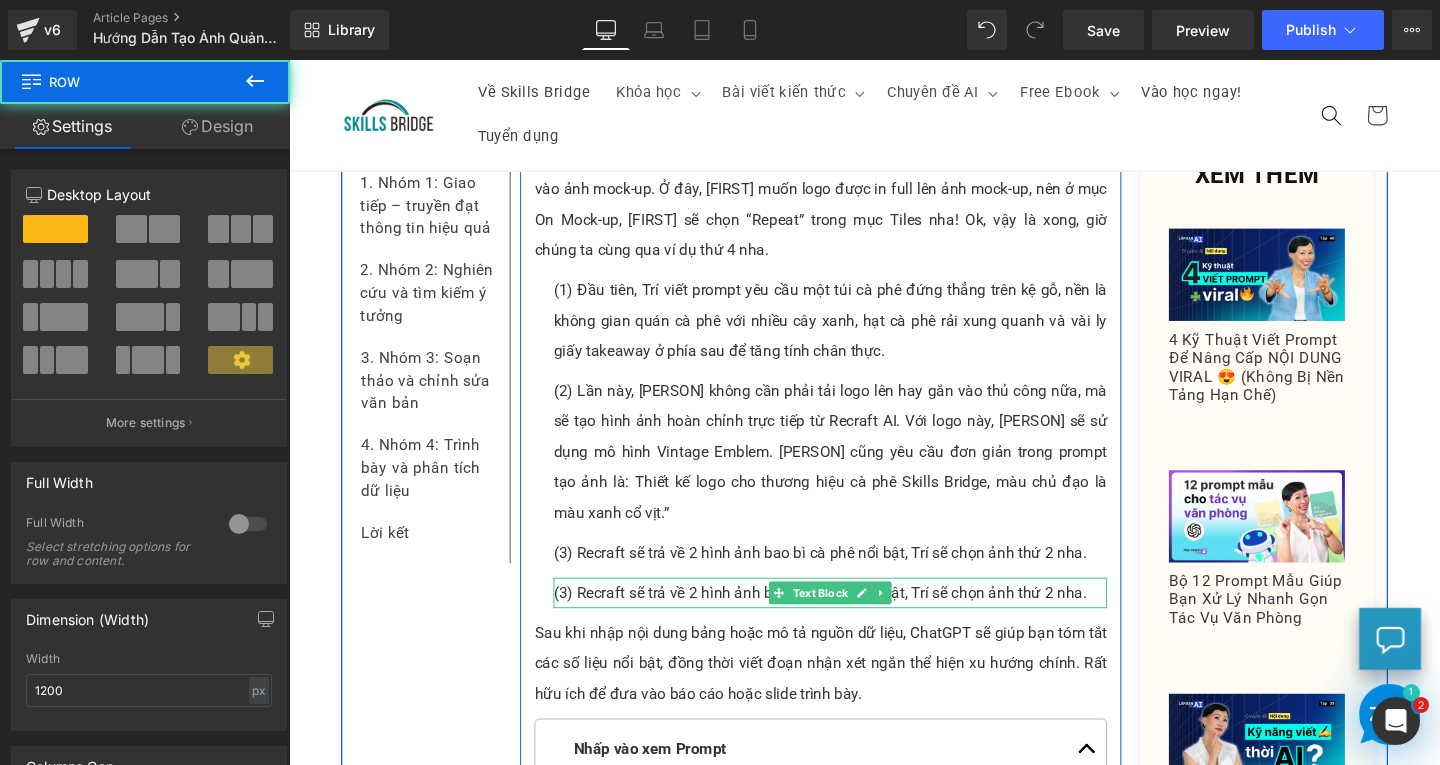 click on "(3) Recraft sẽ trả về 2 hình ảnh bao bì cà phê nổi bật, Trí sẽ chọn ảnh thứ 2 nha." at bounding box center [858, 620] 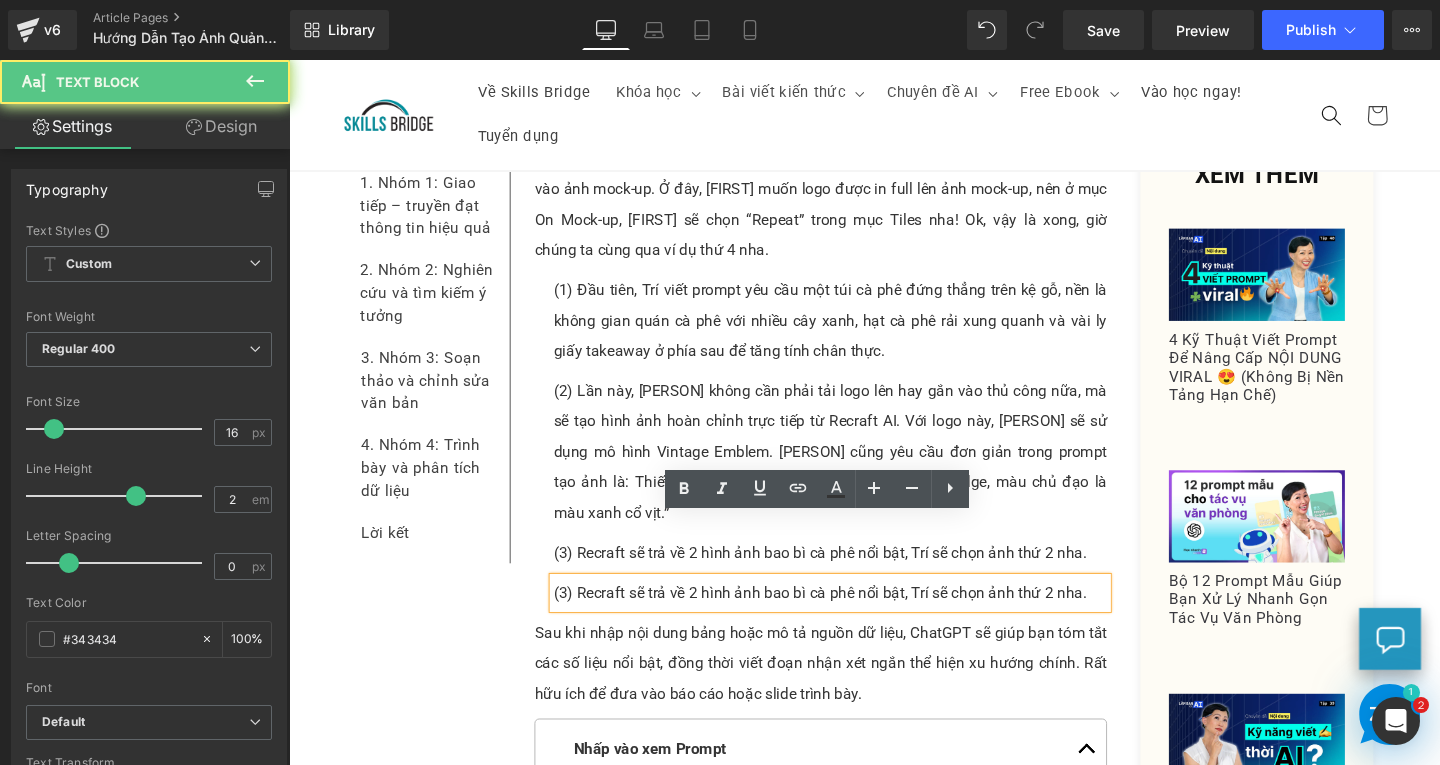 click on "(3) Recraft sẽ trả về 2 hình ảnh bao bì cà phê nổi bật, Trí sẽ chọn ảnh thứ 2 nha." at bounding box center (858, 620) 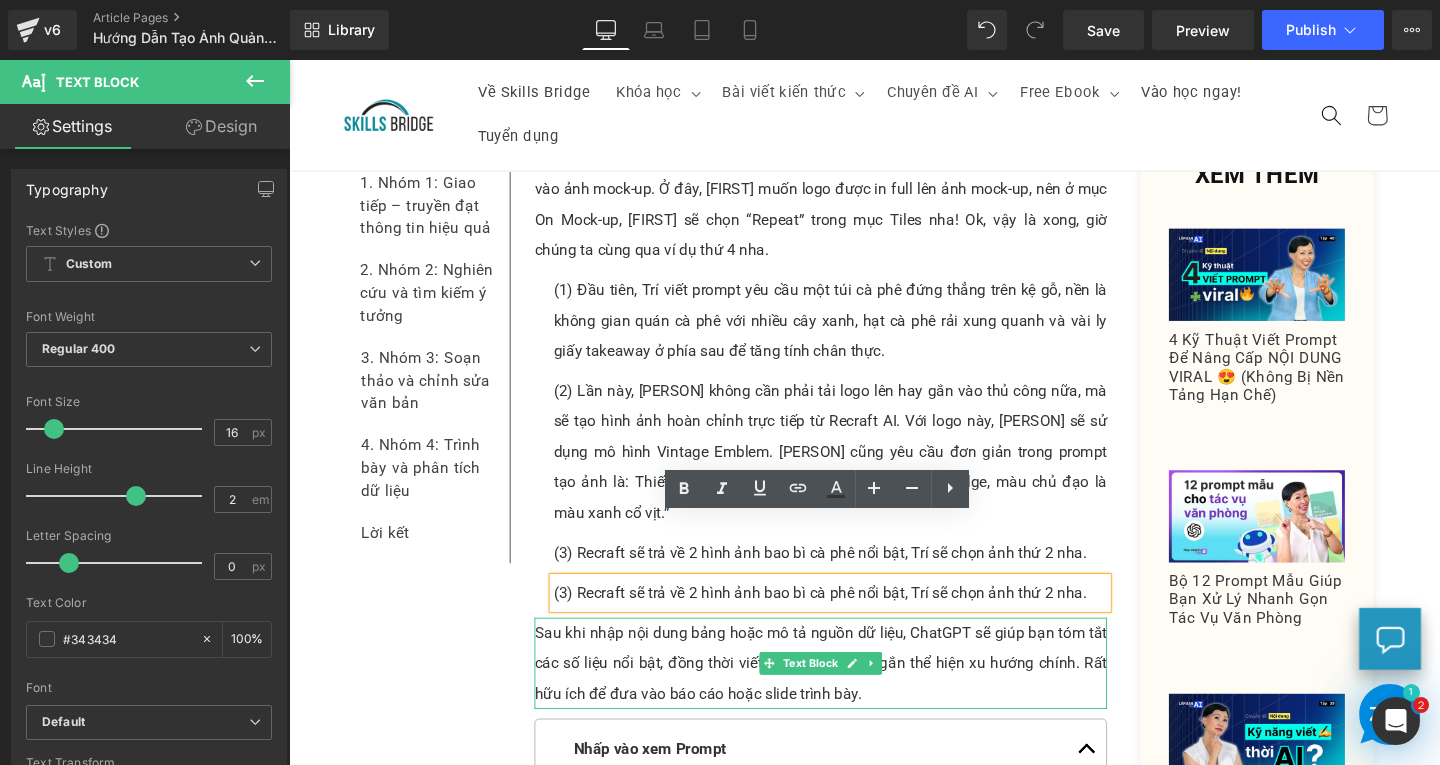 type 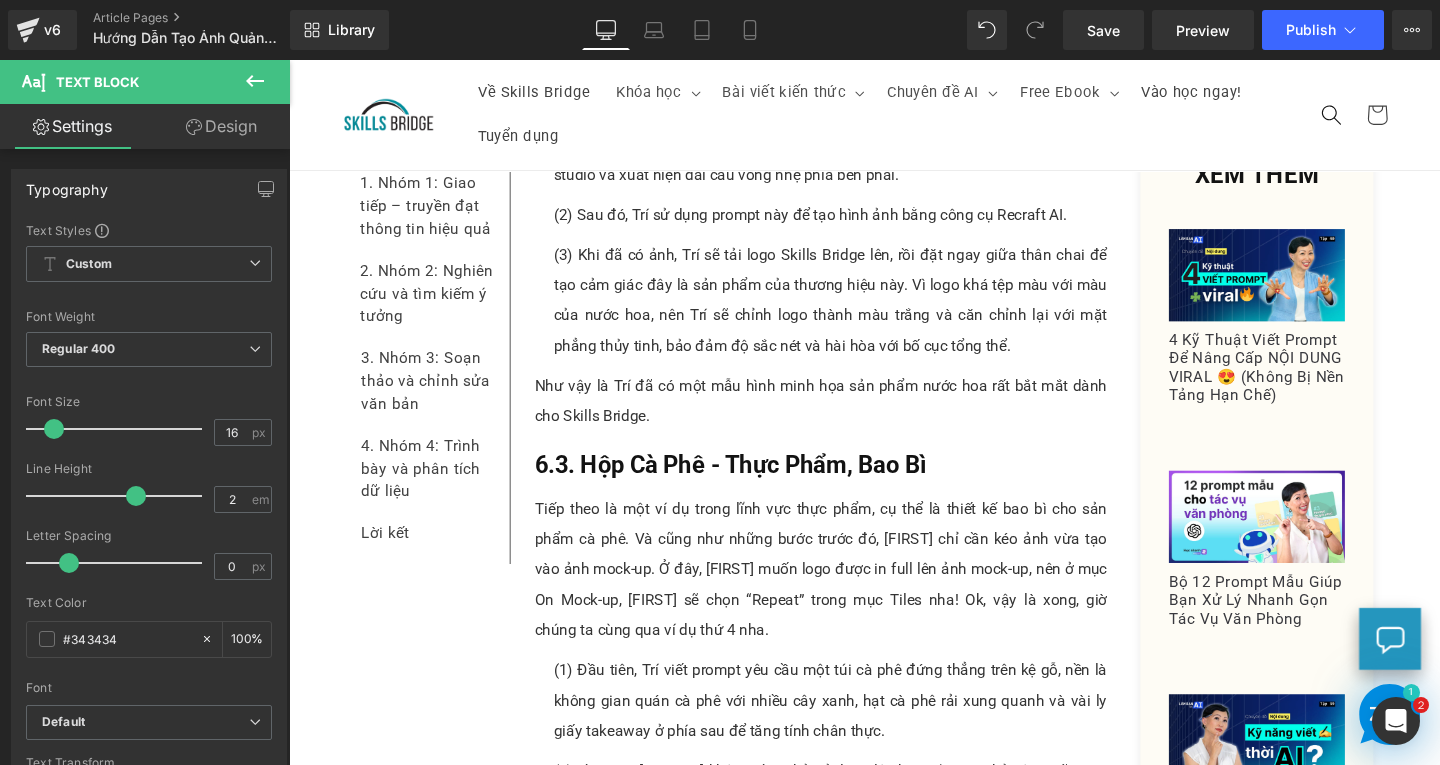 scroll, scrollTop: 6647, scrollLeft: 0, axis: vertical 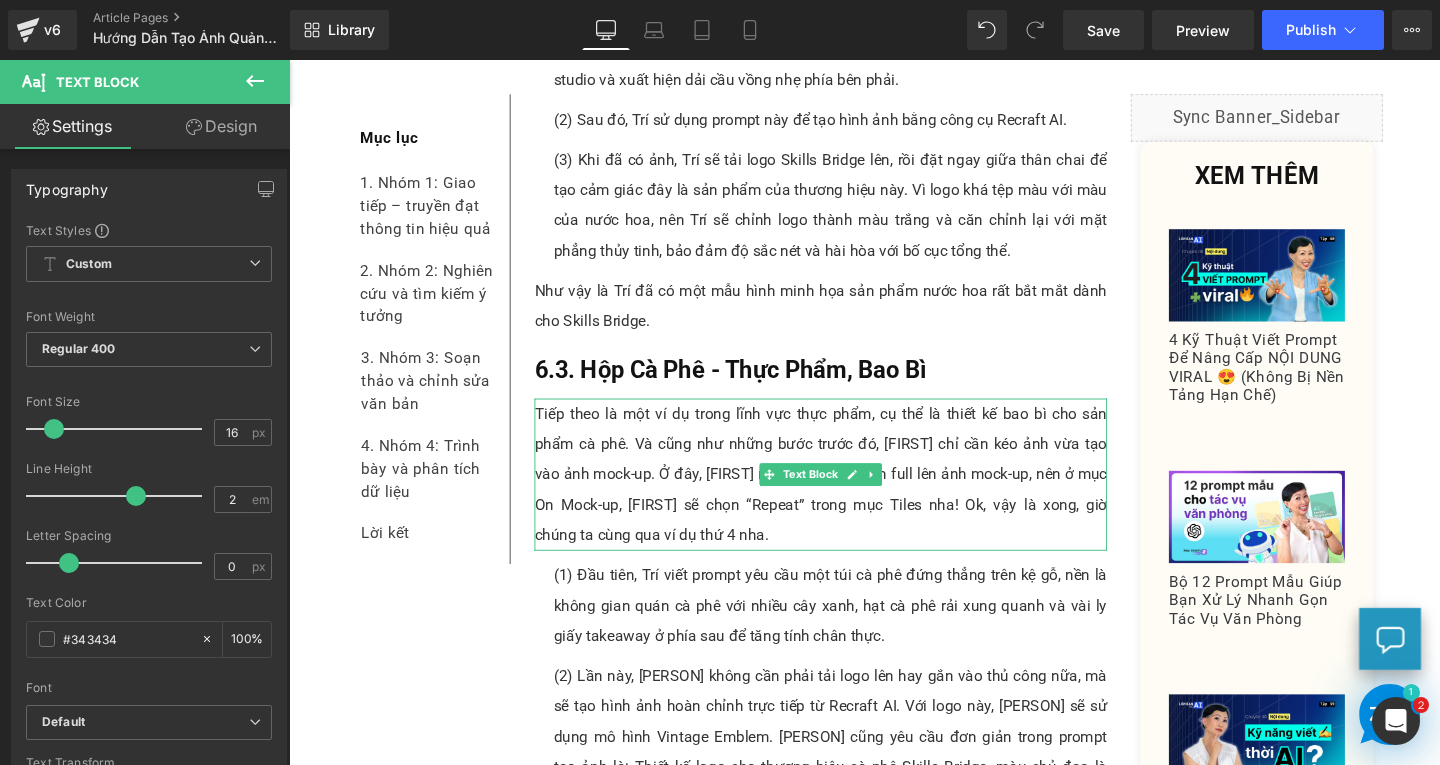 click on "Tiếp theo là một ví dụ trong lĩnh vực thực phẩm, cụ thể là thiết kế bao bì cho sản phẩm cà phê. Và cũng như những bước trước đó, [FIRST] chỉ cần kéo ảnh vừa tạo vào ảnh mock-up. Ở đây, [FIRST] muốn logo được in full lên ảnh mock-up, nên ở mục On Mock-up, [FIRST] sẽ chọn “Repeat” trong mục Tiles nha! Ok, vậy là xong, giờ chúng ta cùng qua ví dụ thứ 4 nha." at bounding box center (848, 496) 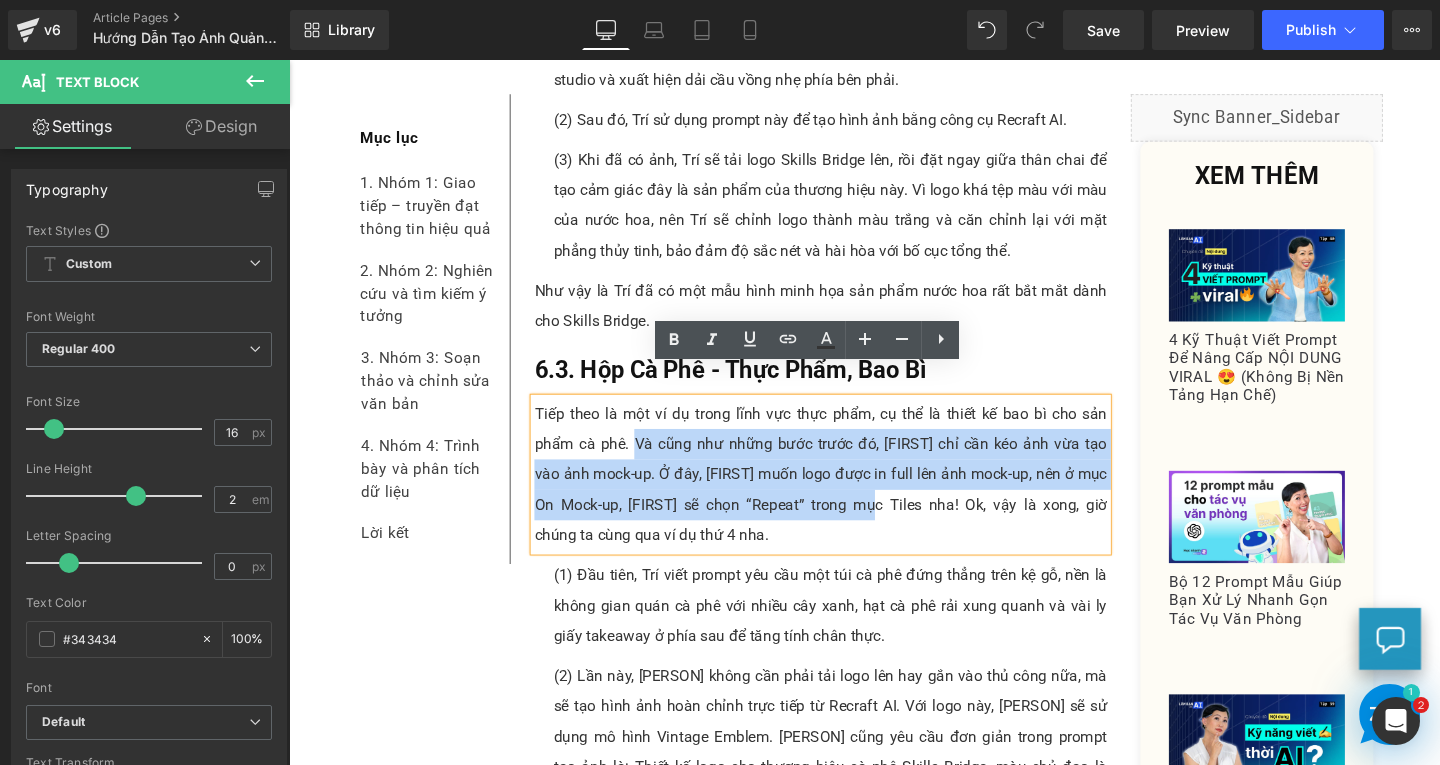 drag, startPoint x: 642, startPoint y: 430, endPoint x: 838, endPoint y: 493, distance: 205.87617 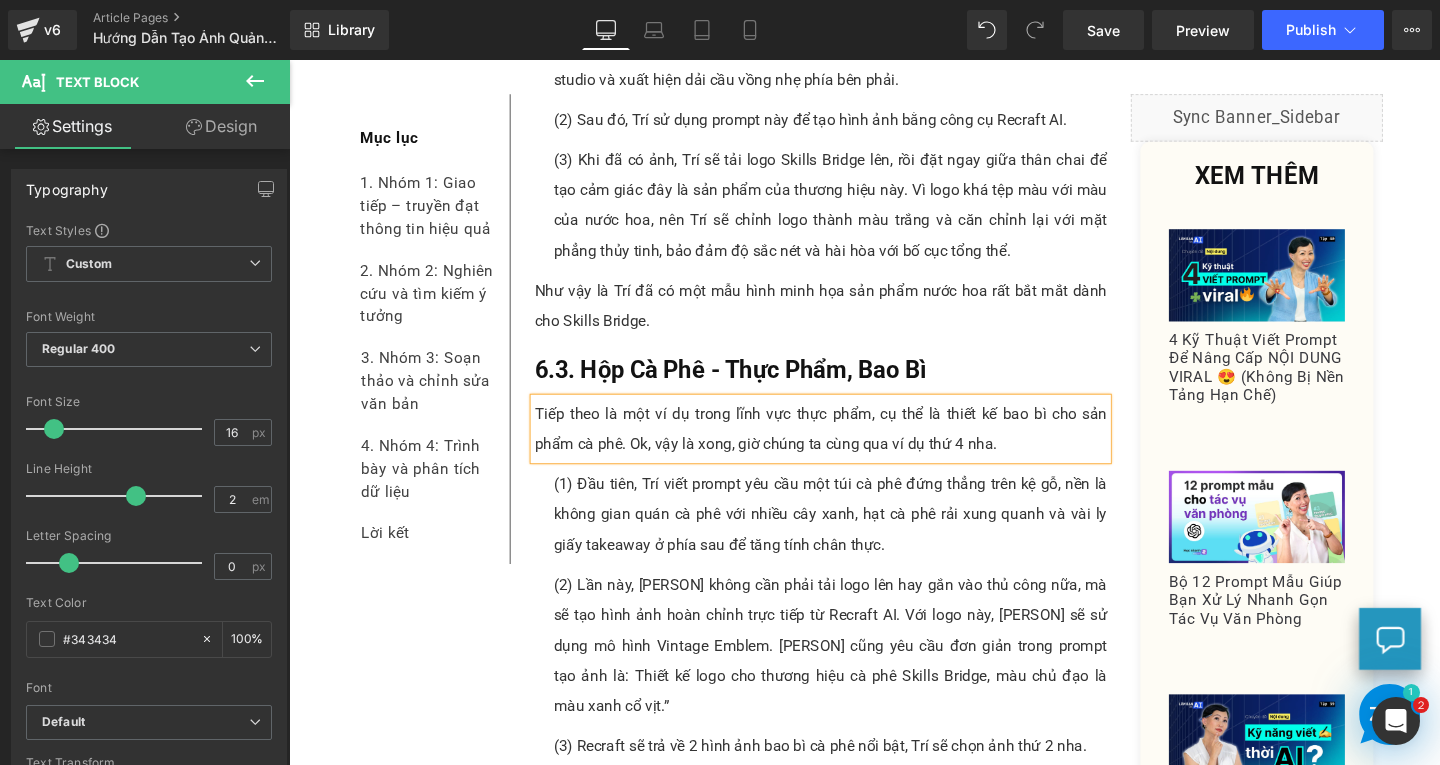 scroll, scrollTop: 6847, scrollLeft: 0, axis: vertical 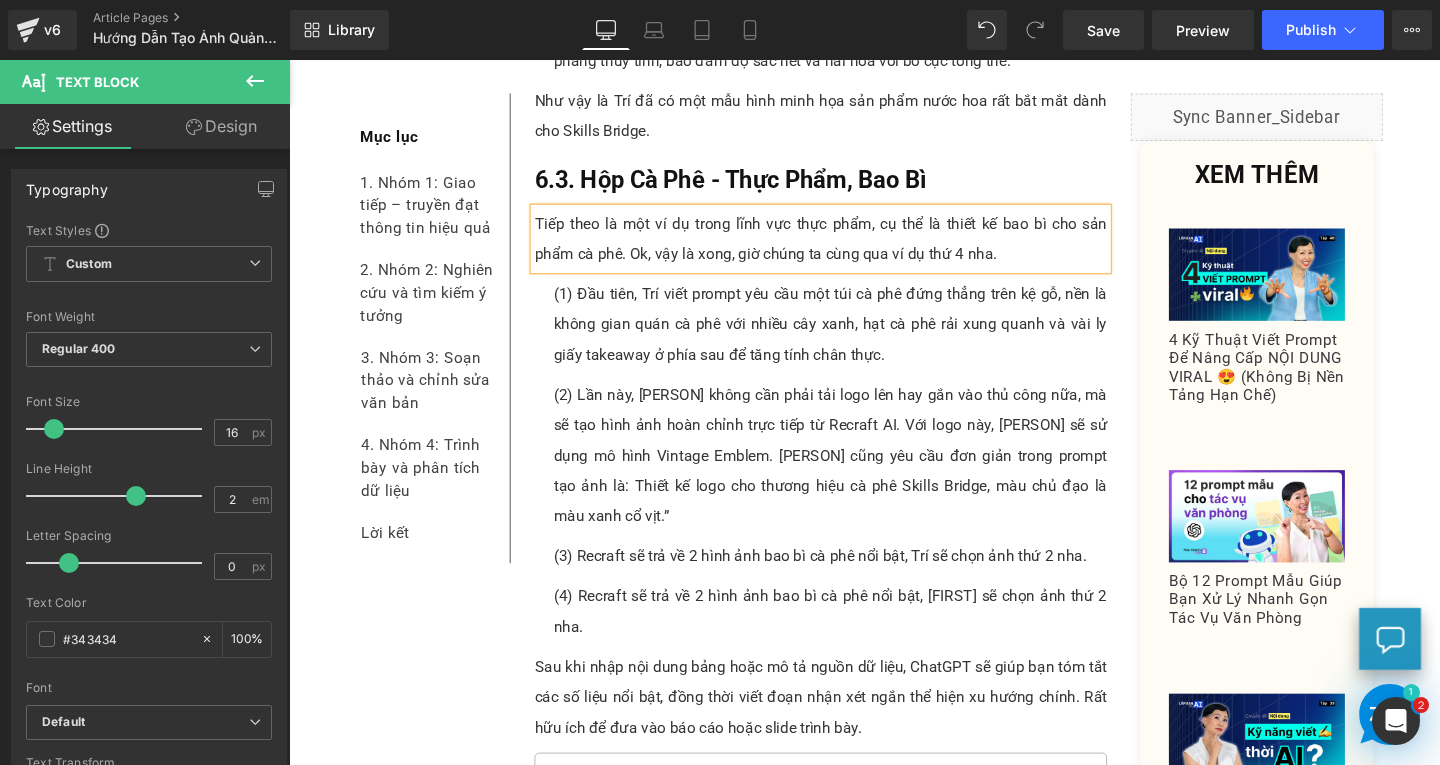 click on "(4) Recraft sẽ trả về 2 hình ảnh bao bì cà phê nổi bật, [FIRST] sẽ chọn ảnh thứ 2 nha." at bounding box center [858, 640] 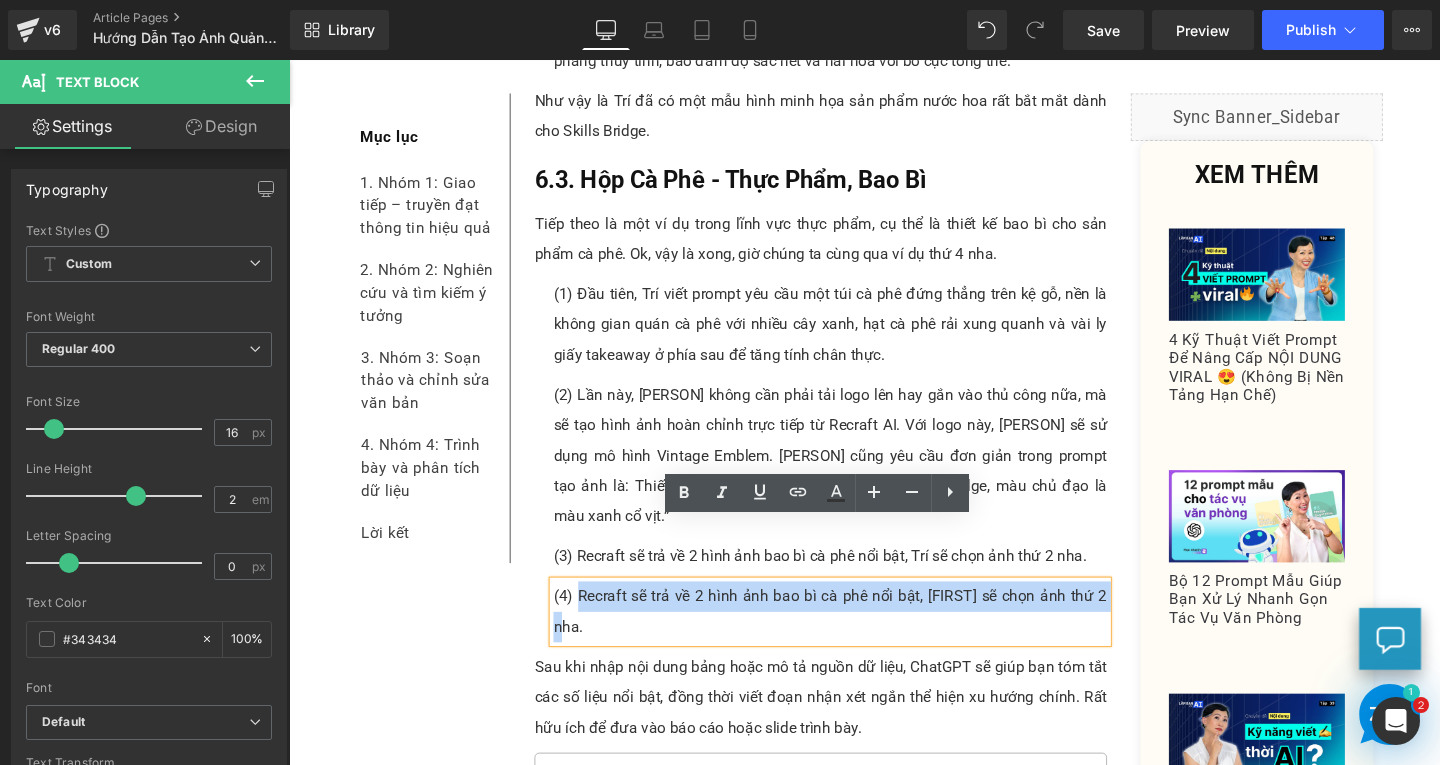 drag, startPoint x: 584, startPoint y: 559, endPoint x: 1138, endPoint y: 555, distance: 554.01447 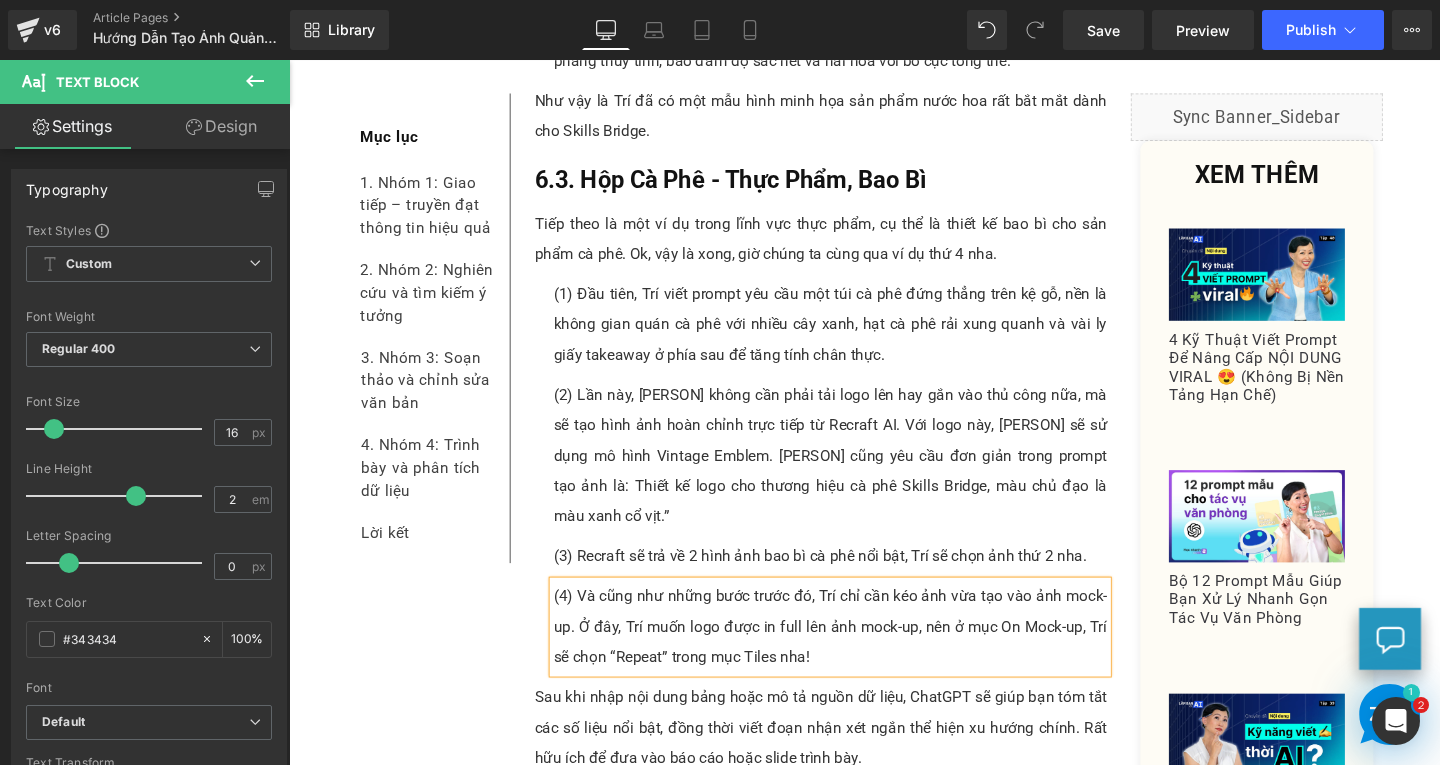 click on "Tiếp theo là một ví dụ trong lĩnh vực thực phẩm, cụ thể là thiết kế bao bì cho sản phẩm cà phê. Ok, vậy là xong, giờ chúng ta cùng qua ví dụ thứ 4 nha." at bounding box center (848, 248) 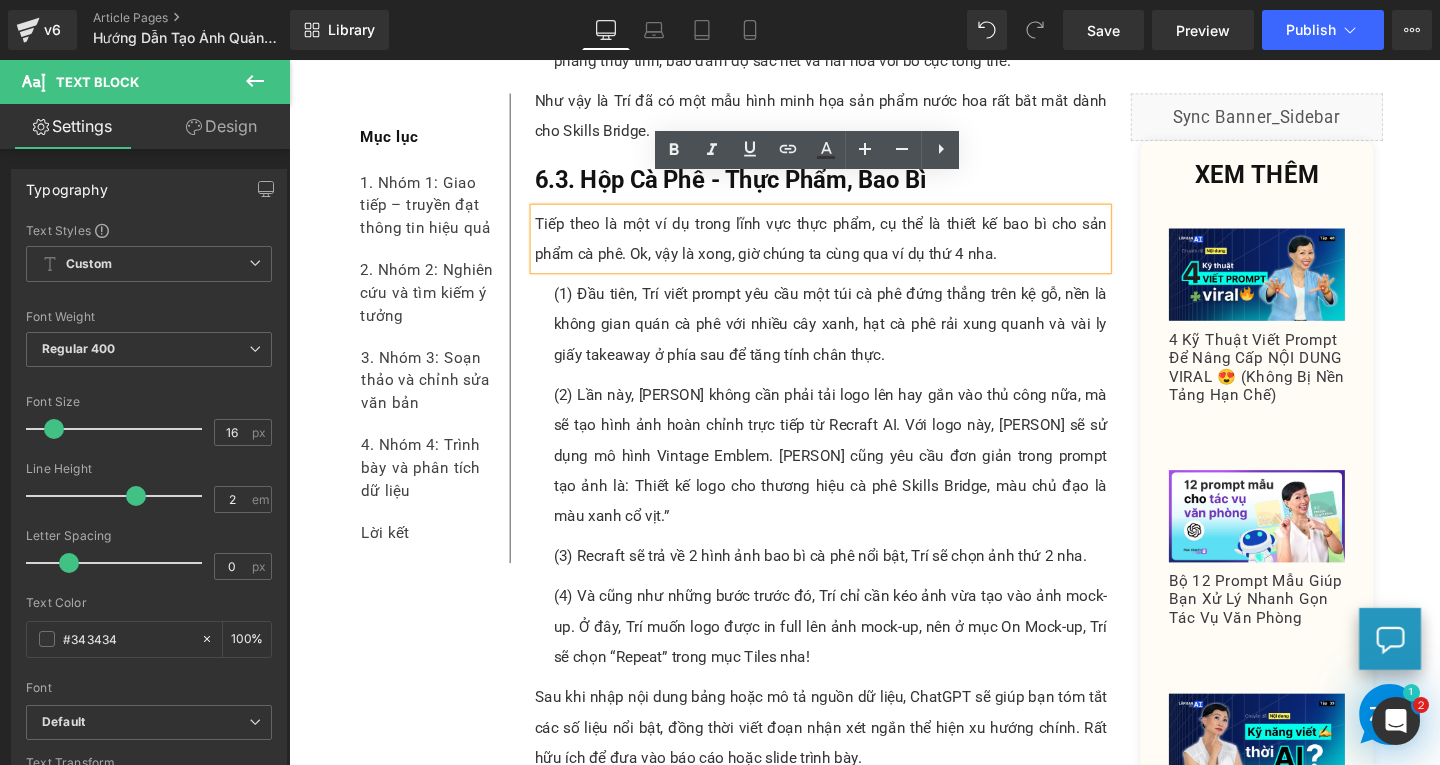drag, startPoint x: 644, startPoint y: 230, endPoint x: 1062, endPoint y: 251, distance: 418.5272 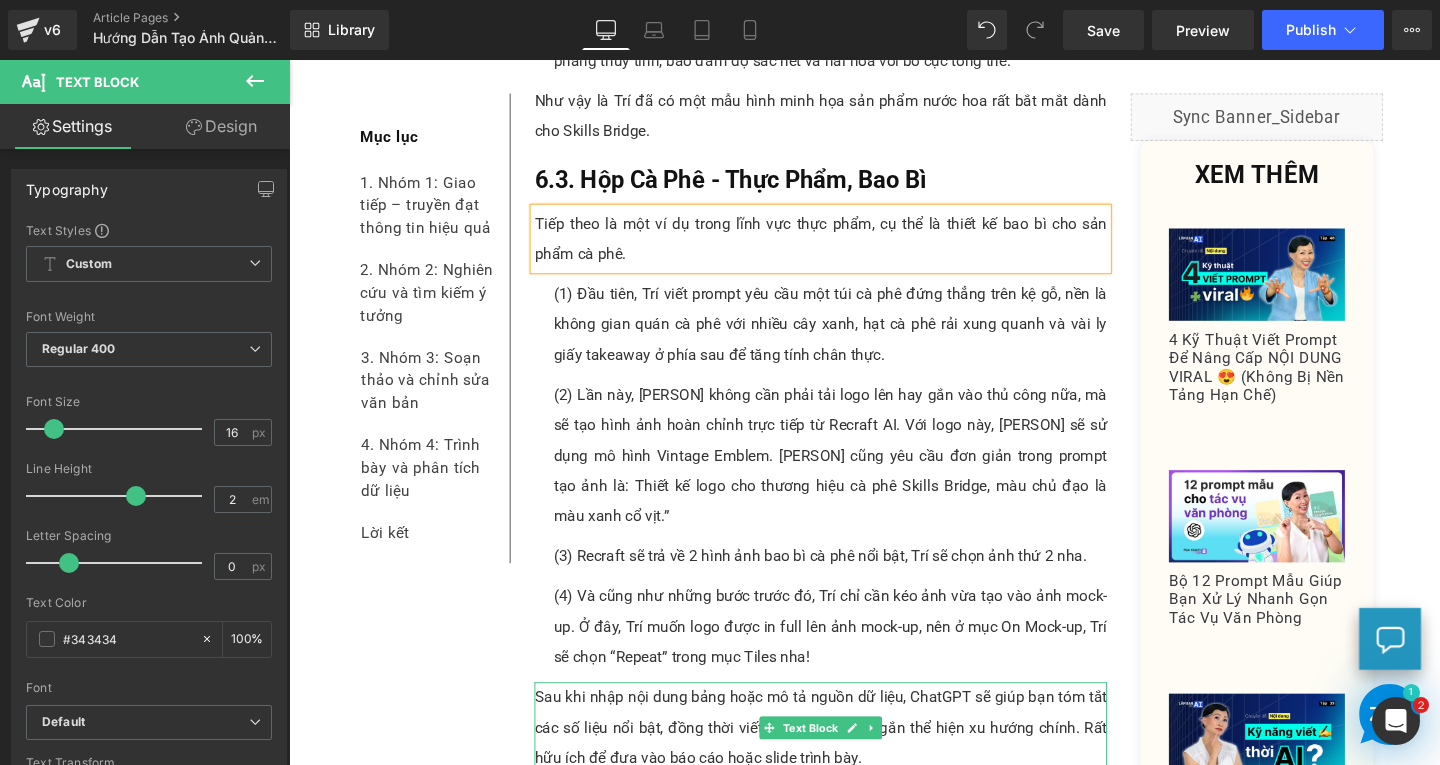 click on "Sau khi nhập nội dung bảng hoặc mô tả nguồn dữ liệu, ChatGPT sẽ giúp bạn tóm tắt các số liệu nổi bật, đồng thời viết đoạn nhận xét ngắn thể hiện xu hướng chính. Rất hữu ích để đưa vào báo cáo hoặc slide trình bày." at bounding box center (848, 762) 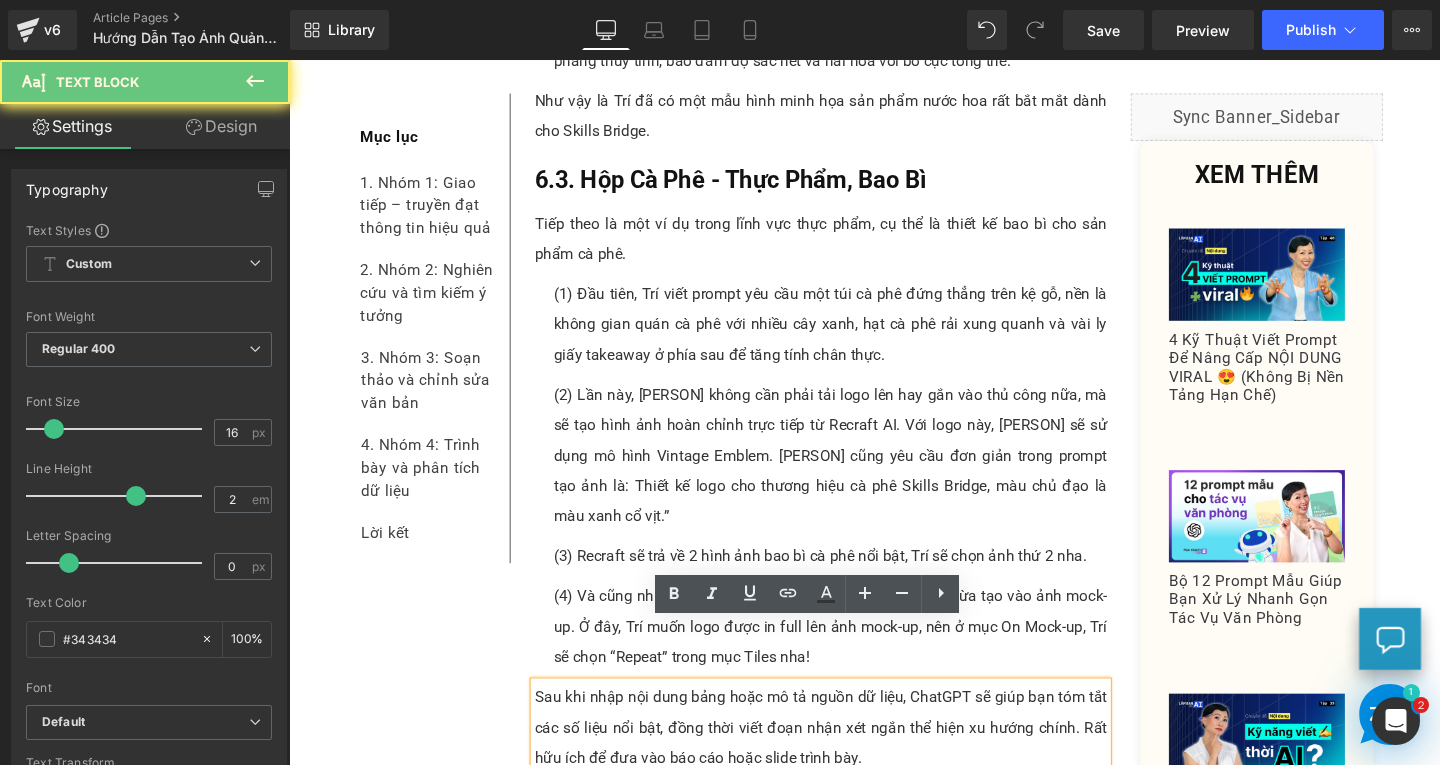 click on "Sau khi nhập nội dung bảng hoặc mô tả nguồn dữ liệu, ChatGPT sẽ giúp bạn tóm tắt các số liệu nổi bật, đồng thời viết đoạn nhận xét ngắn thể hiện xu hướng chính. Rất hữu ích để đưa vào báo cáo hoặc slide trình bày." at bounding box center (848, 762) 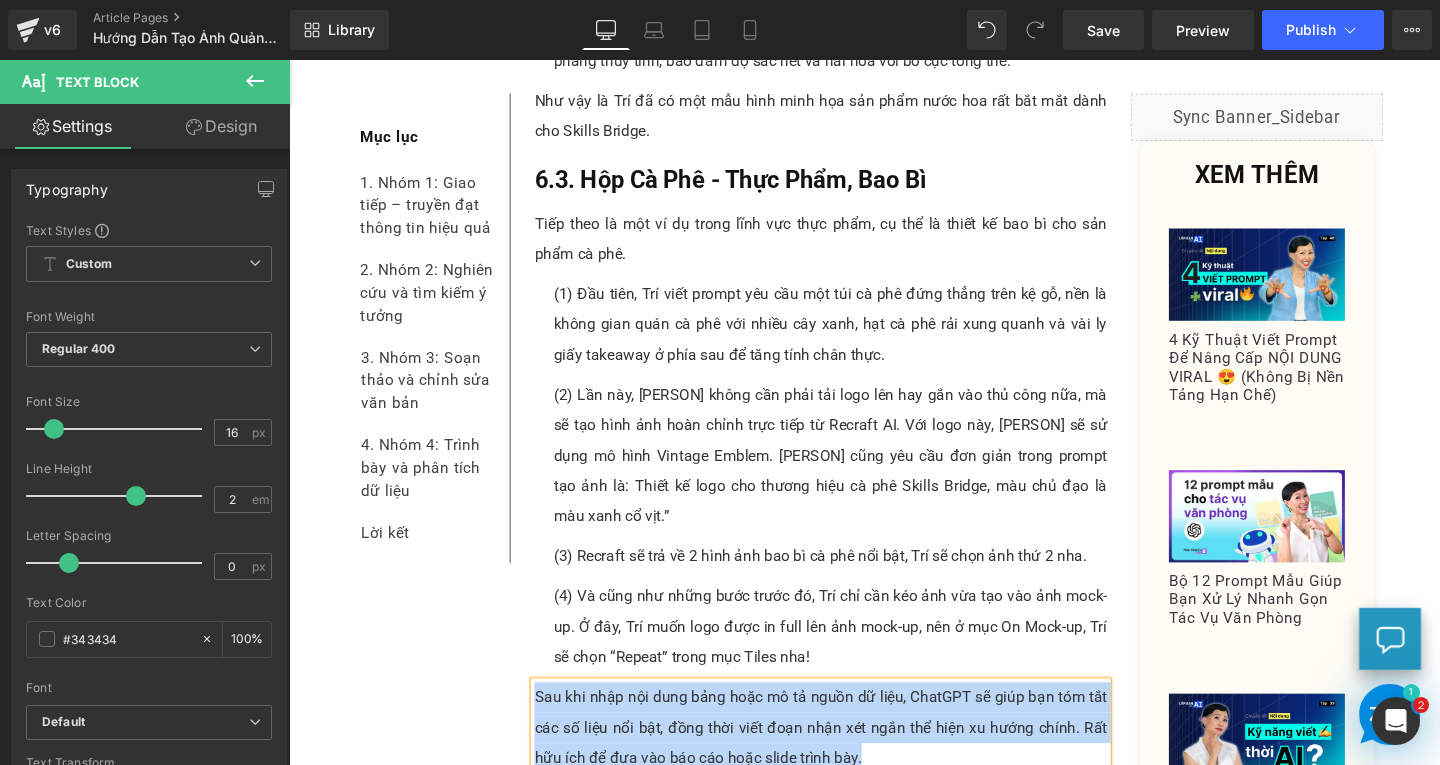 paste 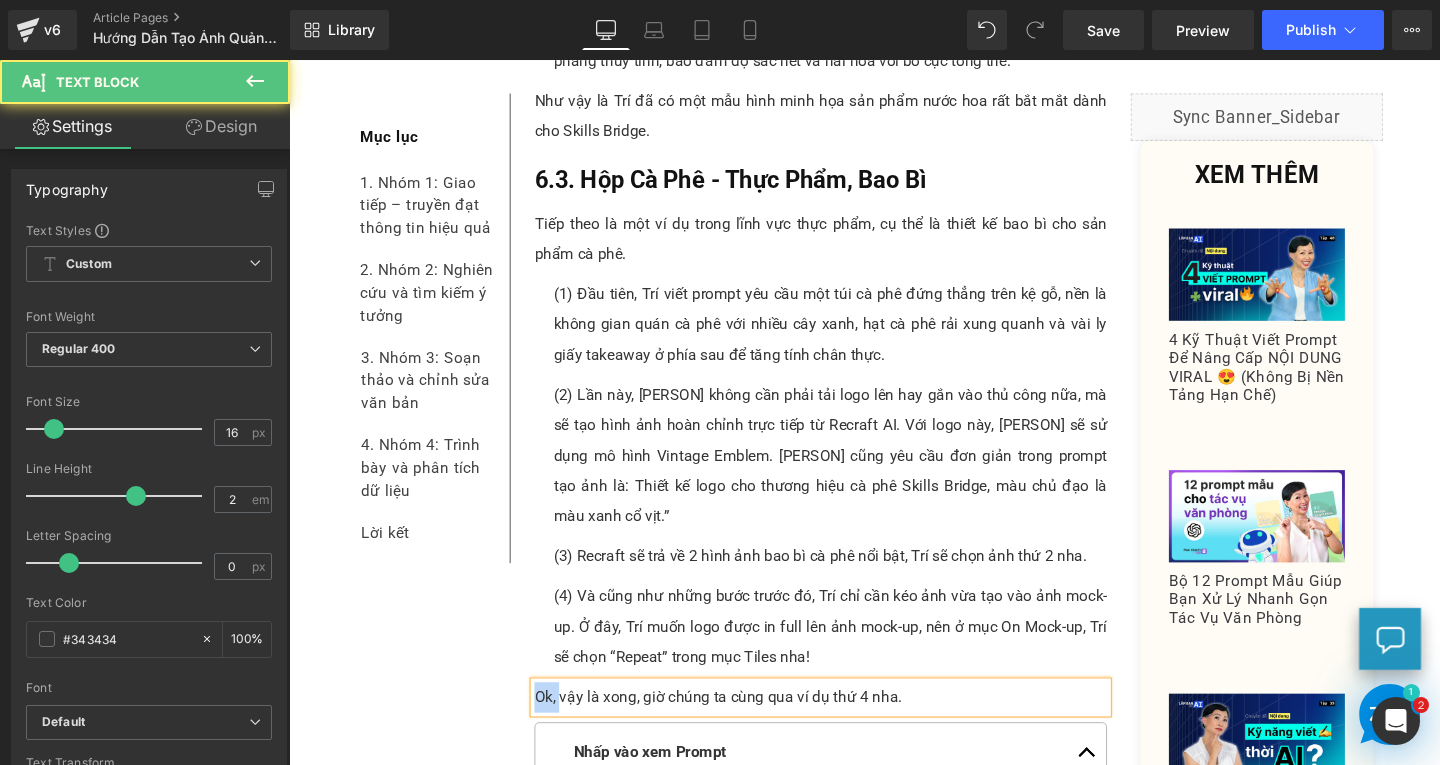 drag, startPoint x: 567, startPoint y: 665, endPoint x: 521, endPoint y: 658, distance: 46.52956 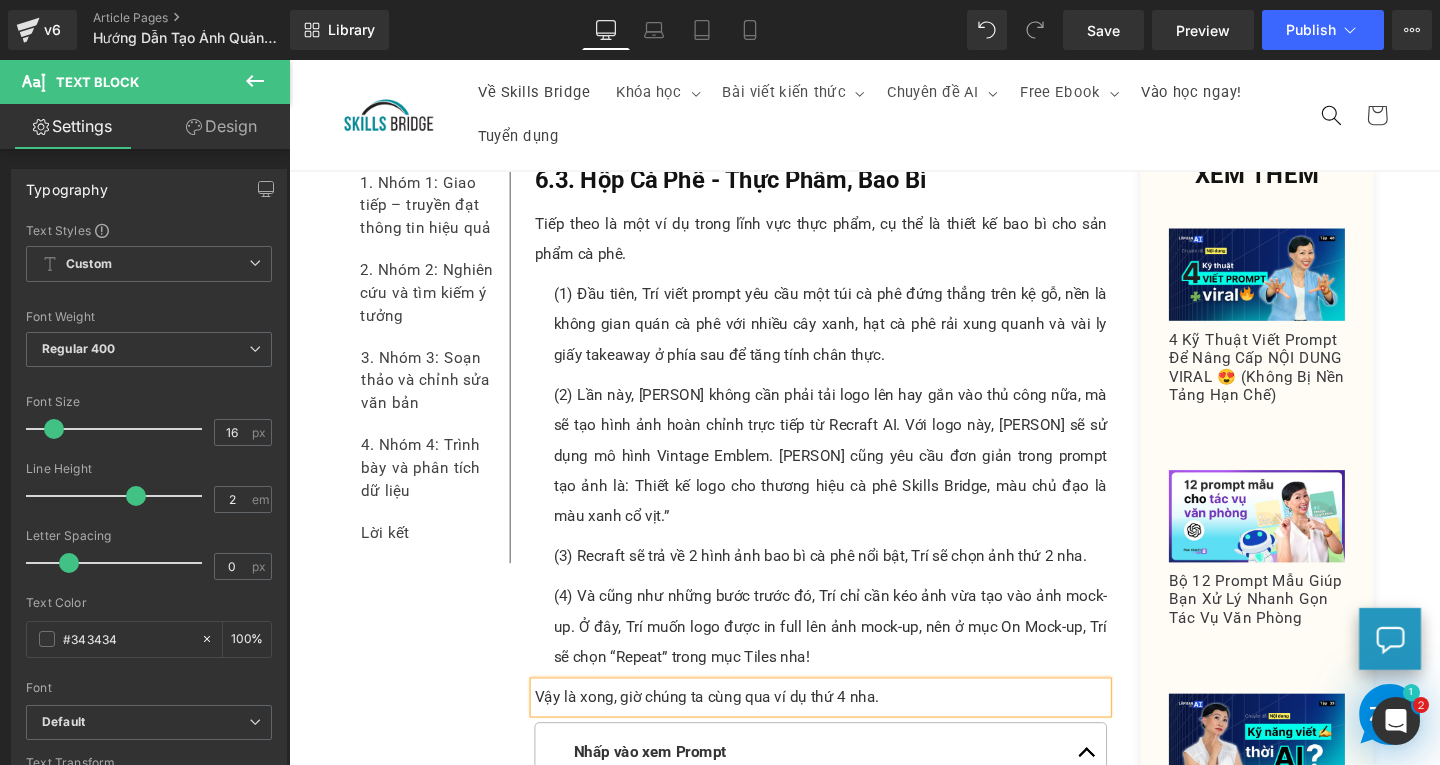 scroll, scrollTop: 6547, scrollLeft: 0, axis: vertical 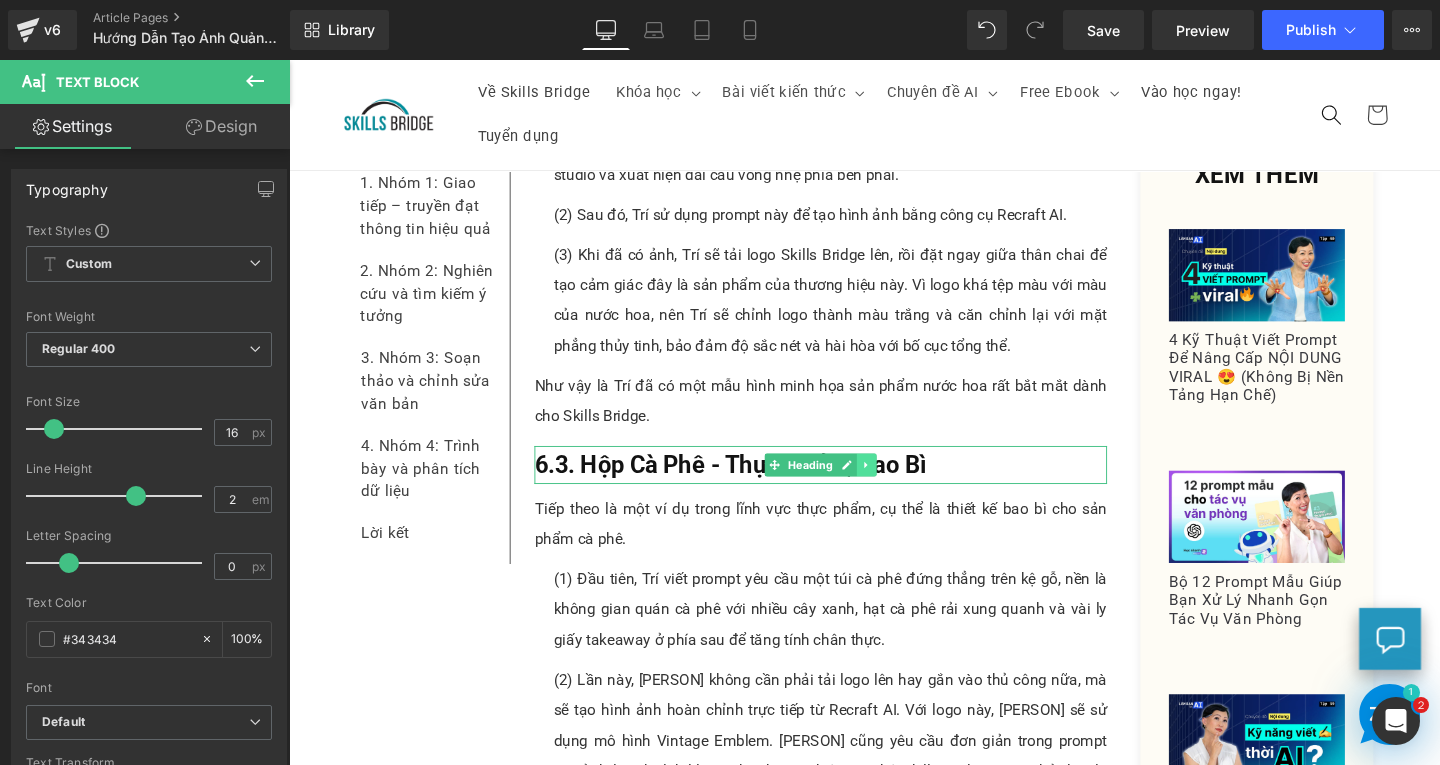 click at bounding box center [896, 486] 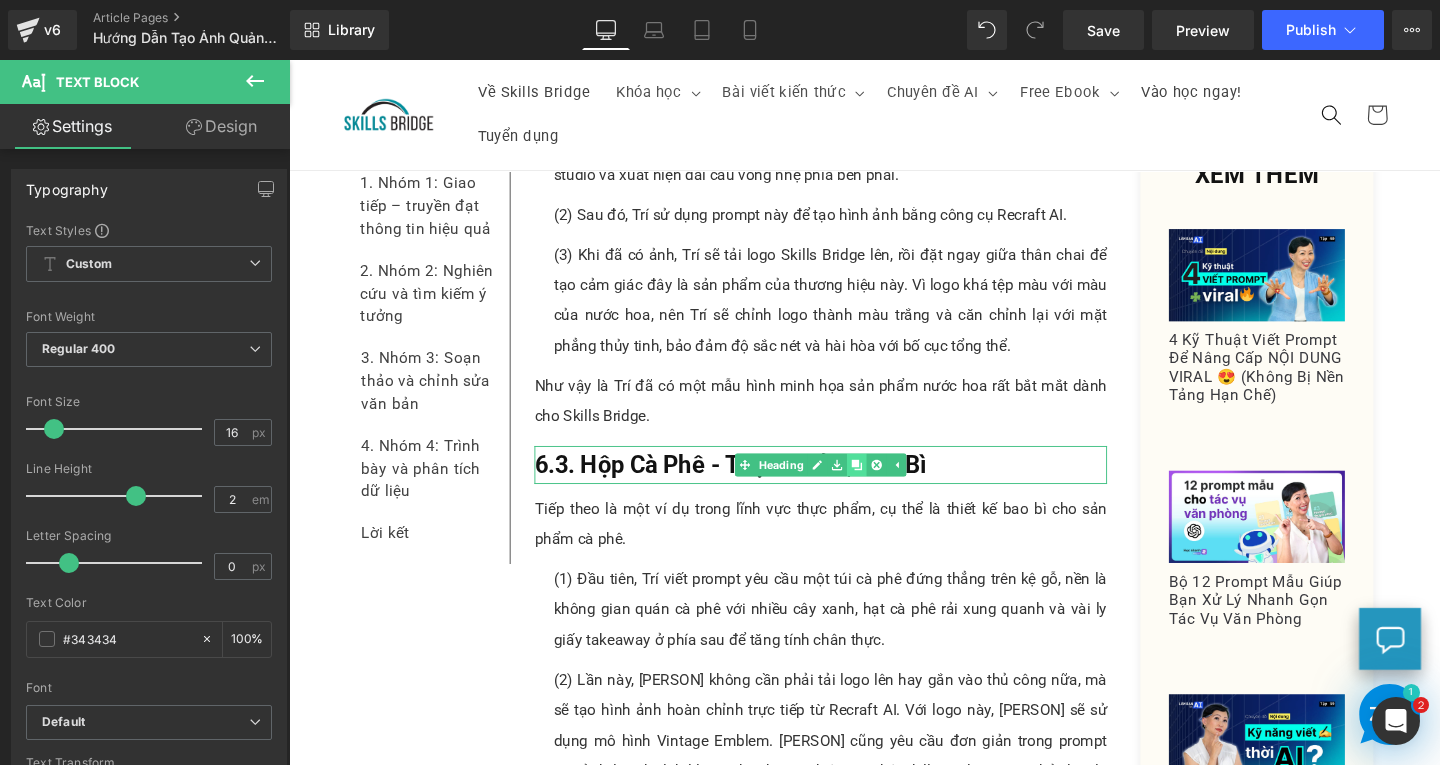 click at bounding box center [886, 486] 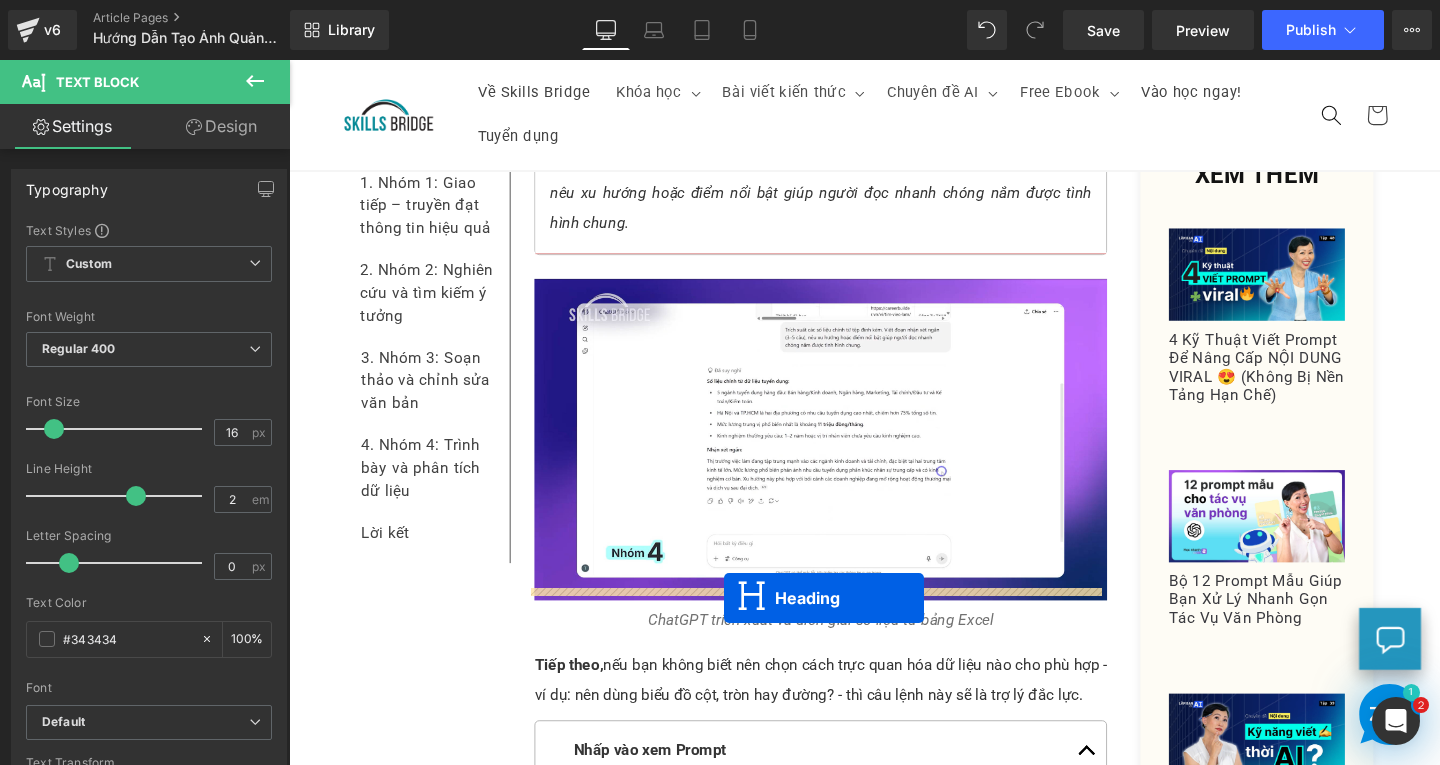 drag, startPoint x: 795, startPoint y: 509, endPoint x: 746, endPoint y: 625, distance: 125.92458 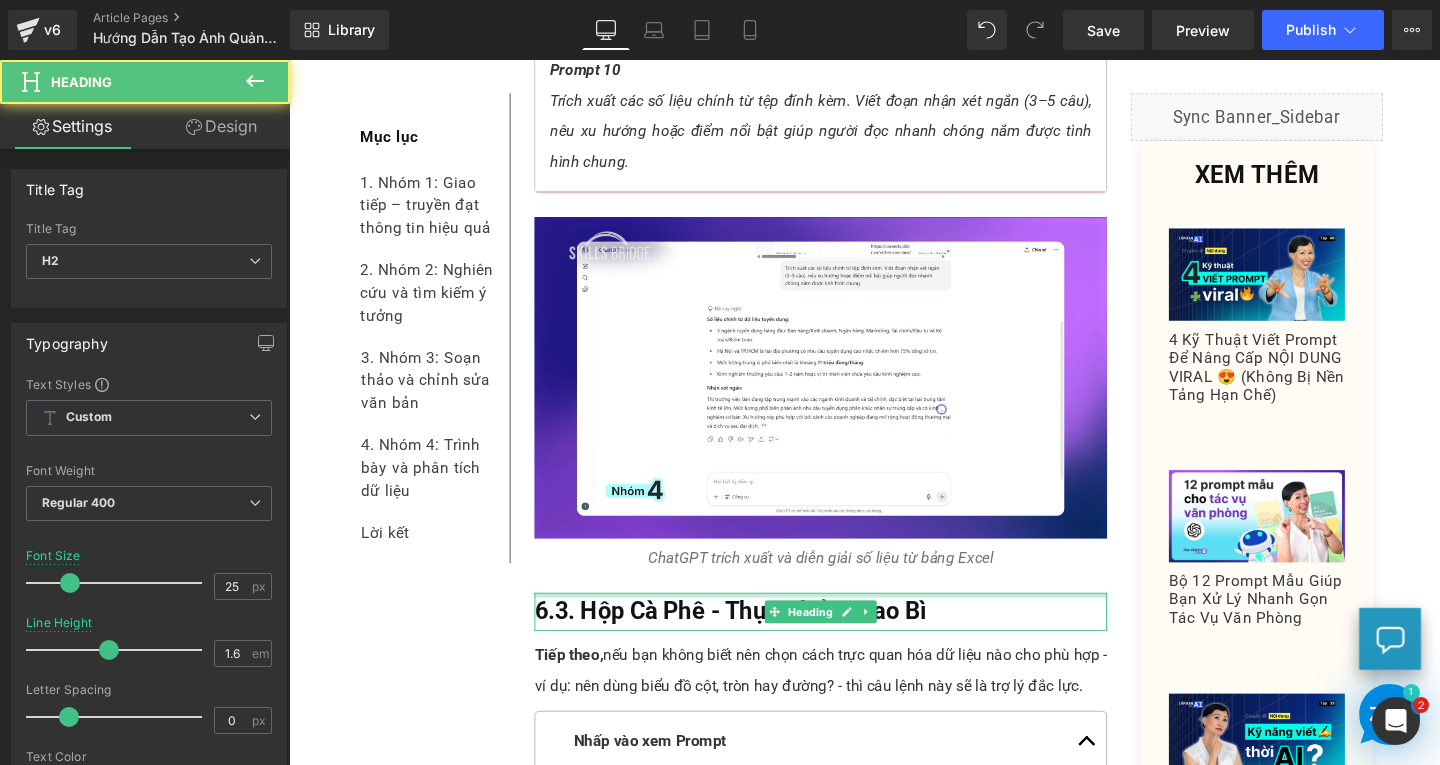 scroll, scrollTop: 7562, scrollLeft: 0, axis: vertical 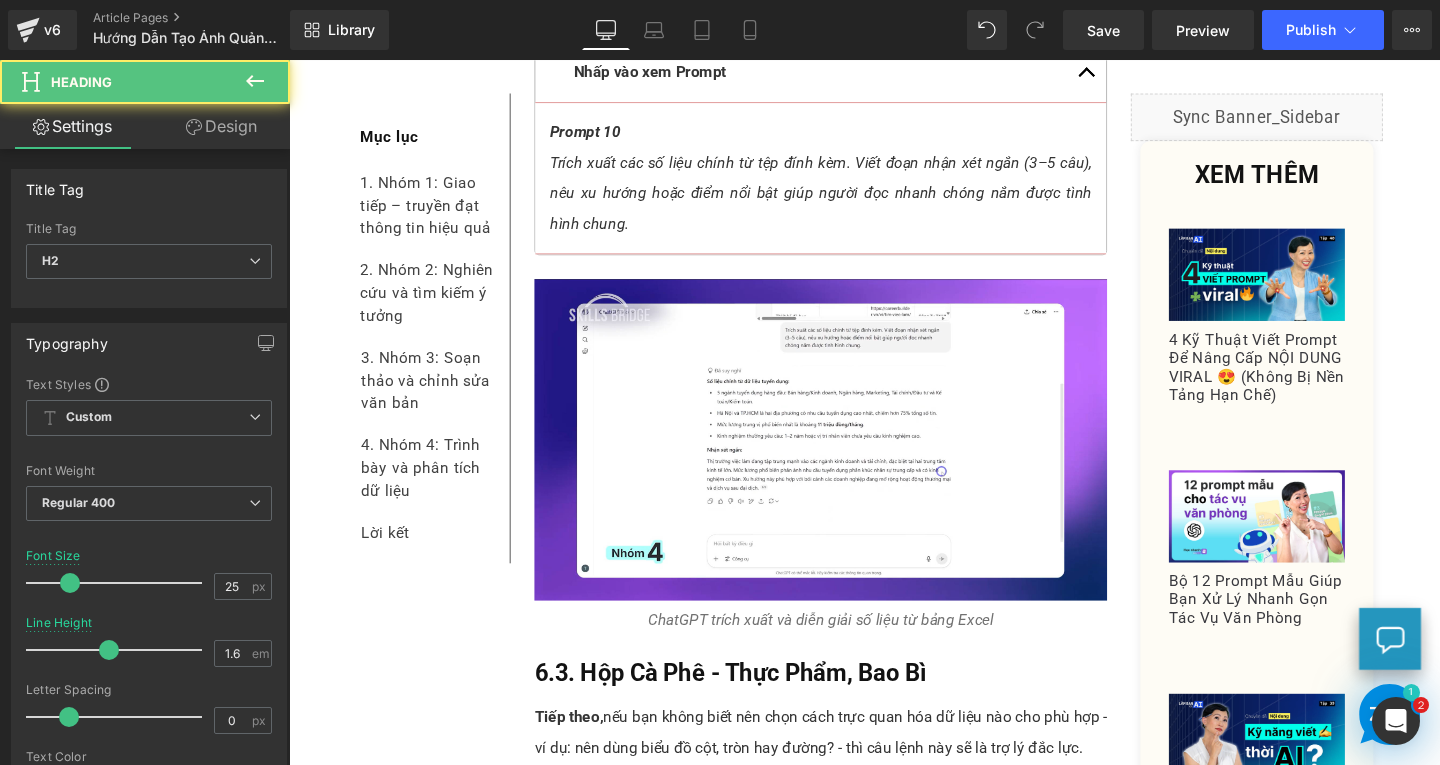 click on "6.3. Hộp Cà Phê - Thực Phẩm, Bao Bì" at bounding box center (753, 704) 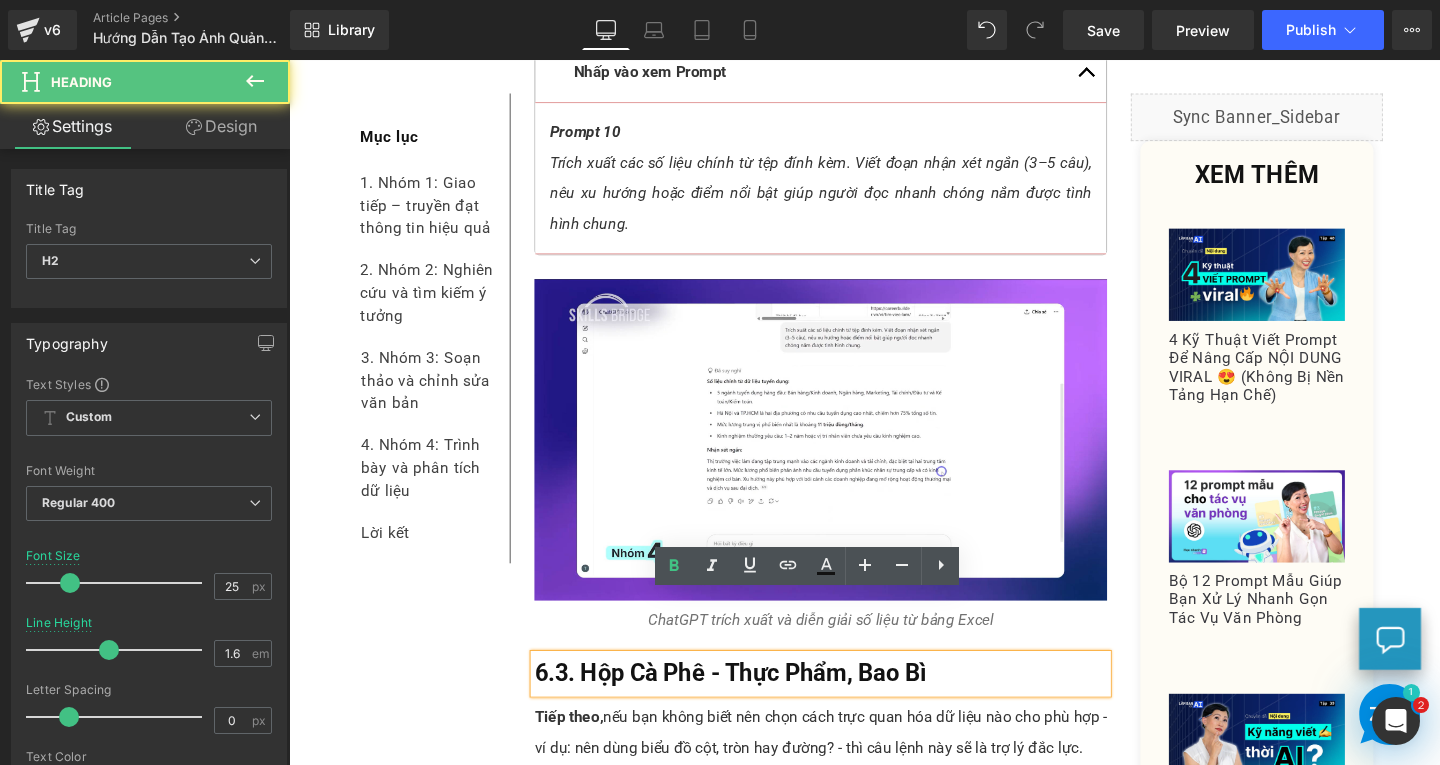 click on "6.3. Hộp Cà Phê - Thực Phẩm, Bao Bì" at bounding box center [848, 705] 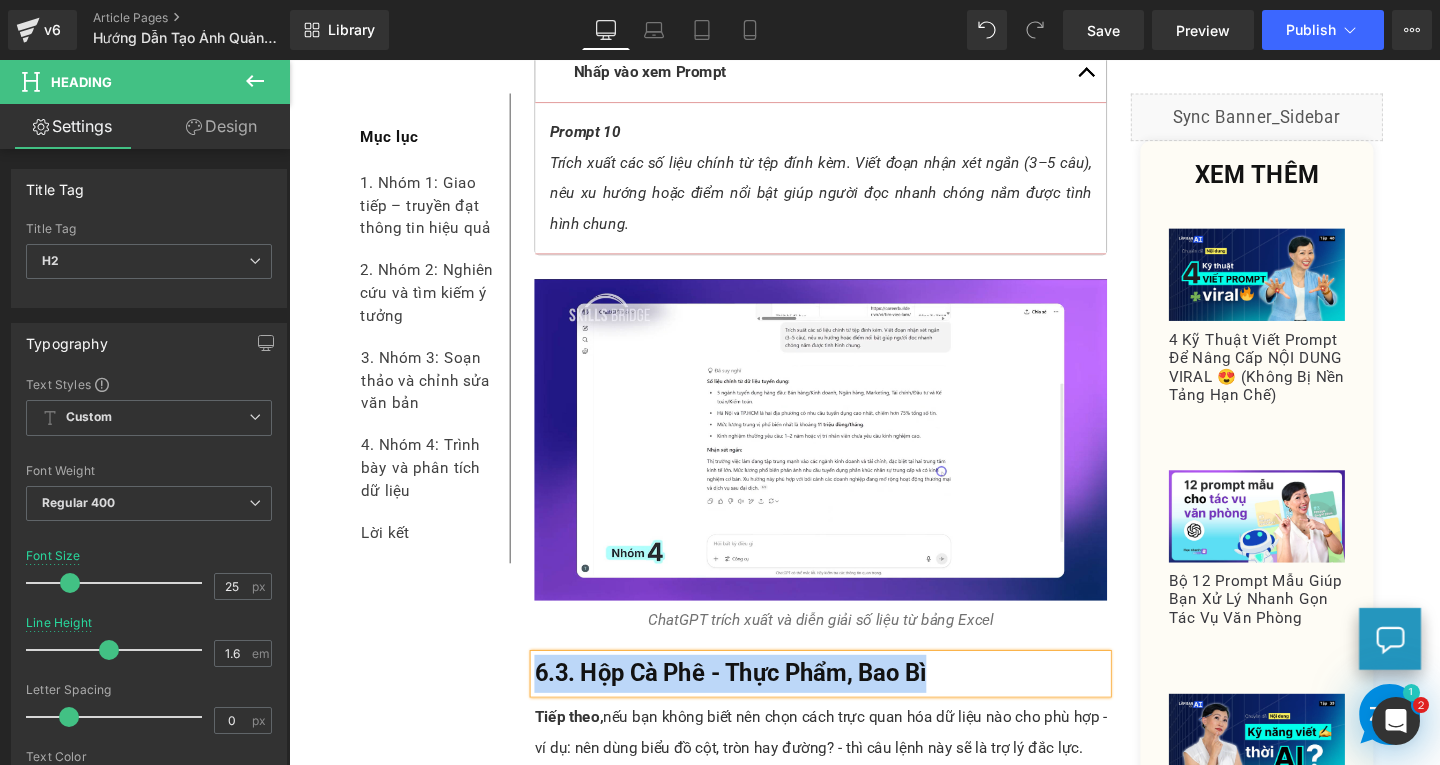 paste 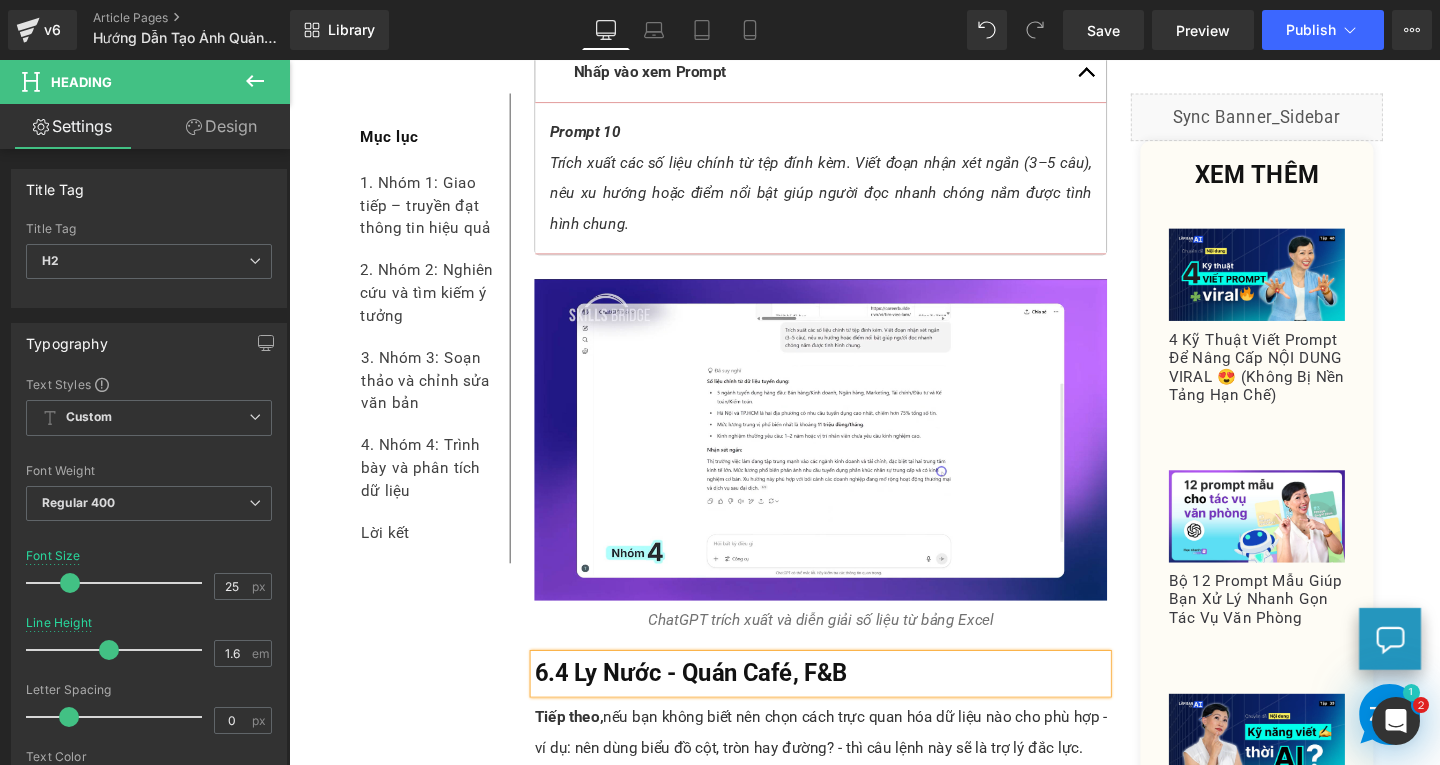 click on "6.4 Ly Nước - Quán Café, F&B" at bounding box center [711, 704] 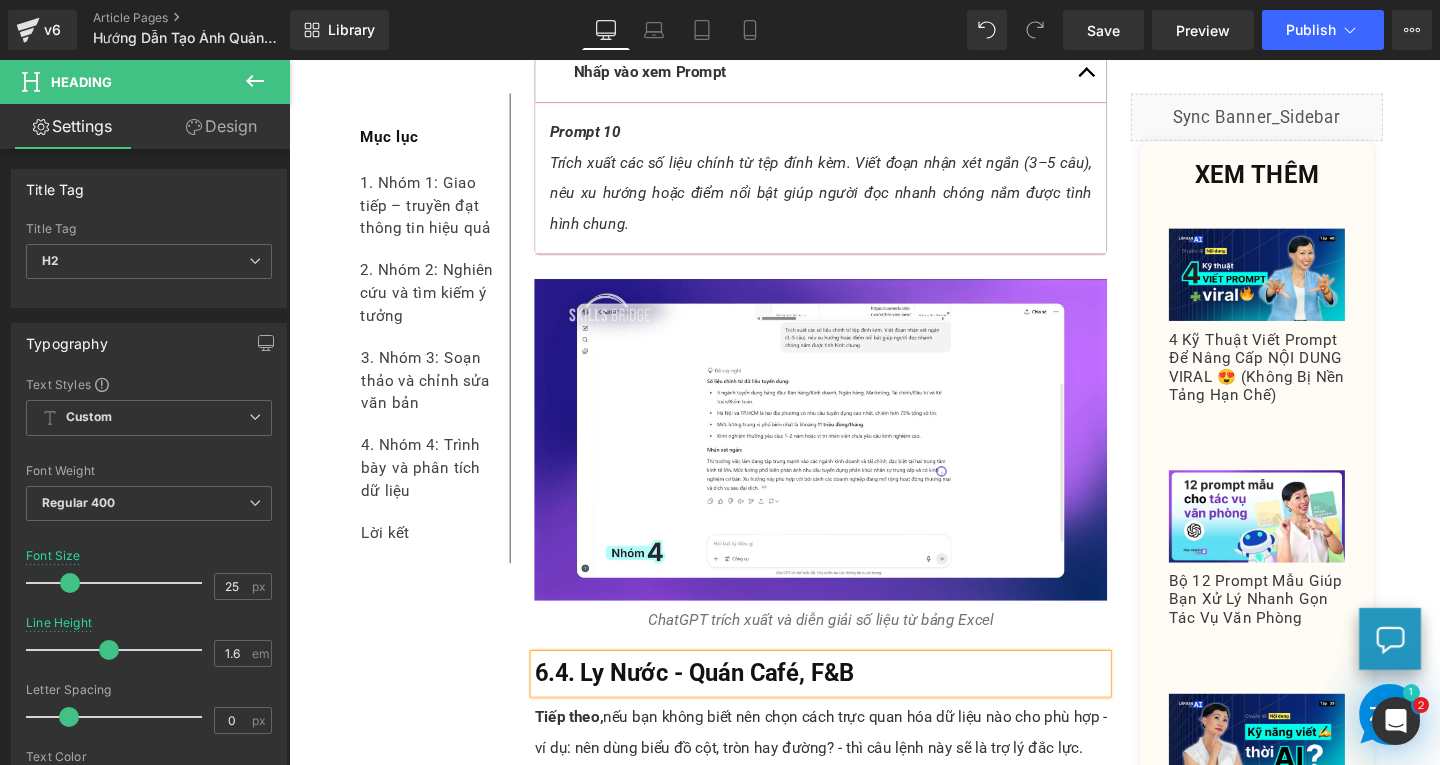 click on "6.4. Ly Nước - Quán Café, F&B" at bounding box center (848, 705) 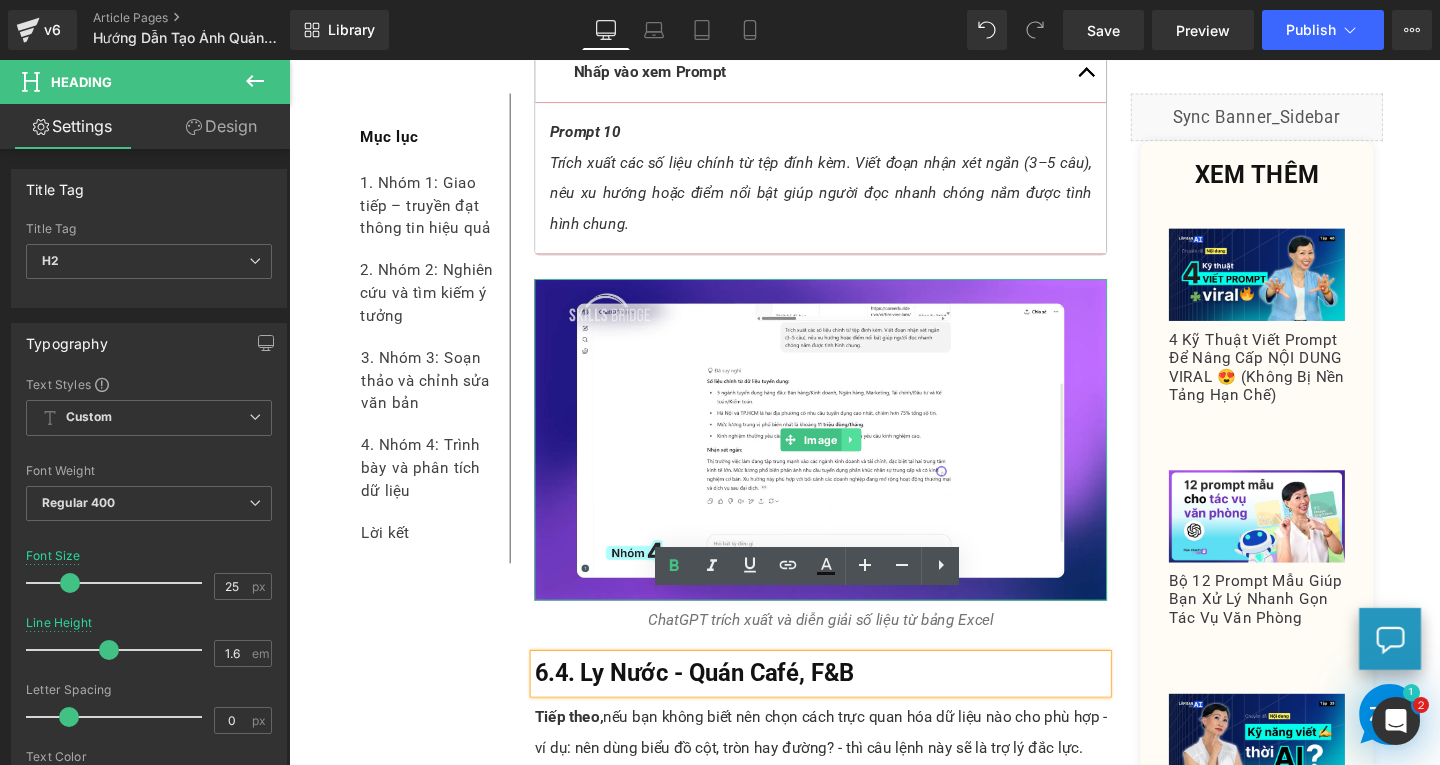 scroll, scrollTop: 7662, scrollLeft: 0, axis: vertical 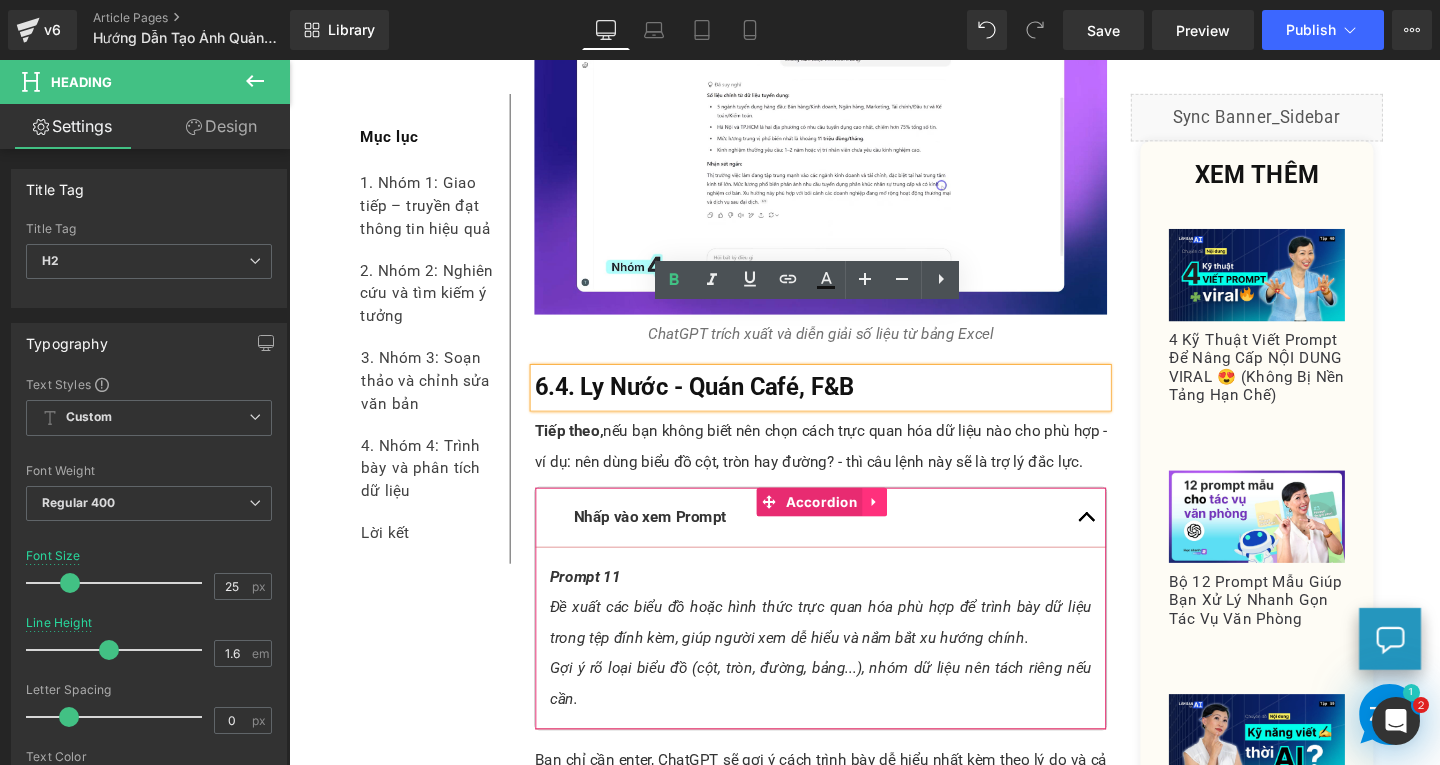 click at bounding box center (905, 525) 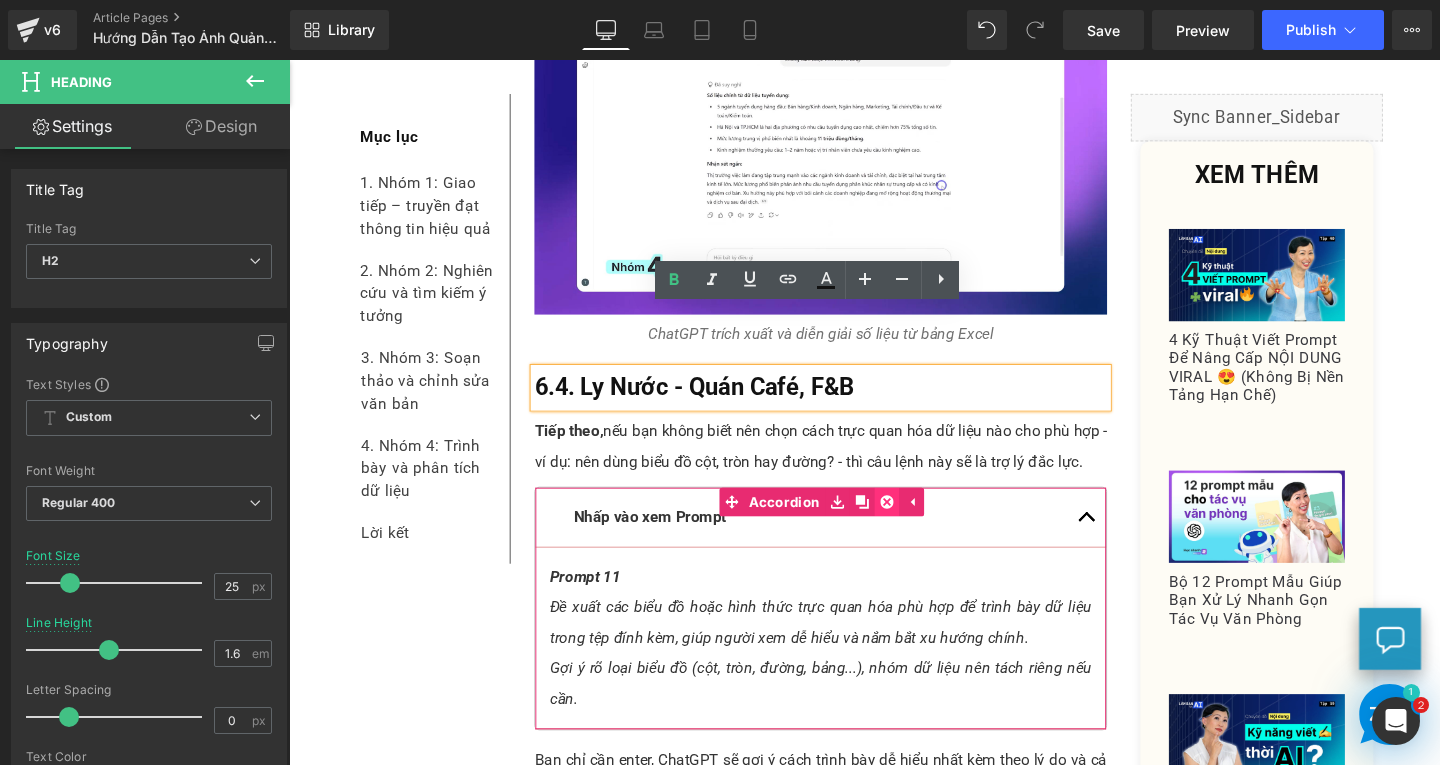 click 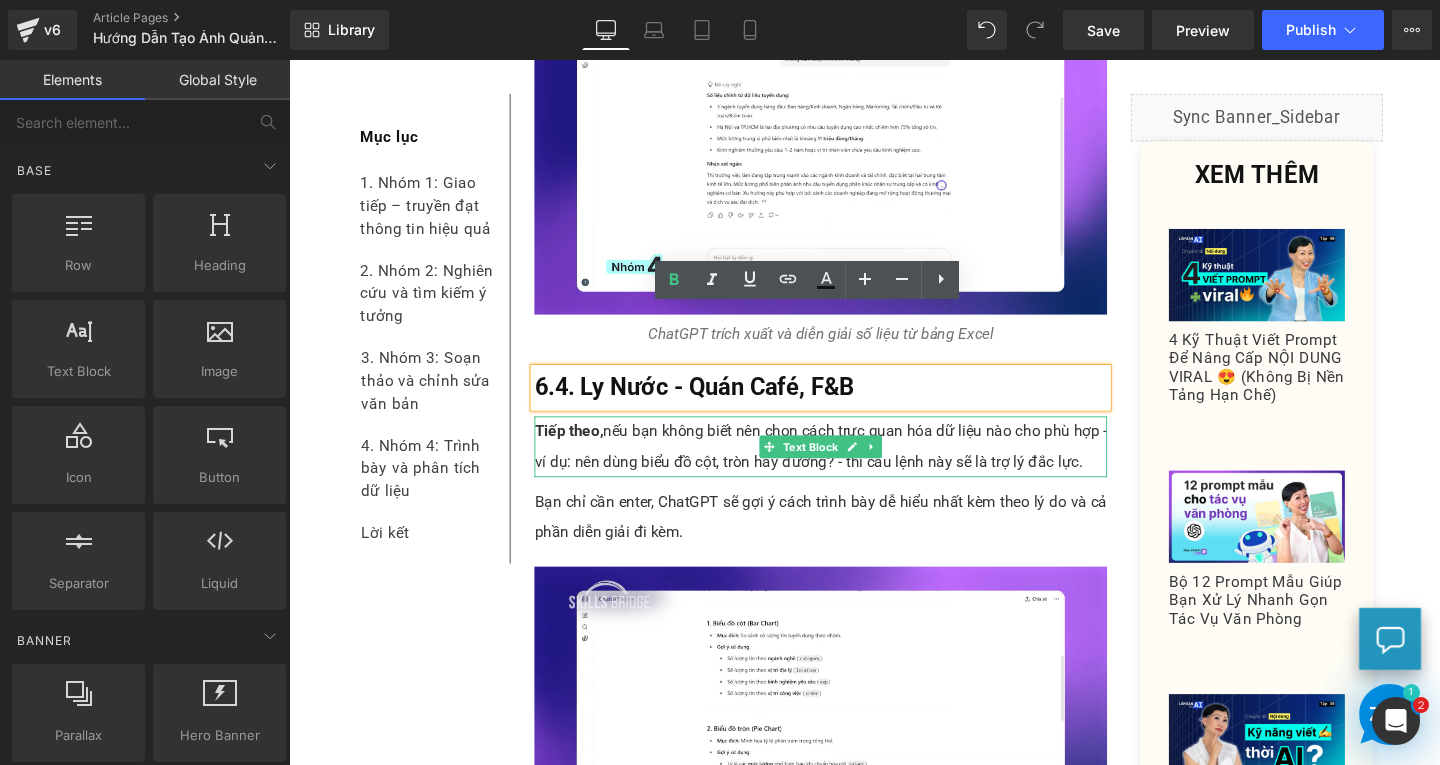drag, startPoint x: 1089, startPoint y: 405, endPoint x: 1138, endPoint y: 425, distance: 52.924473 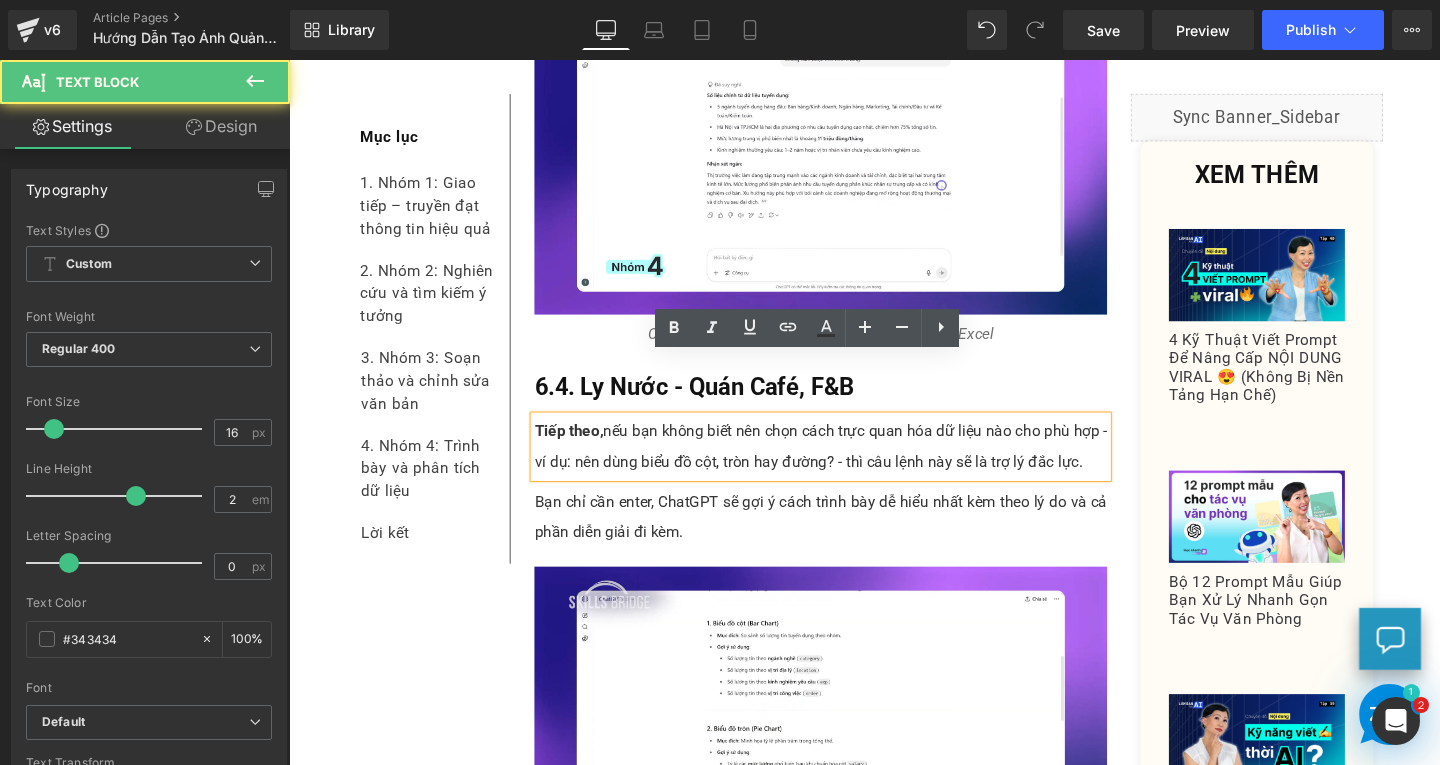 click on "Tiếp theo,  nếu bạn không biết nên chọn cách trực quan hóa dữ liệu nào cho phù hợp - ví dụ: nên dùng biểu đồ cột, tròn hay đường? - thì câu lệnh này sẽ là trợ lý đắc lực." at bounding box center [848, 467] 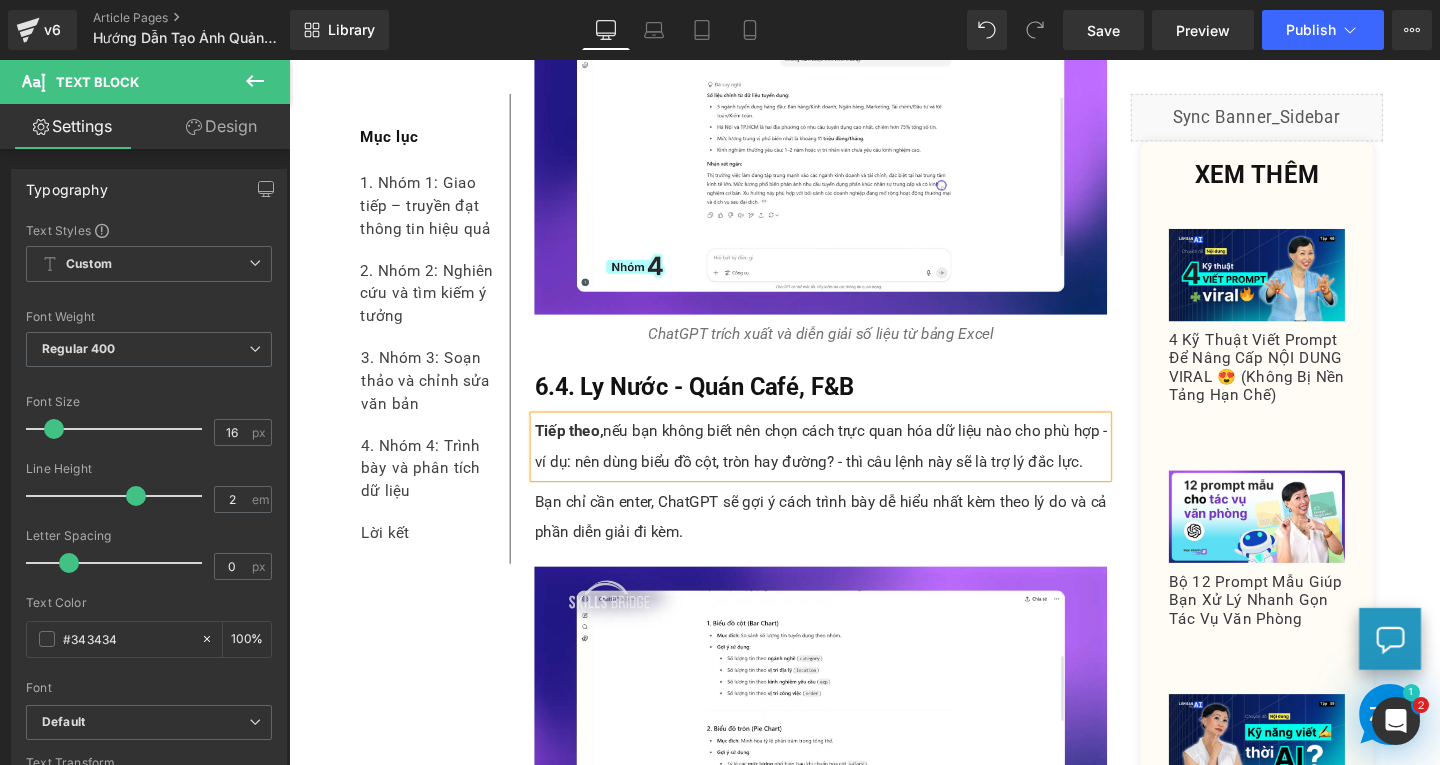 paste 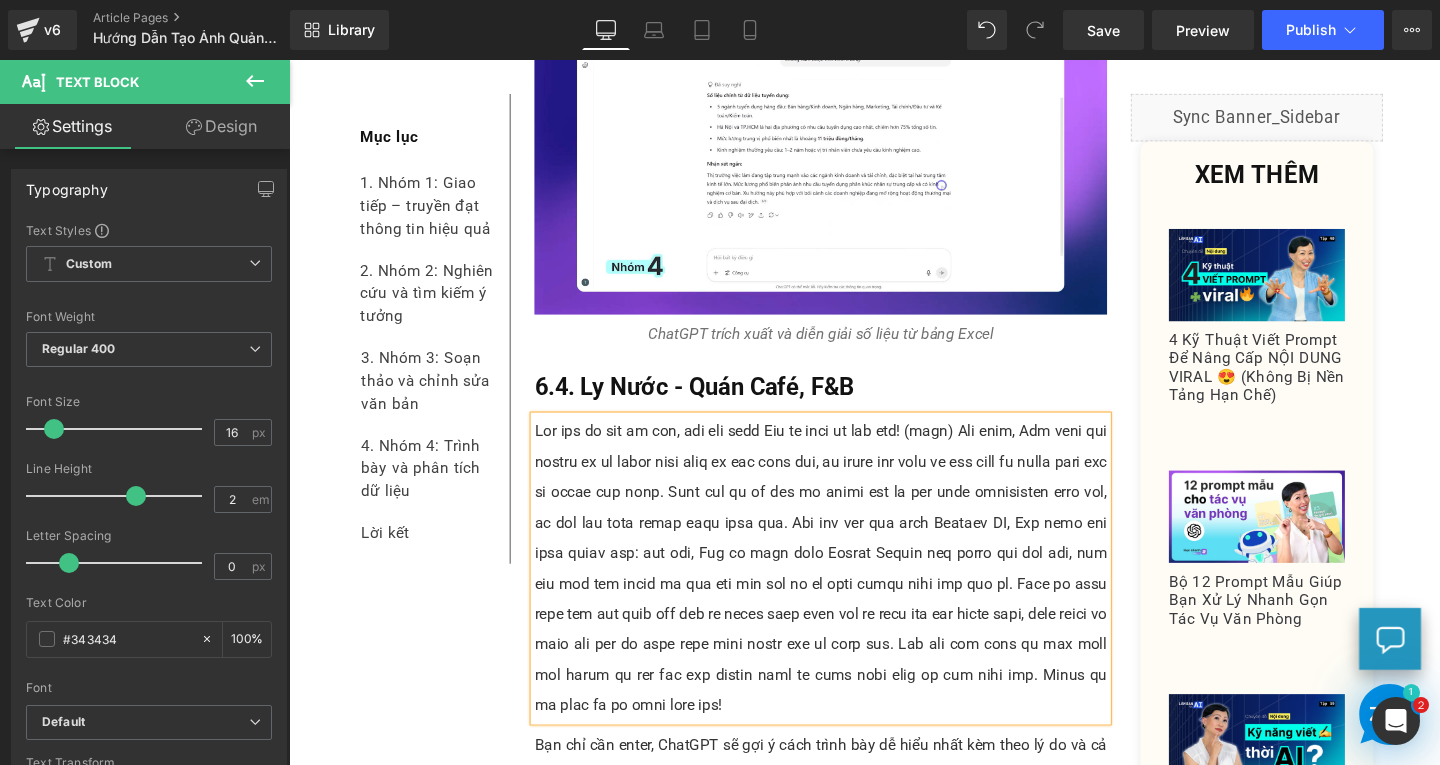 click at bounding box center (848, 595) 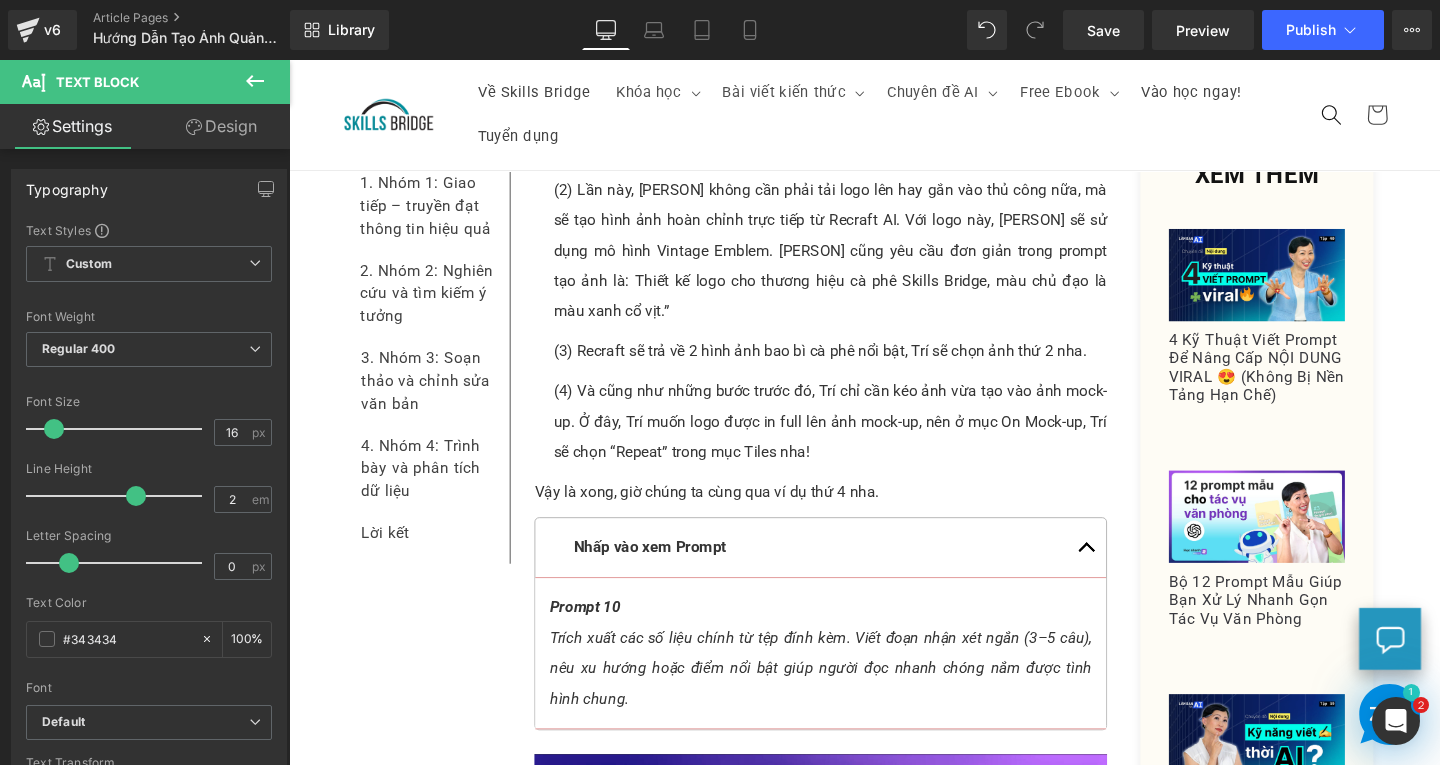 scroll, scrollTop: 6962, scrollLeft: 0, axis: vertical 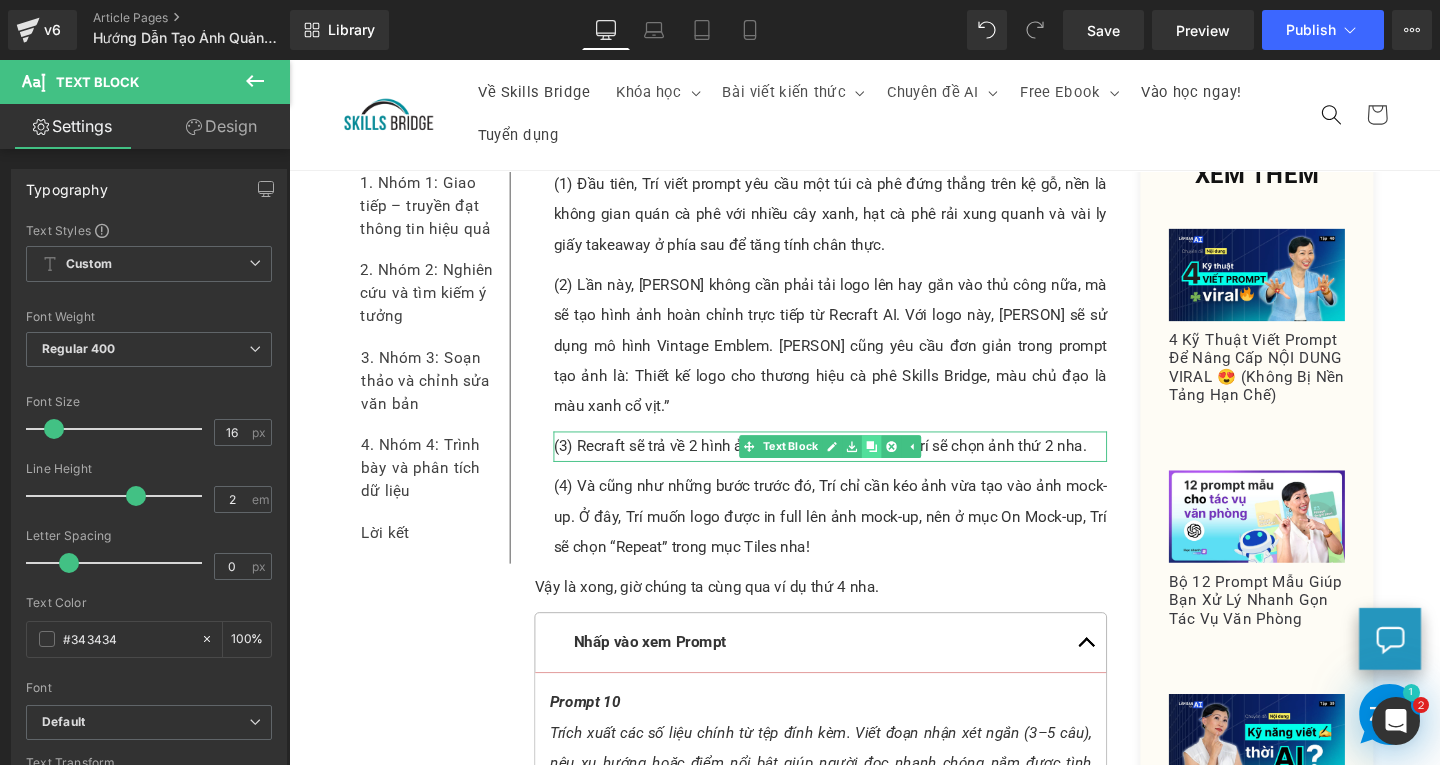 click 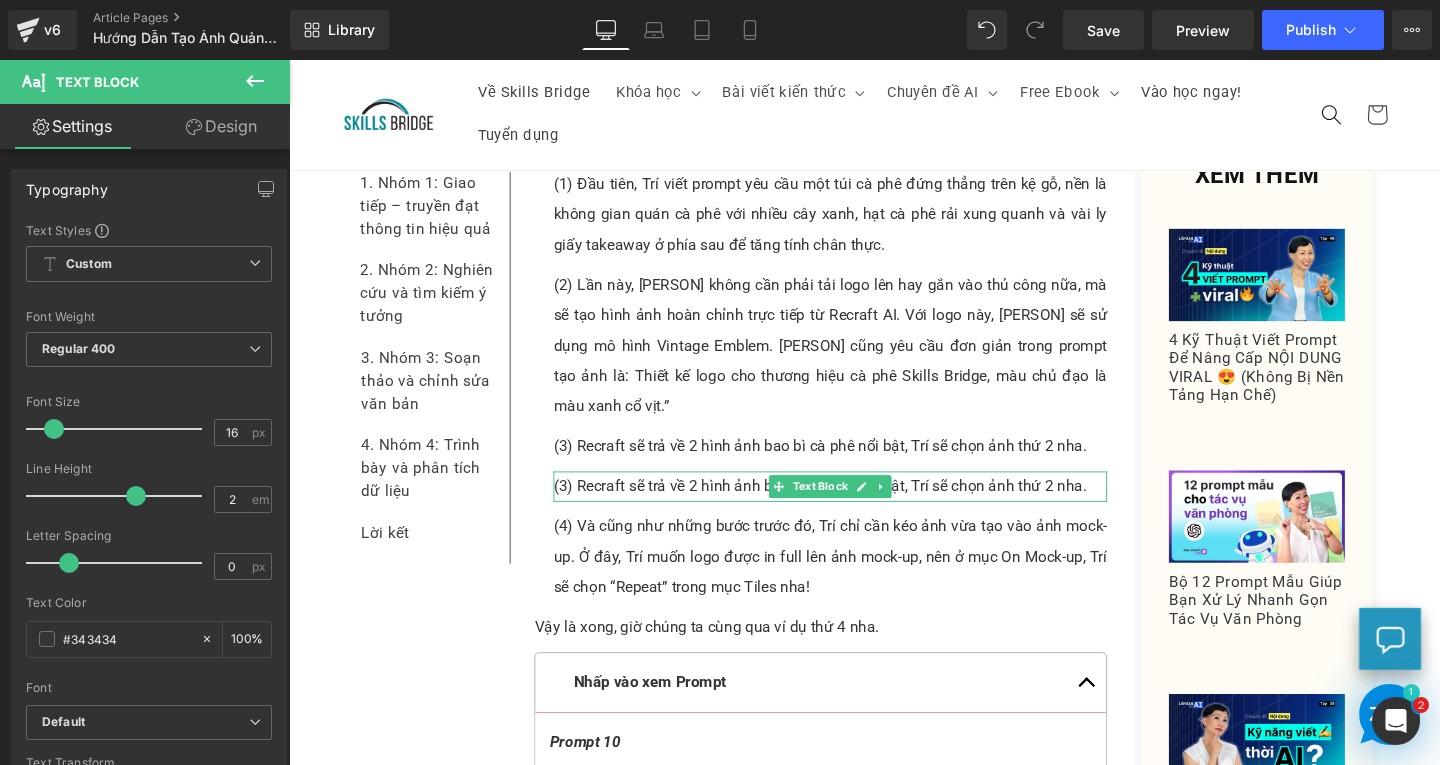 drag, startPoint x: 793, startPoint y: 444, endPoint x: 843, endPoint y: 504, distance: 78.10249 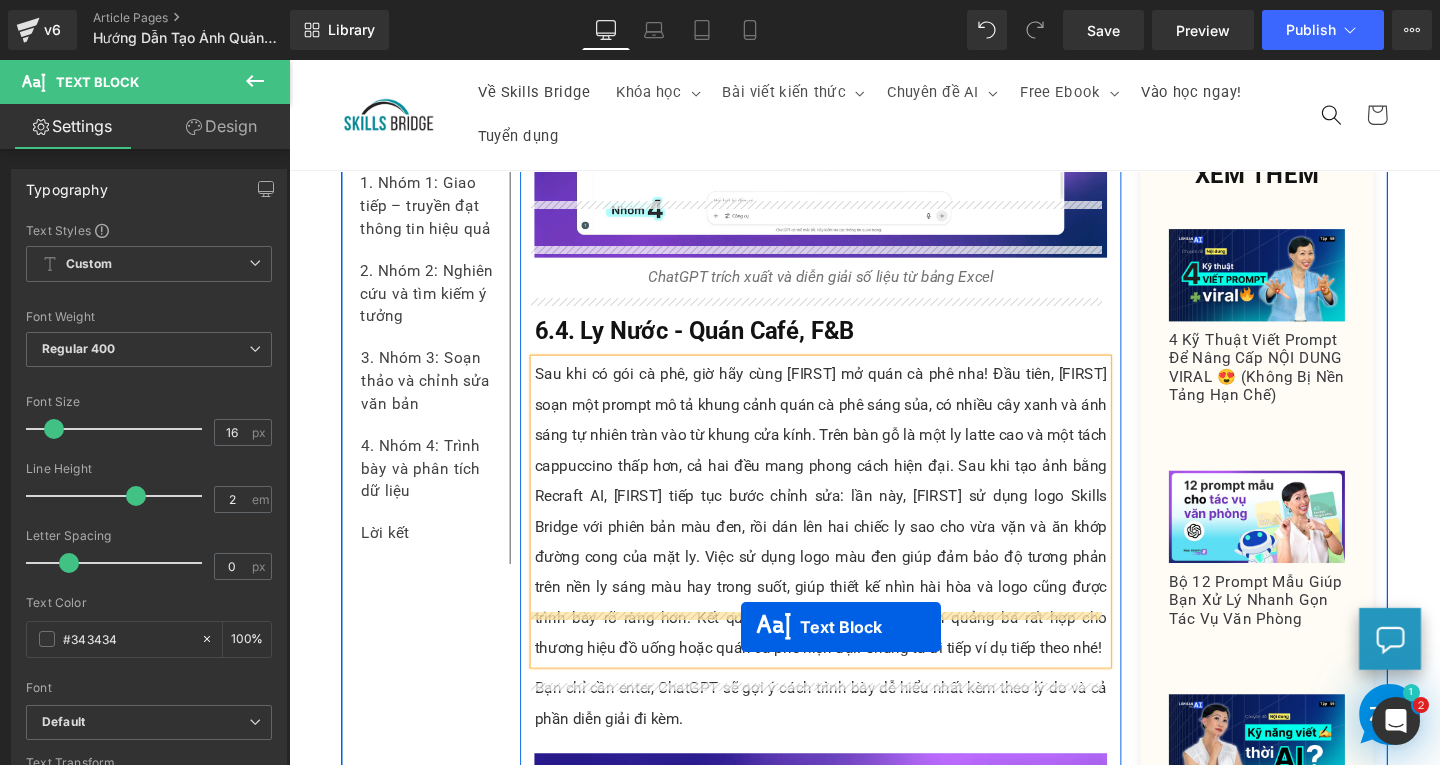 drag, startPoint x: 843, startPoint y: 504, endPoint x: 764, endPoint y: 656, distance: 171.30382 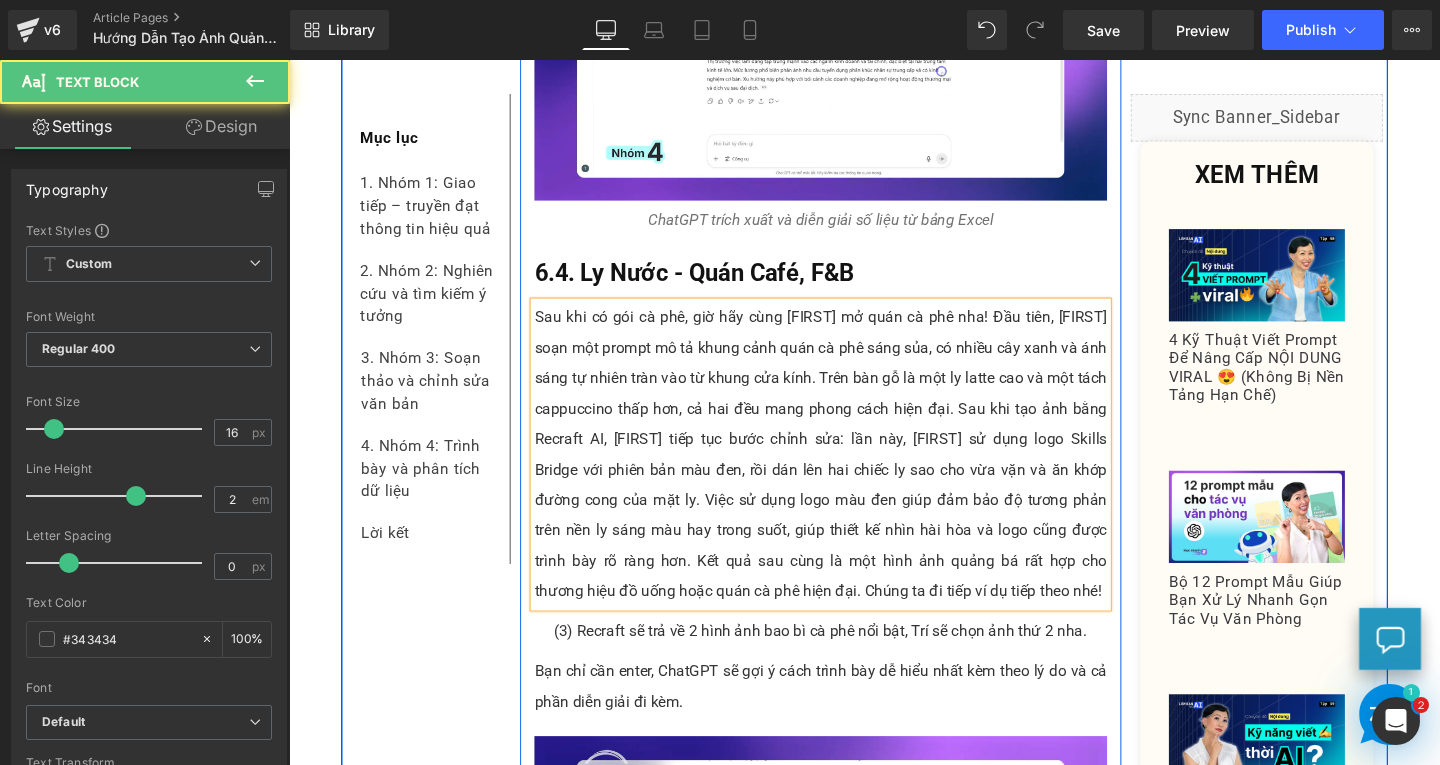 scroll, scrollTop: 7922, scrollLeft: 0, axis: vertical 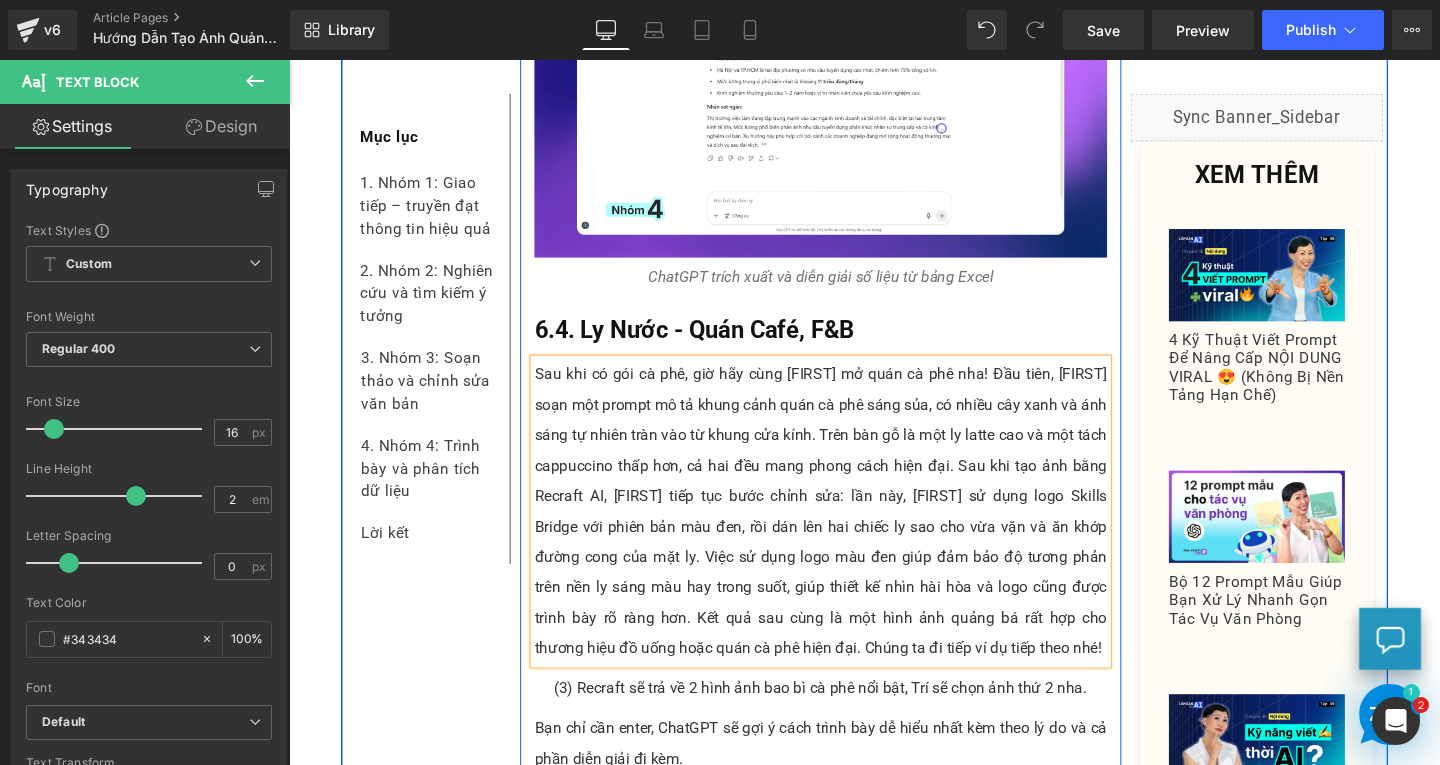 click on "Sau khi có gói cà phê, giờ hãy cùng [FIRST] mở quán cà phê nha! Đầu tiên, [FIRST] soạn một prompt mô tả khung cảnh quán cà phê sáng sủa, có nhiều cây xanh và ánh sáng tự nhiên tràn vào từ khung cửa kính. Trên bàn gỗ là một ly latte cao và một tách cappuccino thấp hơn, cả hai đều mang phong cách hiện đại. Sau khi tạo ảnh bằng Recraft AI, [FIRST] tiếp tục bước chỉnh sửa: lần này, [FIRST] sử dụng logo Skills Bridge với phiên bản màu đen, rồi dán lên hai chiếc ly sao cho vừa vặn và ăn khớp đường cong của mặt ly. Việc sử dụng logo màu đen giúp đảm bảo độ tương phản trên nền ly sáng màu hay trong suốt, giúp thiết kế nhìn hài hòa và logo cũng được trình bày rõ ràng hơn. Kết quả sau cùng là một hình ảnh quảng bá rất hợp cho thương hiệu đồ uống hoặc quán cà phê hiện đại. Chúng ta đi tiếp ví dụ tiếp theo nhé!" at bounding box center (848, 535) 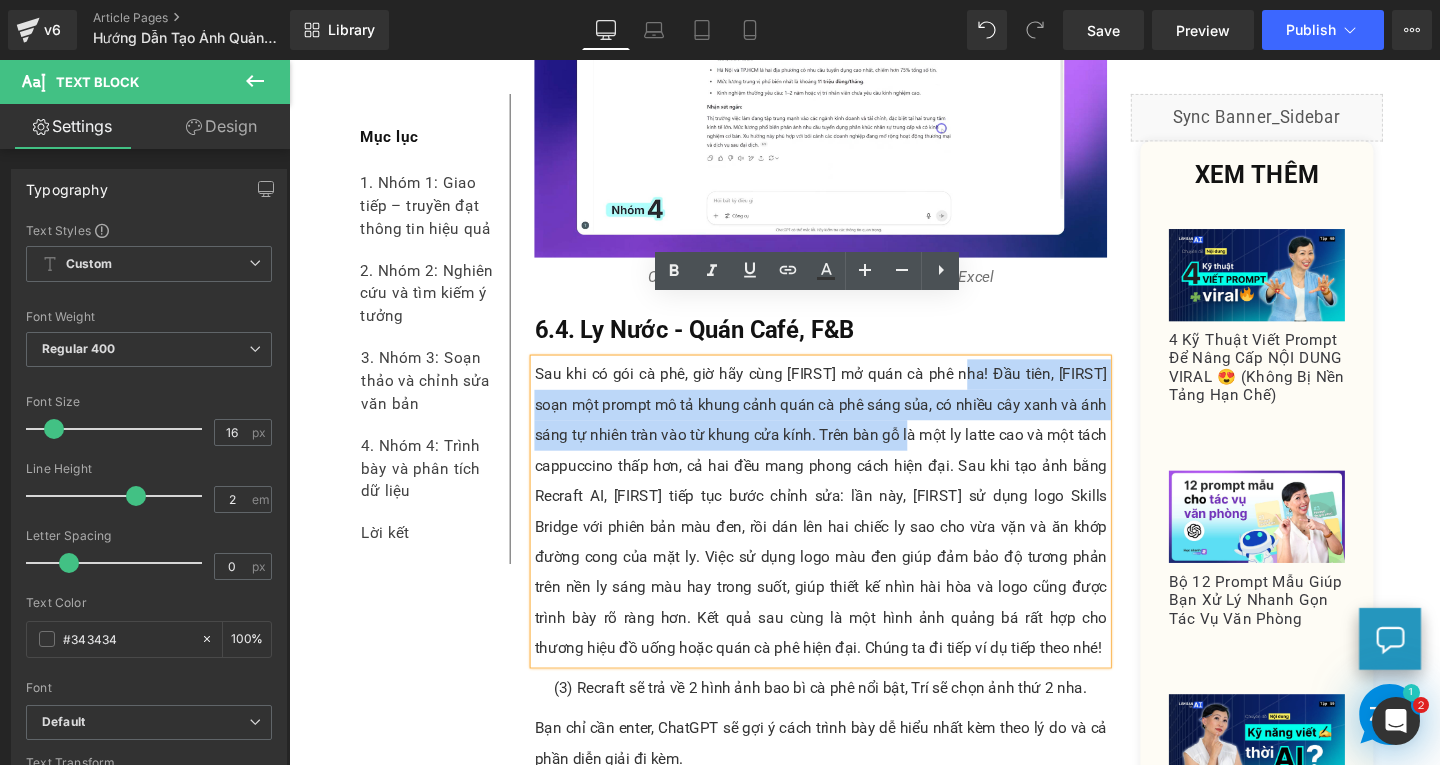 drag, startPoint x: 986, startPoint y: 324, endPoint x: 983, endPoint y: 407, distance: 83.0542 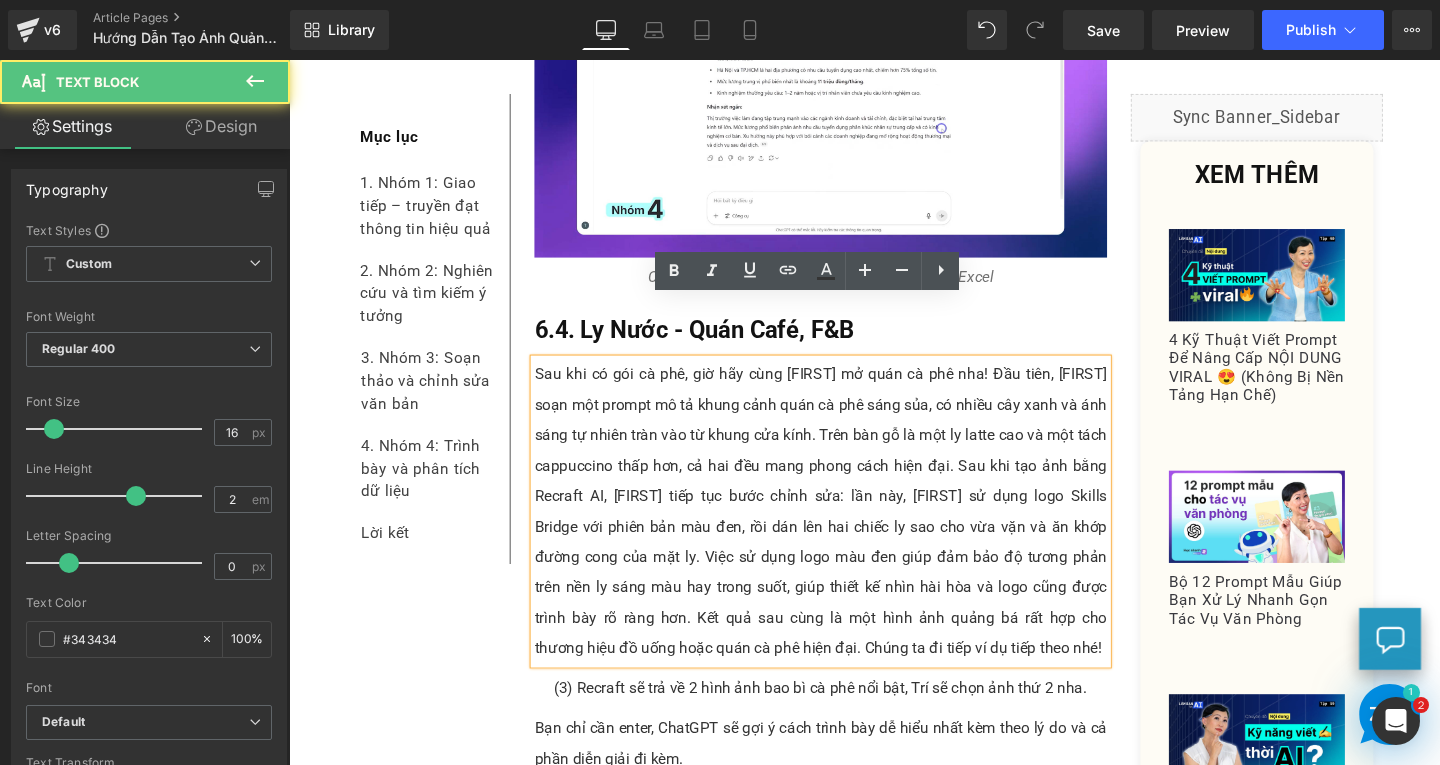 drag, startPoint x: 988, startPoint y: 415, endPoint x: 986, endPoint y: 425, distance: 10.198039 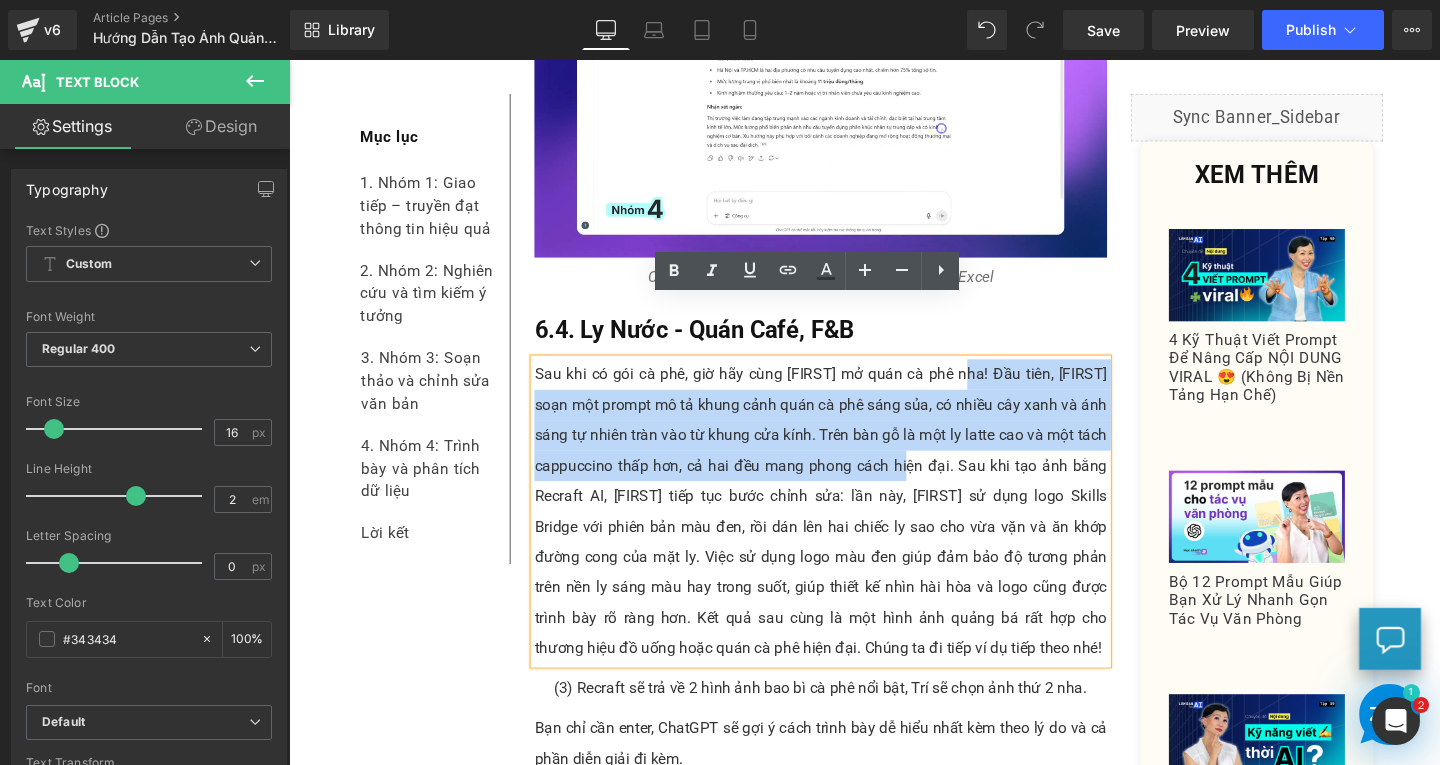 drag, startPoint x: 985, startPoint y: 324, endPoint x: 989, endPoint y: 418, distance: 94.08507 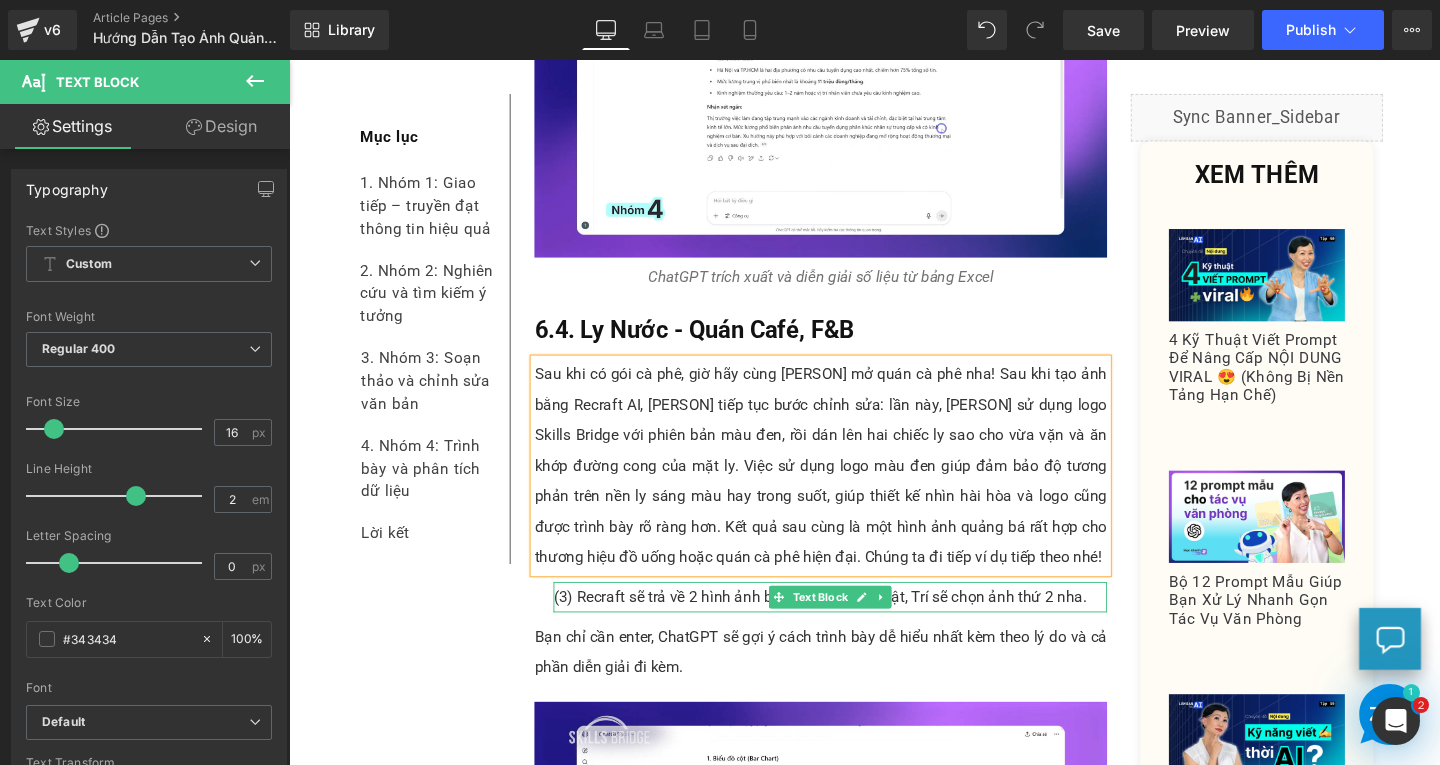 click on "(3) Recraft sẽ trả về 2 hình ảnh bao bì cà phê nổi bật, Trí sẽ chọn ảnh thứ 2 nha." at bounding box center (858, 625) 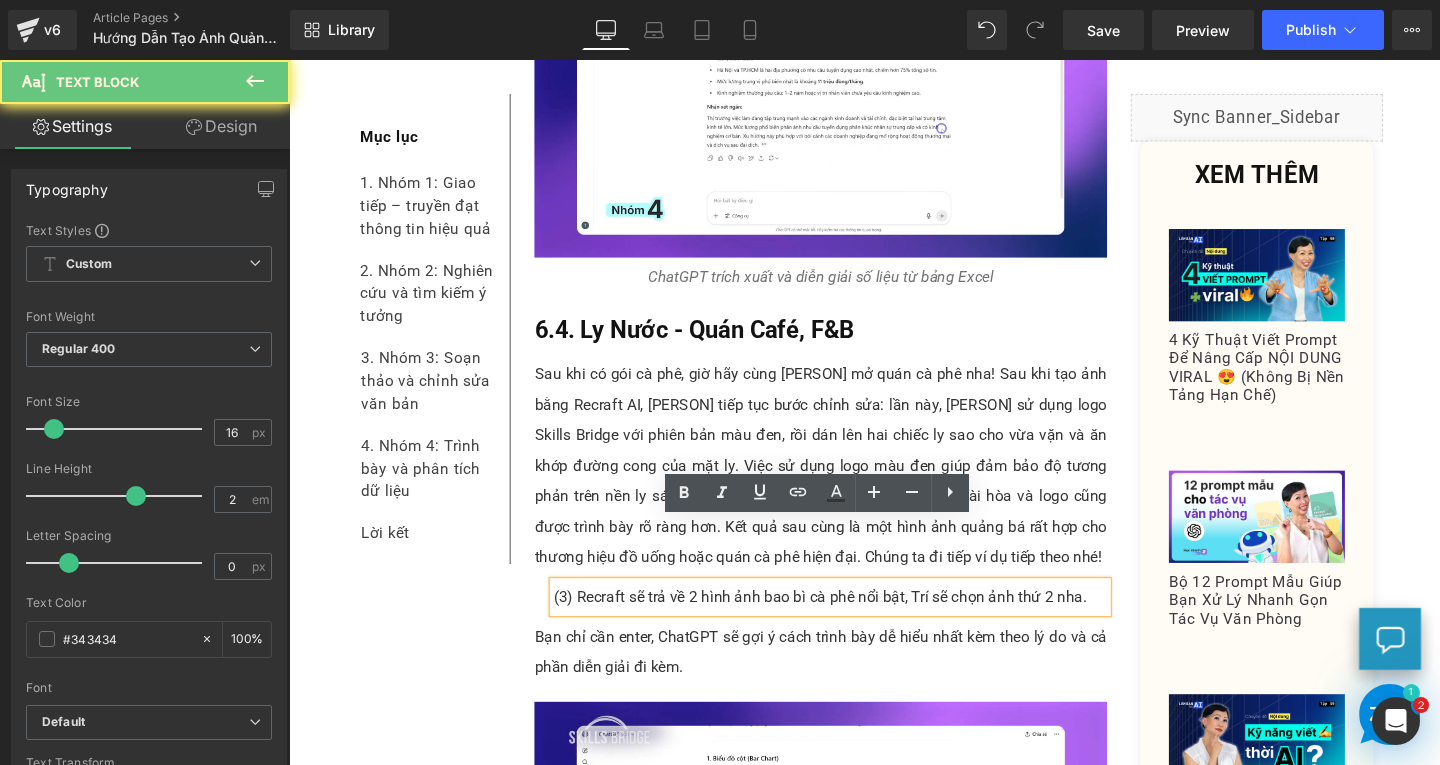 click on "(3) Recraft sẽ trả về 2 hình ảnh bao bì cà phê nổi bật, Trí sẽ chọn ảnh thứ 2 nha." at bounding box center [858, 625] 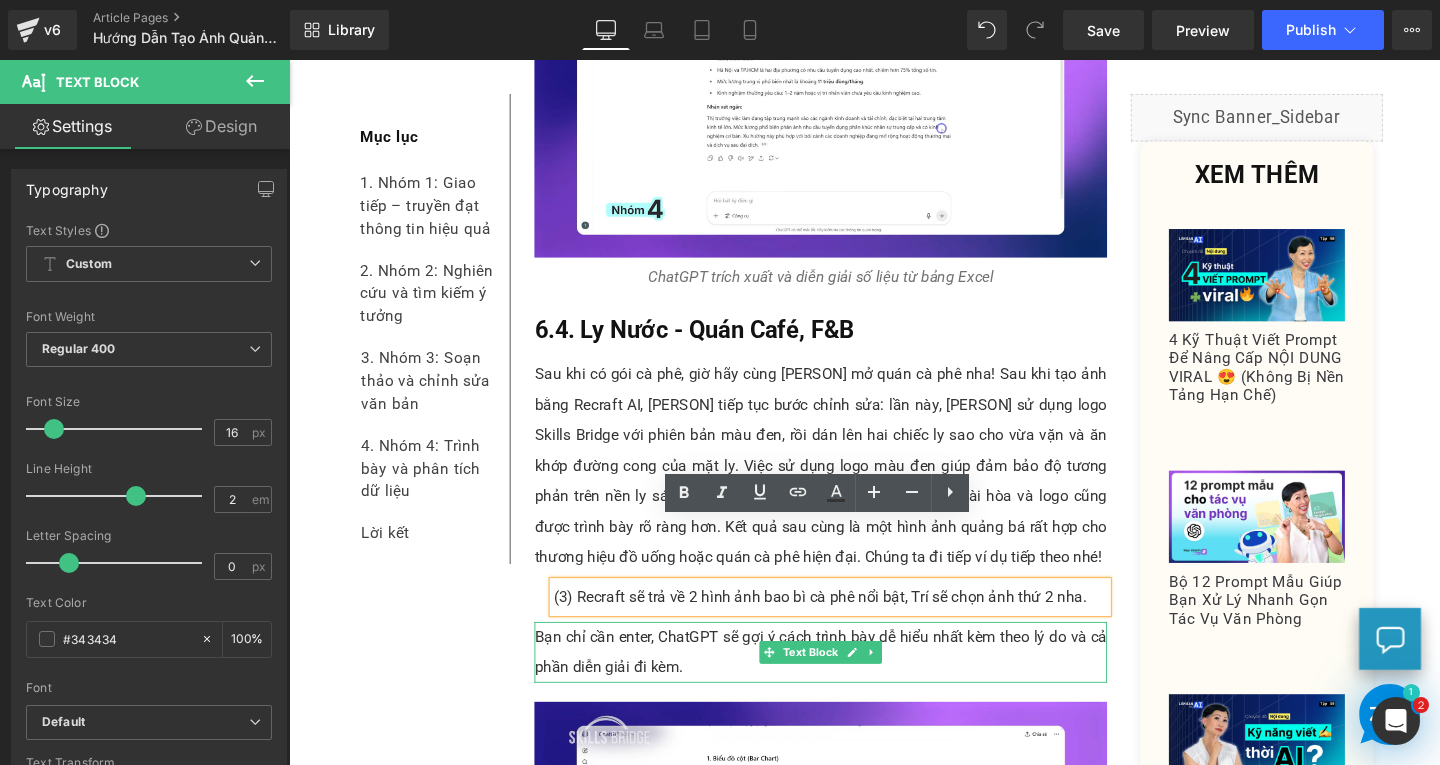 type 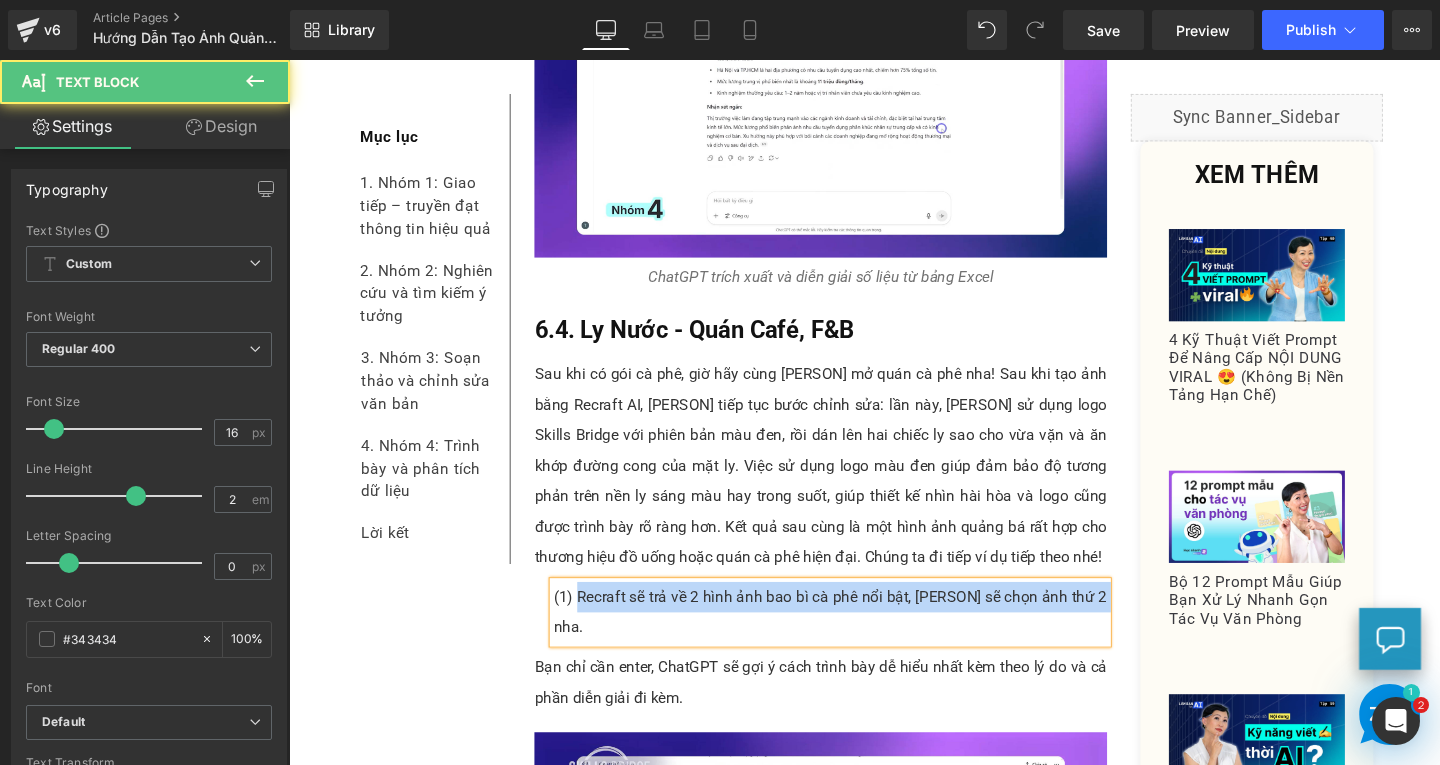 drag, startPoint x: 587, startPoint y: 564, endPoint x: 1135, endPoint y: 568, distance: 548.0146 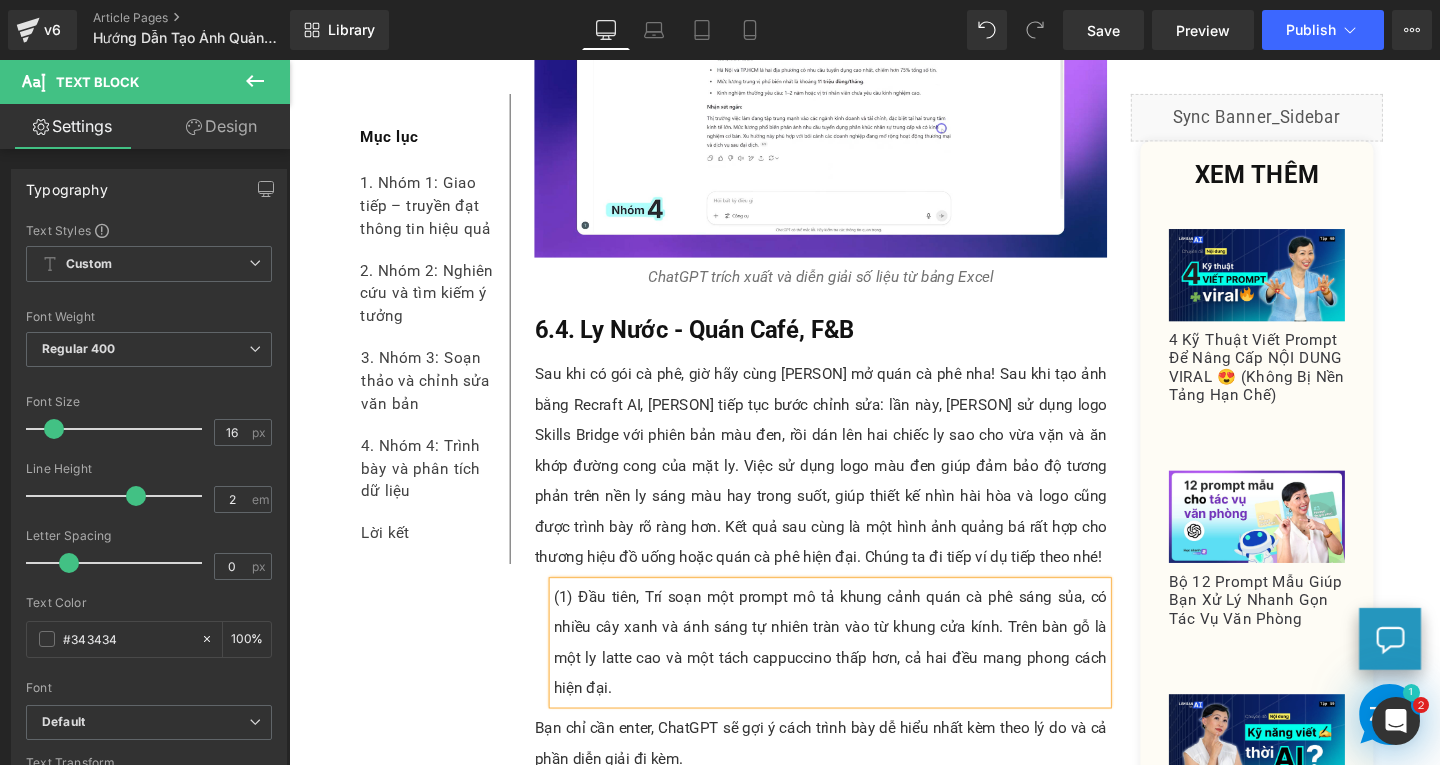 click on "(1) Đầu tiên, Trí soạn một prompt mô tả khung cảnh quán cà phê sáng sủa, có nhiều cây xanh và ánh sáng tự nhiên tràn vào từ khung cửa kính. Trên bàn gỗ là một ly latte cao và một tách cappuccino thấp hơn, cả hai đều mang phong cách hiện đại." at bounding box center (858, 673) 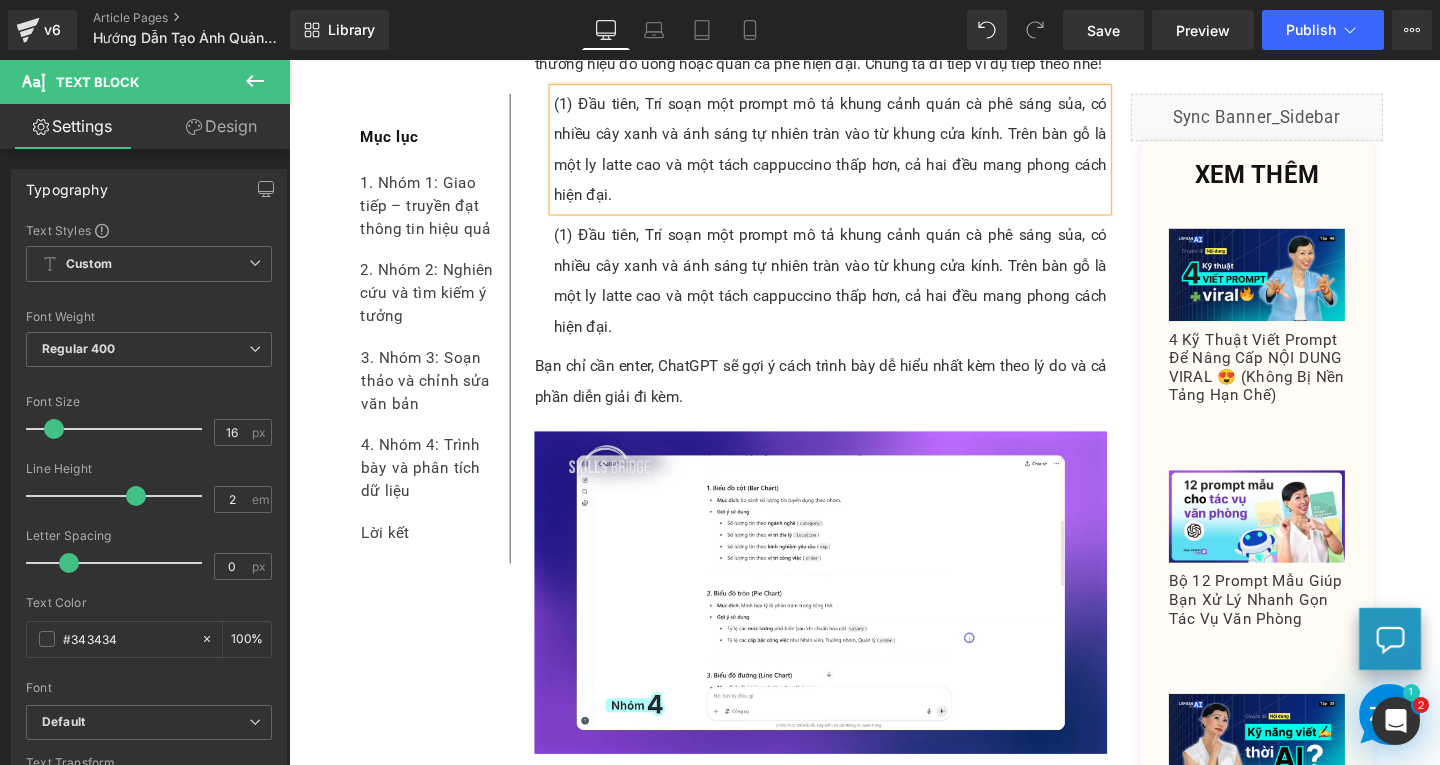 scroll, scrollTop: 8465, scrollLeft: 0, axis: vertical 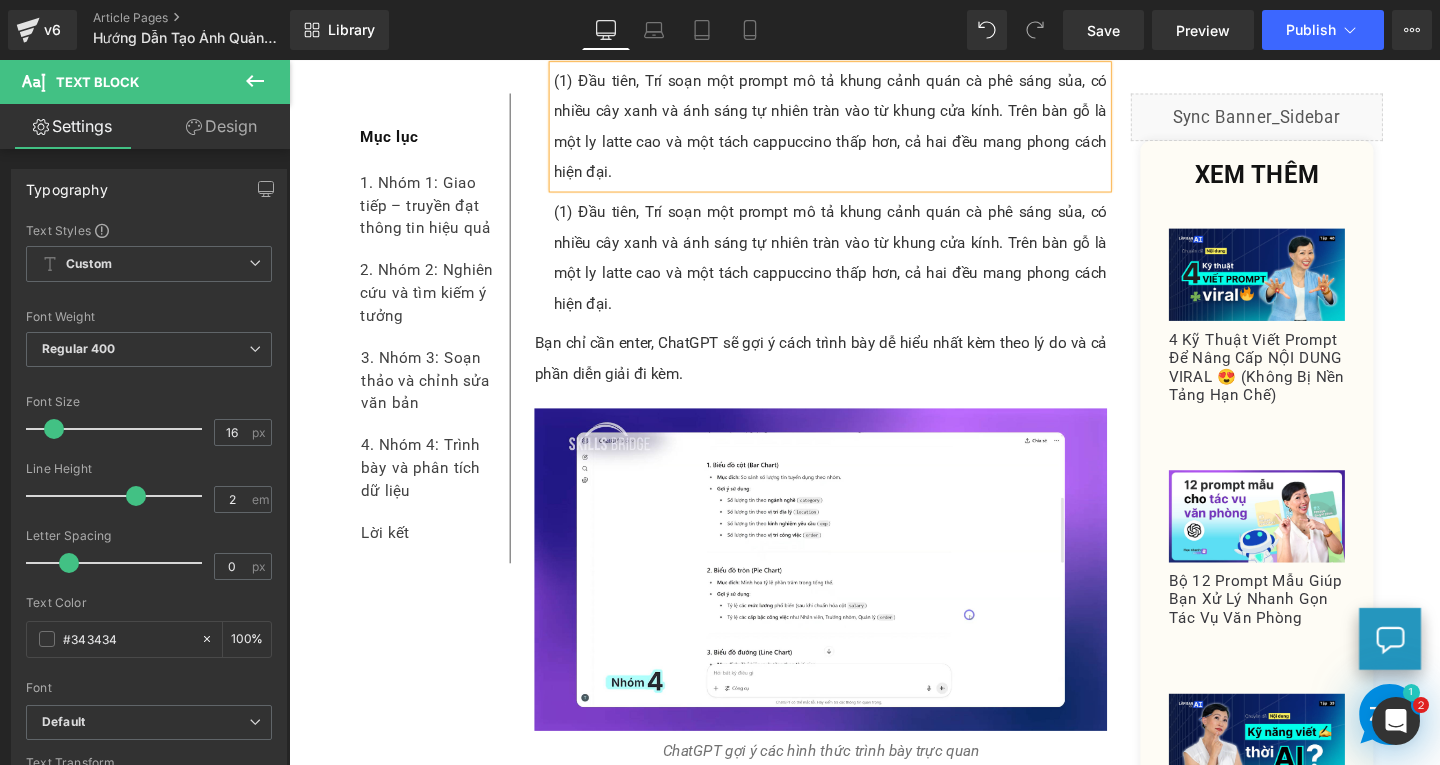 click on "(1) Đầu tiên, Trí soạn một prompt mô tả khung cảnh quán cà phê sáng sủa, có nhiều cây xanh và ánh sáng tự nhiên tràn vào từ khung cửa kính. Trên bàn gỗ là một ly latte cao và một tách cappuccino thấp hơn, cả hai đều mang phong cách hiện đại." at bounding box center (858, 268) 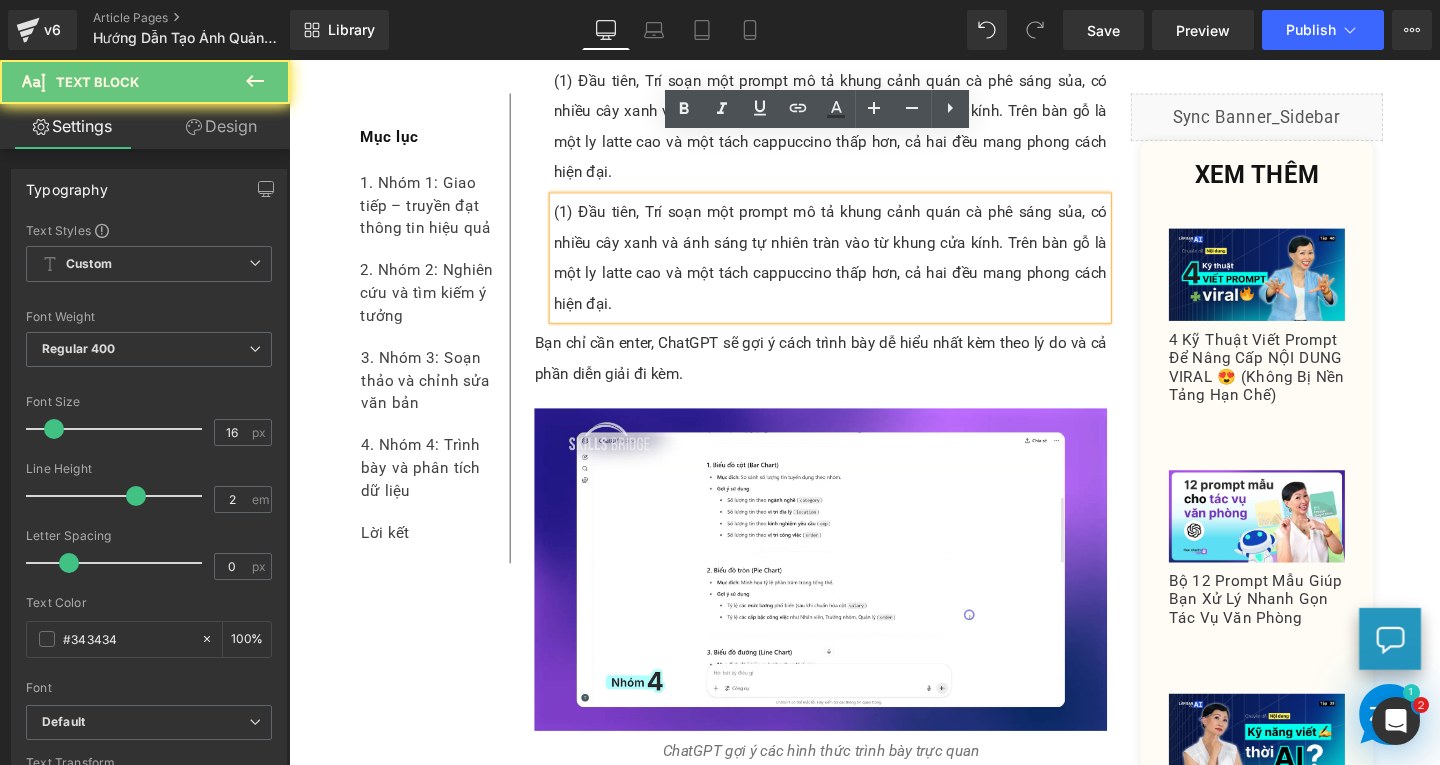 click on "(1) Đầu tiên, Trí soạn một prompt mô tả khung cảnh quán cà phê sáng sủa, có nhiều cây xanh và ánh sáng tự nhiên tràn vào từ khung cửa kính. Trên bàn gỗ là một ly latte cao và một tách cappuccino thấp hơn, cả hai đều mang phong cách hiện đại." at bounding box center [858, 268] 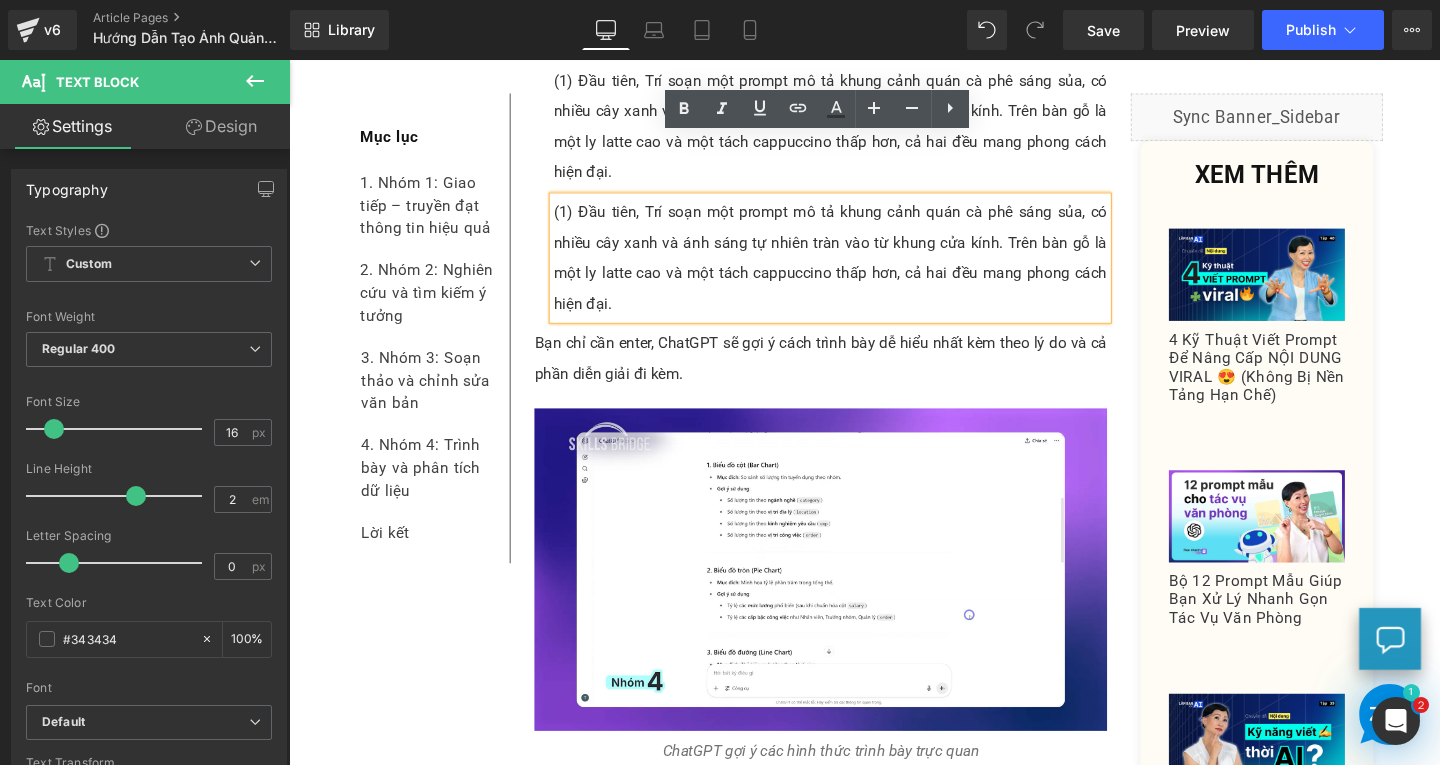 type 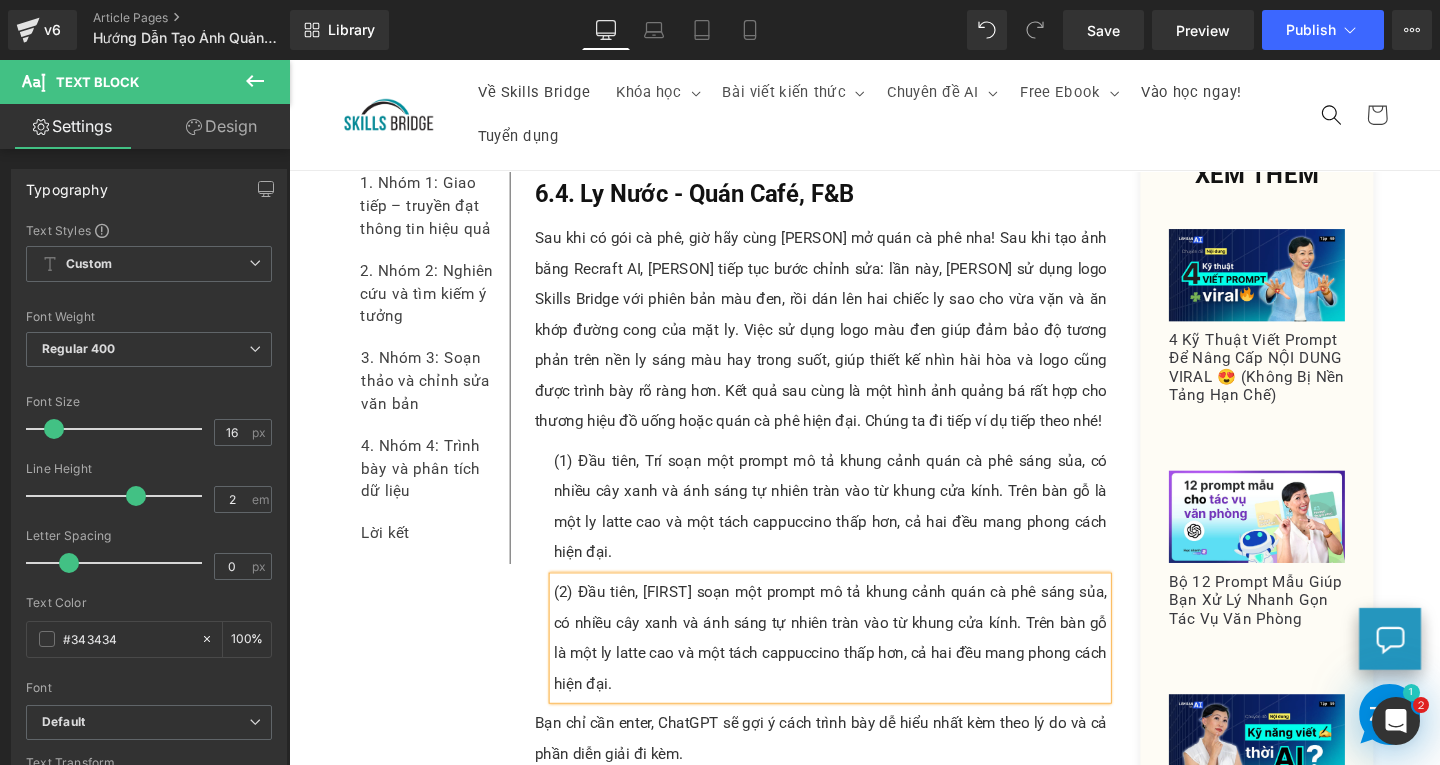 scroll, scrollTop: 7865, scrollLeft: 0, axis: vertical 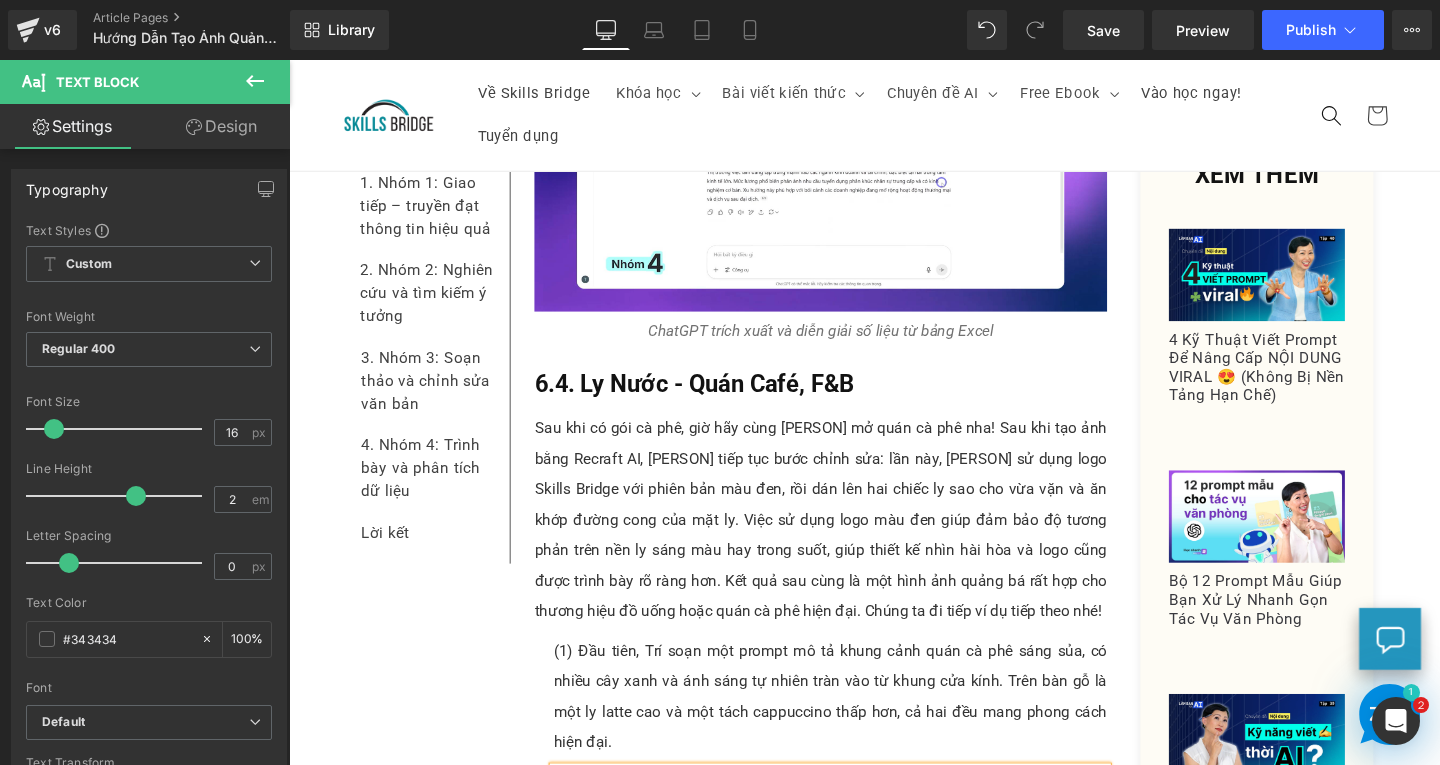 click on "Sau khi có gói cà phê, giờ hãy cùng [PERSON] mở quán cà phê nha! Sau khi tạo ảnh bằng Recraft AI, [PERSON] tiếp tục bước chỉnh sửa: lần này, [PERSON] sử dụng logo Skills Bridge với phiên bản màu đen, rồi dán lên hai chiếc ly sao cho vừa vặn và ăn khớp đường cong của mặt ly. Việc sử dụng logo màu đen giúp đảm bảo độ tương phản trên nền ly sáng màu hay trong suốt, giúp thiết kế nhìn hài hòa và logo cũng được trình bày rõ ràng hơn. Kết quả sau cùng là một hình ảnh quảng bá rất hợp cho thương hiệu đồ uống hoặc quán cà phê hiện đại. Chúng ta đi tiếp ví dụ tiếp theo nhé!" at bounding box center (848, 544) 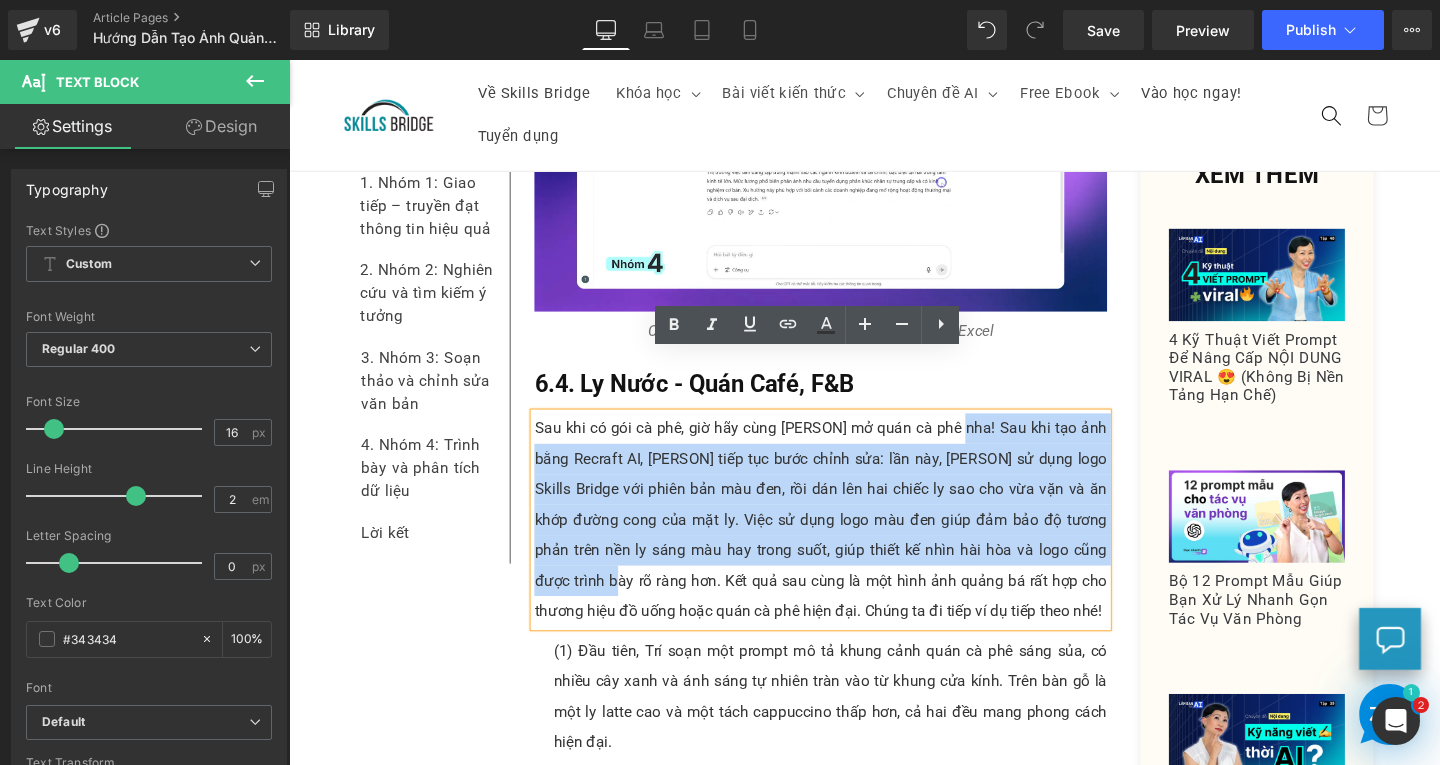 drag, startPoint x: 990, startPoint y: 382, endPoint x: 569, endPoint y: 537, distance: 448.6268 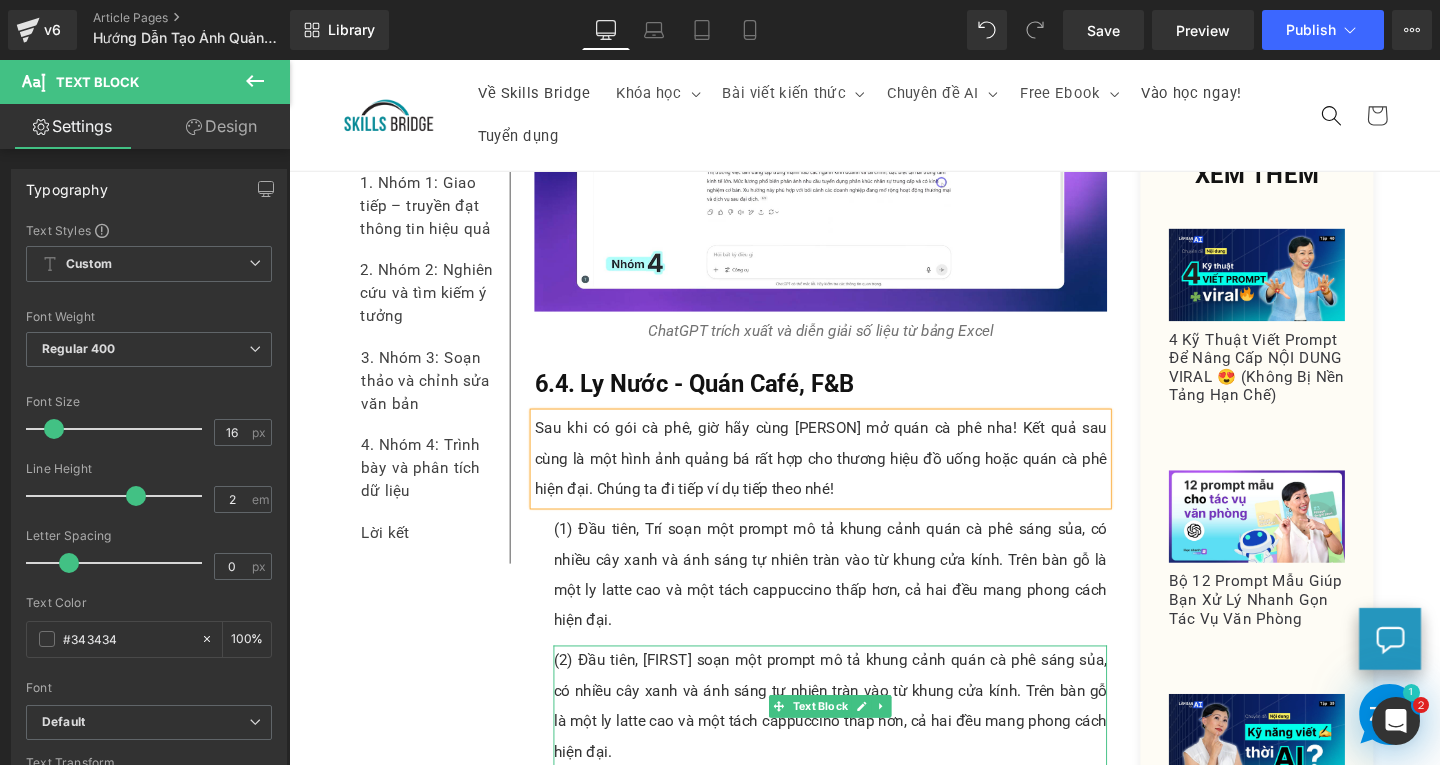 click on "(2) Đầu tiên, [FIRST] soạn một prompt mô tả khung cảnh quán cà phê sáng sủa, có nhiều cây xanh và ánh sáng tự nhiên tràn vào từ khung cửa kính. Trên bàn gỗ là một ly latte cao và một tách cappuccino thấp hơn, cả hai đều mang phong cách hiện đại." at bounding box center (858, 740) 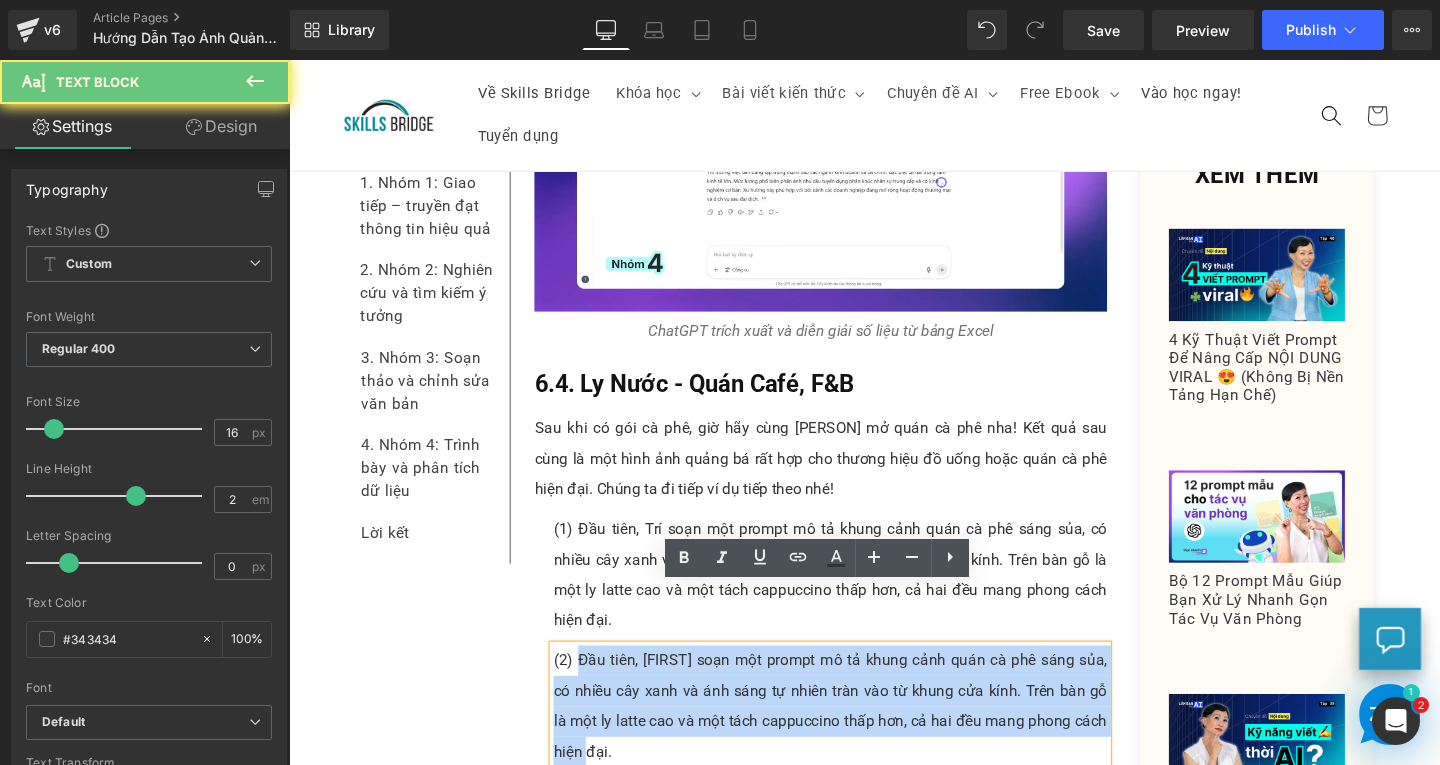drag, startPoint x: 587, startPoint y: 632, endPoint x: 644, endPoint y: 724, distance: 108.226616 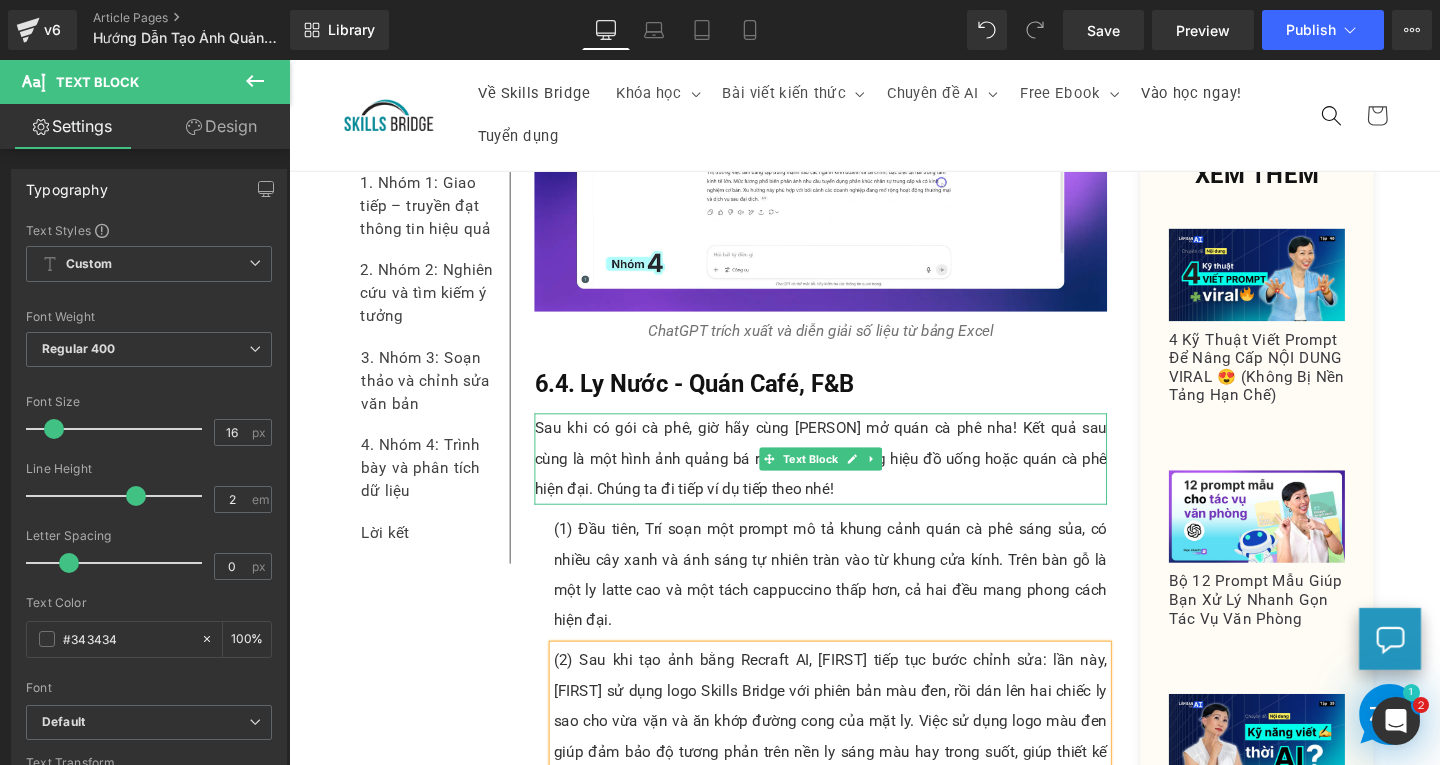 click on "Sau khi có gói cà phê, giờ hãy cùng [PERSON] mở quán cà phê nha! Kết quả sau cùng là một hình ảnh quảng bá rất hợp cho thương hiệu đồ uống hoặc quán cà phê hiện đại. Chúng ta đi tiếp ví dụ tiếp theo nhé!" at bounding box center [848, 480] 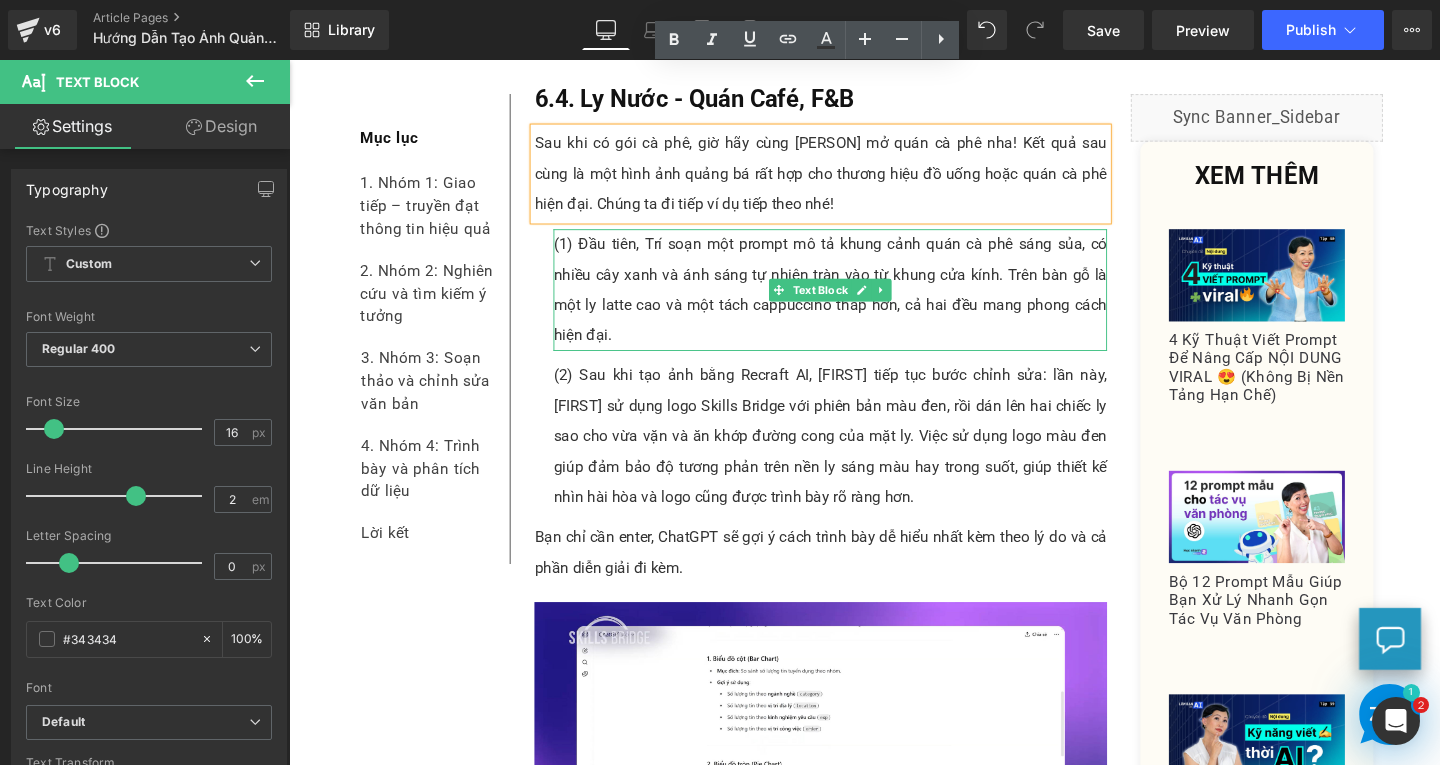 scroll, scrollTop: 7965, scrollLeft: 0, axis: vertical 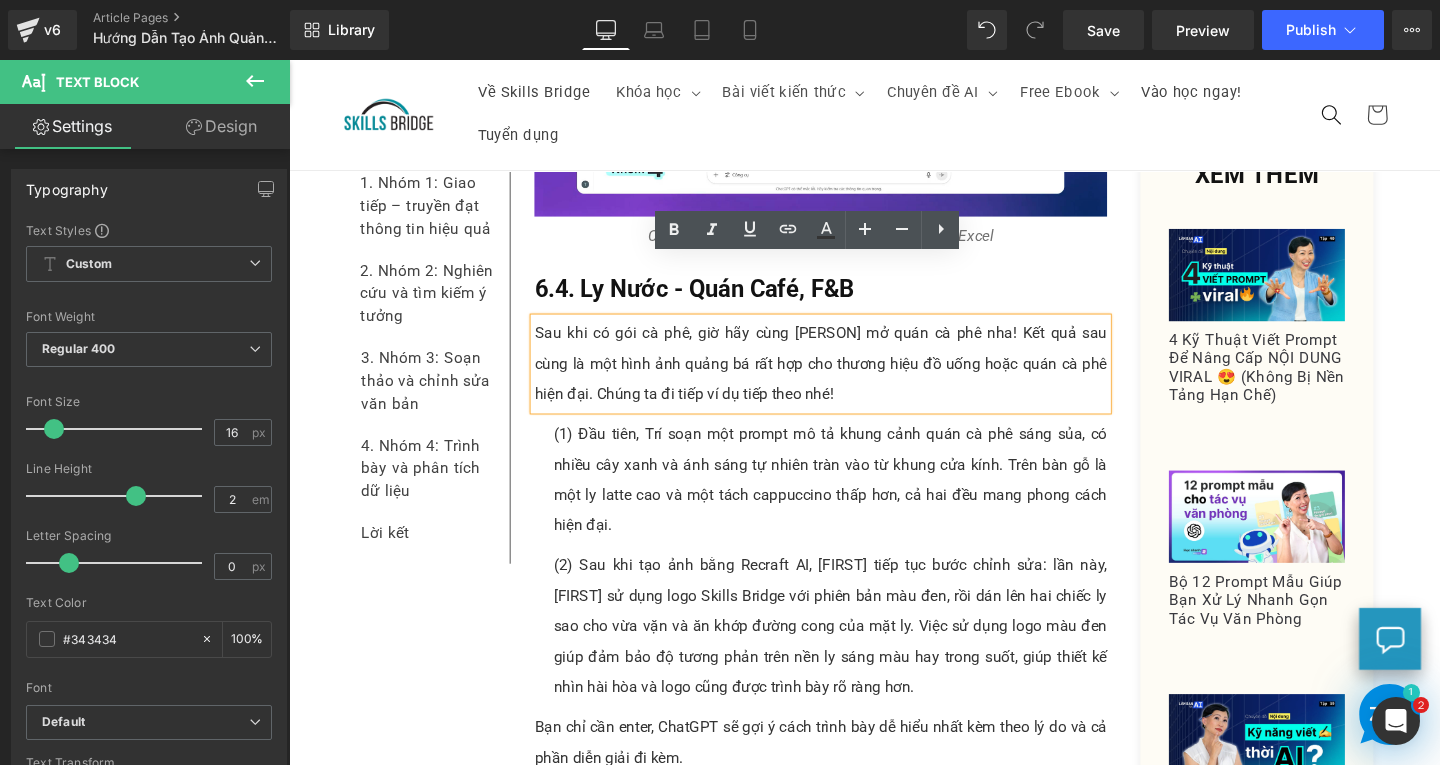 click on "Sau khi có gói cà phê, giờ hãy cùng [PERSON] mở quán cà phê nha! Kết quả sau cùng là một hình ảnh quảng bá rất hợp cho thương hiệu đồ uống hoặc quán cà phê hiện đại. Chúng ta đi tiếp ví dụ tiếp theo nhé!" at bounding box center (848, 380) 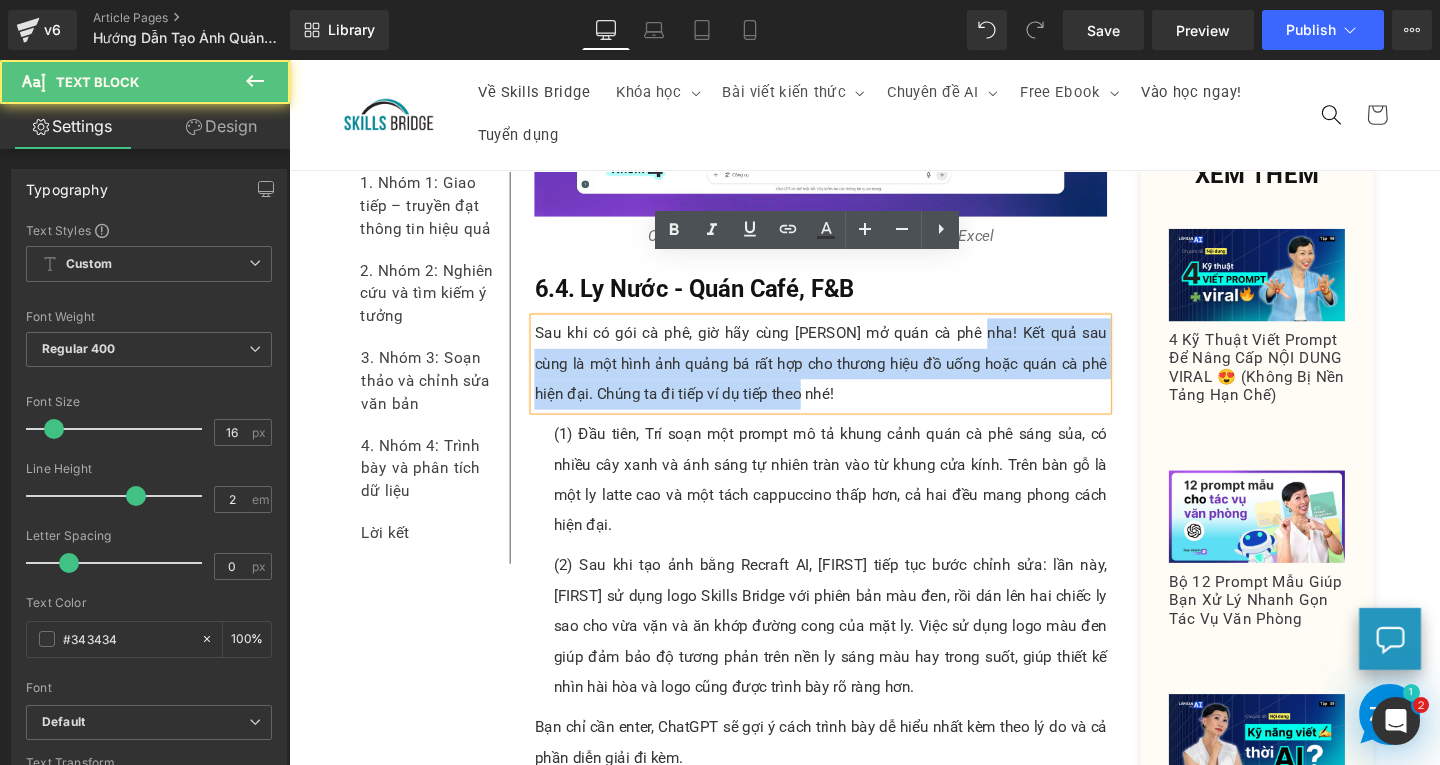 drag, startPoint x: 969, startPoint y: 281, endPoint x: 997, endPoint y: 358, distance: 81.9329 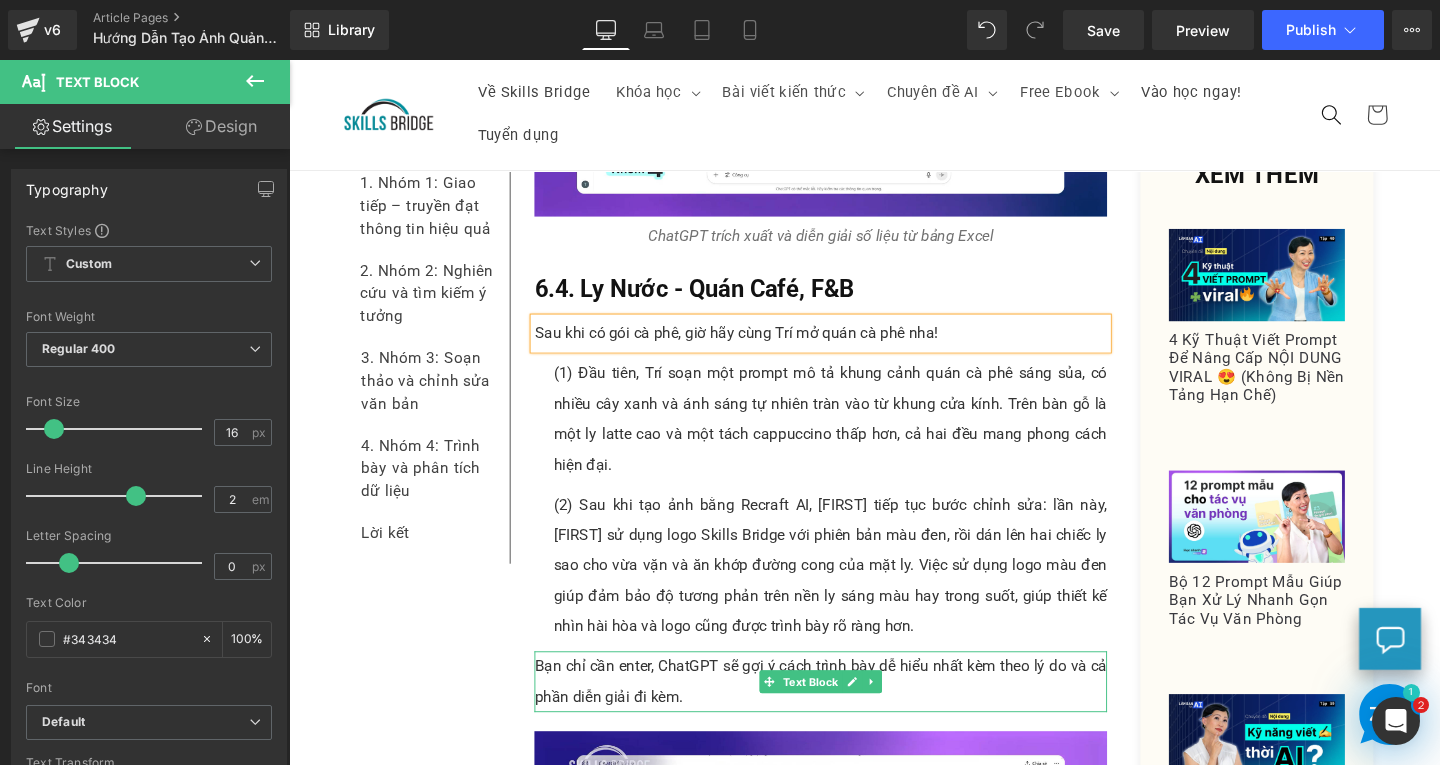 drag, startPoint x: 670, startPoint y: 661, endPoint x: 685, endPoint y: 662, distance: 15.033297 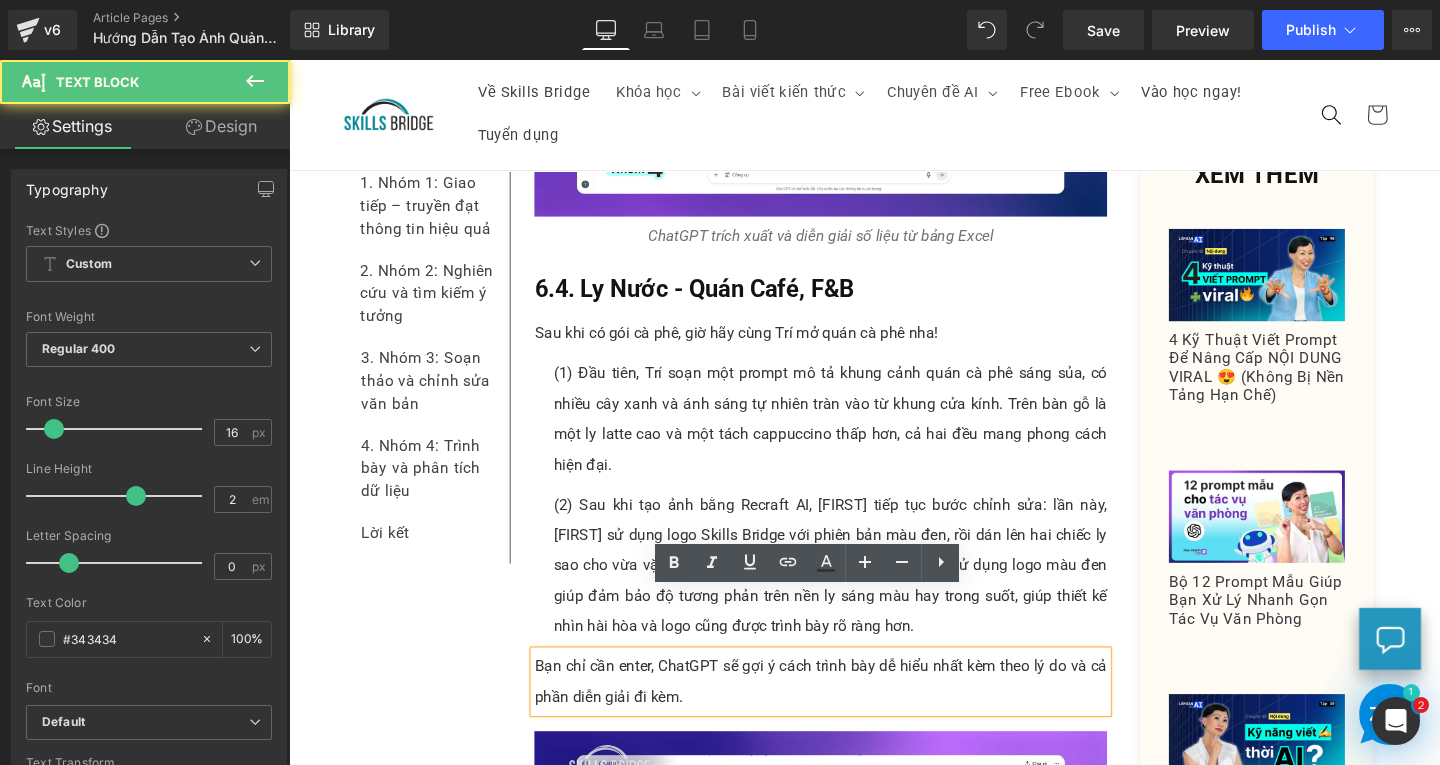 click on "Bạn chỉ cần enter, ChatGPT sẽ gợi ý cách trình bày dễ hiểu nhất kèm theo lý do và cả phần diễn giải đi kèm." at bounding box center (848, 714) 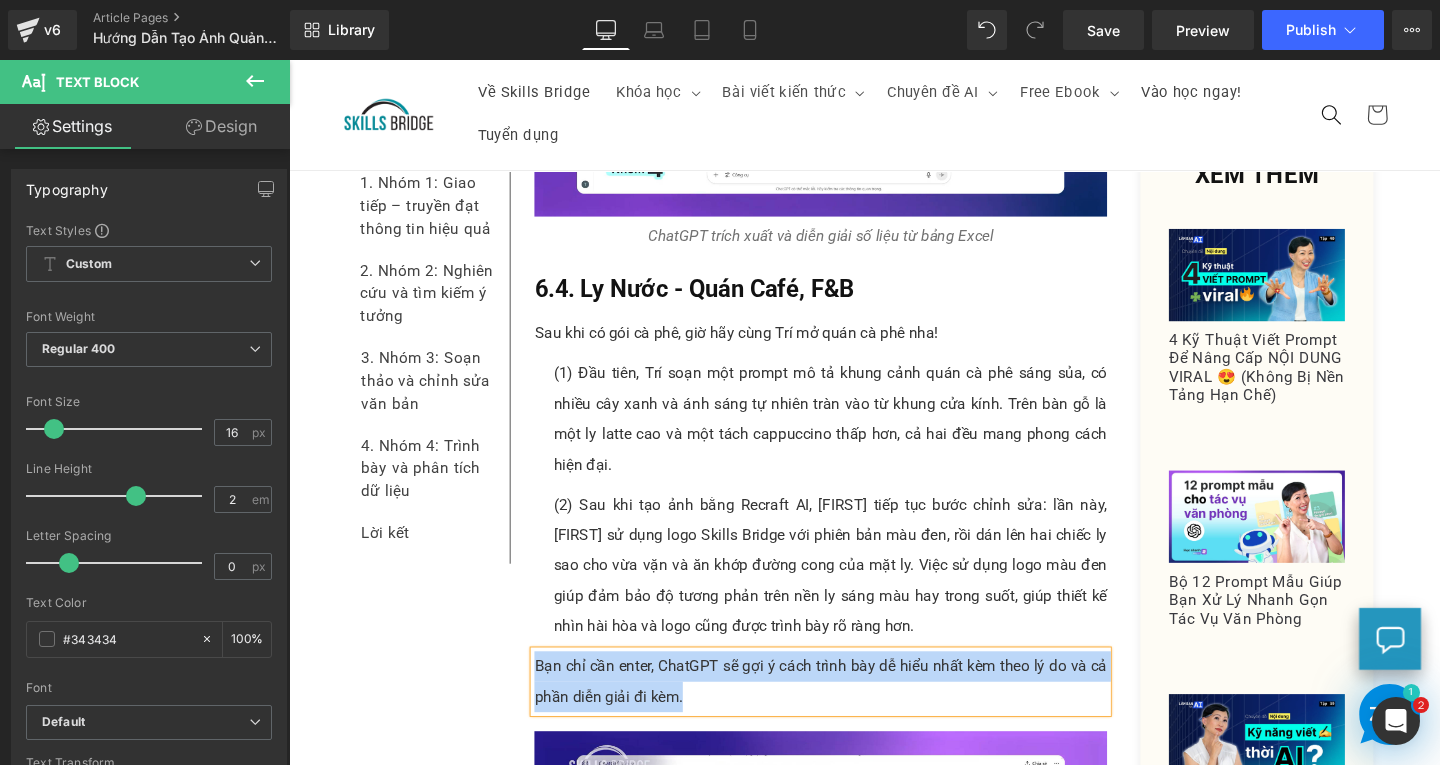 paste 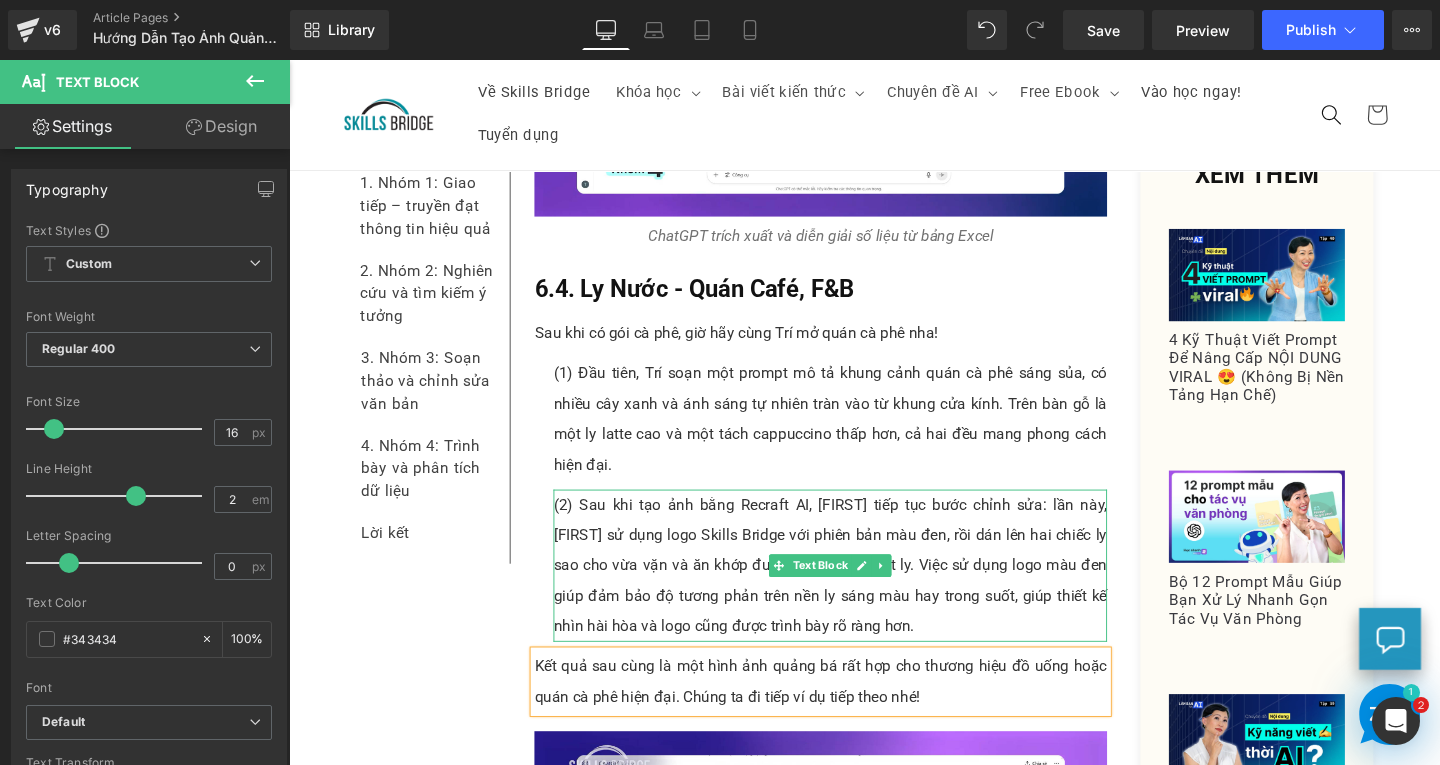 click on "(2) Sau khi tạo ảnh bằng Recraft AI, [FIRST] tiếp tục bước chỉnh sửa: lần này, [FIRST] sử dụng logo Skills Bridge với phiên bản màu đen, rồi dán lên hai chiếc ly sao cho vừa vặn và ăn khớp đường cong của mặt ly. Việc sử dụng logo màu đen giúp đảm bảo độ tương phản trên nền ly sáng màu hay trong suốt, giúp thiết kế nhìn hài hòa và logo cũng được trình bày rõ ràng hơn." at bounding box center (858, 592) 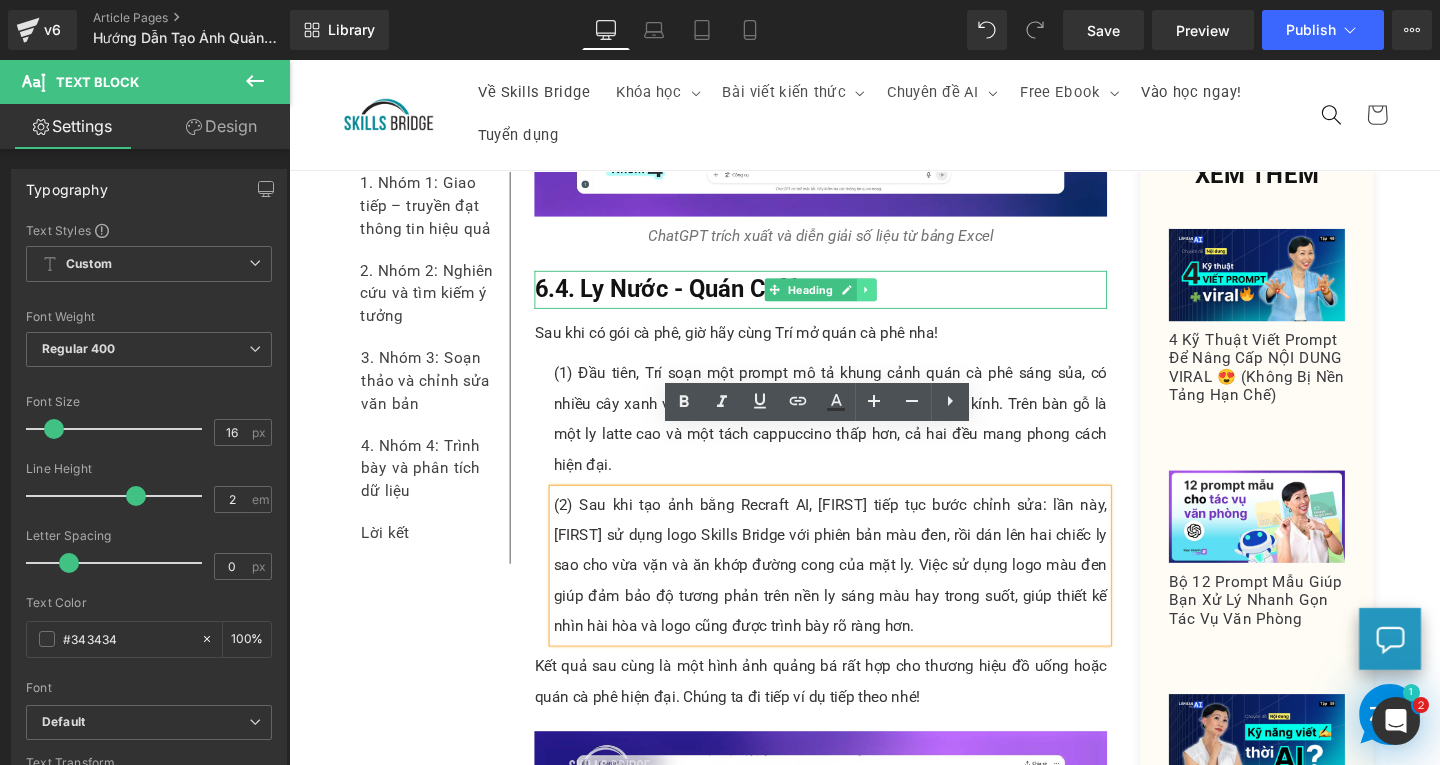 click at bounding box center (896, 302) 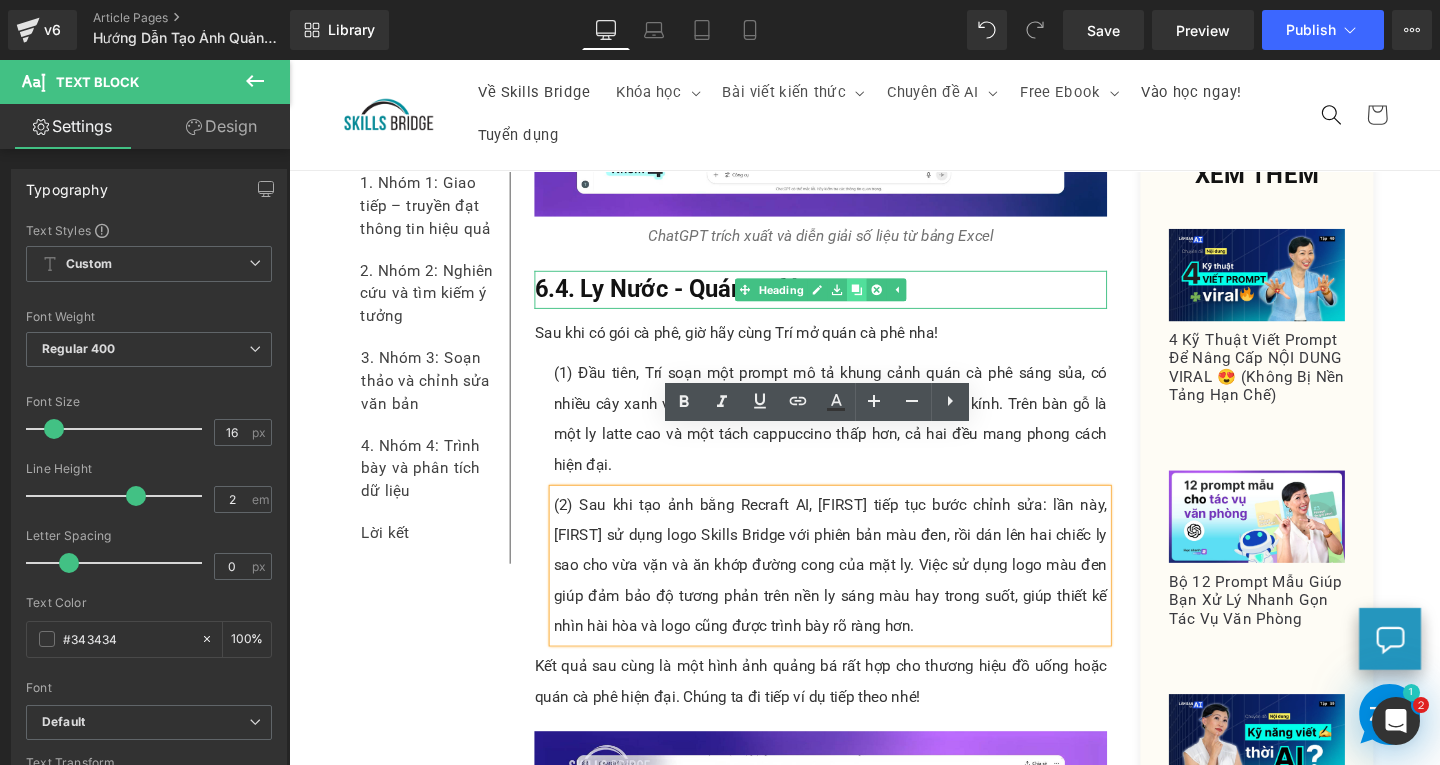 click 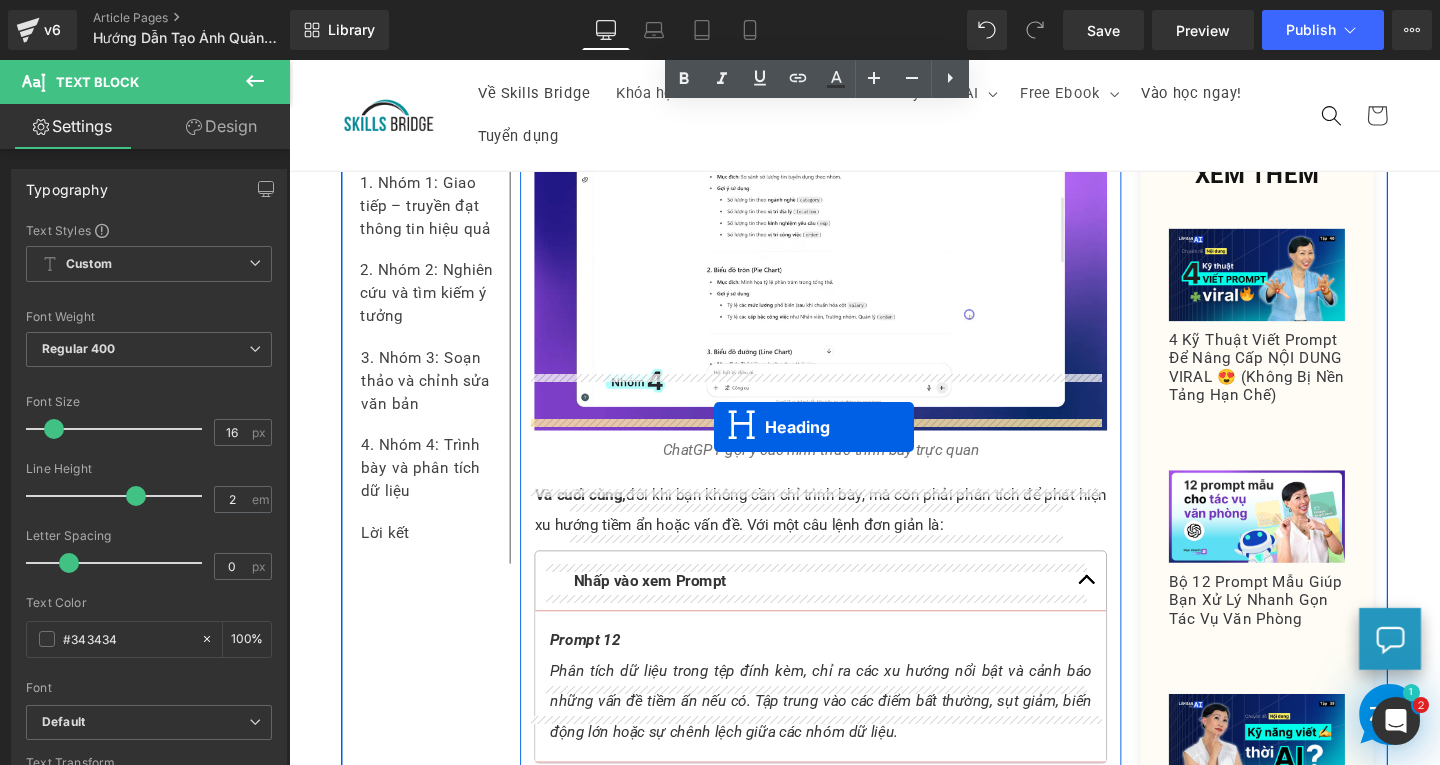 drag, startPoint x: 788, startPoint y: 294, endPoint x: 736, endPoint y: 446, distance: 160.64868 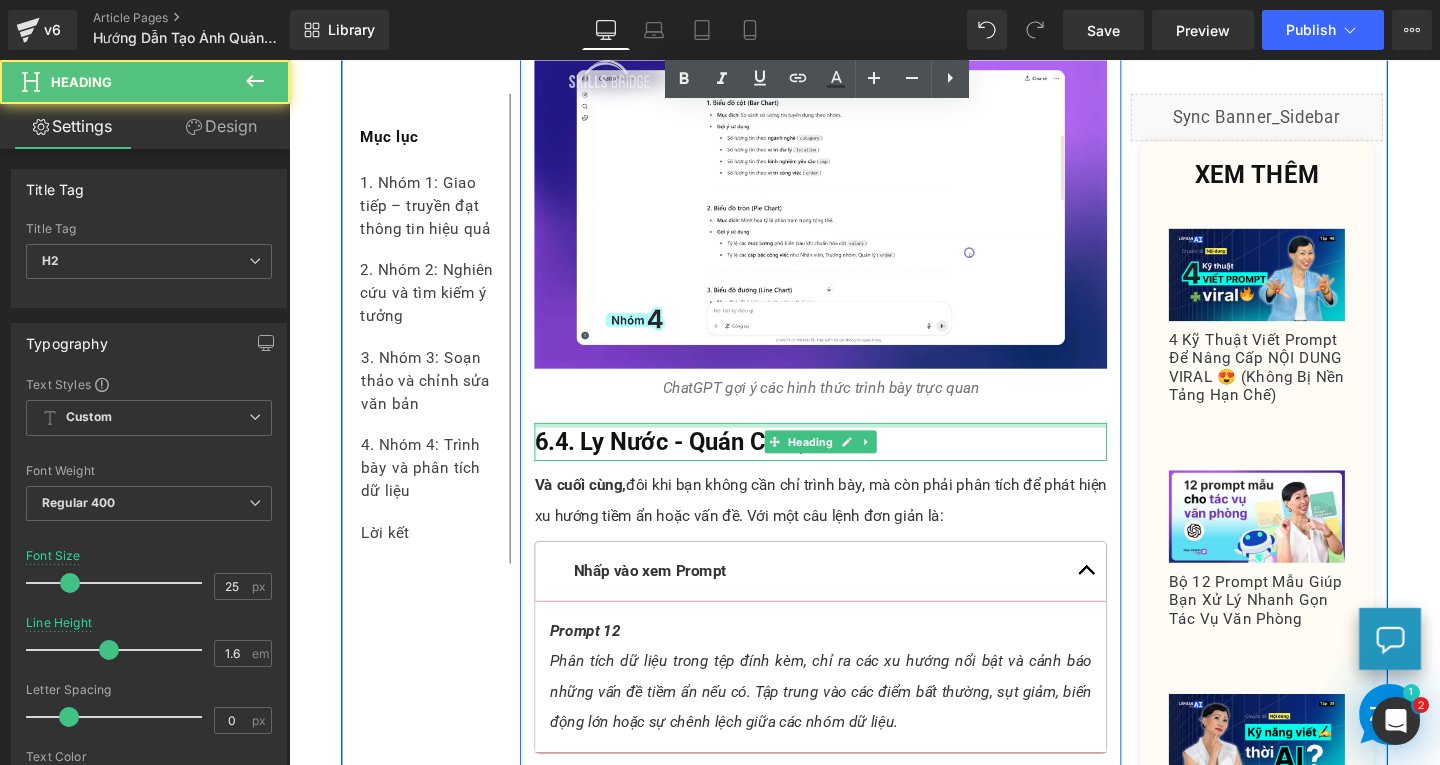 scroll, scrollTop: 8620, scrollLeft: 0, axis: vertical 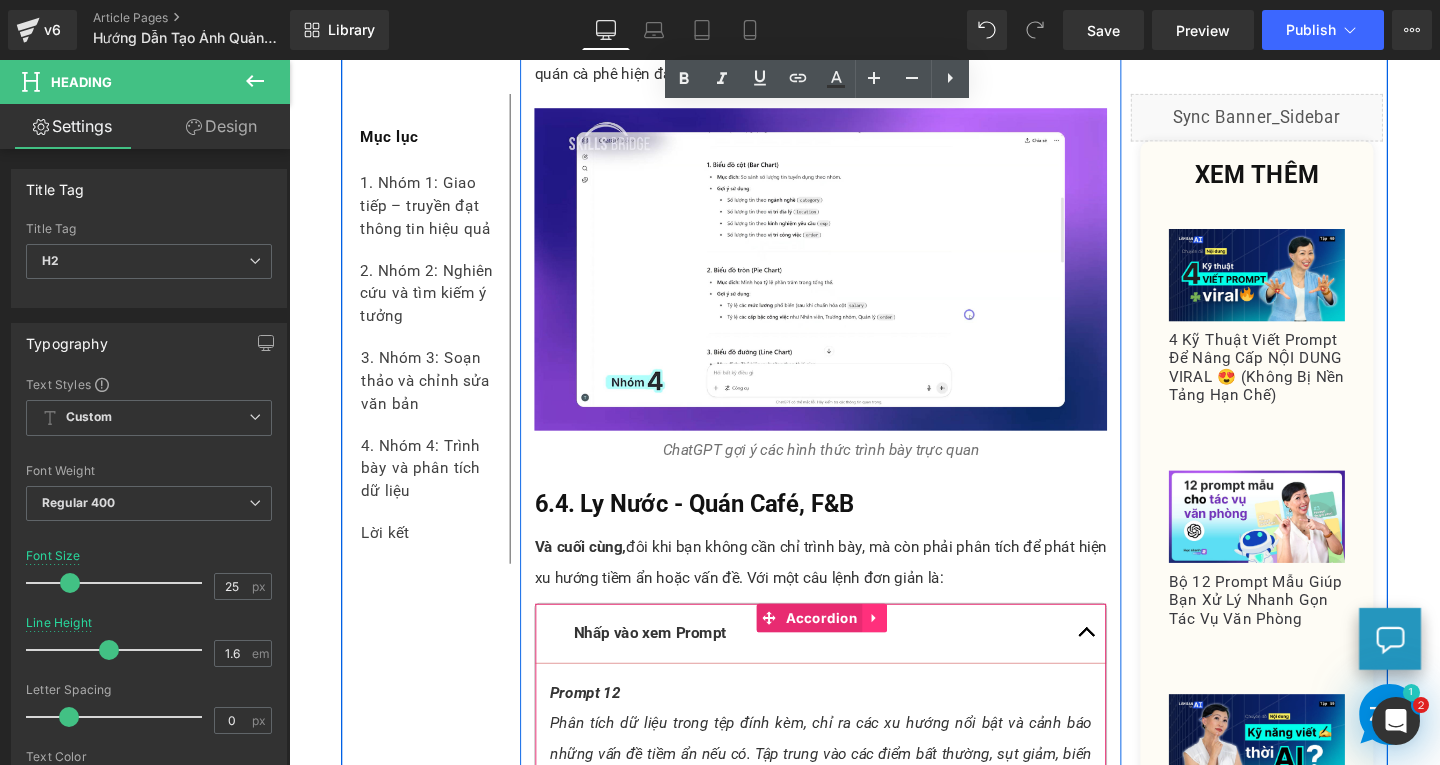 click 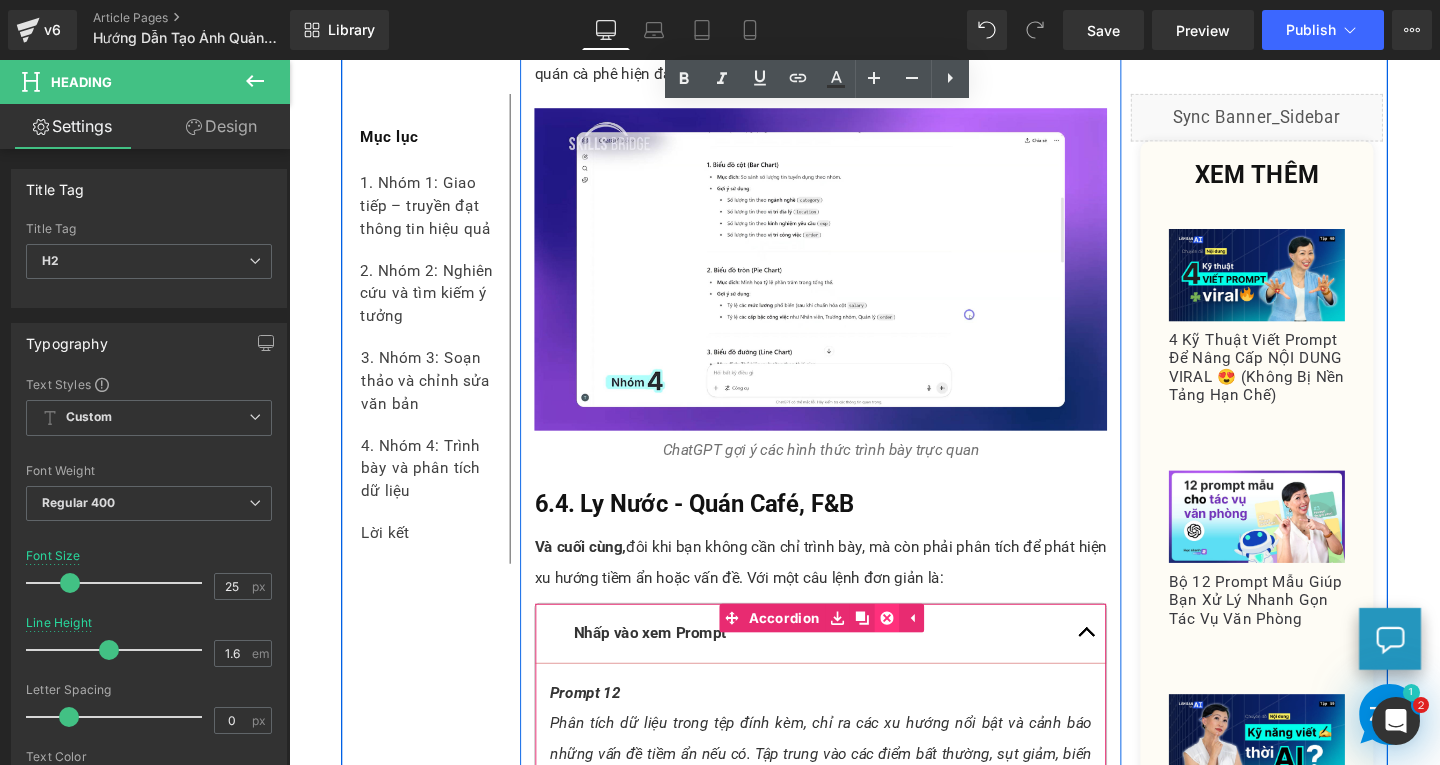 click 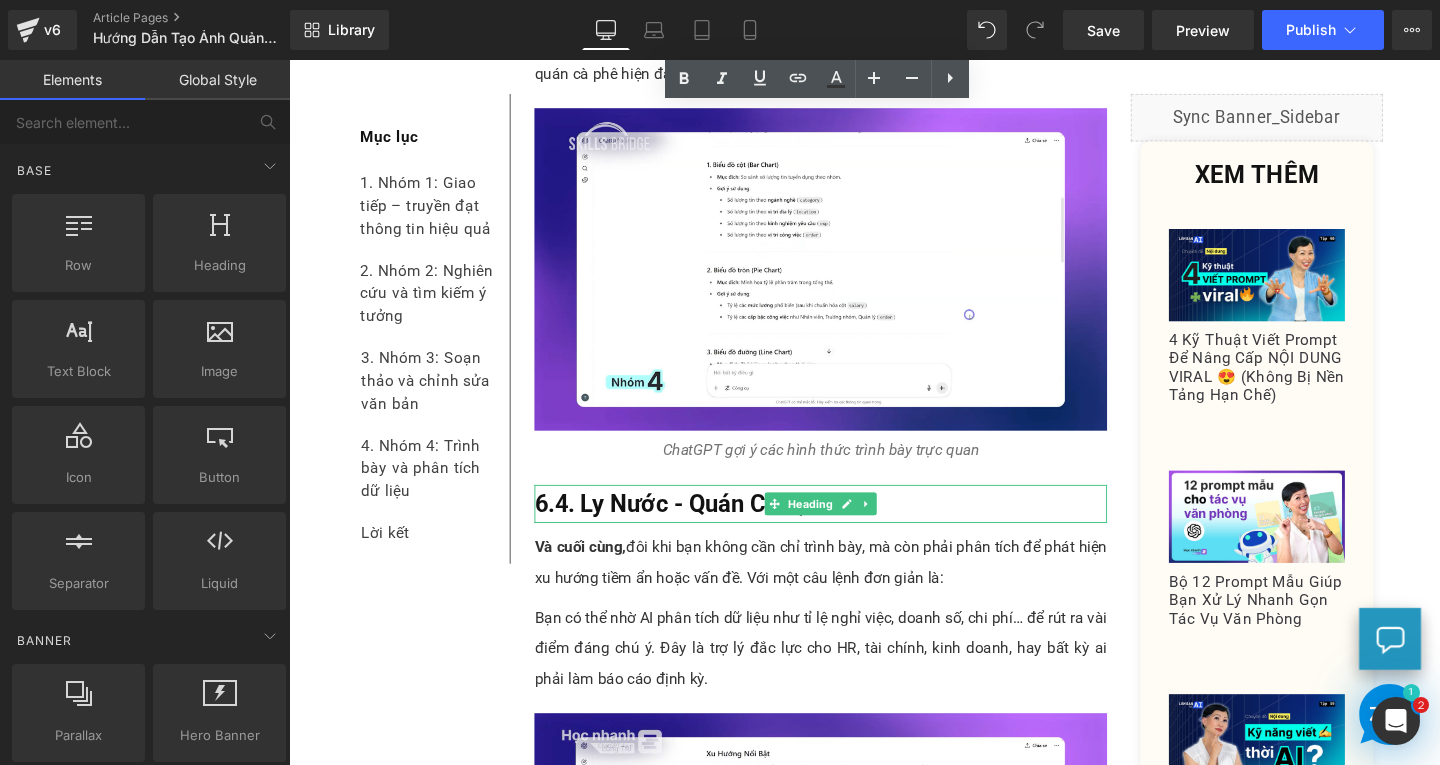 click on "6.4. Ly Nước - Quán Café, F&B" at bounding box center [848, 527] 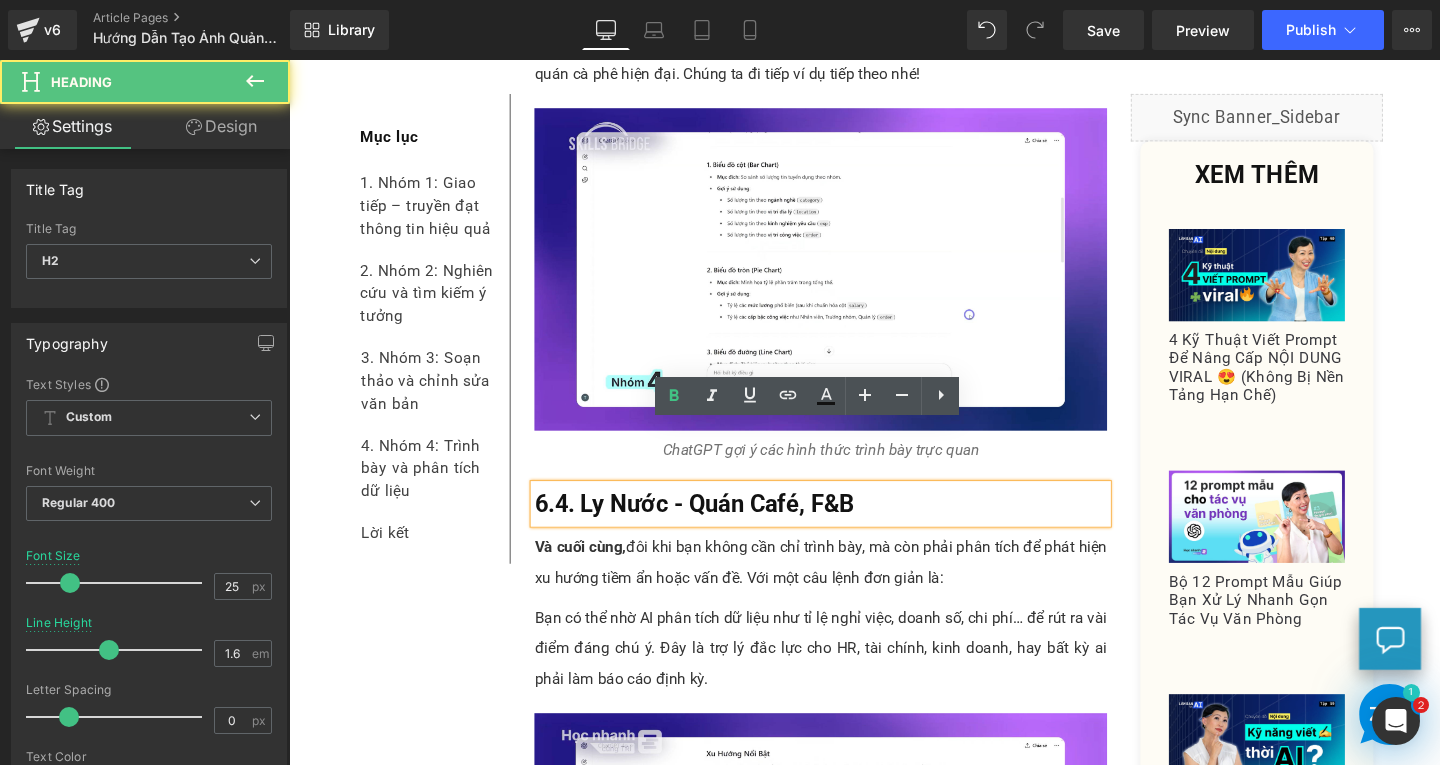 click on "6.4. Ly Nước - Quán Café, F&B" at bounding box center (848, 527) 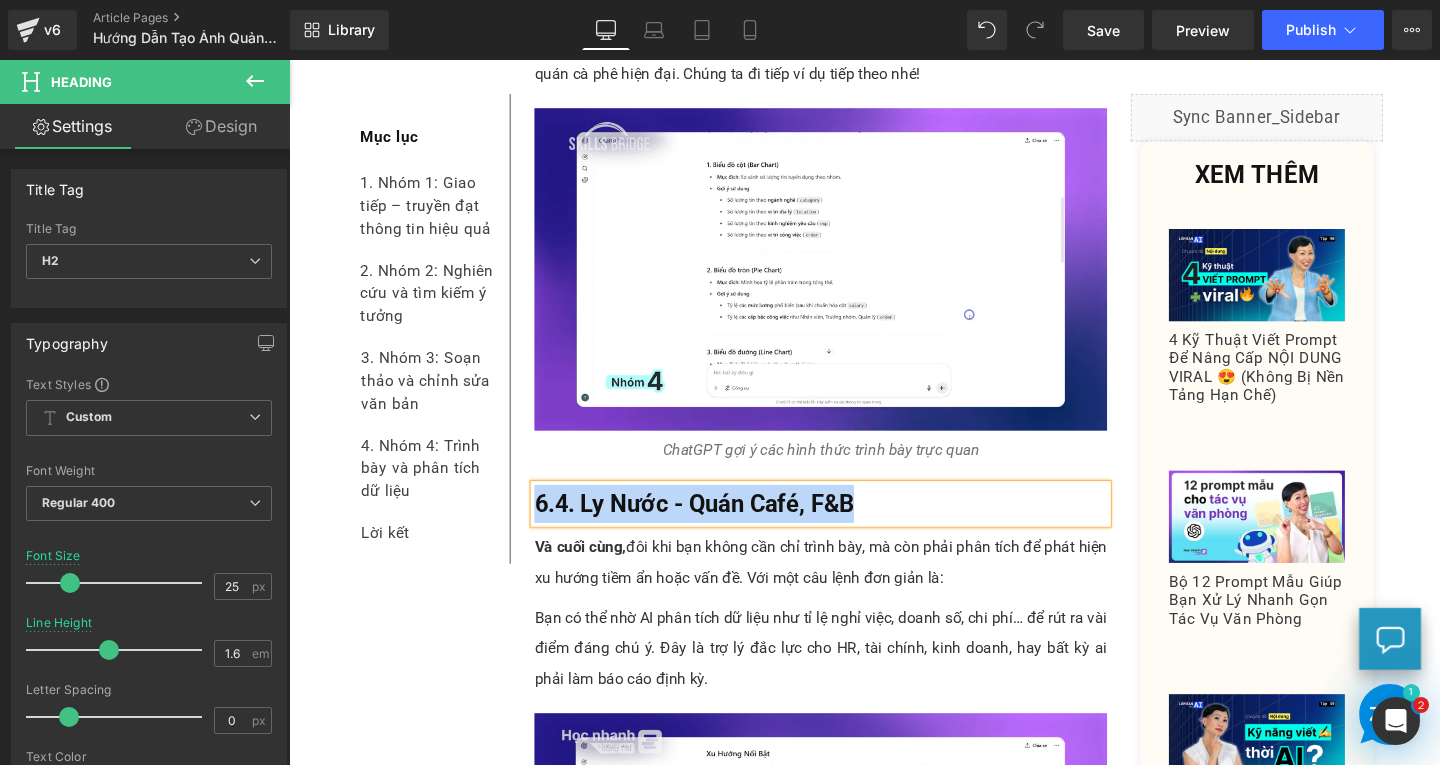 paste 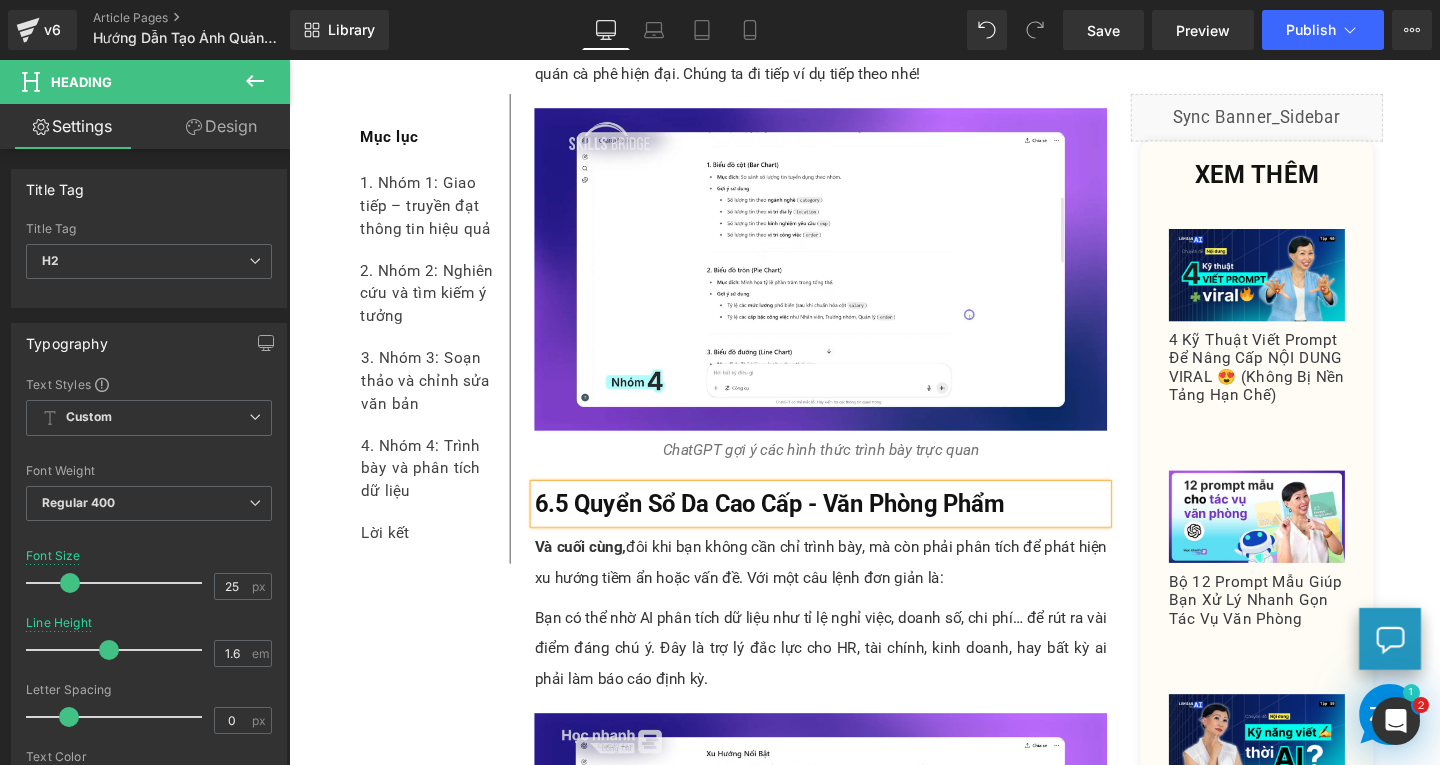 click on "6.5 Quyển Sổ Da Cao Cấp - Văn Phòng Phẩm" at bounding box center (794, 526) 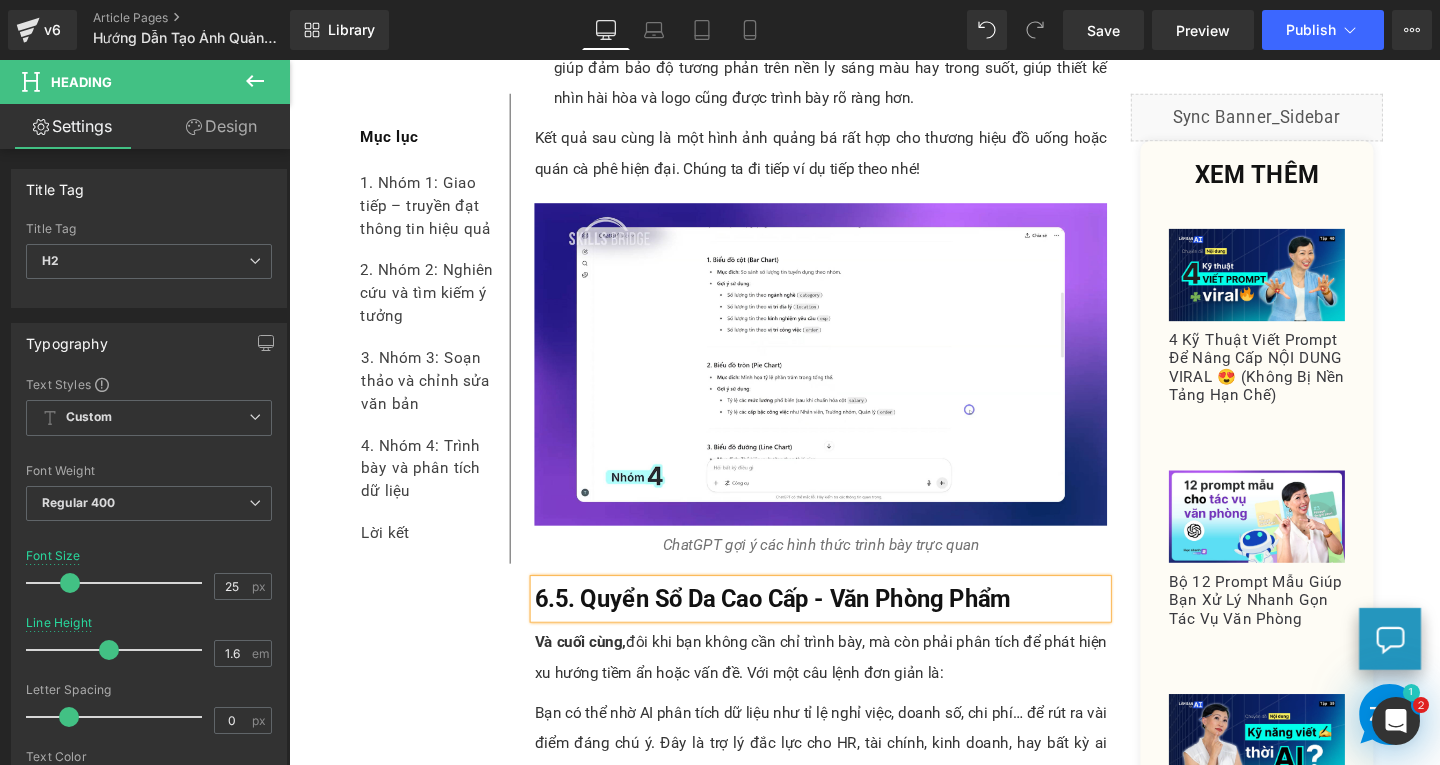 scroll, scrollTop: 8820, scrollLeft: 0, axis: vertical 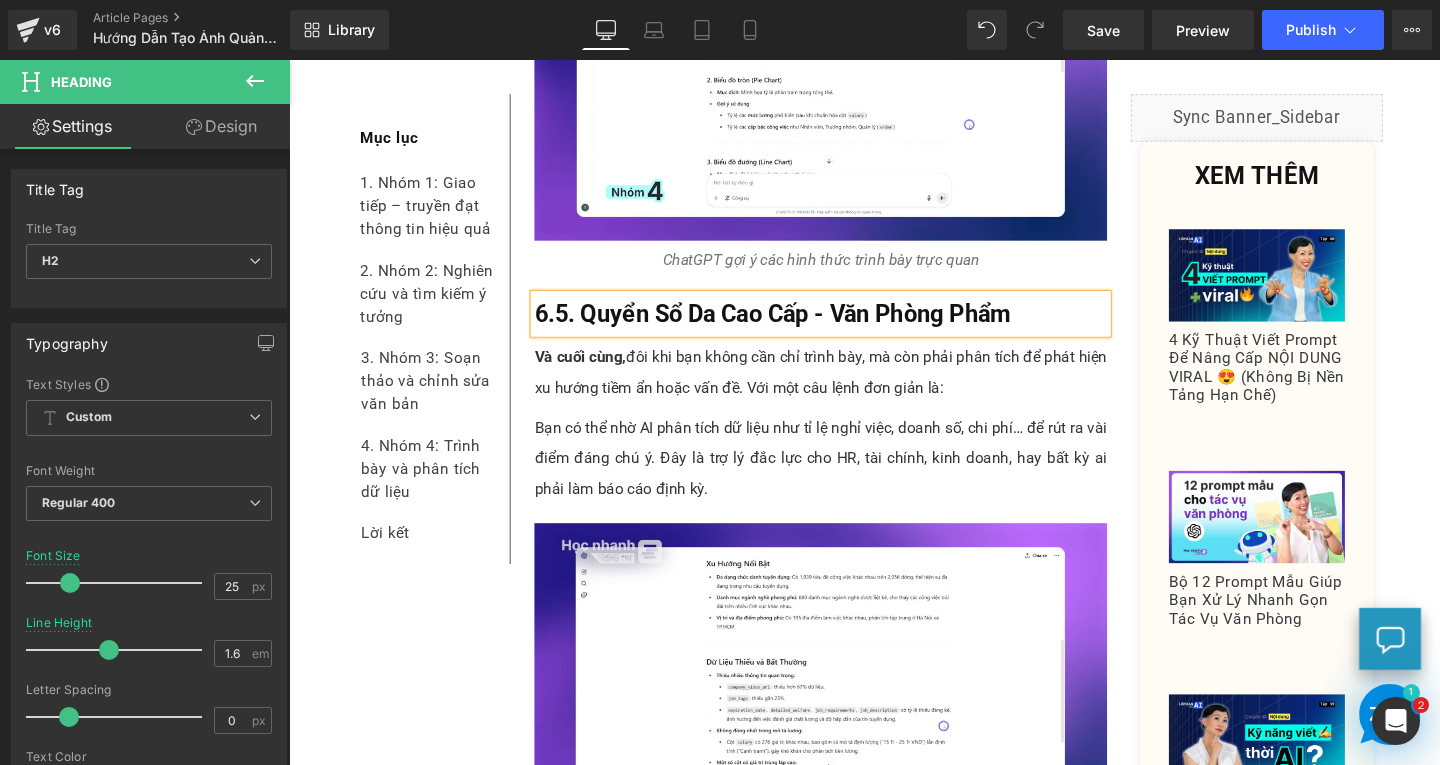 click on "Và cuối cùng, đôi khi bạn không cần chỉ trình bày, mà còn phải phân tích để phát hiện xu hướng tiềm ẩn hoặc vấn đề. Với một câu lệnh đơn giản là:" at bounding box center (848, 389) 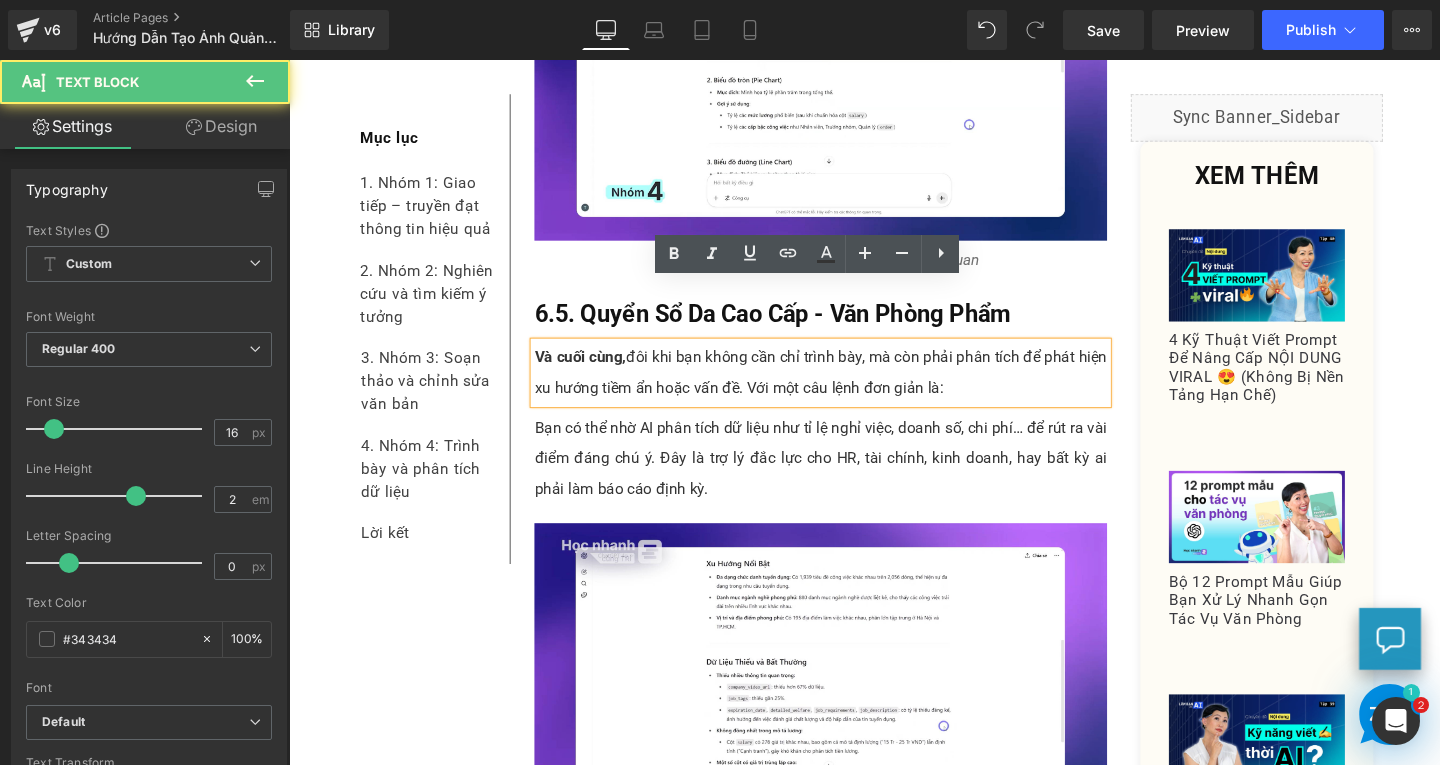 click on "Và cuối cùng, đôi khi bạn không cần chỉ trình bày, mà còn phải phân tích để phát hiện xu hướng tiềm ẩn hoặc vấn đề. Với một câu lệnh đơn giản là:" at bounding box center [848, 389] 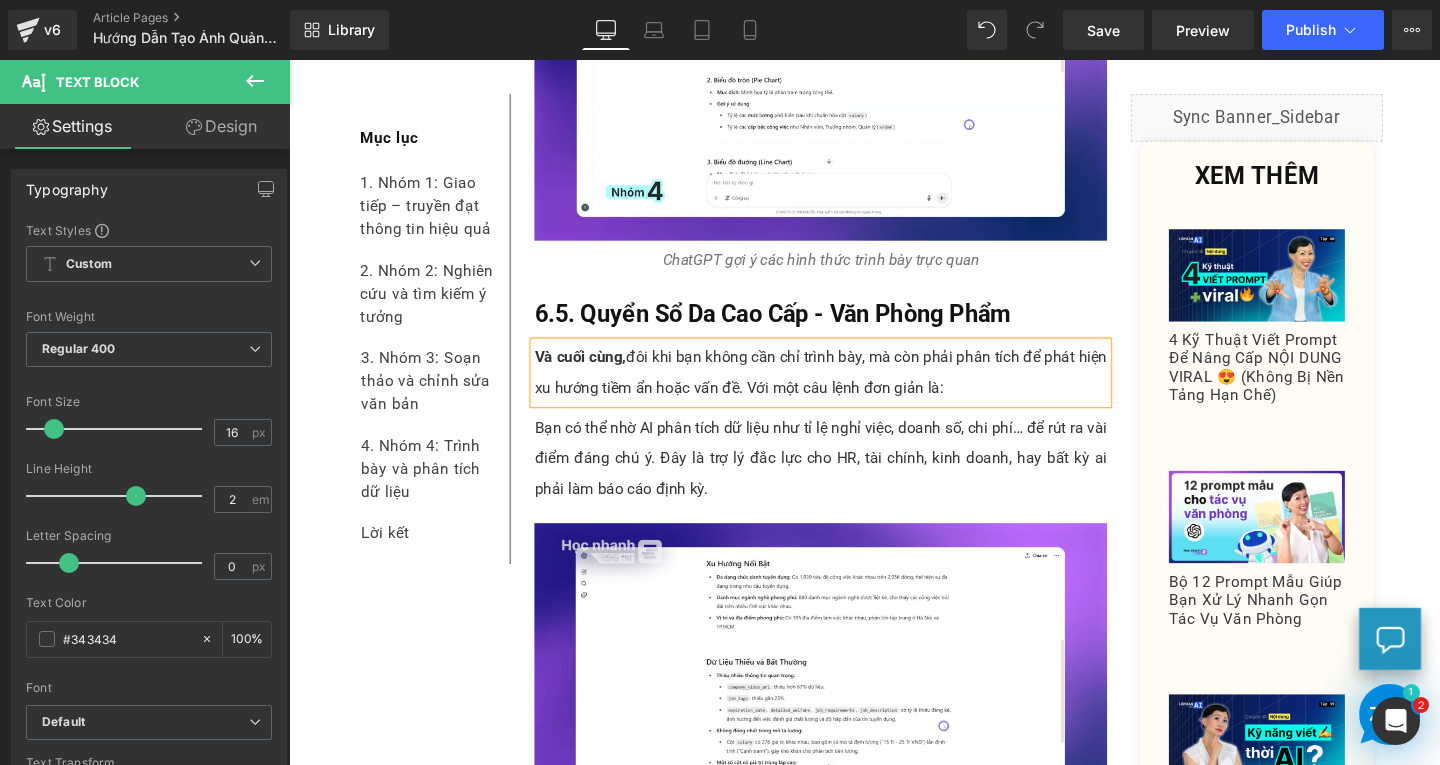 paste 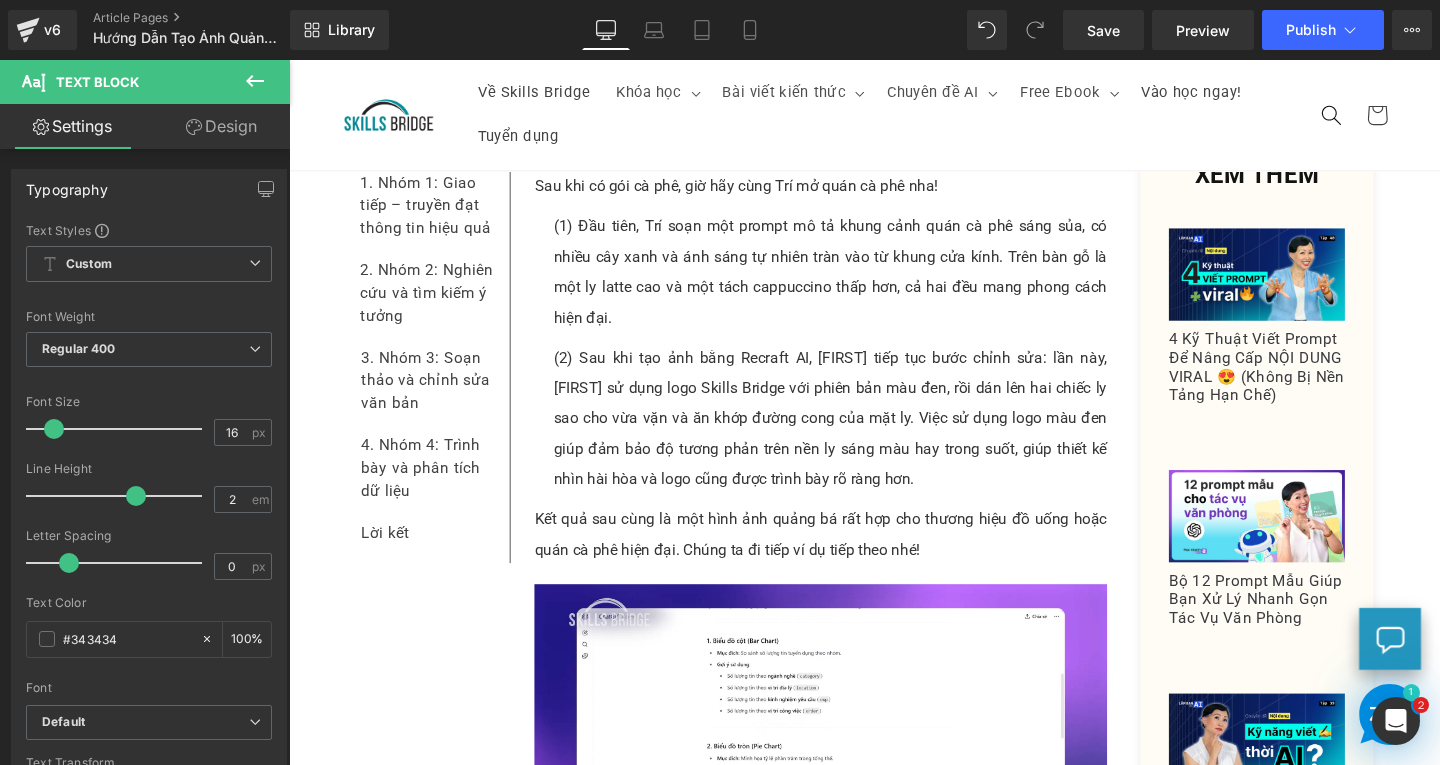 scroll, scrollTop: 7920, scrollLeft: 0, axis: vertical 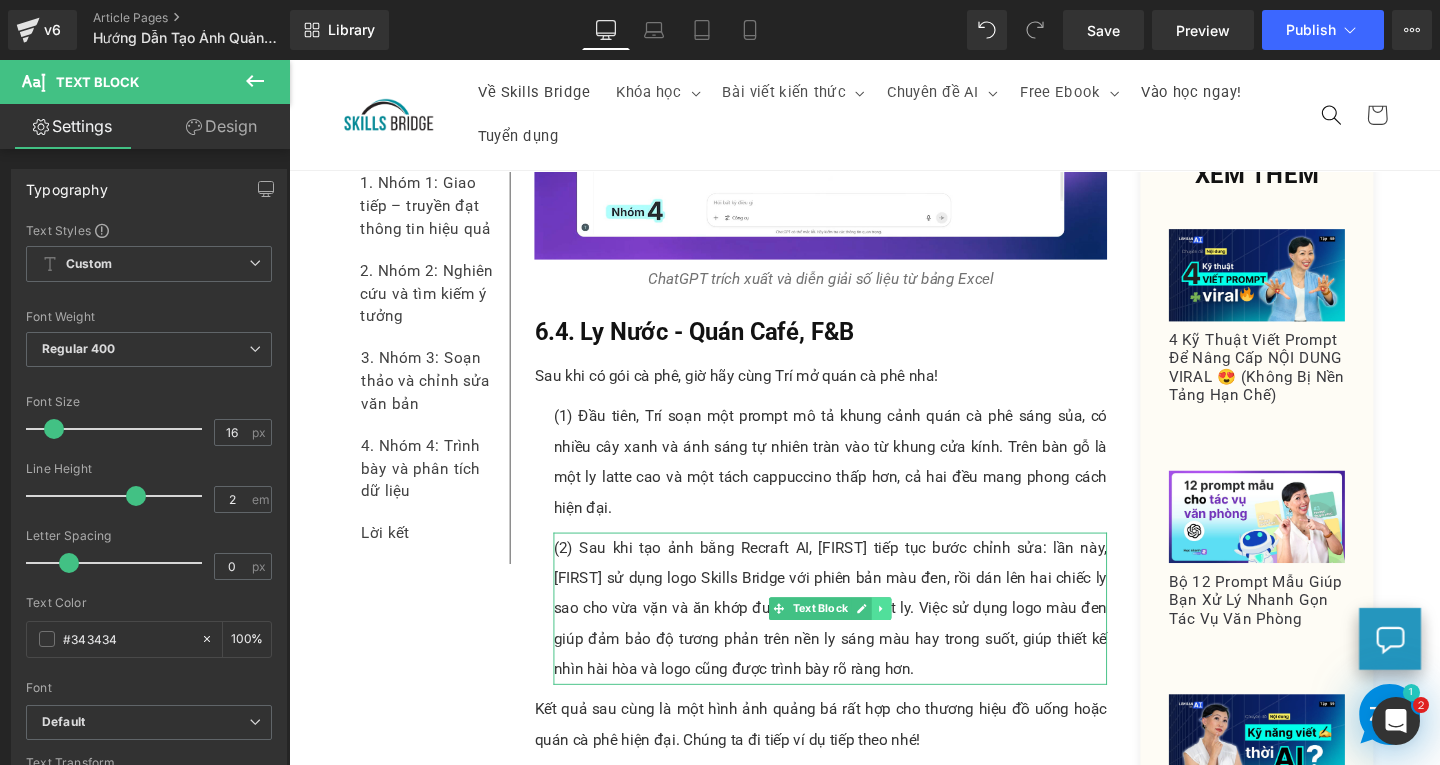 click 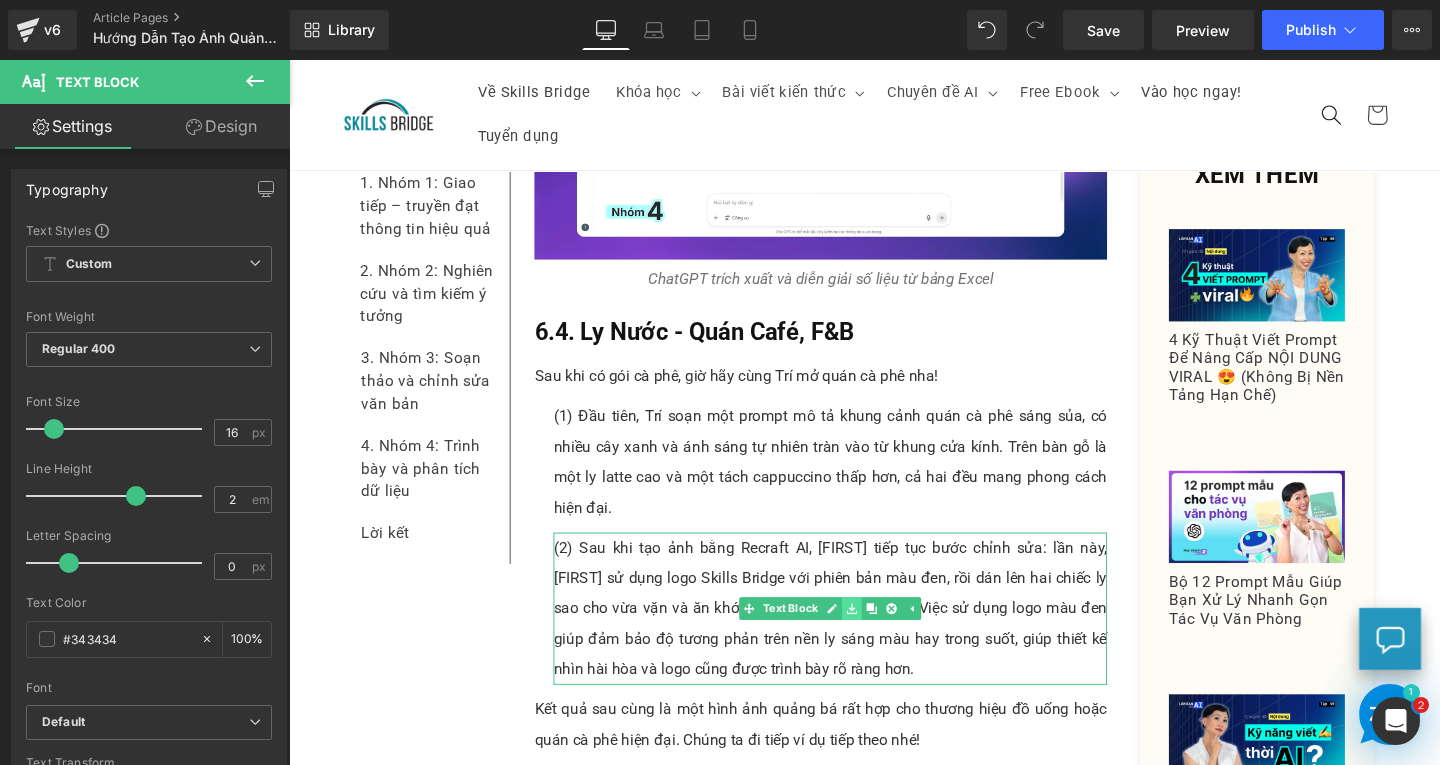 click at bounding box center [881, 637] 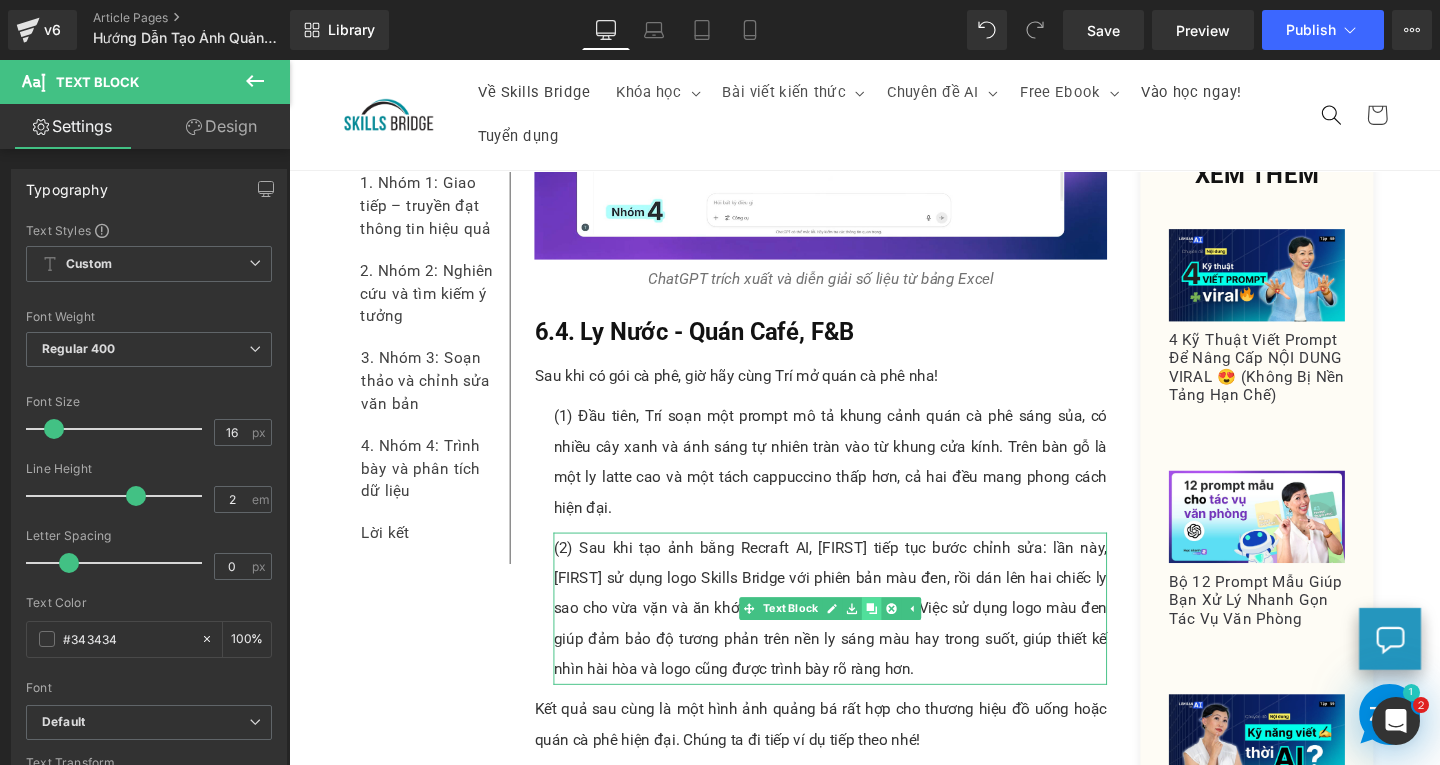click 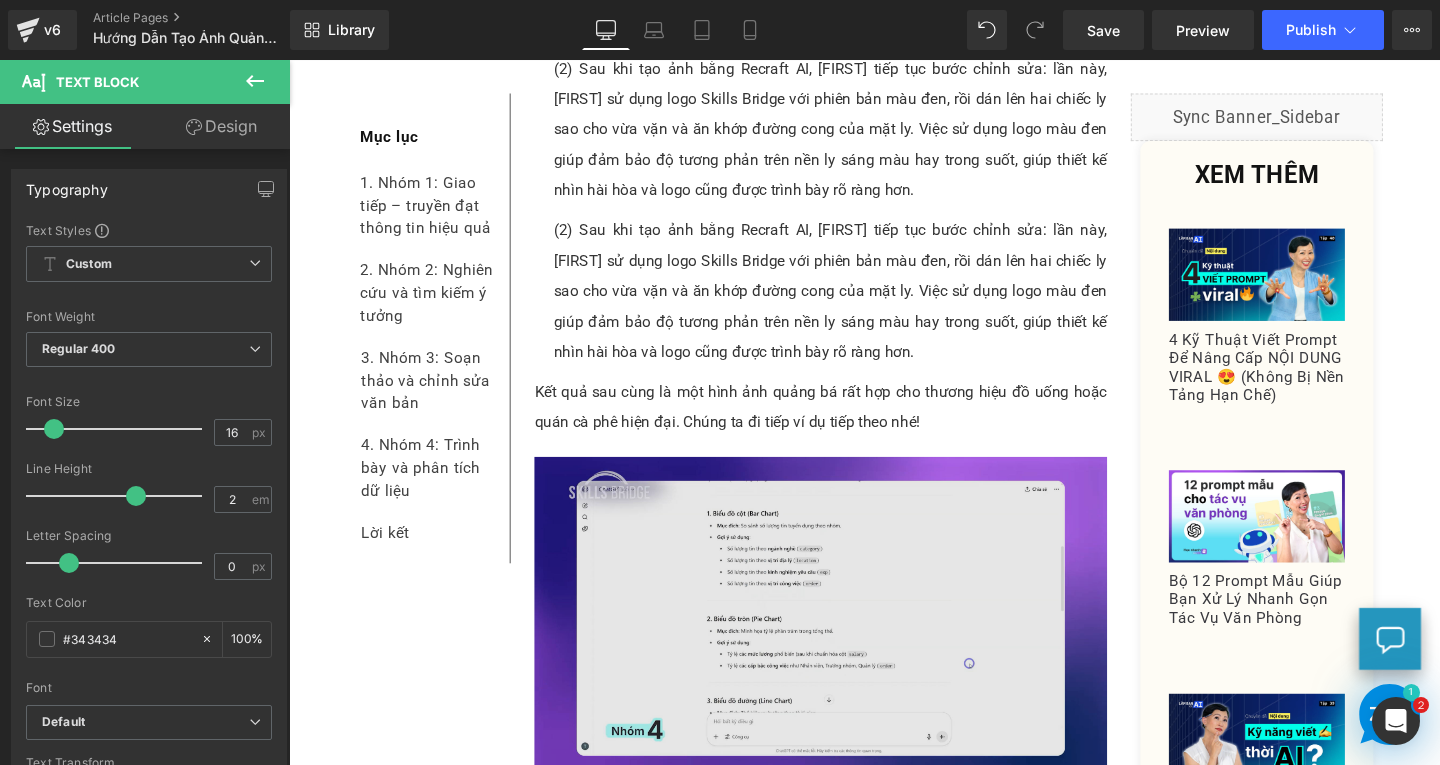 scroll, scrollTop: 8443, scrollLeft: 0, axis: vertical 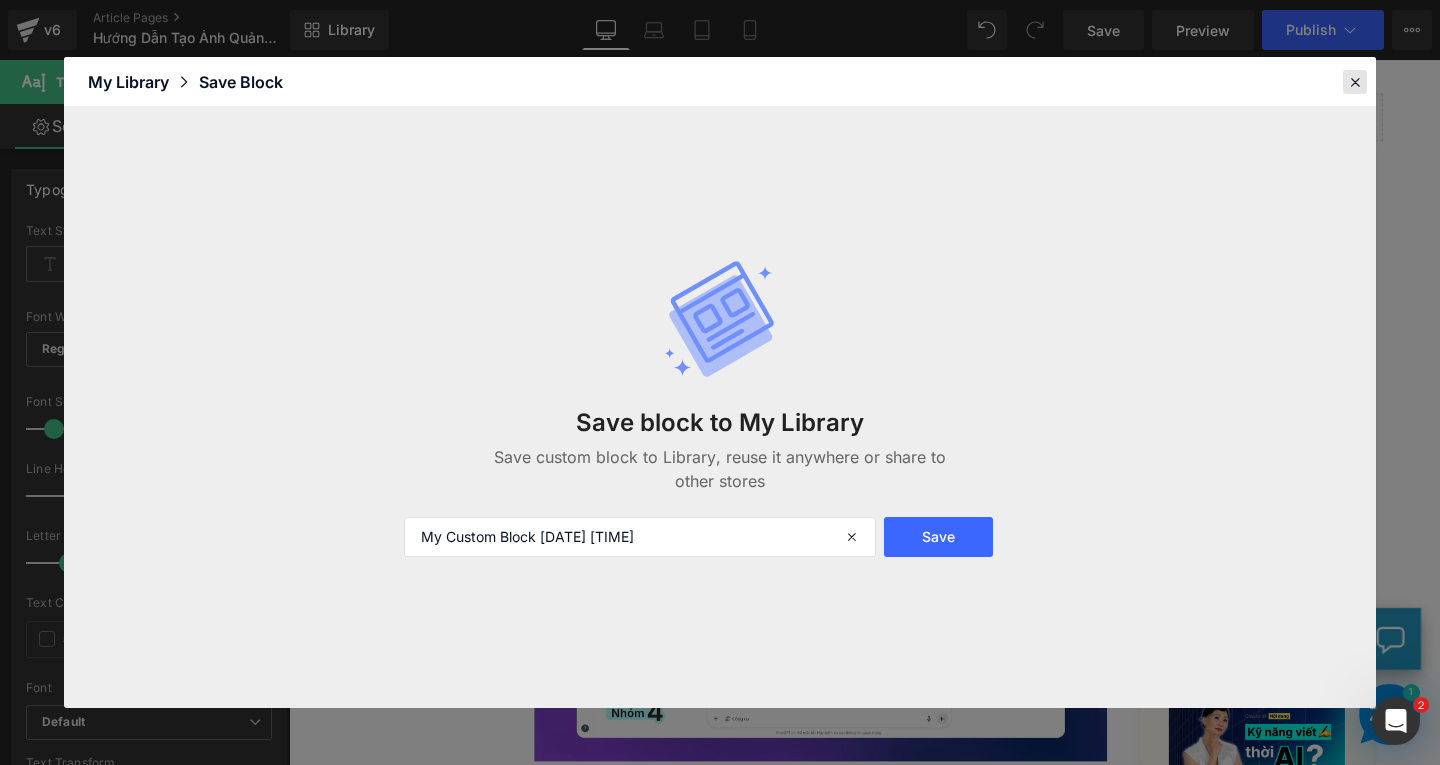 click 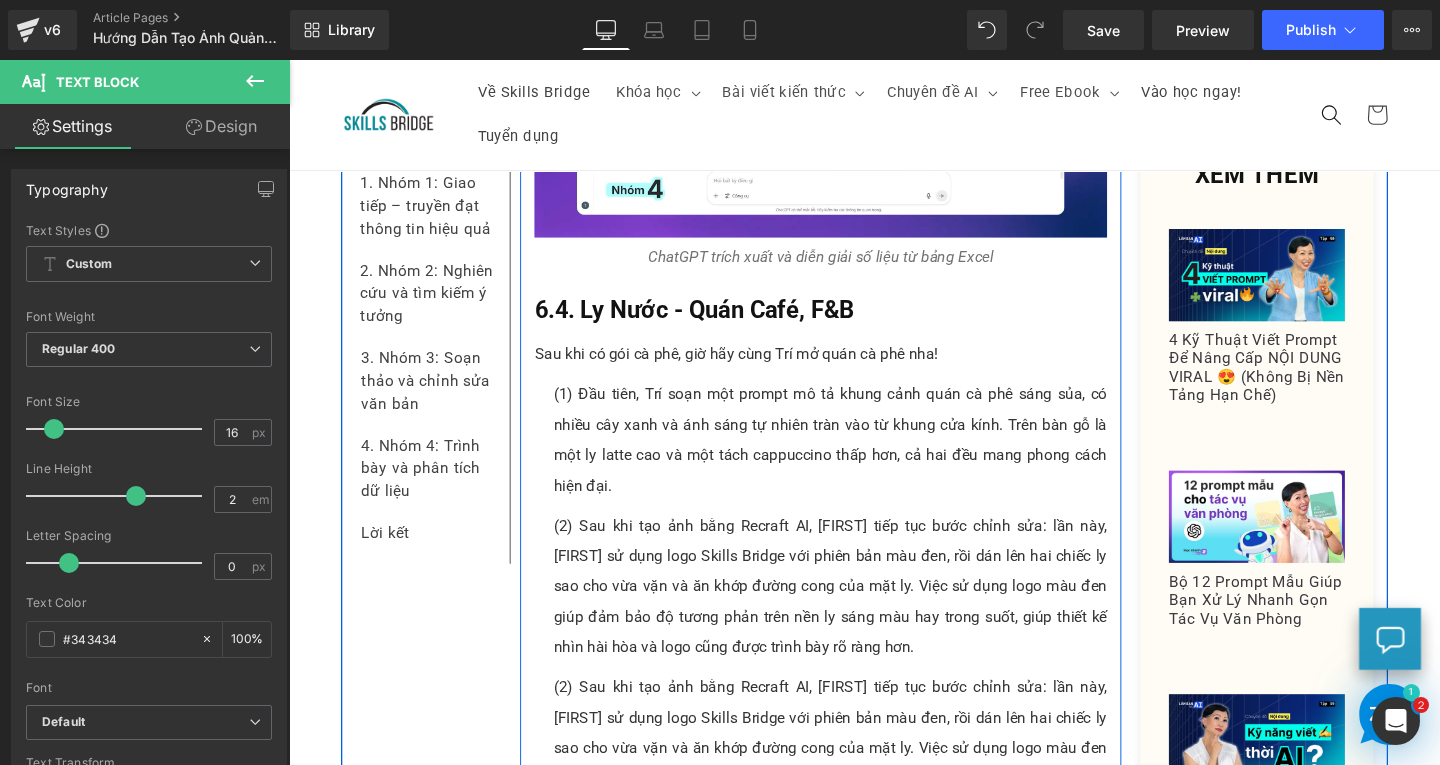 scroll, scrollTop: 8143, scrollLeft: 0, axis: vertical 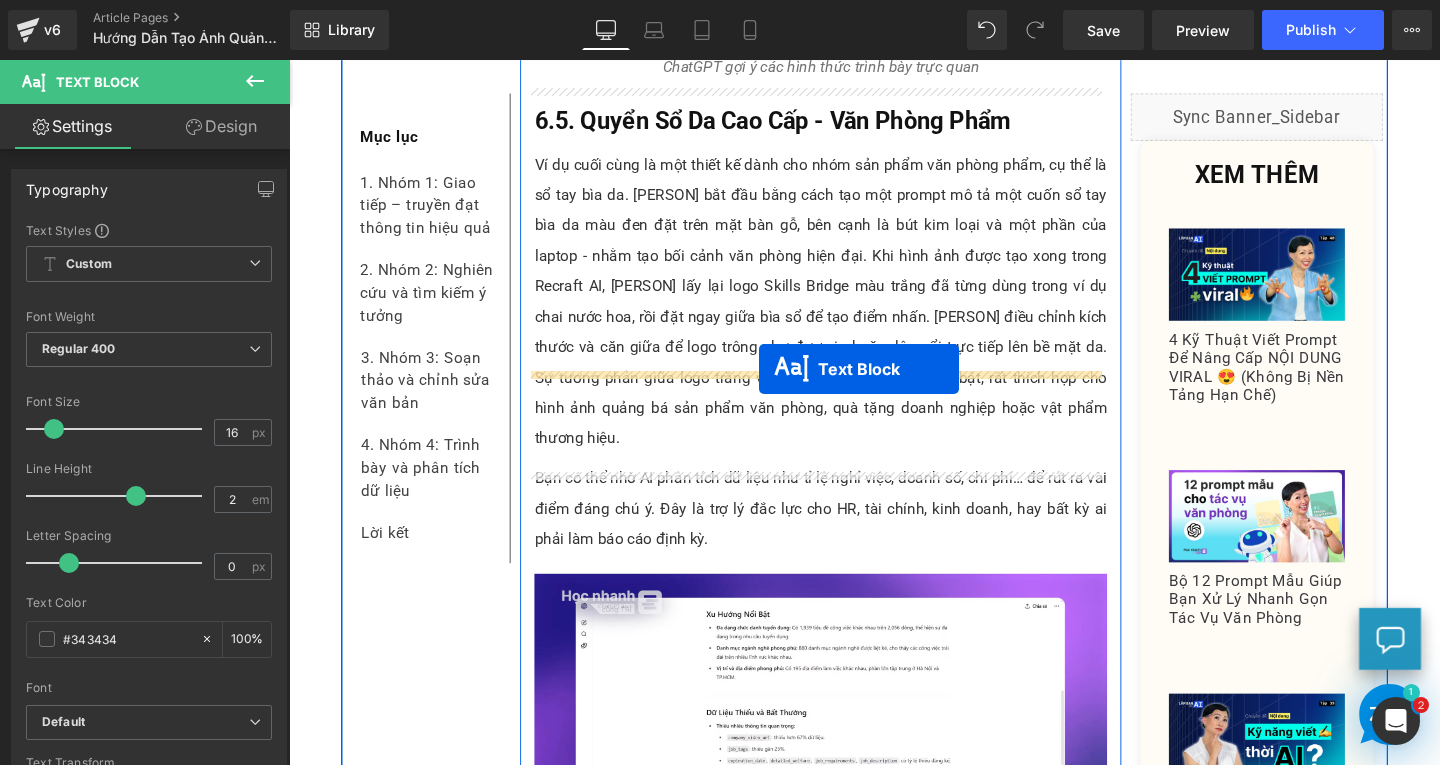 drag, startPoint x: 795, startPoint y: 523, endPoint x: 783, endPoint y: 385, distance: 138.52075 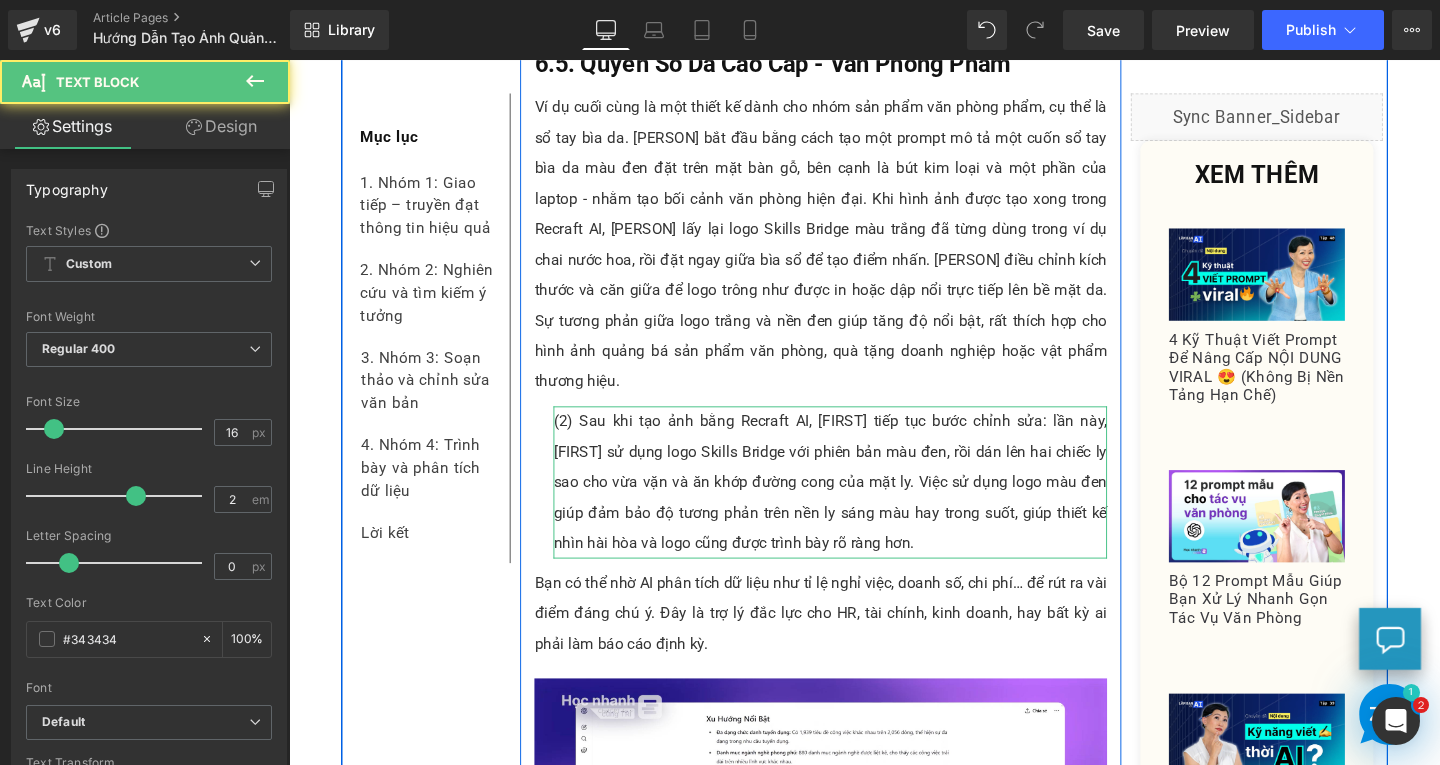 scroll, scrollTop: 9023, scrollLeft: 0, axis: vertical 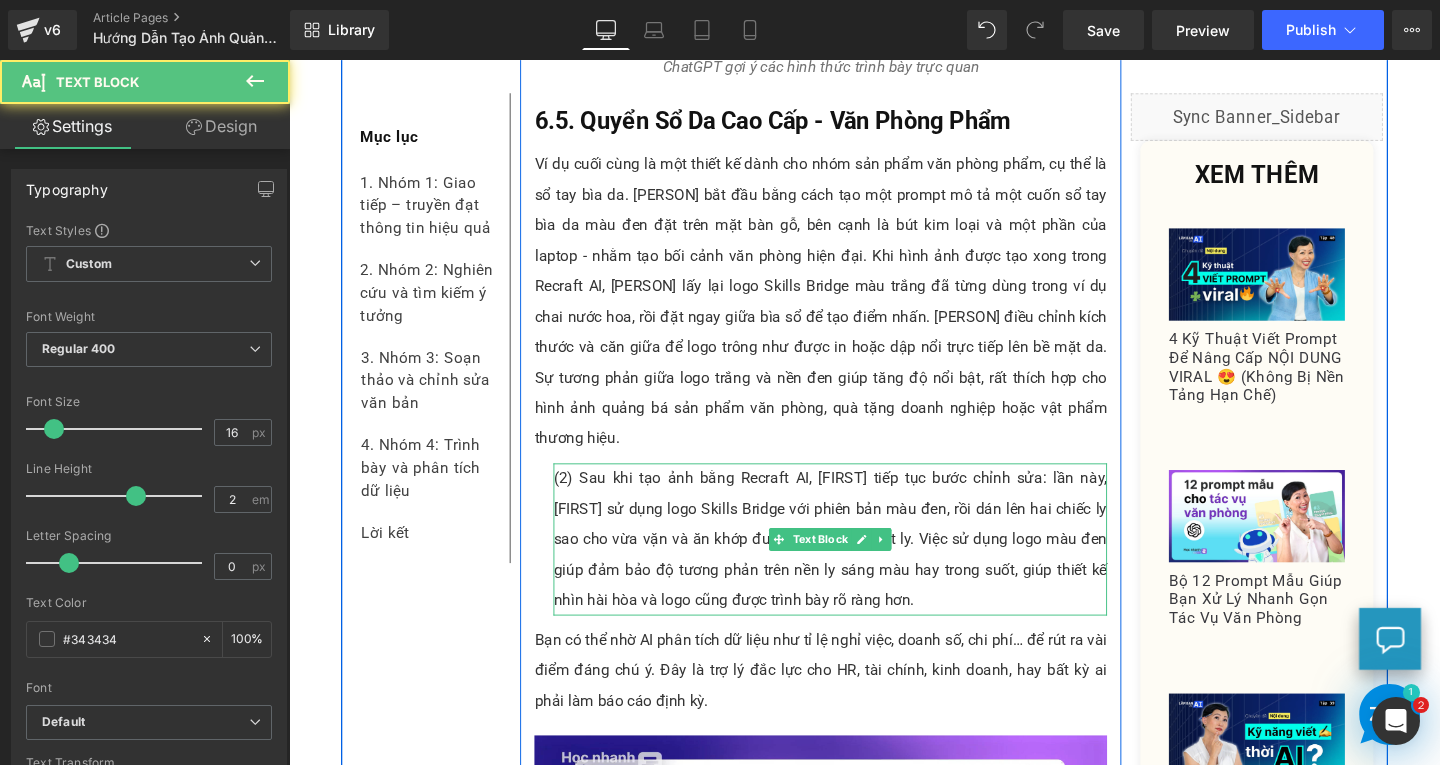 click on "(2) Sau khi tạo ảnh bằng Recraft AI, [FIRST] tiếp tục bước chỉnh sửa: lần này, [FIRST] sử dụng logo Skills Bridge với phiên bản màu đen, rồi dán lên hai chiếc ly sao cho vừa vặn và ăn khớp đường cong của mặt ly. Việc sử dụng logo màu đen giúp đảm bảo độ tương phản trên nền ly sáng màu hay trong suốt, giúp thiết kế nhìn hài hòa và logo cũng được trình bày rõ ràng hơn." at bounding box center (858, 564) 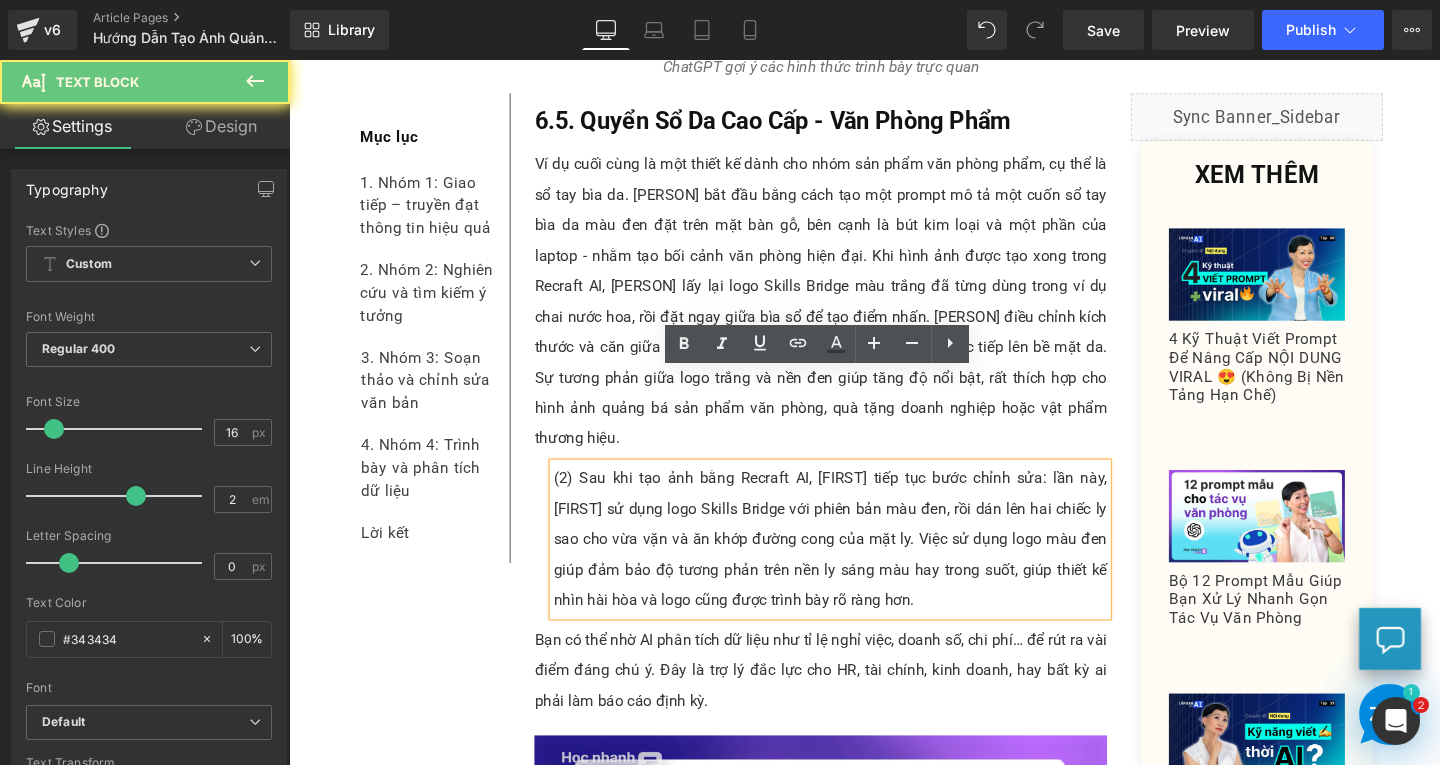 click on "(2) Sau khi tạo ảnh bằng Recraft AI, [FIRST] tiếp tục bước chỉnh sửa: lần này, [FIRST] sử dụng logo Skills Bridge với phiên bản màu đen, rồi dán lên hai chiếc ly sao cho vừa vặn và ăn khớp đường cong của mặt ly. Việc sử dụng logo màu đen giúp đảm bảo độ tương phản trên nền ly sáng màu hay trong suốt, giúp thiết kế nhìn hài hòa và logo cũng được trình bày rõ ràng hơn." at bounding box center [858, 564] 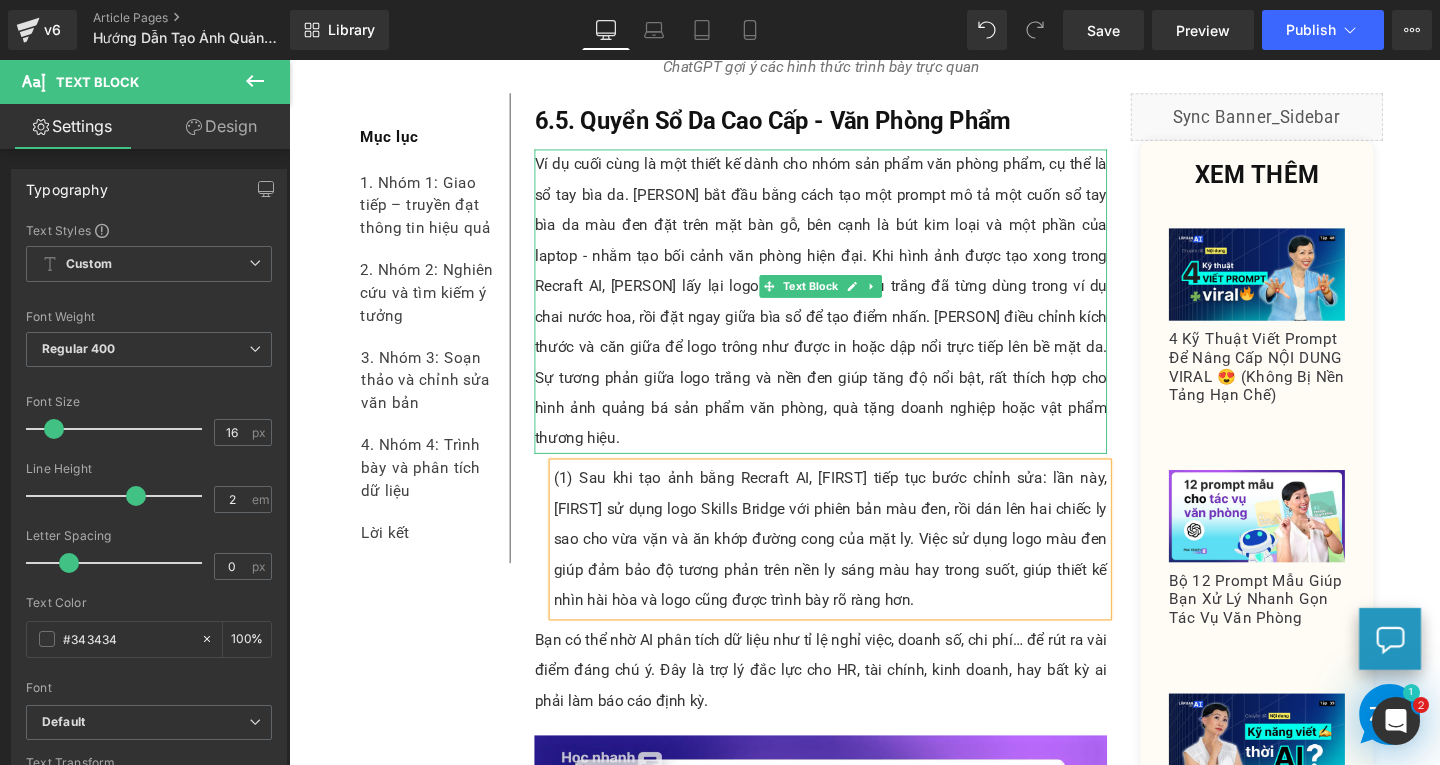 click on "Ví dụ cuối cùng là một thiết kế dành cho nhóm sản phẩm văn phòng phẩm, cụ thể là sổ tay bìa da. [PERSON] bắt đầu bằng cách tạo một prompt mô tả một cuốn sổ tay bìa da màu đen đặt trên mặt bàn gỗ, bên cạnh là bút kim loại và một phần của laptop - nhằm tạo bối cảnh văn phòng hiện đại. Khi hình ảnh được tạo xong trong Recraft AI, [PERSON] lấy lại logo Skills Bridge màu trắng đã từng dùng trong ví dụ chai nước hoa, rồi đặt ngay giữa bìa sổ để tạo điểm nhấn. [PERSON] điều chỉnh kích thước và căn giữa để logo trông như được in hoặc dập nổi trực tiếp lên bề mặt da. Sự tương phản giữa logo trắng và nền đen giúp tăng độ nổi bật, rất thích hợp cho hình ảnh quảng bá sản phẩm văn phòng, quà tặng doanh nghiệp hoặc vật phẩm thương hiệu." at bounding box center [848, 314] 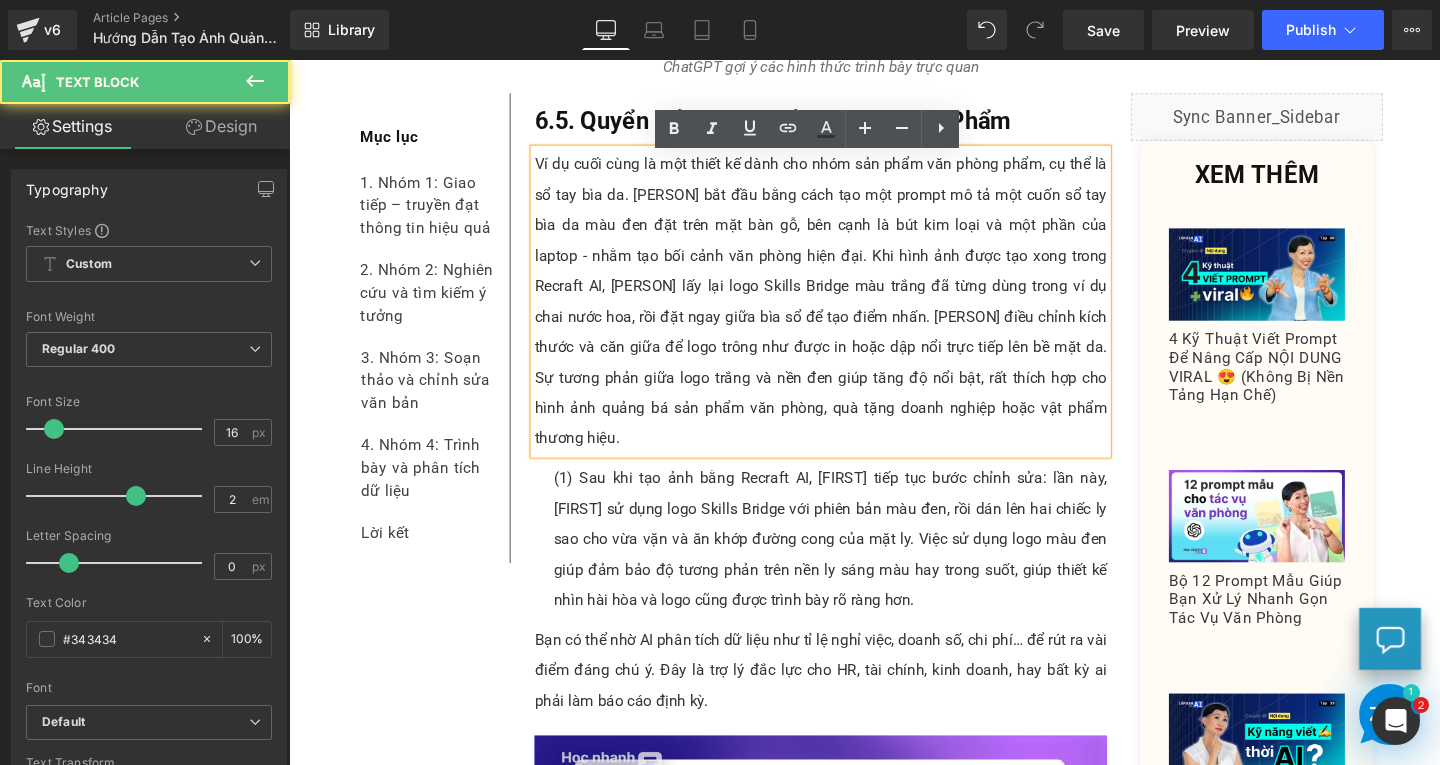 click on "Ví dụ cuối cùng là một thiết kế dành cho nhóm sản phẩm văn phòng phẩm, cụ thể là sổ tay bìa da. [PERSON] bắt đầu bằng cách tạo một prompt mô tả một cuốn sổ tay bìa da màu đen đặt trên mặt bàn gỗ, bên cạnh là bút kim loại và một phần của laptop - nhằm tạo bối cảnh văn phòng hiện đại. Khi hình ảnh được tạo xong trong Recraft AI, [PERSON] lấy lại logo Skills Bridge màu trắng đã từng dùng trong ví dụ chai nước hoa, rồi đặt ngay giữa bìa sổ để tạo điểm nhấn. [PERSON] điều chỉnh kích thước và căn giữa để logo trông như được in hoặc dập nổi trực tiếp lên bề mặt da. Sự tương phản giữa logo trắng và nền đen giúp tăng độ nổi bật, rất thích hợp cho hình ảnh quảng bá sản phẩm văn phòng, quà tặng doanh nghiệp hoặc vật phẩm thương hiệu." at bounding box center (848, 314) 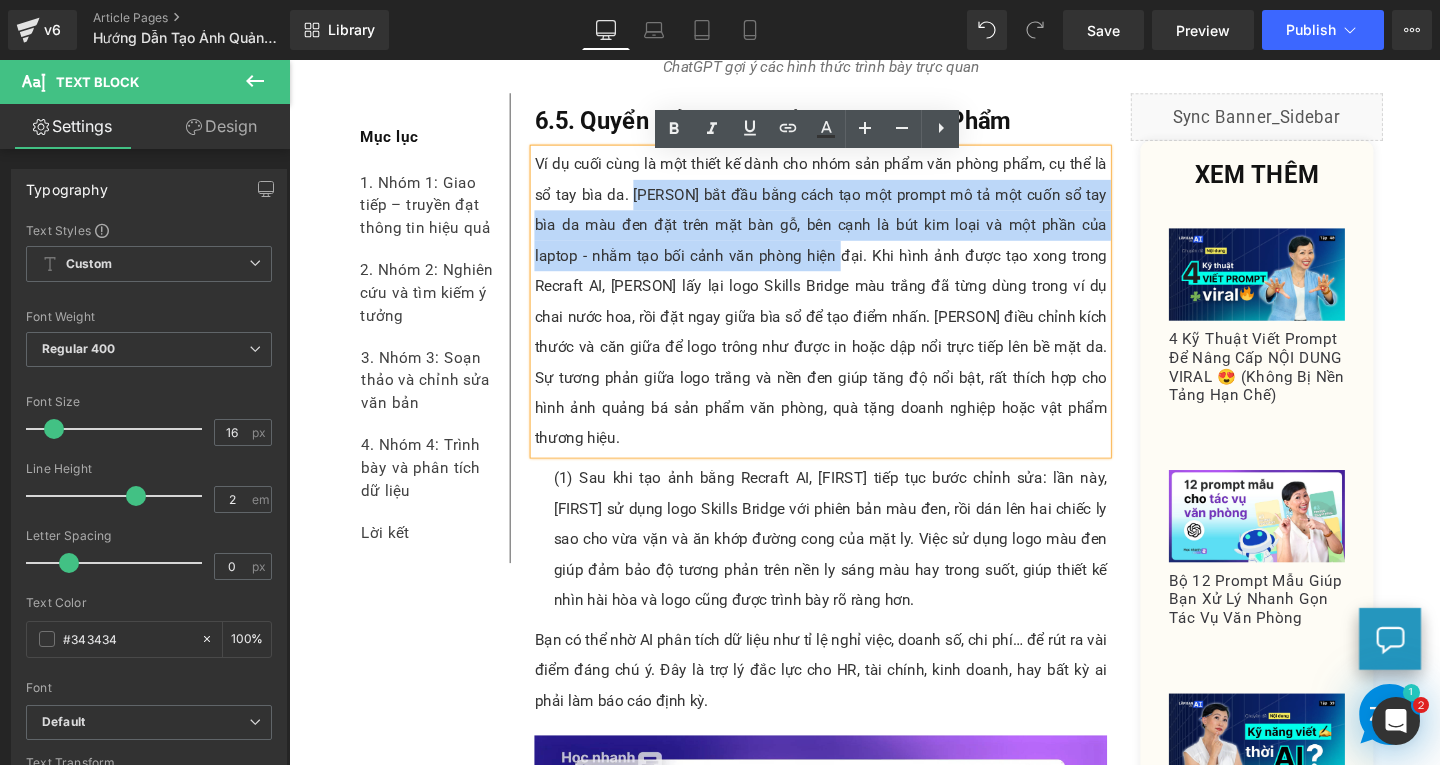 drag, startPoint x: 643, startPoint y: 134, endPoint x: 821, endPoint y: 210, distance: 193.54585 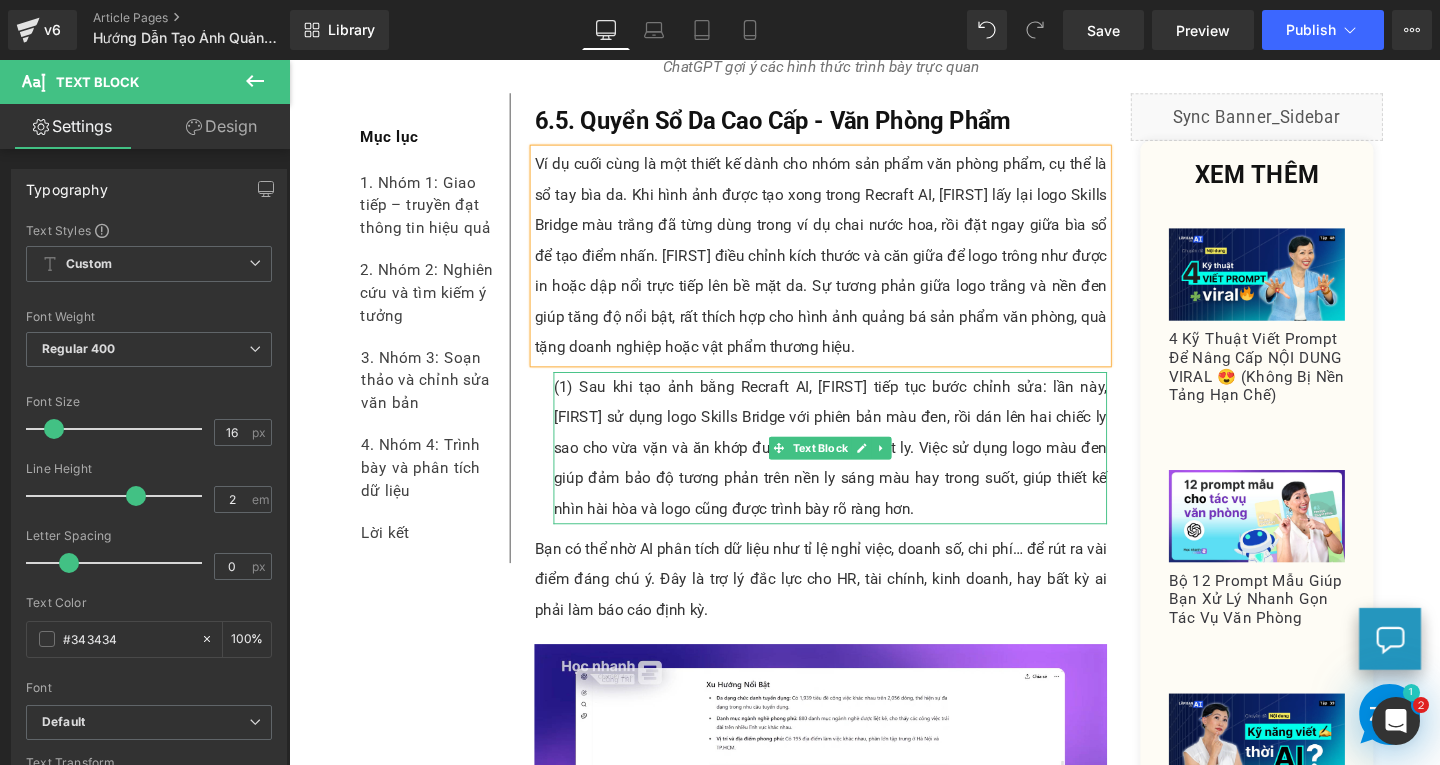 click on "(1) Sau khi tạo ảnh bằng Recraft AI, [FIRST] tiếp tục bước chỉnh sửa: lần này, [FIRST] sử dụng logo Skills Bridge với phiên bản màu đen, rồi dán lên hai chiếc ly sao cho vừa vặn và ăn khớp đường cong của mặt ly. Việc sử dụng logo màu đen giúp đảm bảo độ tương phản trên nền ly sáng màu hay trong suốt, giúp thiết kế nhìn hài hòa và logo cũng được trình bày rõ ràng hơn." at bounding box center [858, 468] 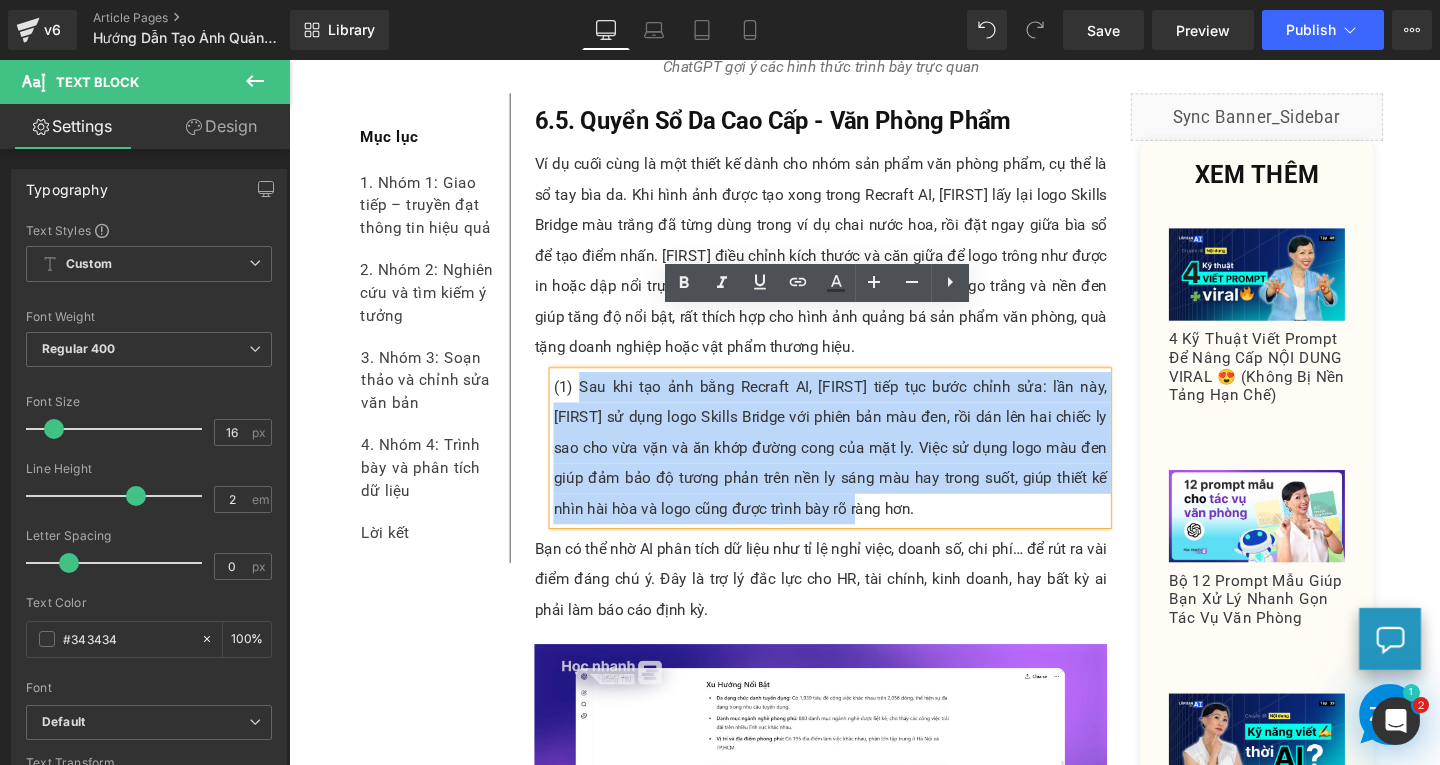 drag, startPoint x: 602, startPoint y: 347, endPoint x: 887, endPoint y: 491, distance: 319.31332 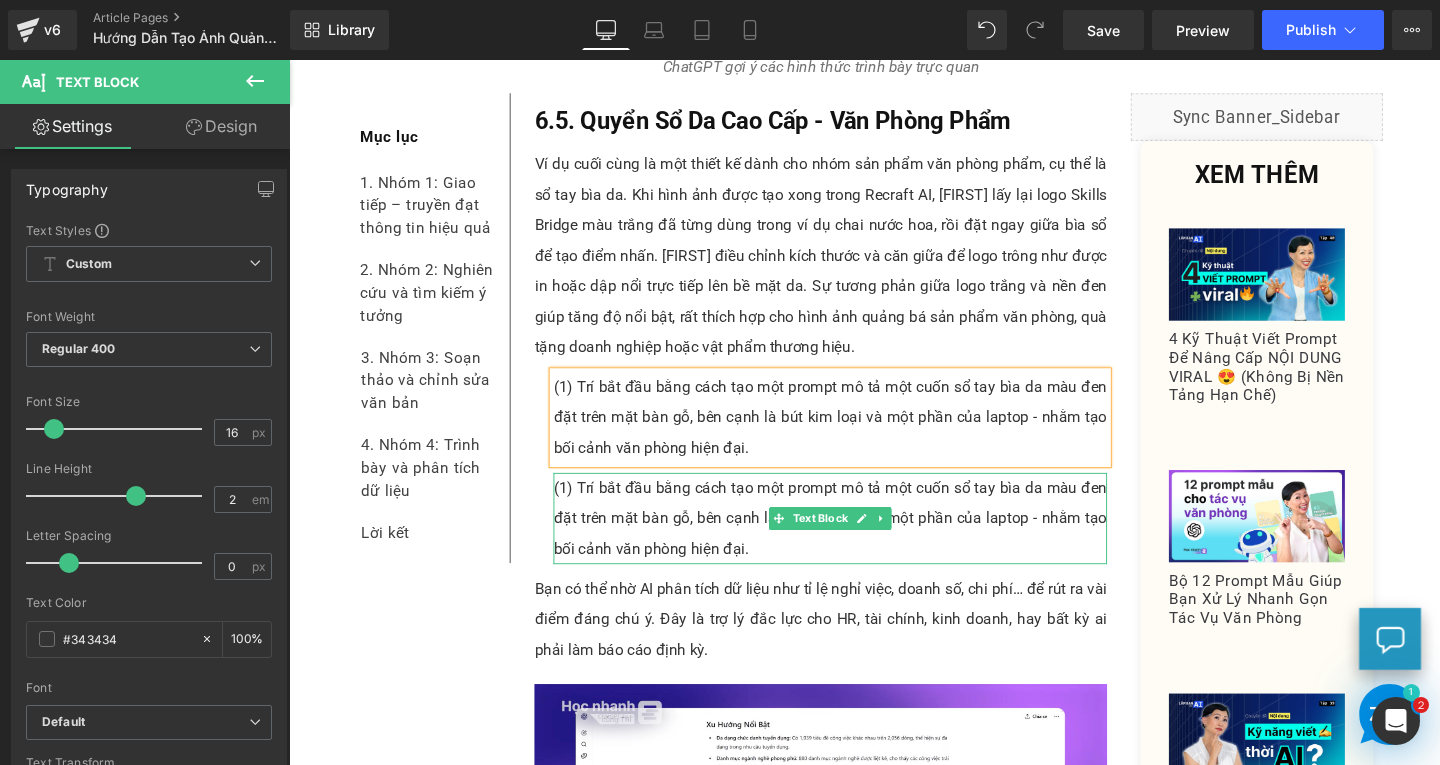 click on "(1) Trí bắt đầu bằng cách tạo một prompt mô tả một cuốn sổ tay bìa da màu đen đặt trên mặt bàn gỗ, bên cạnh là bút kim loại và một phần của laptop - nhằm tạo bối cảnh văn phòng hiện đại." at bounding box center [858, 542] 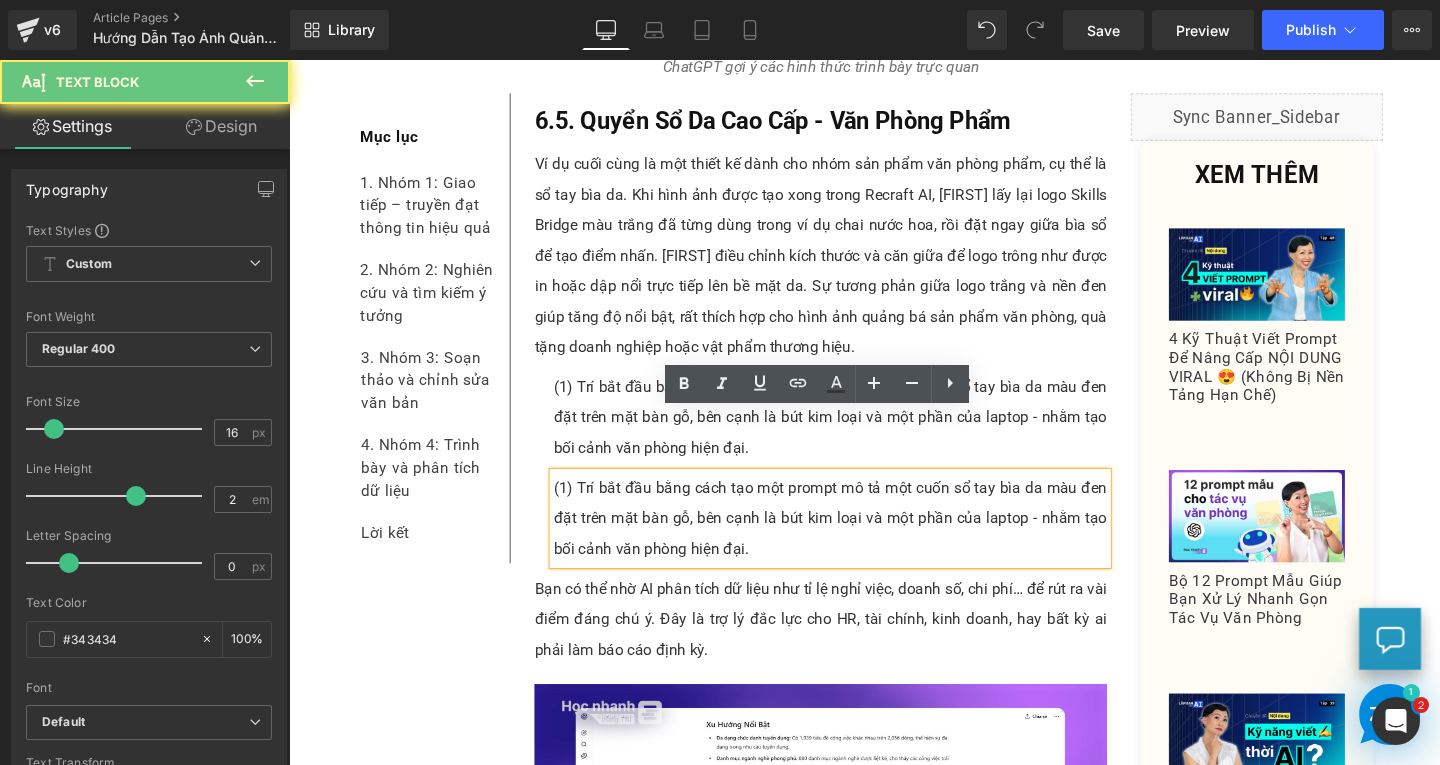 click on "(1) Trí bắt đầu bằng cách tạo một prompt mô tả một cuốn sổ tay bìa da màu đen đặt trên mặt bàn gỗ, bên cạnh là bút kim loại và một phần của laptop - nhằm tạo bối cảnh văn phòng hiện đại." at bounding box center (858, 542) 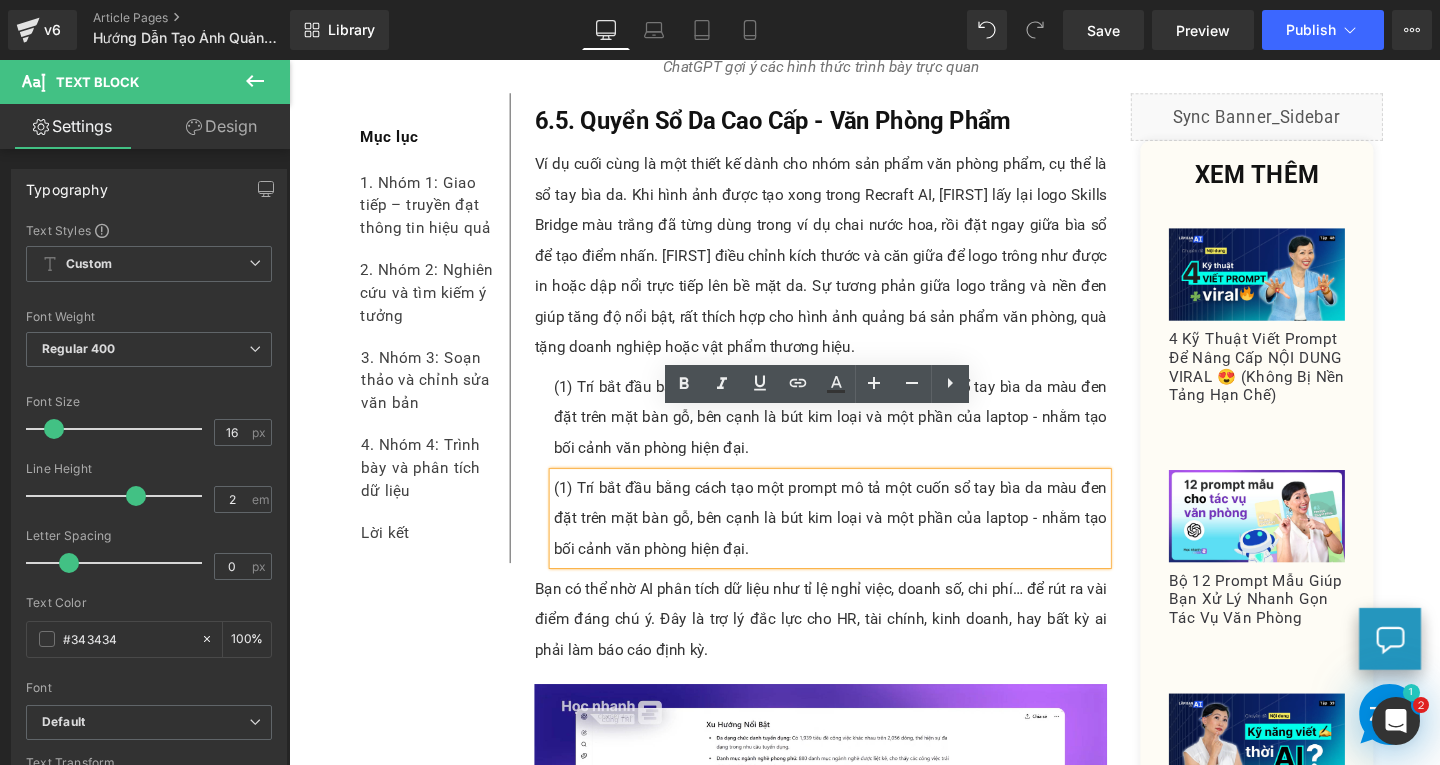 type 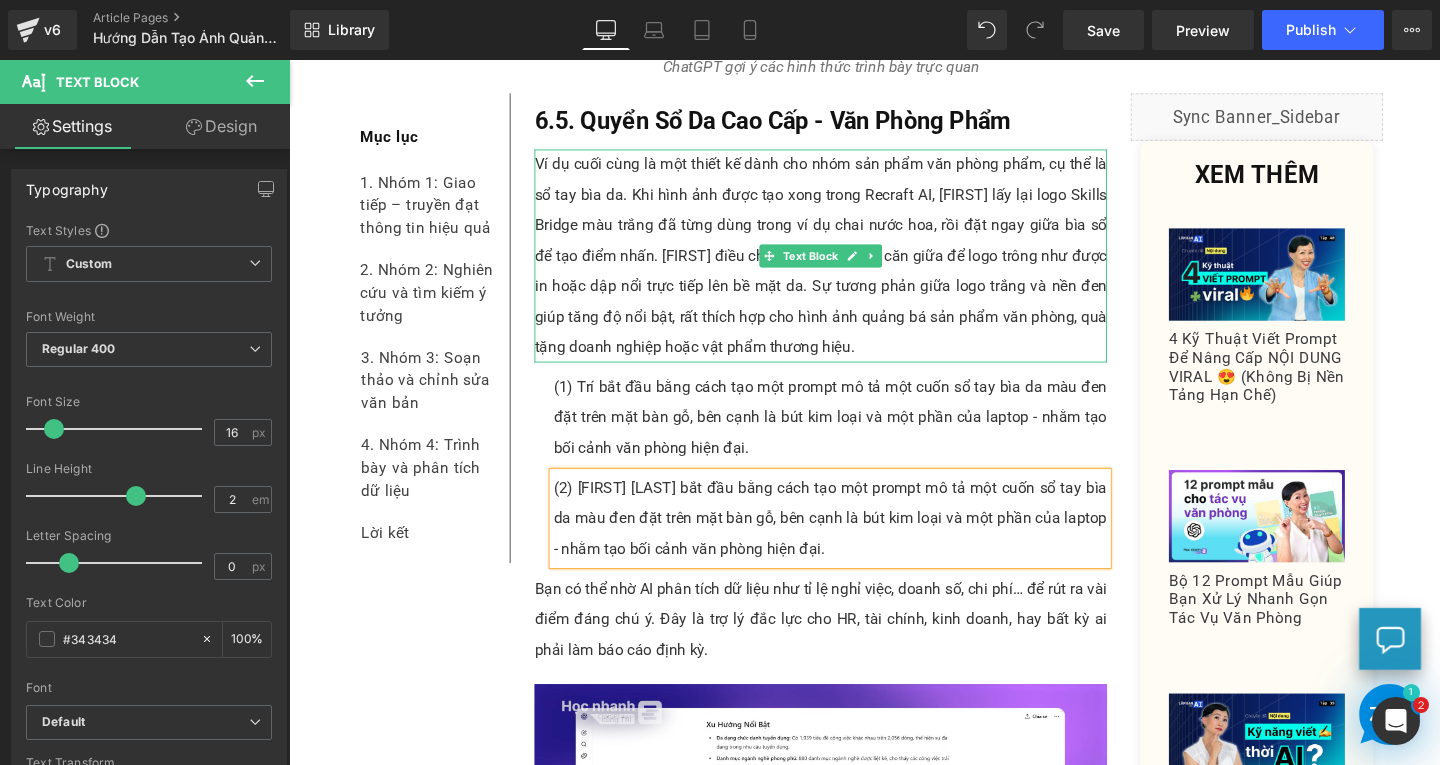 click on "Ví dụ cuối cùng là một thiết kế dành cho nhóm sản phẩm văn phòng phẩm, cụ thể là sổ tay bìa da. Khi hình ảnh được tạo xong trong Recraft AI, [FIRST] lấy lại logo Skills Bridge màu trắng đã từng dùng trong ví dụ chai nước hoa, rồi đặt ngay giữa bìa sổ để tạo điểm nhấn. [FIRST] điều chỉnh kích thước và căn giữa để logo trông như được in hoặc dập nổi trực tiếp lên bề mặt da. Sự tương phản giữa logo trắng và nền đen giúp tăng độ nổi bật, rất thích hợp cho hình ảnh quảng bá sản phẩm văn phòng, quà tặng doanh nghiệp hoặc vật phẩm thương hiệu." at bounding box center [848, 266] 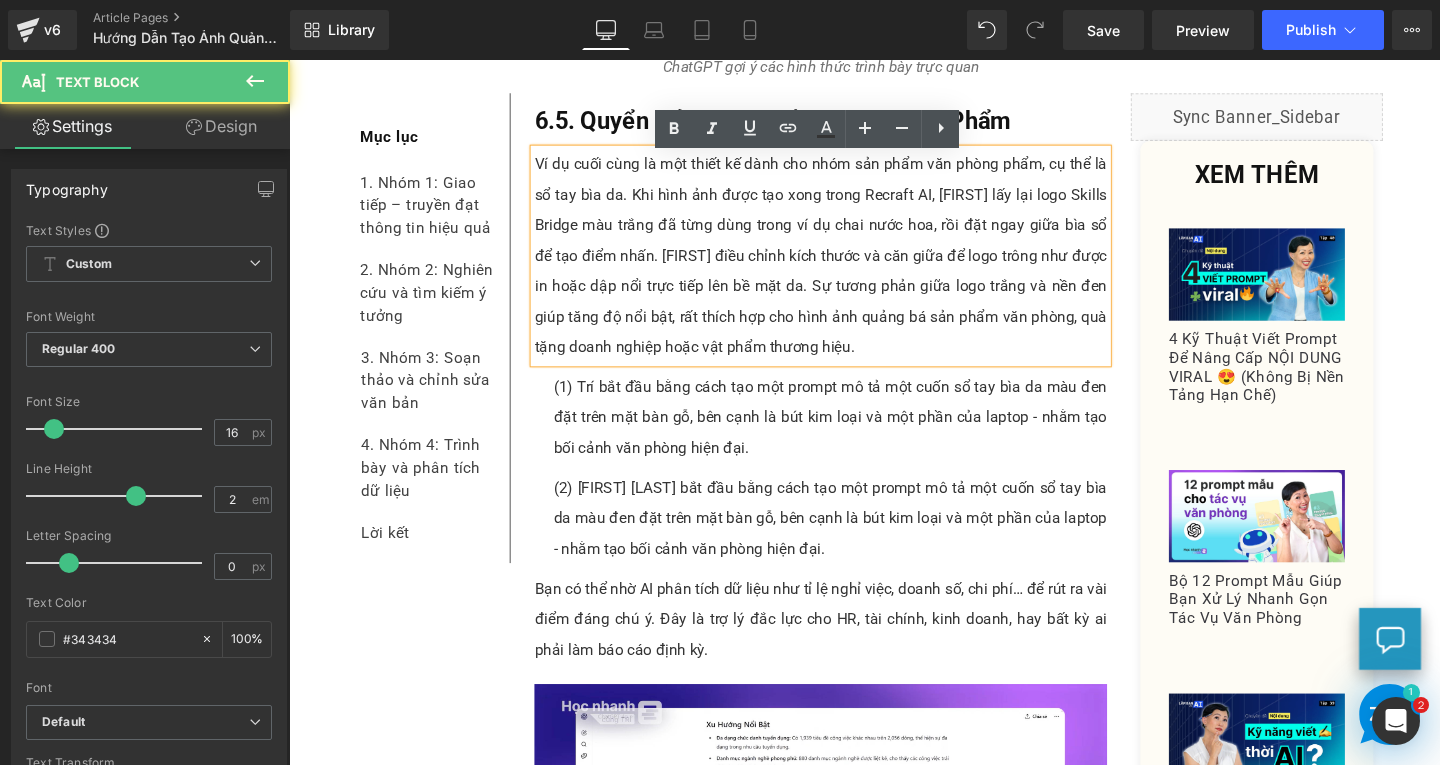 click on "Ví dụ cuối cùng là một thiết kế dành cho nhóm sản phẩm văn phòng phẩm, cụ thể là sổ tay bìa da. Khi hình ảnh được tạo xong trong Recraft AI, [FIRST] lấy lại logo Skills Bridge màu trắng đã từng dùng trong ví dụ chai nước hoa, rồi đặt ngay giữa bìa sổ để tạo điểm nhấn. [FIRST] điều chỉnh kích thước và căn giữa để logo trông như được in hoặc dập nổi trực tiếp lên bề mặt da. Sự tương phản giữa logo trắng và nền đen giúp tăng độ nổi bật, rất thích hợp cho hình ảnh quảng bá sản phẩm văn phòng, quà tặng doanh nghiệp hoặc vật phẩm thương hiệu." at bounding box center (848, 266) 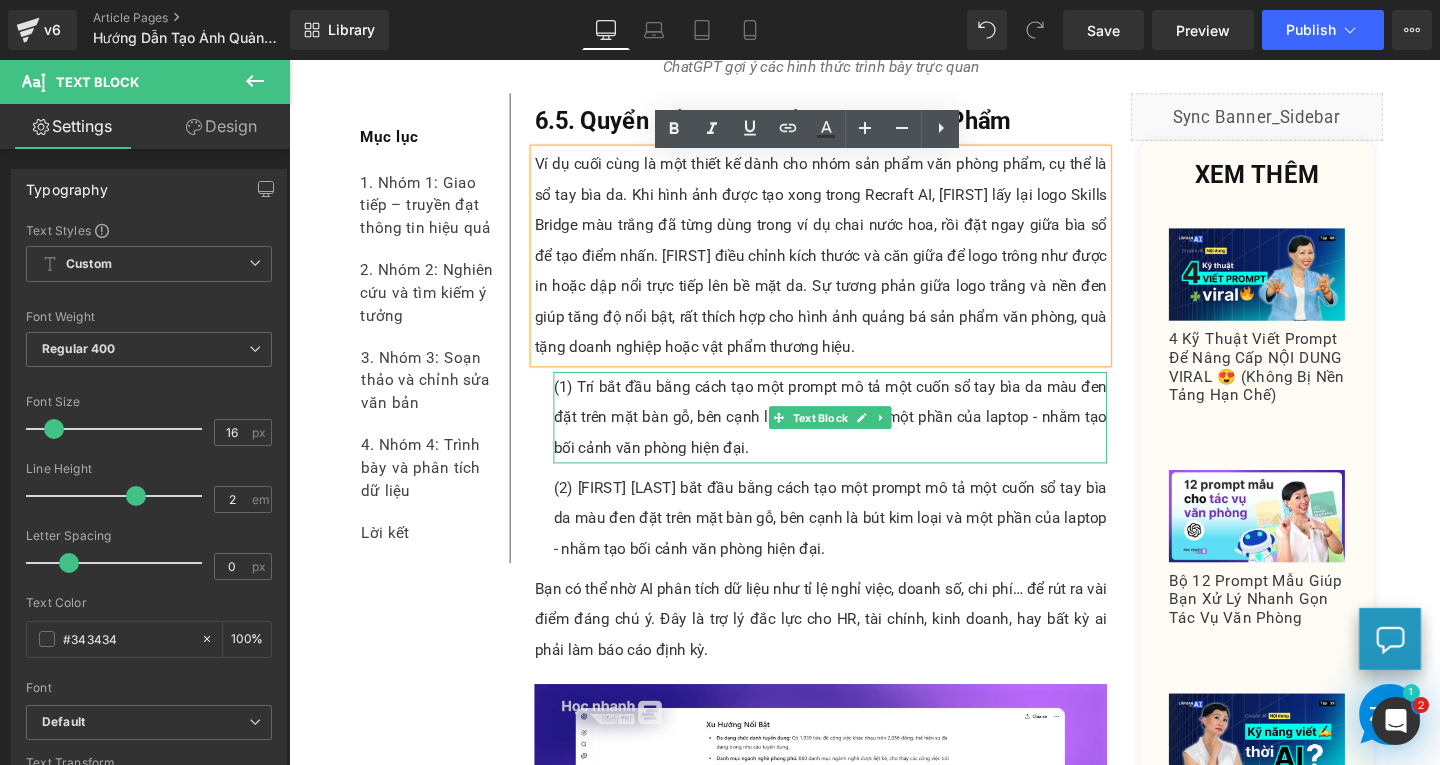 click on "(1) Trí bắt đầu bằng cách tạo một prompt mô tả một cuốn sổ tay bìa da màu đen đặt trên mặt bàn gỗ, bên cạnh là bút kim loại và một phần của laptop - nhằm tạo bối cảnh văn phòng hiện đại." at bounding box center [858, 436] 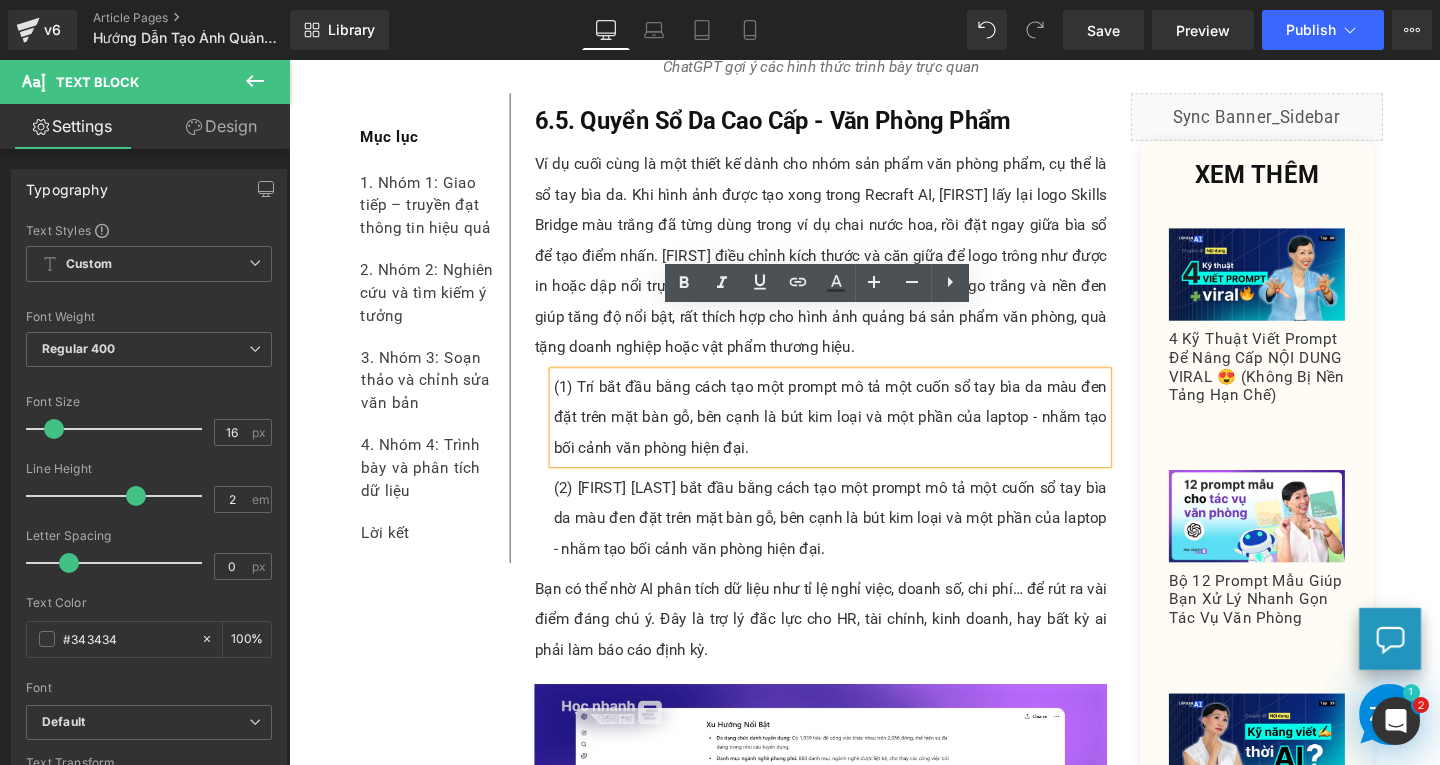 click on "(2) [FIRST] [LAST] bắt đầu bằng cách tạo một prompt mô tả một cuốn sổ tay bìa da màu đen đặt trên mặt bàn gỗ, bên cạnh là bút kim loại và một phần của laptop - nhằm tạo bối cảnh văn phòng hiện đại." at bounding box center [858, 542] 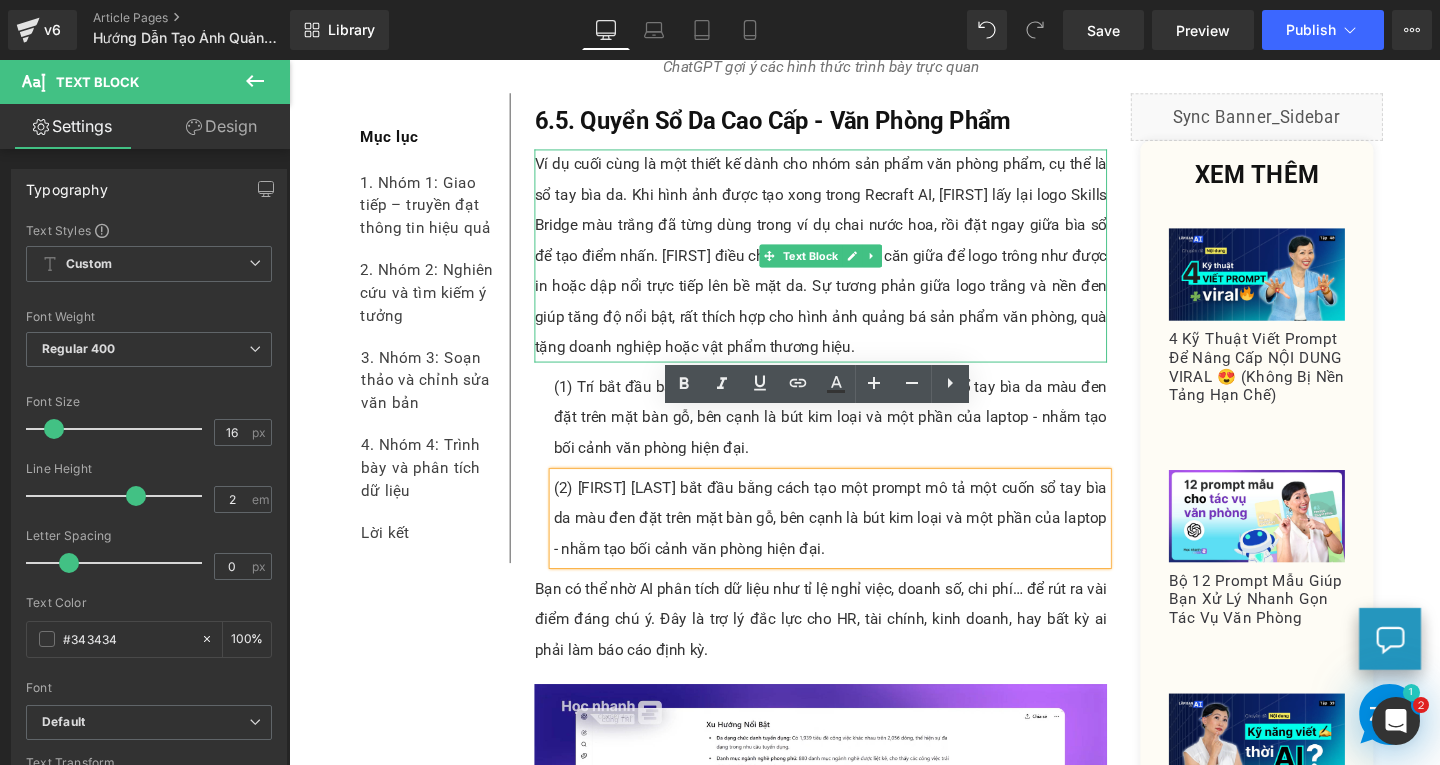 click on "Ví dụ cuối cùng là một thiết kế dành cho nhóm sản phẩm văn phòng phẩm, cụ thể là sổ tay bìa da. Khi hình ảnh được tạo xong trong Recraft AI, [FIRST] lấy lại logo Skills Bridge màu trắng đã từng dùng trong ví dụ chai nước hoa, rồi đặt ngay giữa bìa sổ để tạo điểm nhấn. [FIRST] điều chỉnh kích thước và căn giữa để logo trông như được in hoặc dập nổi trực tiếp lên bề mặt da. Sự tương phản giữa logo trắng và nền đen giúp tăng độ nổi bật, rất thích hợp cho hình ảnh quảng bá sản phẩm văn phòng, quà tặng doanh nghiệp hoặc vật phẩm thương hiệu." at bounding box center [848, 266] 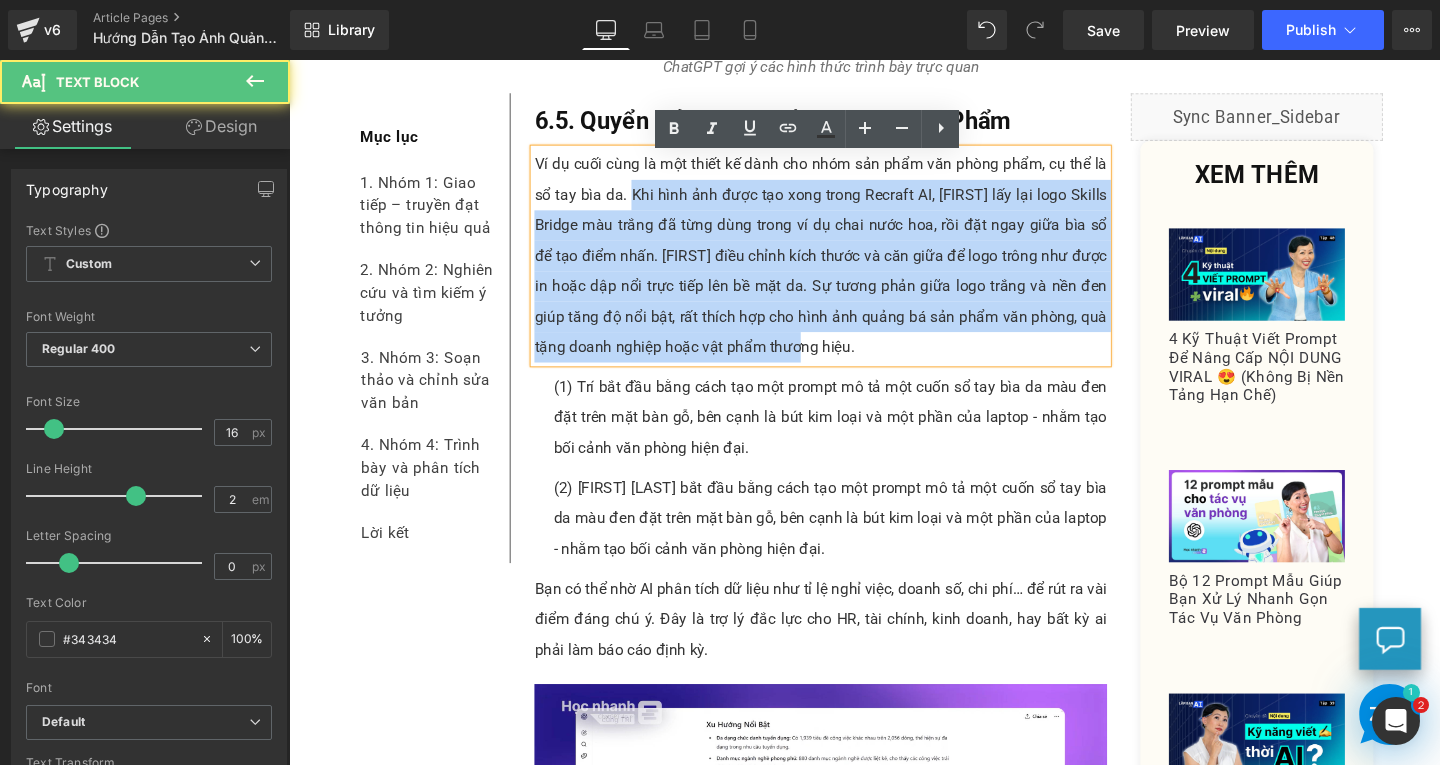 drag, startPoint x: 648, startPoint y: 141, endPoint x: 859, endPoint y: 309, distance: 269.7128 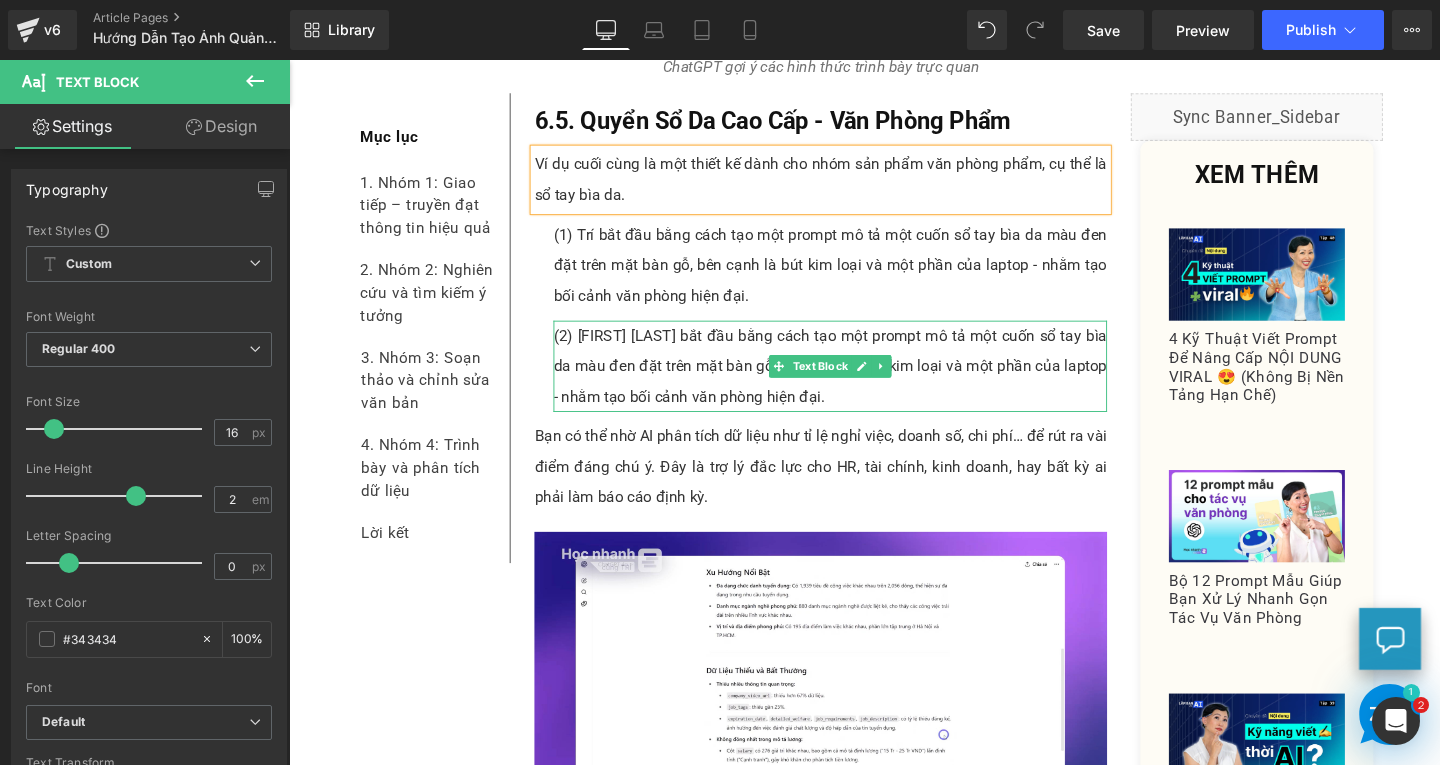 click on "(2) [FIRST] [LAST] bắt đầu bằng cách tạo một prompt mô tả một cuốn sổ tay bìa da màu đen đặt trên mặt bàn gỗ, bên cạnh là bút kim loại và một phần của laptop - nhằm tạo bối cảnh văn phòng hiện đại." at bounding box center [858, 382] 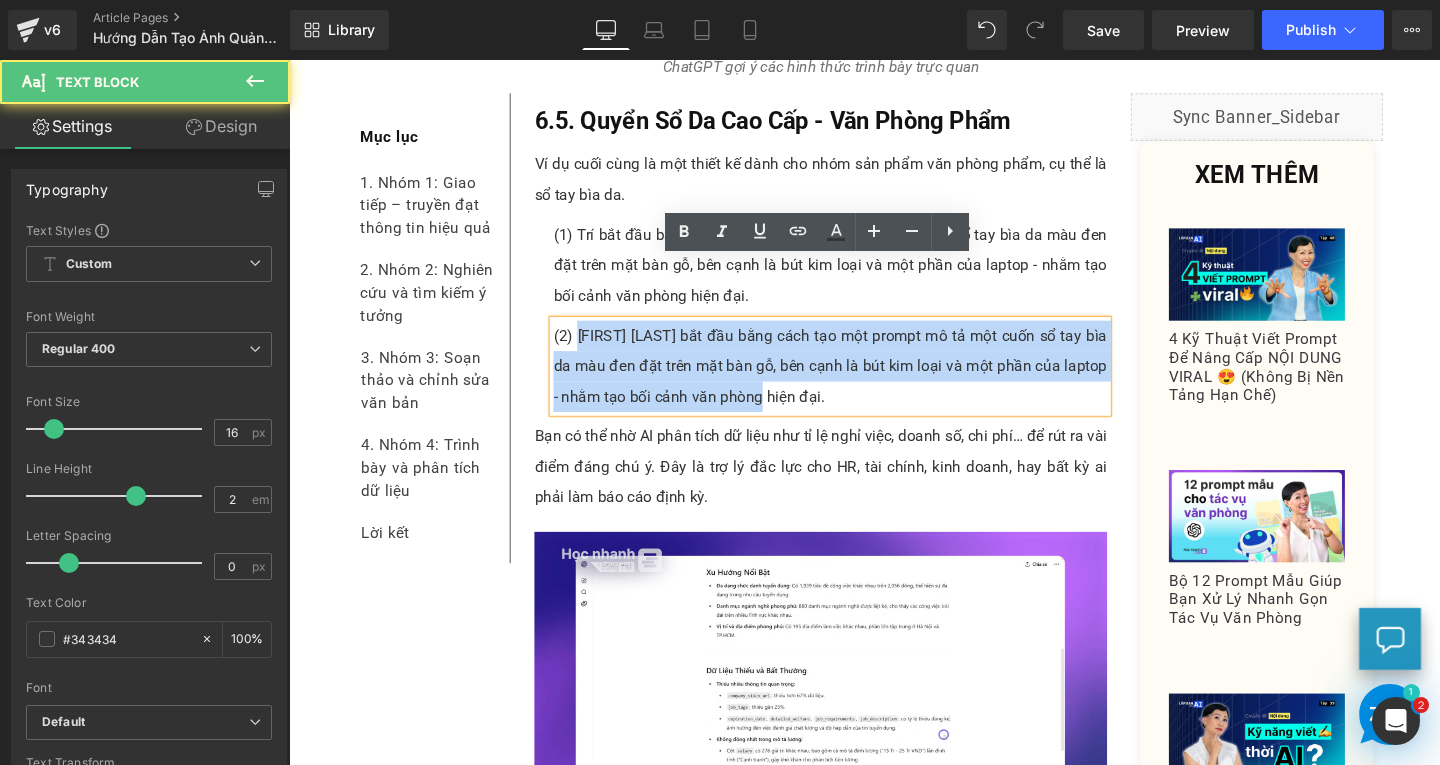 drag, startPoint x: 585, startPoint y: 285, endPoint x: 808, endPoint y: 347, distance: 231.45842 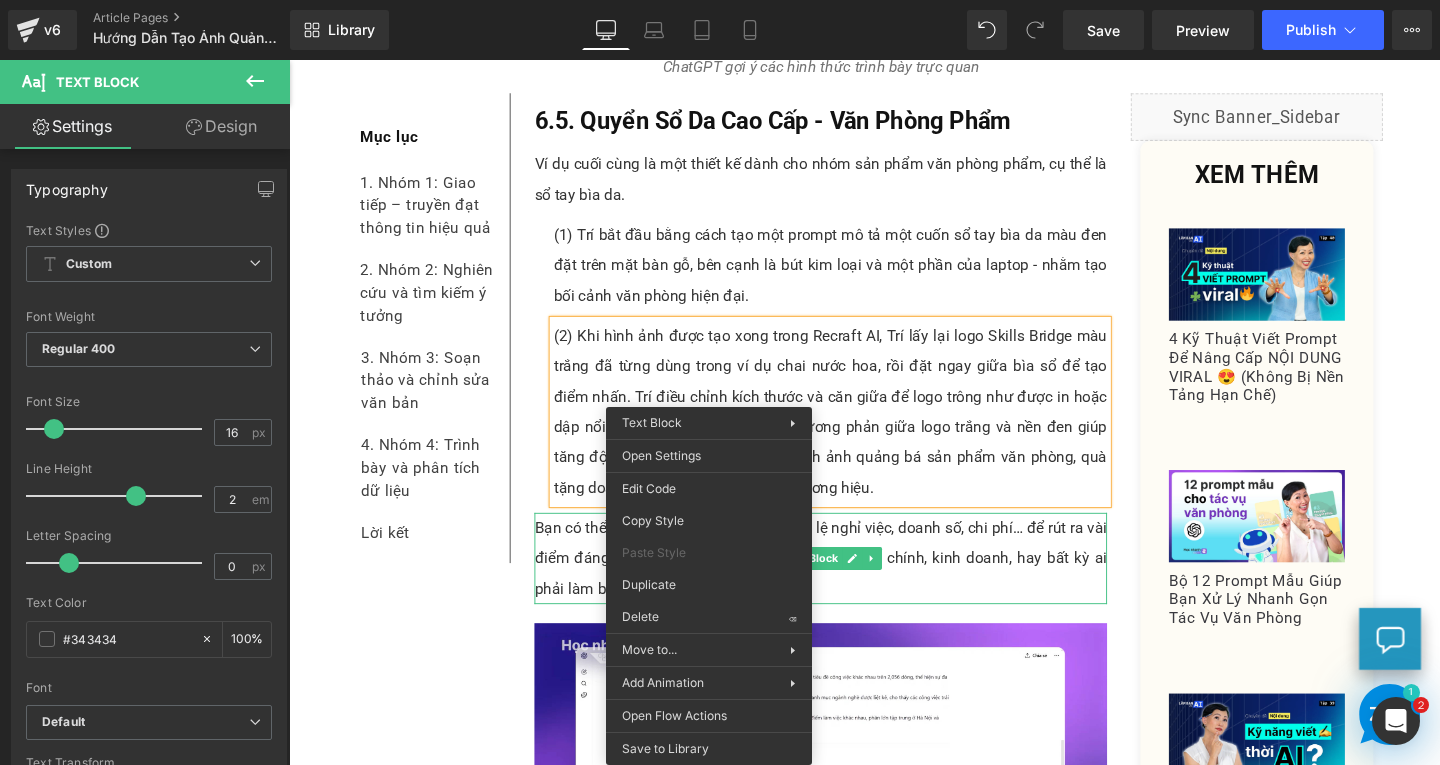 click on "Bạn có thể nhờ AI phân tích dữ liệu như tỉ lệ nghỉ việc, doanh số, chi phí… để rút ra vài điểm đáng chú ý. Đây là trợ lý đắc lực cho HR, tài chính, kinh doanh, hay bất kỳ ai phải làm báo cáo định kỳ." at bounding box center [848, 584] 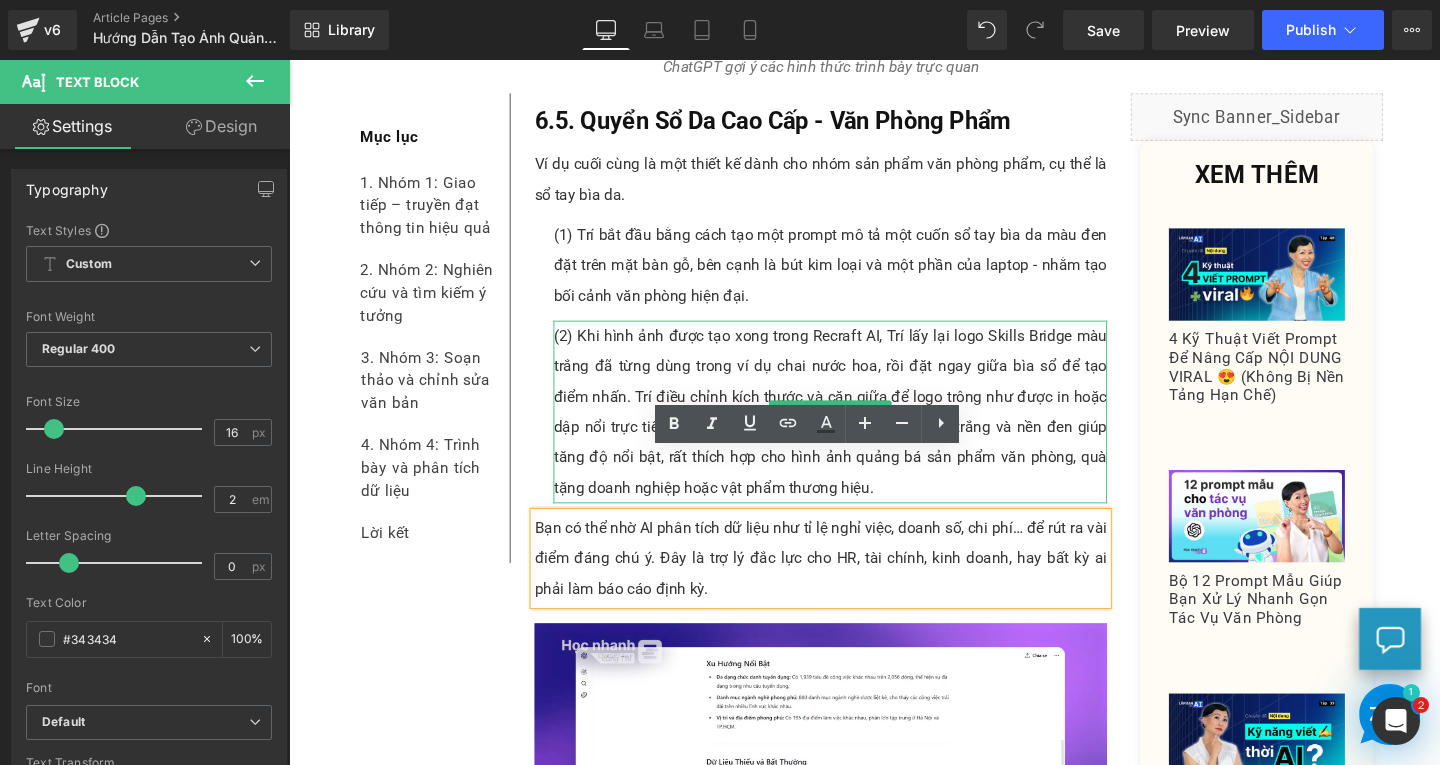 click on "(2) Khi hình ảnh được tạo xong trong Recraft AI, Trí lấy lại logo Skills Bridge màu trắng đã từng dùng trong ví dụ chai nước hoa, rồi đặt ngay giữa bìa sổ để tạo điểm nhấn. Trí điều chỉnh kích thước và căn giữa để logo trông như được in hoặc dập nổi trực tiếp lên bề mặt da. Sự tương phản giữa logo trắng và nền đen giúp tăng độ nổi bật, rất thích hợp cho hình ảnh quảng bá sản phẩm văn phòng, quà tặng doanh nghiệp hoặc vật phẩm thương hiệu." at bounding box center [858, 430] 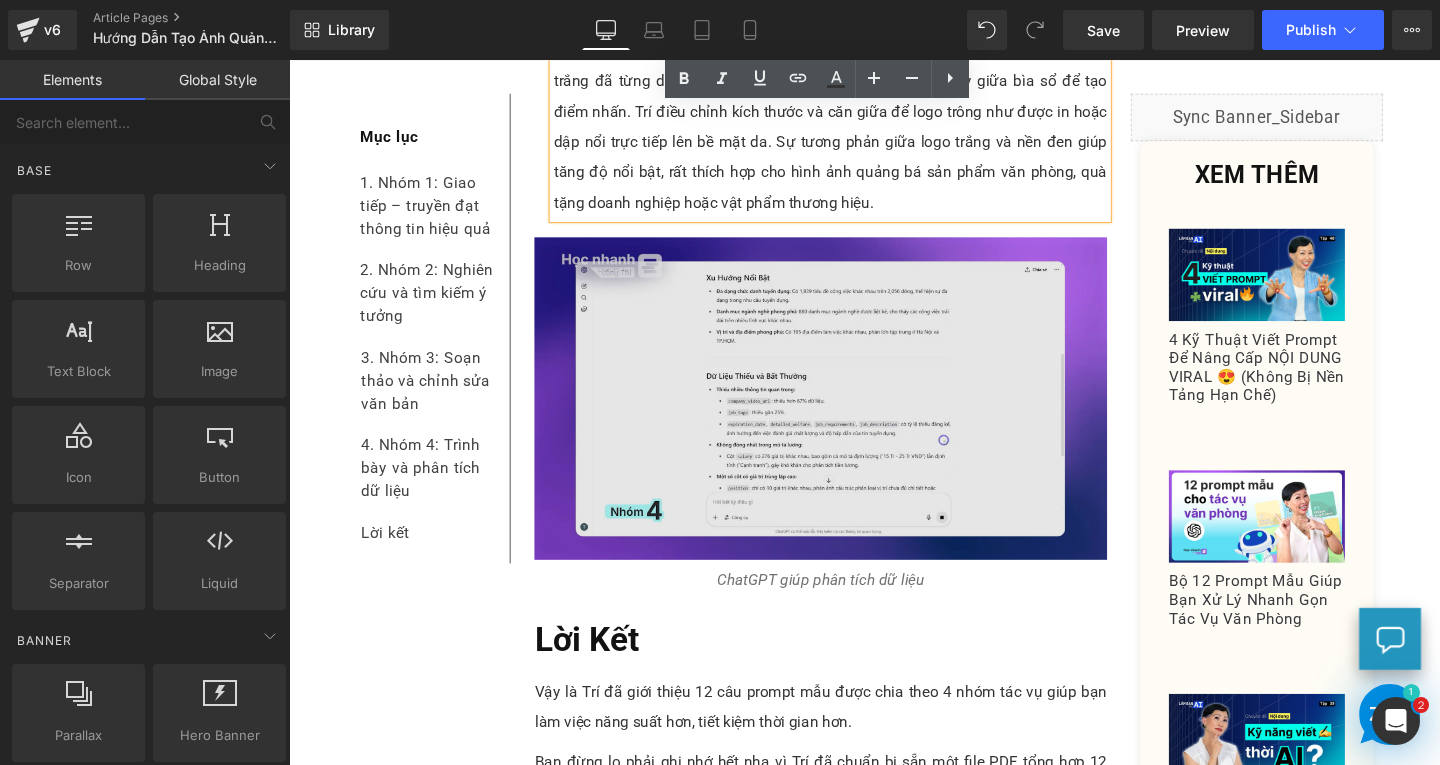 scroll, scrollTop: 9423, scrollLeft: 0, axis: vertical 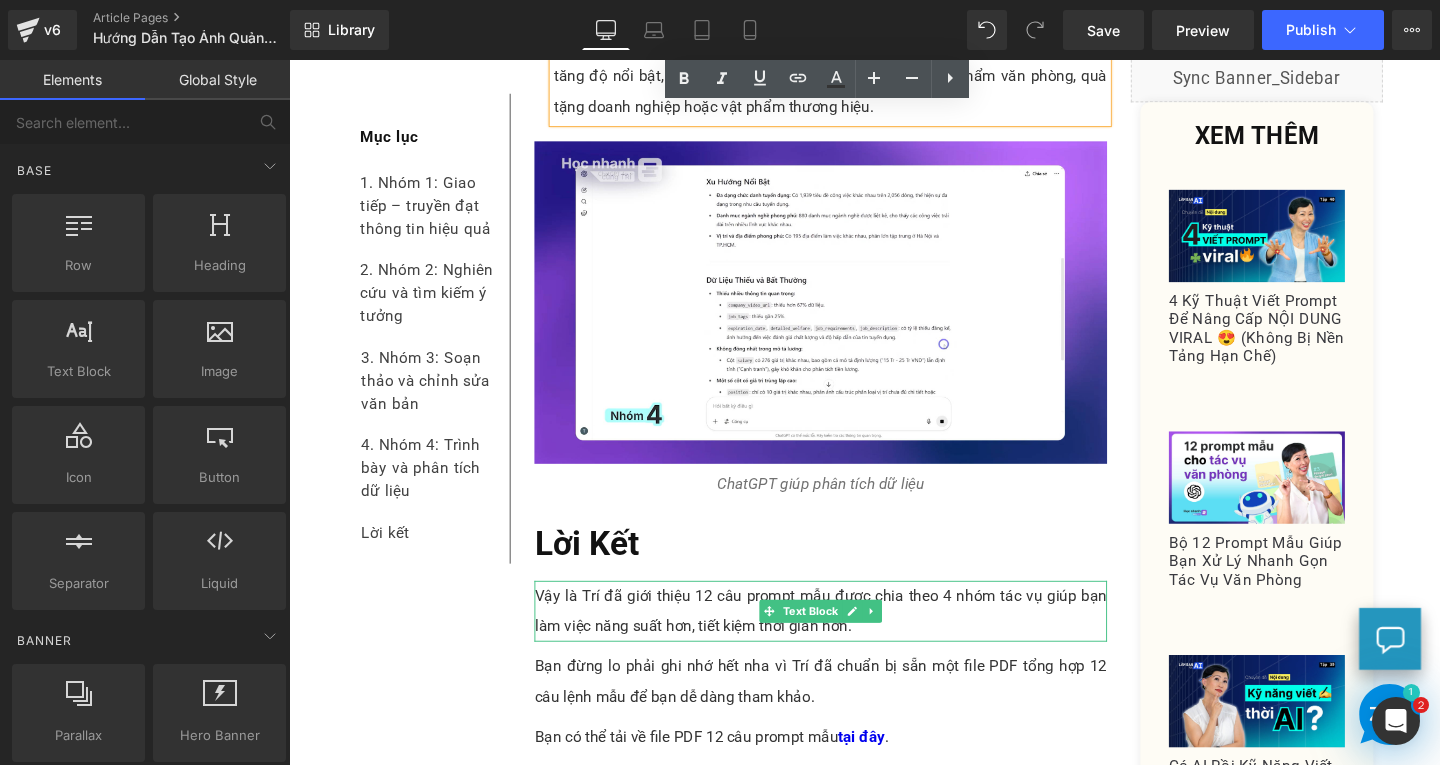 click on "Vậy là Trí đã giới thiệu 12 câu prompt mẫu được chia theo 4 nhóm tác vụ giúp bạn làm việc năng suất hơn, tiết kiệm thời gian hơn." at bounding box center [848, 640] 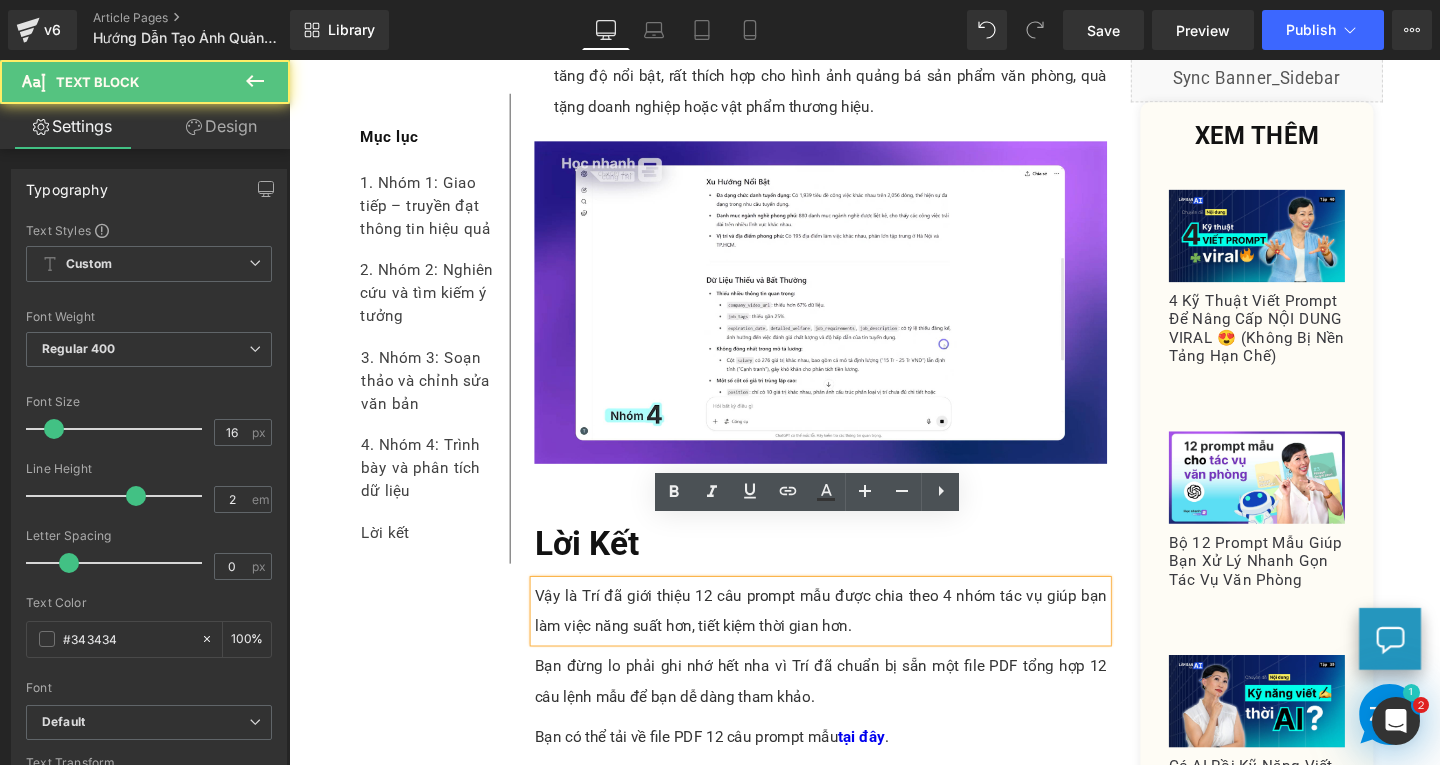 click on "Vậy là Trí đã giới thiệu 12 câu prompt mẫu được chia theo 4 nhóm tác vụ giúp bạn làm việc năng suất hơn, tiết kiệm thời gian hơn." at bounding box center (848, 640) 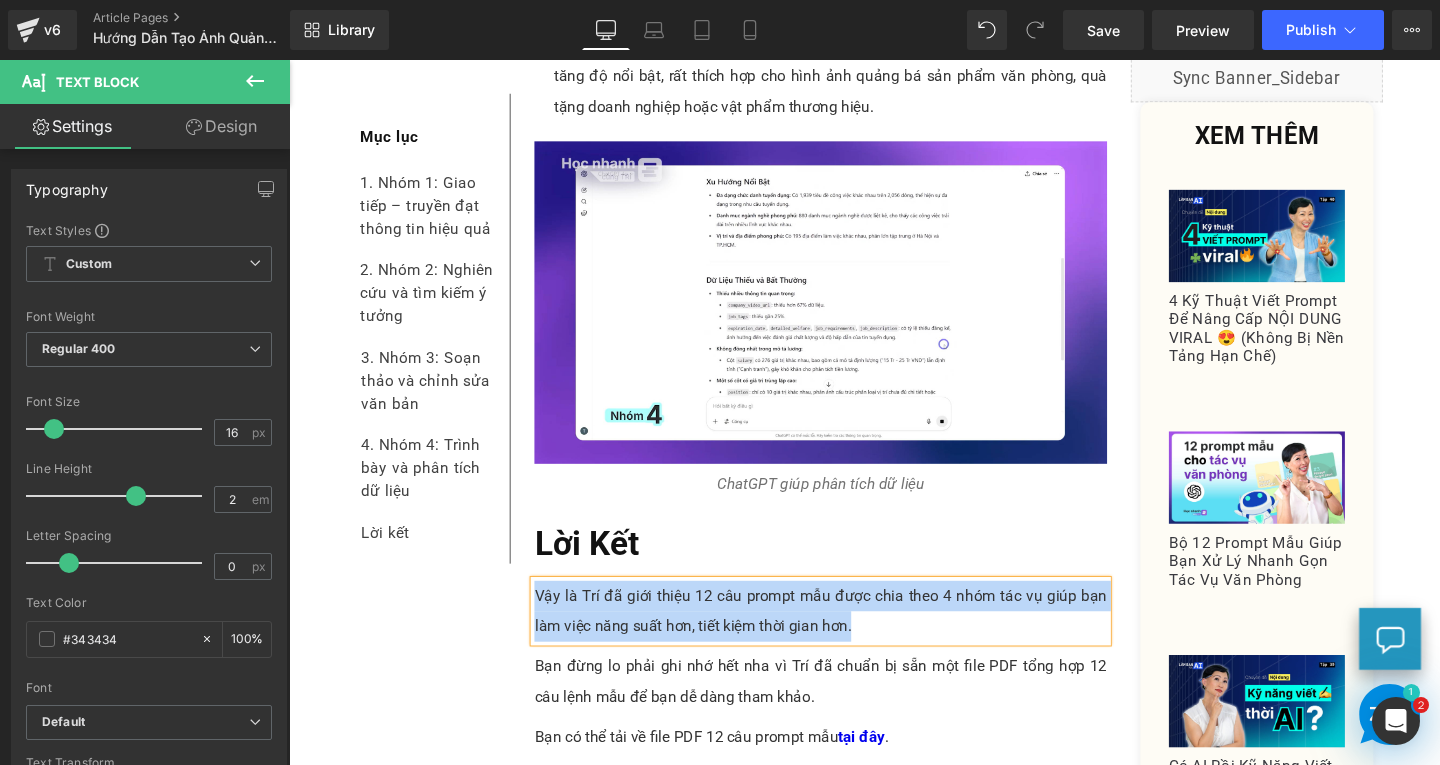 paste 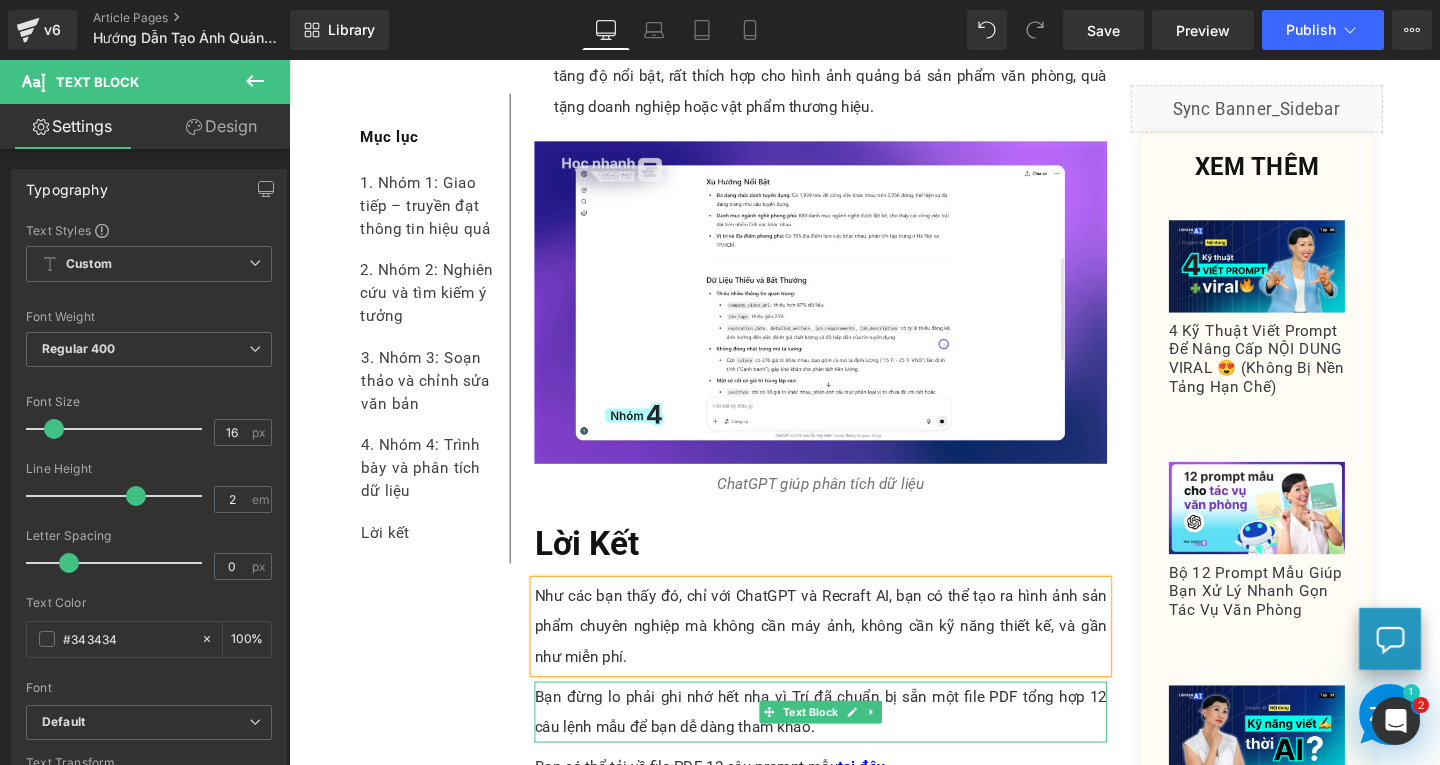click on "Bạn đừng lo phải ghi nhớ hết nha vì Trí đã chuẩn bị sẵn một file PDF tổng hợp 12 câu lệnh mẫu để bạn dễ dàng tham khảo." at bounding box center [848, 746] 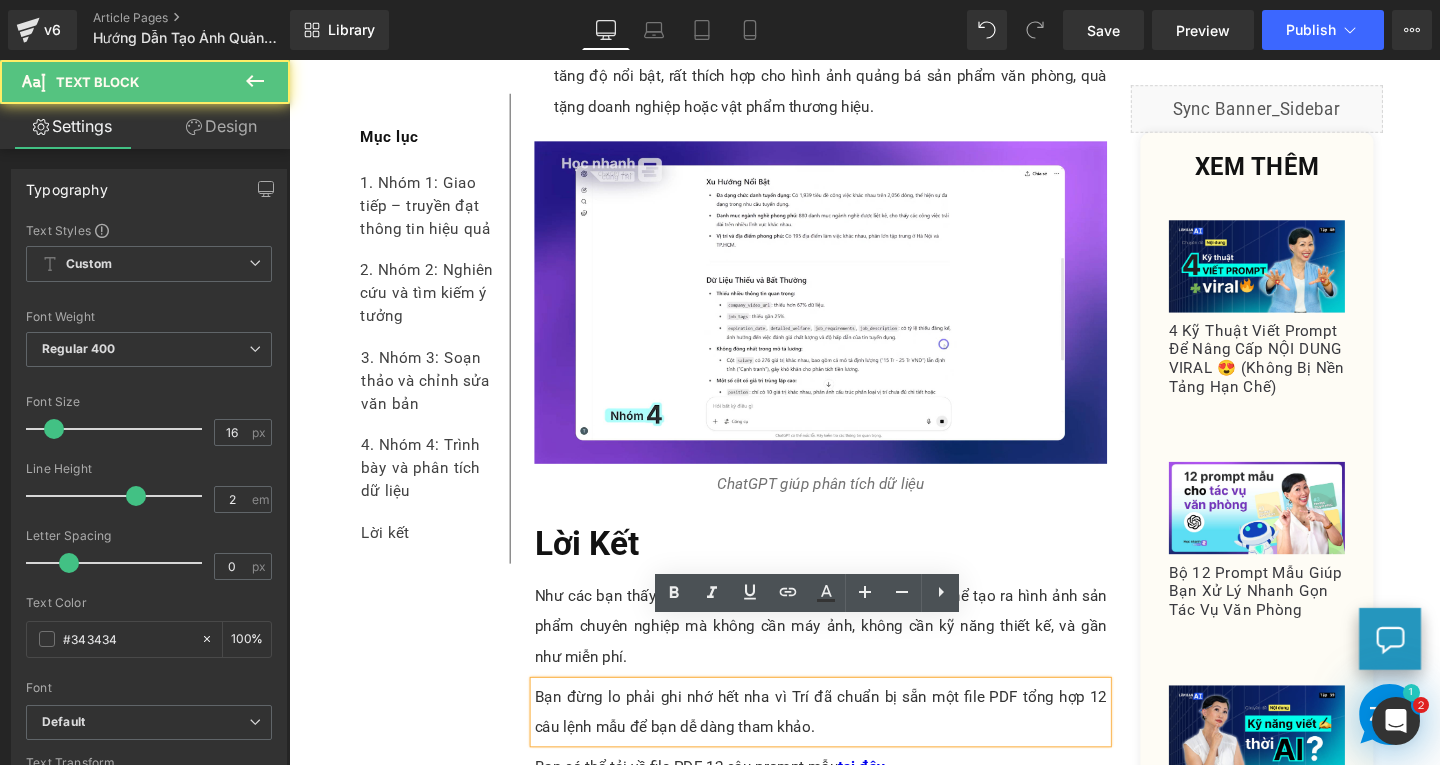 click on "Bạn đừng lo phải ghi nhớ hết nha vì Trí đã chuẩn bị sẵn một file PDF tổng hợp 12 câu lệnh mẫu để bạn dễ dàng tham khảo." at bounding box center [848, 746] 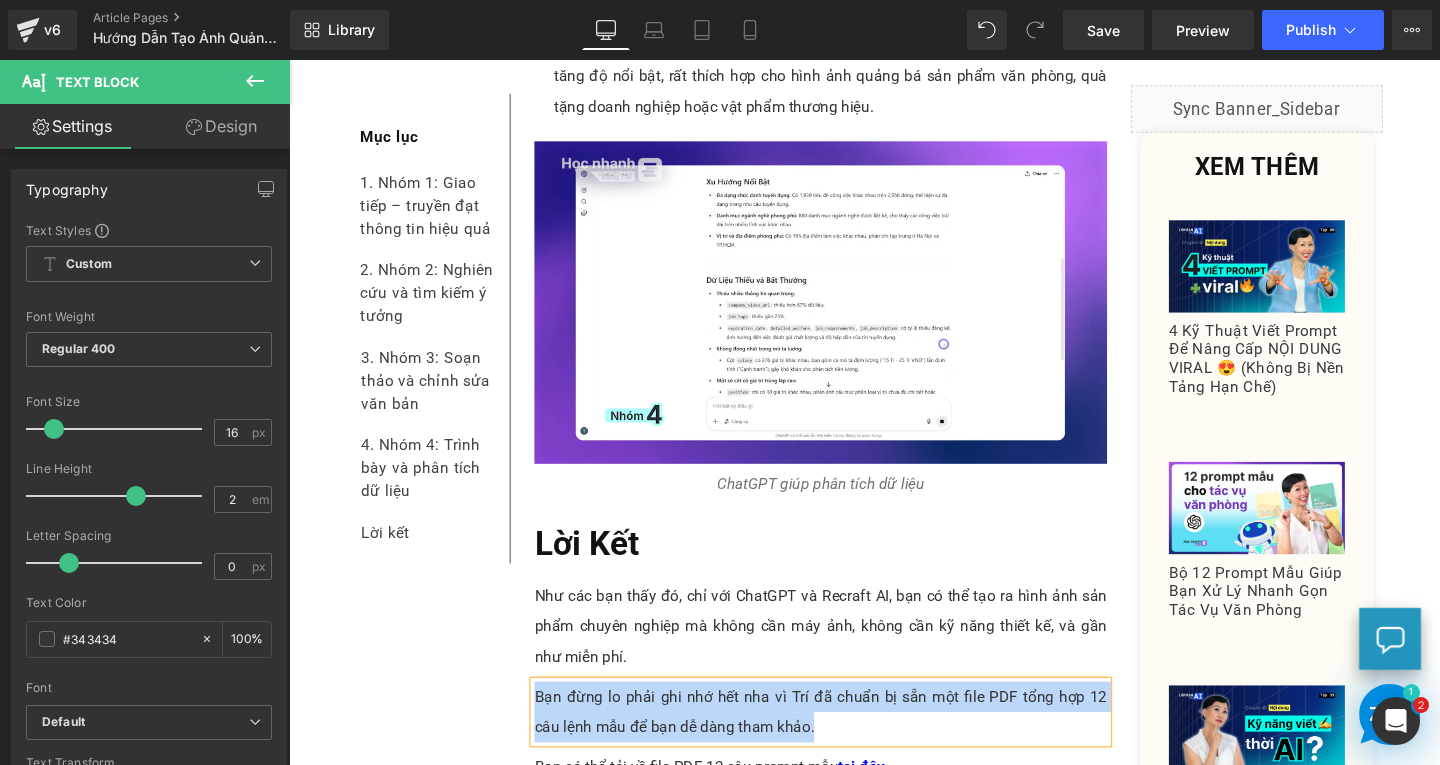 paste 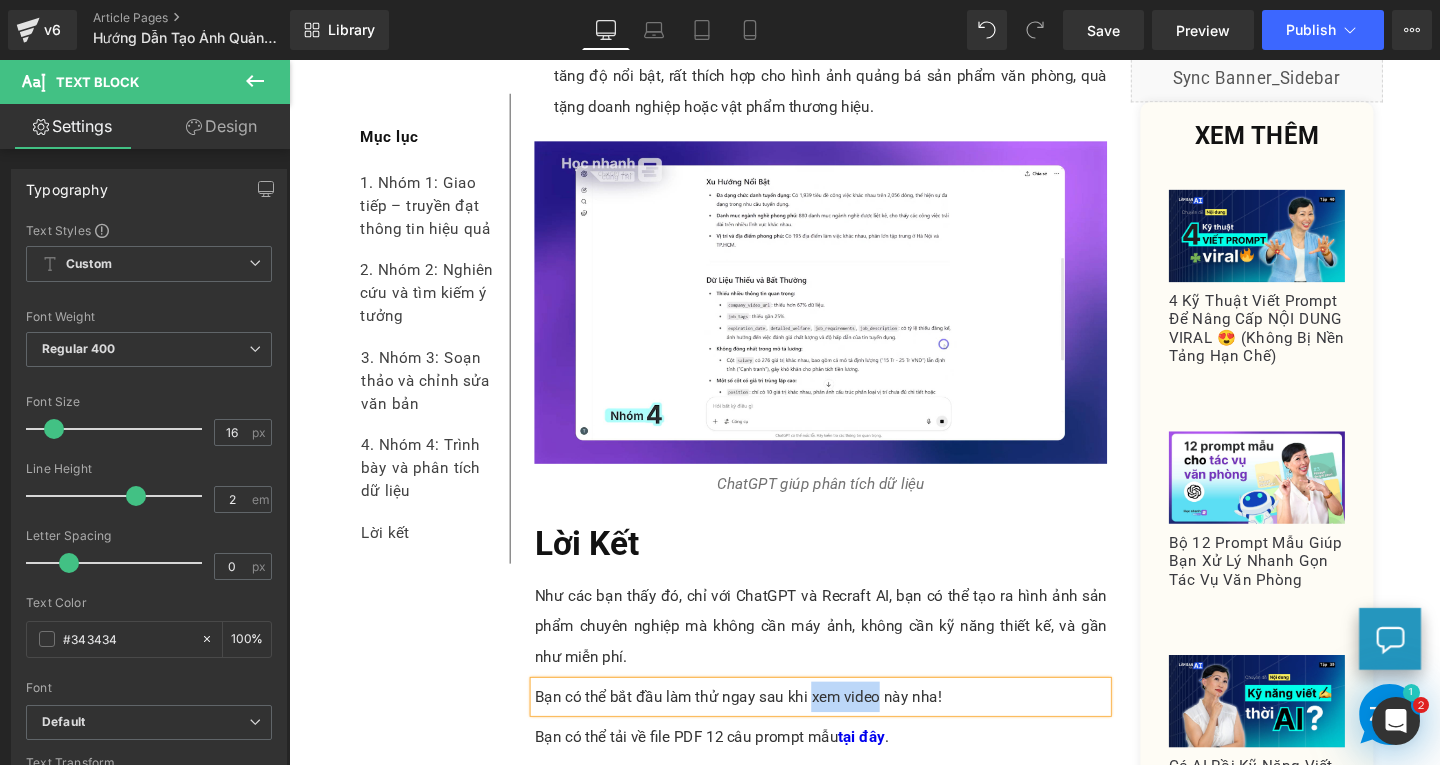 drag, startPoint x: 827, startPoint y: 662, endPoint x: 901, endPoint y: 665, distance: 74.06078 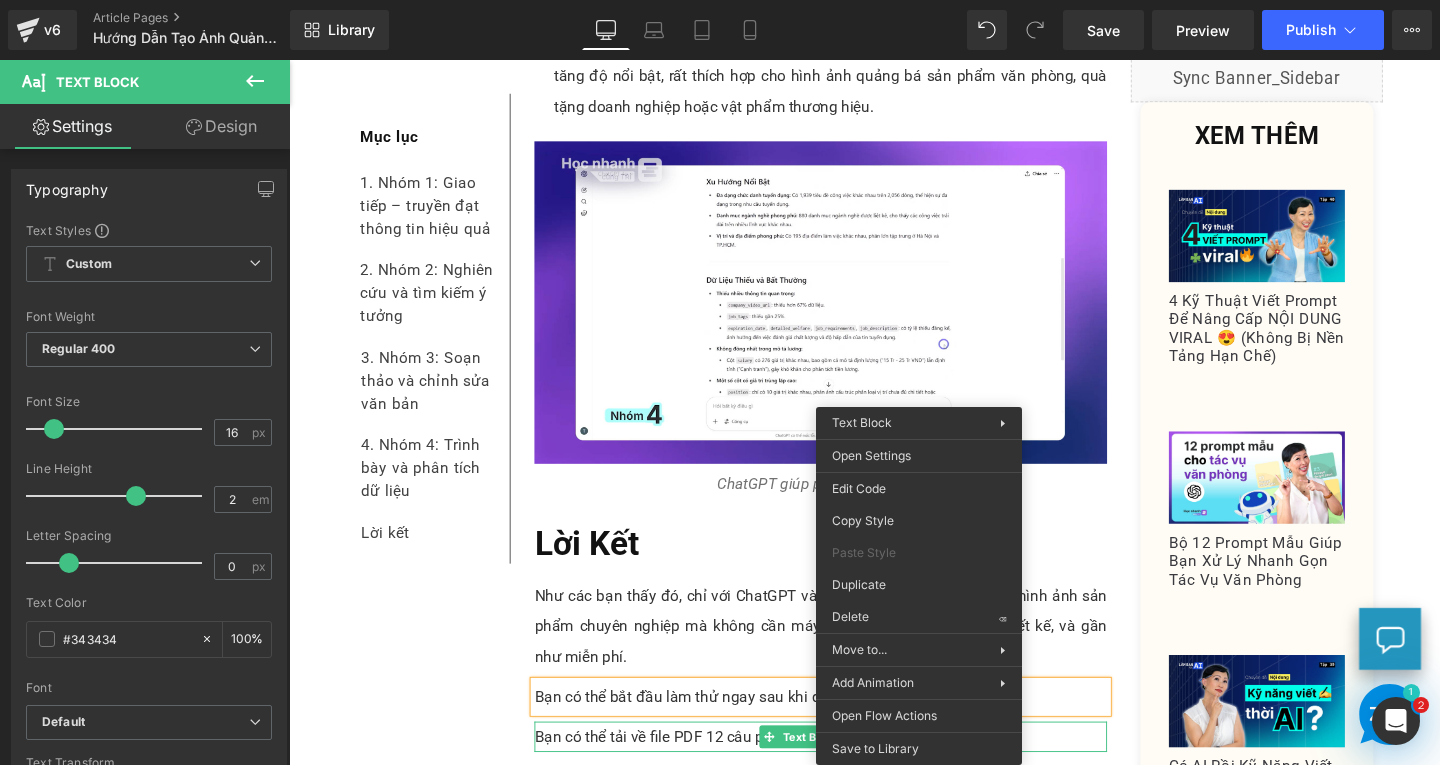 drag, startPoint x: 1181, startPoint y: 675, endPoint x: 922, endPoint y: 642, distance: 261.09384 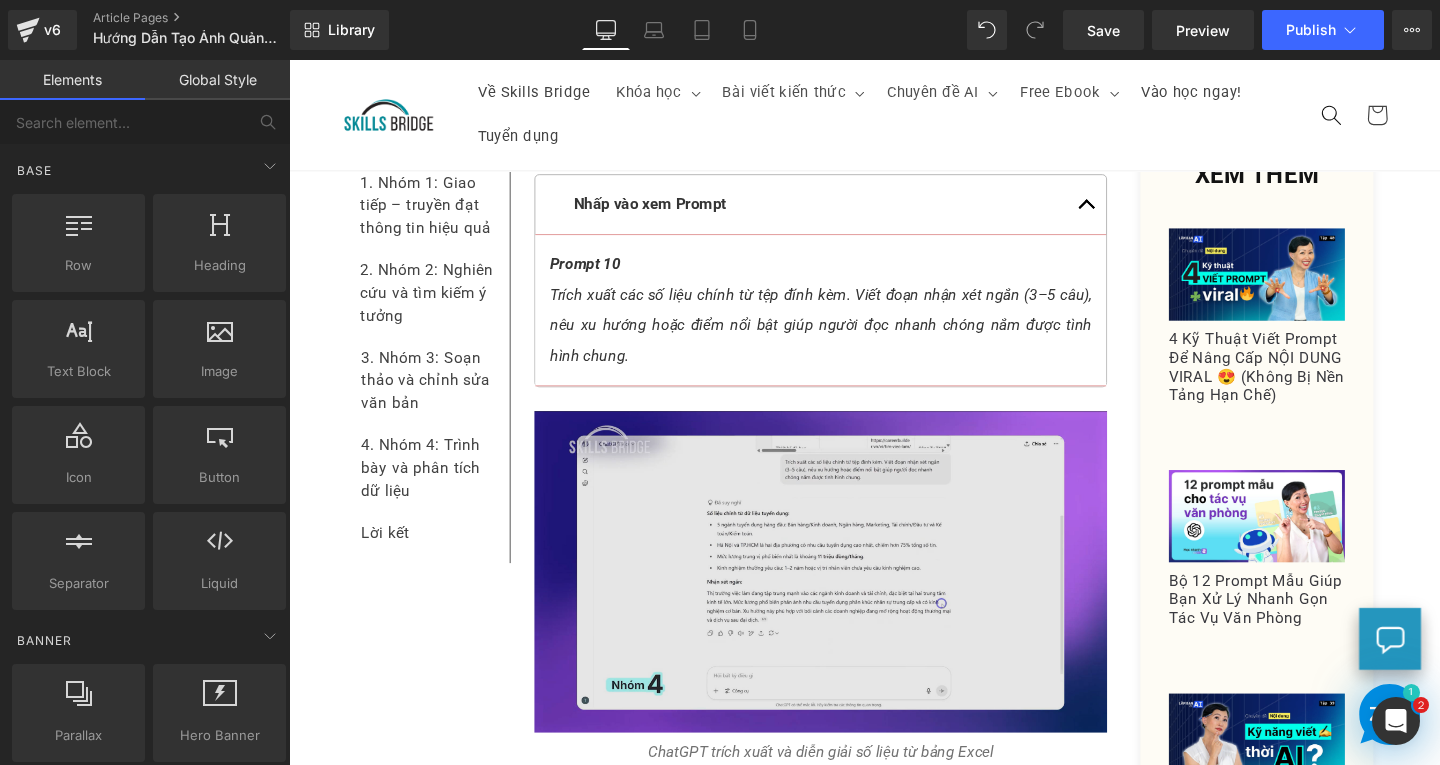scroll, scrollTop: 7223, scrollLeft: 0, axis: vertical 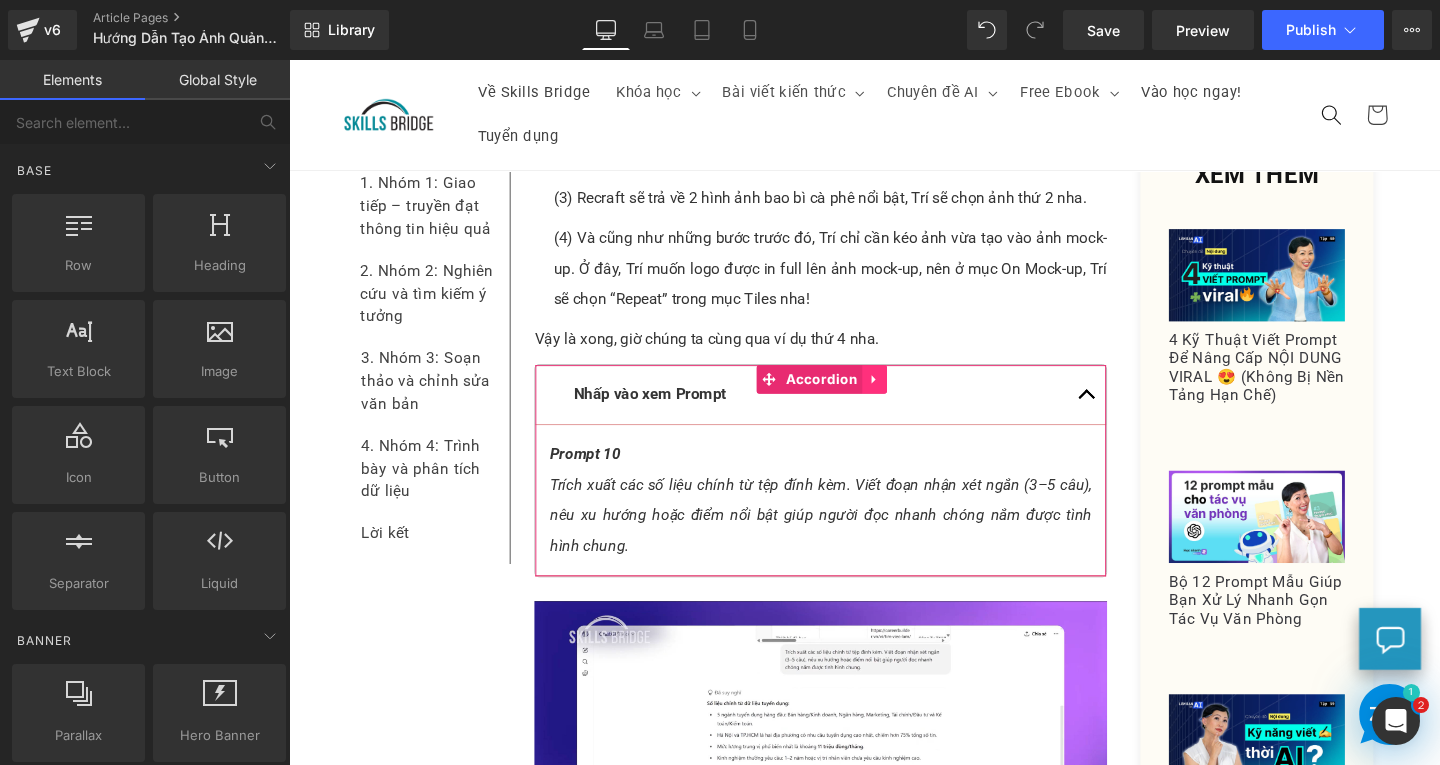 click 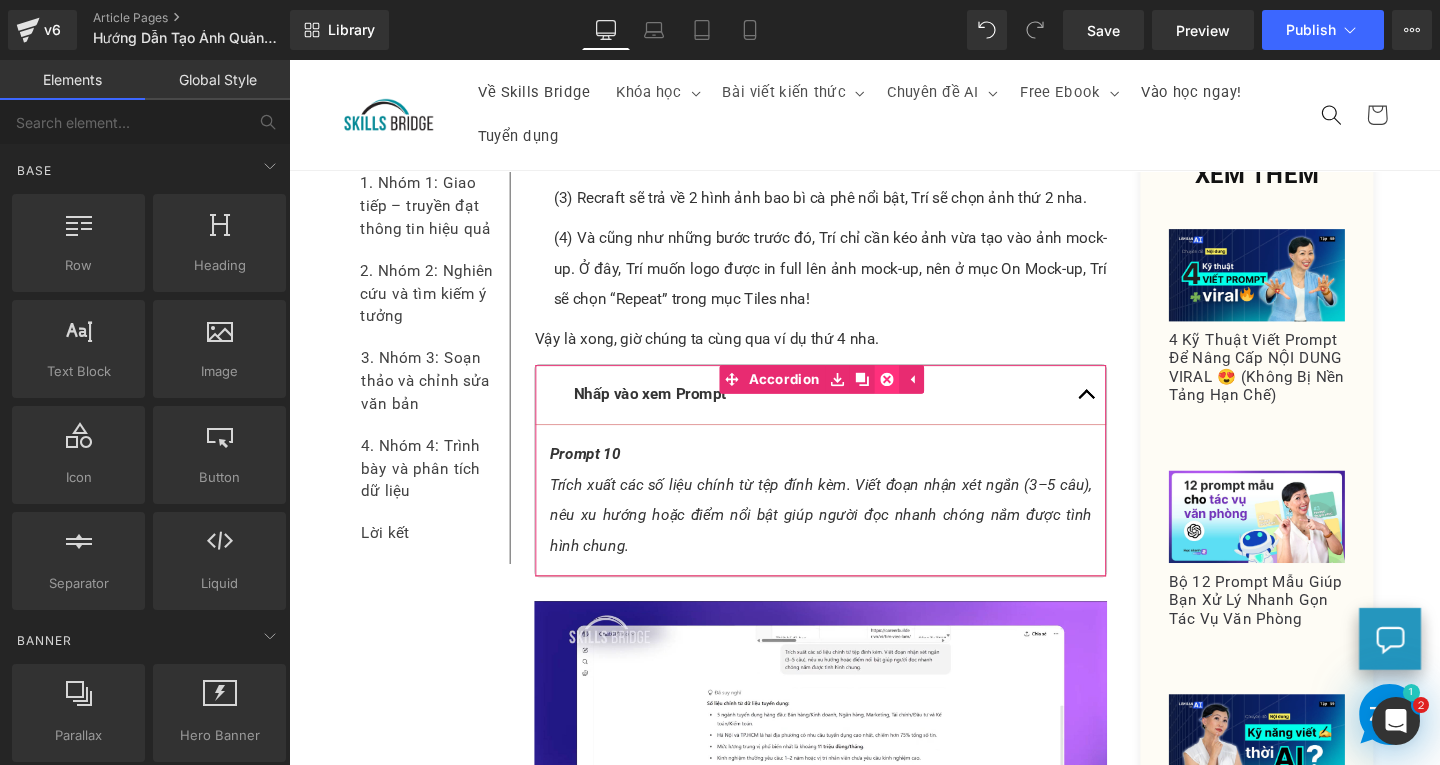 click at bounding box center [918, 396] 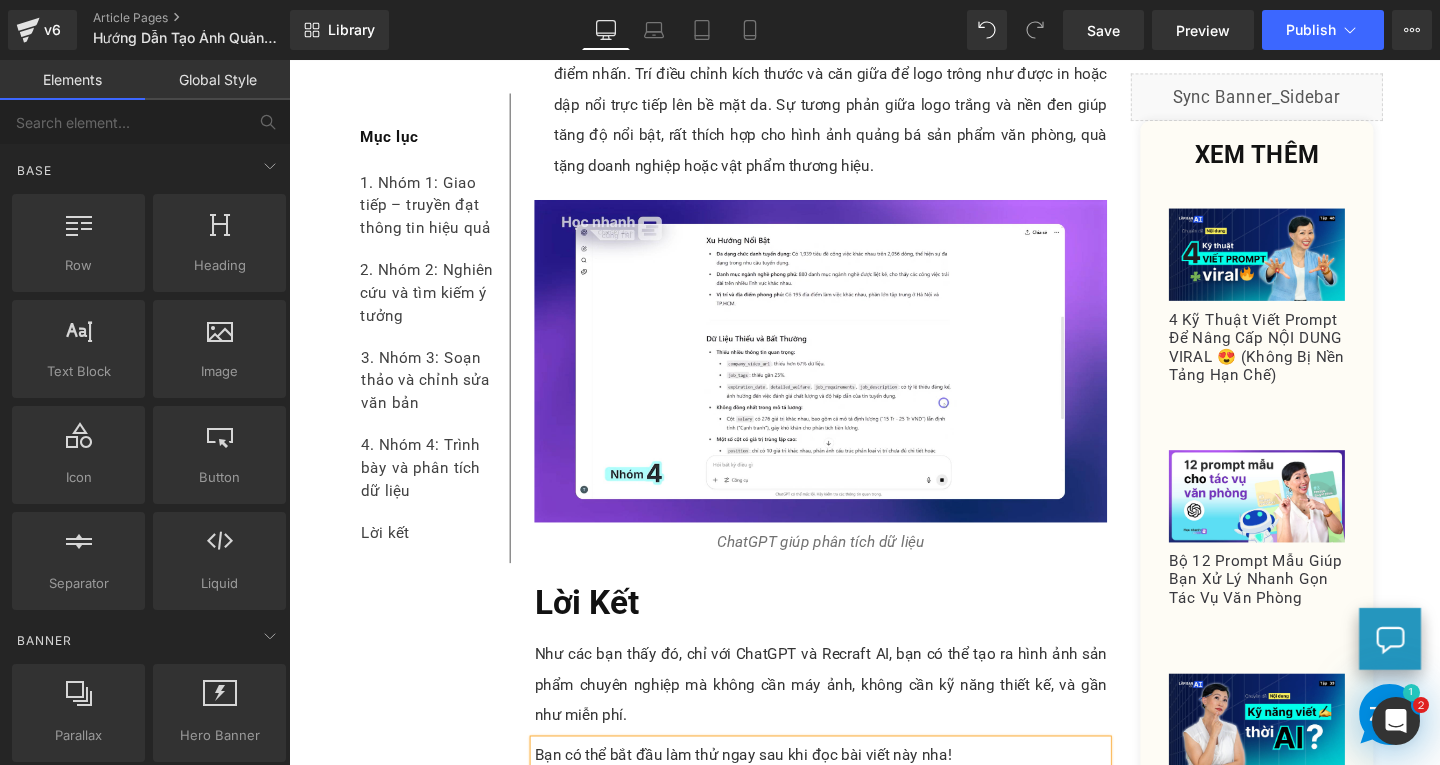 scroll, scrollTop: 8623, scrollLeft: 0, axis: vertical 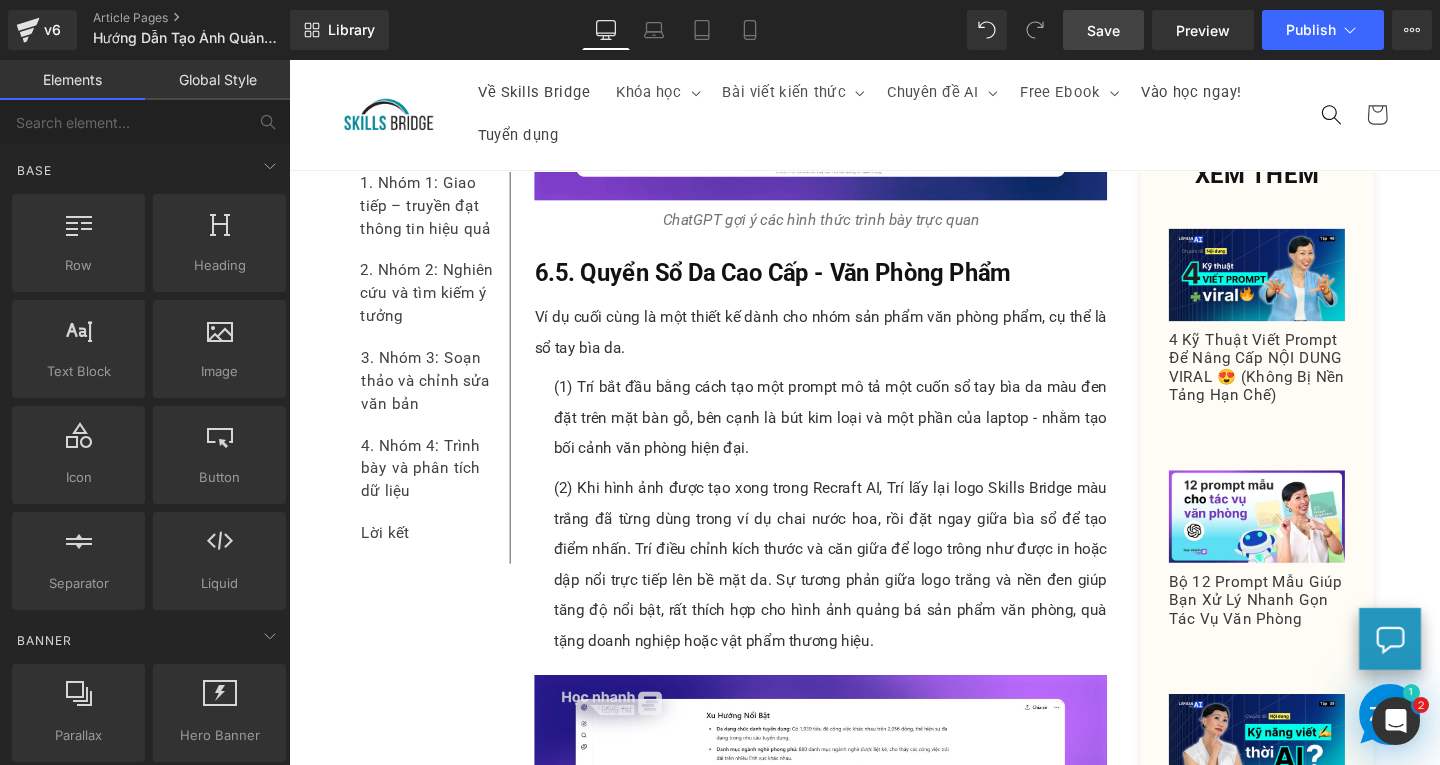 click on "Save" at bounding box center (1103, 30) 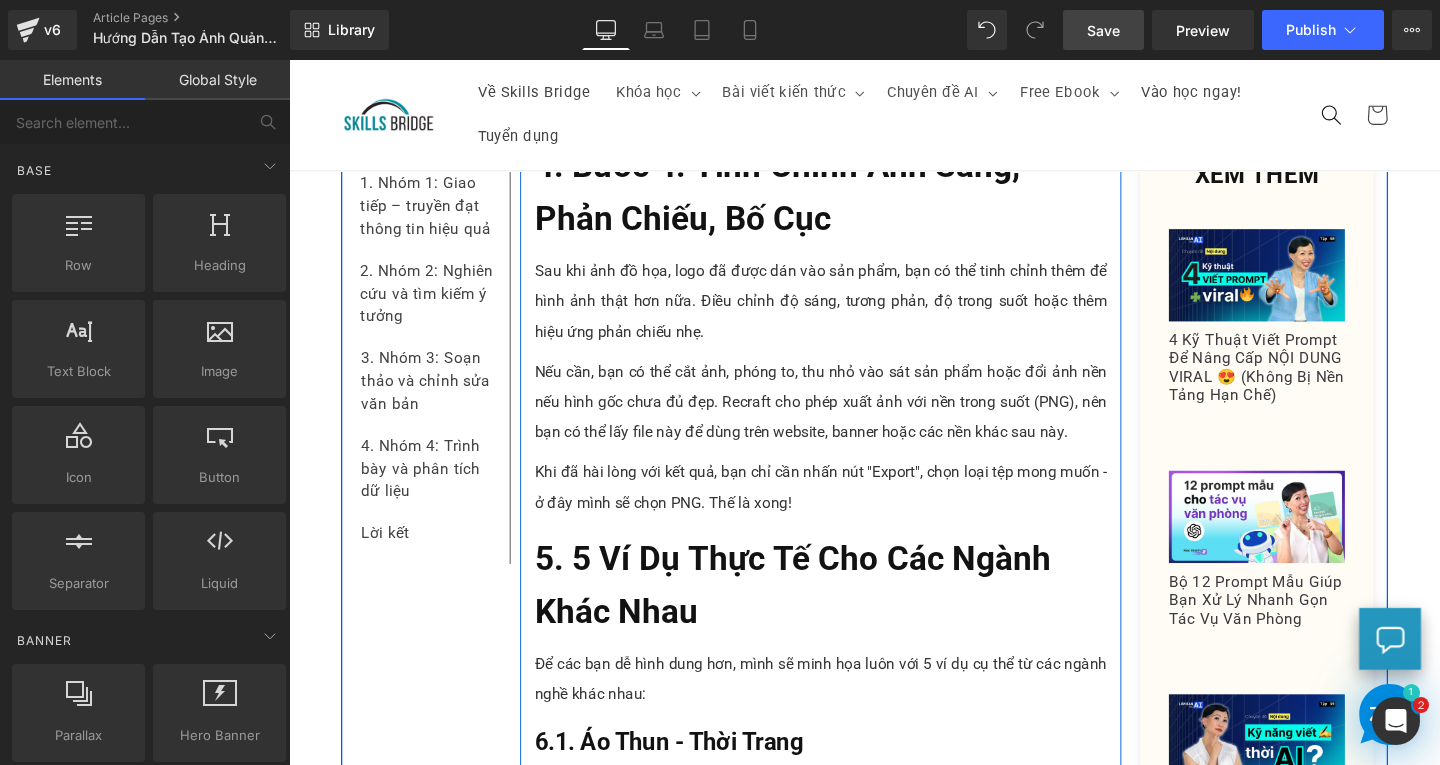 scroll, scrollTop: 4323, scrollLeft: 0, axis: vertical 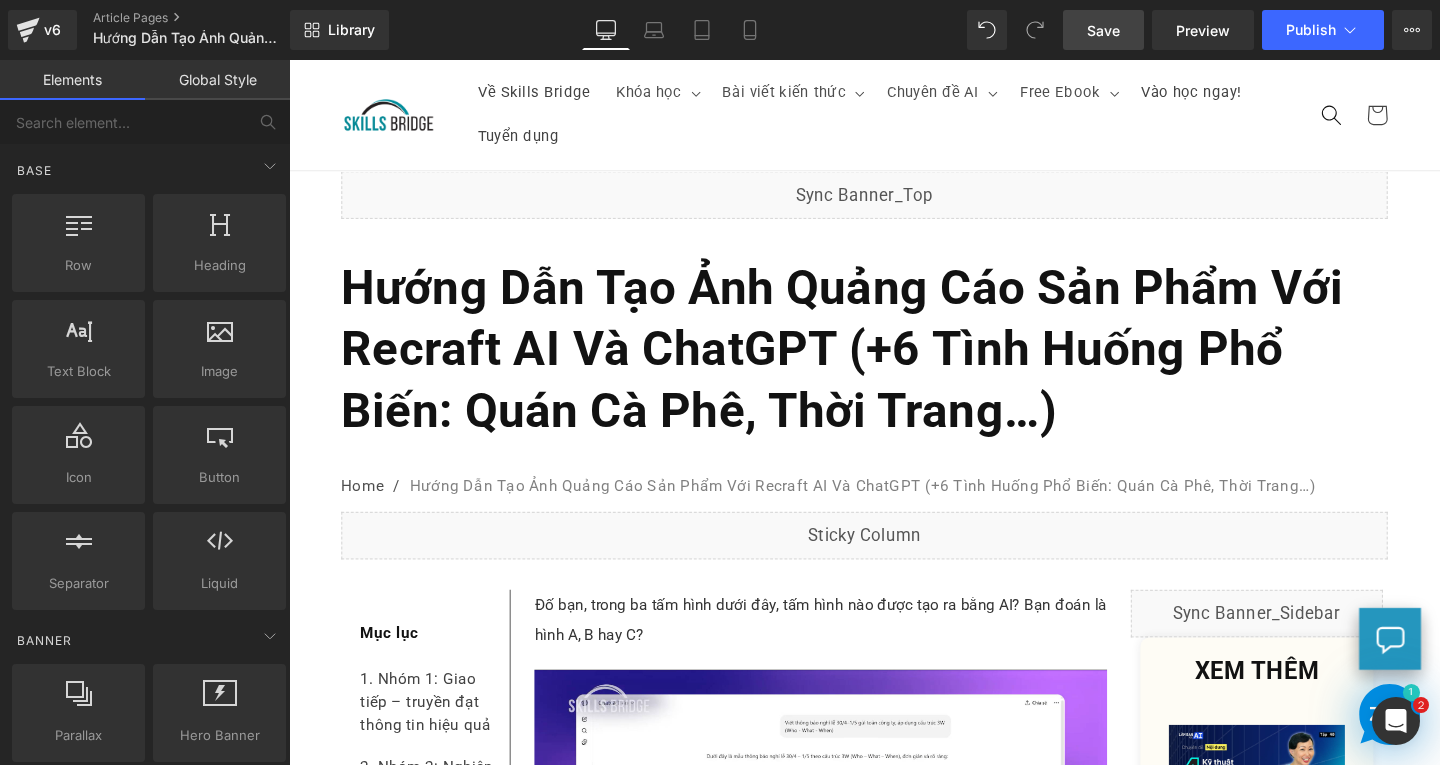 drag, startPoint x: 1497, startPoint y: 380, endPoint x: 1727, endPoint y: 95, distance: 366.2308 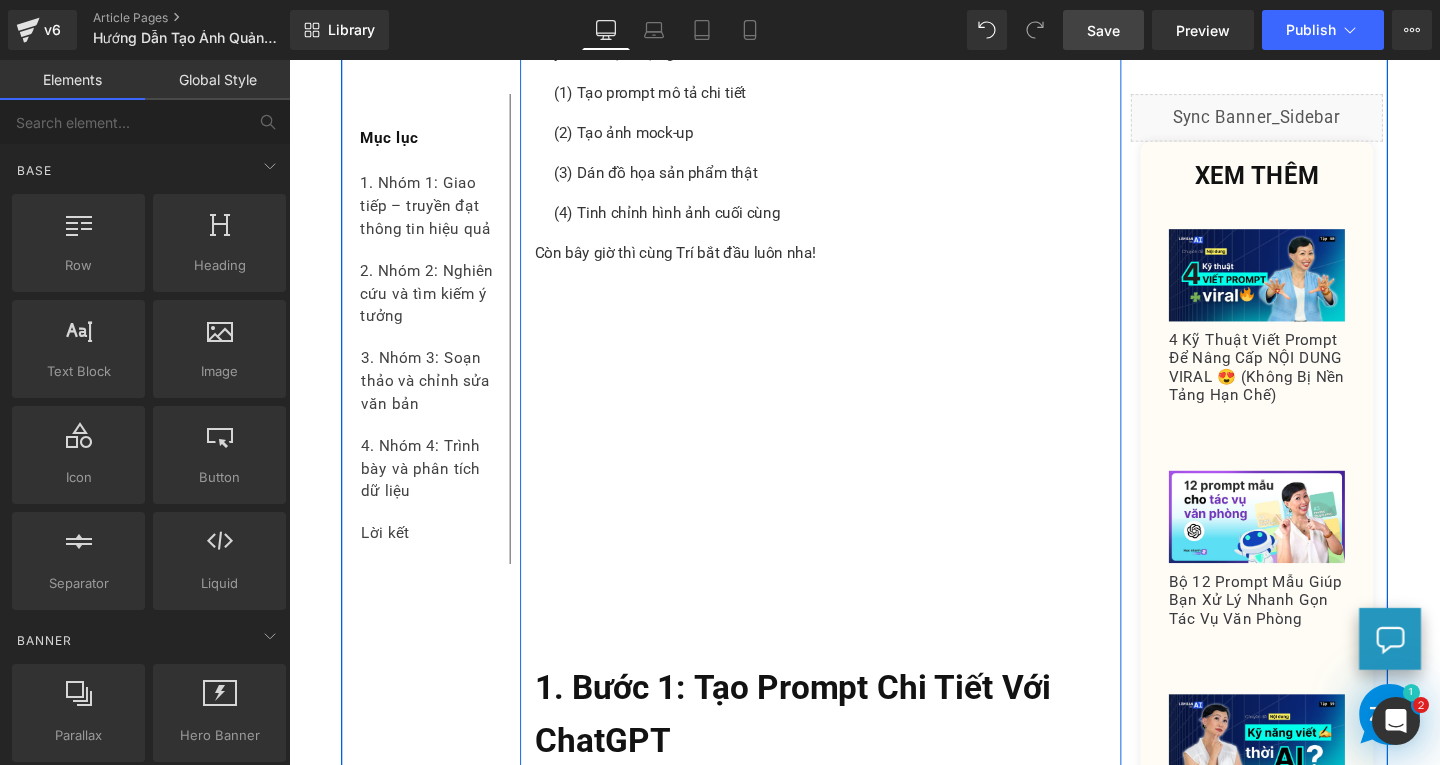 scroll, scrollTop: 1700, scrollLeft: 0, axis: vertical 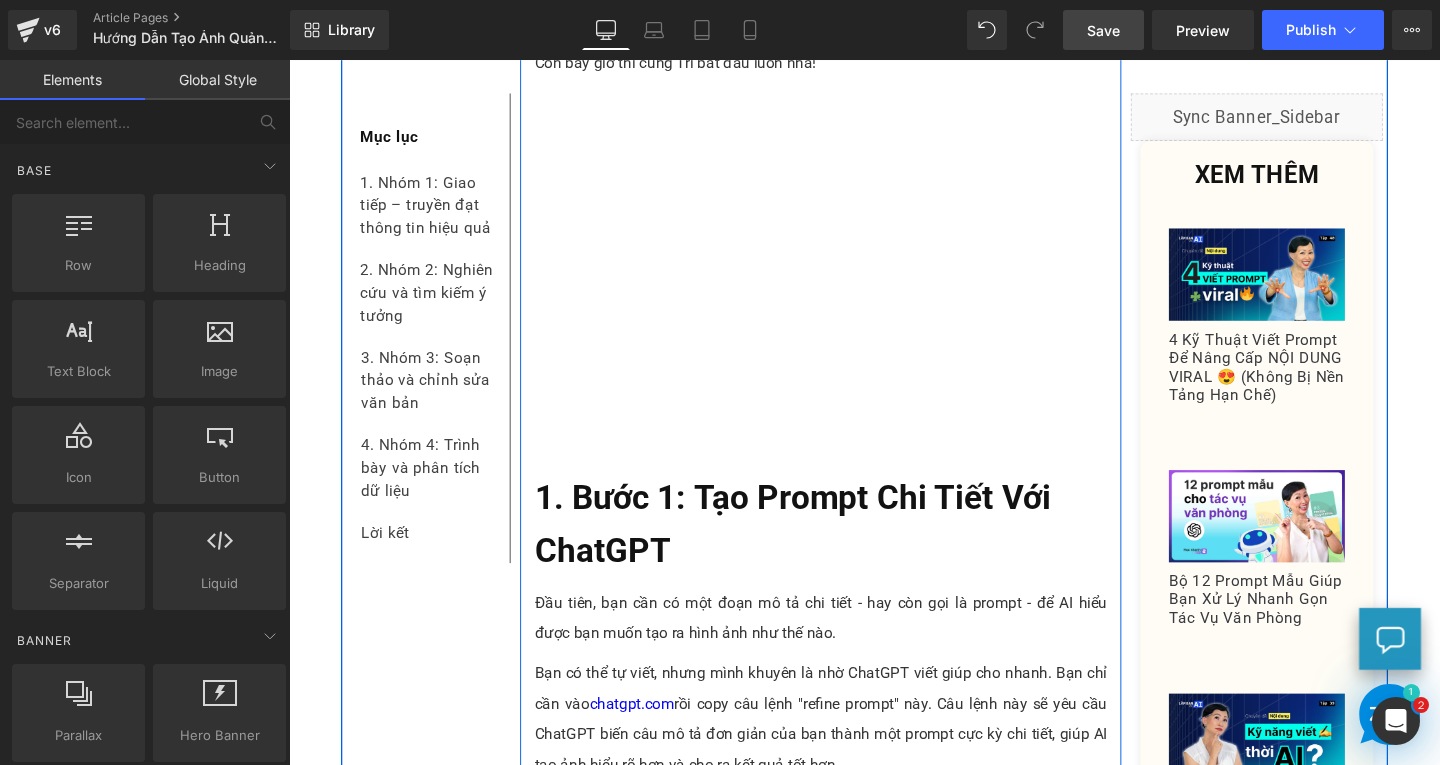 click on "1. Bước 1: Tạo Prompt Chi Tiết Với ChatGPT" at bounding box center [848, 549] 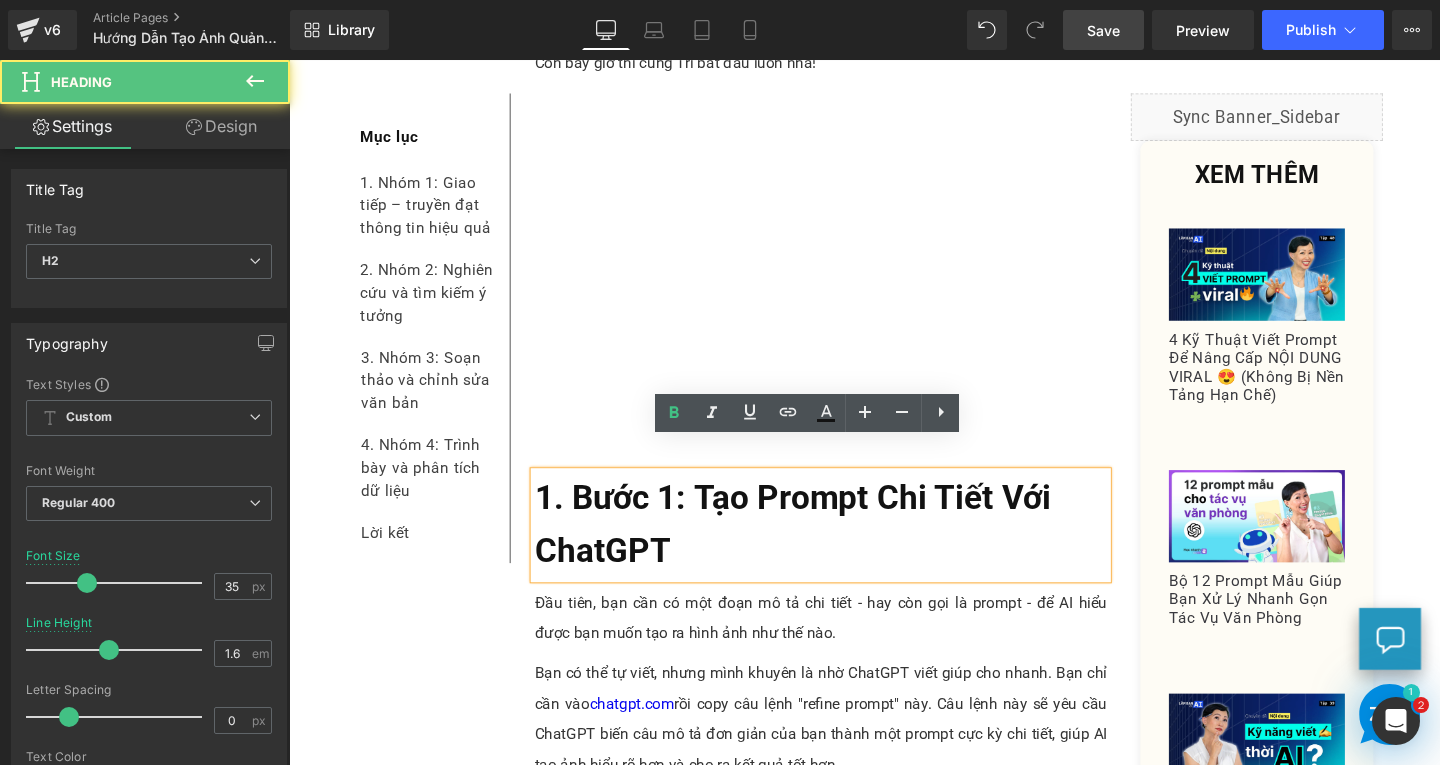 click on "1. Bước 1: Tạo Prompt Chi Tiết Với ChatGPT" at bounding box center [848, 549] 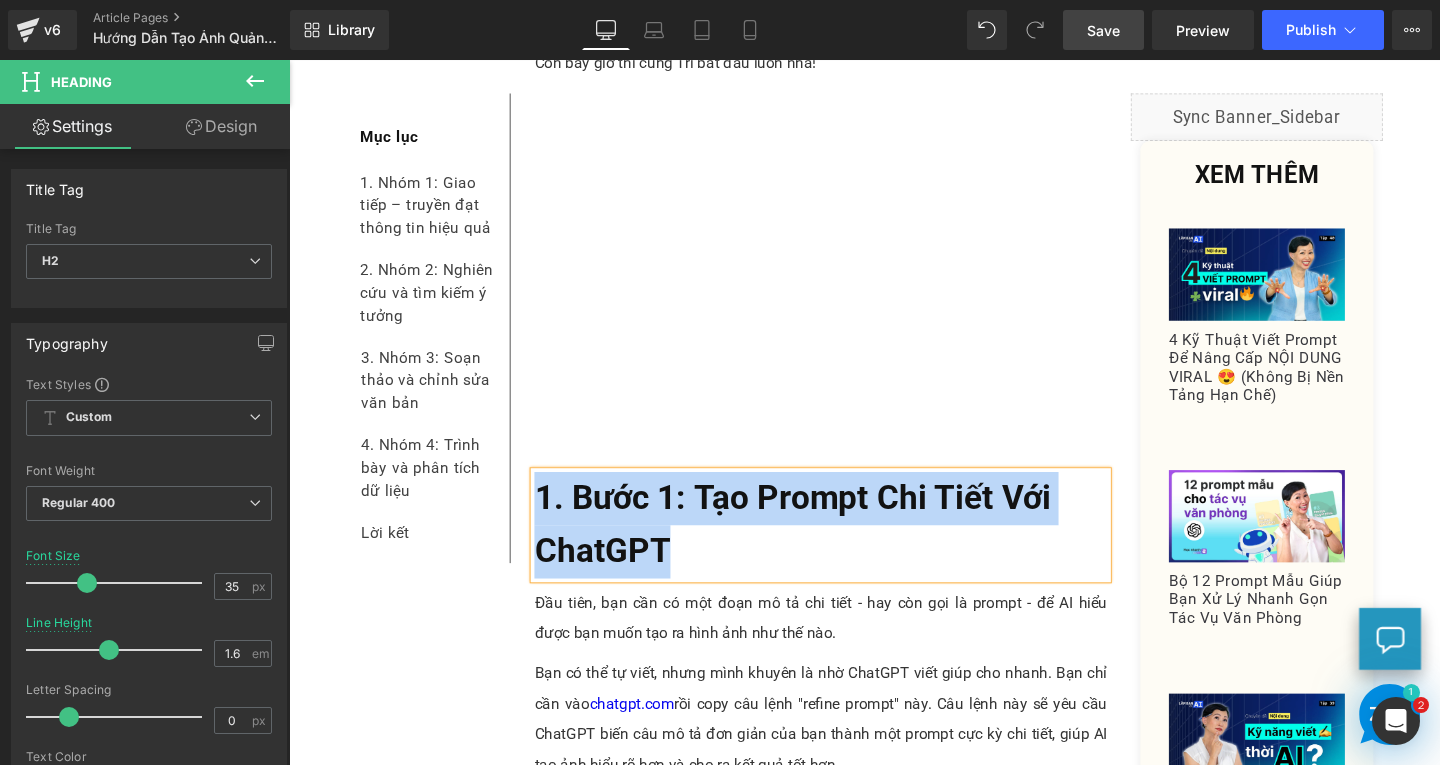 copy on "1. Bước 1: Tạo Prompt Chi Tiết Với ChatGPT" 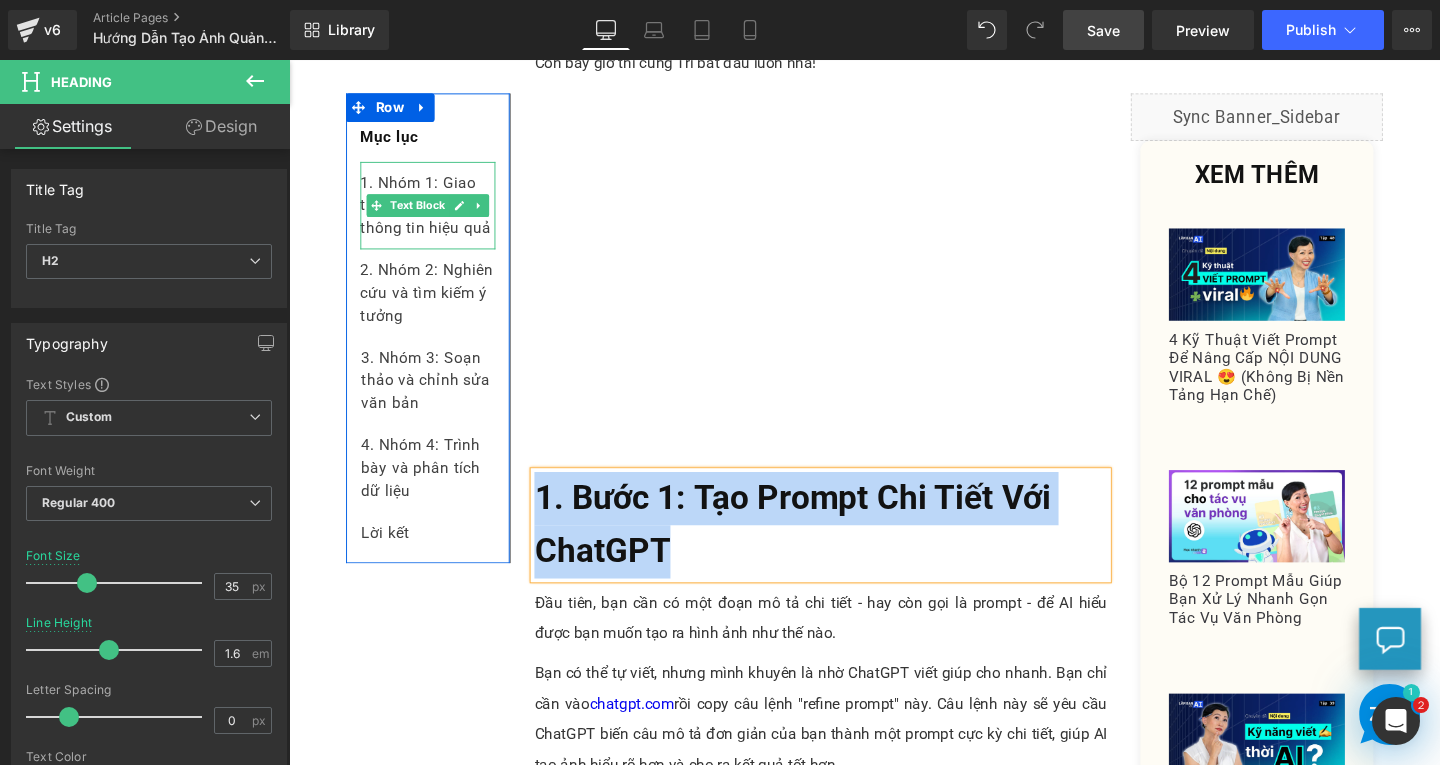 click on "1. Nhóm 1: Giao tiếp – truyền đạt thông tin hiệu quả" at bounding box center (435, 213) 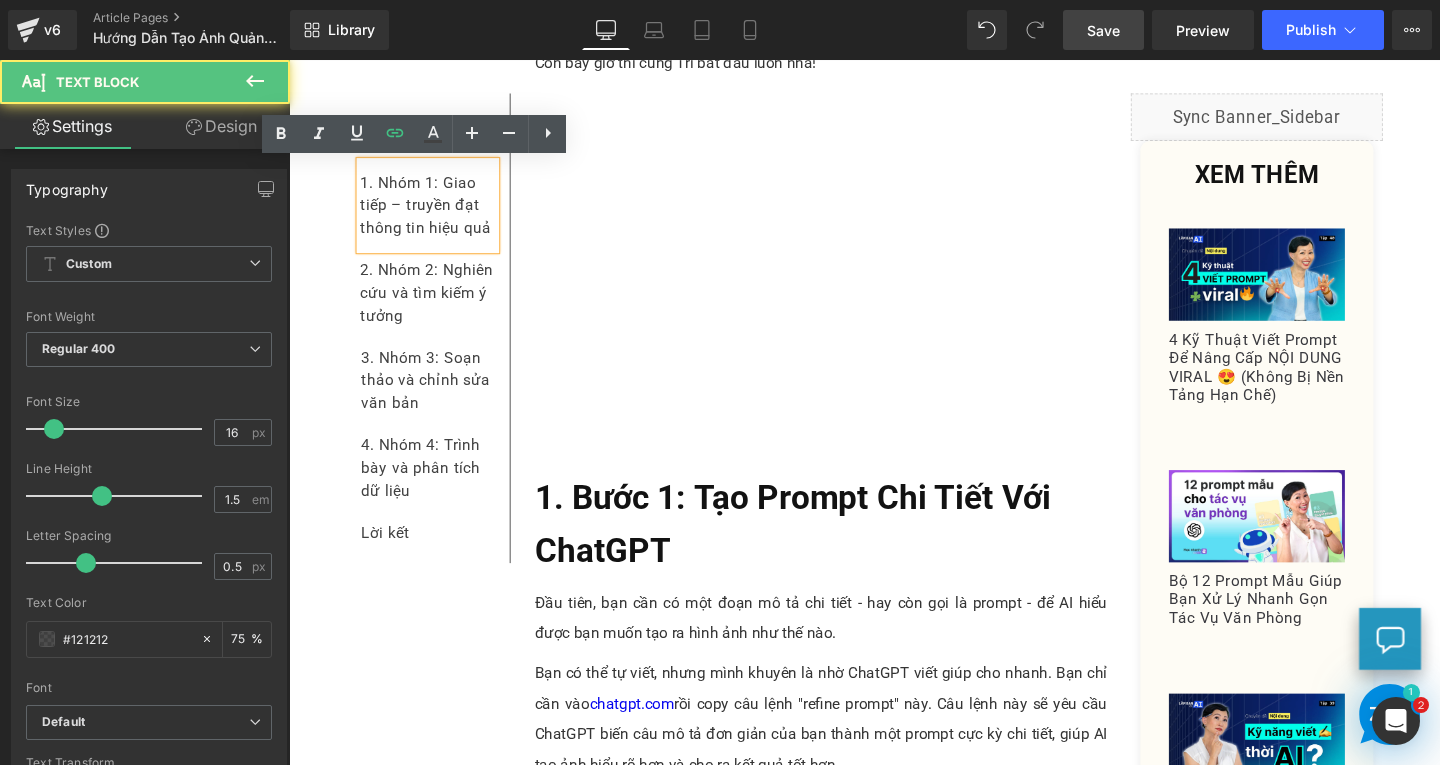 click on "1. Nhóm 1: Giao tiếp – truyền đạt thông tin hiệu quả" at bounding box center (435, 213) 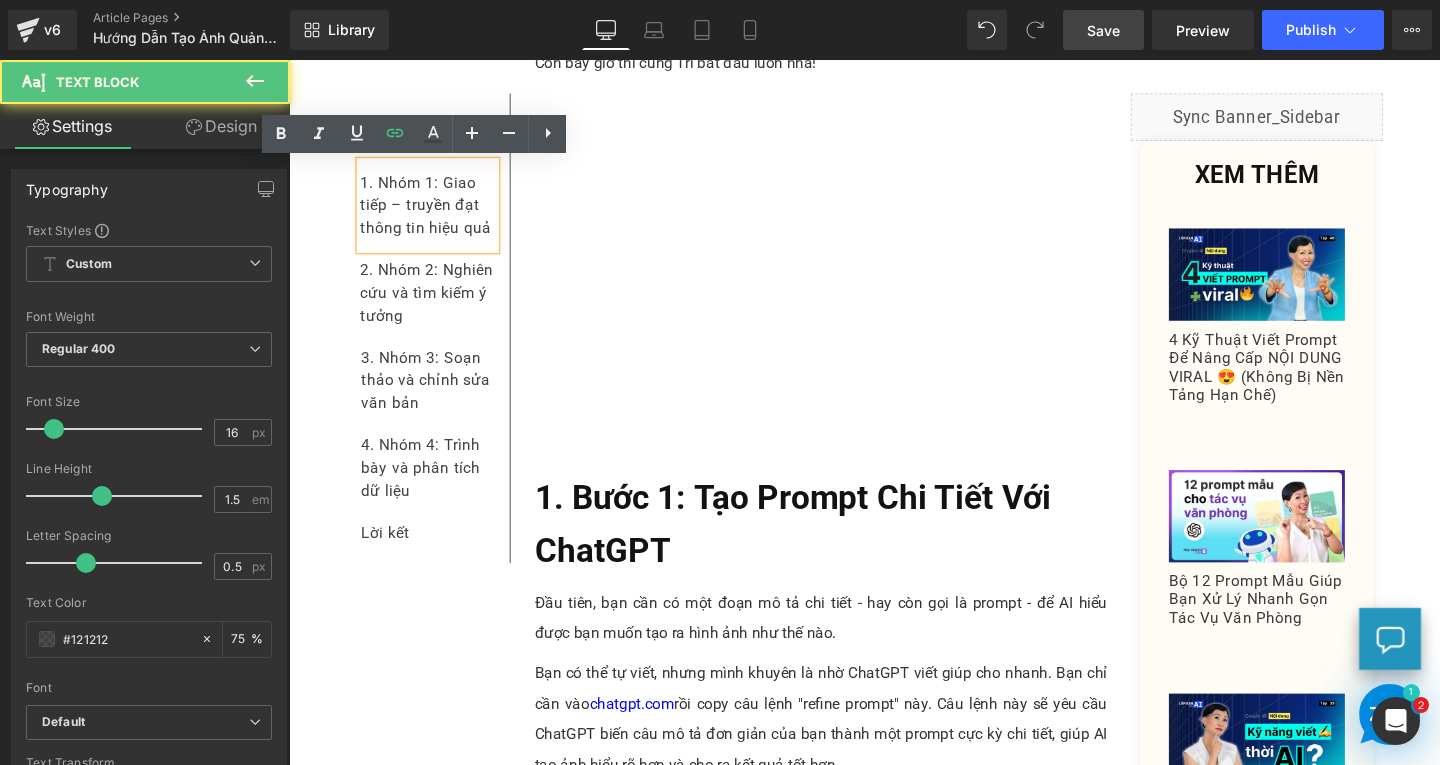 click on "1. Nhóm 1: Giao tiếp – truyền đạt thông tin hiệu quả" at bounding box center [435, 213] 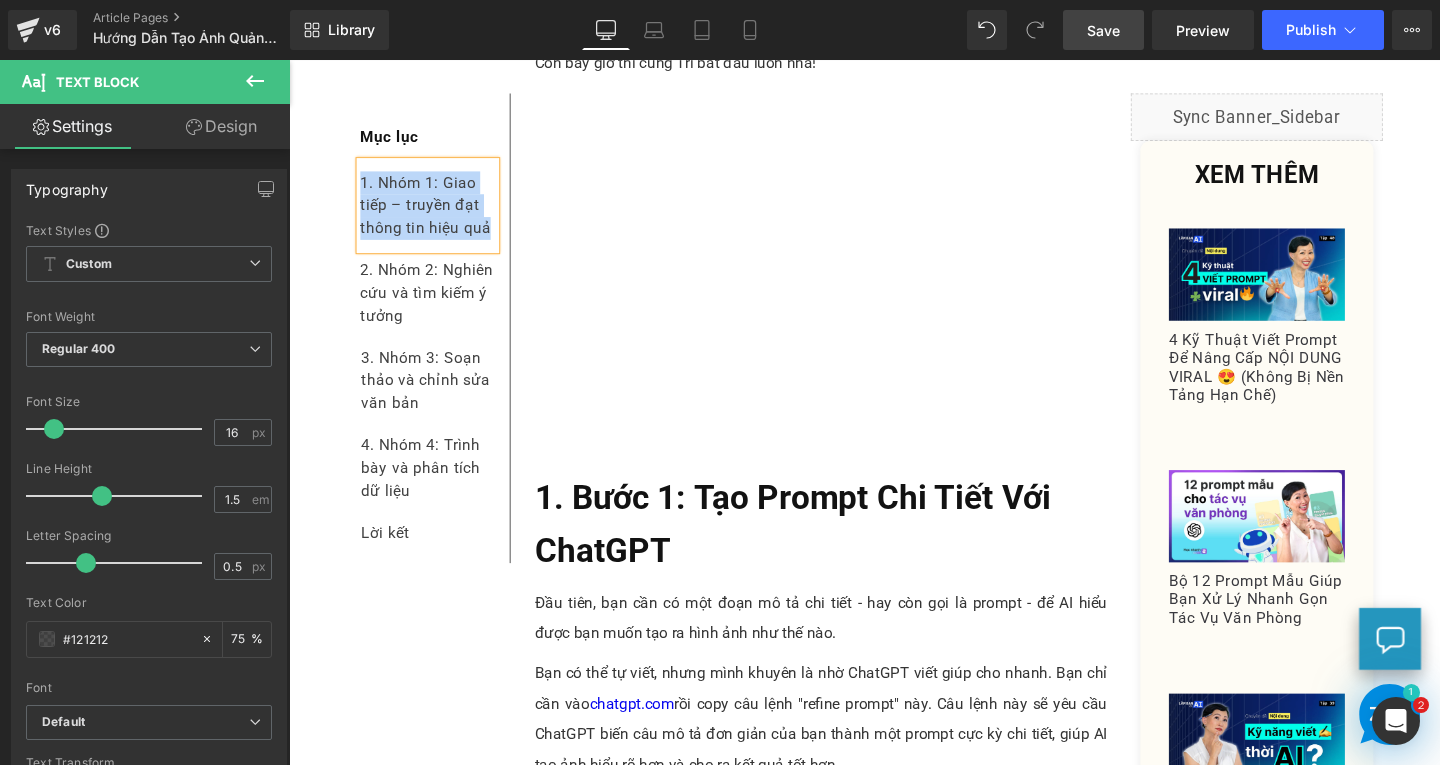paste 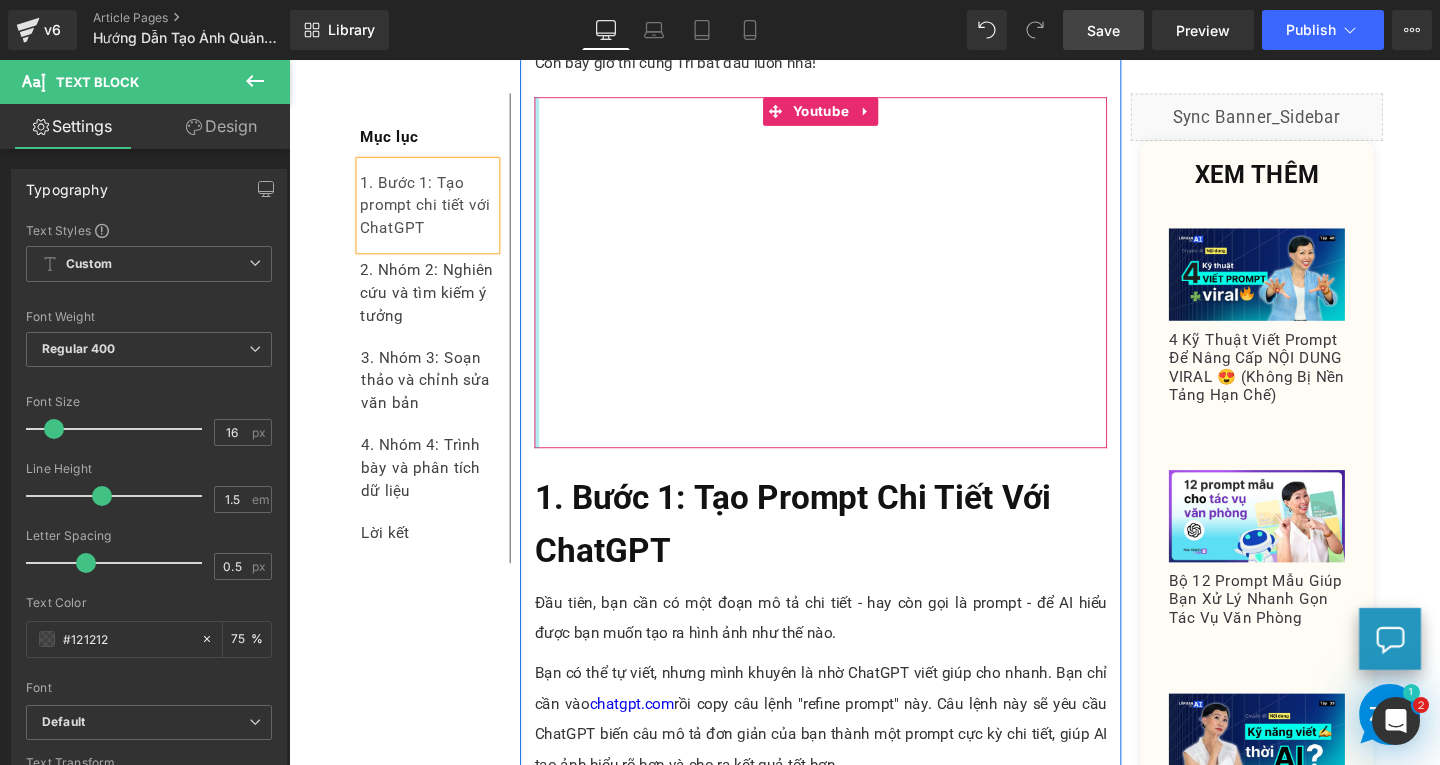 scroll, scrollTop: 1900, scrollLeft: 0, axis: vertical 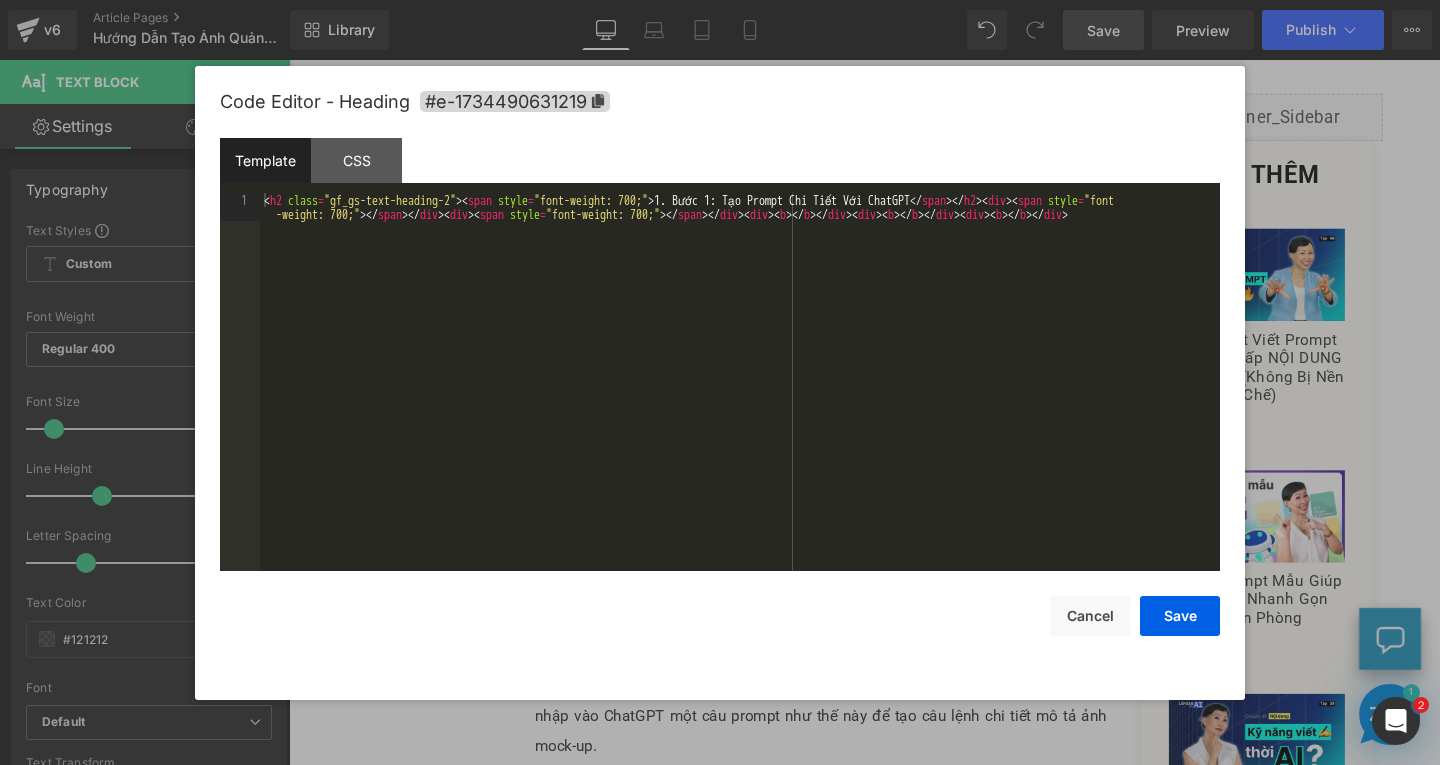 click on "Text Block  You are previewing how the   will restyle your page. You can not edit Elements in Preset Preview Mode.  v6 Article Pages Hướng Dẫn Tạo Ảnh Quảng Cáo Sản Phẩm Với Recraft AI Và ChatGPT (+6 Tình Huống Phổ Biến: Quán Cà Phê, Thời Trang…) Library Desktop Desktop Laptop Tablet Mobile Save Preview Publish Scheduled View Live Page View with current Template Save Template to Library Schedule Publish Publish Settings Shortcuts  Your page can’t be published   You've reached the maximum number of published pages on your plan  (185/999999).  You need to upgrade your plan or unpublish all your pages to get 1 publish slot.   Unpublish pages   Upgrade plan  Elements Global Style Base Row  rows, columns, layouts, div Heading  headings, titles, h1,h2,h3,h4,h5,h6 Text Block  texts, paragraphs, contents, blocks Image  images, photos, alts, uploads Icon  icons, symbols Button  button, call to action, cta Separator  separators, dividers, horizontal lines Liquid  Banner Parallax  app" at bounding box center (720, 0) 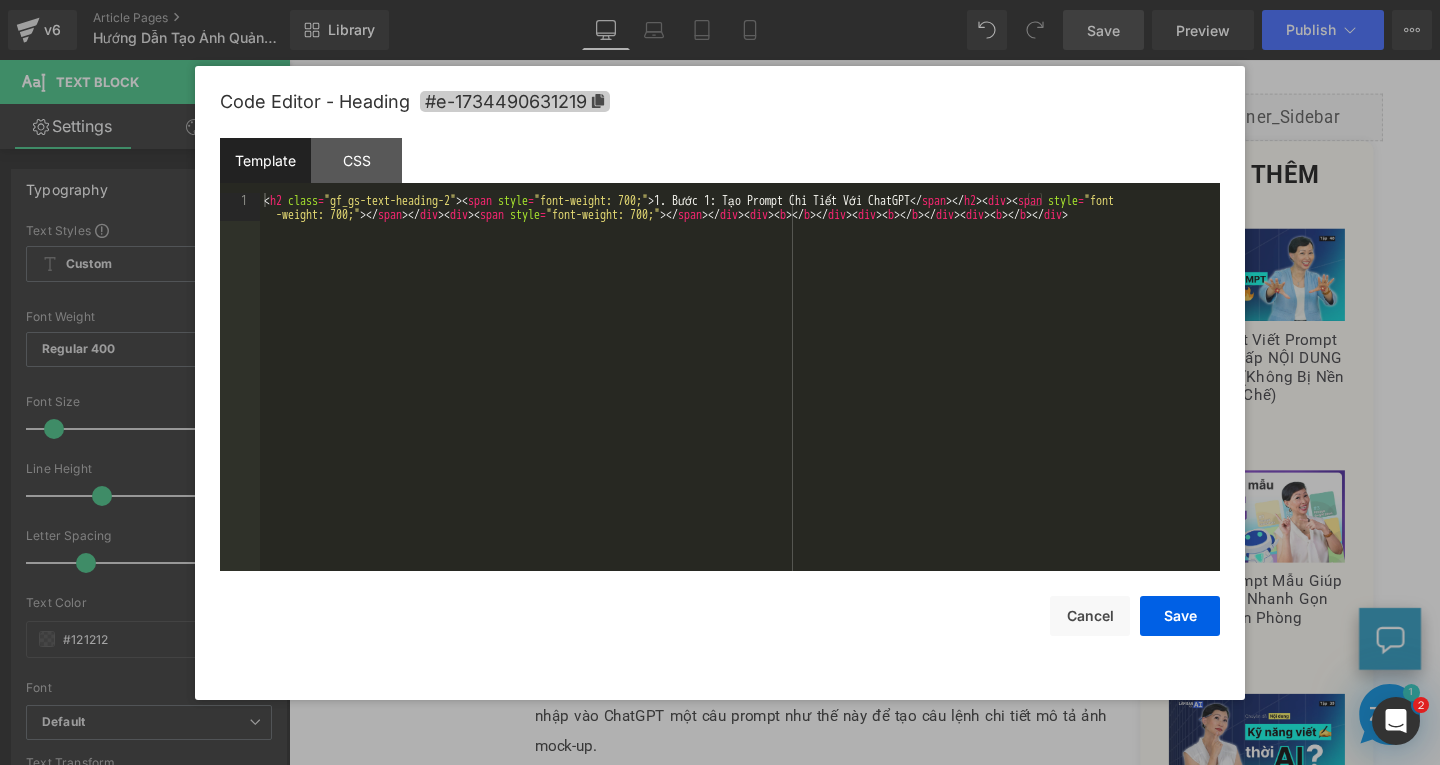 click 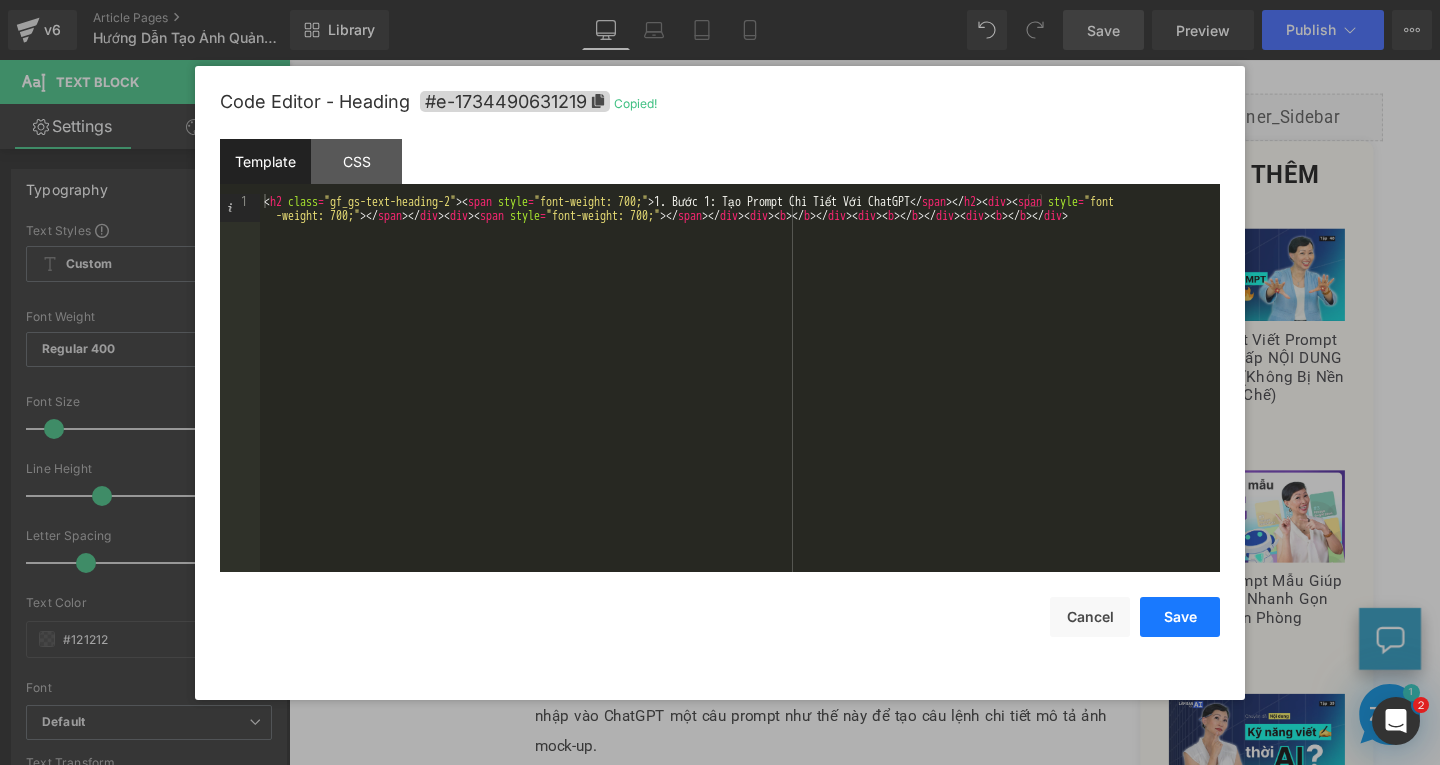 click on "Save" at bounding box center [1180, 617] 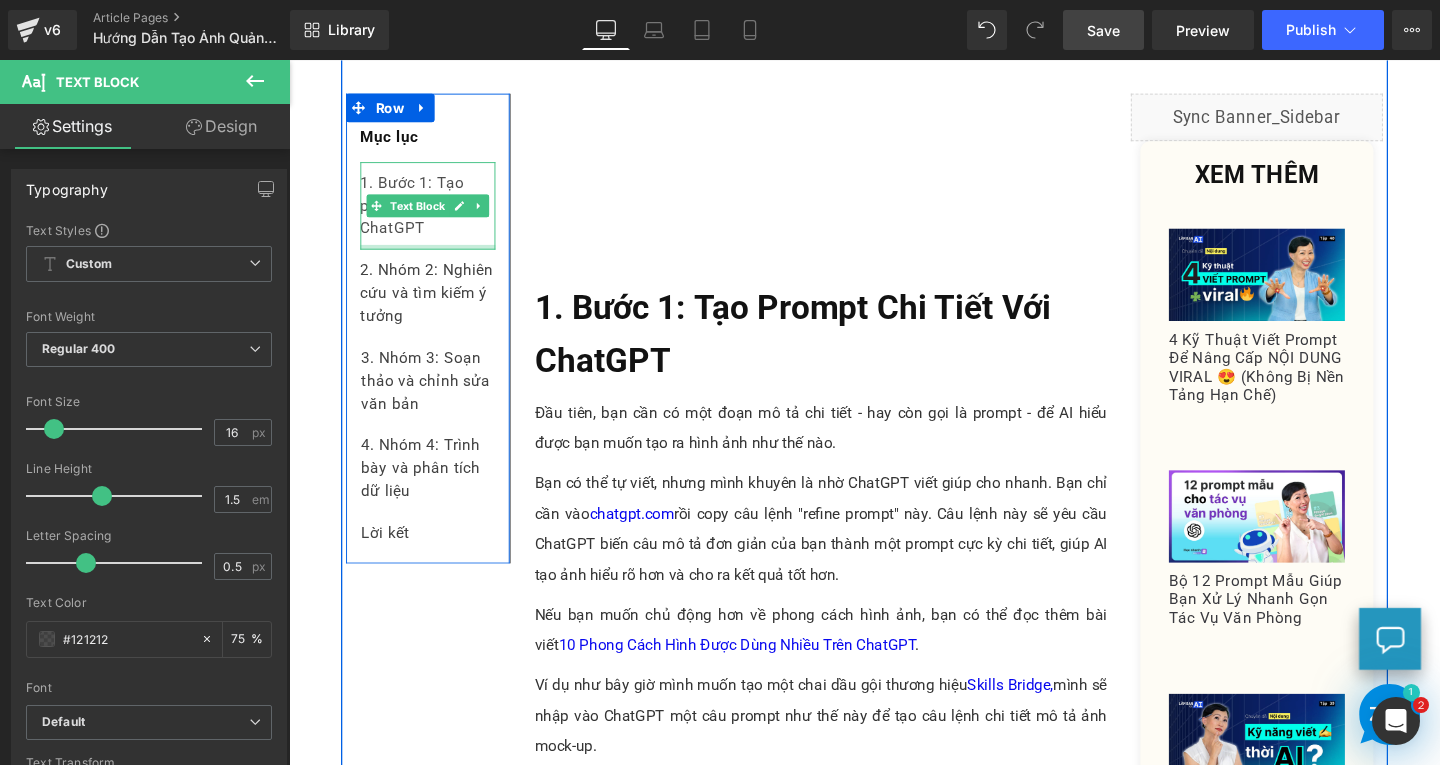click on "1. Bước 1: Tạo prompt chi tiết với ChatGPT" at bounding box center (435, 213) 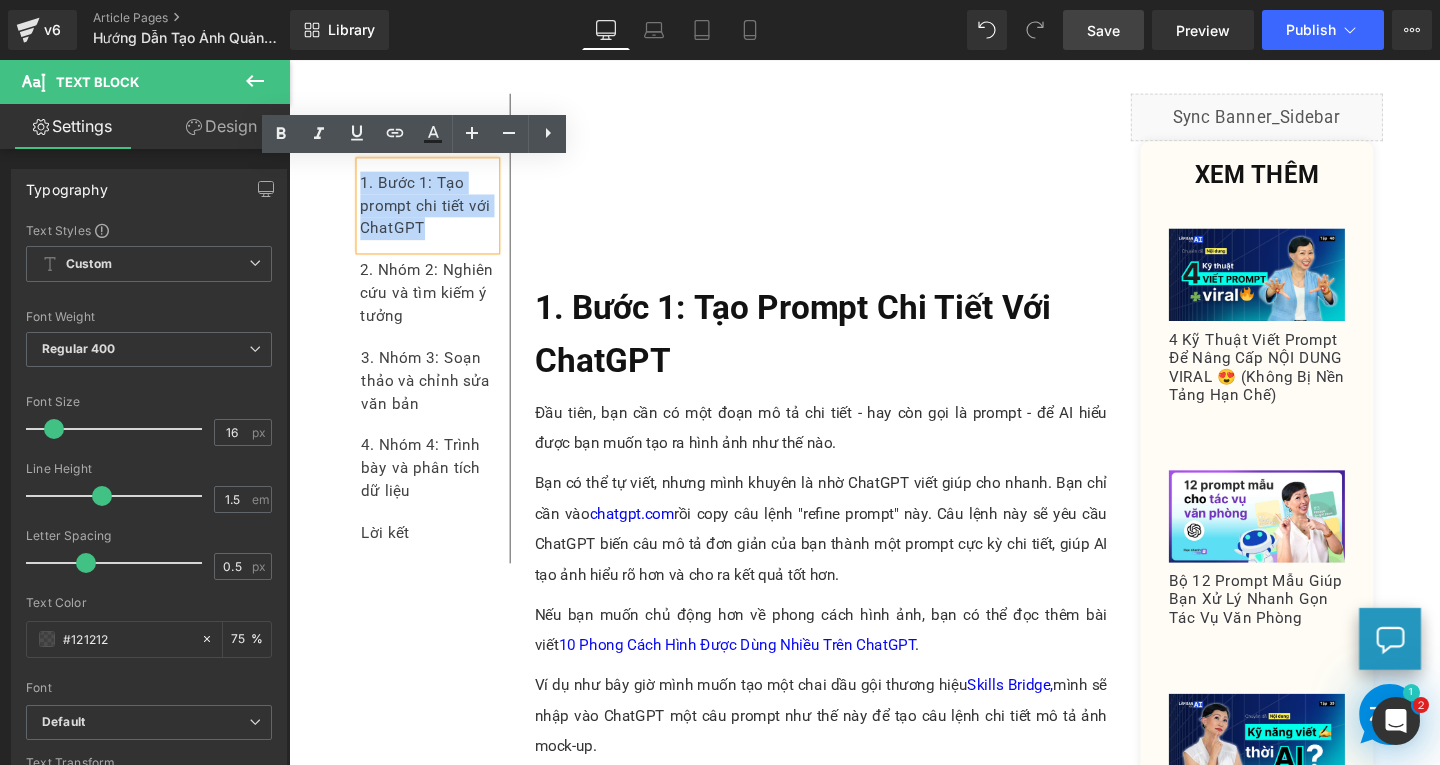 drag, startPoint x: 427, startPoint y: 249, endPoint x: 358, endPoint y: 189, distance: 91.43851 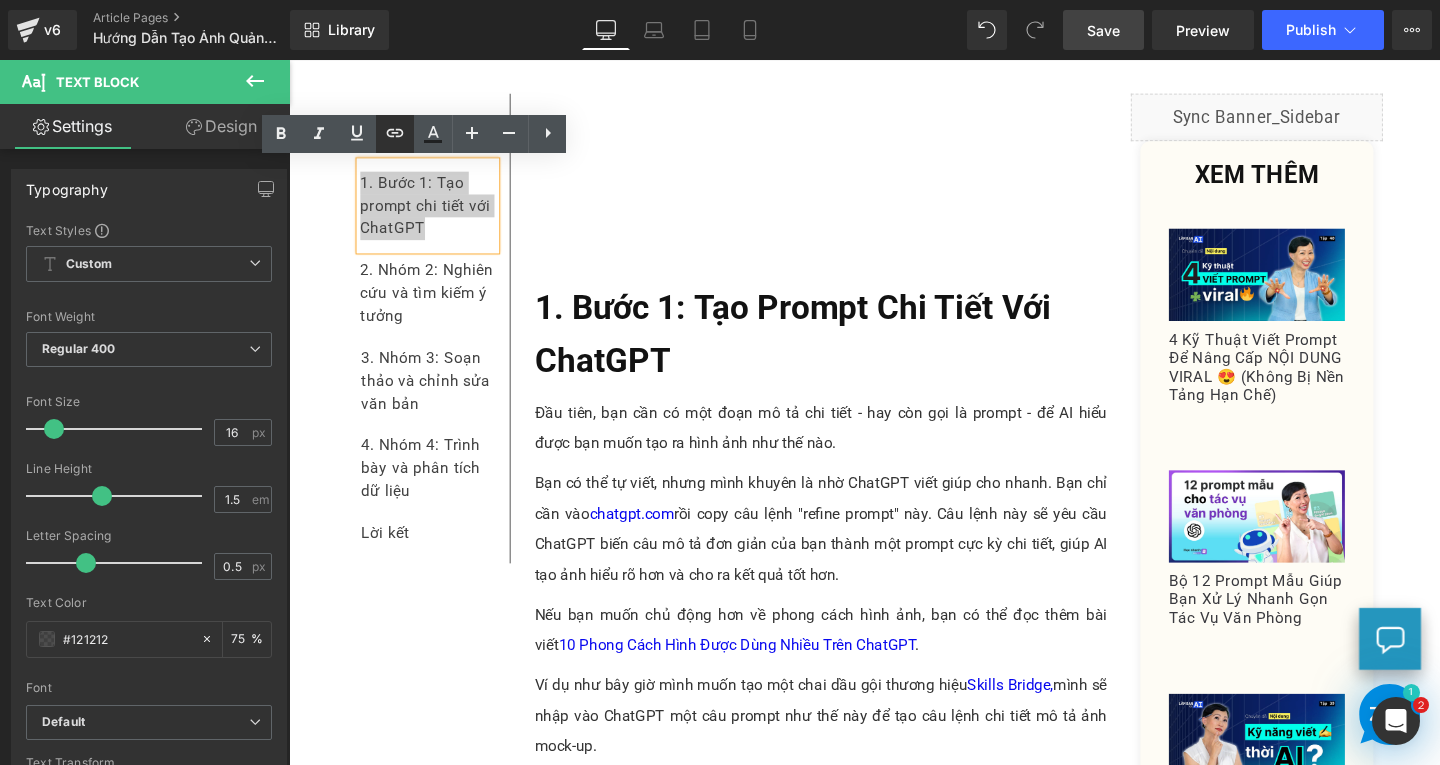 click 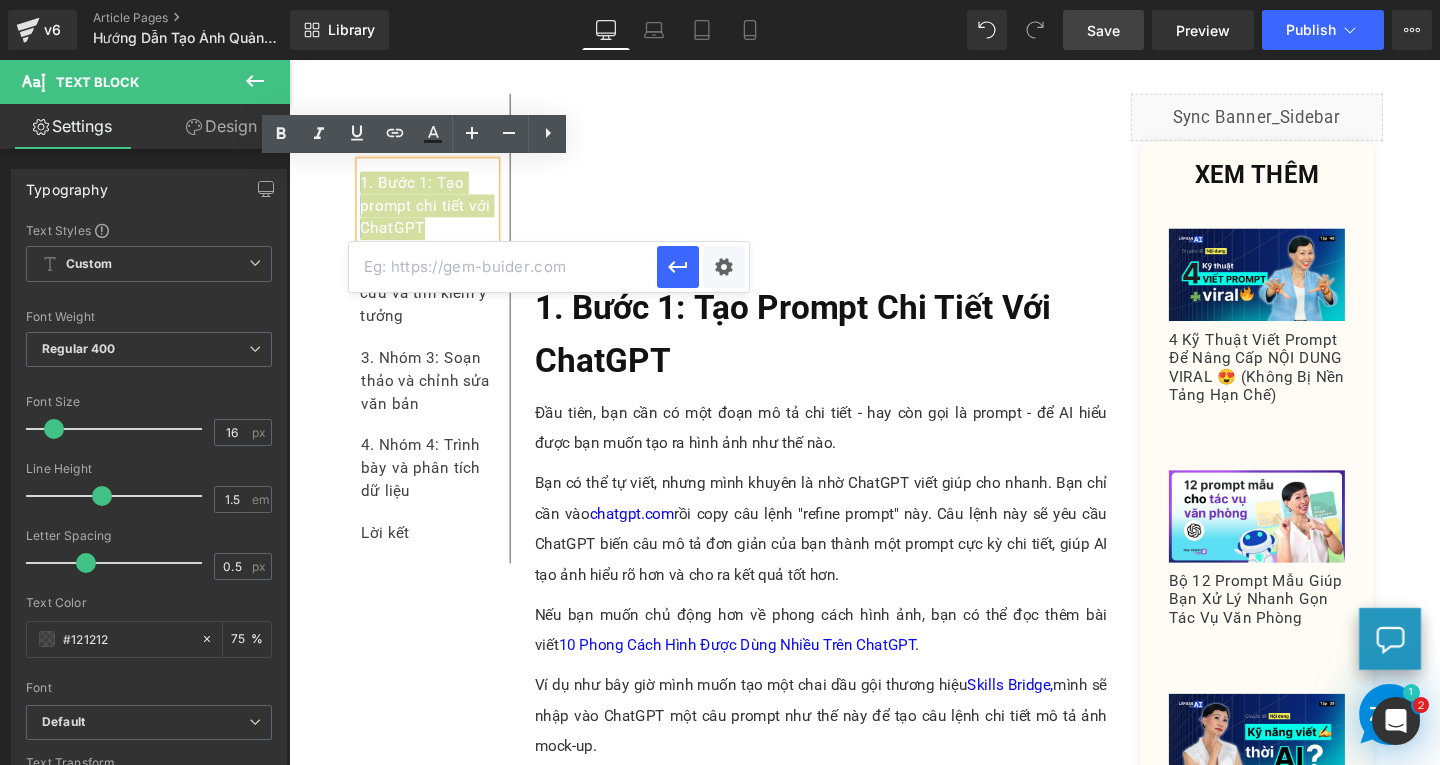 click at bounding box center [503, 267] 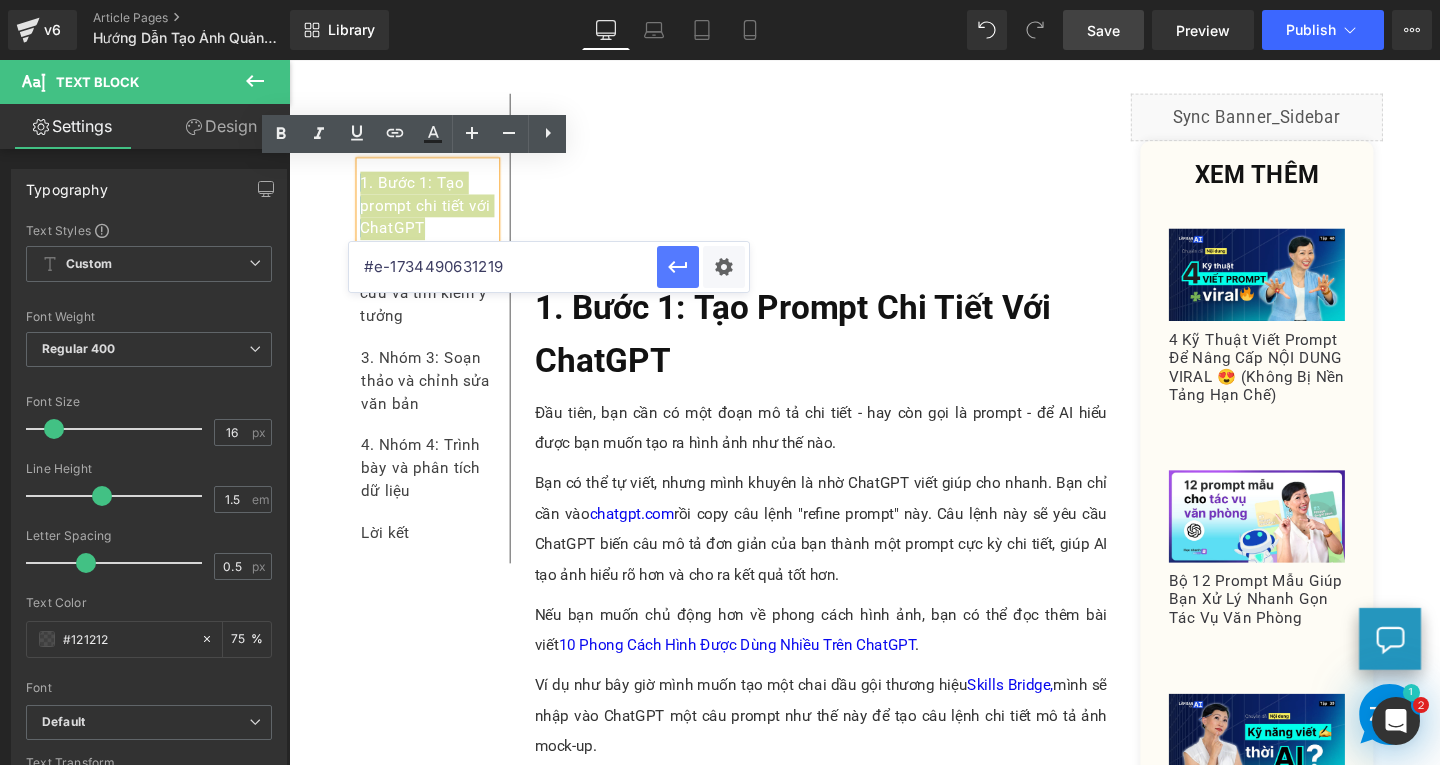 click 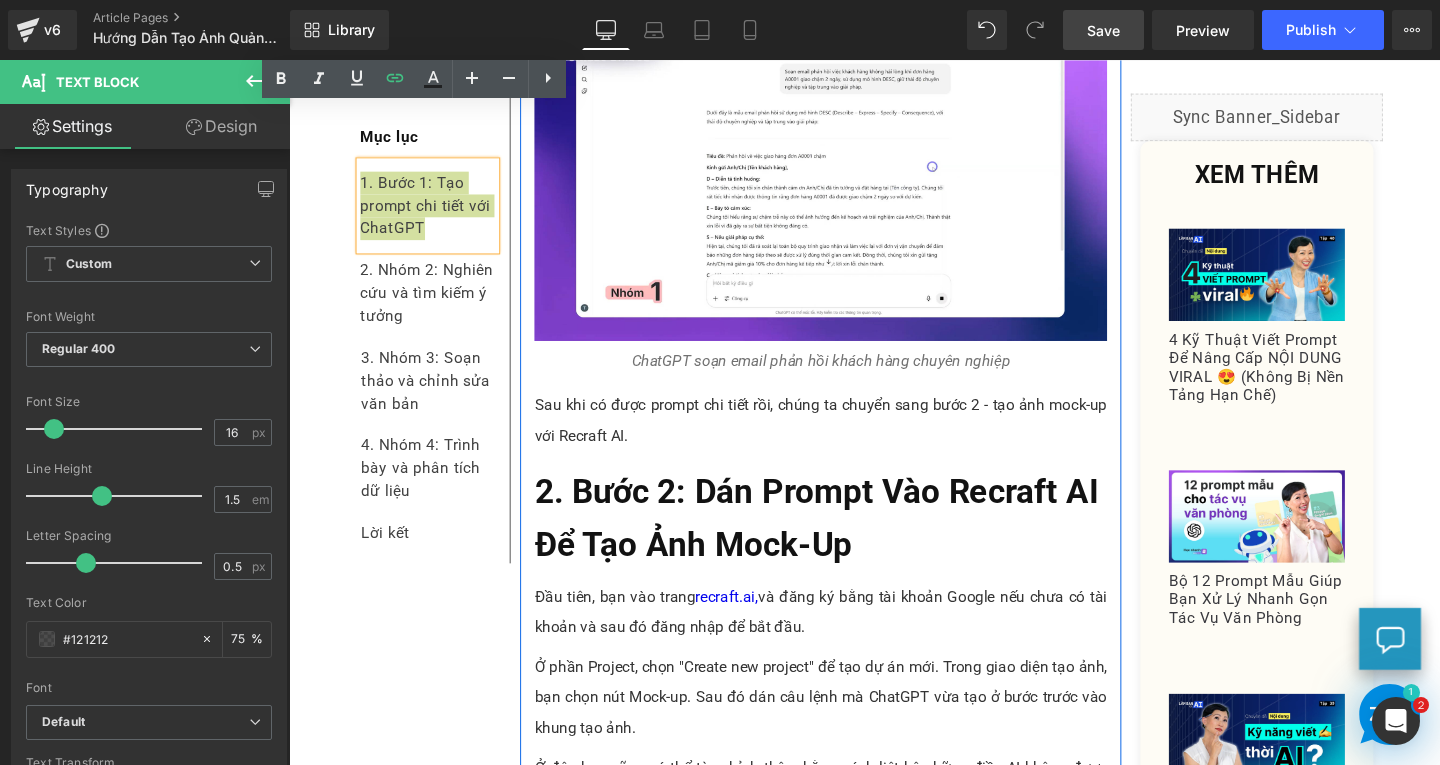 scroll, scrollTop: 2900, scrollLeft: 0, axis: vertical 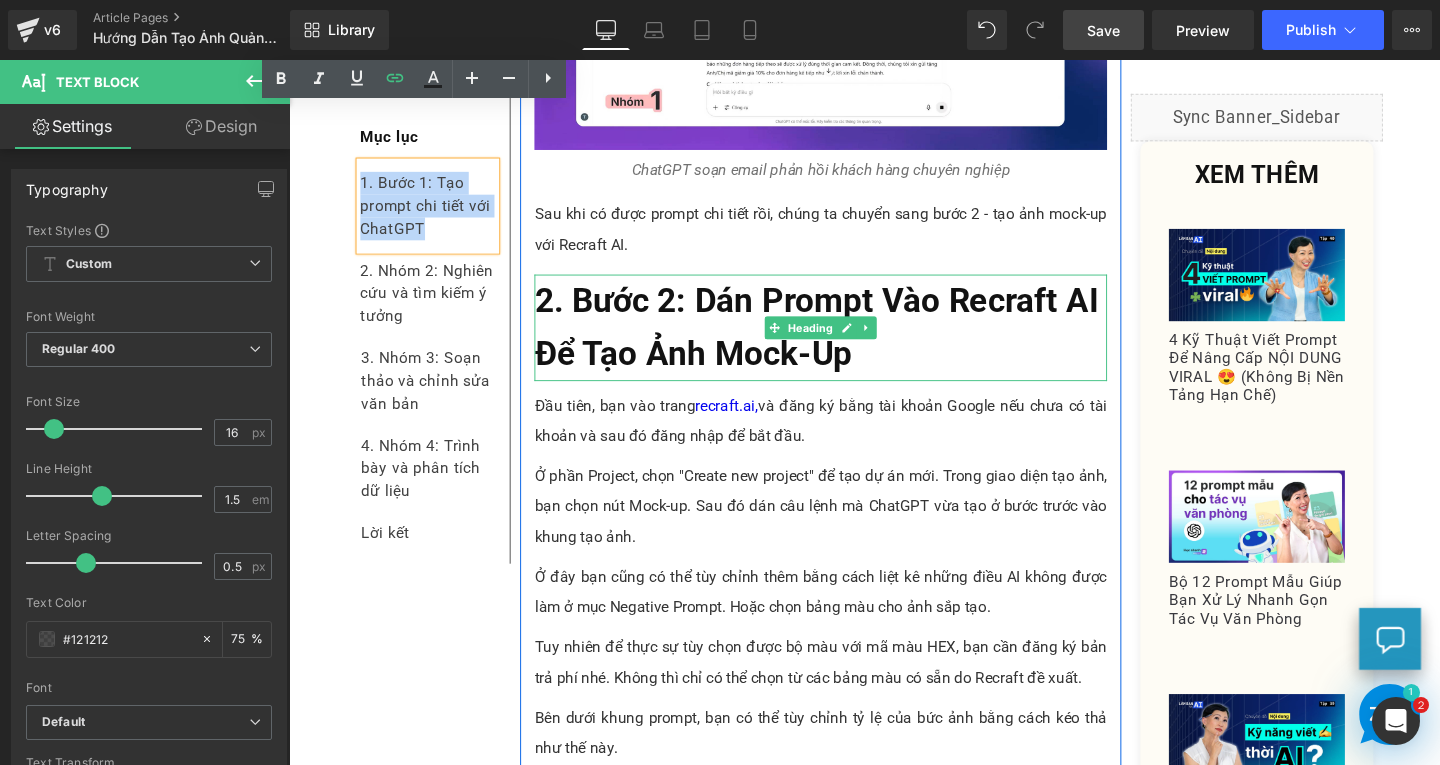 click on "2. Bước 2: Dán Prompt Vào Recraft AI Để Tạo Ảnh Mock-Up" at bounding box center (848, 342) 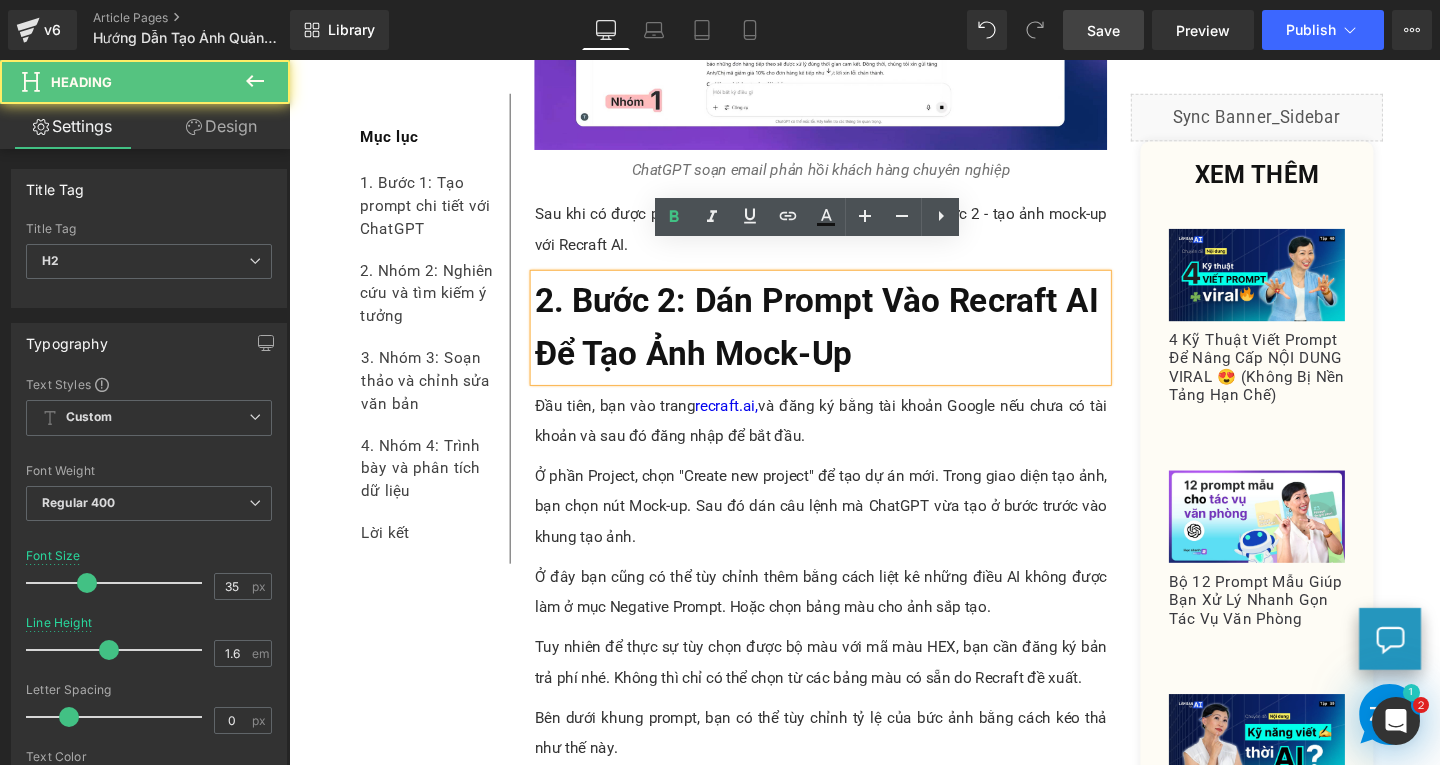 click on "2. Bước 2: Dán Prompt Vào Recraft AI Để Tạo Ảnh Mock-Up" at bounding box center (848, 342) 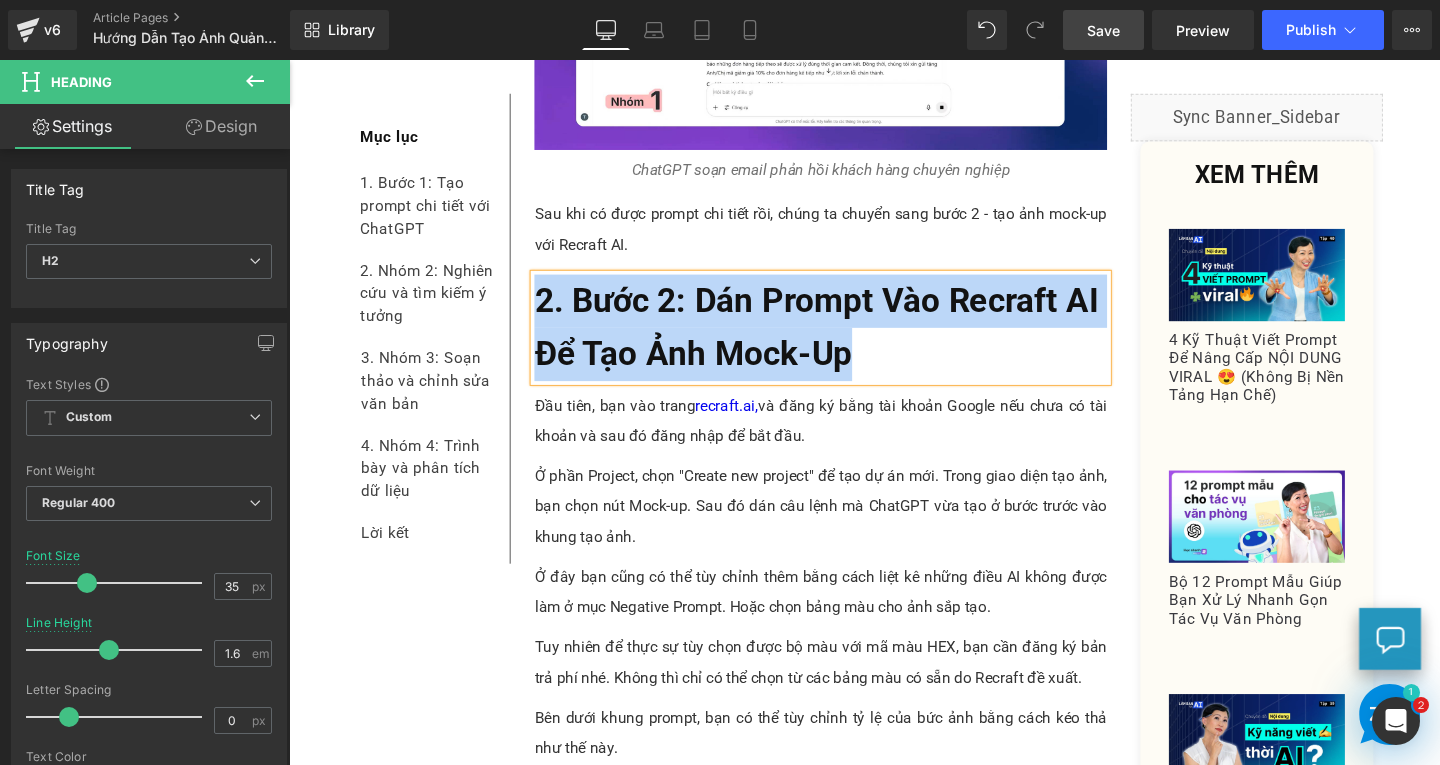 copy on "2. Bước 2: Dán Prompt Vào Recraft AI Để Tạo Ảnh Mock-Up" 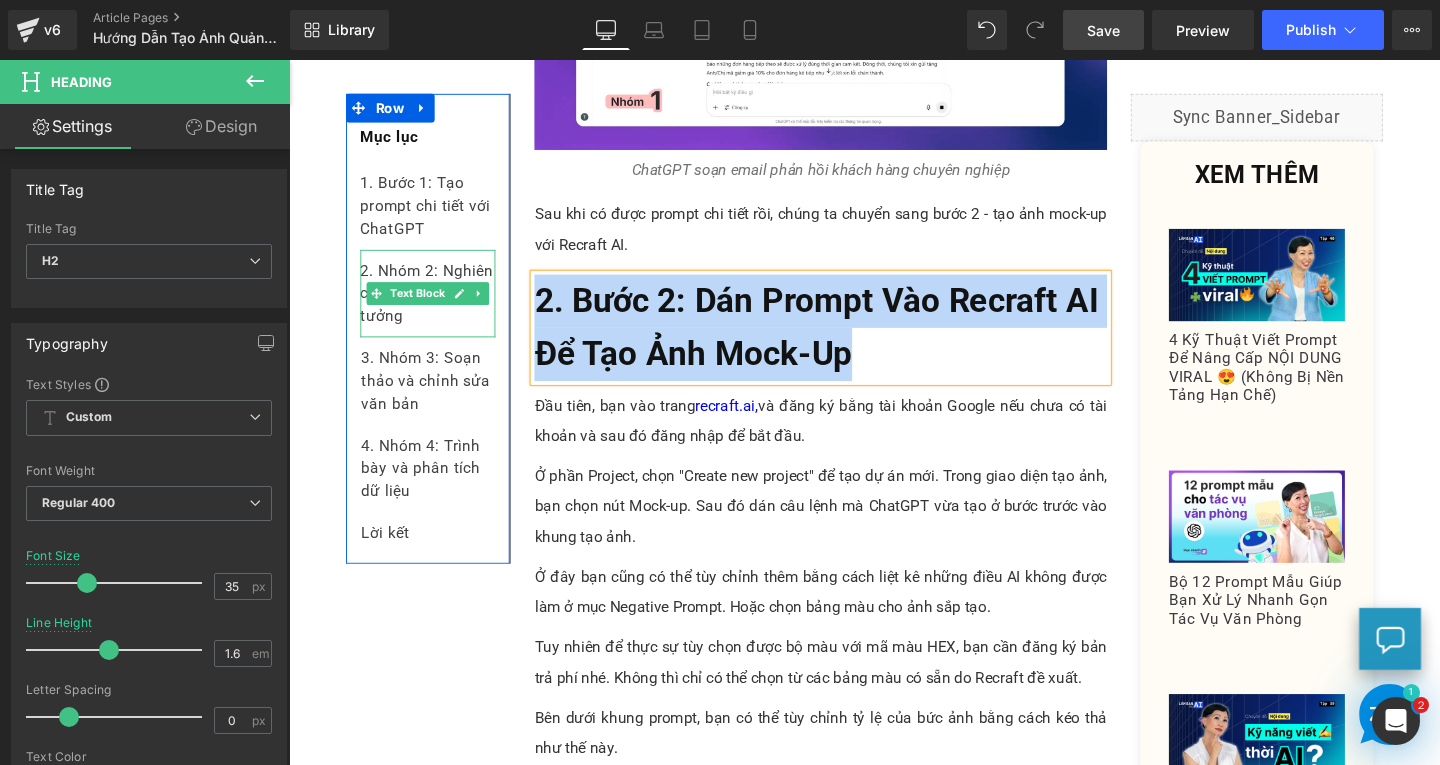 click on "2. Nhóm 2: Nghiên cứu và tìm kiếm ý tưởng" at bounding box center [435, 305] 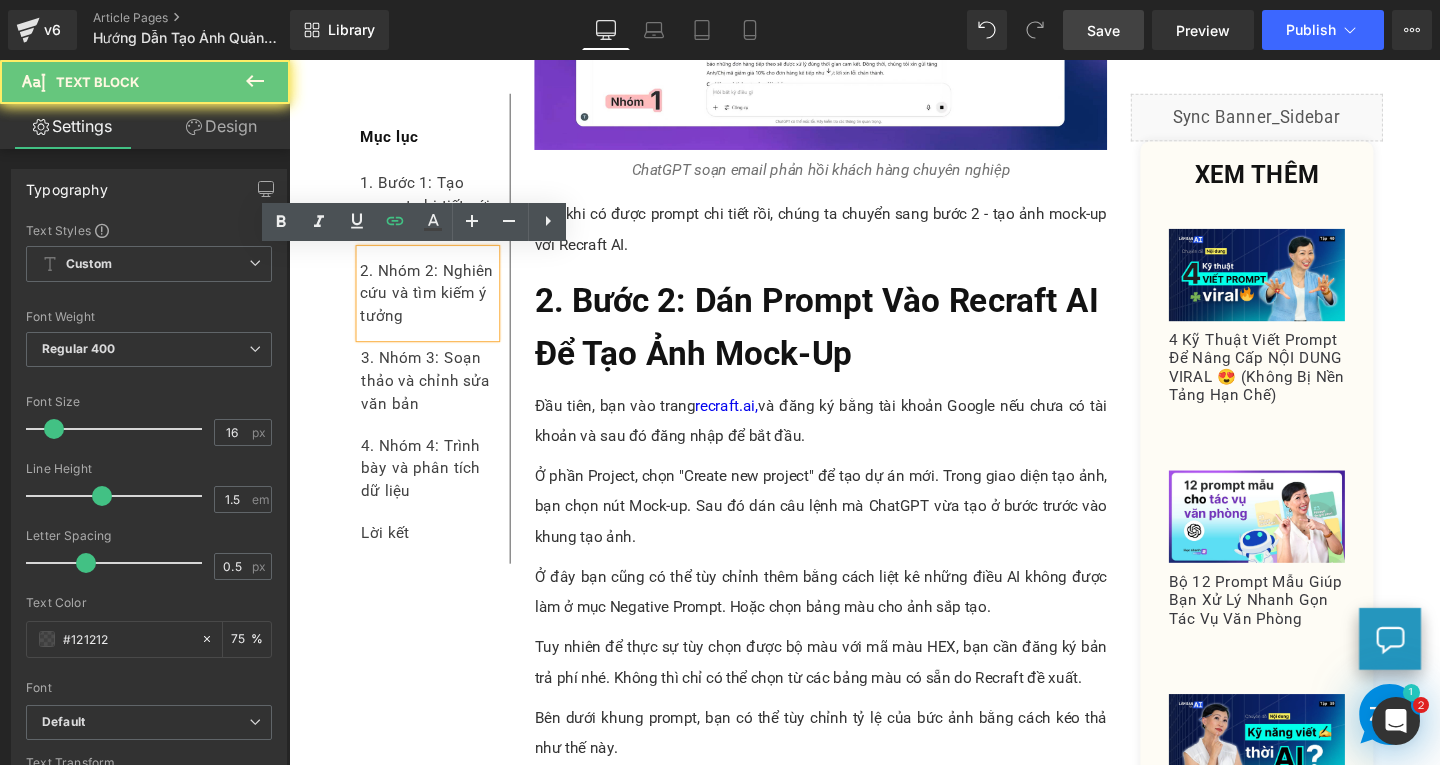 click on "2. Nhóm 2: Nghiên cứu và tìm kiếm ý tưởng" at bounding box center [435, 305] 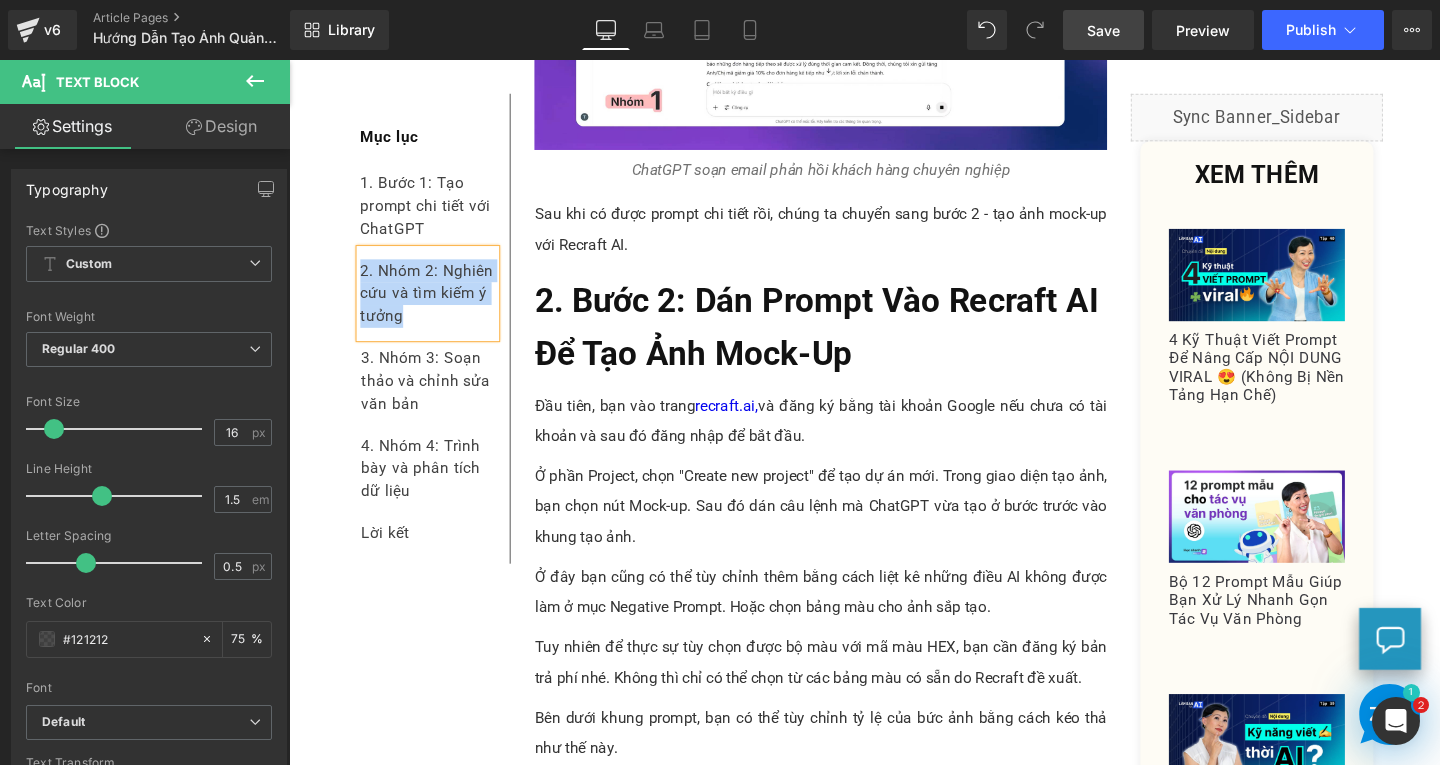 paste 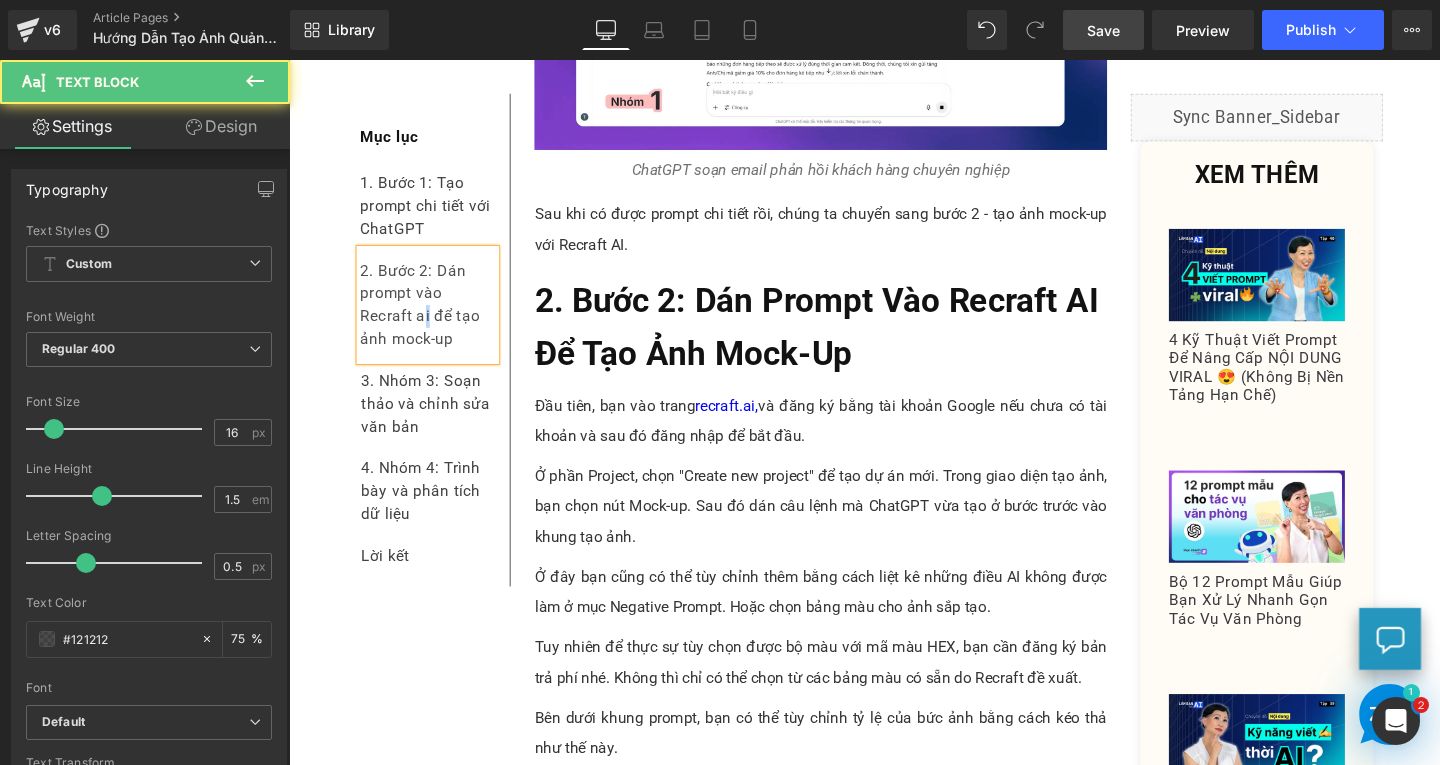 click on "2. Bước 2: Dán prompt vào Recraft ai để tạo ảnh mock-up" at bounding box center (435, 317) 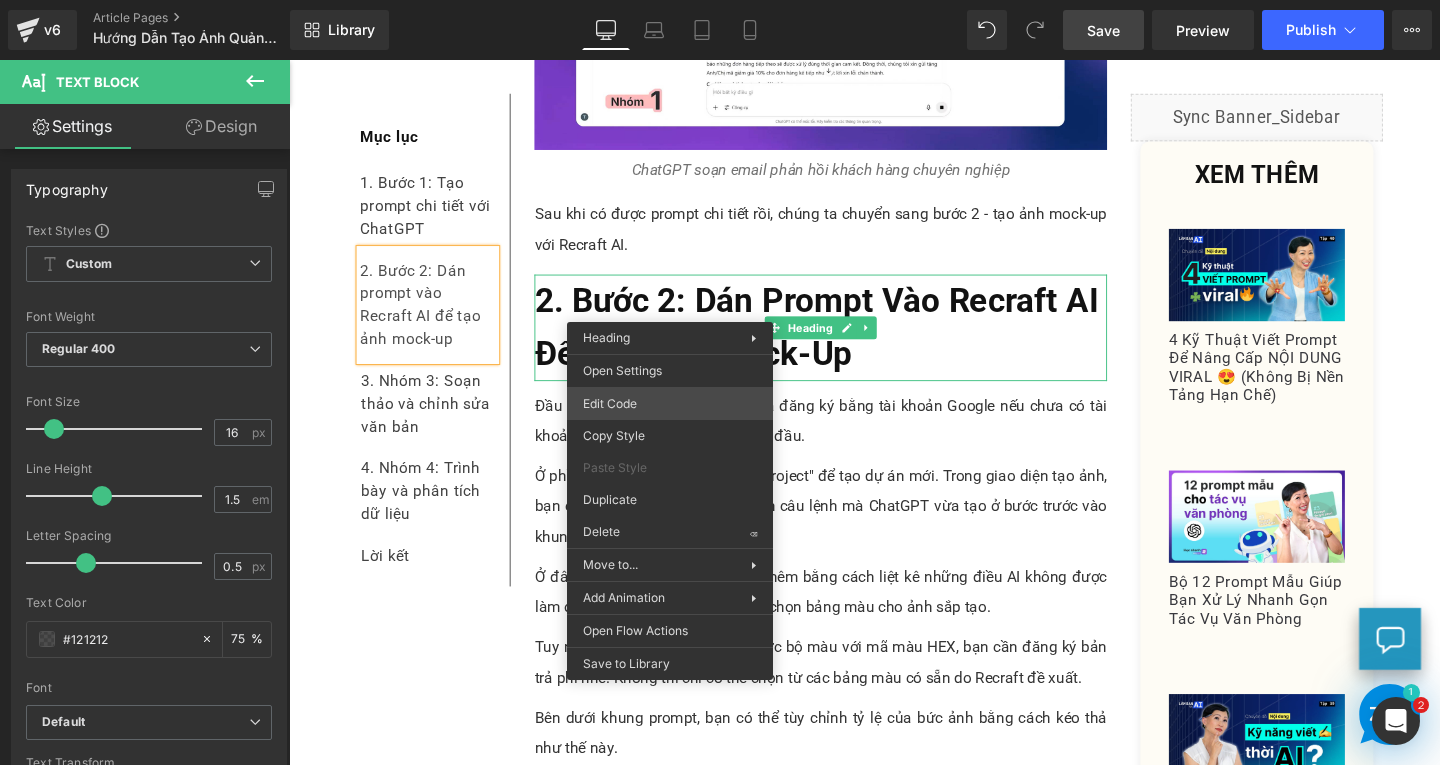 click on "Text Block  You are previewing how the   will restyle your page. You can not edit Elements in Preset Preview Mode.  v6 Article Pages Hướng Dẫn Tạo Ảnh Quảng Cáo Sản Phẩm Với Recraft AI Và ChatGPT (+6 Tình Huống Phổ Biến: Quán Cà Phê, Thời Trang…) Library Desktop Desktop Laptop Tablet Mobile Save Preview Publish Scheduled View Live Page View with current Template Save Template to Library Schedule Publish Publish Settings Shortcuts  Your page can’t be published   You've reached the maximum number of published pages on your plan  (185/999999).  You need to upgrade your plan or unpublish all your pages to get 1 publish slot.   Unpublish pages   Upgrade plan  Elements Global Style Base Row  rows, columns, layouts, div Heading  headings, titles, h1,h2,h3,h4,h5,h6 Text Block  texts, paragraphs, contents, blocks Image  images, photos, alts, uploads Icon  icons, symbols Button  button, call to action, cta Separator  separators, dividers, horizontal lines Liquid  Banner Parallax  app" at bounding box center [720, 0] 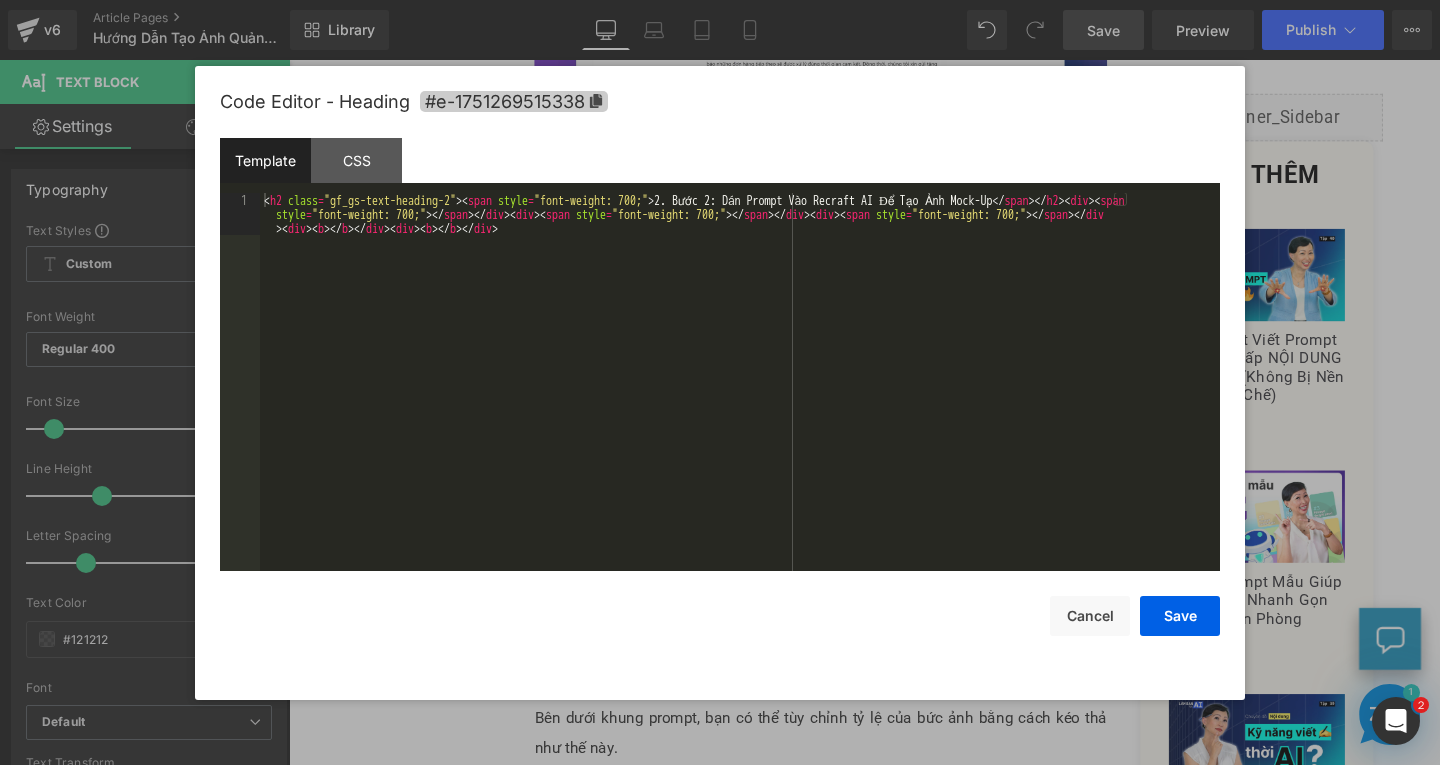 click 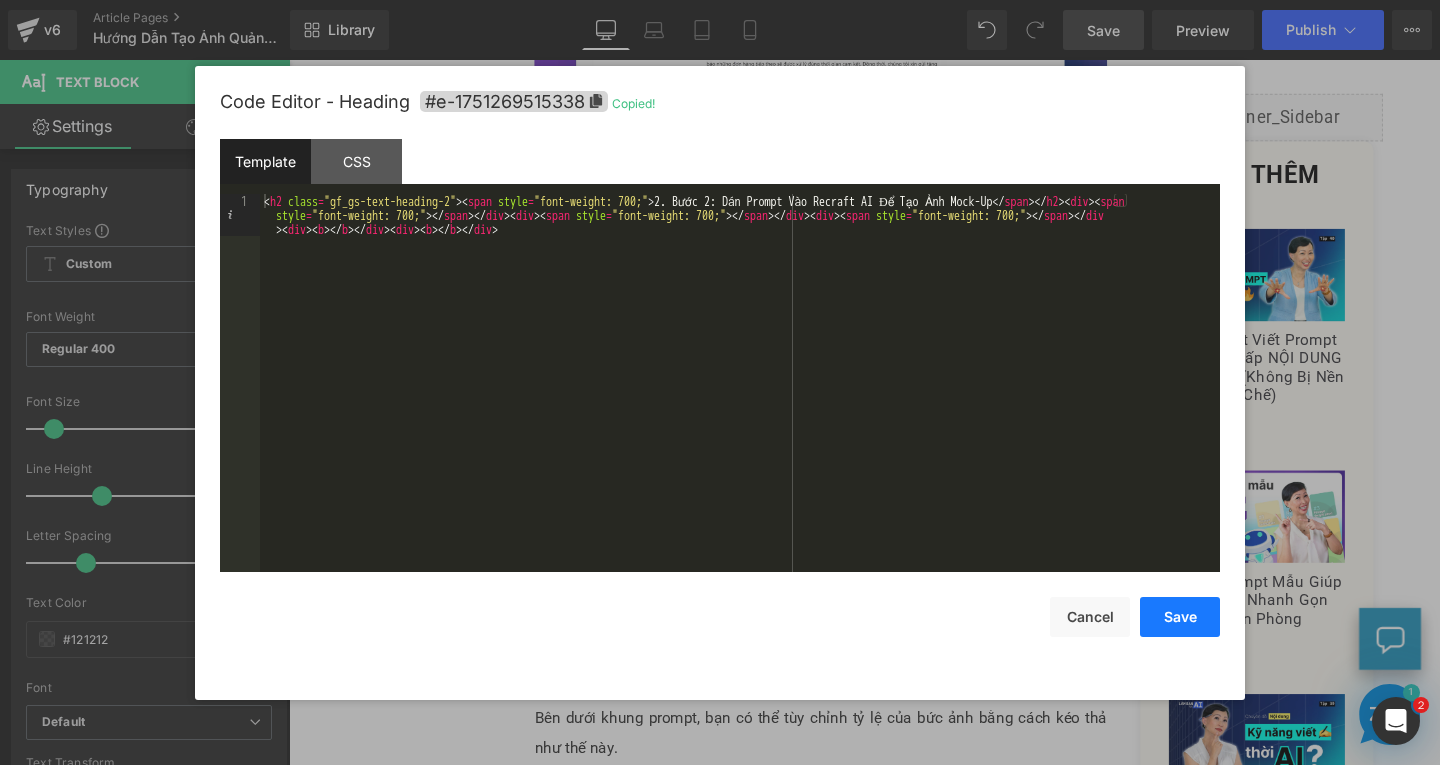 click on "Save" at bounding box center (1180, 617) 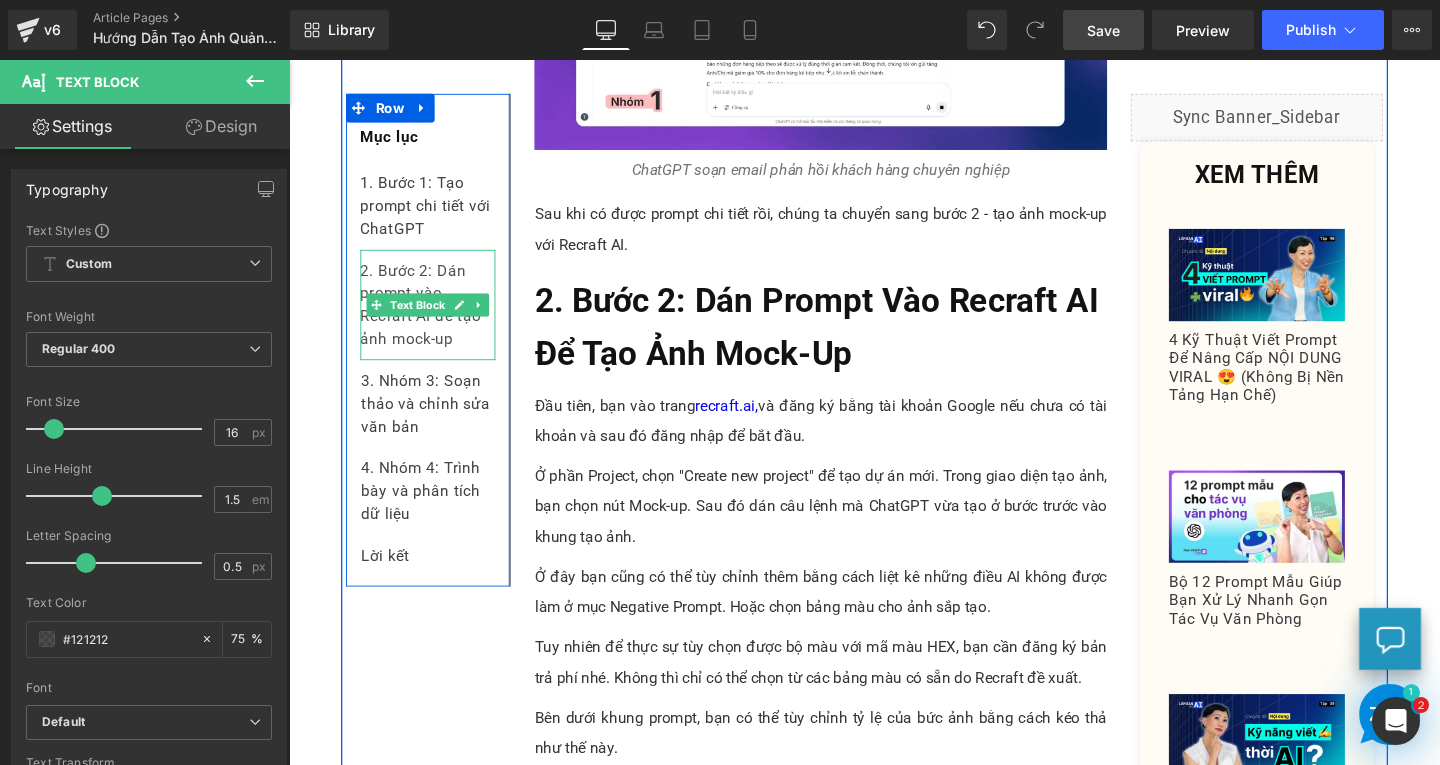 click on "2. Bước 2: Dán prompt vào Recraft AI để tạo ảnh mock-up" at bounding box center (435, 317) 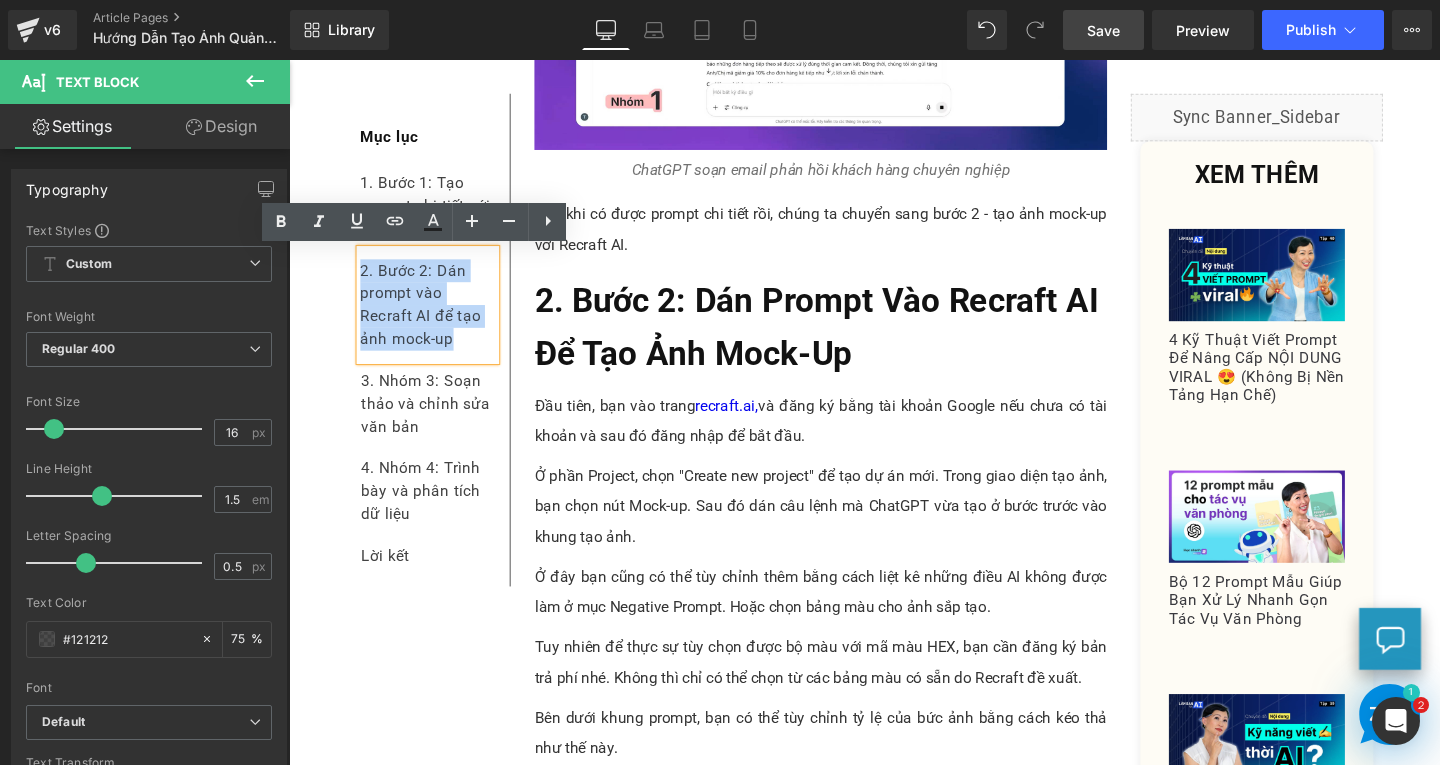 drag, startPoint x: 455, startPoint y: 360, endPoint x: 359, endPoint y: 278, distance: 126.253716 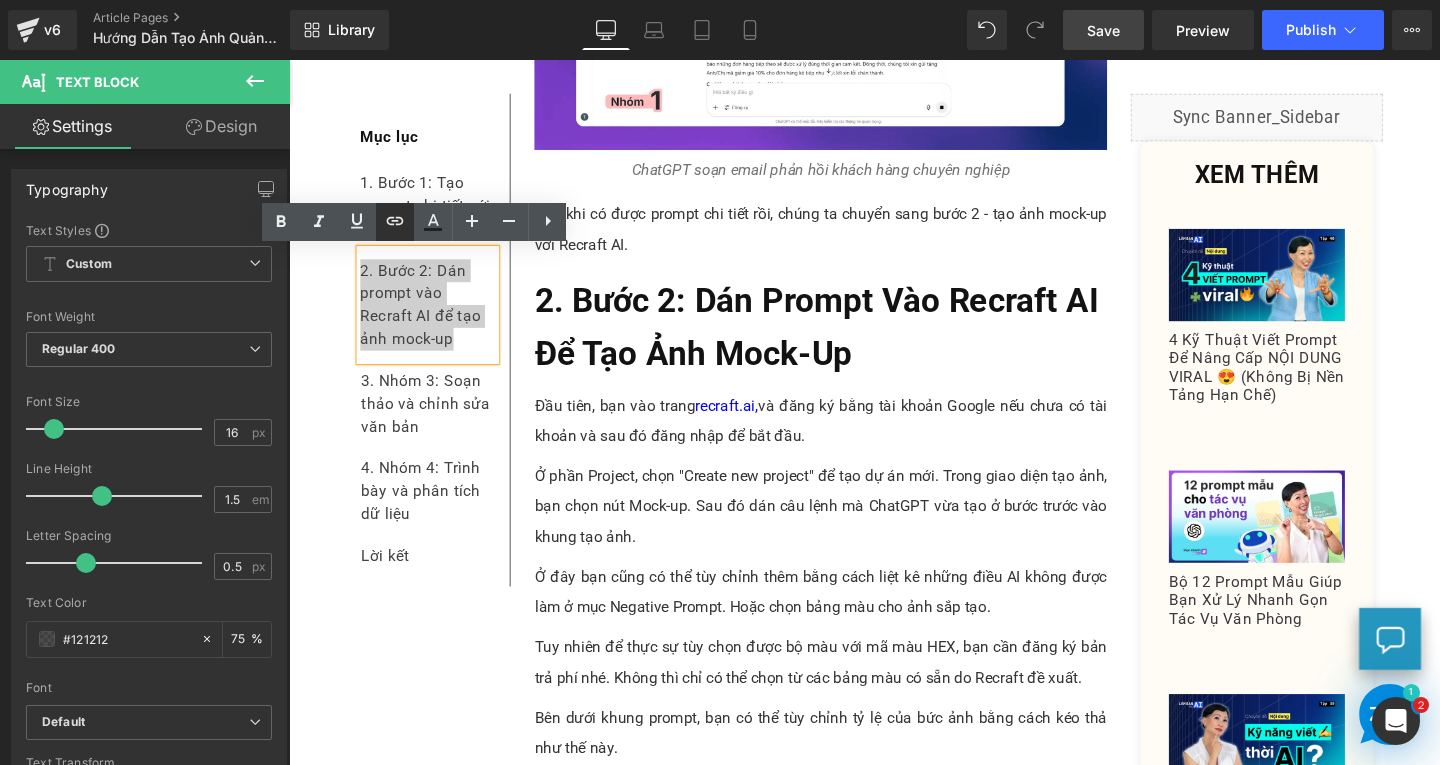click at bounding box center (395, 222) 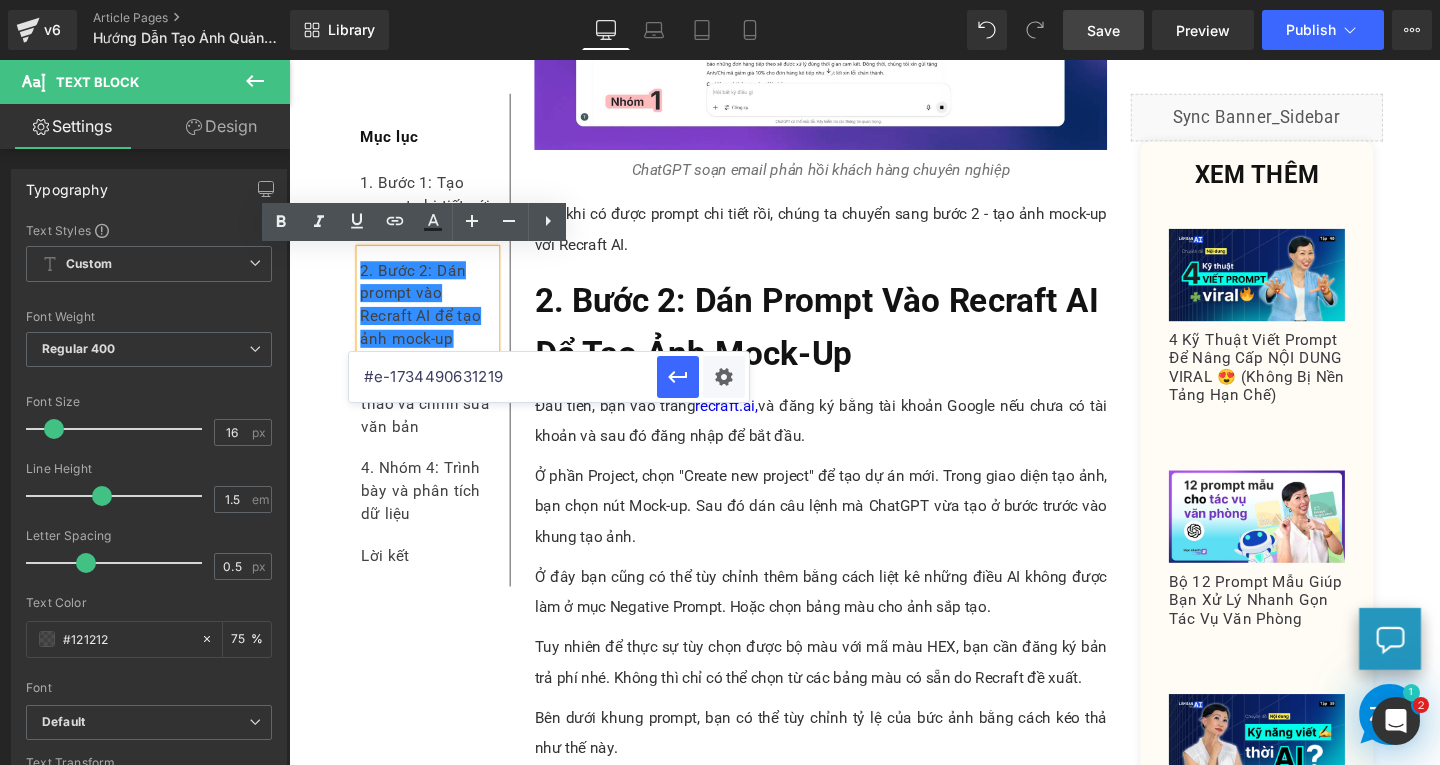 drag, startPoint x: 247, startPoint y: 361, endPoint x: 524, endPoint y: 391, distance: 278.6198 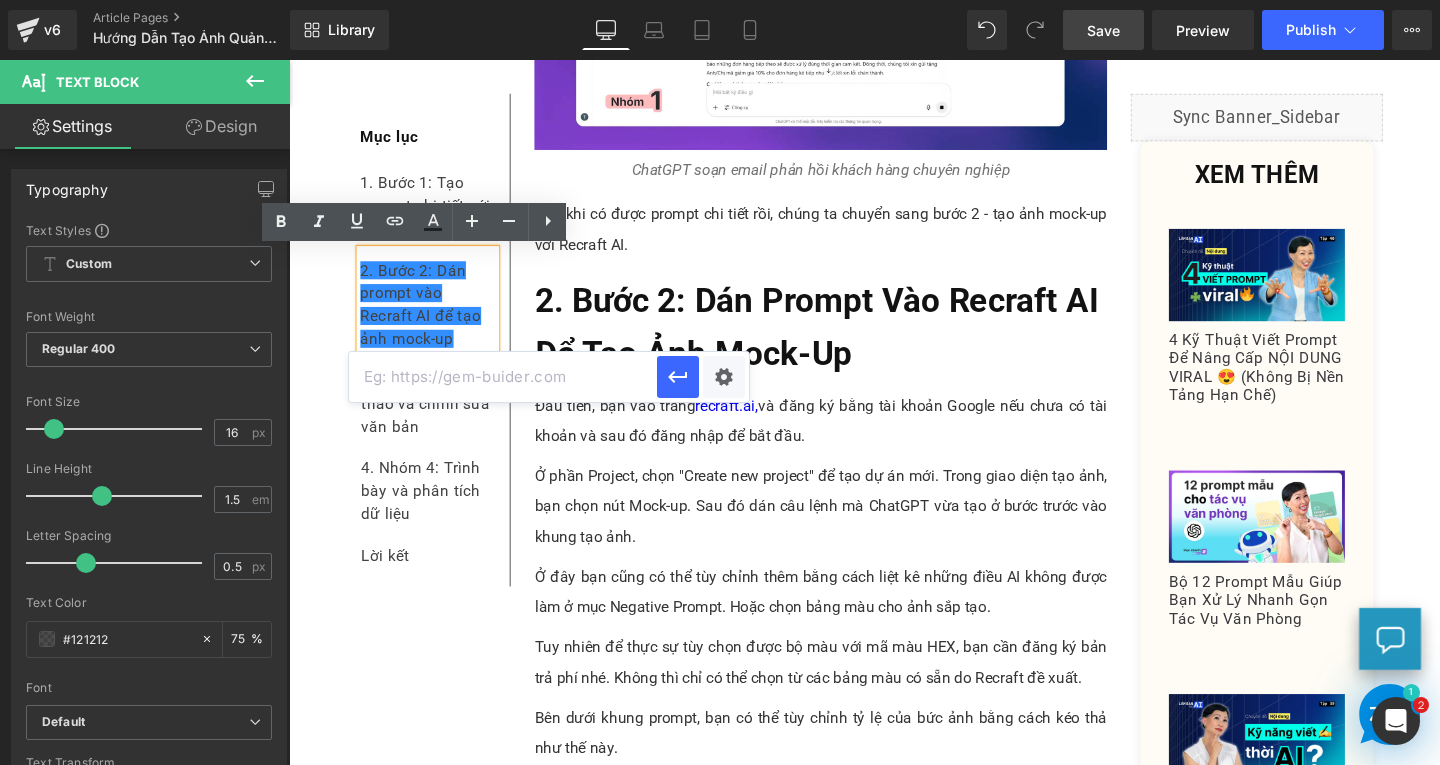 paste on "#e-1751269515338" 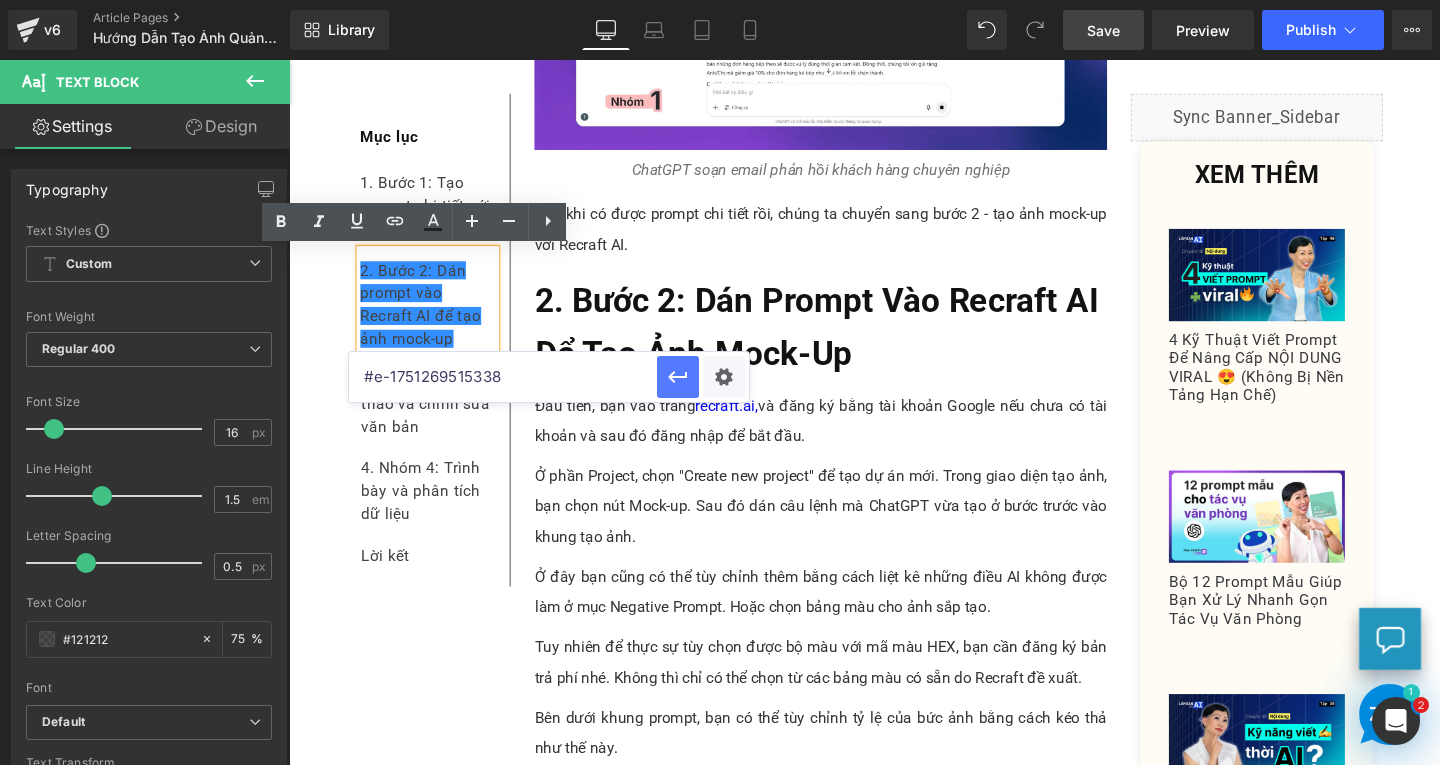 type on "#e-1751269515338" 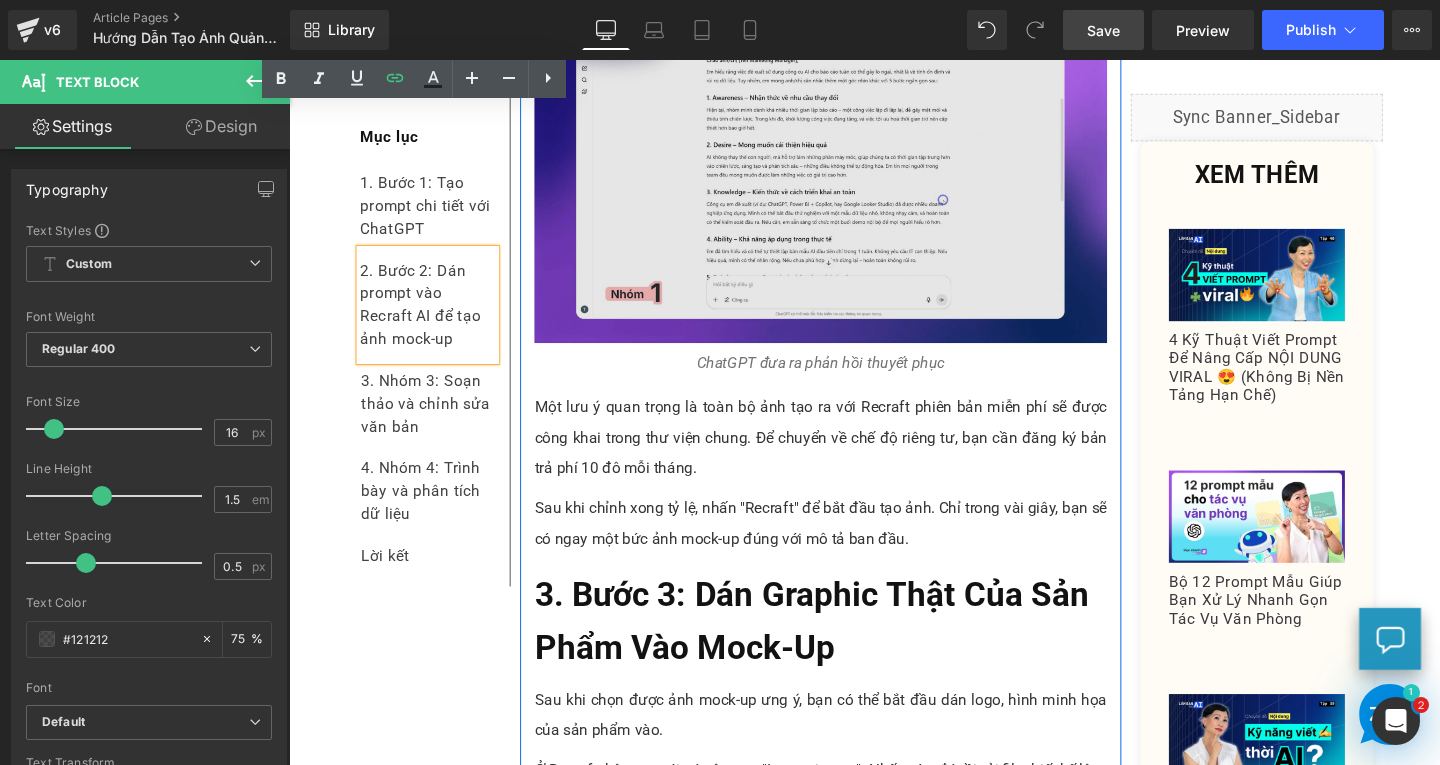 scroll, scrollTop: 3900, scrollLeft: 0, axis: vertical 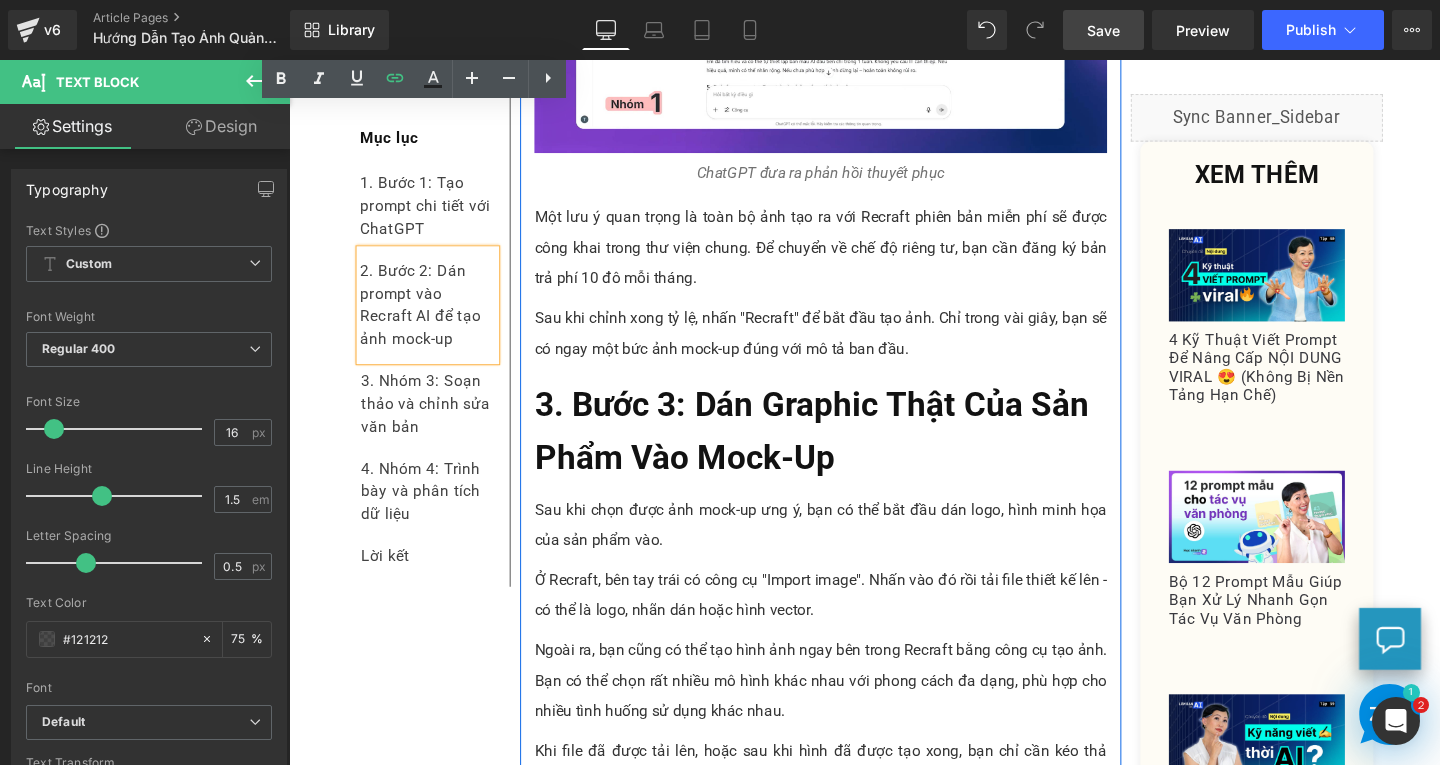 click on "3. Bước 3: Dán Graphic Thật Của Sản Phẩm Vào Mock-Up" at bounding box center (838, 450) 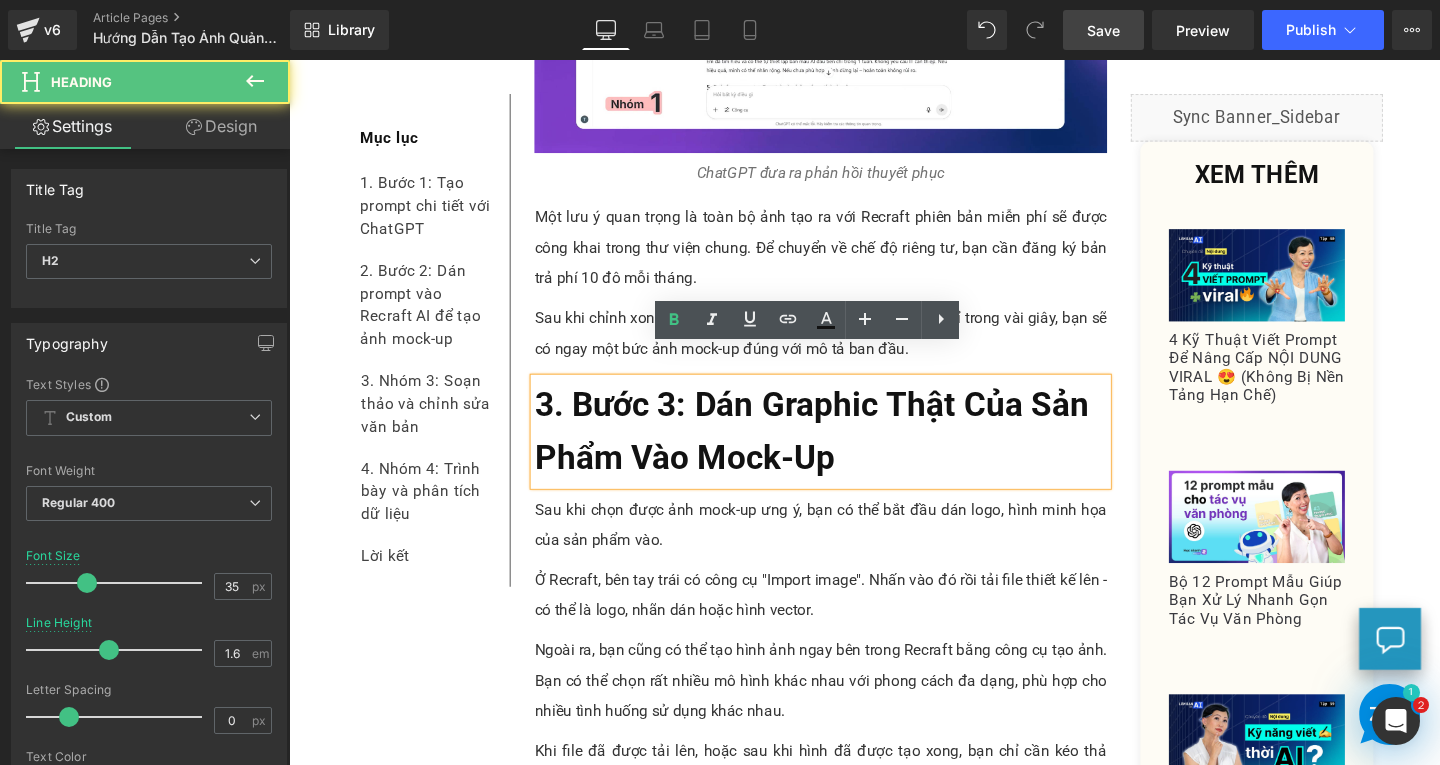 click on "3. Bước 3: Dán Graphic Thật Của Sản Phẩm Vào Mock-Up" at bounding box center [848, 451] 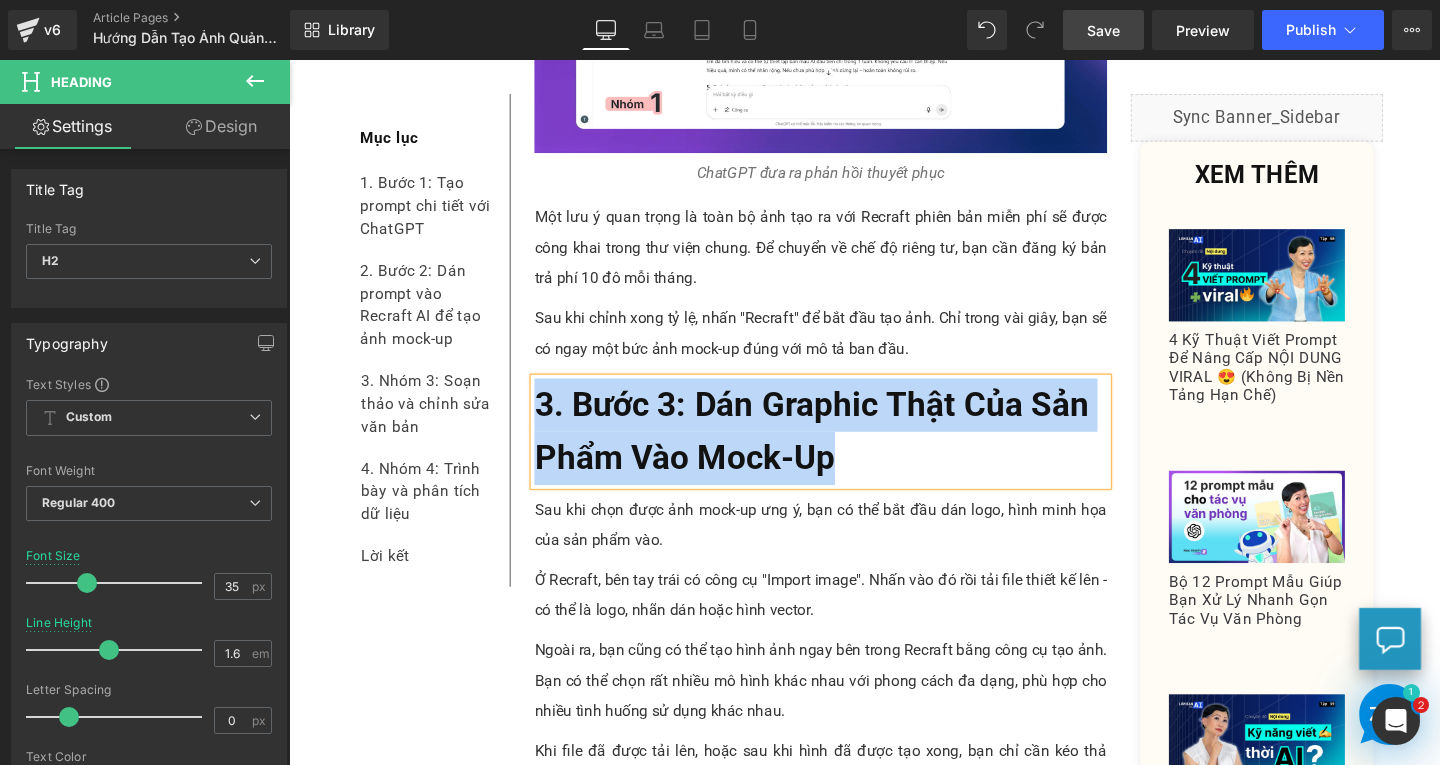 copy on "3. Bước 3: Dán Graphic Thật Của Sản Phẩm Vào Mock-Up" 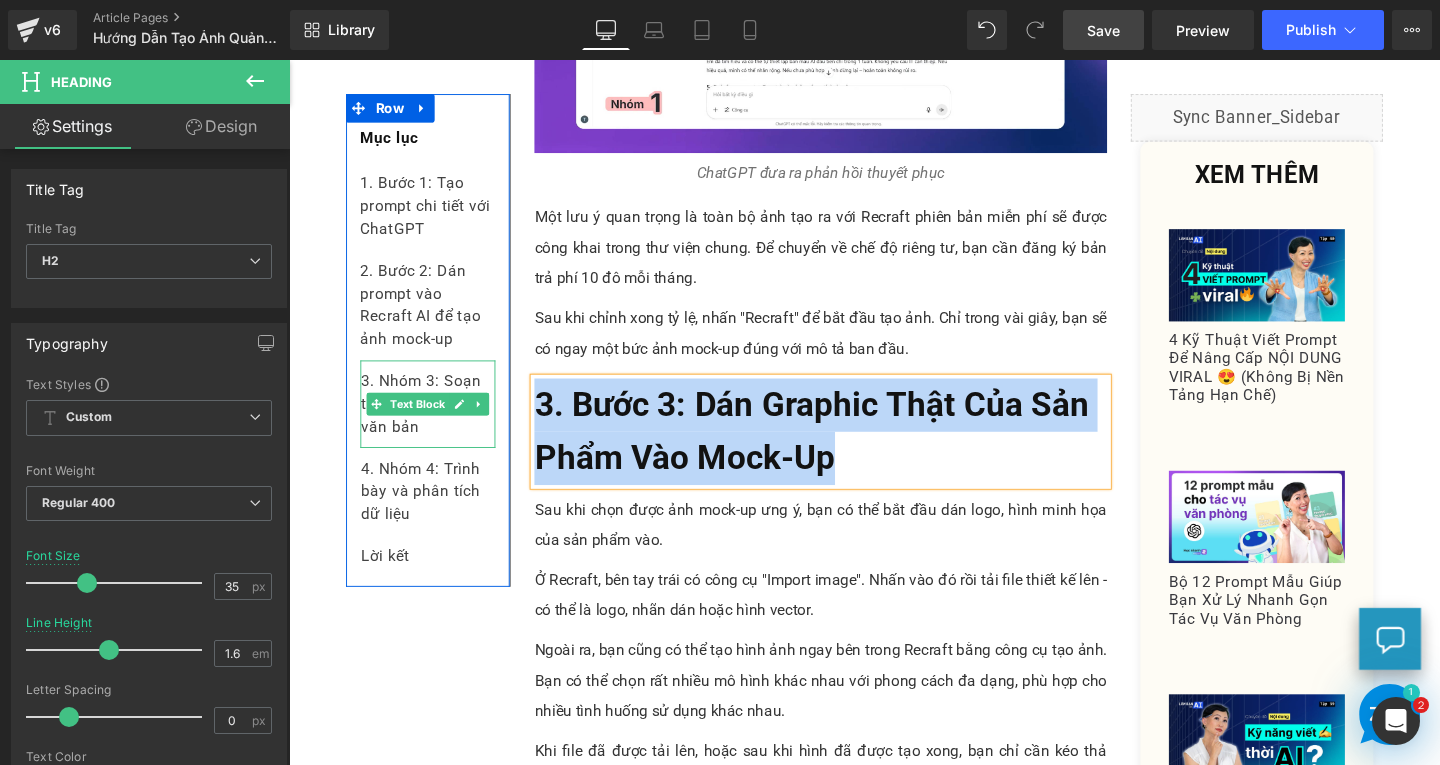 click on "3. Nhóm 3: Soạn thảo và chỉnh sửa văn bản" at bounding box center [435, 421] 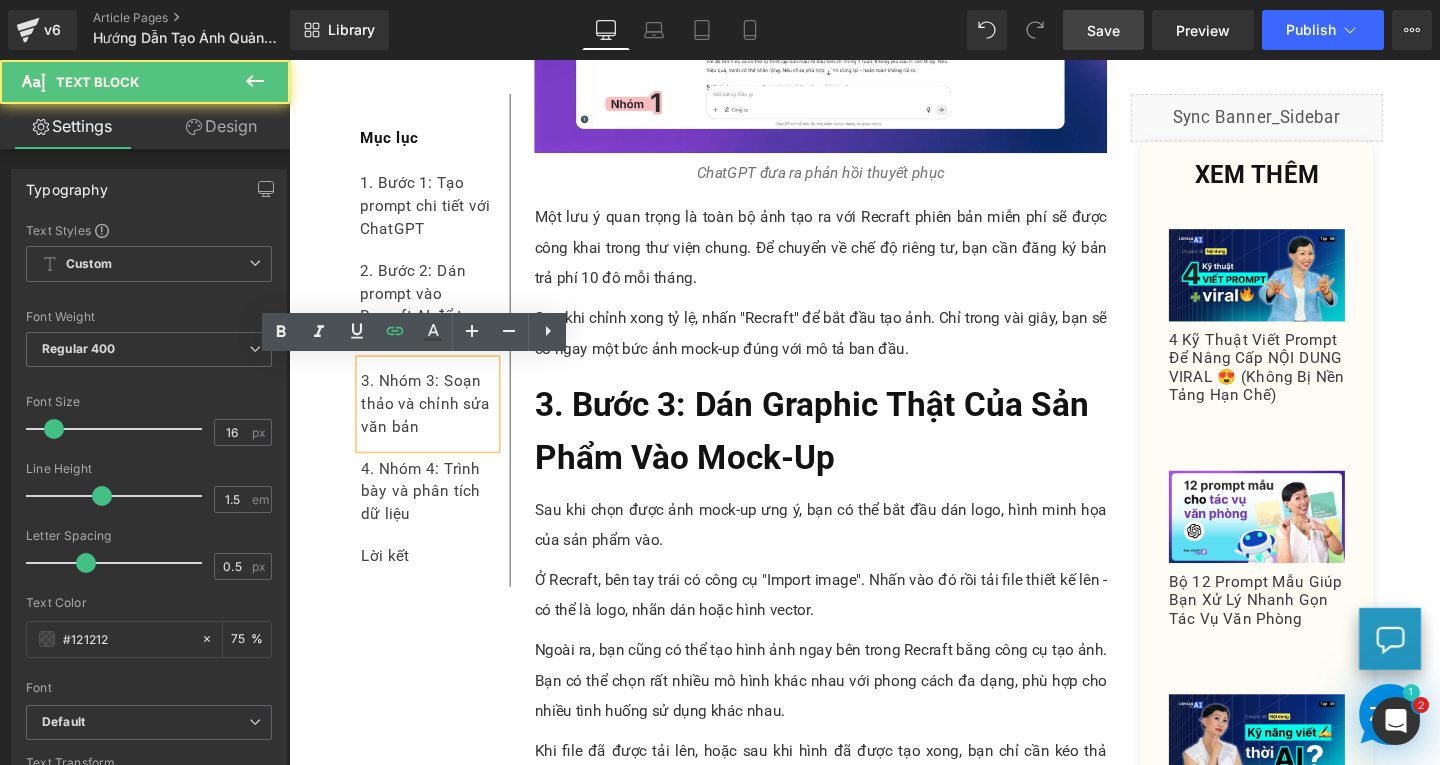 click on "3. Nhóm 3: Soạn thảo và chỉnh sửa văn bản" at bounding box center [435, 421] 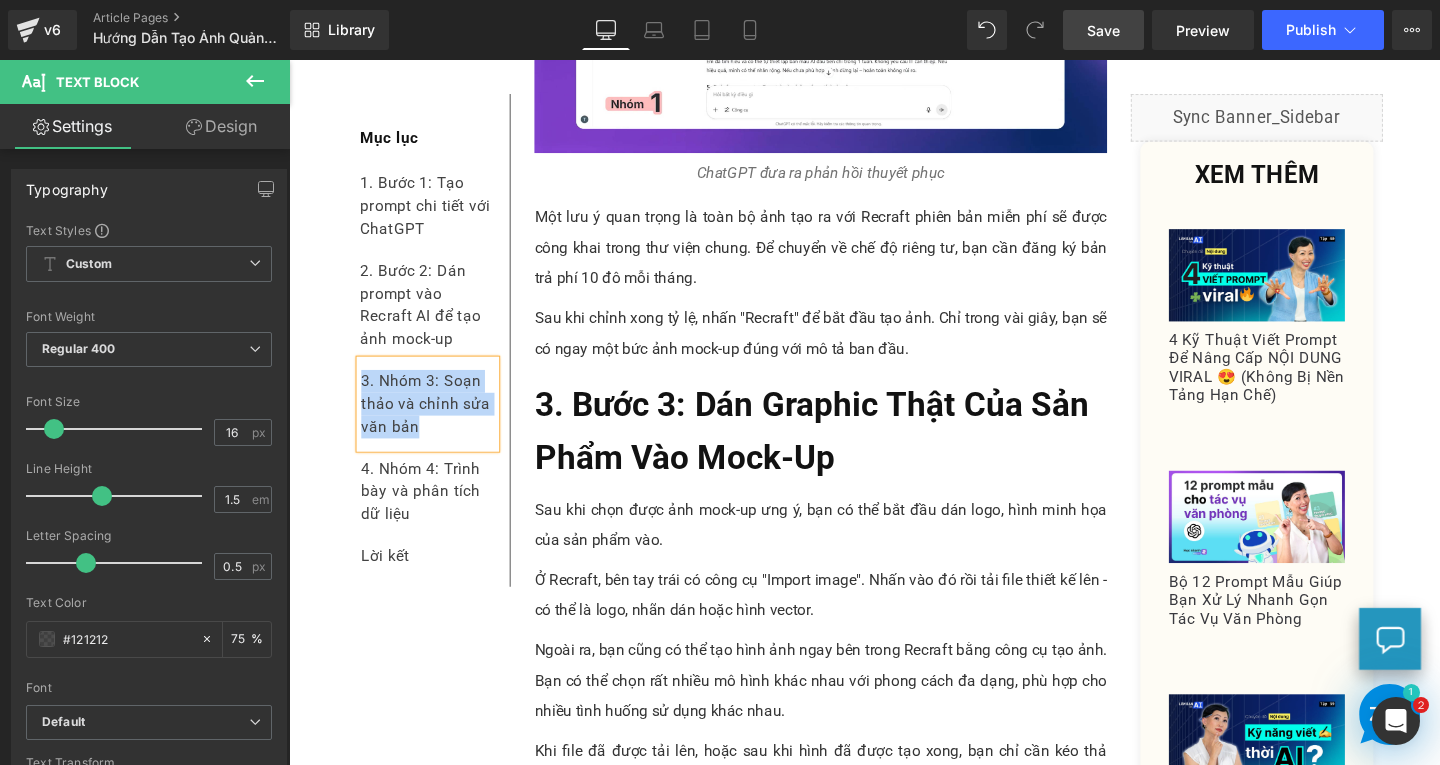 paste 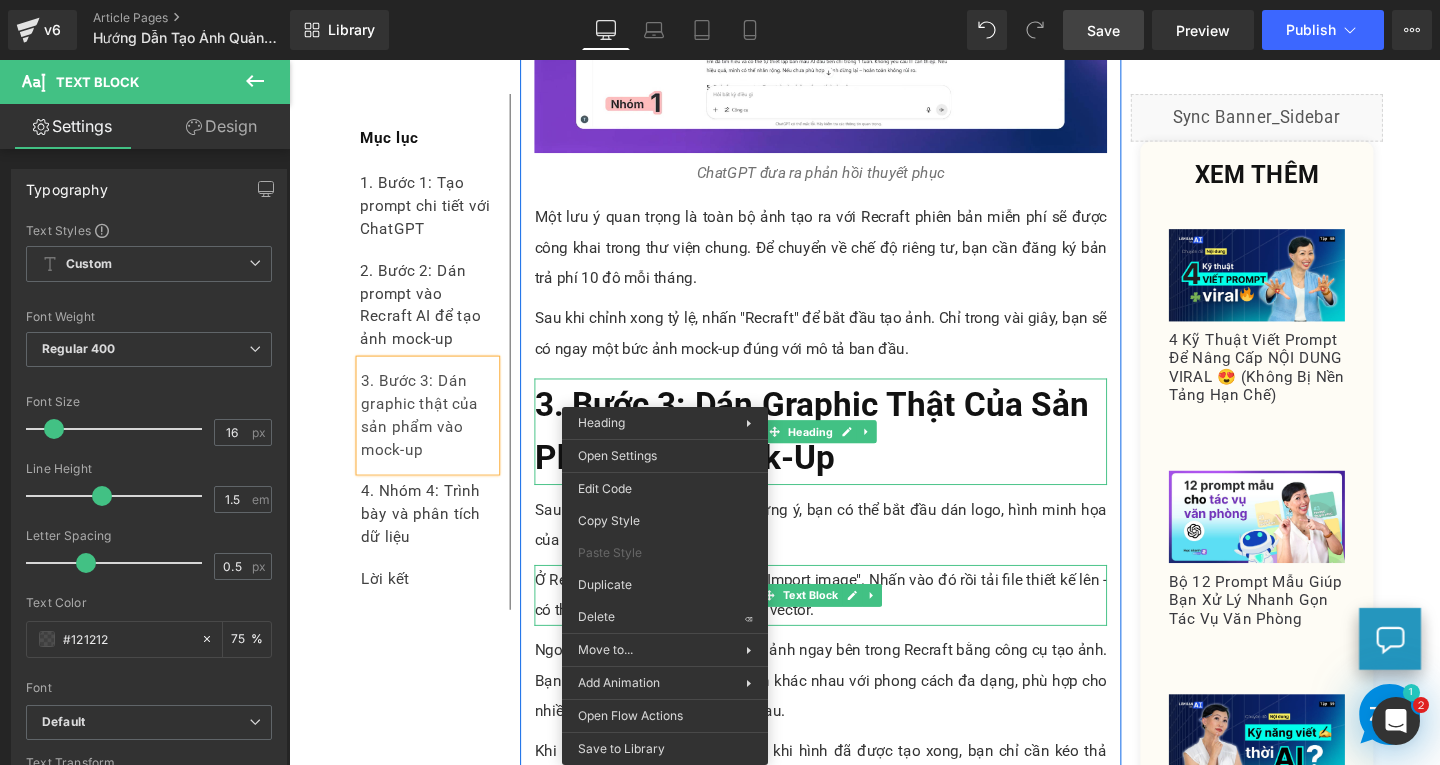 click at bounding box center [848, 652] 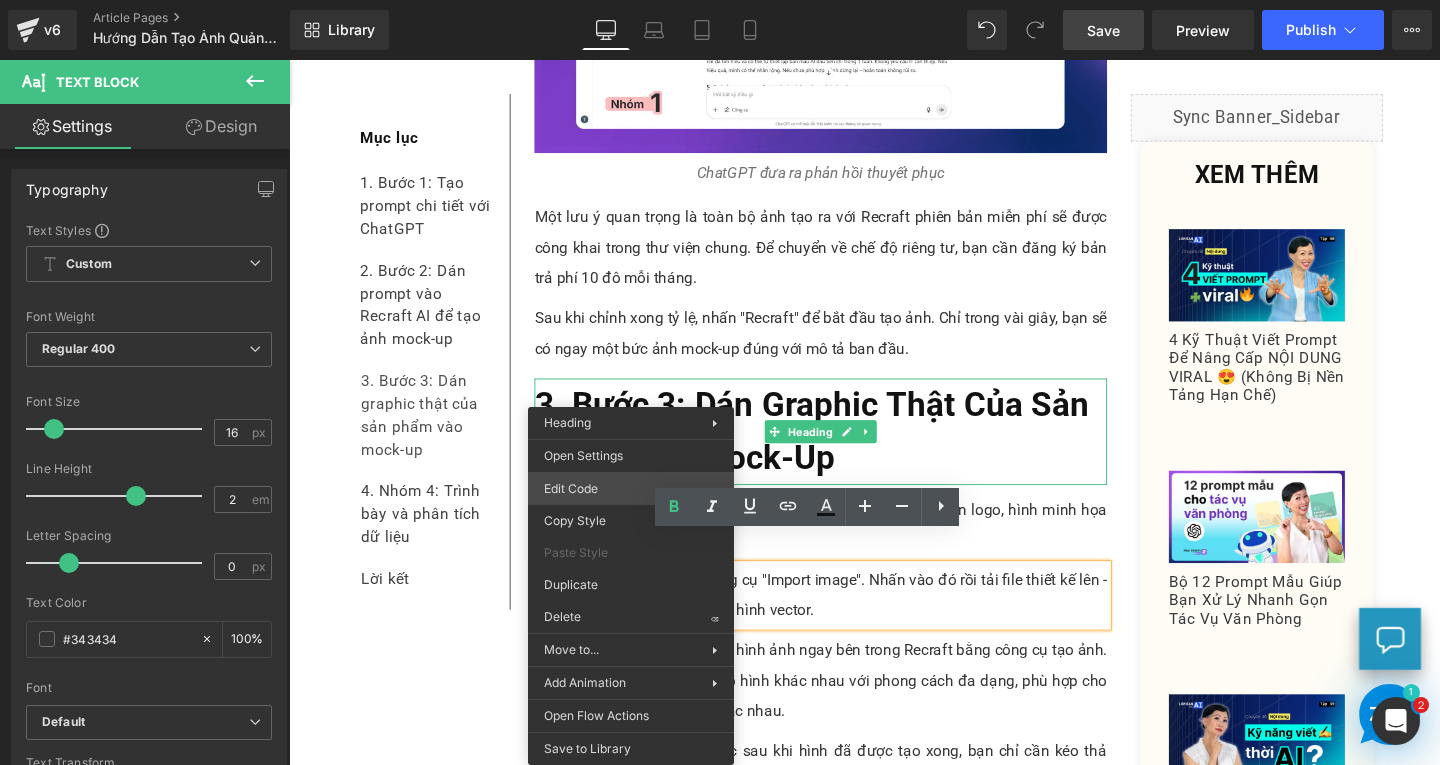 click on "Text Block  You are previewing how the   will restyle your page. You can not edit Elements in Preset Preview Mode.  v6 Article Pages Hướng Dẫn Tạo Ảnh Quảng Cáo Sản Phẩm Với Recraft AI Và ChatGPT (+6 Tình Huống Phổ Biến: Quán Cà Phê, Thời Trang…) Library Desktop Desktop Laptop Tablet Mobile Save Preview Publish Scheduled View Live Page View with current Template Save Template to Library Schedule Publish Publish Settings Shortcuts  Your page can’t be published   You've reached the maximum number of published pages on your plan  (185/999999).  You need to upgrade your plan or unpublish all your pages to get 1 publish slot.   Unpublish pages   Upgrade plan  Elements Global Style Base Row  rows, columns, layouts, div Heading  headings, titles, h1,h2,h3,h4,h5,h6 Text Block  texts, paragraphs, contents, blocks Image  images, photos, alts, uploads Icon  icons, symbols Button  button, call to action, cta Separator  separators, dividers, horizontal lines Liquid  Banner Parallax  app" at bounding box center (720, 0) 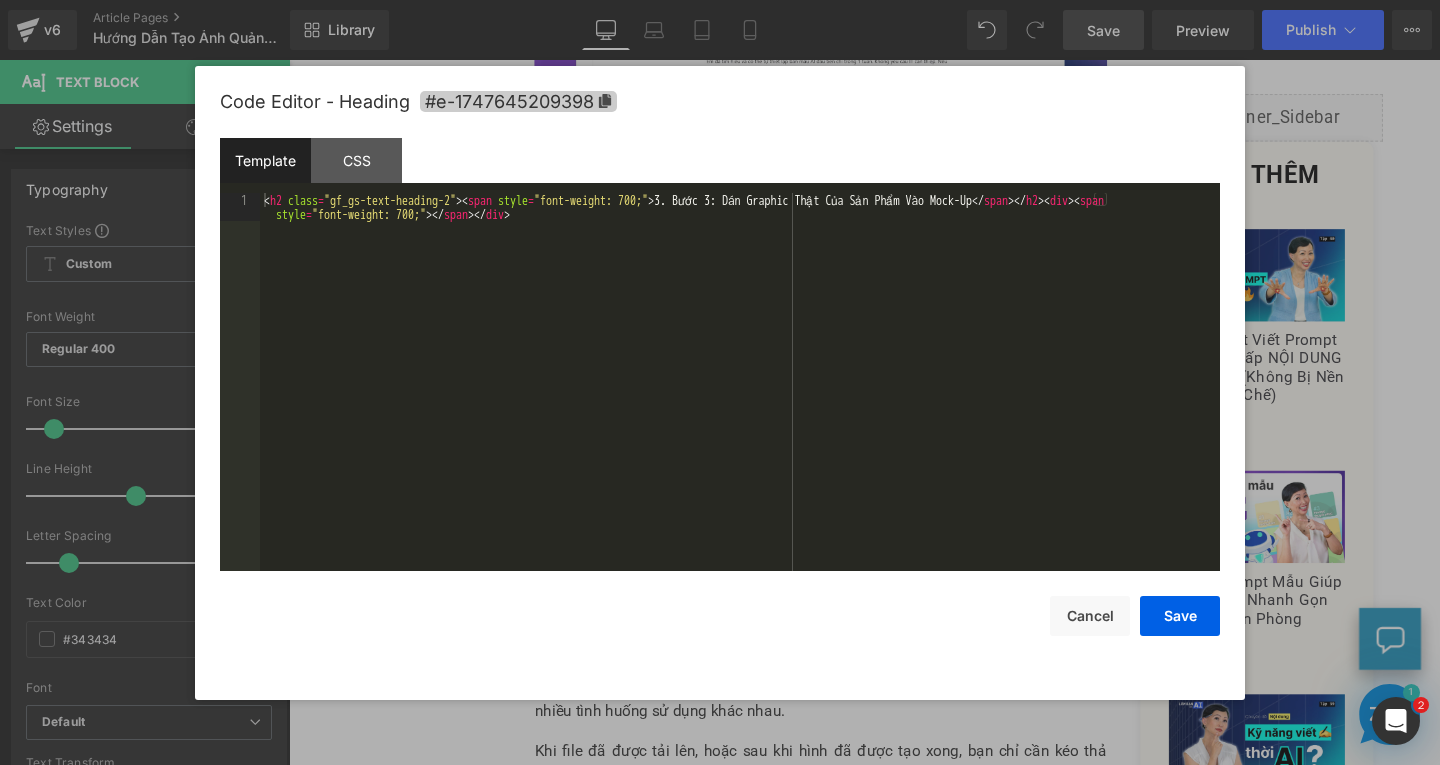 click on "#e-1747645209398" at bounding box center (518, 101) 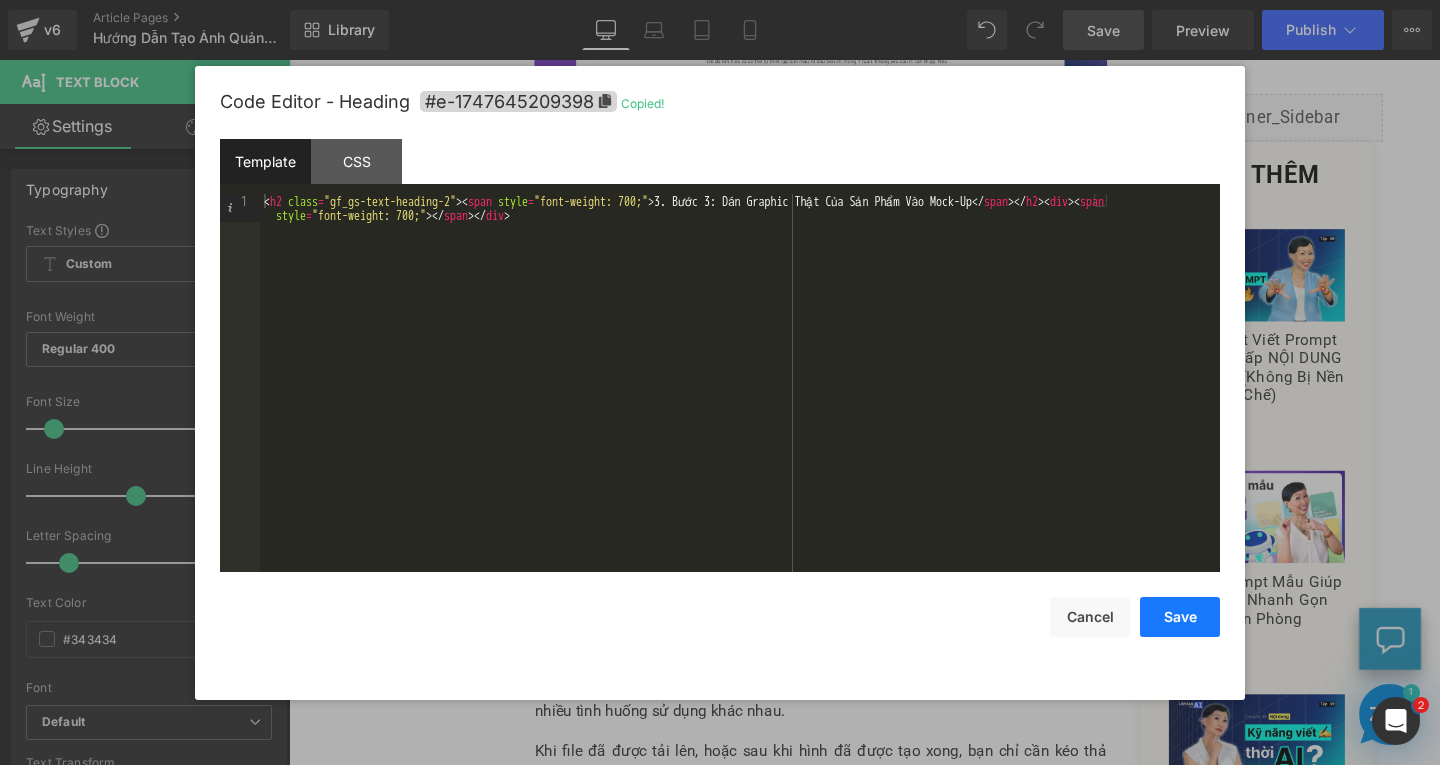 click on "Save" at bounding box center [1180, 617] 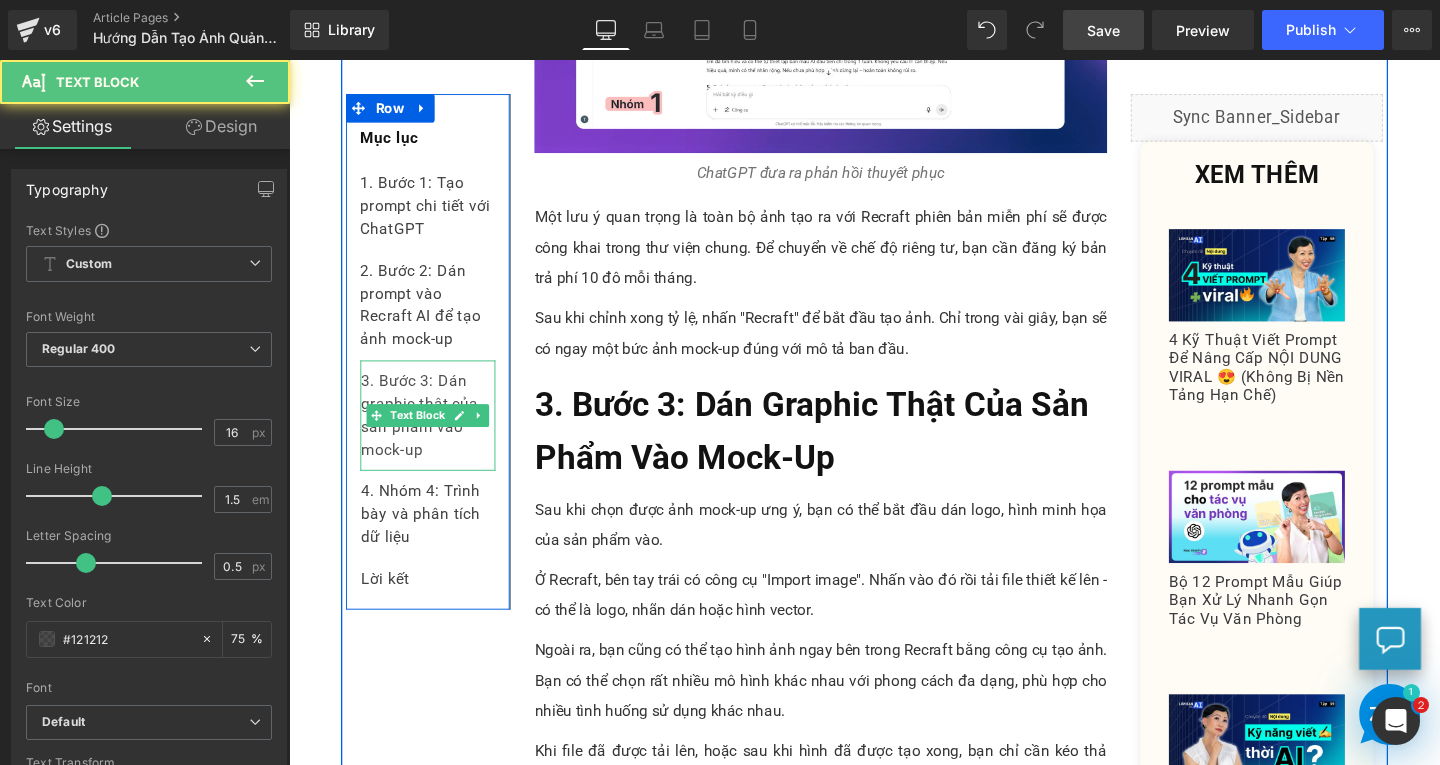 drag, startPoint x: 437, startPoint y: 473, endPoint x: 428, endPoint y: 478, distance: 10.29563 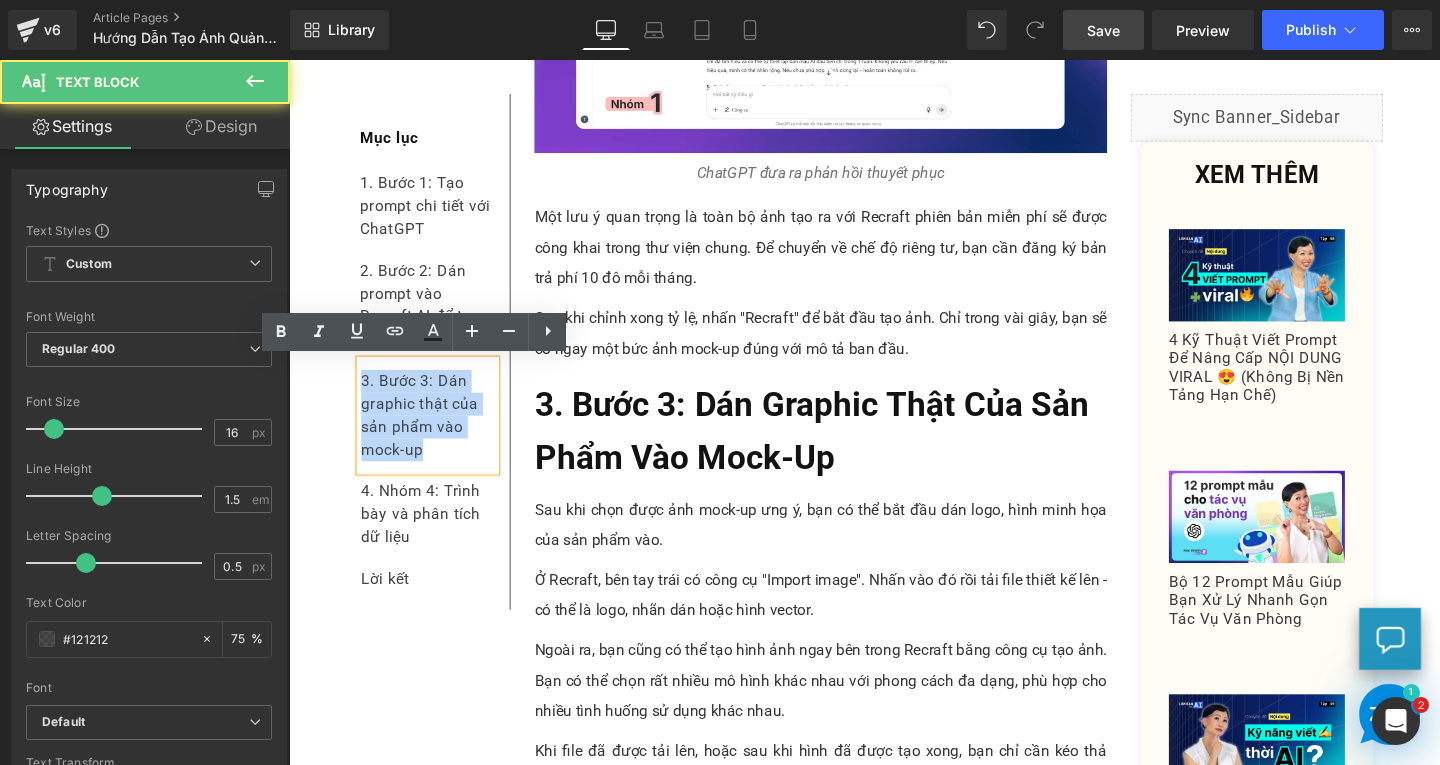 drag, startPoint x: 443, startPoint y: 475, endPoint x: 357, endPoint y: 395, distance: 117.456375 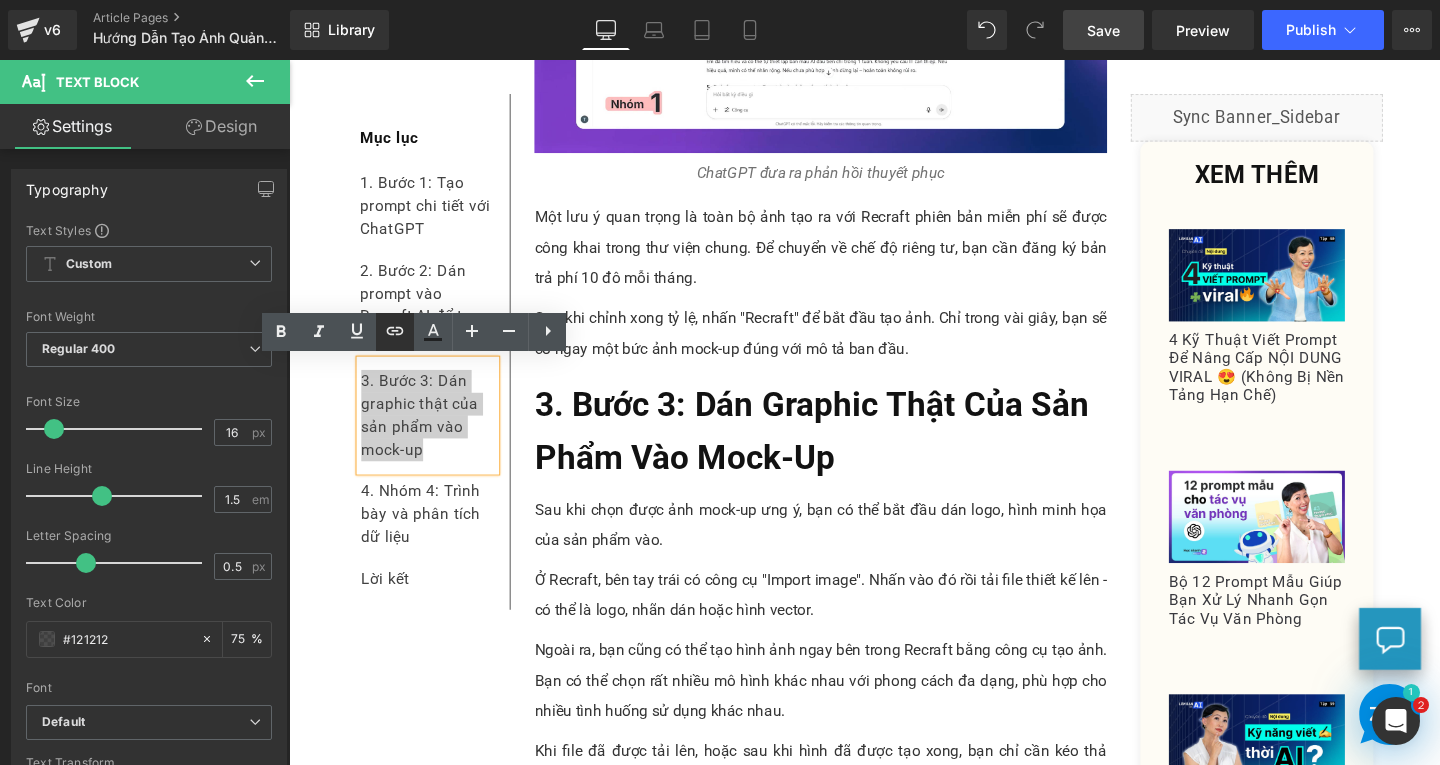 click 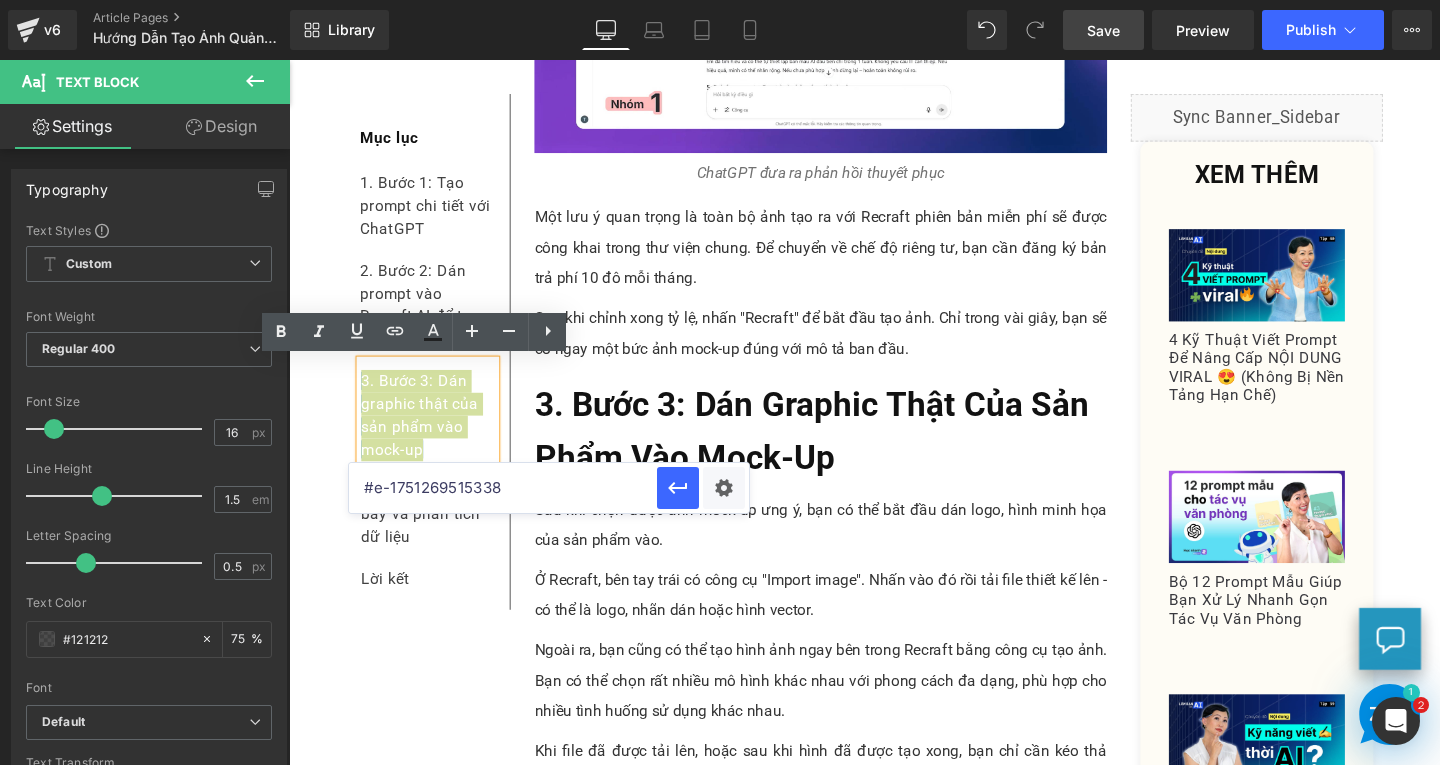 click on "#e-1751269515338" at bounding box center [503, 488] 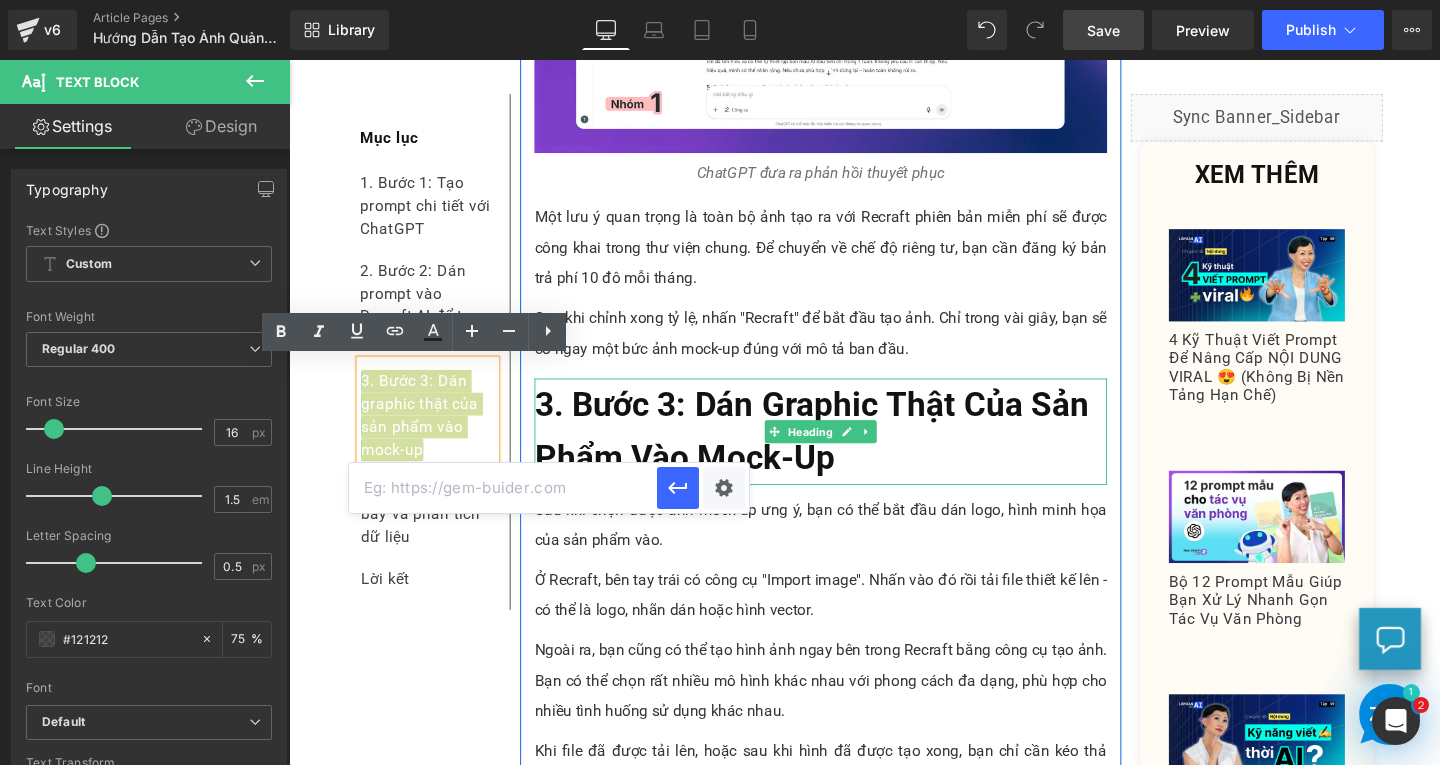 paste on "#e-1747645209398" 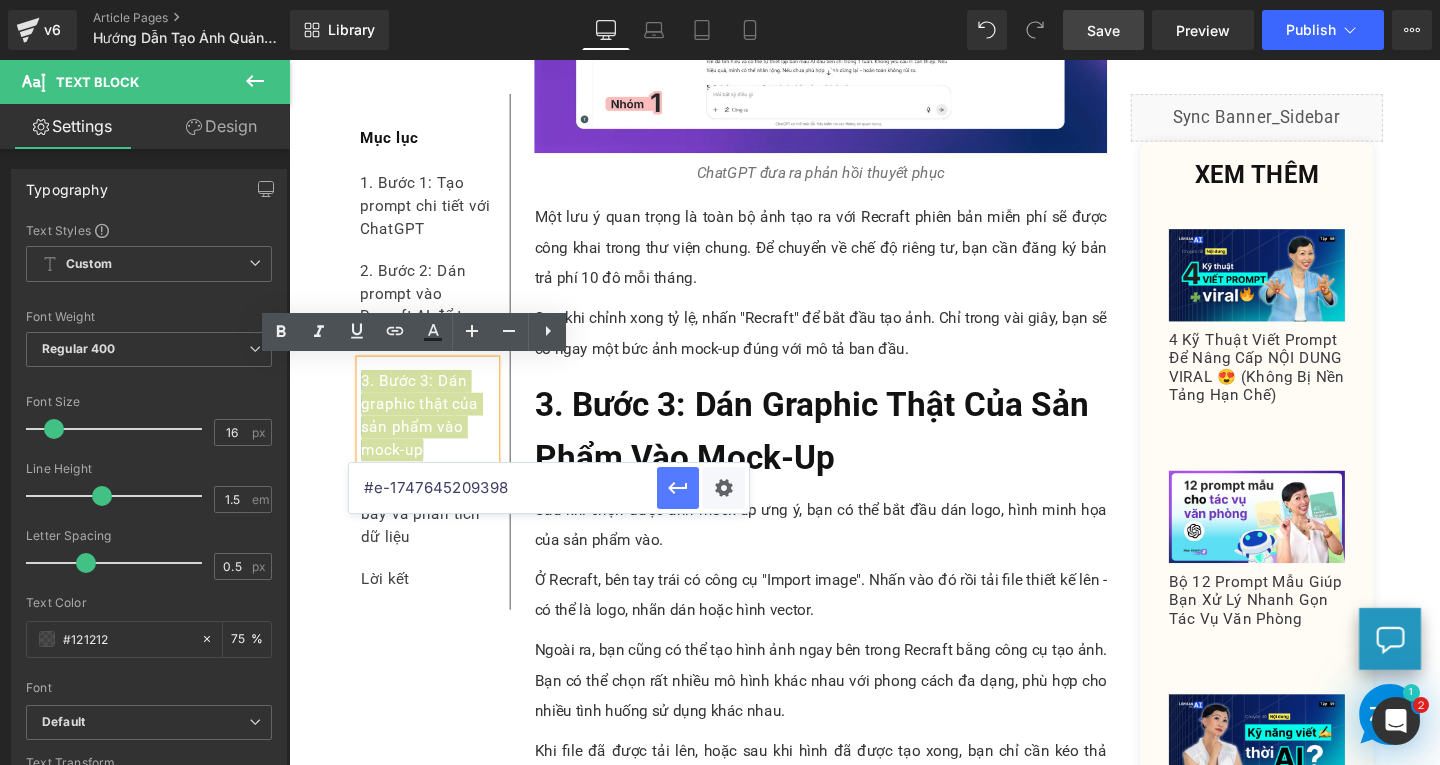 type on "#e-1747645209398" 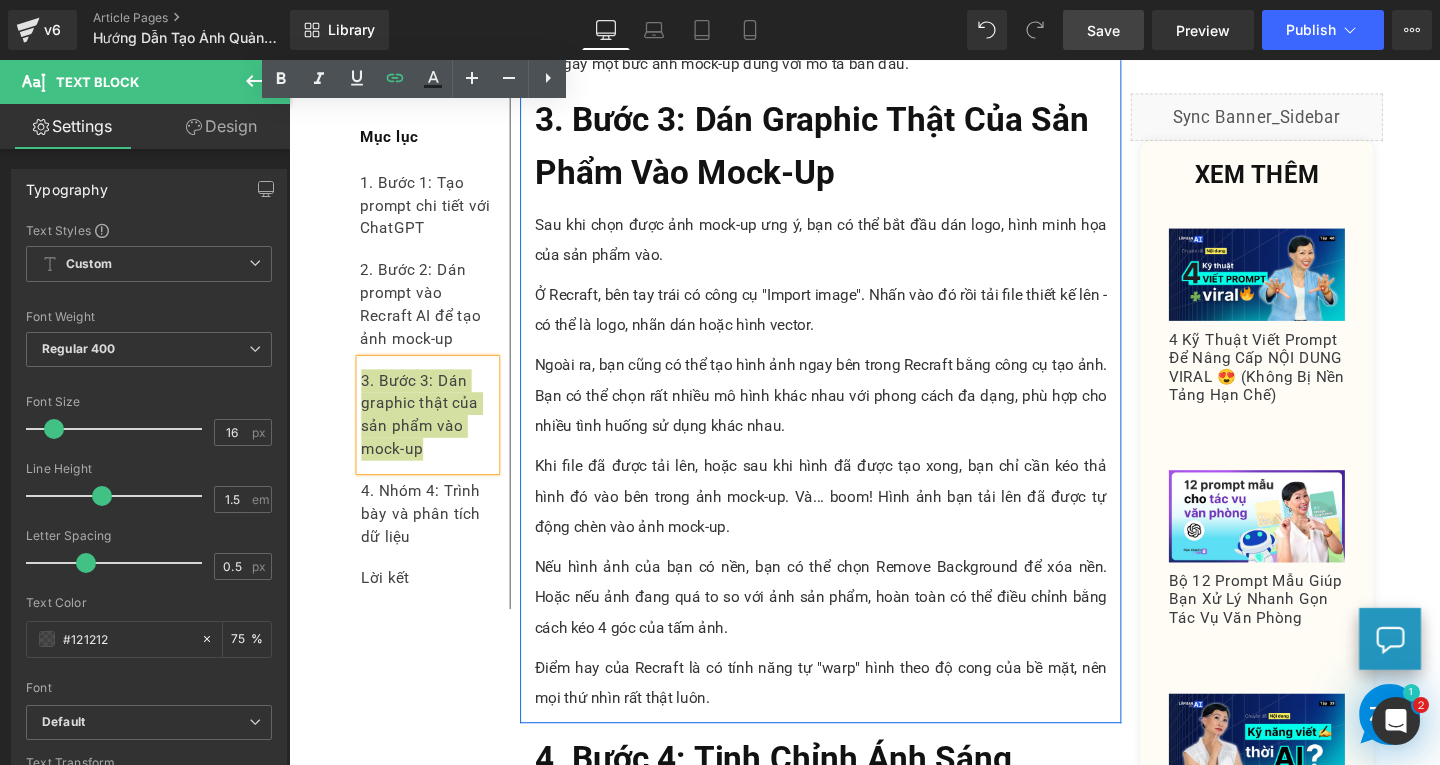 scroll, scrollTop: 4500, scrollLeft: 0, axis: vertical 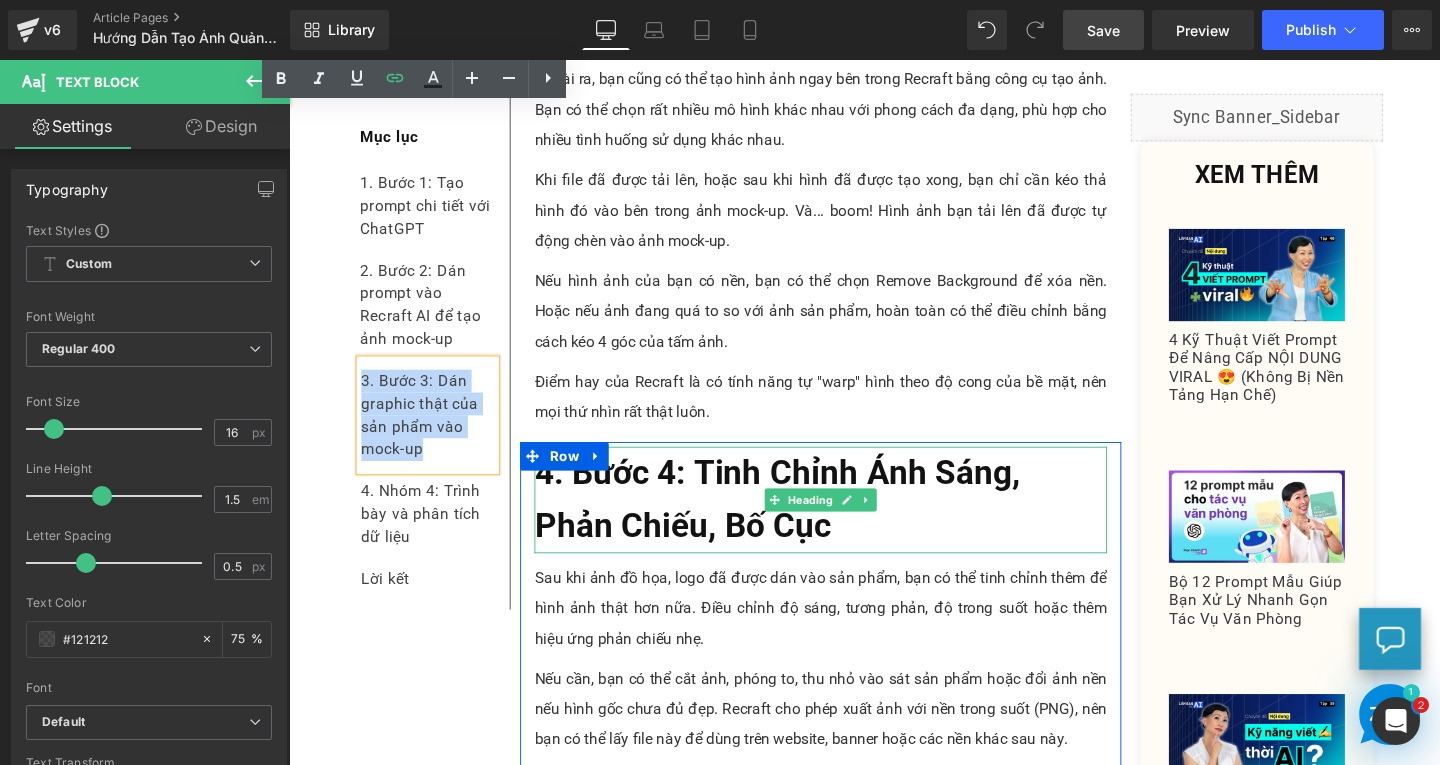 click on "4. Bước 4: Tinh Chỉnh Ánh Sáng, Phản Chiếu, Bố Cục" at bounding box center (848, 523) 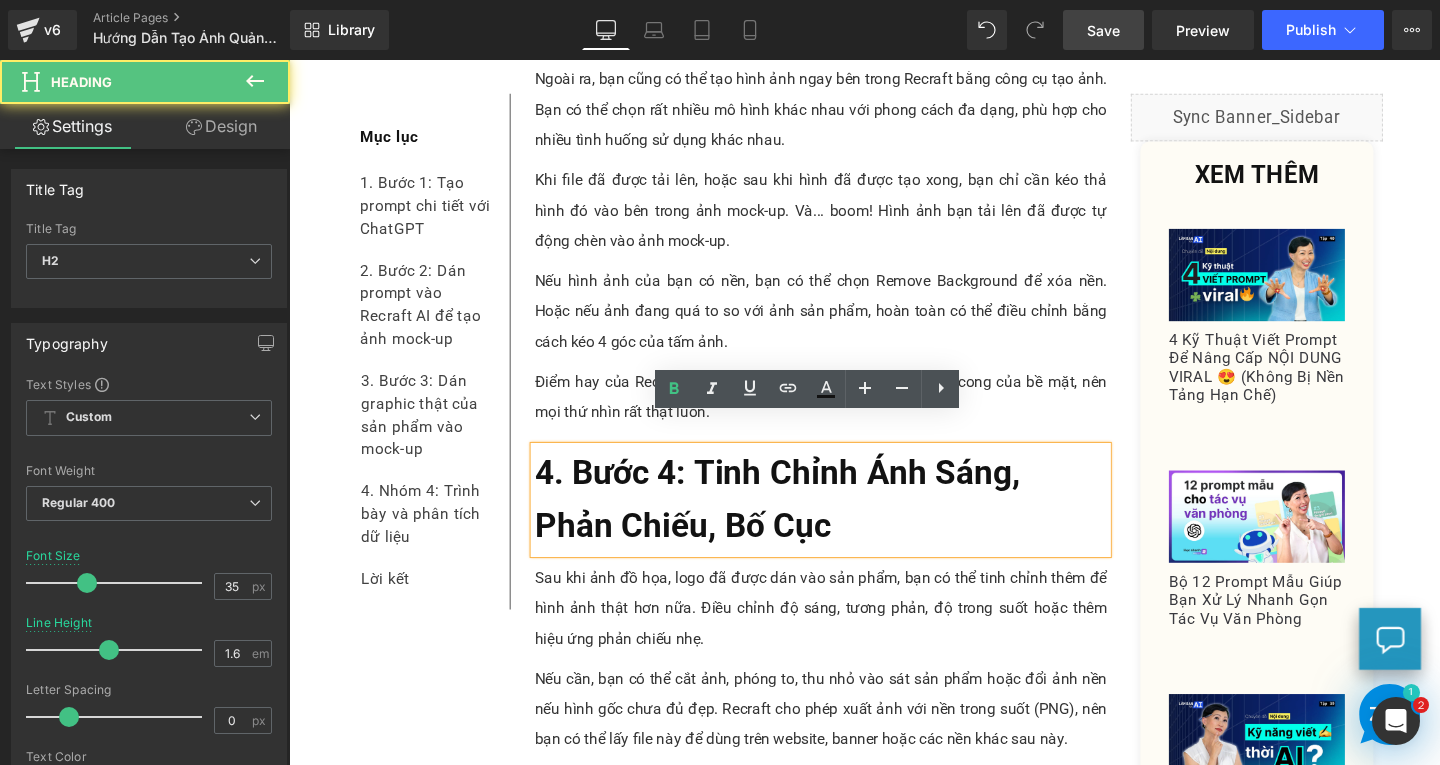 click on "4. Bước 4: Tinh Chỉnh Ánh Sáng, Phản Chiếu, Bố Cục" at bounding box center [848, 523] 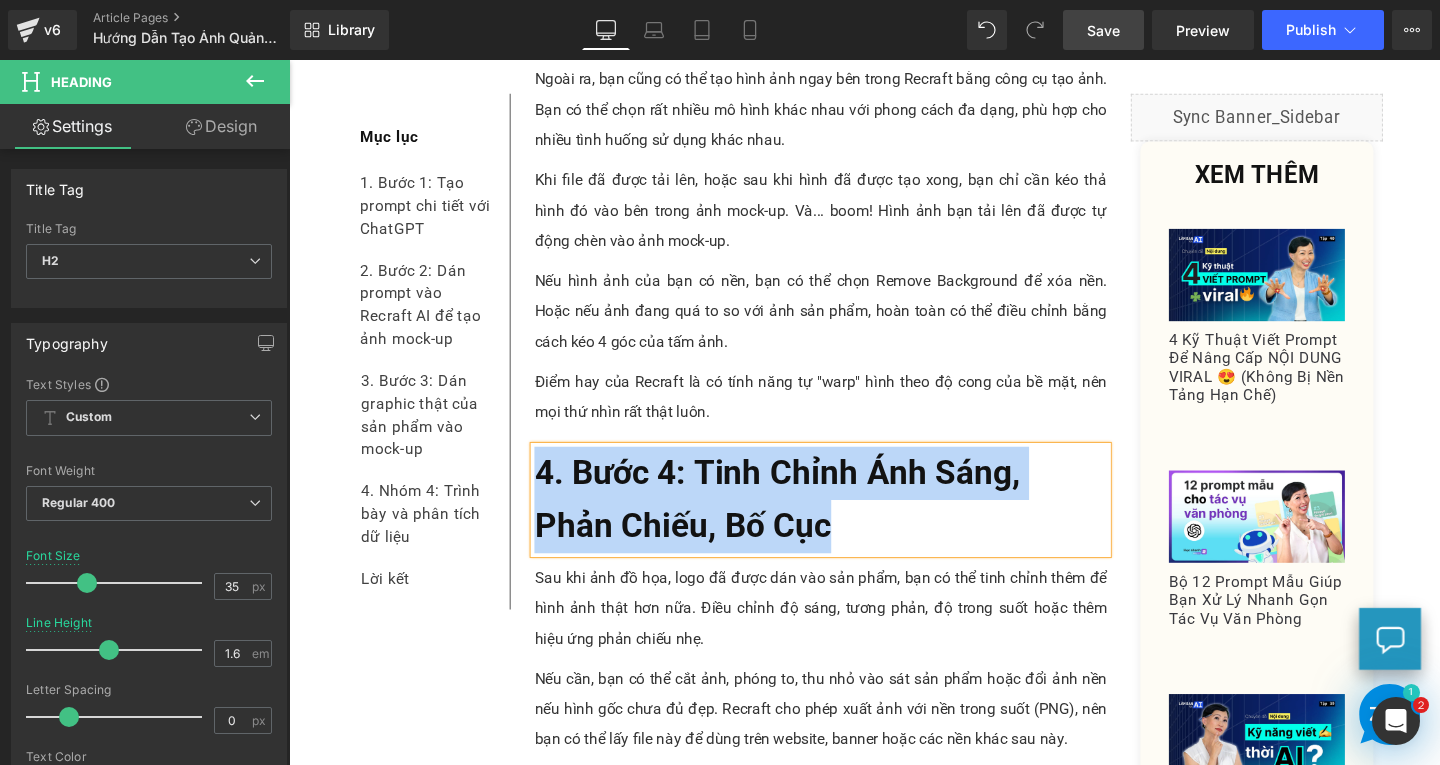 copy on "4. Bước 4: Tinh Chỉnh Ánh Sáng, Phản Chiếu, Bố Cục" 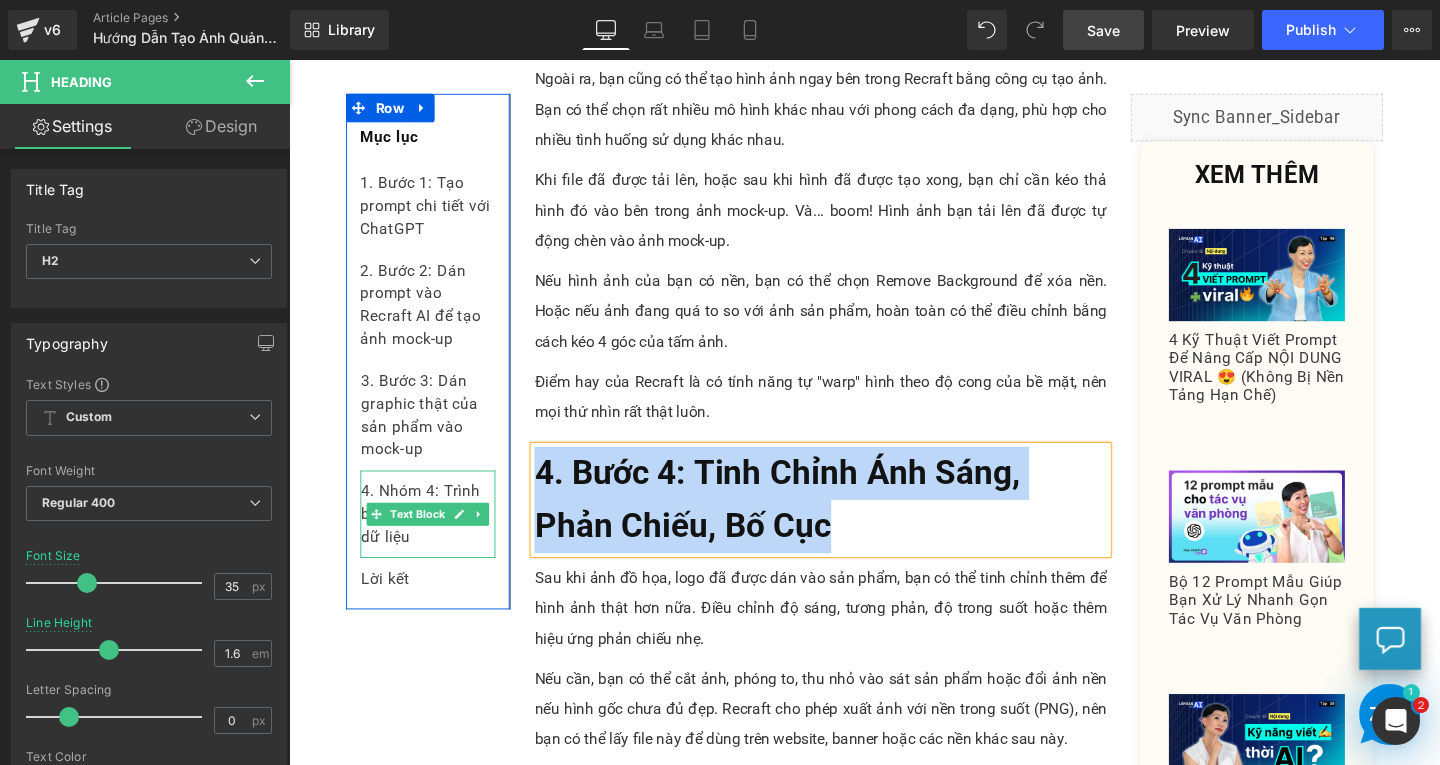 click on "4. Nhóm 4: Trình bày và phân tích dữ liệu" at bounding box center [435, 537] 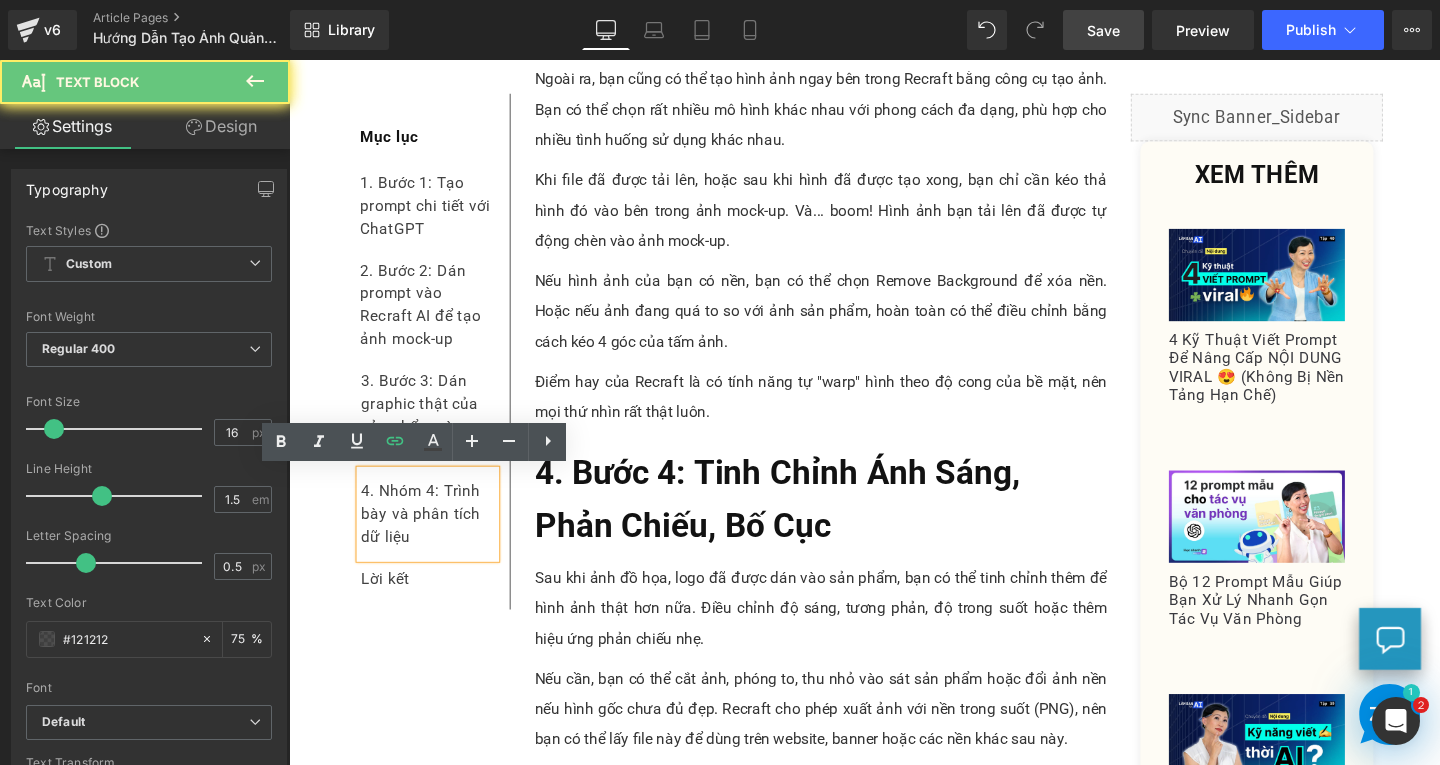 click on "4. Nhóm 4: Trình bày và phân tích dữ liệu" at bounding box center (435, 537) 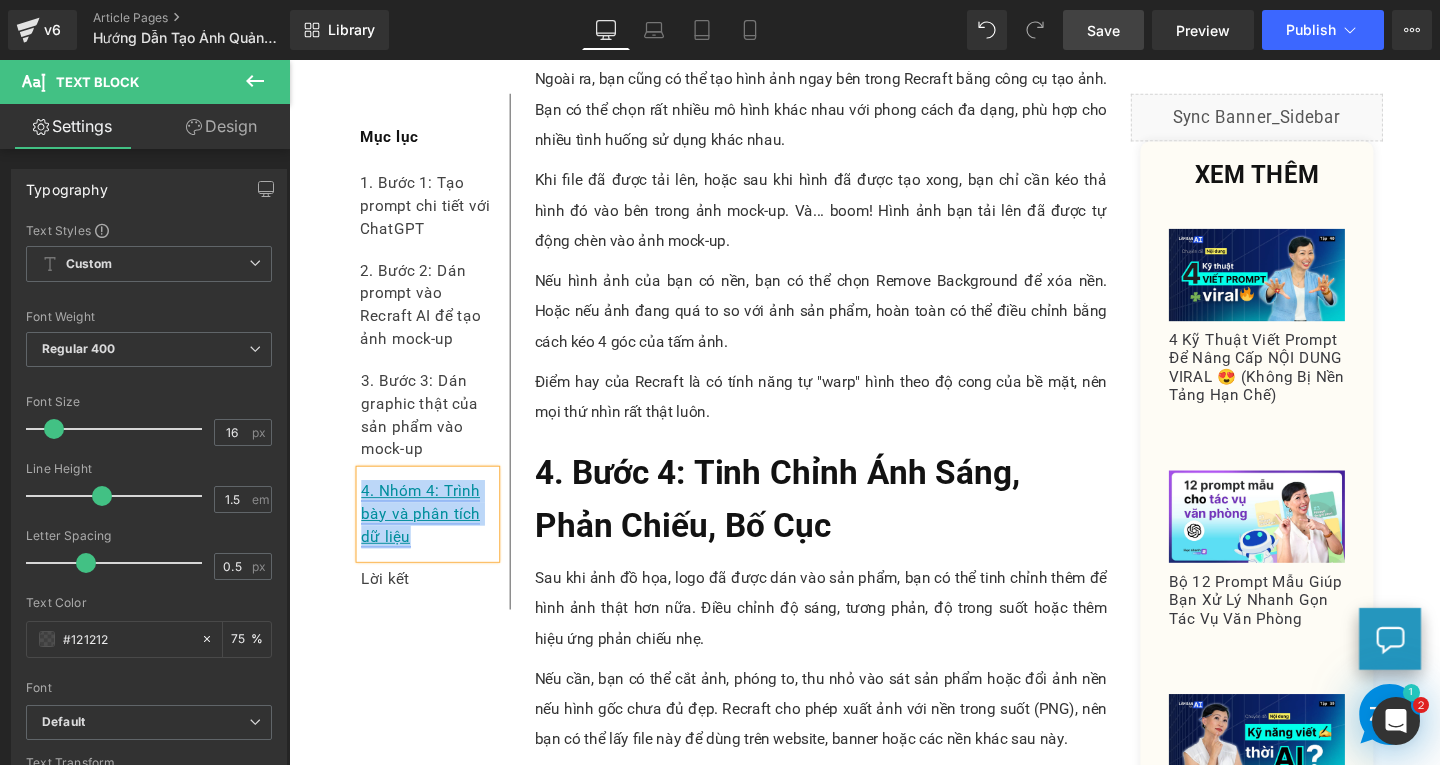 paste 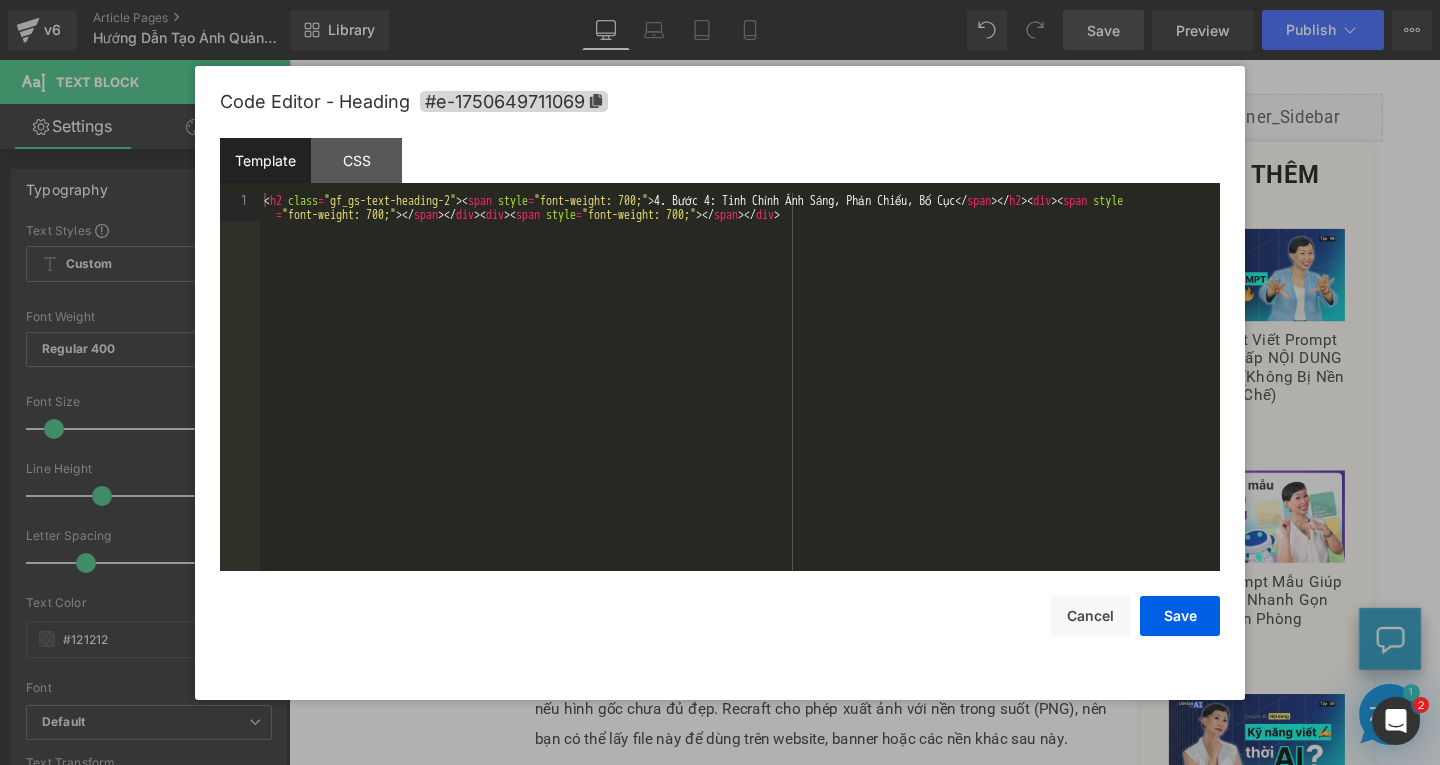 click on "Text Block  You are previewing how the   will restyle your page. You can not edit Elements in Preset Preview Mode.  v6 Article Pages Hướng Dẫn Tạo Ảnh Quảng Cáo Sản Phẩm Với Recraft AI Và ChatGPT (+6 Tình Huống Phổ Biến: Quán Cà Phê, Thời Trang…) Library Desktop Desktop Laptop Tablet Mobile Save Preview Publish Scheduled View Live Page View with current Template Save Template to Library Schedule Publish Publish Settings Shortcuts  Your page can’t be published   You've reached the maximum number of published pages on your plan  (185/999999).  You need to upgrade your plan or unpublish all your pages to get 1 publish slot.   Unpublish pages   Upgrade plan  Elements Global Style Base Row  rows, columns, layouts, div Heading  headings, titles, h1,h2,h3,h4,h5,h6 Text Block  texts, paragraphs, contents, blocks Image  images, photos, alts, uploads Icon  icons, symbols Button  button, call to action, cta Separator  separators, dividers, horizontal lines Liquid  Banner Parallax  app" at bounding box center (720, 0) 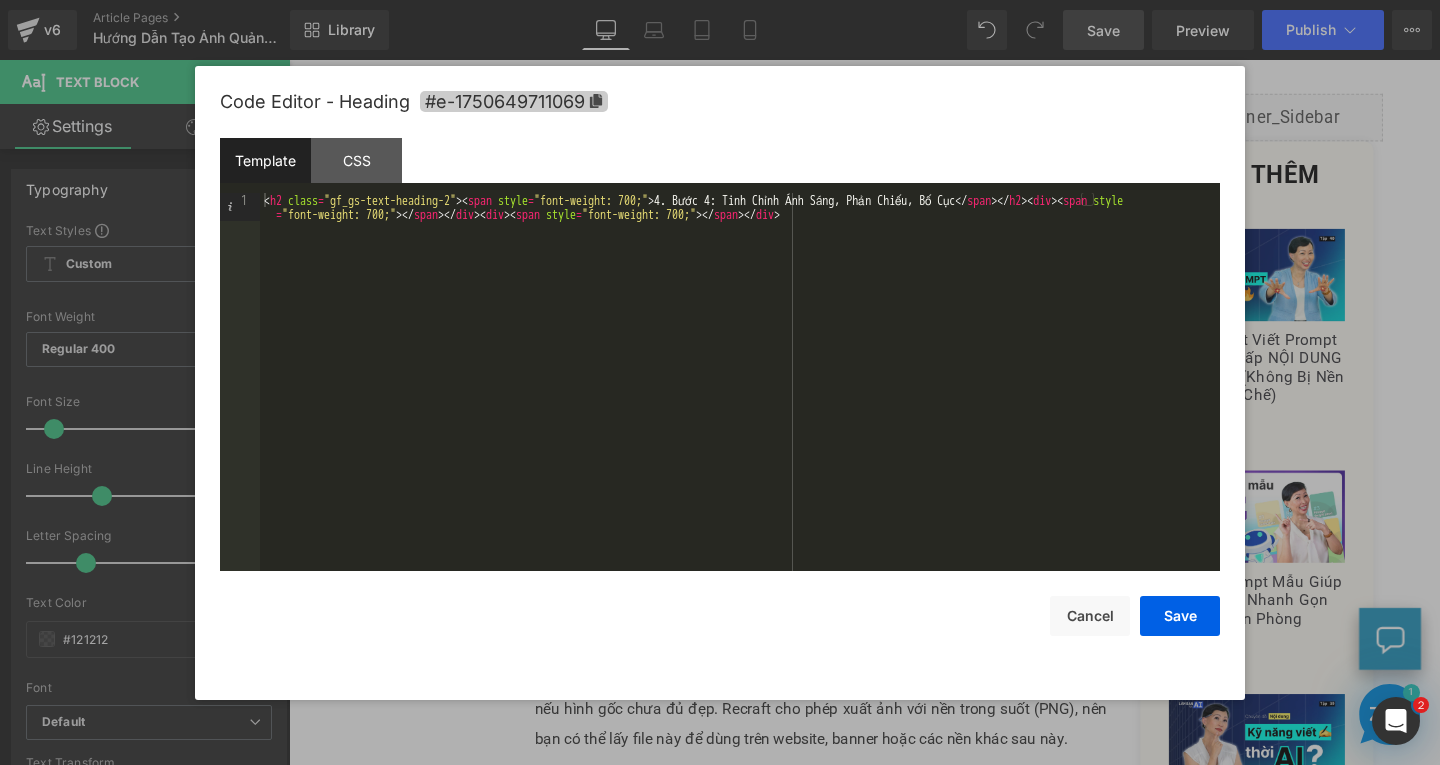 click 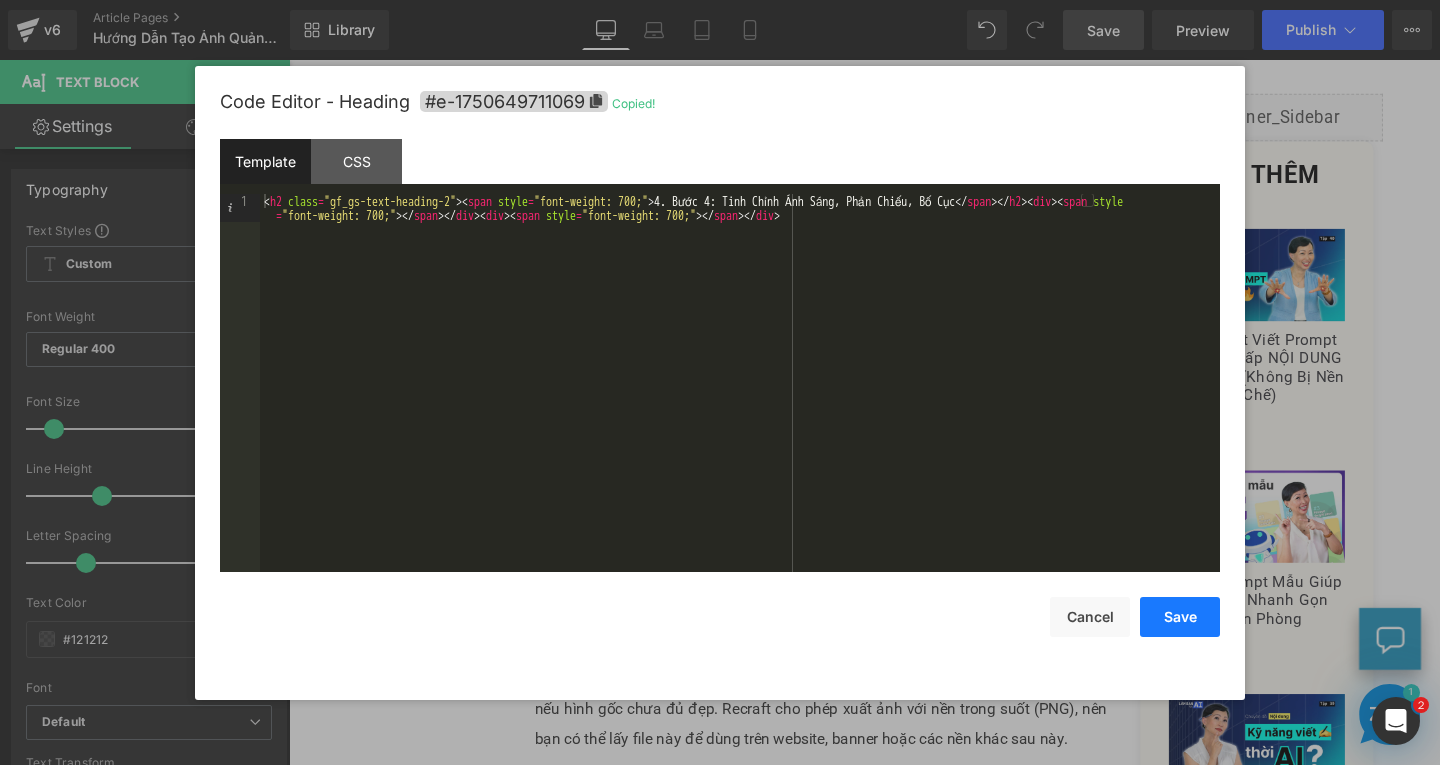click on "Save" at bounding box center (1180, 617) 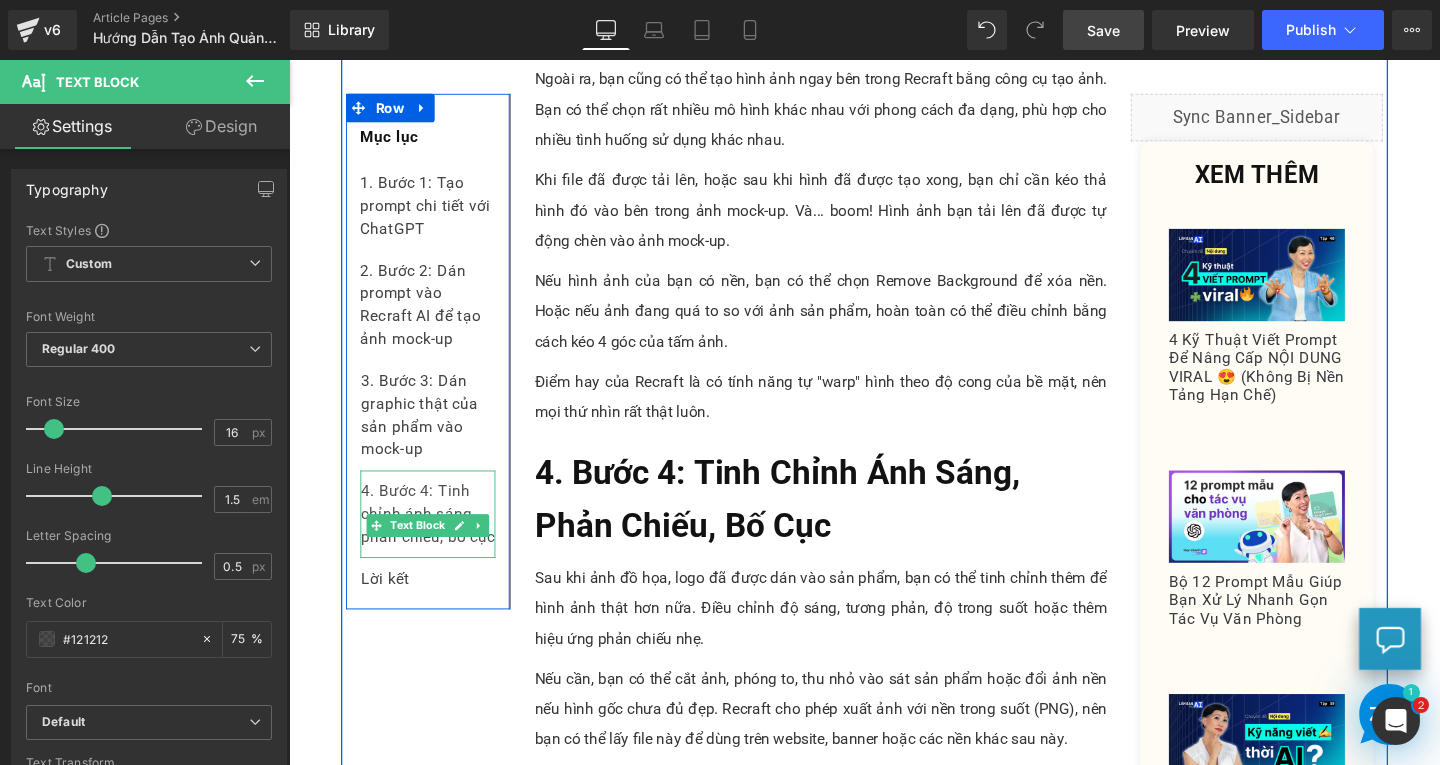 click on "4. Bước 4: Tinh chỉnh ánh sáng, phản chiếu, bố cục" at bounding box center (435, 537) 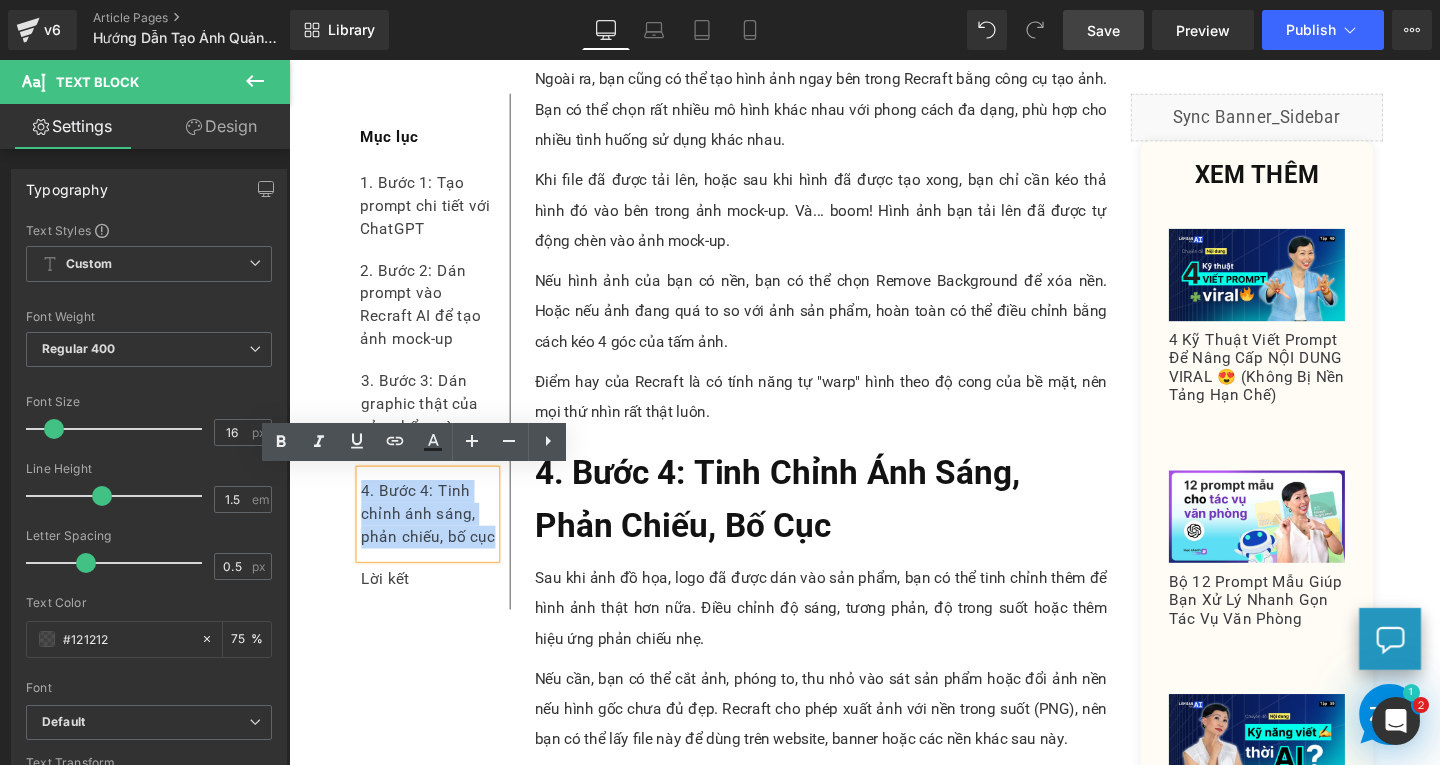 drag, startPoint x: 390, startPoint y: 584, endPoint x: 359, endPoint y: 511, distance: 79.30952 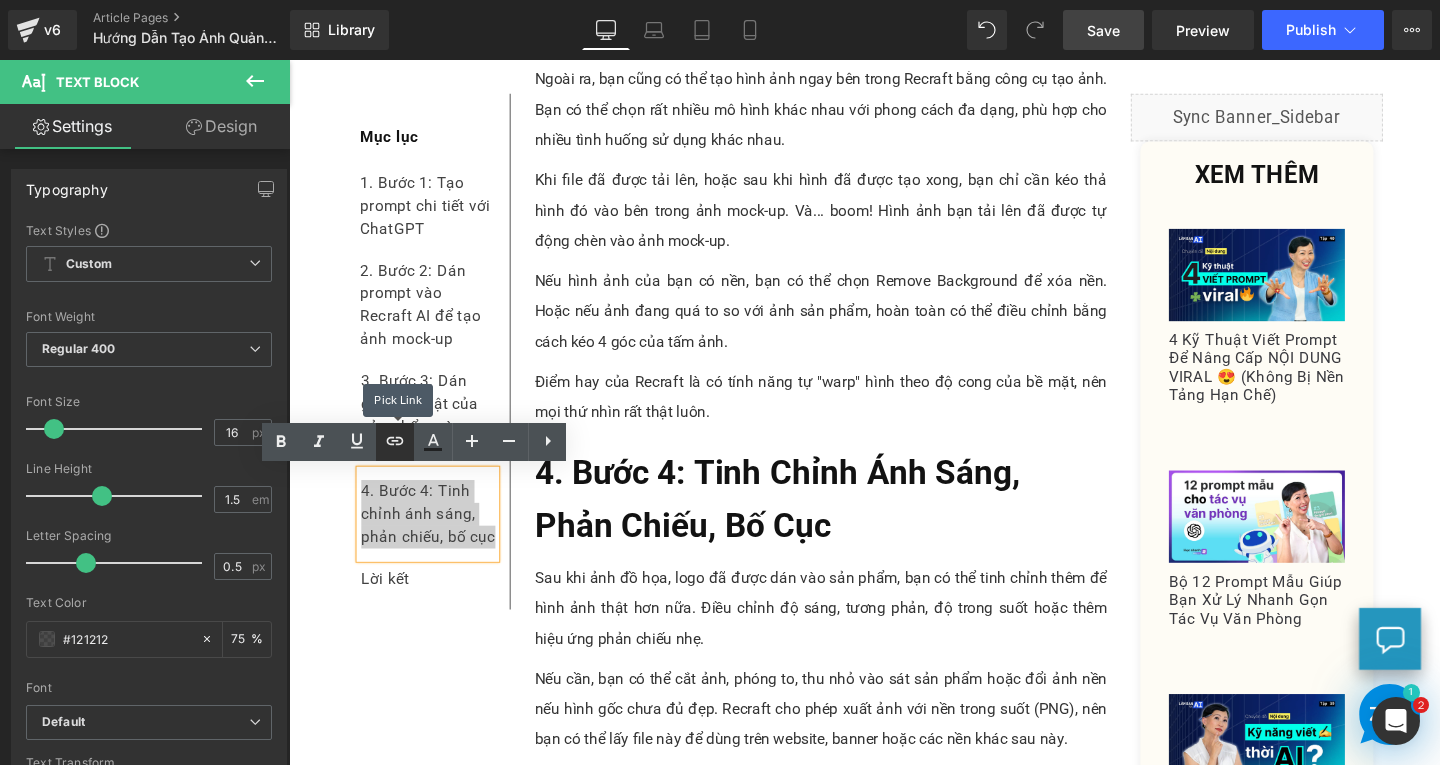 click 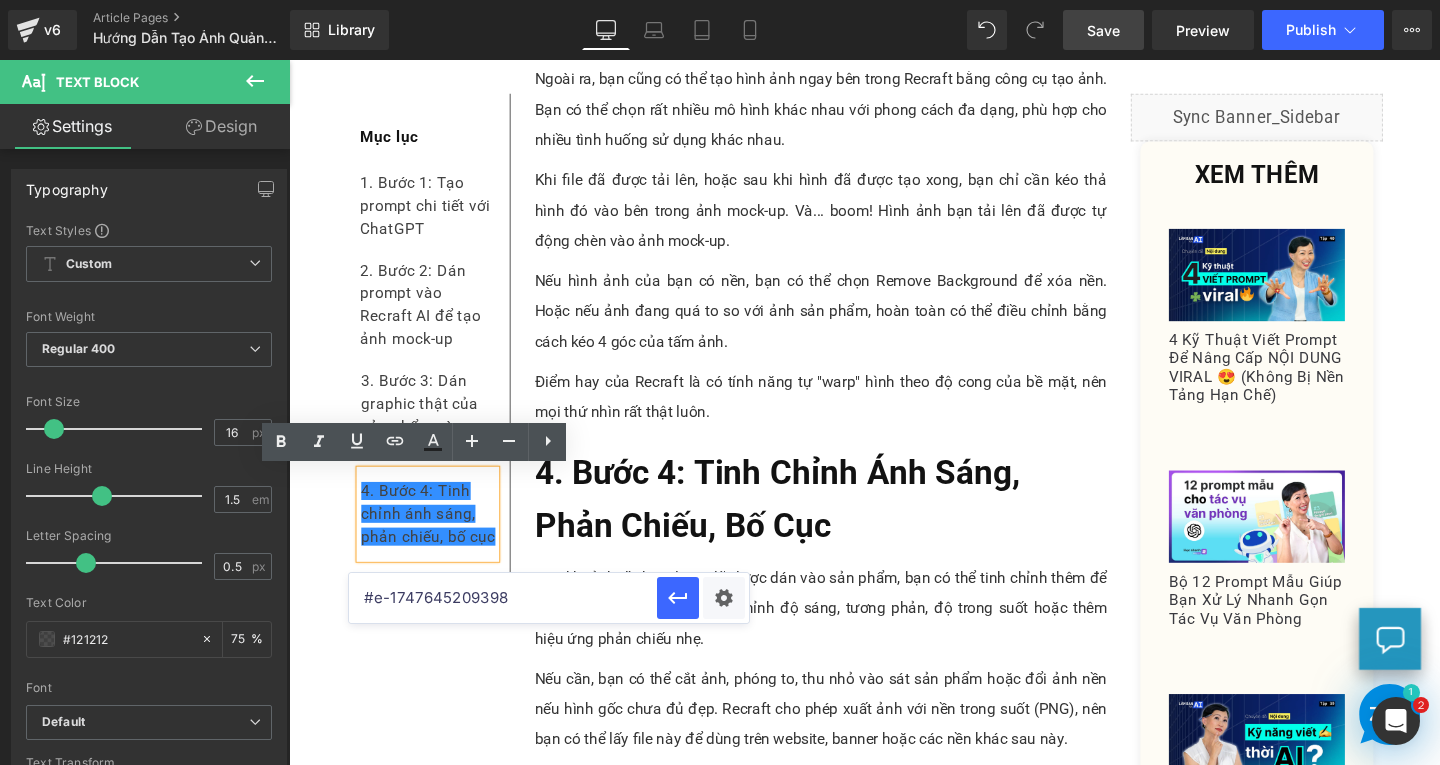 click on "#e-1747645209398" at bounding box center (503, 598) 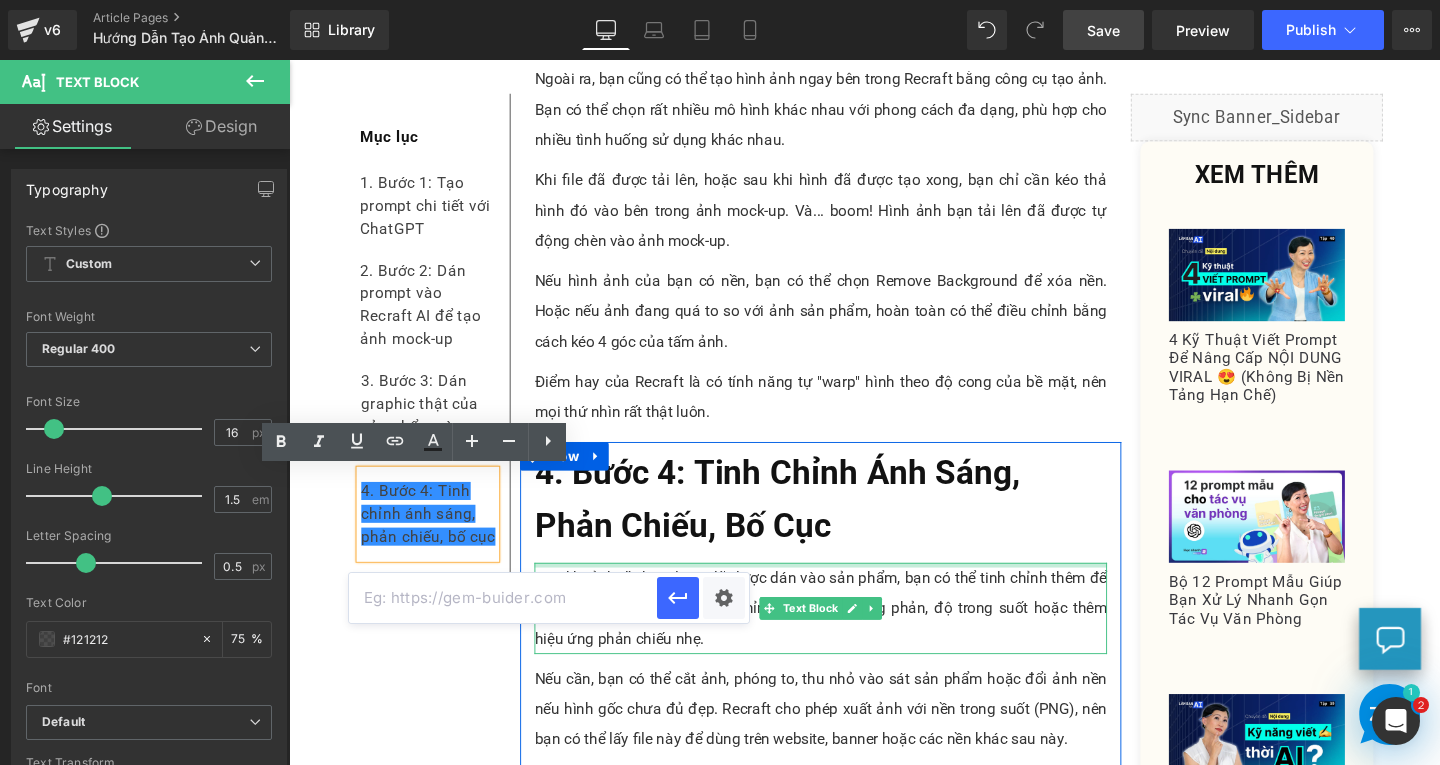 paste on "#e-1750649711069" 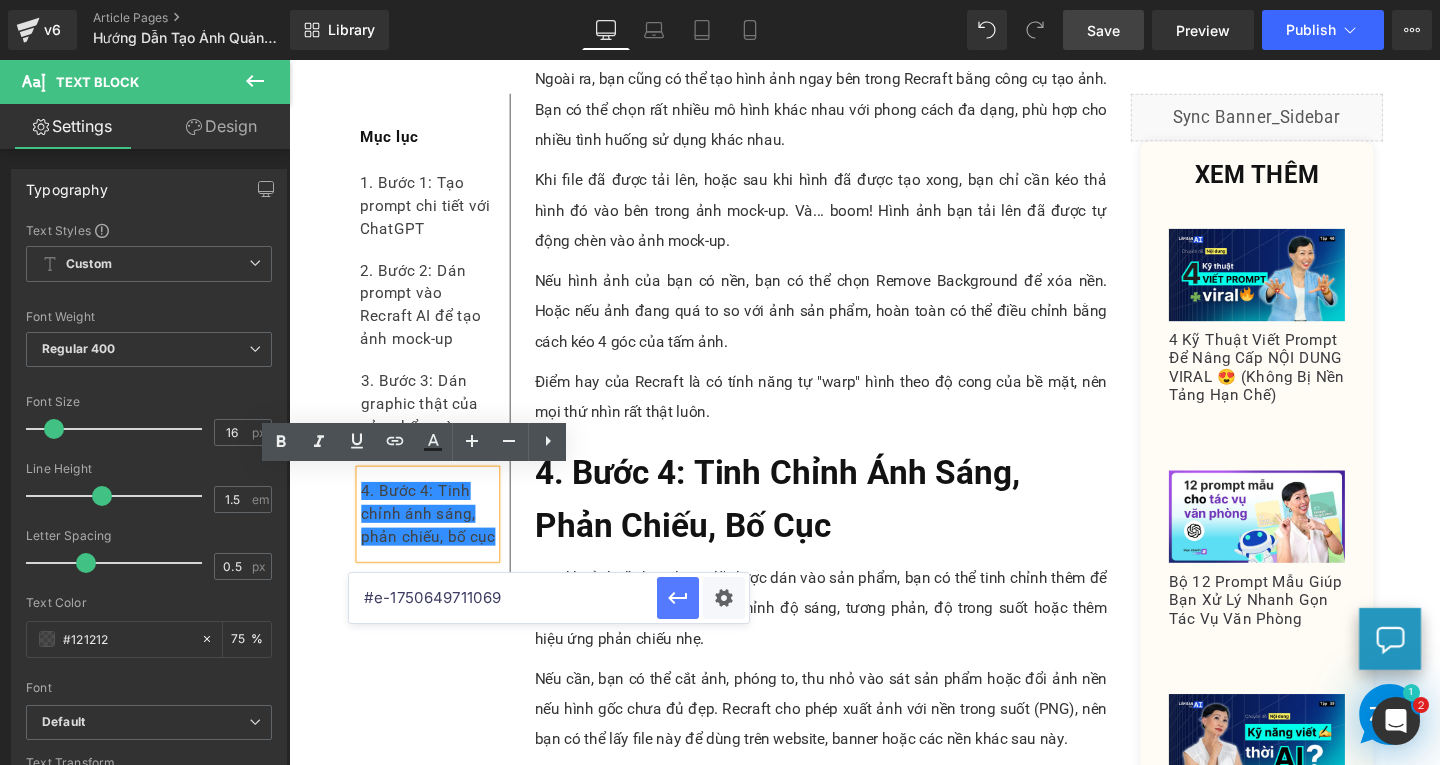 type on "#e-1750649711069" 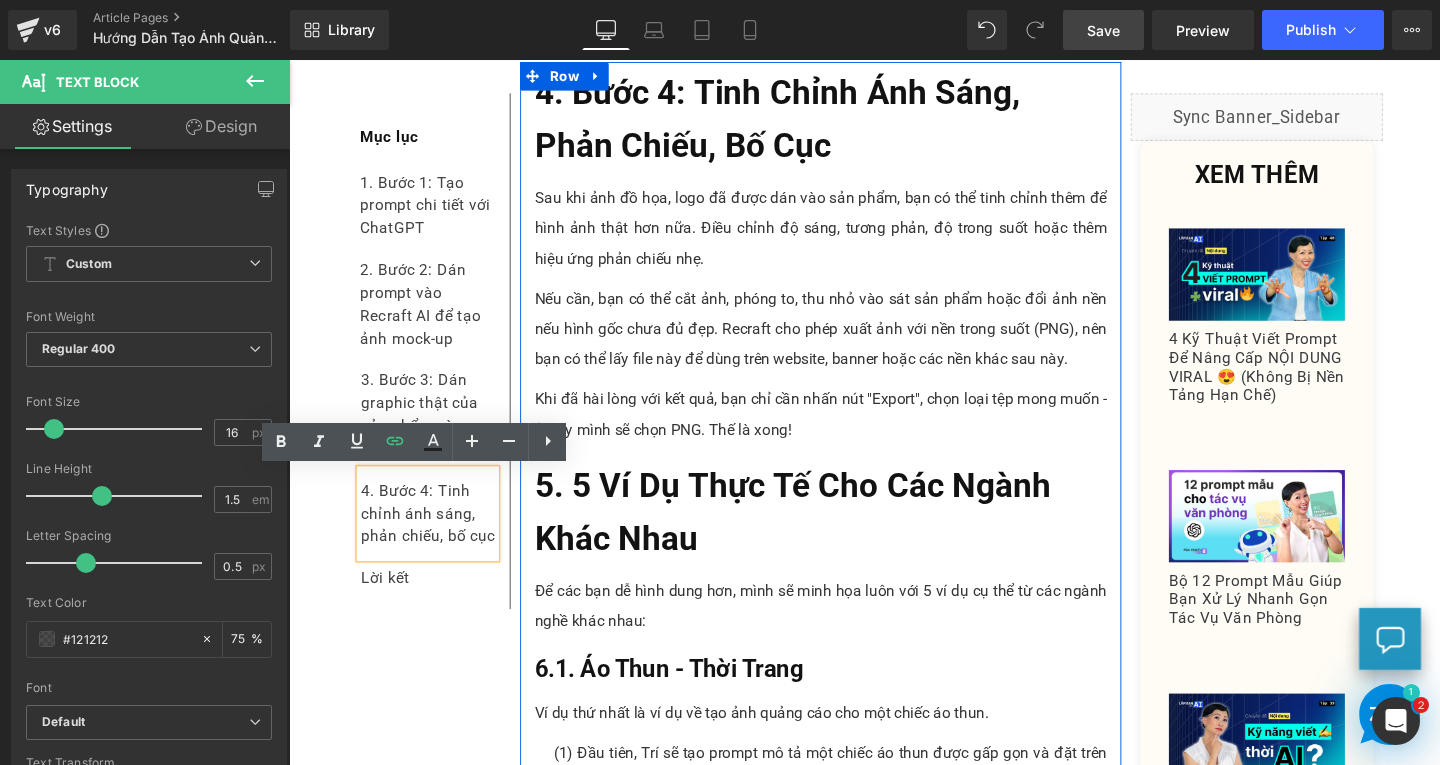 scroll, scrollTop: 5200, scrollLeft: 0, axis: vertical 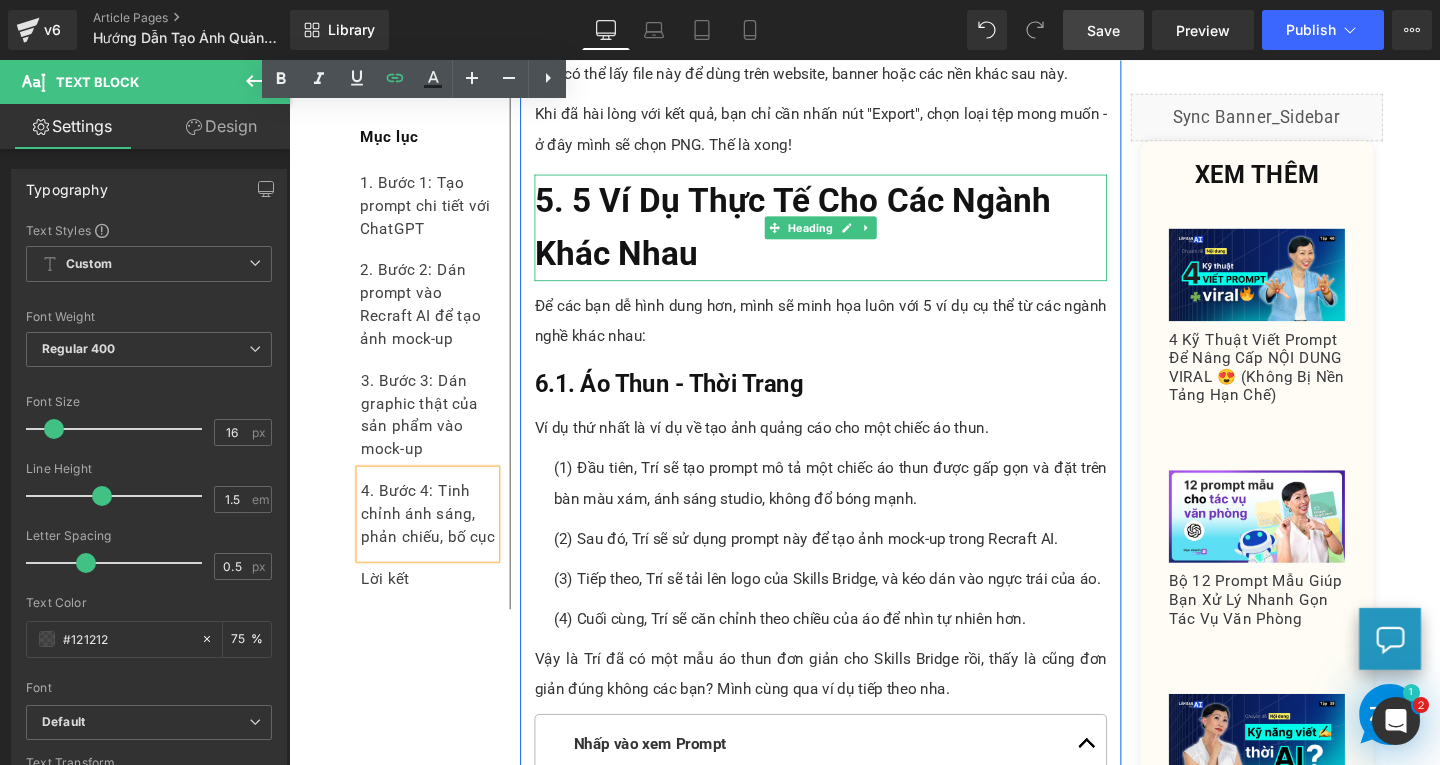 click on "5. 5 Ví Dụ Thực Tế Cho Các Ngành Khác Nhau" at bounding box center [818, 235] 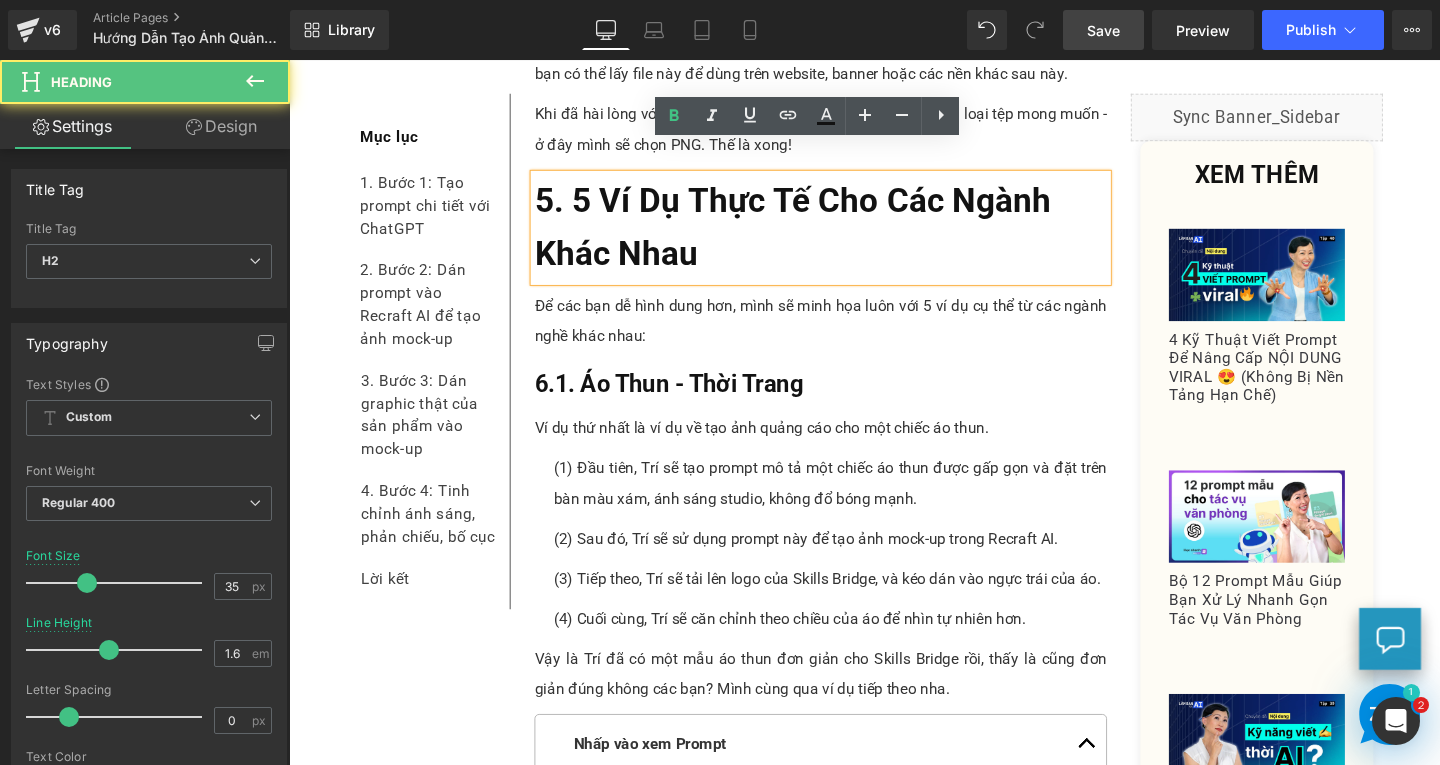 click on "5. 5 Ví Dụ Thực Tế Cho Các Ngành Khác Nhau" at bounding box center (848, 236) 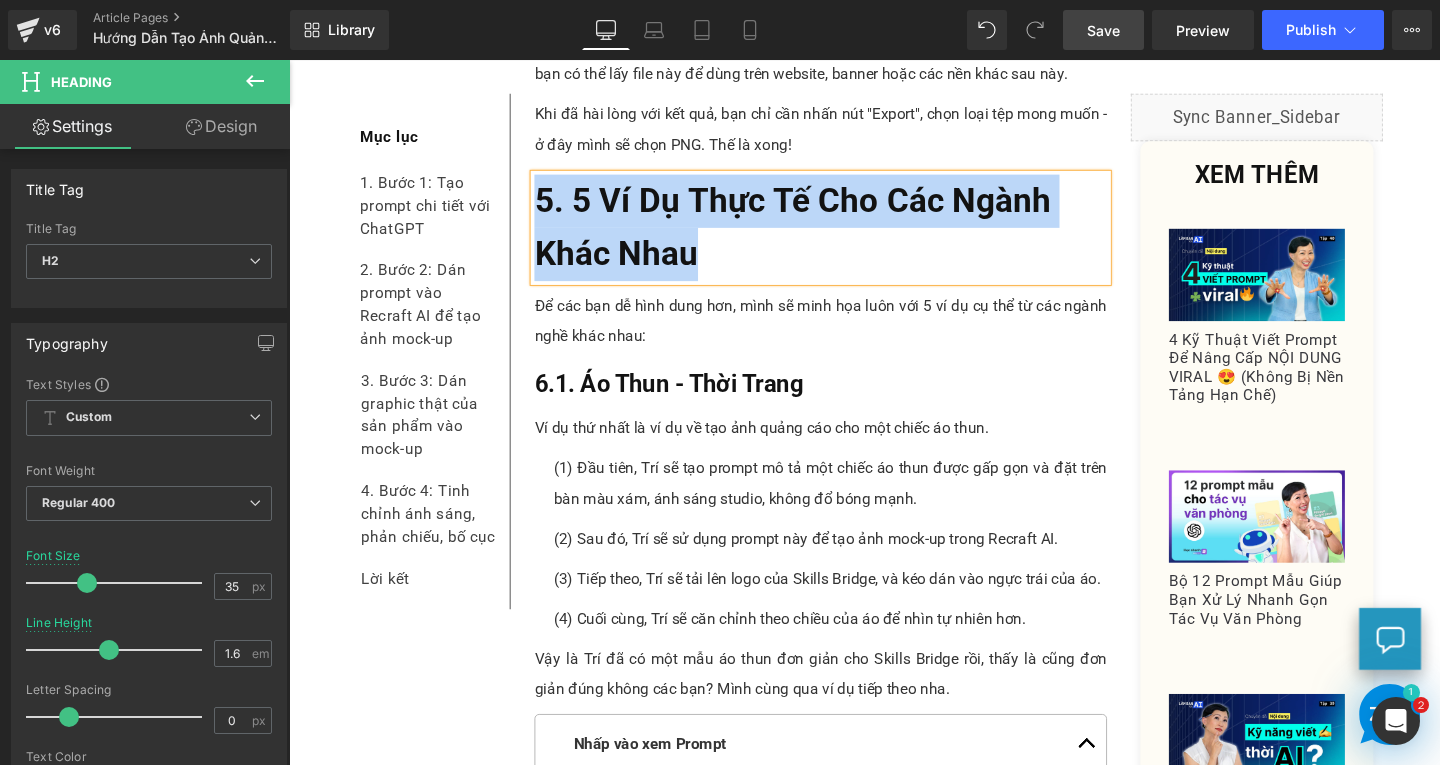 copy on "5. 5 Ví Dụ Thực Tế Cho Các Ngành Khác Nhau" 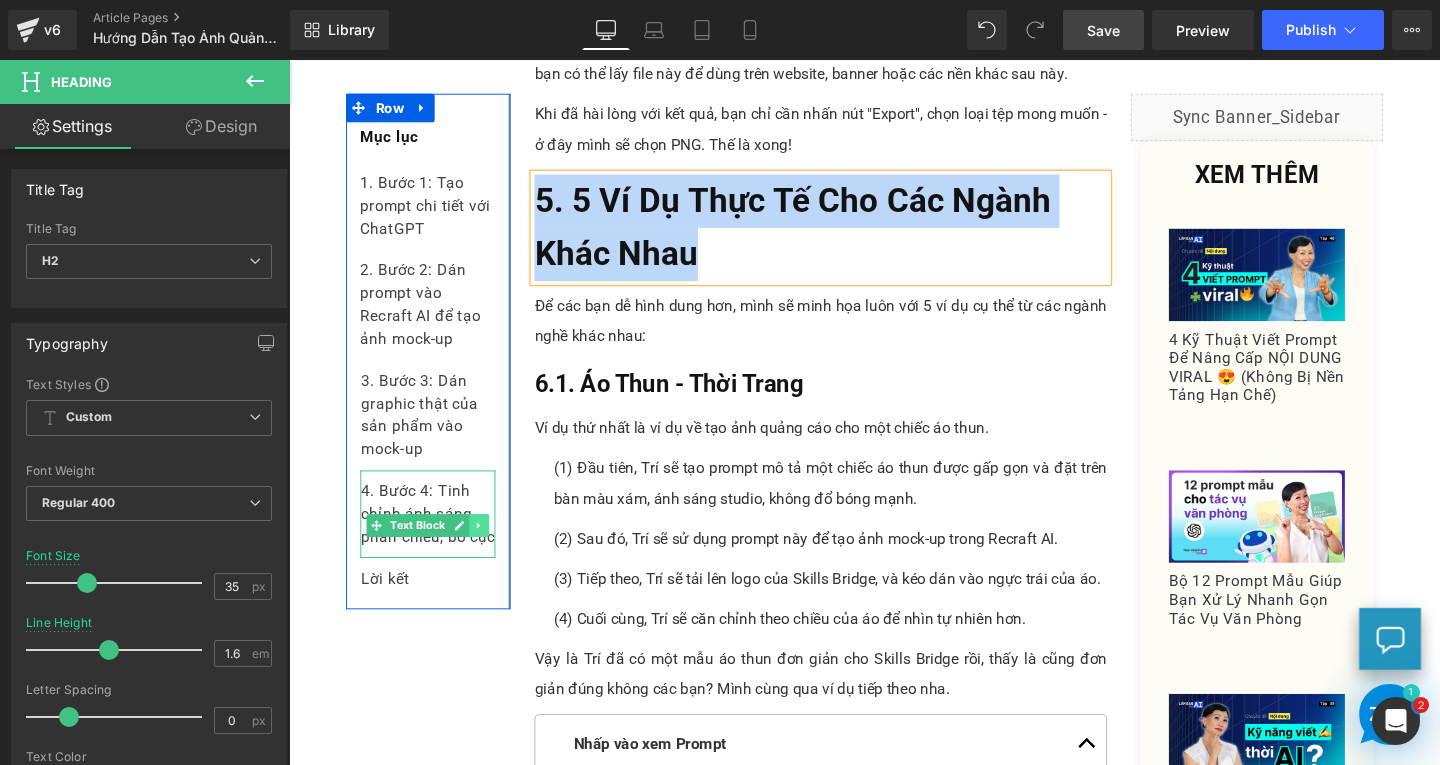 click 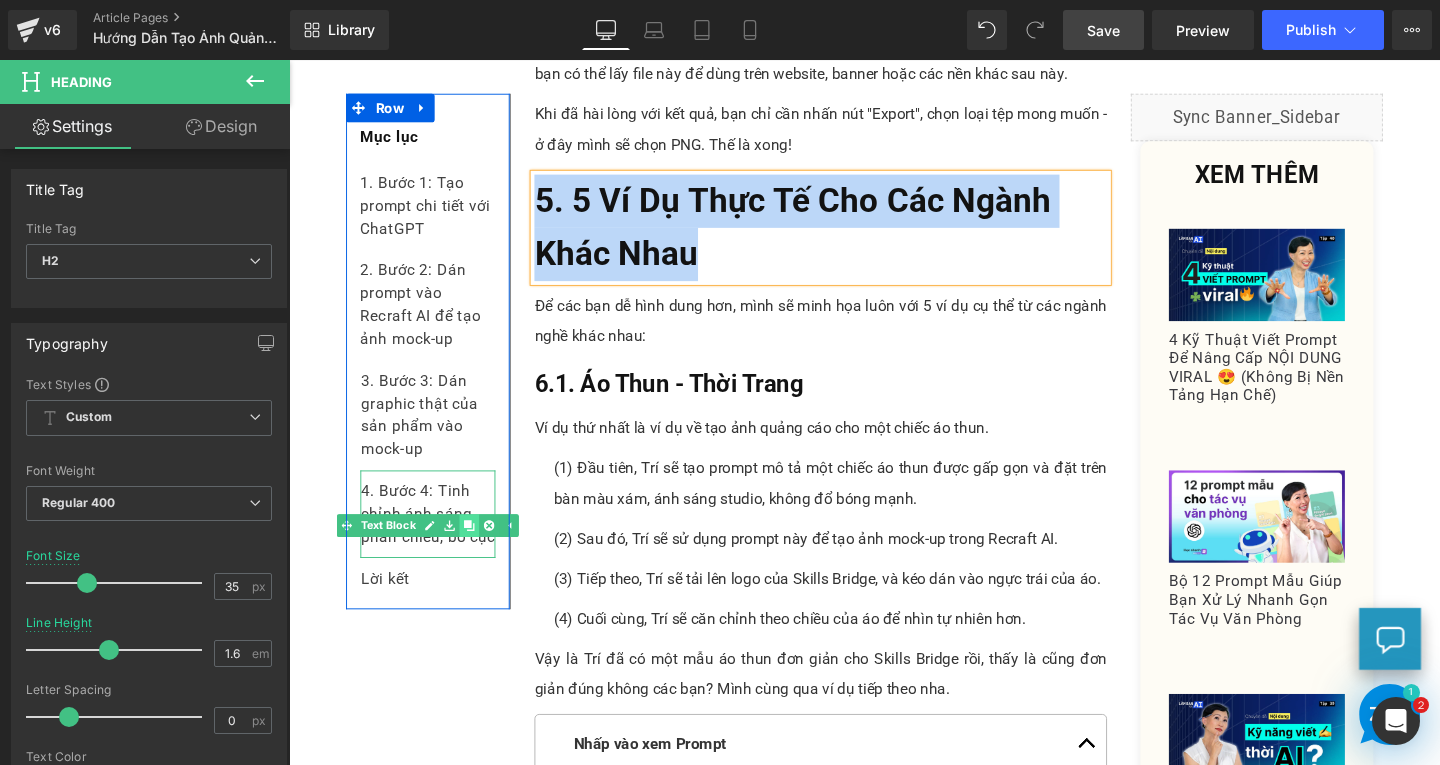 click 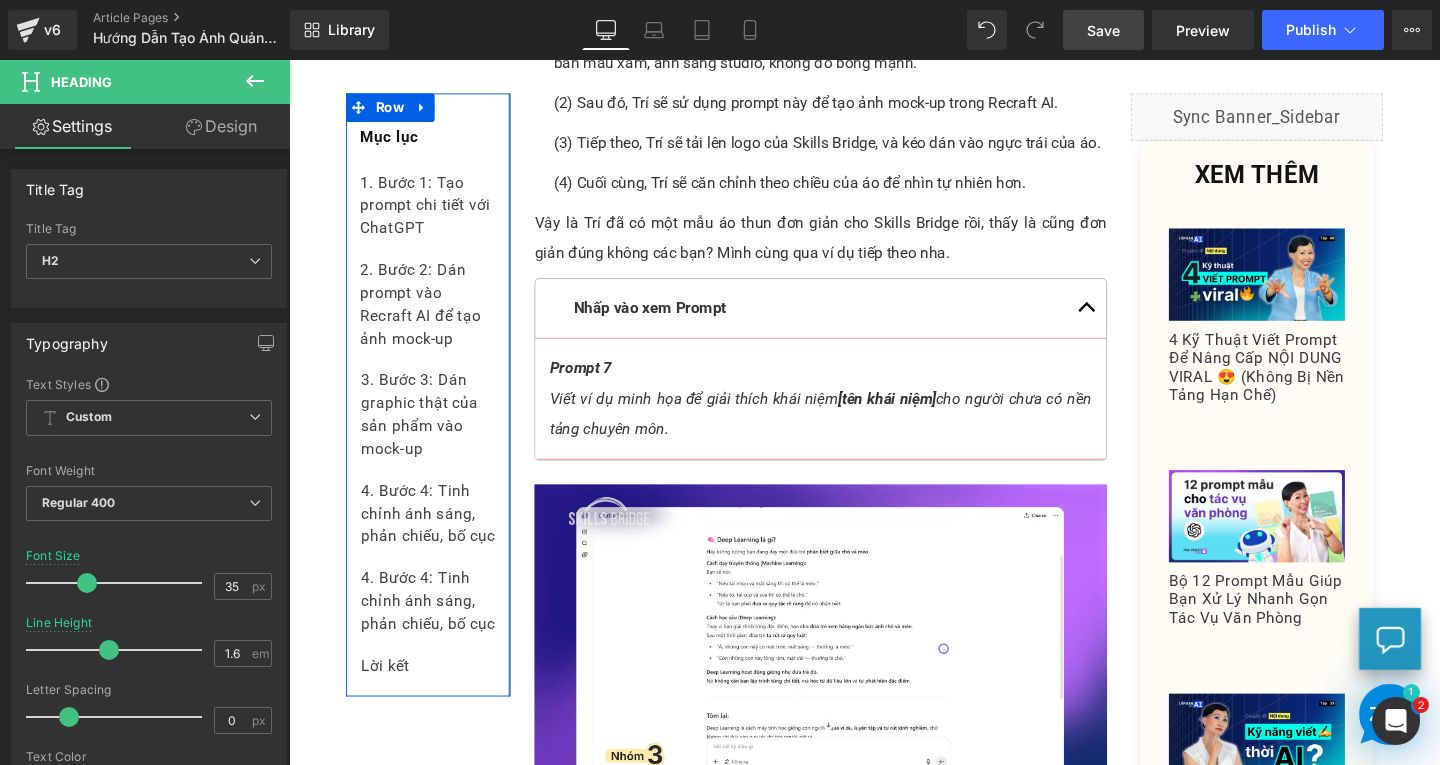scroll, scrollTop: 5667, scrollLeft: 0, axis: vertical 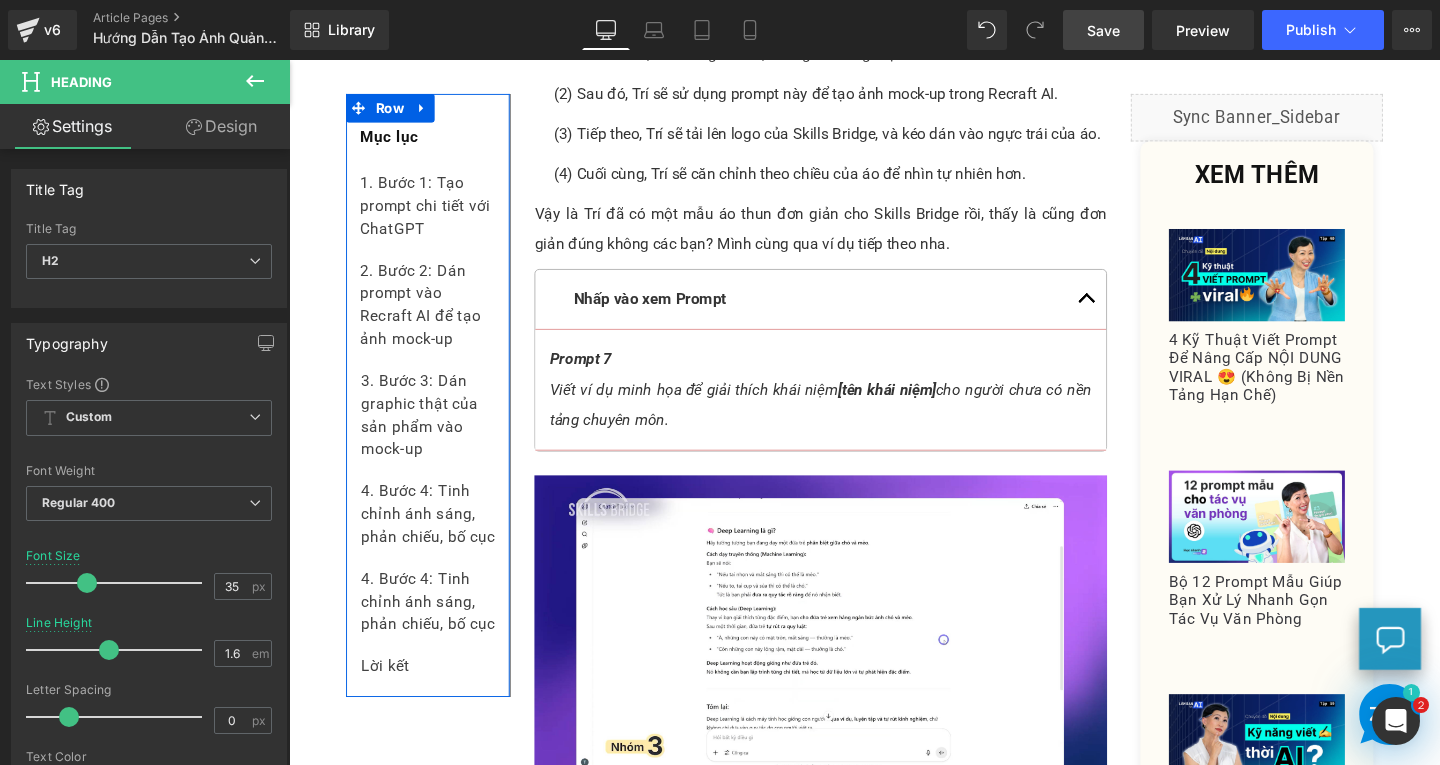 click on "4. Bước 4: Tinh chỉnh ánh sáng, phản chiếu, bố cục" at bounding box center [435, 629] 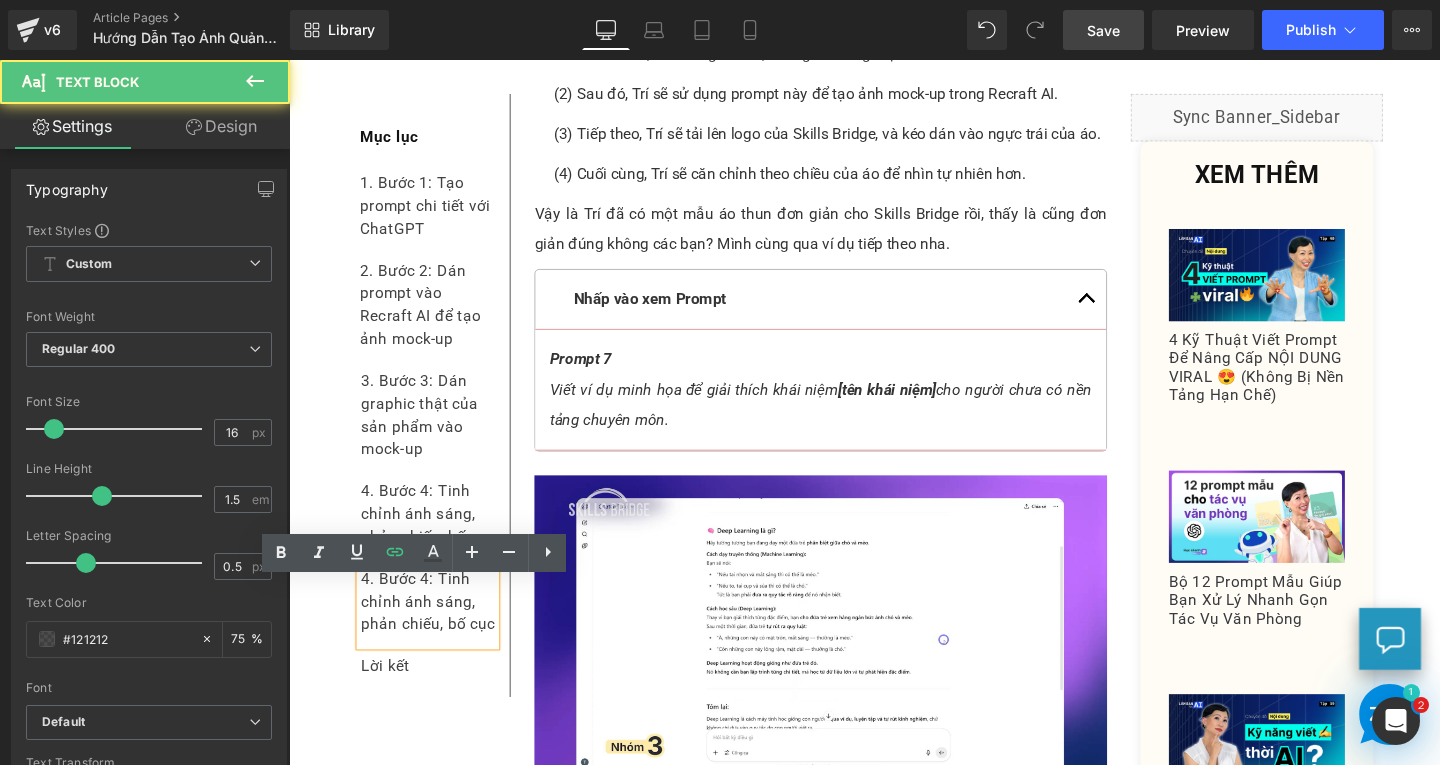 click on "4. Bước 4: Tinh chỉnh ánh sáng, phản chiếu, bố cục" at bounding box center (435, 629) 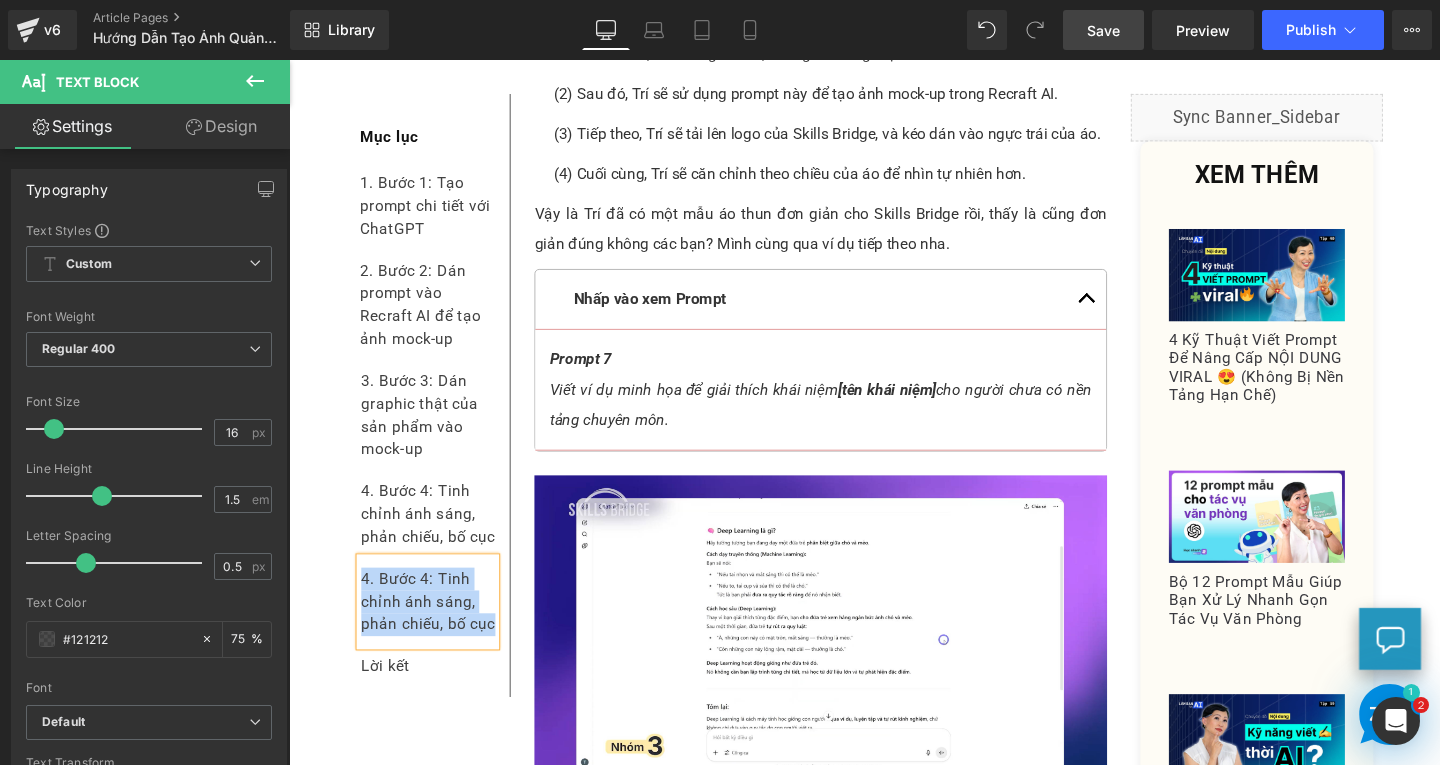 paste 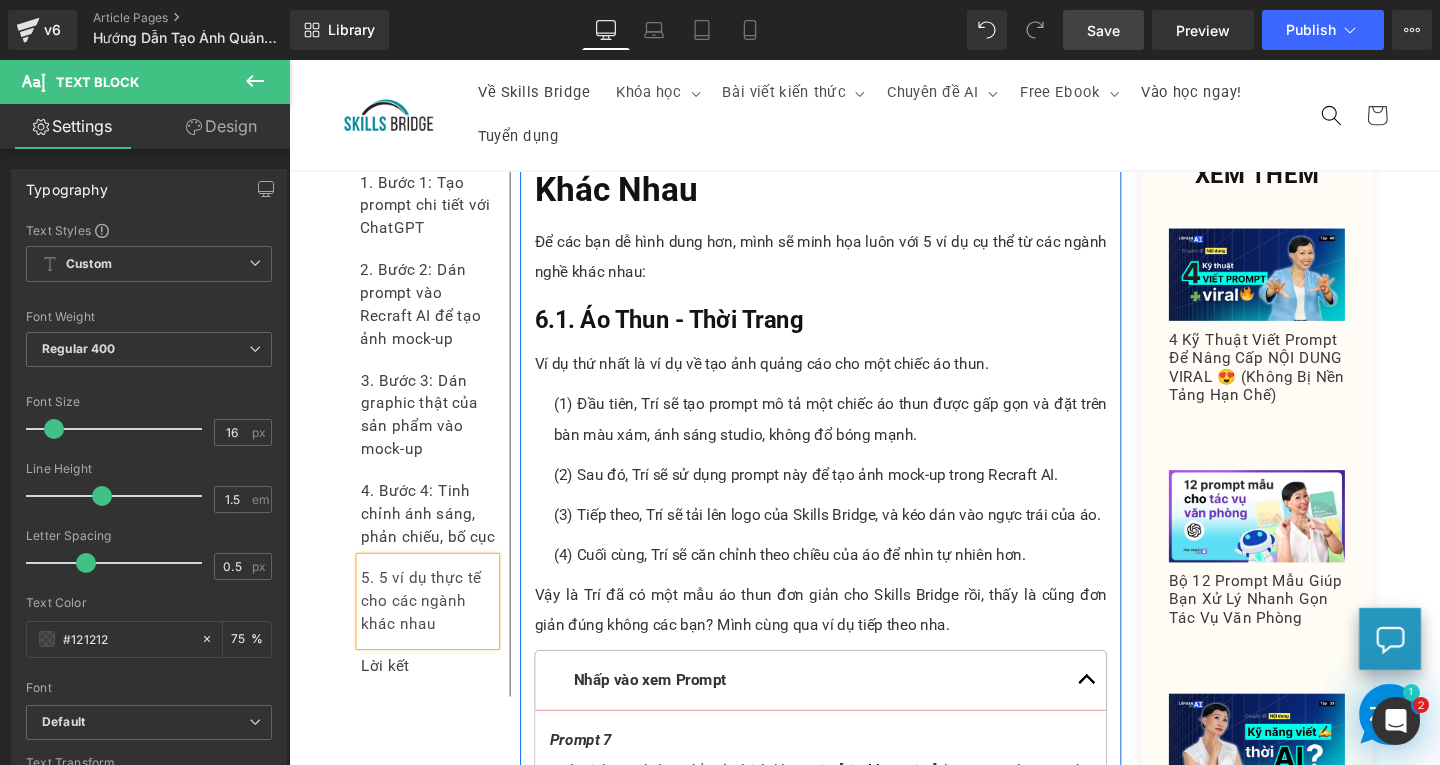 scroll, scrollTop: 5067, scrollLeft: 0, axis: vertical 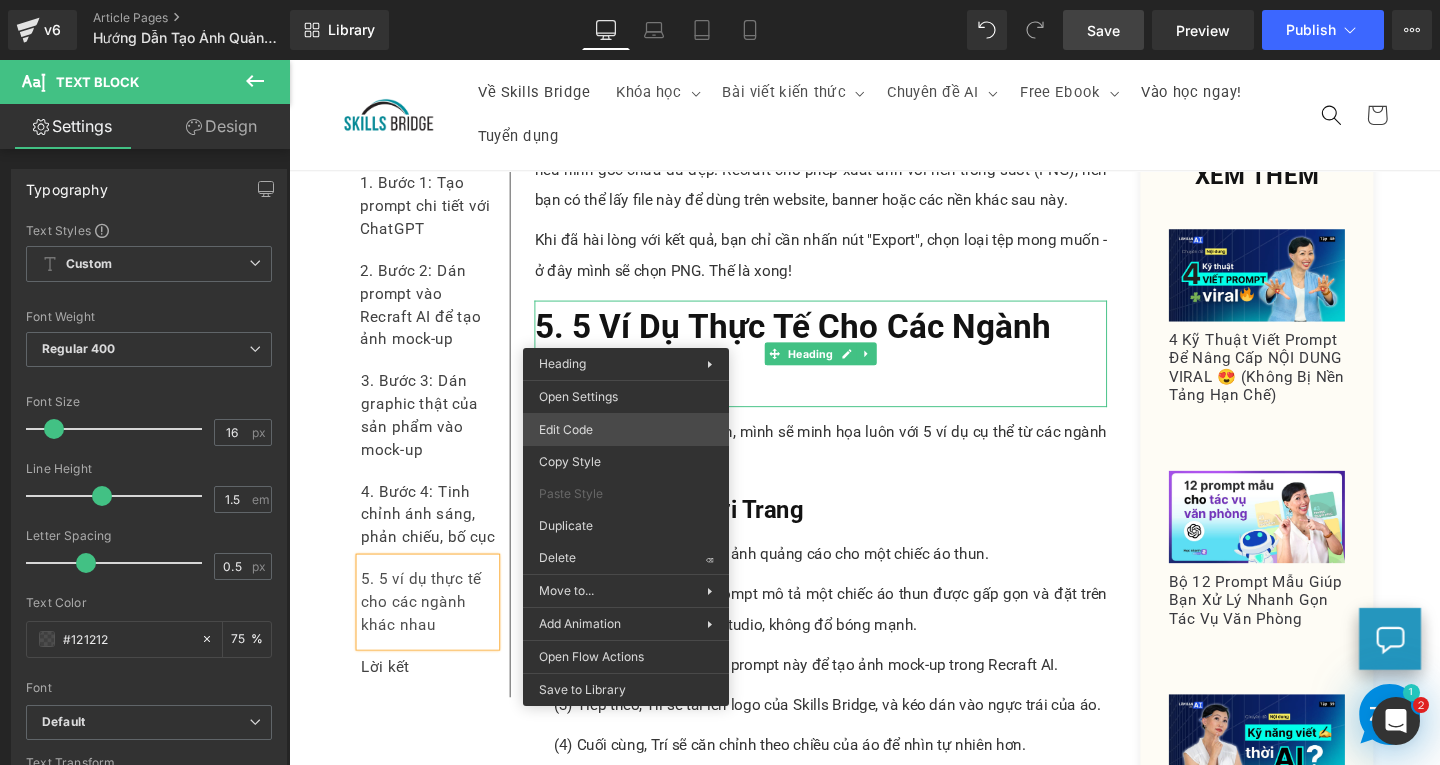 click on "Text Block  You are previewing how the   will restyle your page. You can not edit Elements in Preset Preview Mode.  v6 Article Pages Hướng Dẫn Tạo Ảnh Quảng Cáo Sản Phẩm Với Recraft AI Và ChatGPT (+6 Tình Huống Phổ Biến: Quán Cà Phê, Thời Trang…) Library Desktop Desktop Laptop Tablet Mobile Save Preview Publish Scheduled View Live Page View with current Template Save Template to Library Schedule Publish Publish Settings Shortcuts  Your page can’t be published   You've reached the maximum number of published pages on your plan  (185/999999).  You need to upgrade your plan or unpublish all your pages to get 1 publish slot.   Unpublish pages   Upgrade plan  Elements Global Style Base Row  rows, columns, layouts, div Heading  headings, titles, h1,h2,h3,h4,h5,h6 Text Block  texts, paragraphs, contents, blocks Image  images, photos, alts, uploads Icon  icons, symbols Button  button, call to action, cta Separator  separators, dividers, horizontal lines Liquid  Banner Parallax  app" at bounding box center [720, 0] 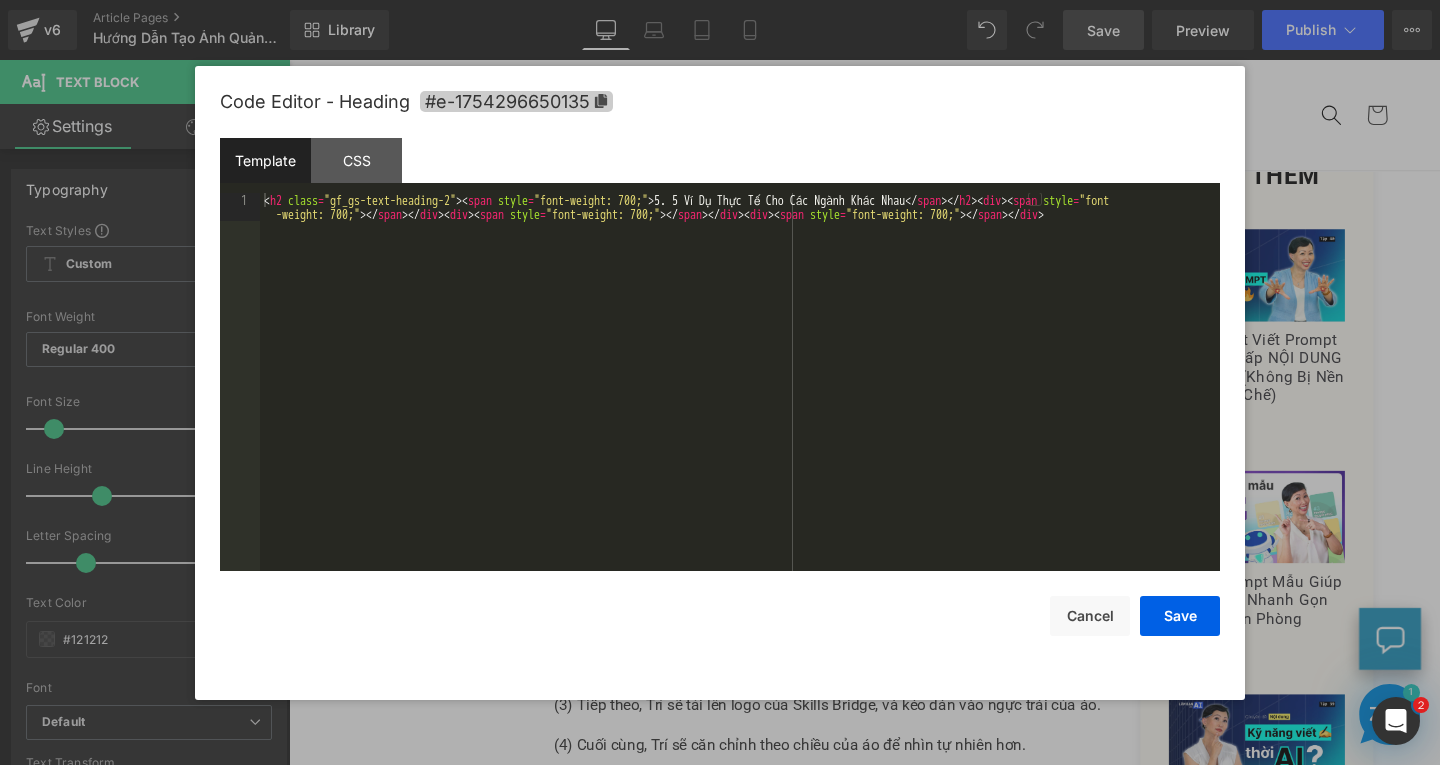 click 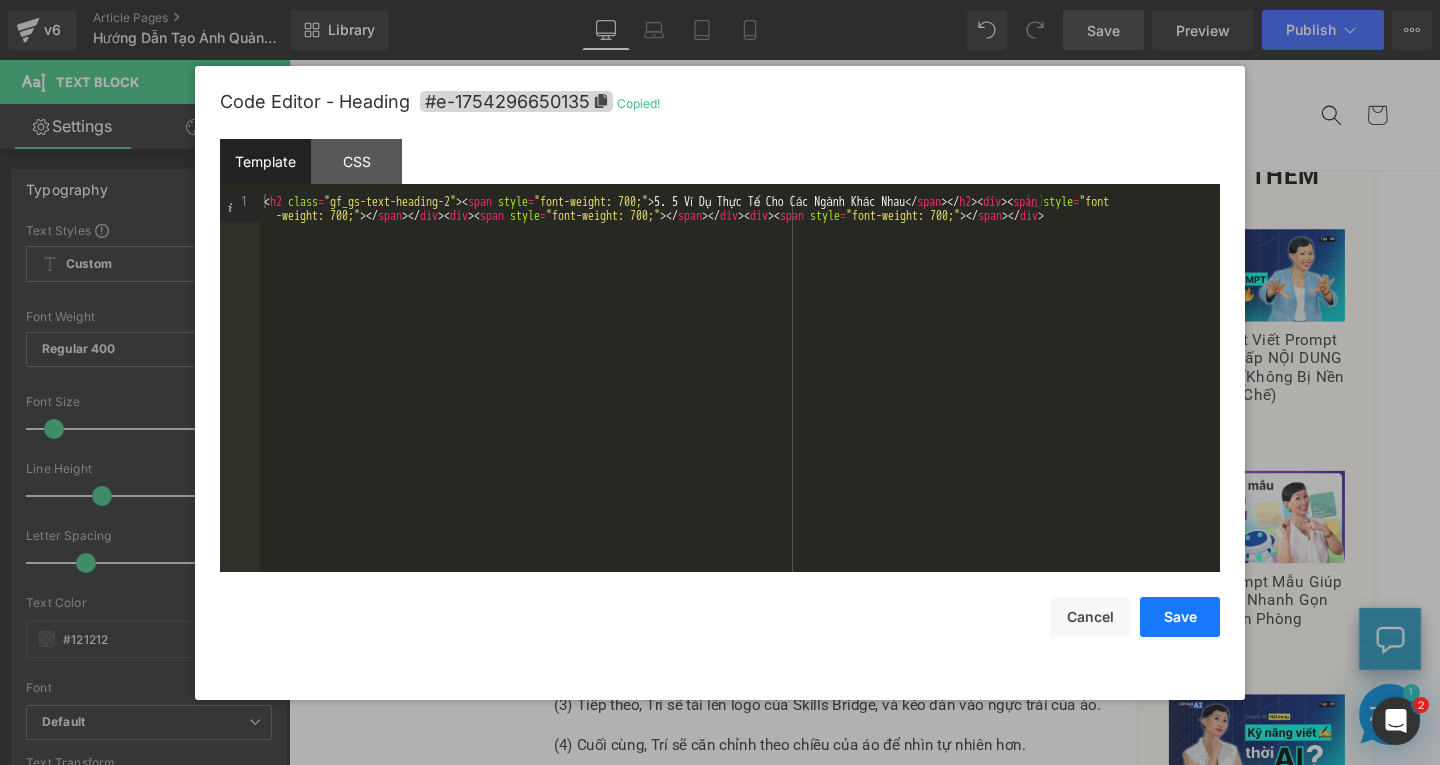 click on "Save" at bounding box center (1180, 617) 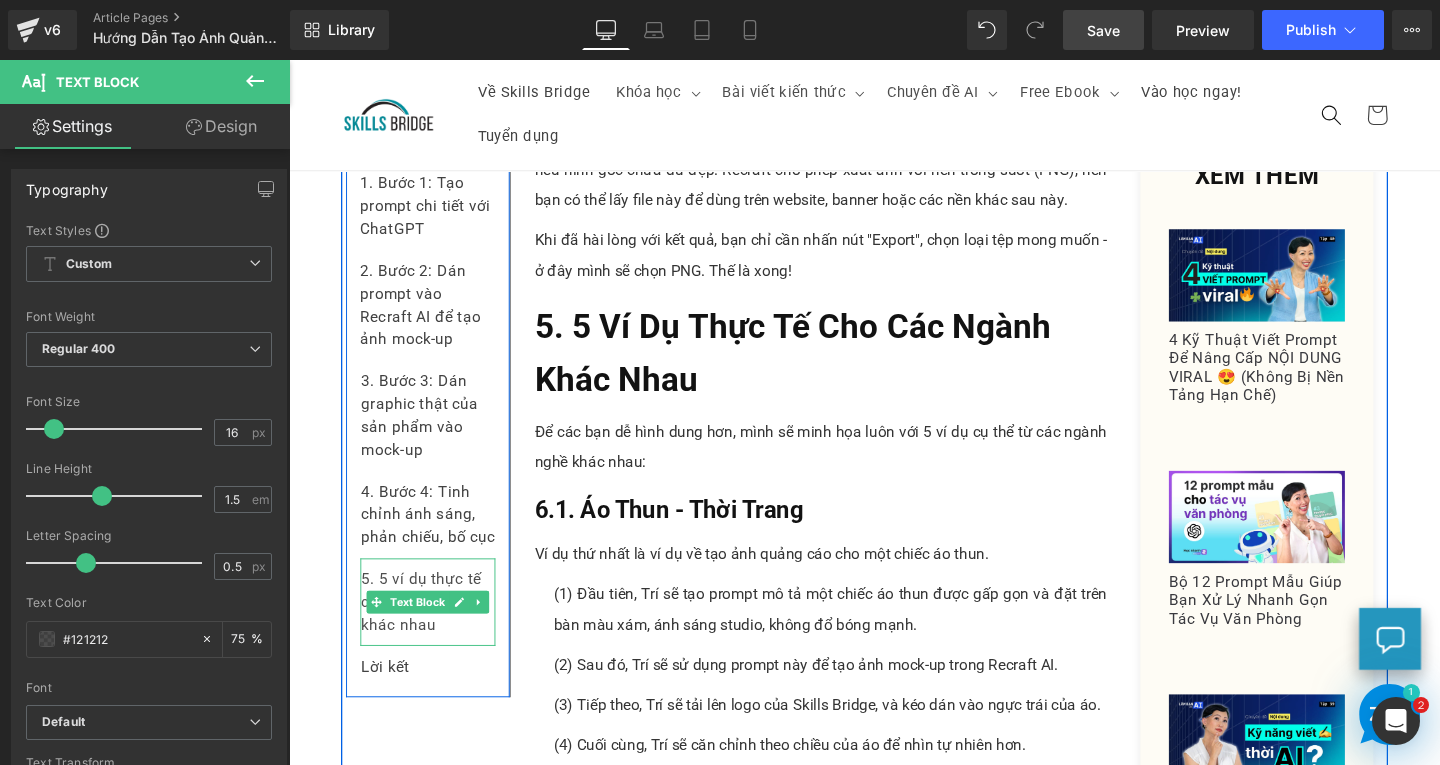 click on "5. 5 ví dụ thực tế cho các ngành khác nhau" at bounding box center (435, 629) 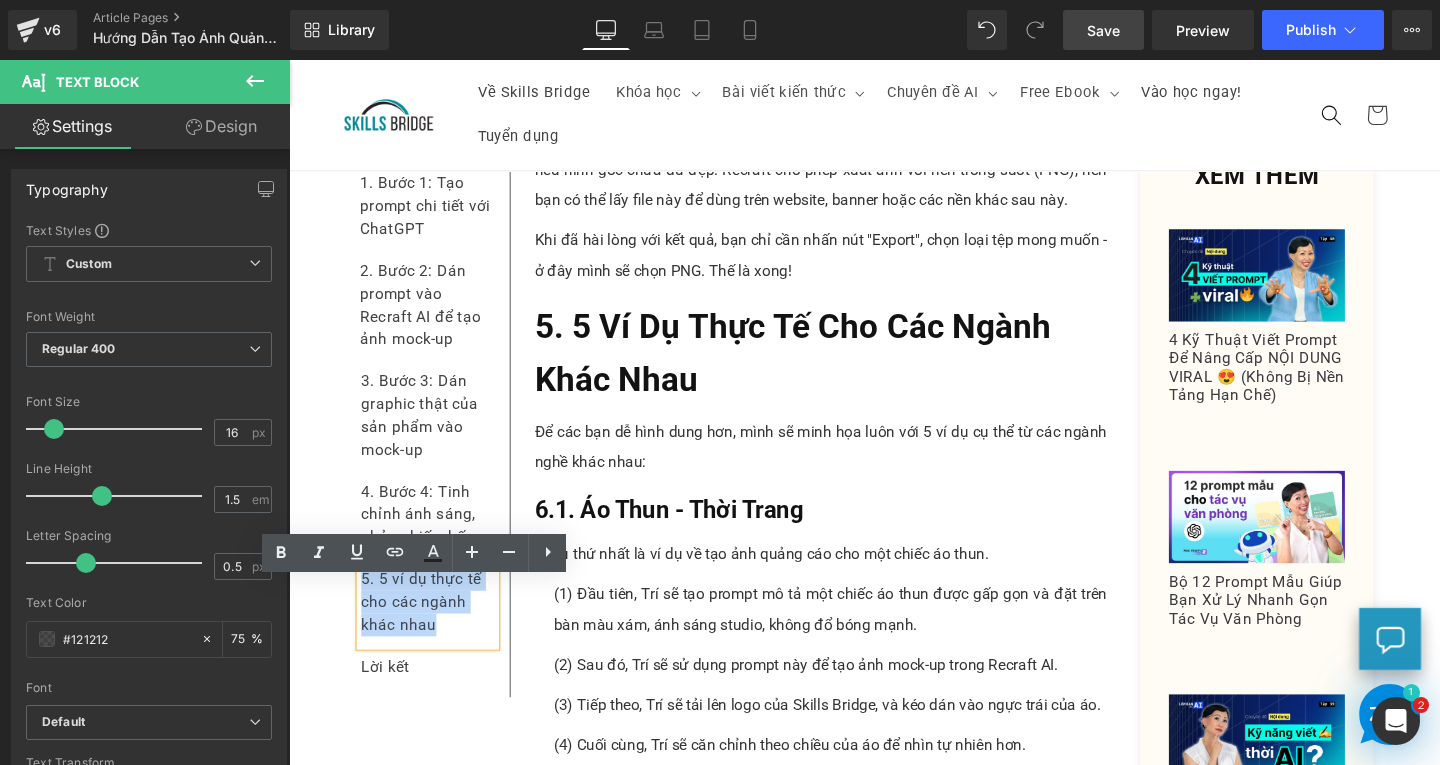 drag, startPoint x: 452, startPoint y: 679, endPoint x: 357, endPoint y: 627, distance: 108.30051 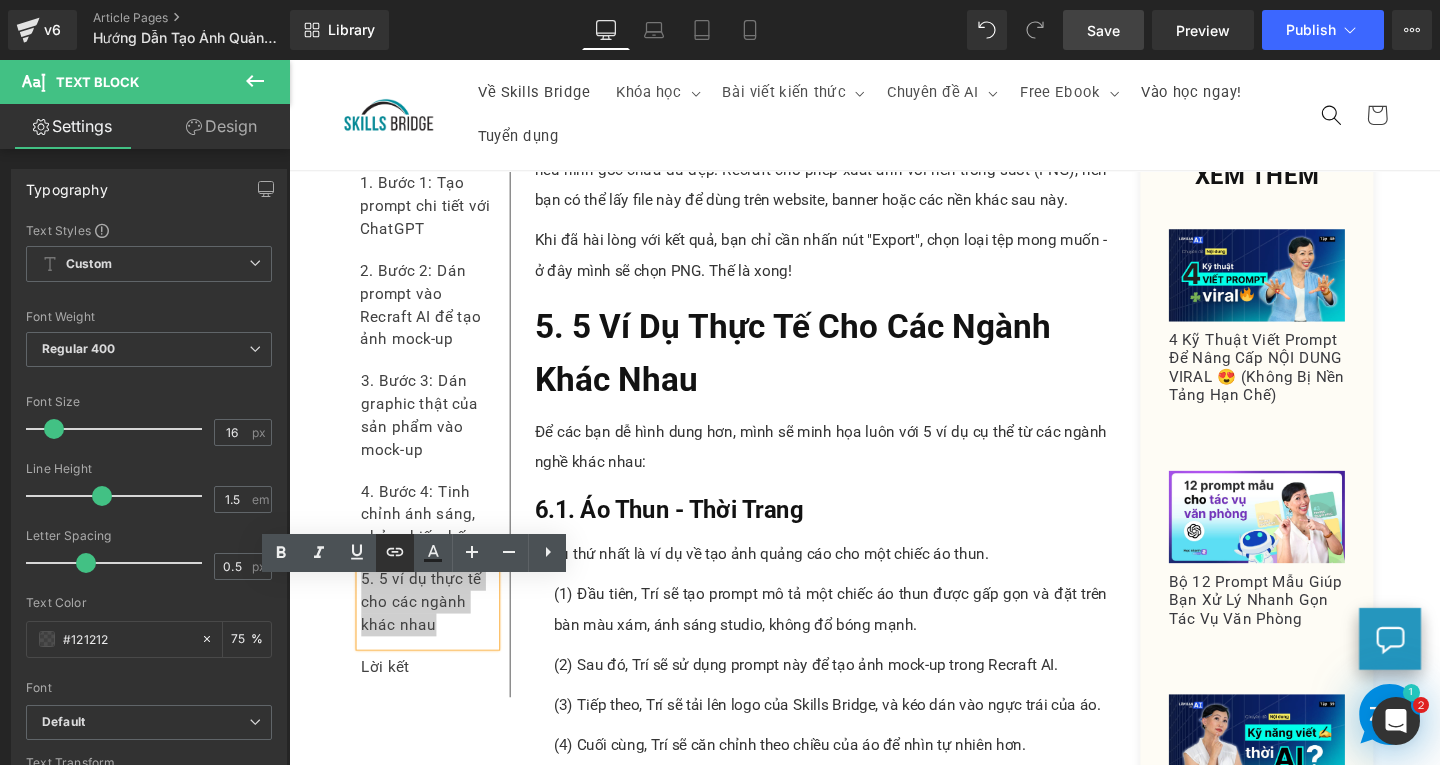 click 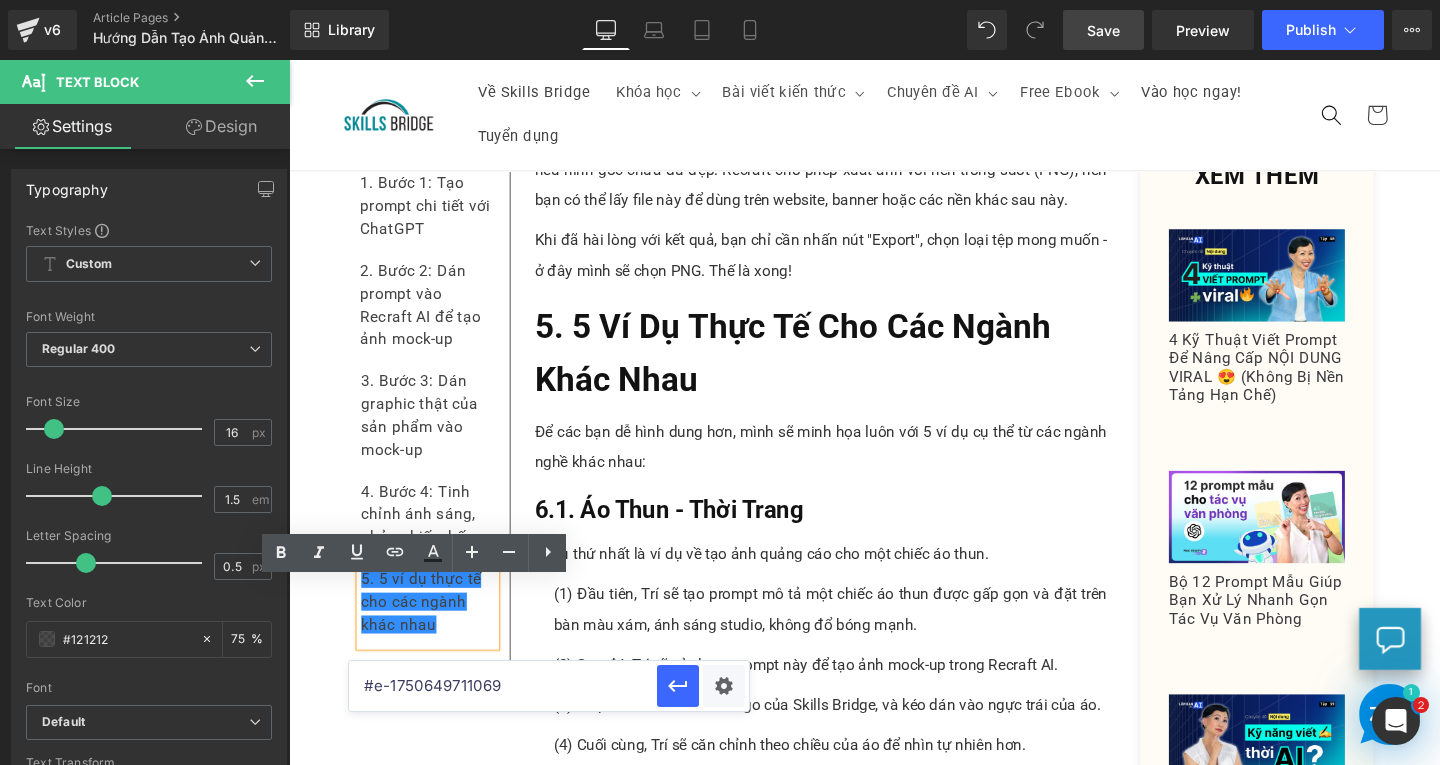 click on "#e-1750649711069" at bounding box center (503, 686) 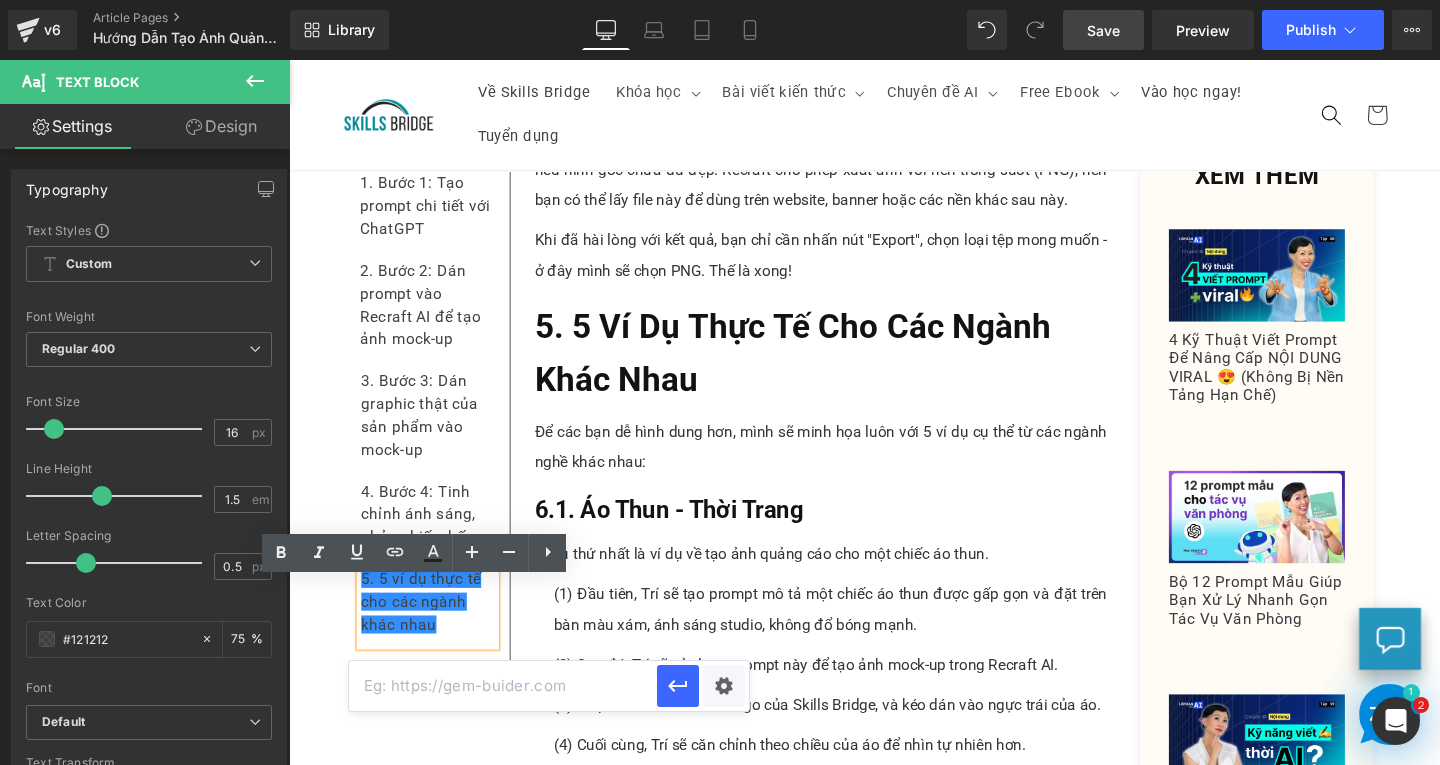 paste on "#e-1754296650135" 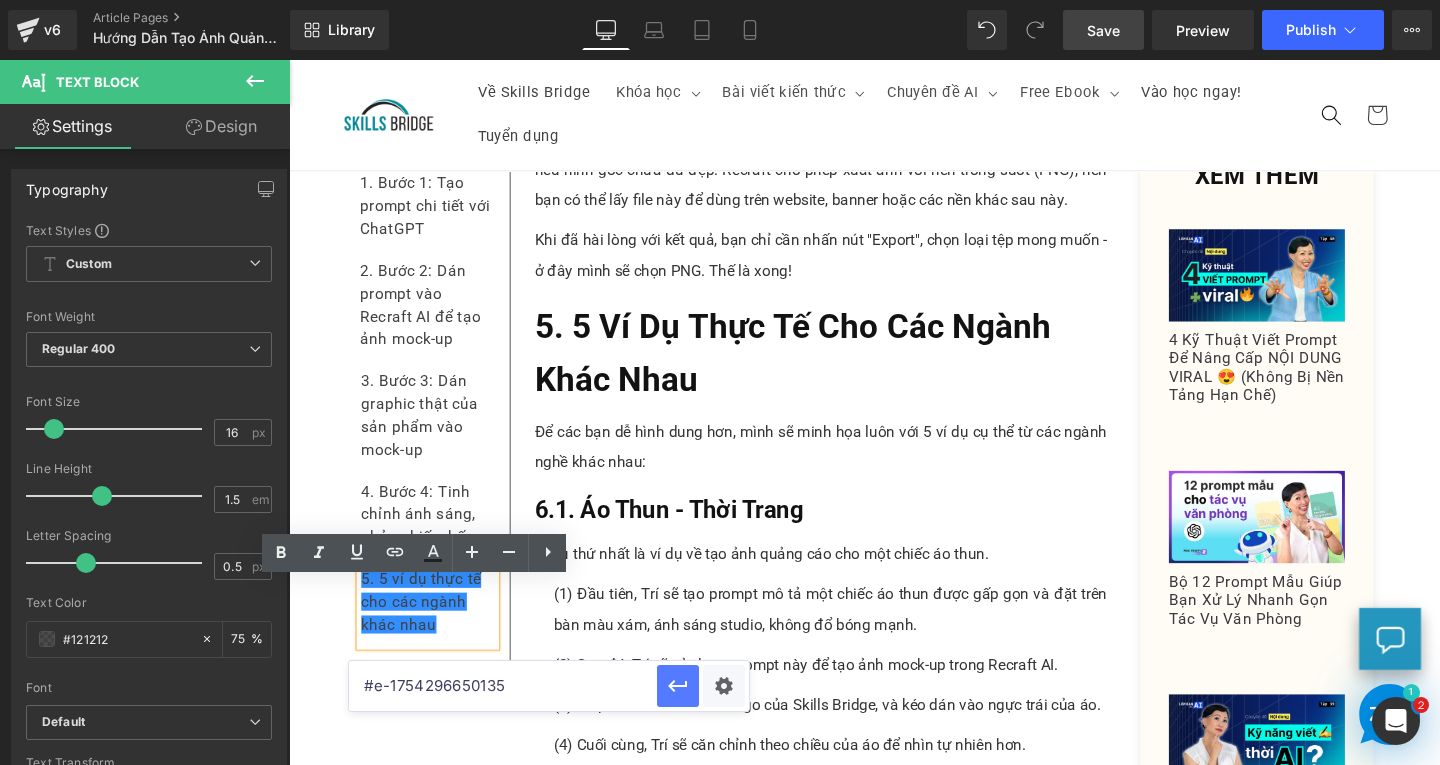 type on "#e-1754296650135" 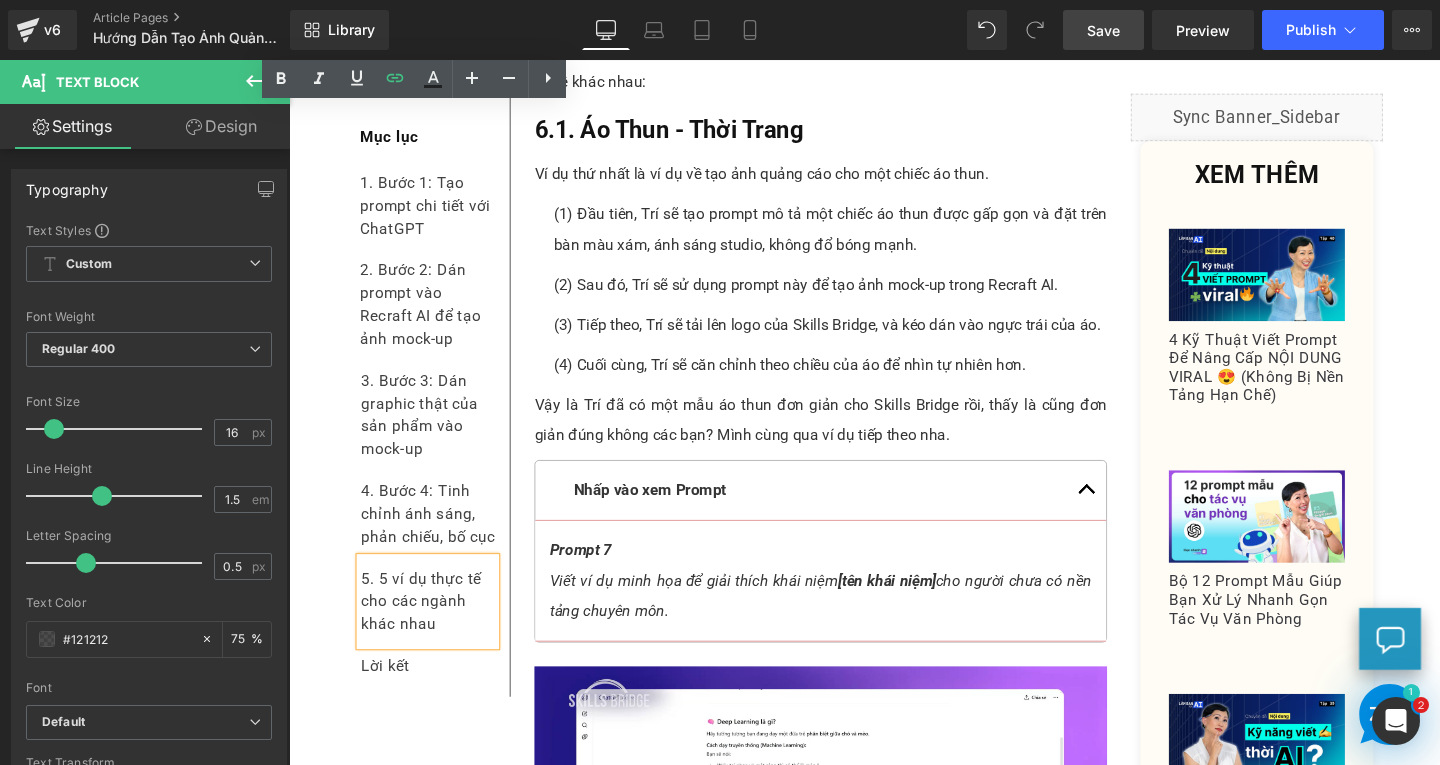scroll, scrollTop: 5167, scrollLeft: 0, axis: vertical 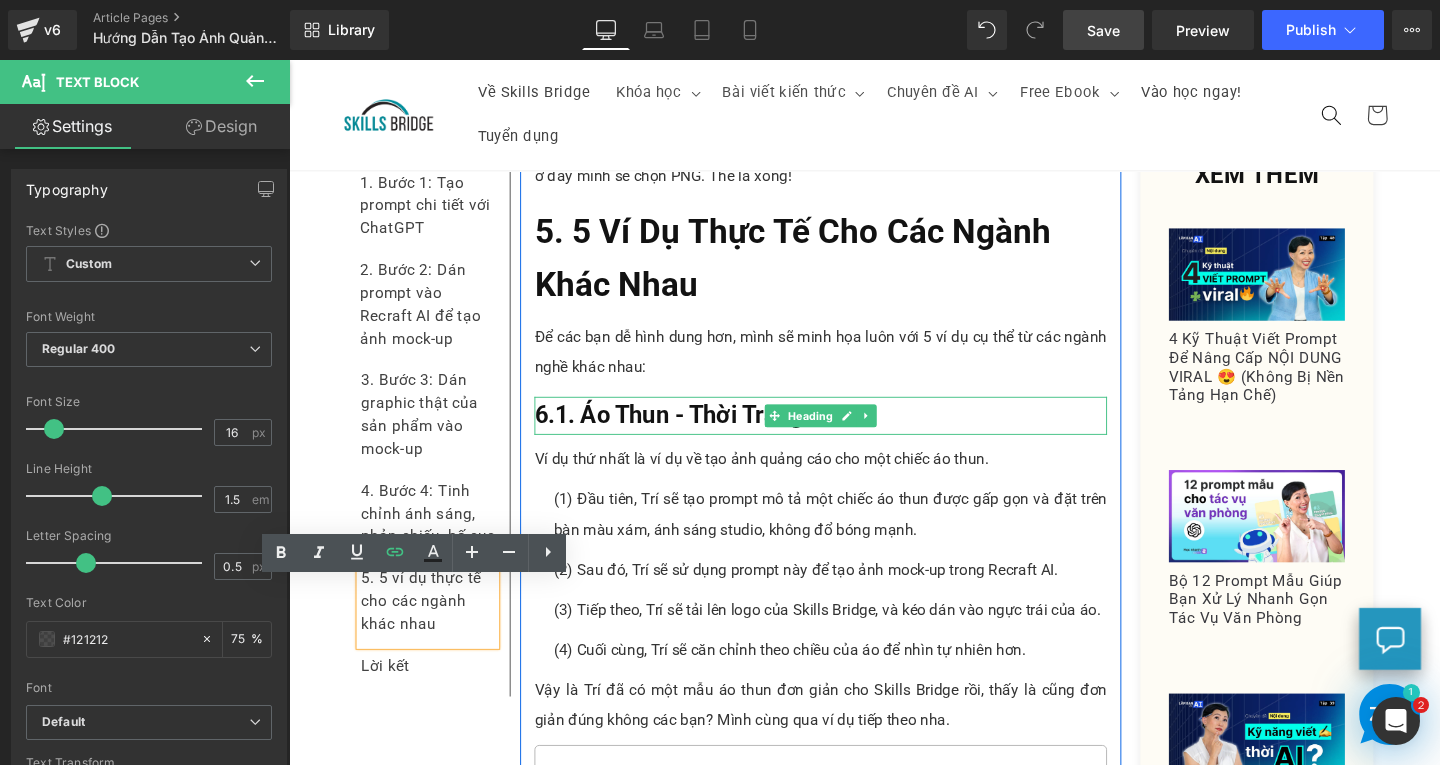click on "6.1. Áo Thun - Thời Trang" at bounding box center [688, 433] 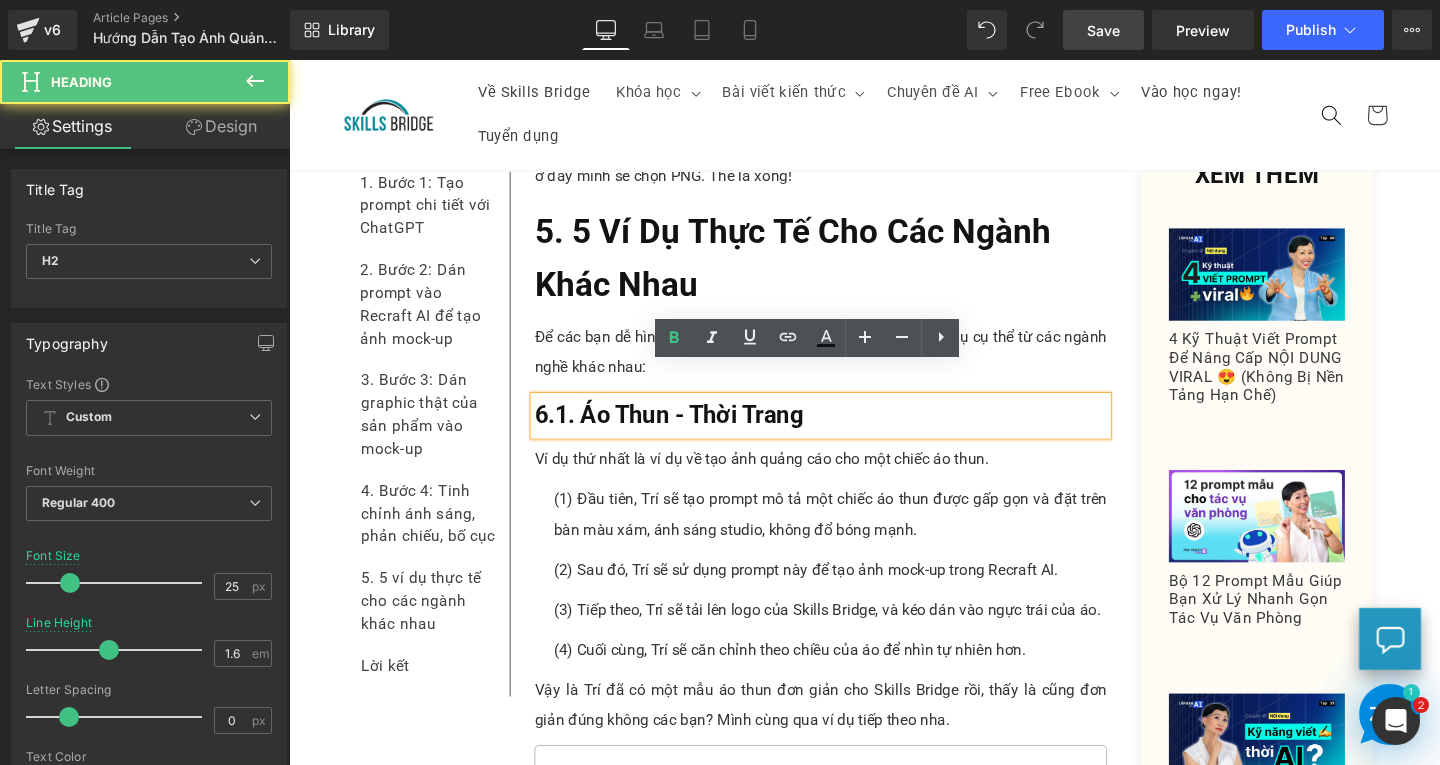 click on "6.1. Áo Thun - Thời Trang" at bounding box center [688, 433] 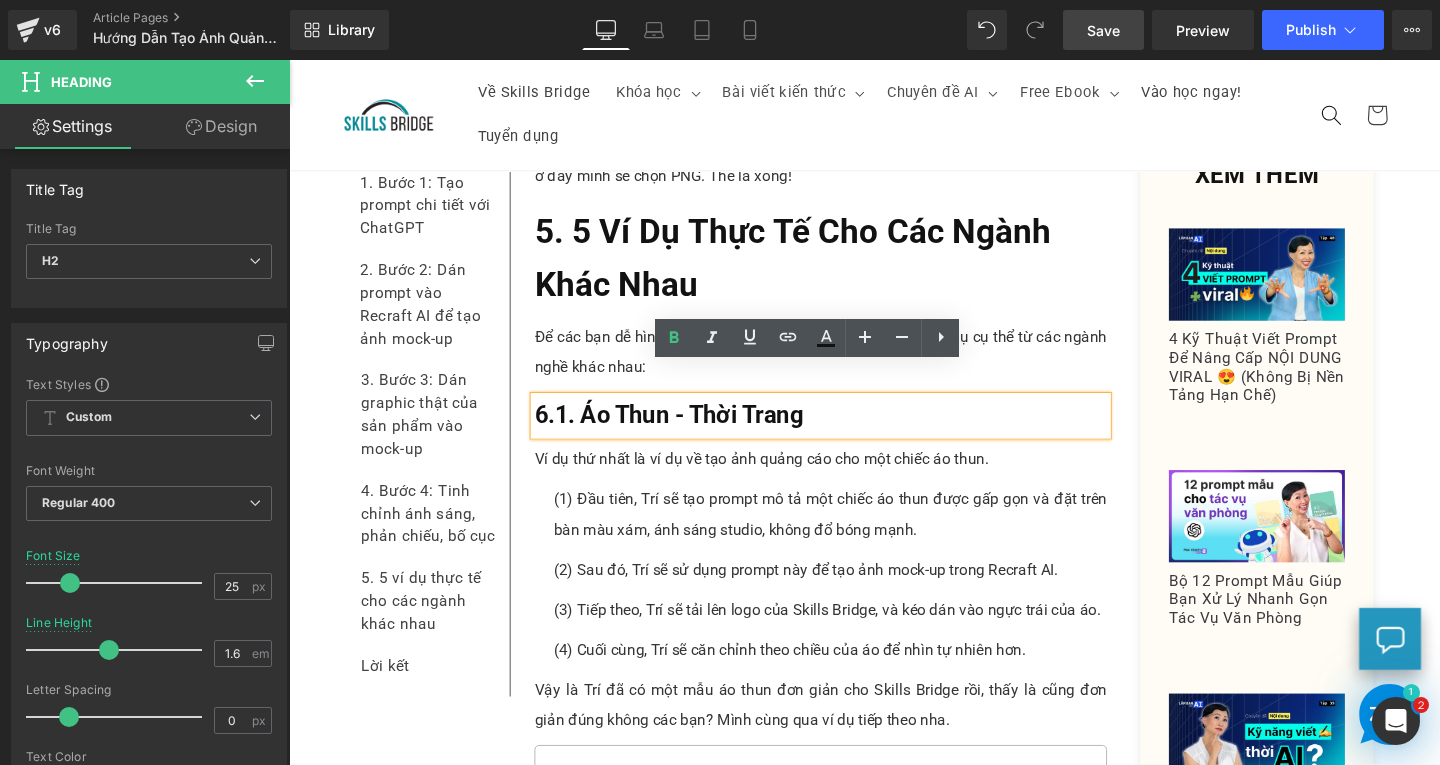 type 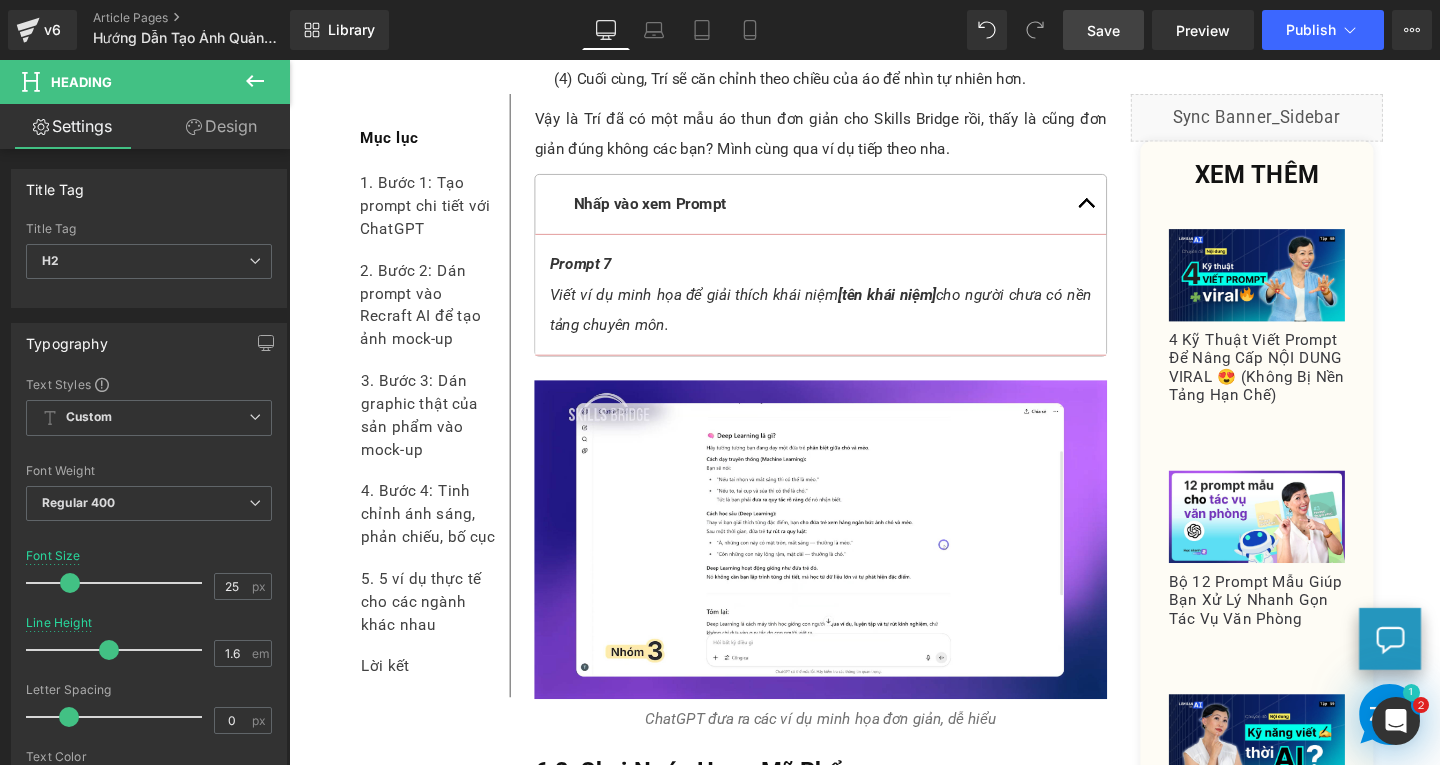scroll, scrollTop: 6167, scrollLeft: 0, axis: vertical 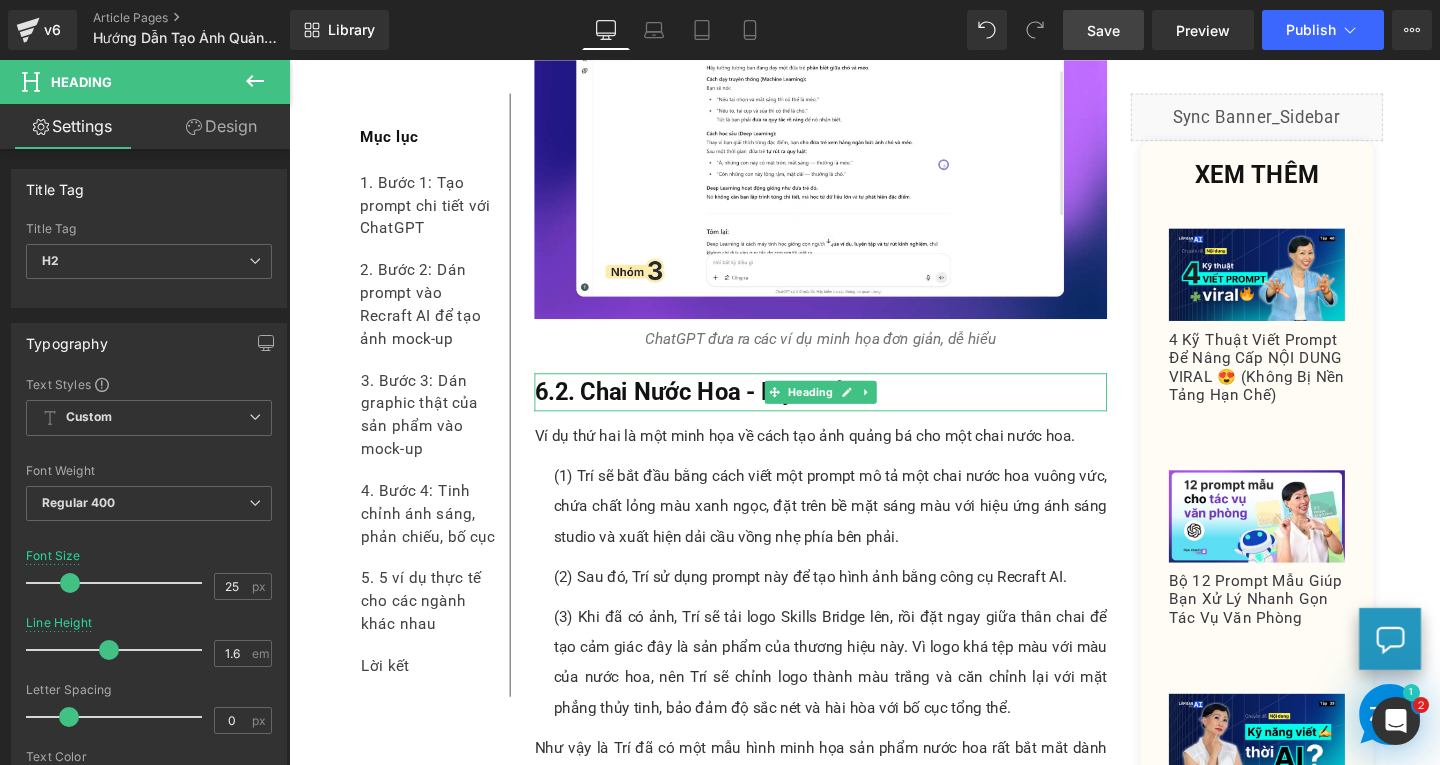 click on "6.2. Chai Nước Hoa - Mỹ Phẩm" at bounding box center [719, 408] 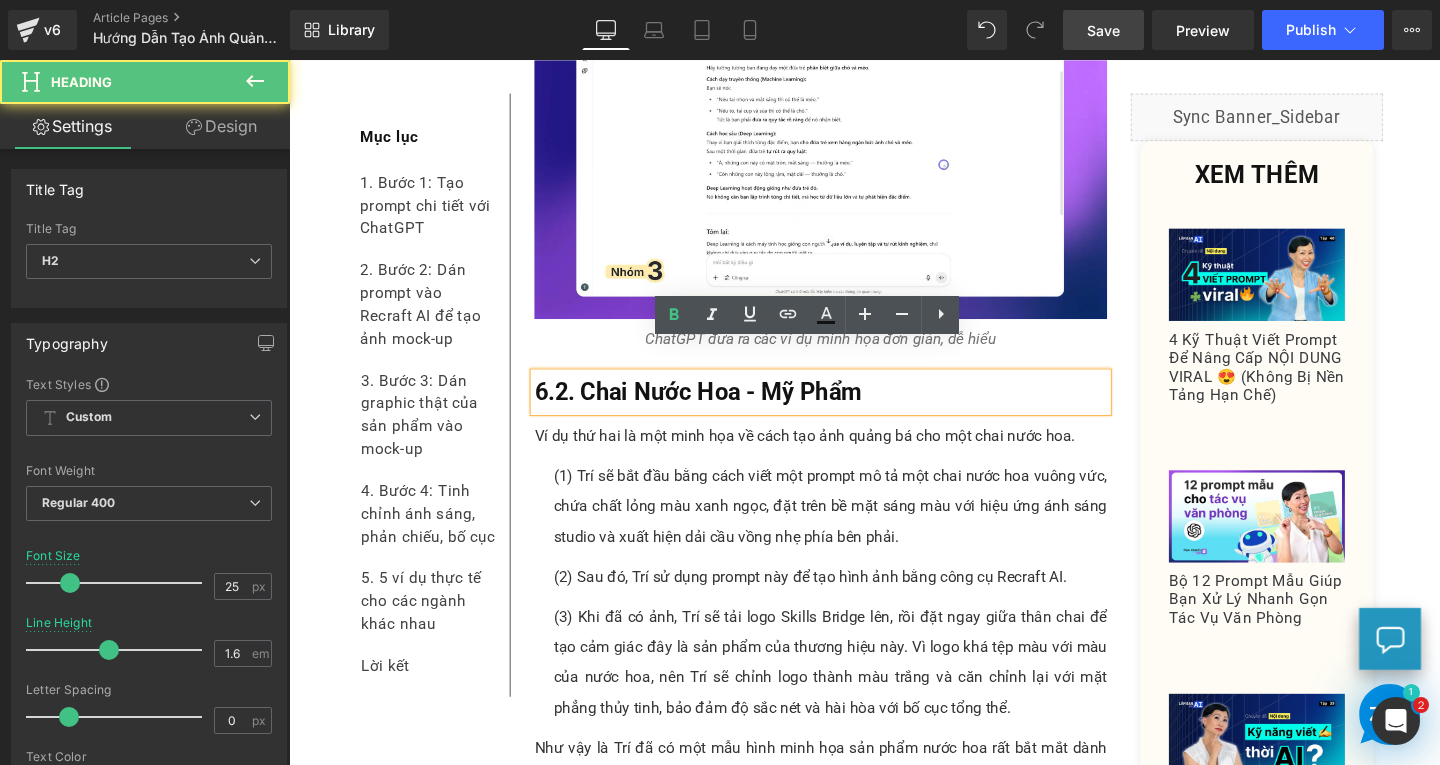 click on "6.2. Chai Nước Hoa - Mỹ Phẩm" at bounding box center [719, 408] 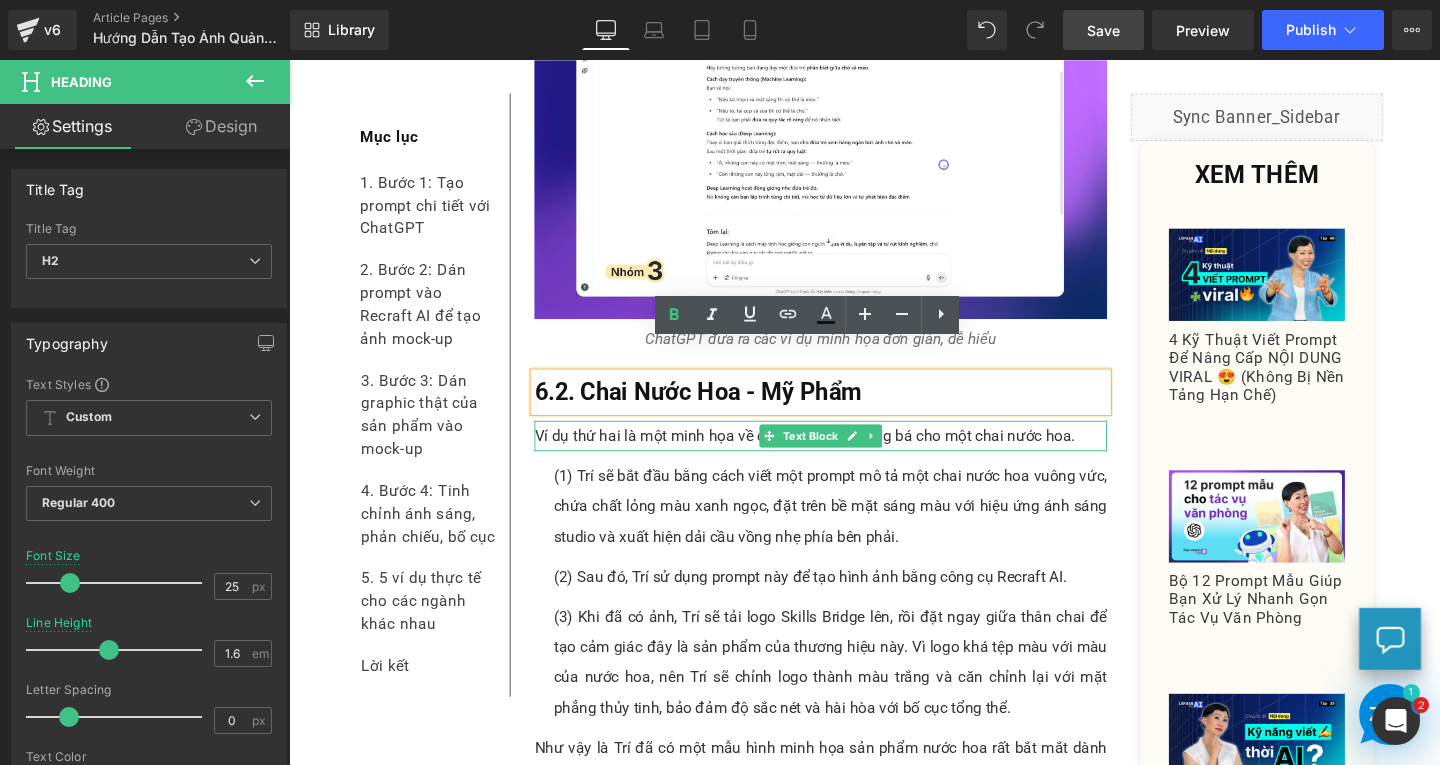 type 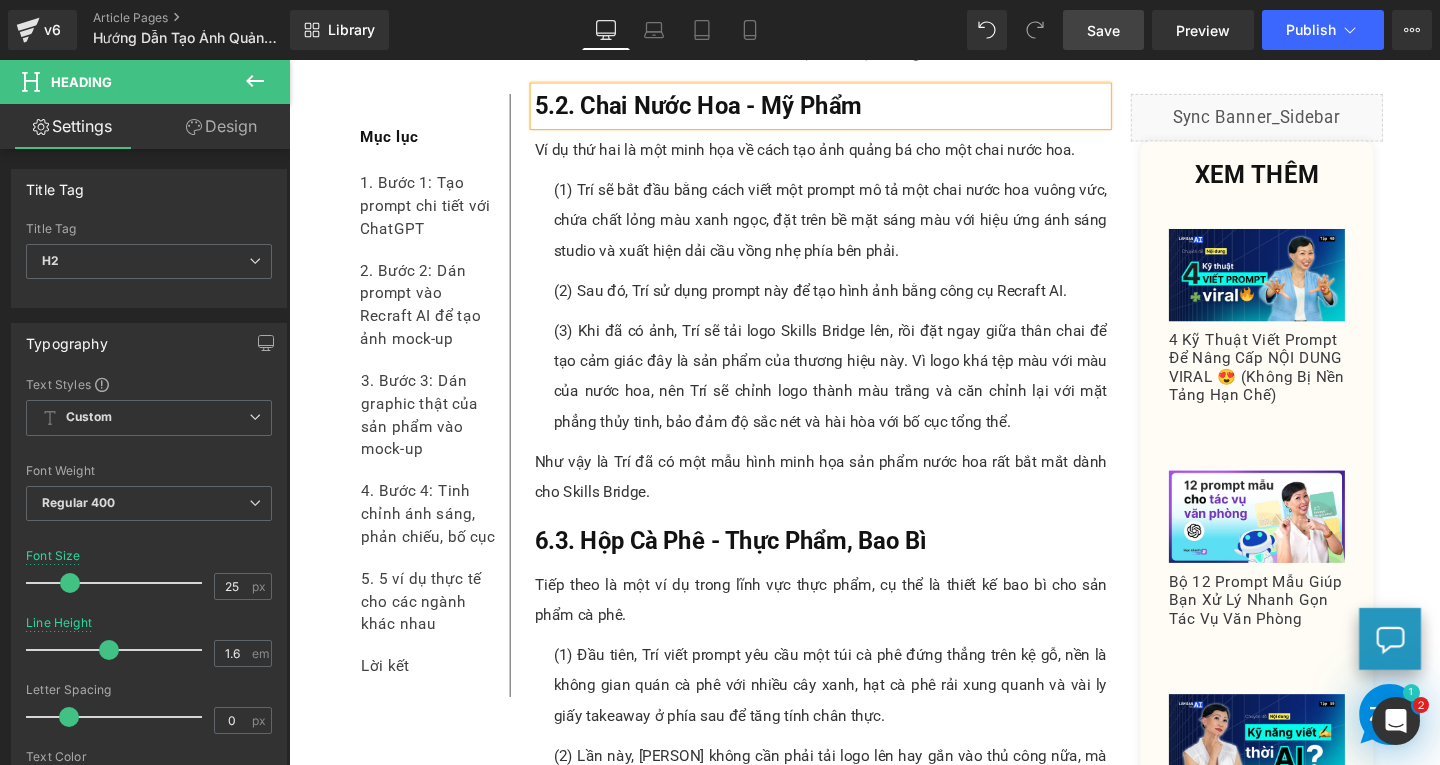 scroll, scrollTop: 6667, scrollLeft: 0, axis: vertical 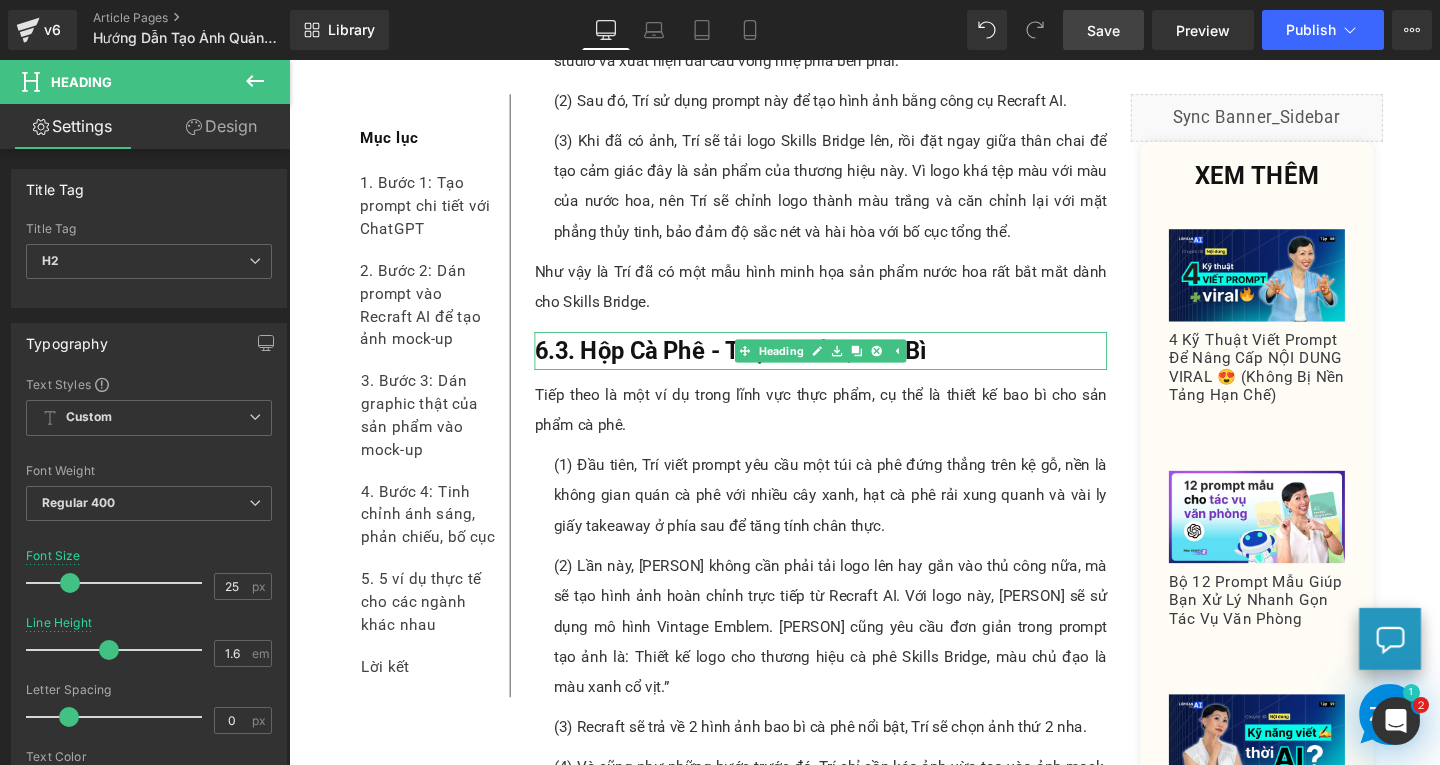 click on "6.3. Hộp Cà Phê - Thực Phẩm, Bao Bì" at bounding box center (753, 365) 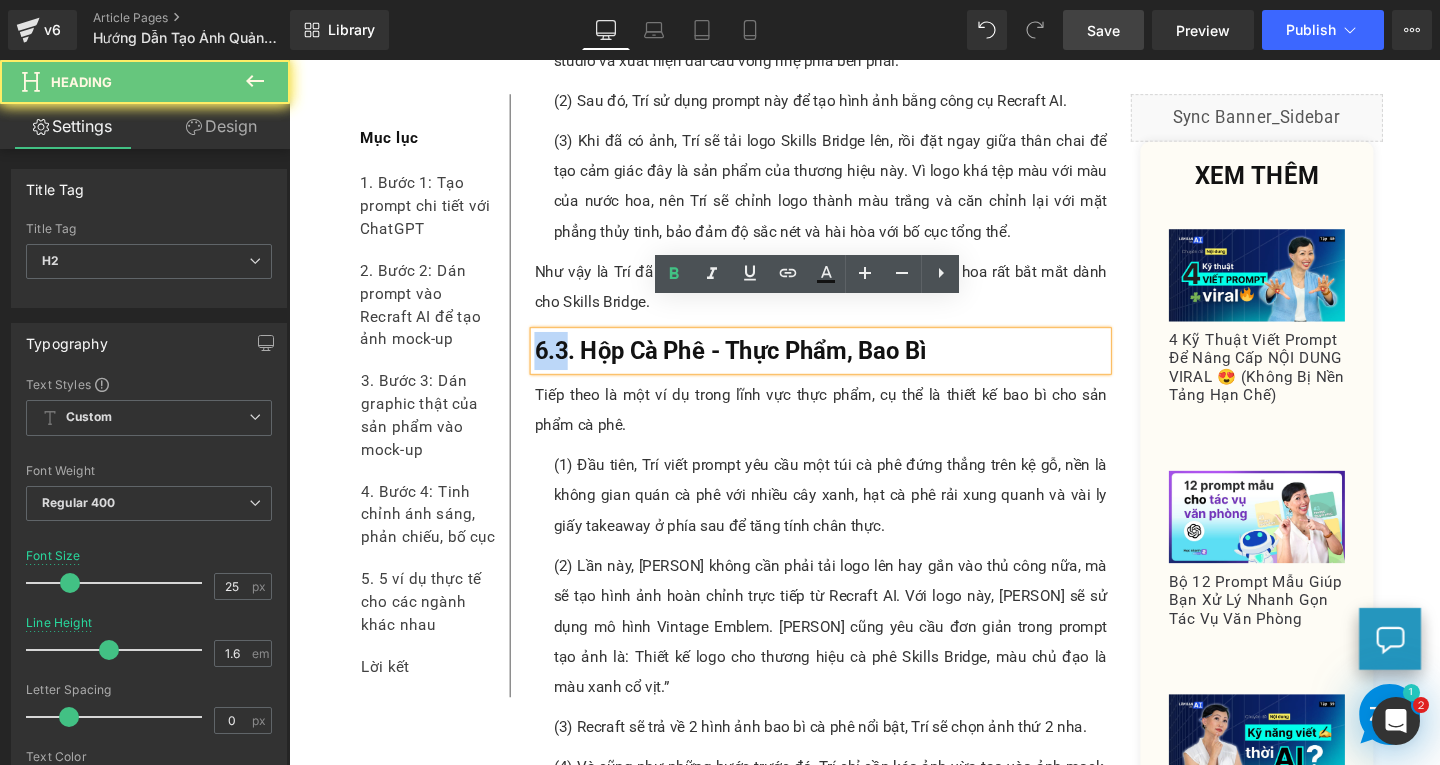 click on "6.3. Hộp Cà Phê - Thực Phẩm, Bao Bì" at bounding box center [753, 365] 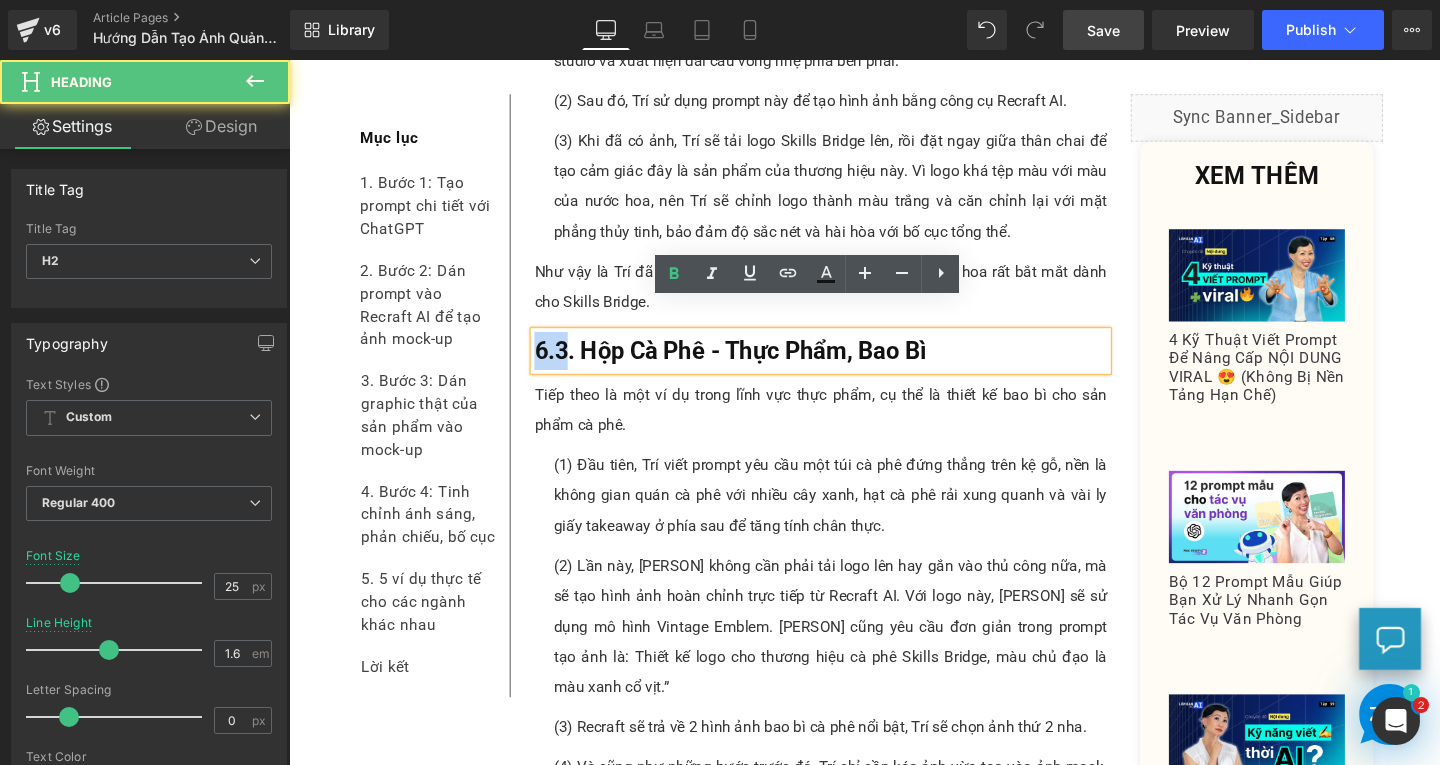 click on "6.3. Hộp Cà Phê - Thực Phẩm, Bao Bì" at bounding box center (753, 365) 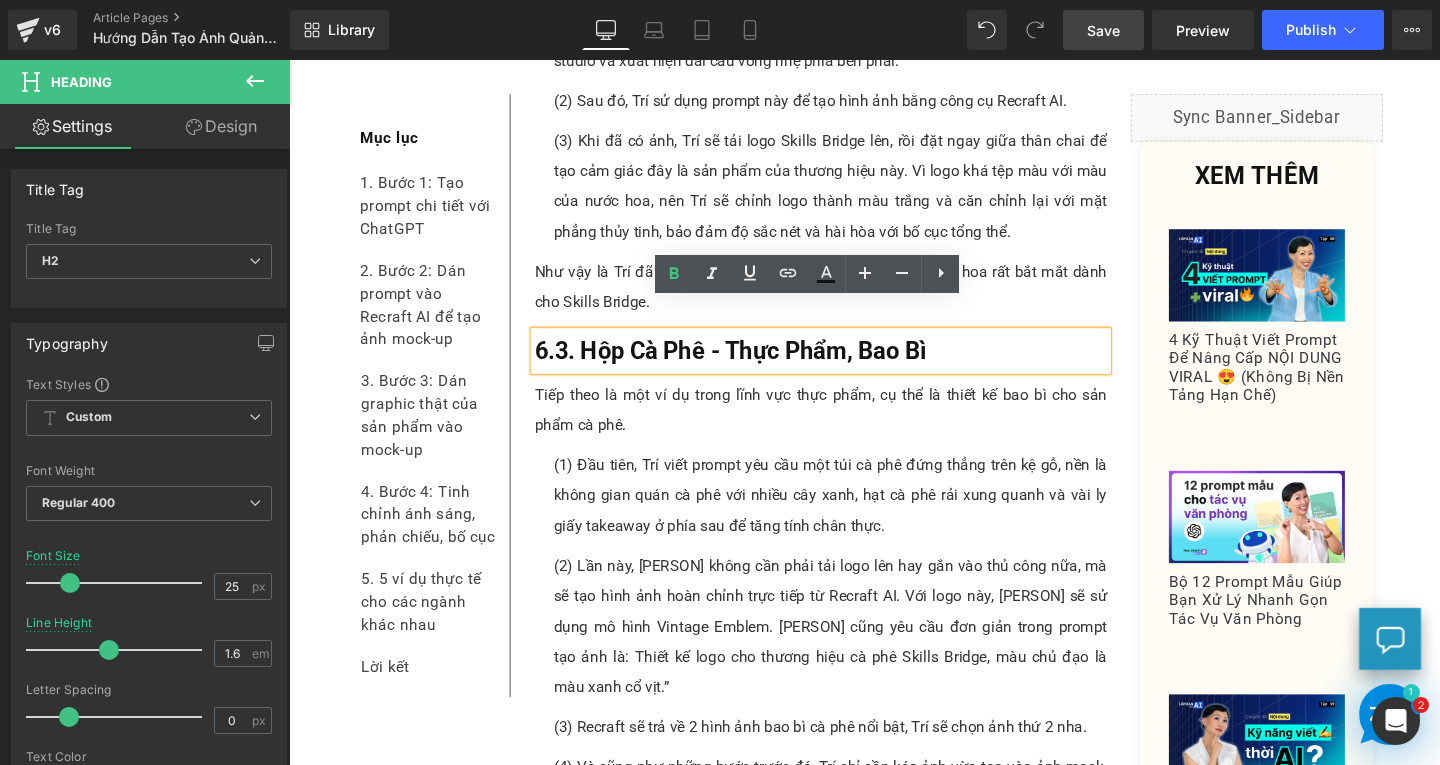 type 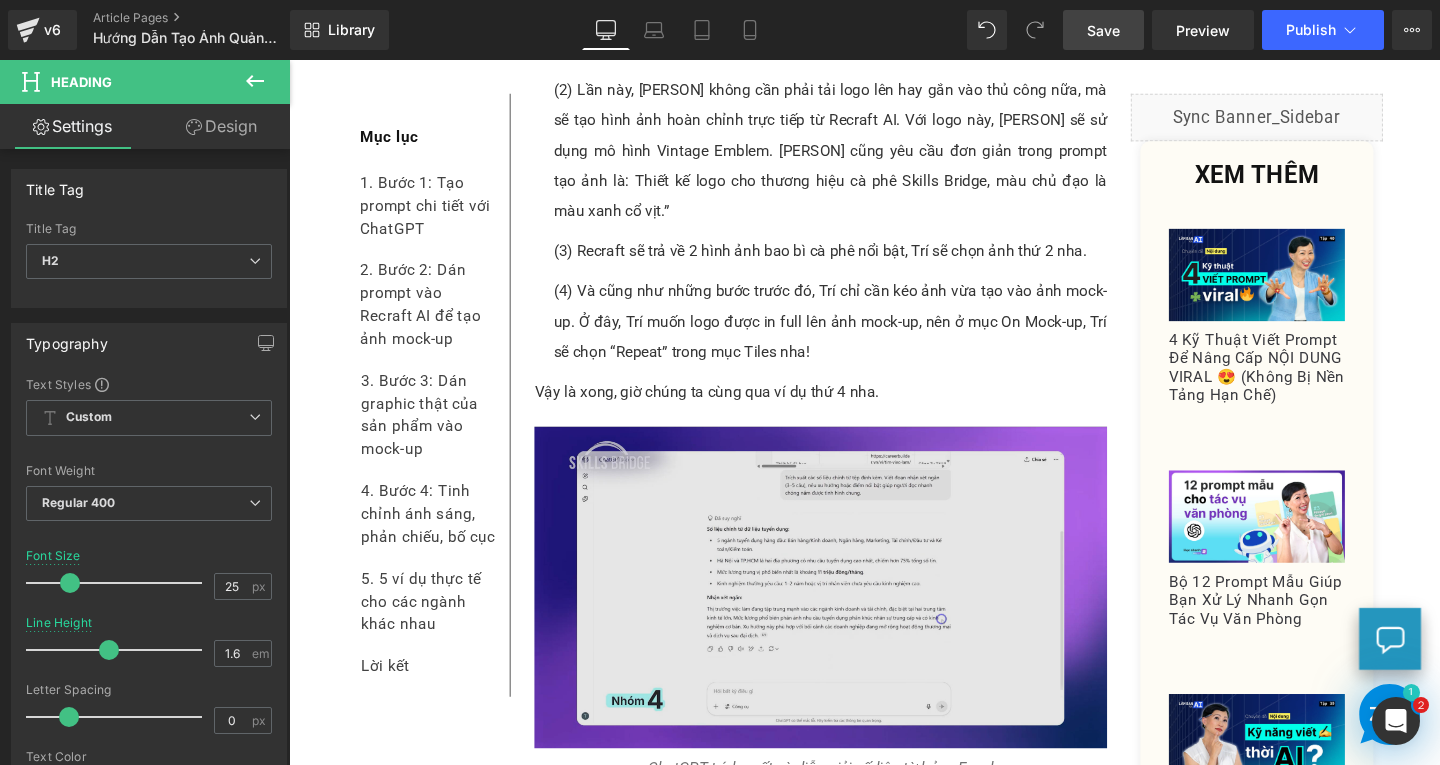 scroll, scrollTop: 7467, scrollLeft: 0, axis: vertical 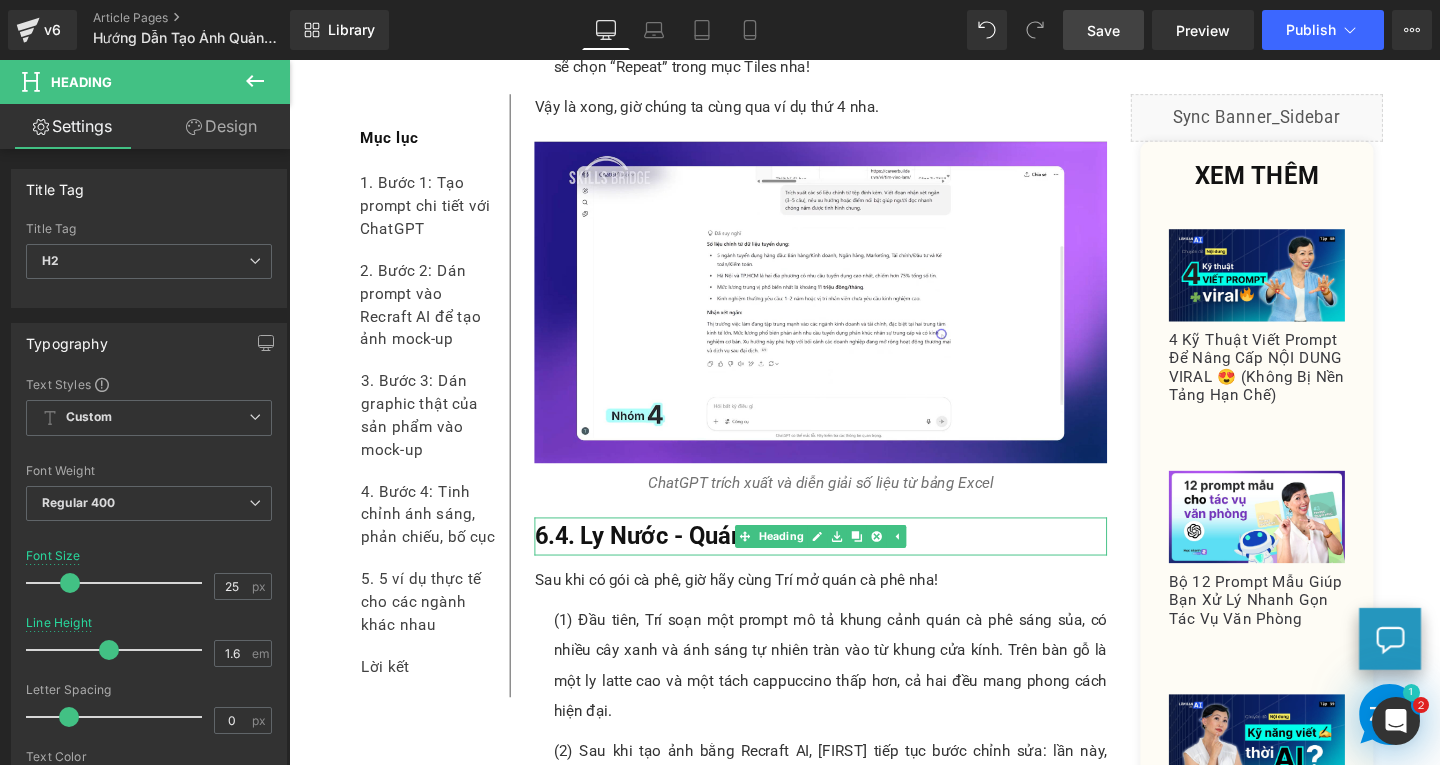 click on "6.4. Ly Nước - Quán Café, F&B" at bounding box center (715, 560) 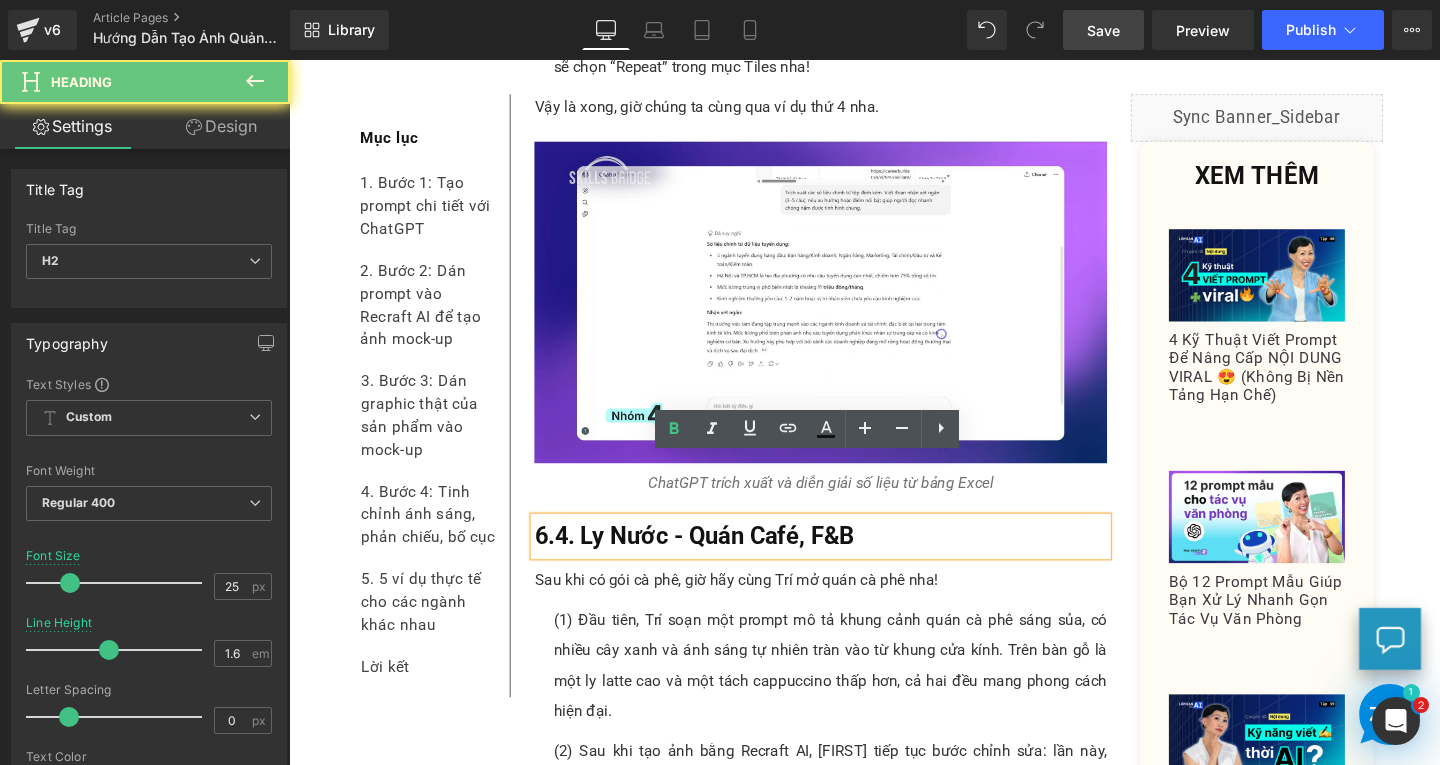 click on "6.4. Ly Nước - Quán Café, F&B" at bounding box center (715, 560) 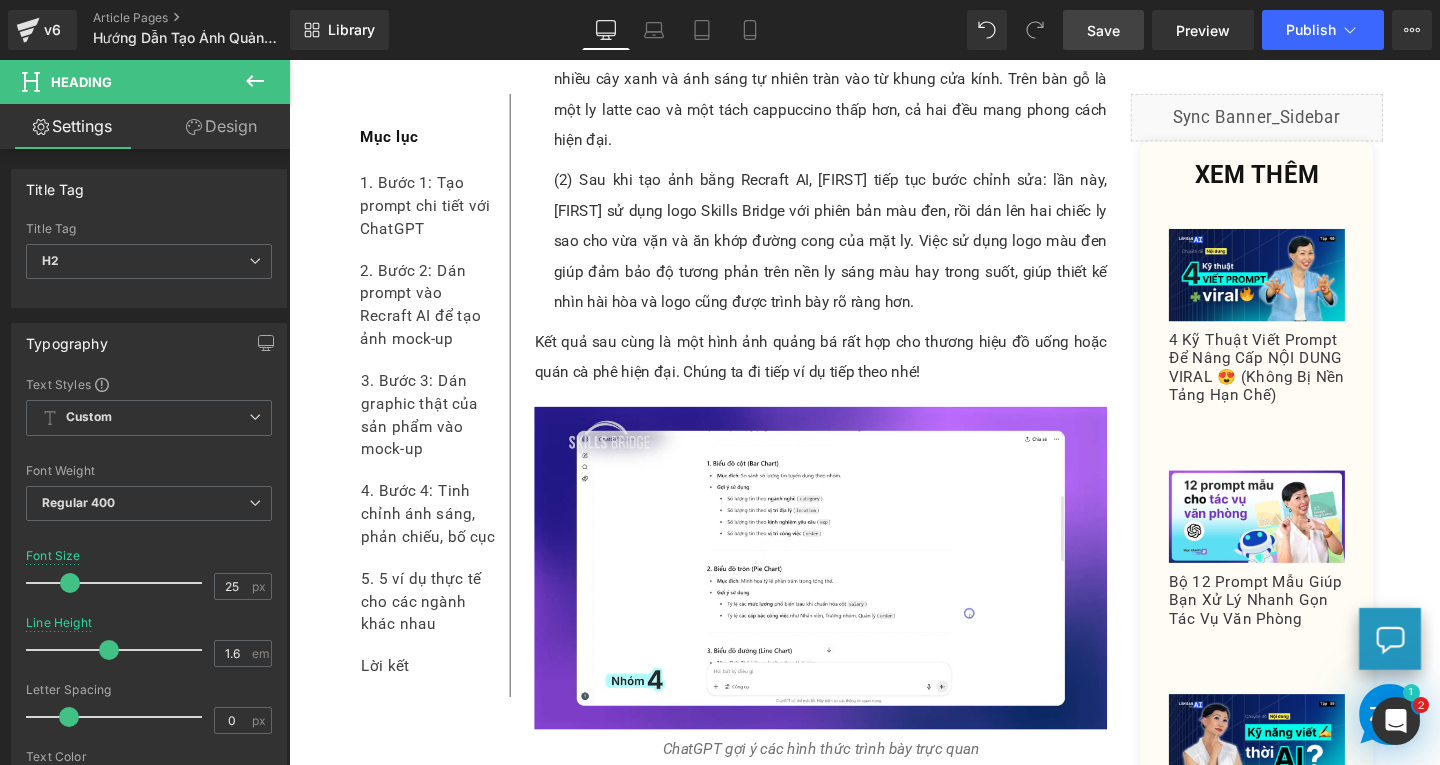 scroll, scrollTop: 8367, scrollLeft: 0, axis: vertical 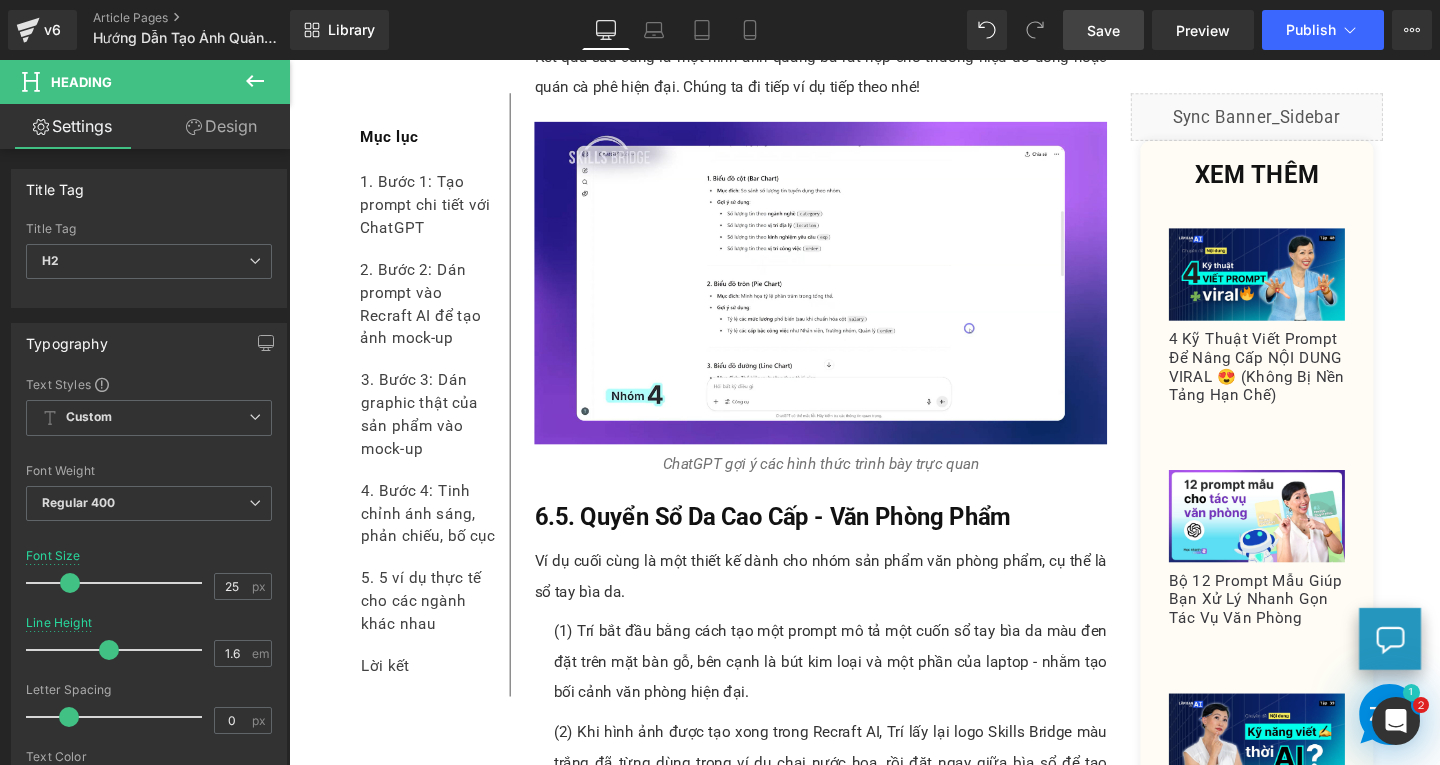click on "6.5. Quyển Sổ Da Cao Cấp - Văn Phòng Phẩm" at bounding box center [797, 540] 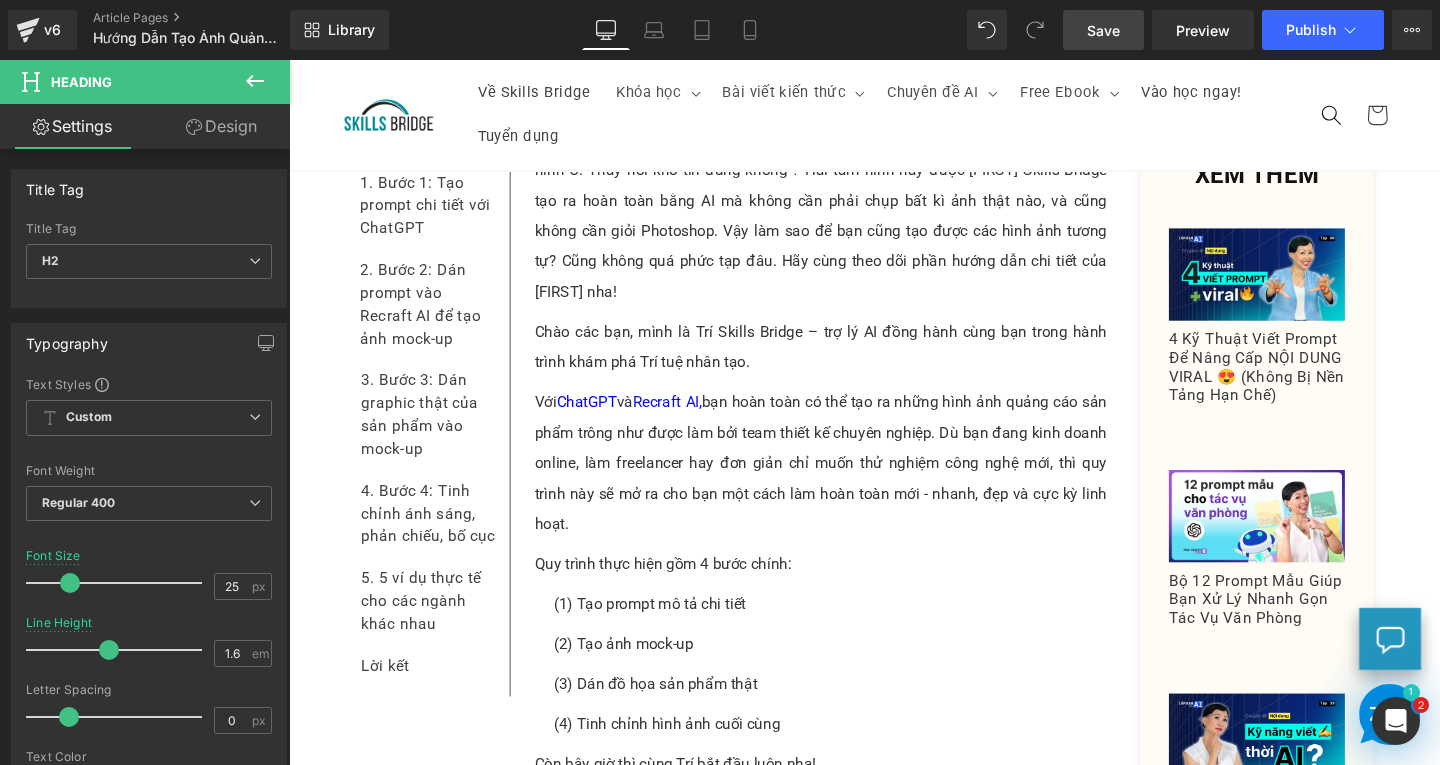 scroll, scrollTop: 0, scrollLeft: 0, axis: both 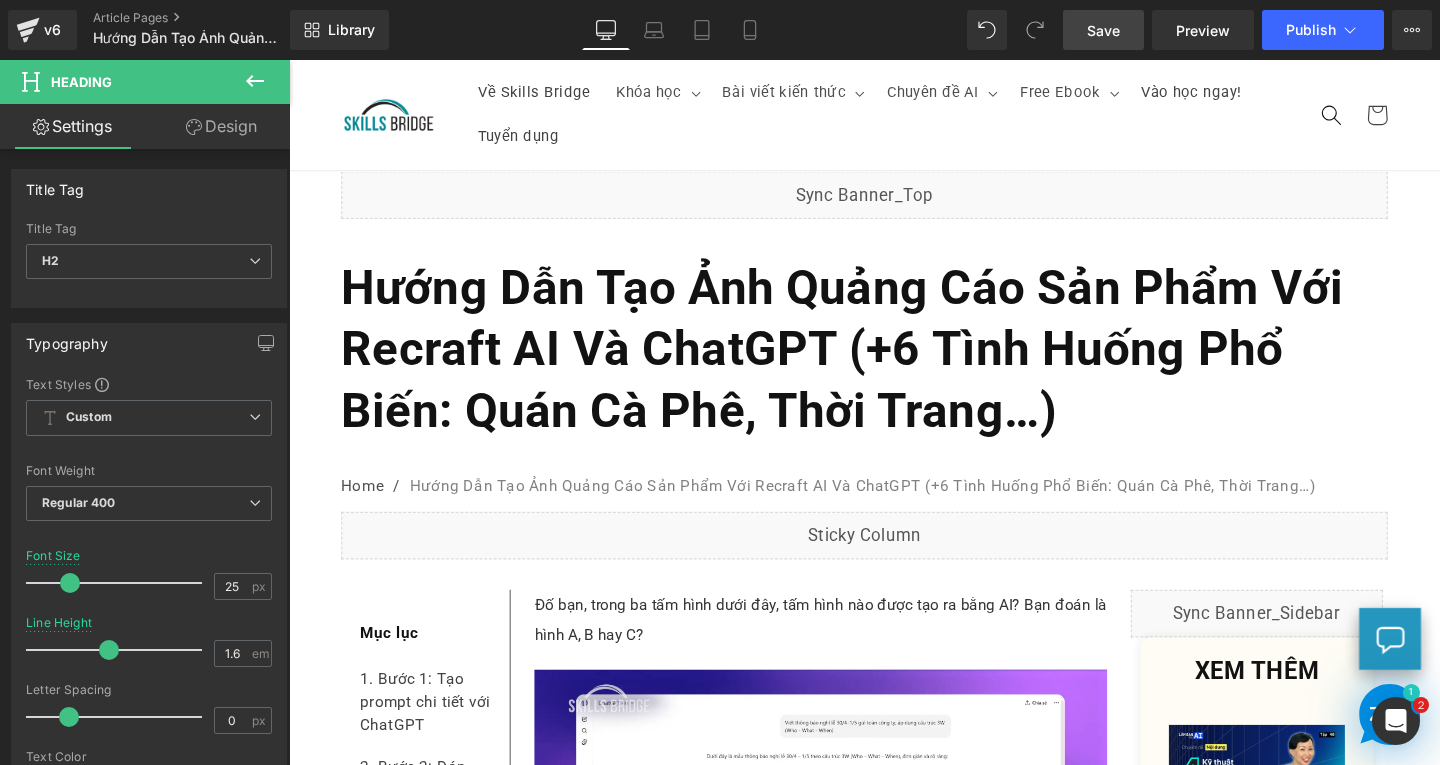 drag, startPoint x: 1490, startPoint y: 647, endPoint x: 1698, endPoint y: 104, distance: 581.47485 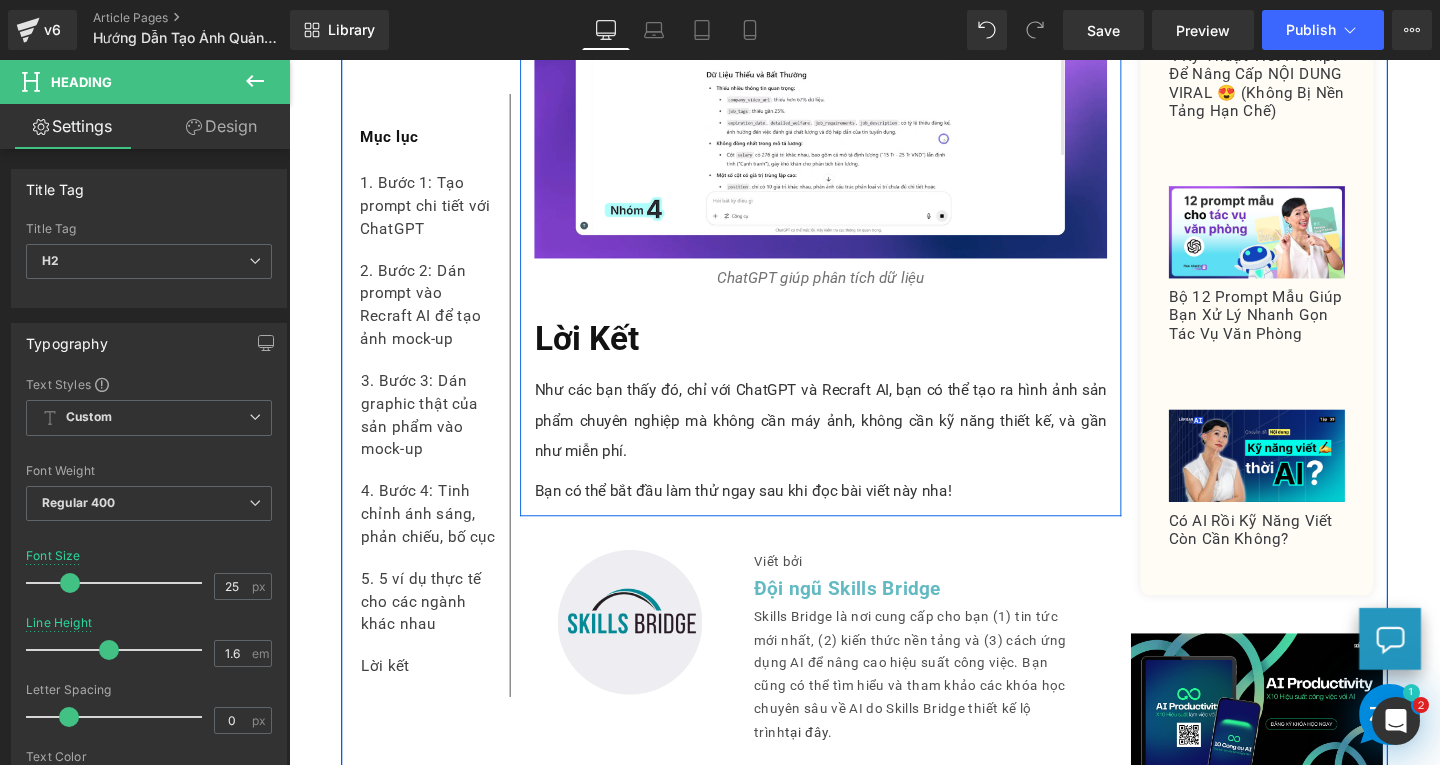 scroll, scrollTop: 9500, scrollLeft: 0, axis: vertical 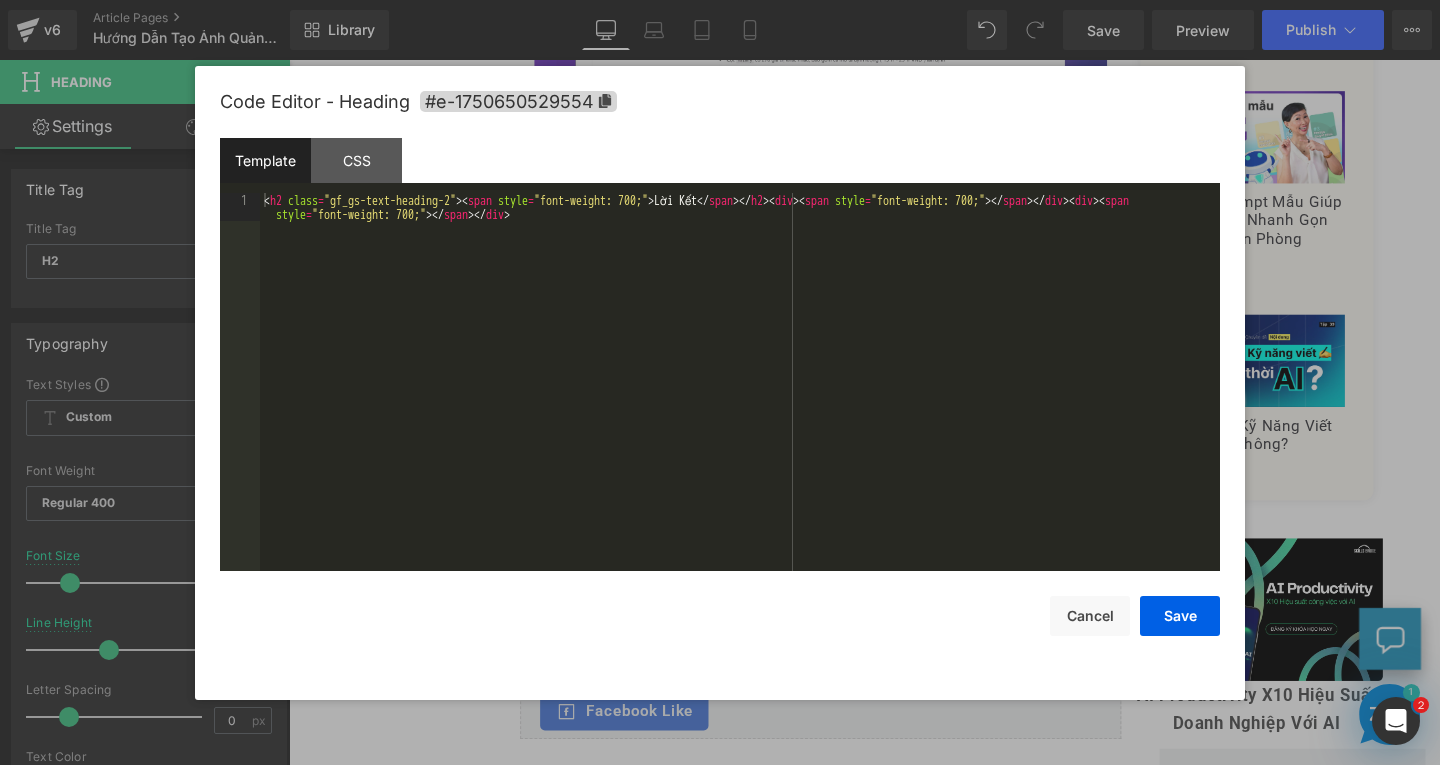 click on "Text Block  You are previewing how the   will restyle your page. You can not edit Elements in Preset Preview Mode.  v6 Article Pages Hướng Dẫn Tạo Ảnh Quảng Cáo Sản Phẩm Với Recraft AI Và ChatGPT (+6 Tình Huống Phổ Biến: Quán Cà Phê, Thời Trang…) Library Desktop Desktop Laptop Tablet Mobile Save Preview Publish Scheduled View Live Page View with current Template Save Template to Library Schedule Publish Publish Settings Shortcuts  Your page can’t be published   You've reached the maximum number of published pages on your plan  (185/999999).  You need to upgrade your plan or unpublish all your pages to get 1 publish slot.   Unpublish pages   Upgrade plan  Elements Global Style Base Row  rows, columns, layouts, div Heading  headings, titles, h1,h2,h3,h4,h5,h6 Text Block  texts, paragraphs, contents, blocks Image  images, photos, alts, uploads Icon  icons, symbols Button  button, call to action, cta Separator  separators, dividers, horizontal lines Liquid  Banner Parallax  app" at bounding box center (720, 0) 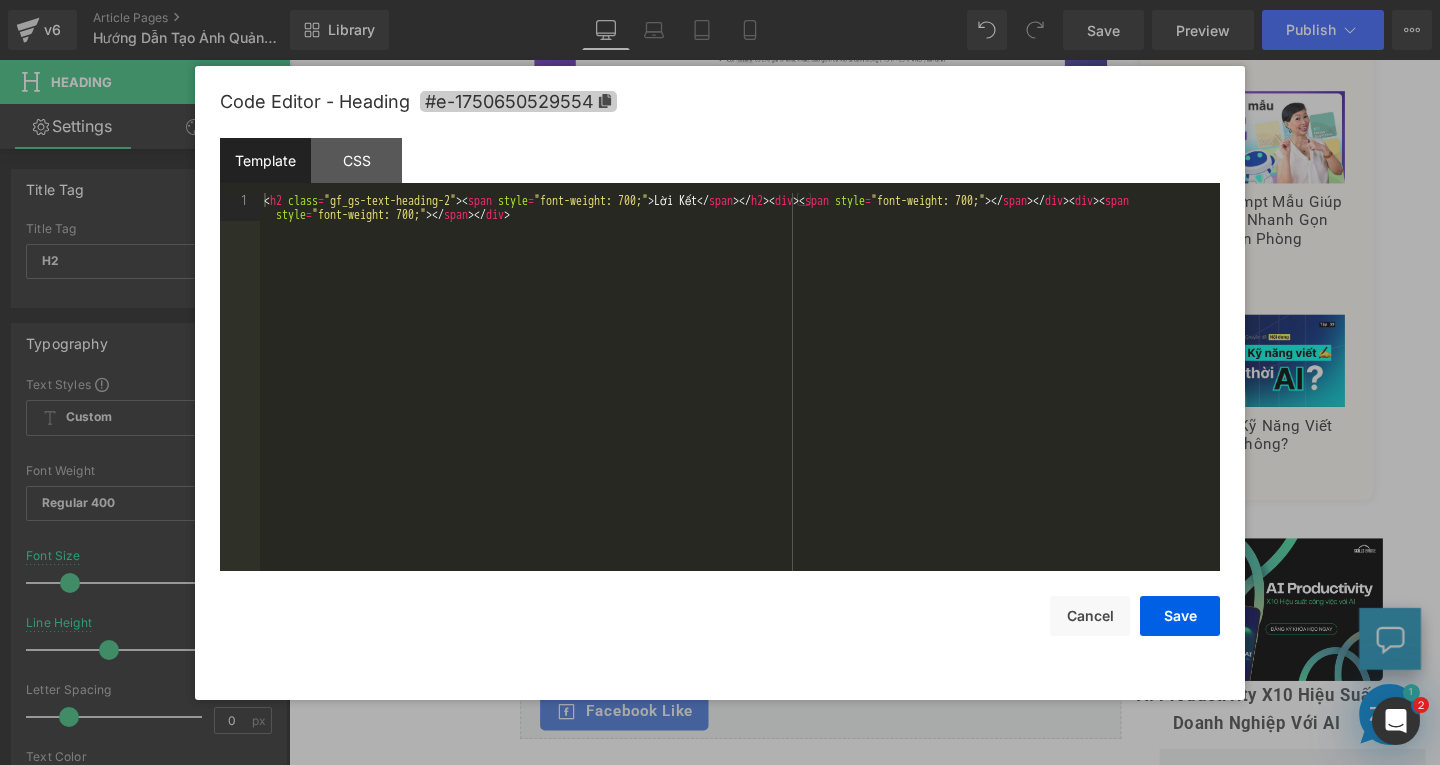 click on "#e-1750650529554" at bounding box center [518, 101] 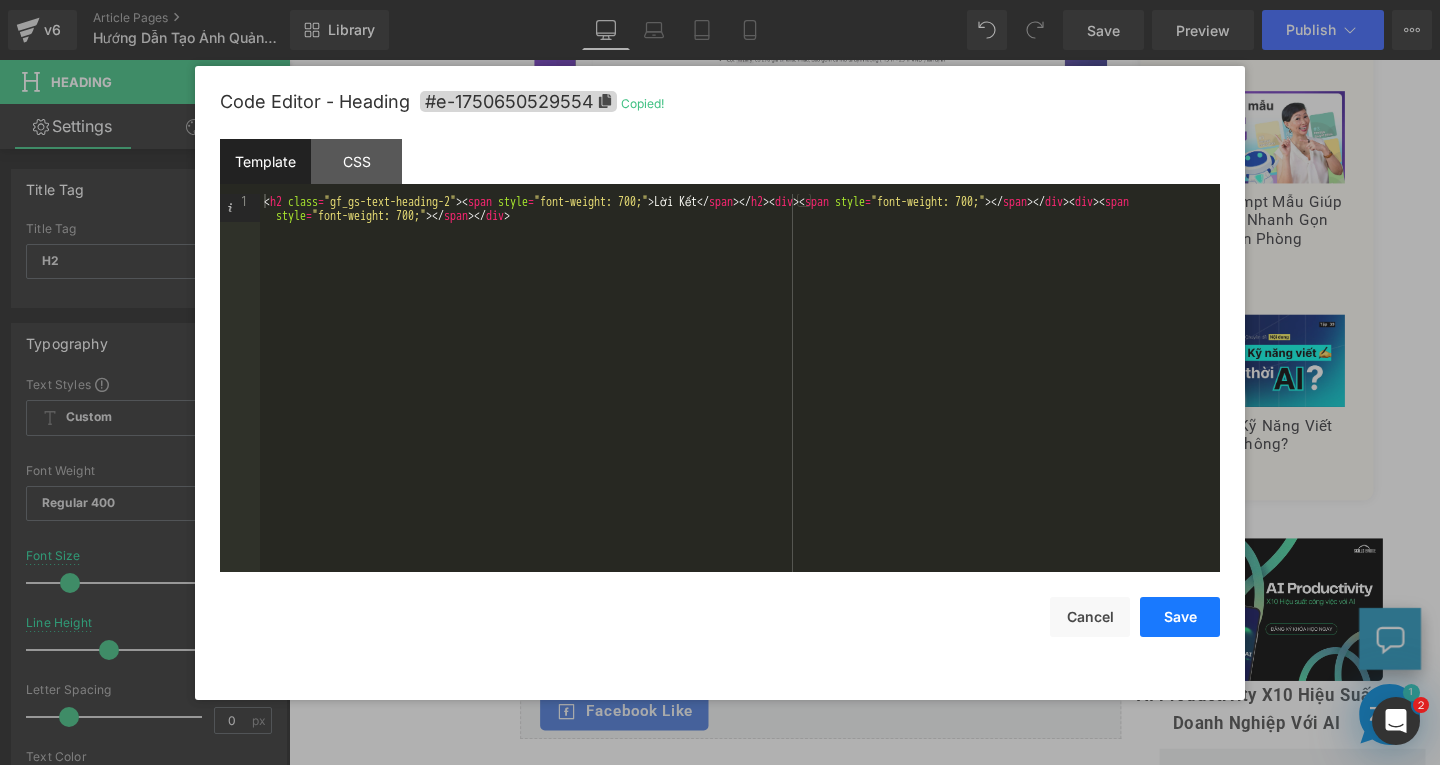 click on "Save" at bounding box center (1180, 617) 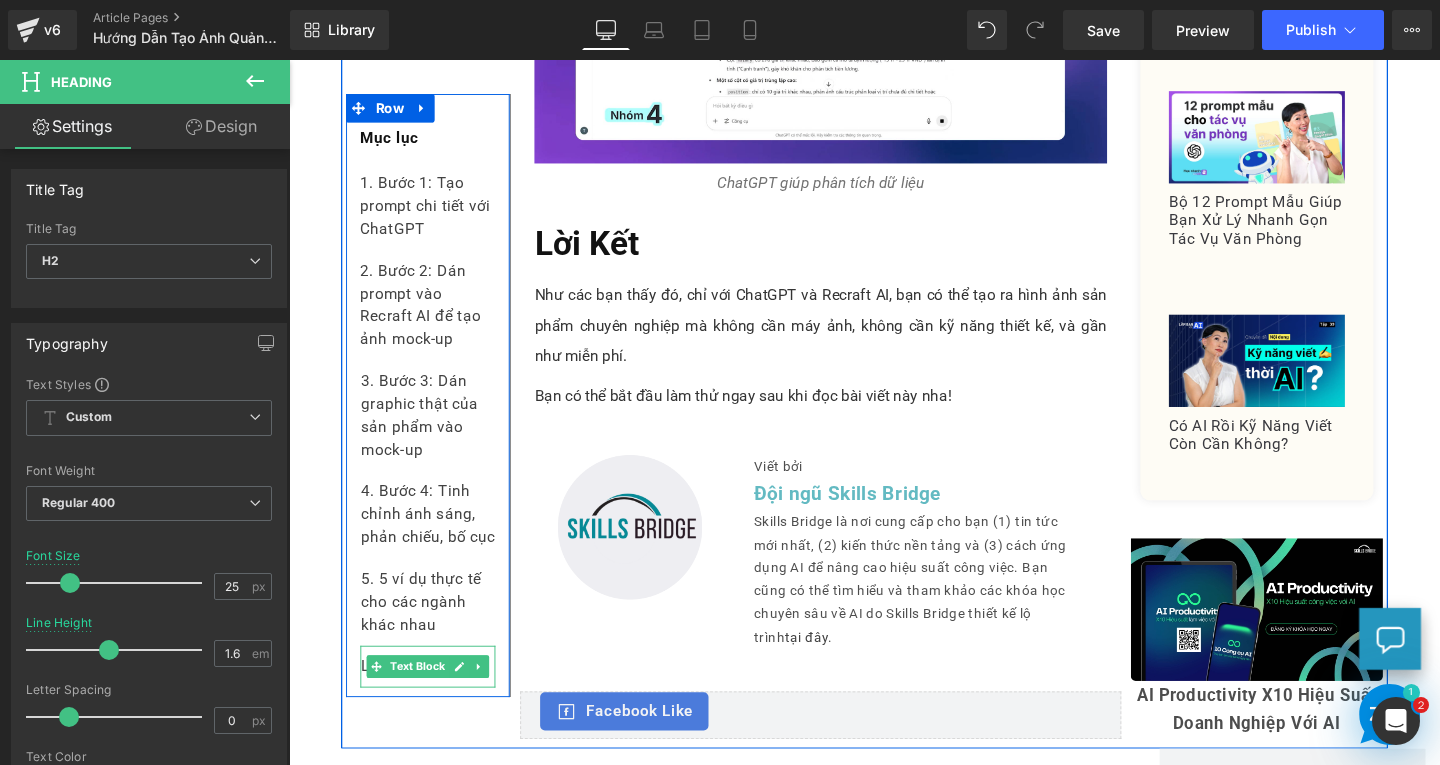 click at bounding box center [503, 697] 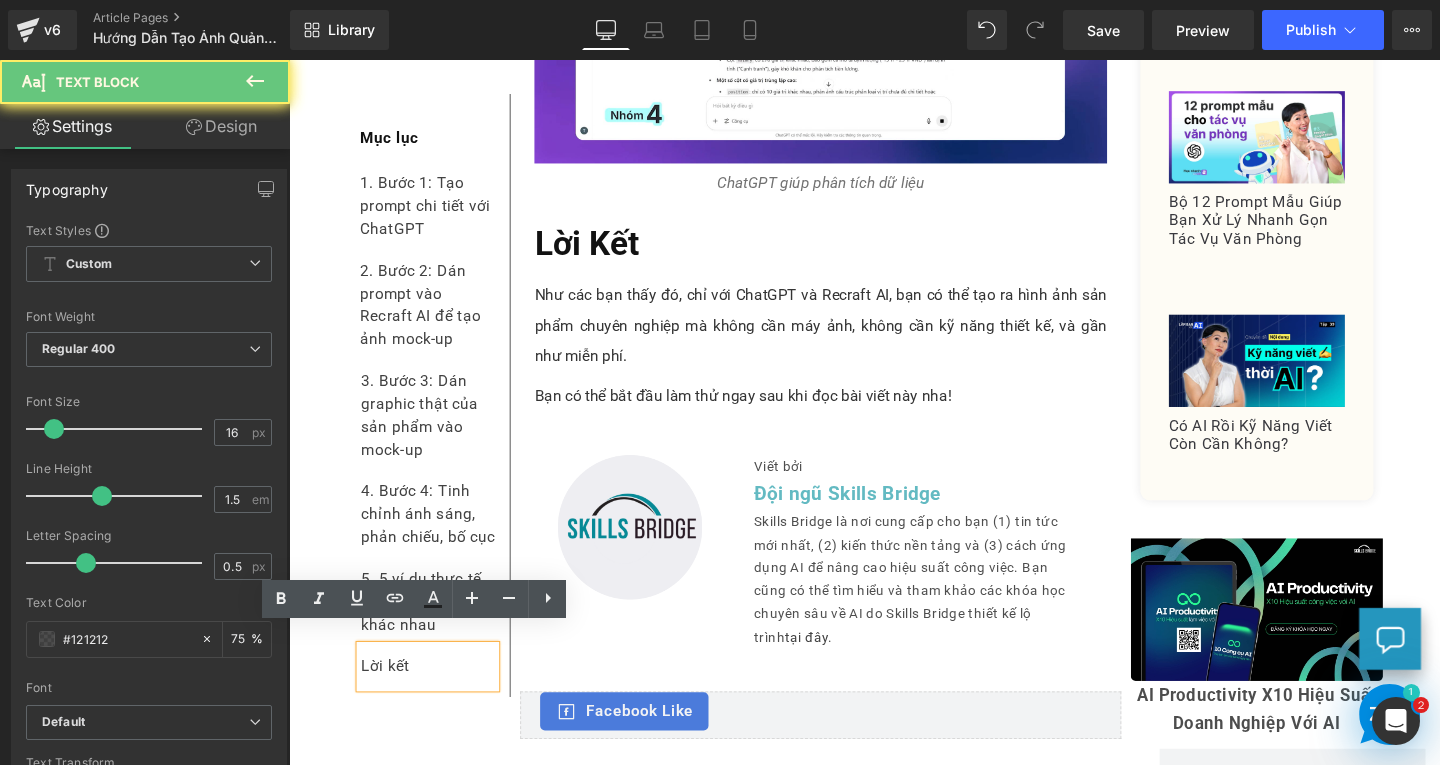 click on "Lời kết" at bounding box center [435, 697] 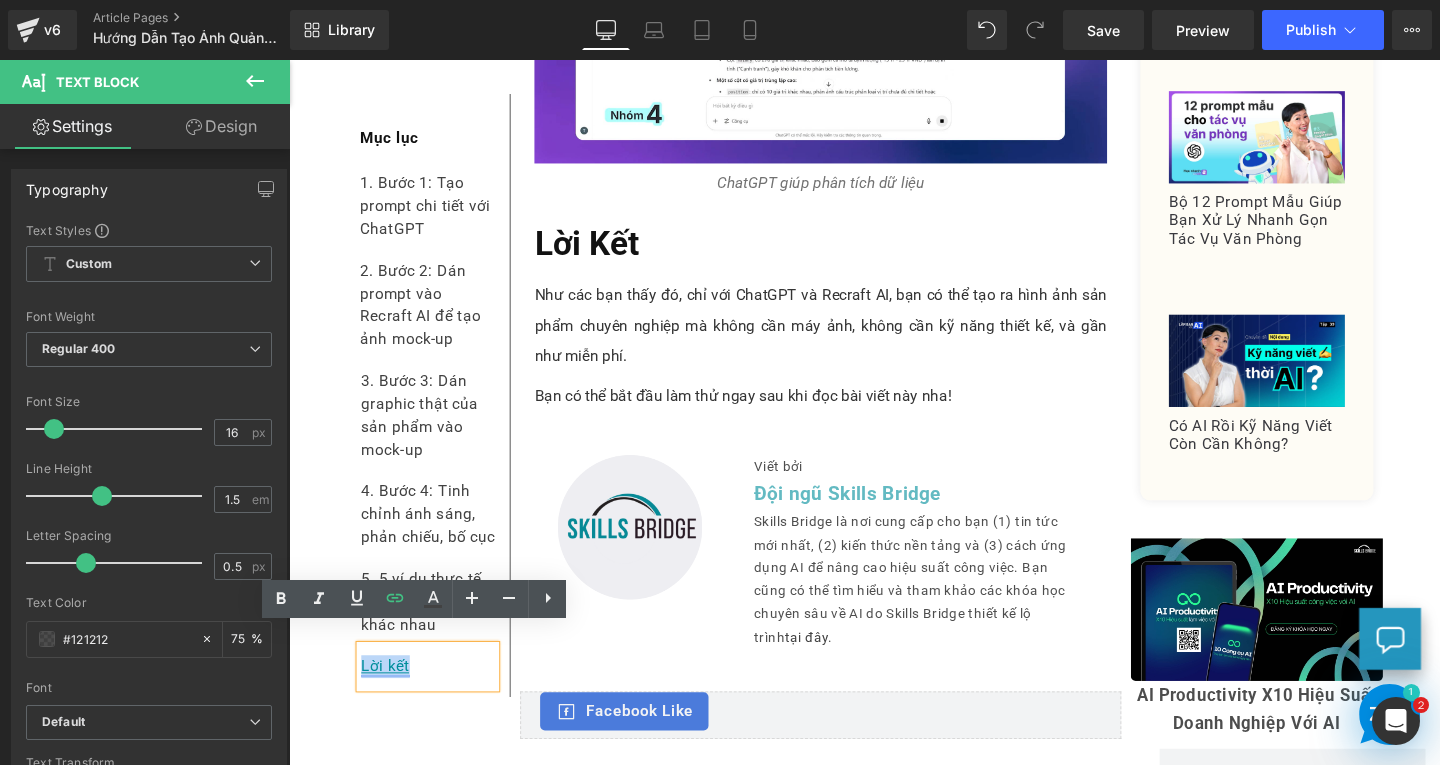 drag, startPoint x: 387, startPoint y: 677, endPoint x: 358, endPoint y: 674, distance: 29.15476 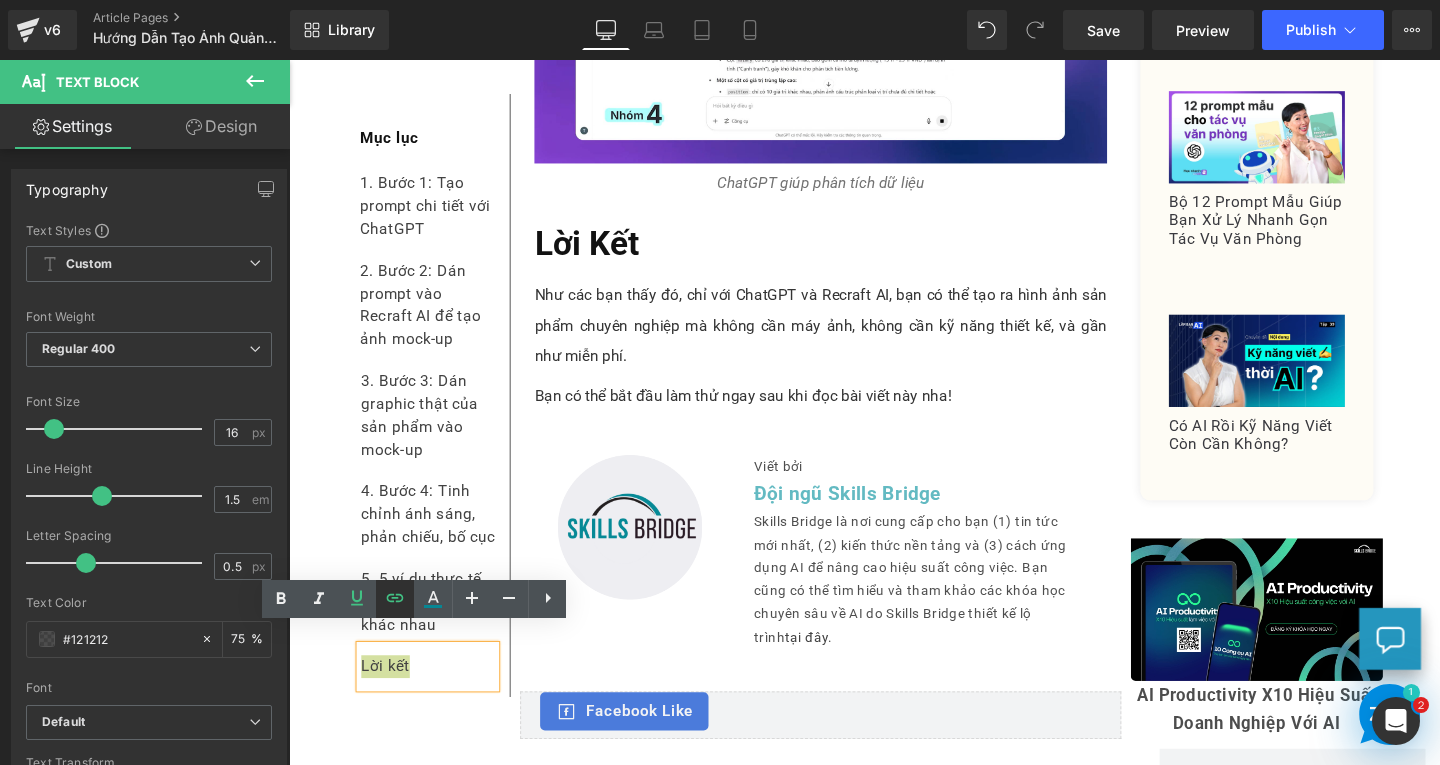 click 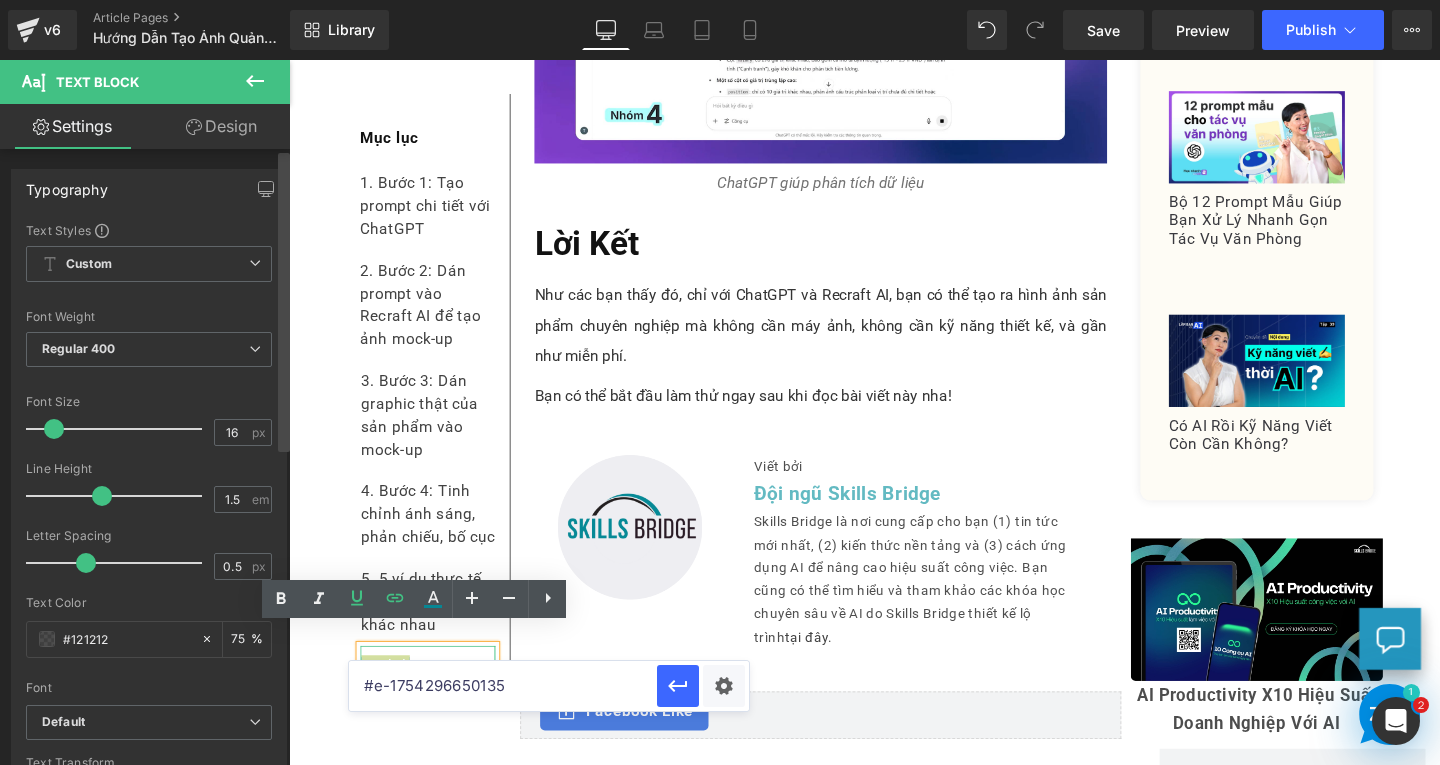 drag, startPoint x: 460, startPoint y: 689, endPoint x: 284, endPoint y: 697, distance: 176.18172 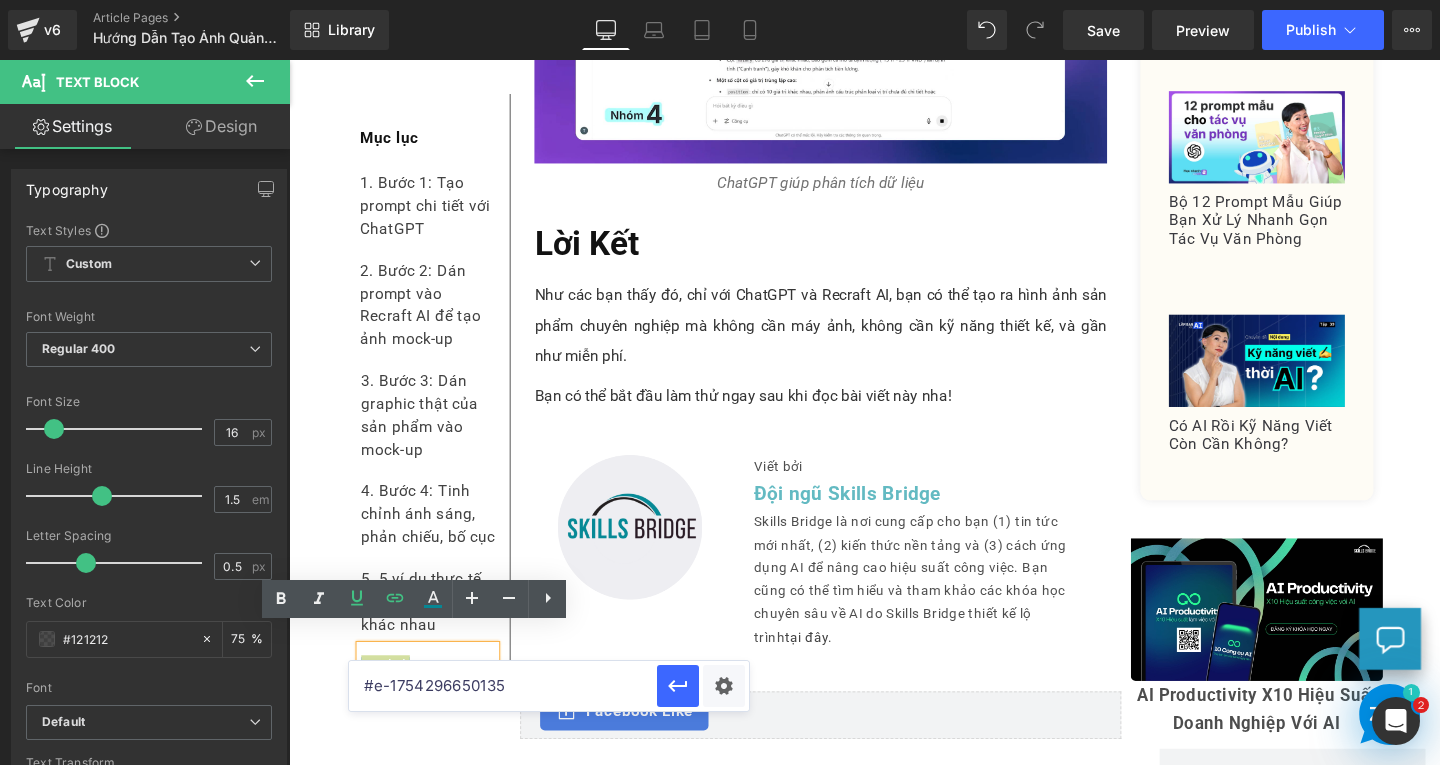 type on "#e-1750650529554" 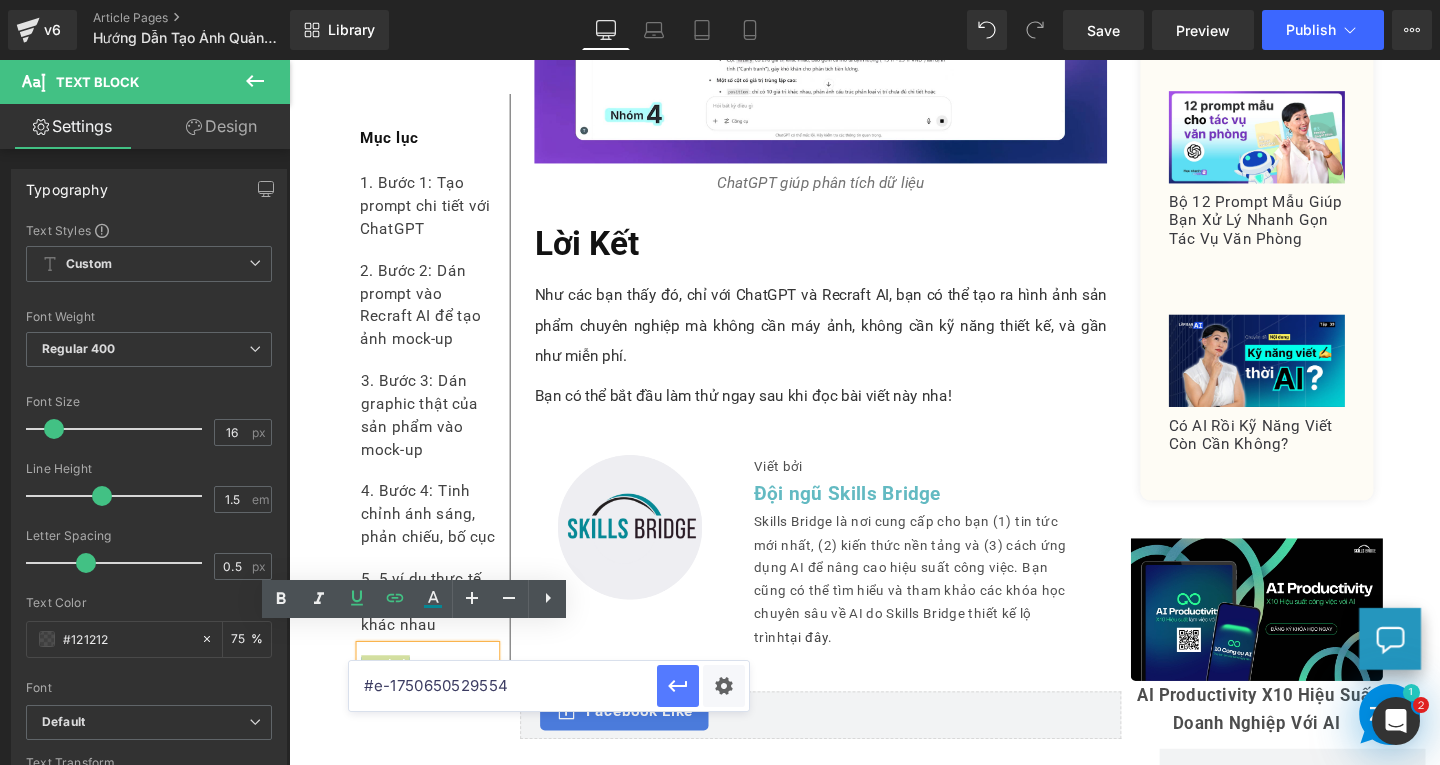 click at bounding box center [678, 686] 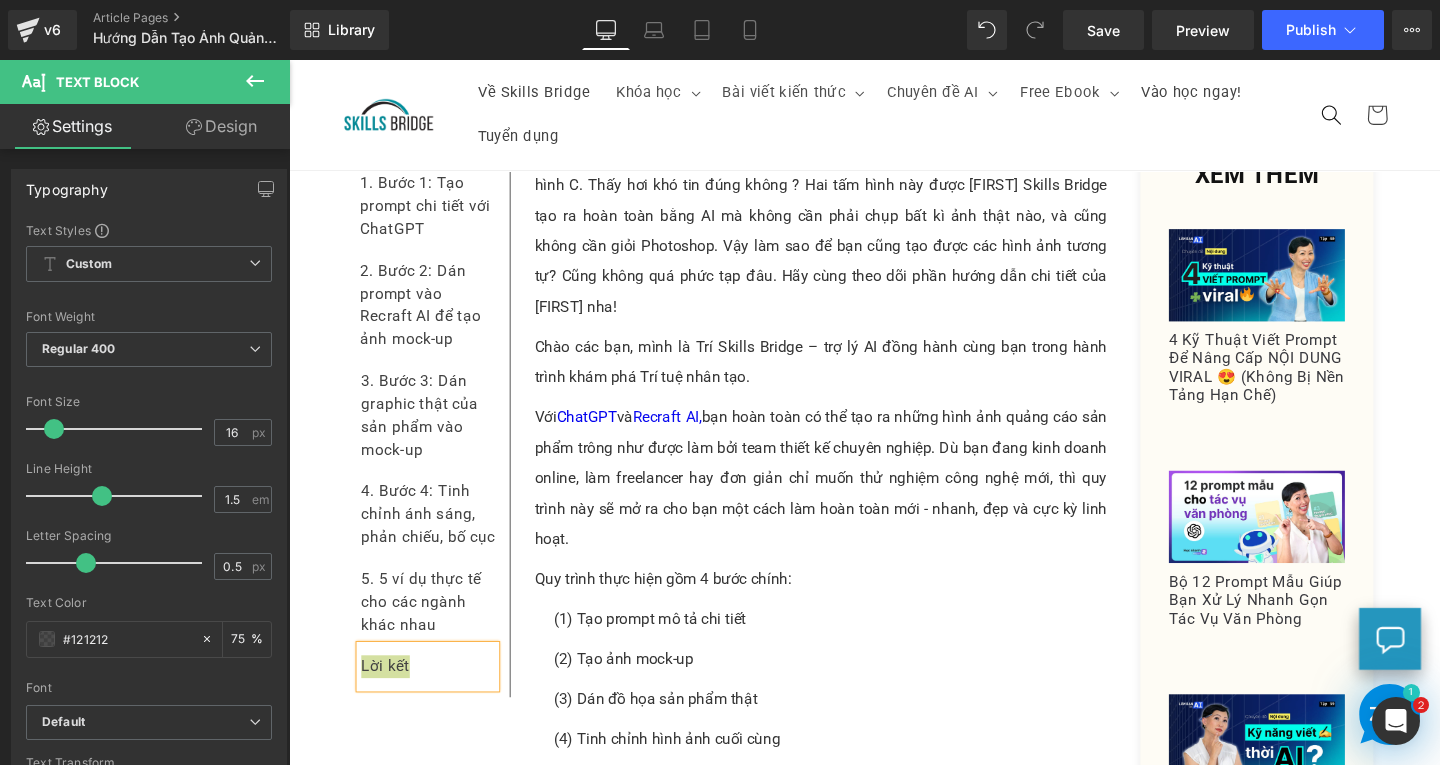 scroll, scrollTop: 0, scrollLeft: 0, axis: both 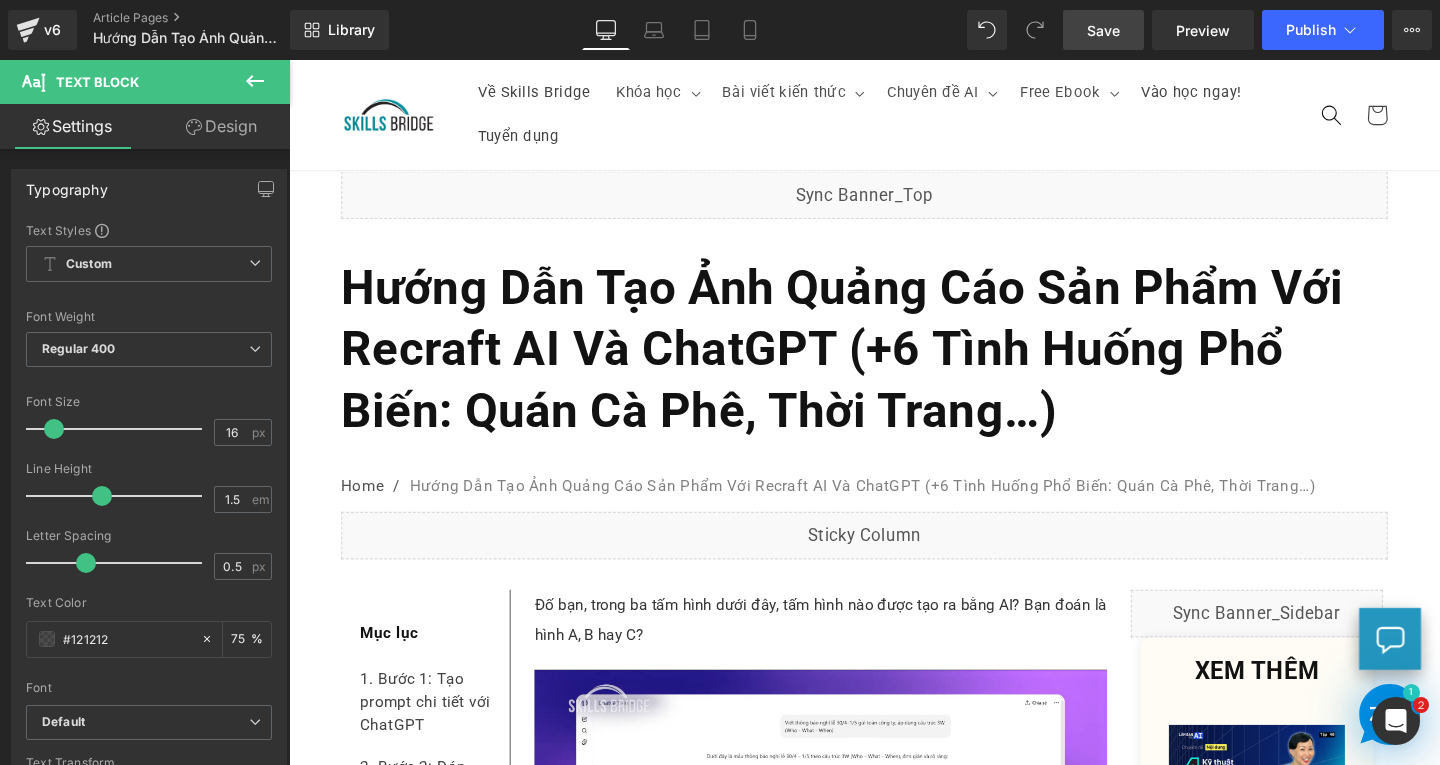 click on "Save" at bounding box center [1103, 30] 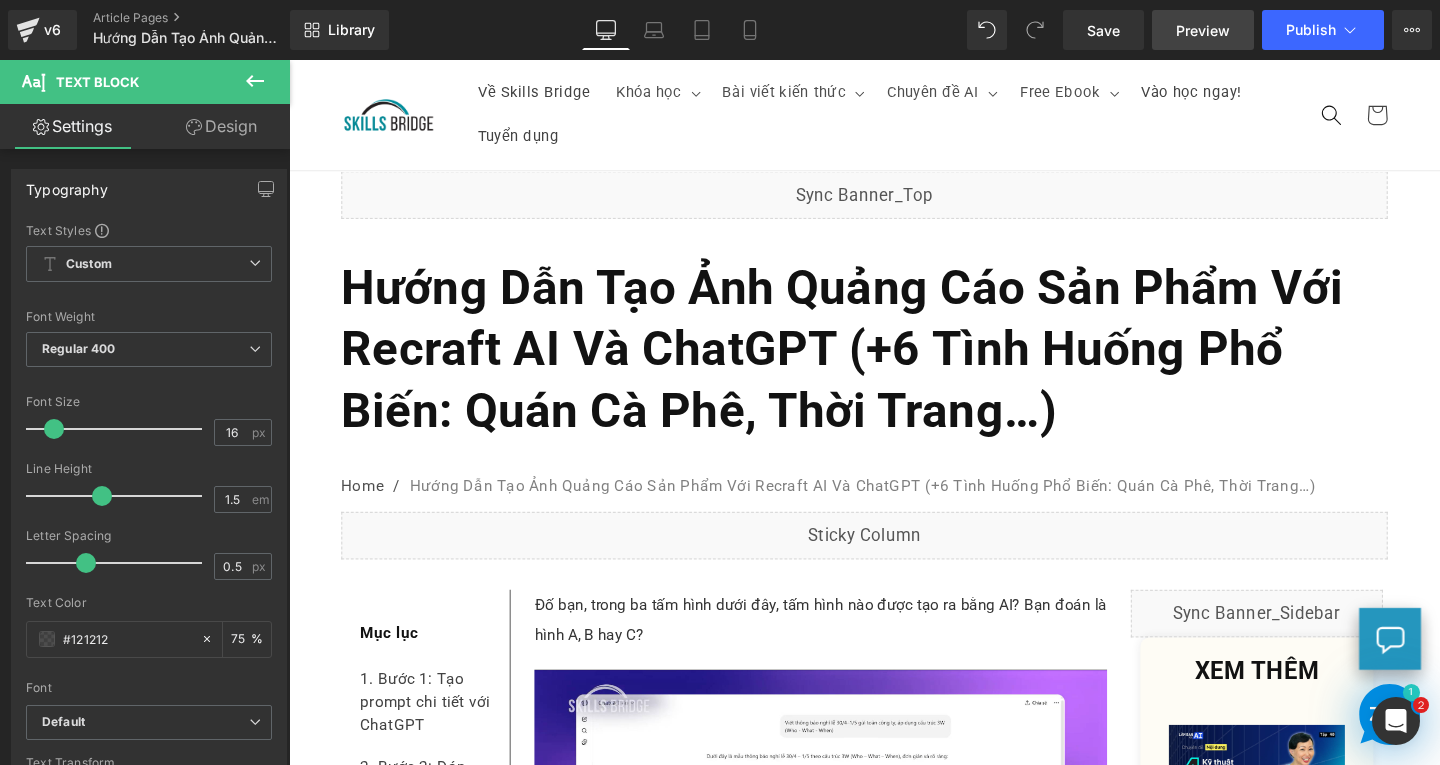 click on "Preview" at bounding box center [1203, 30] 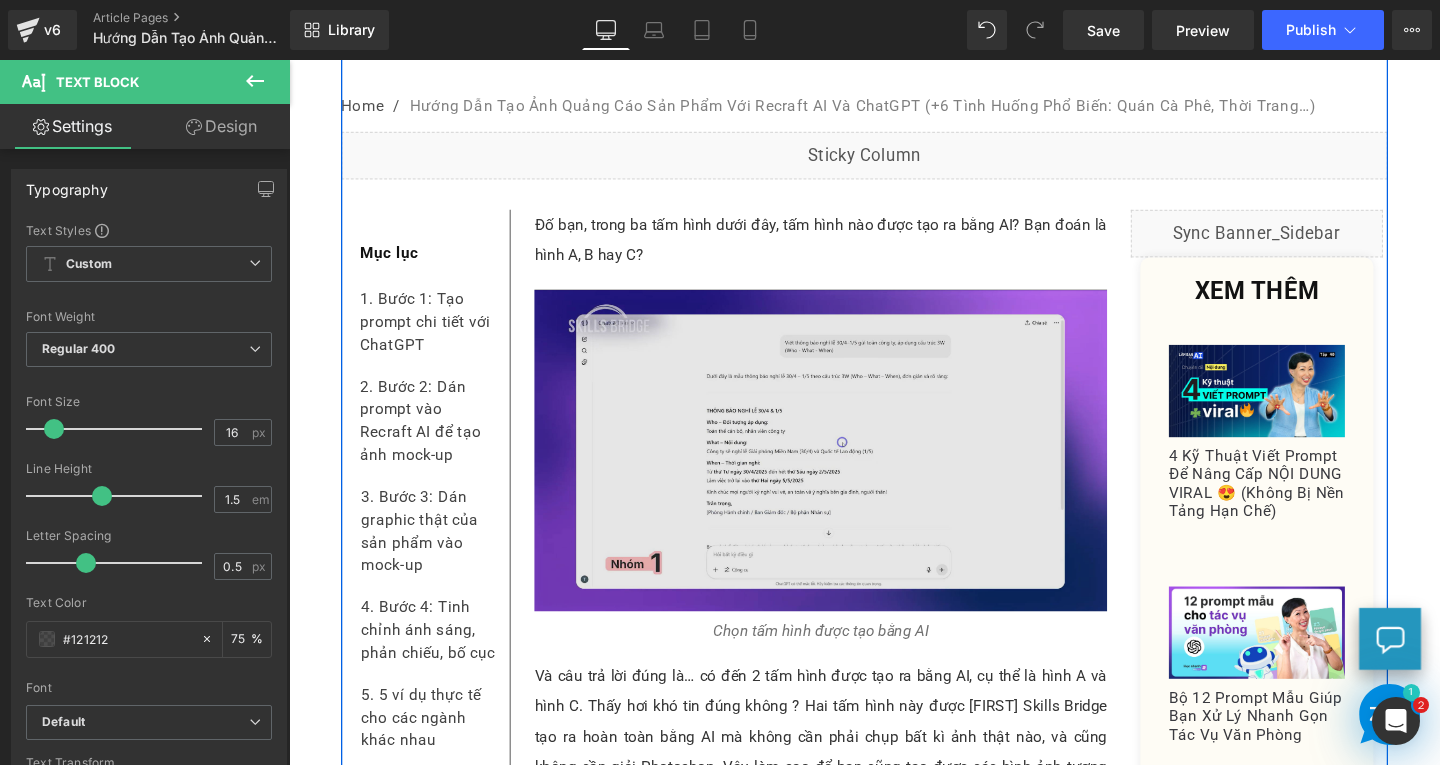 scroll, scrollTop: 900, scrollLeft: 0, axis: vertical 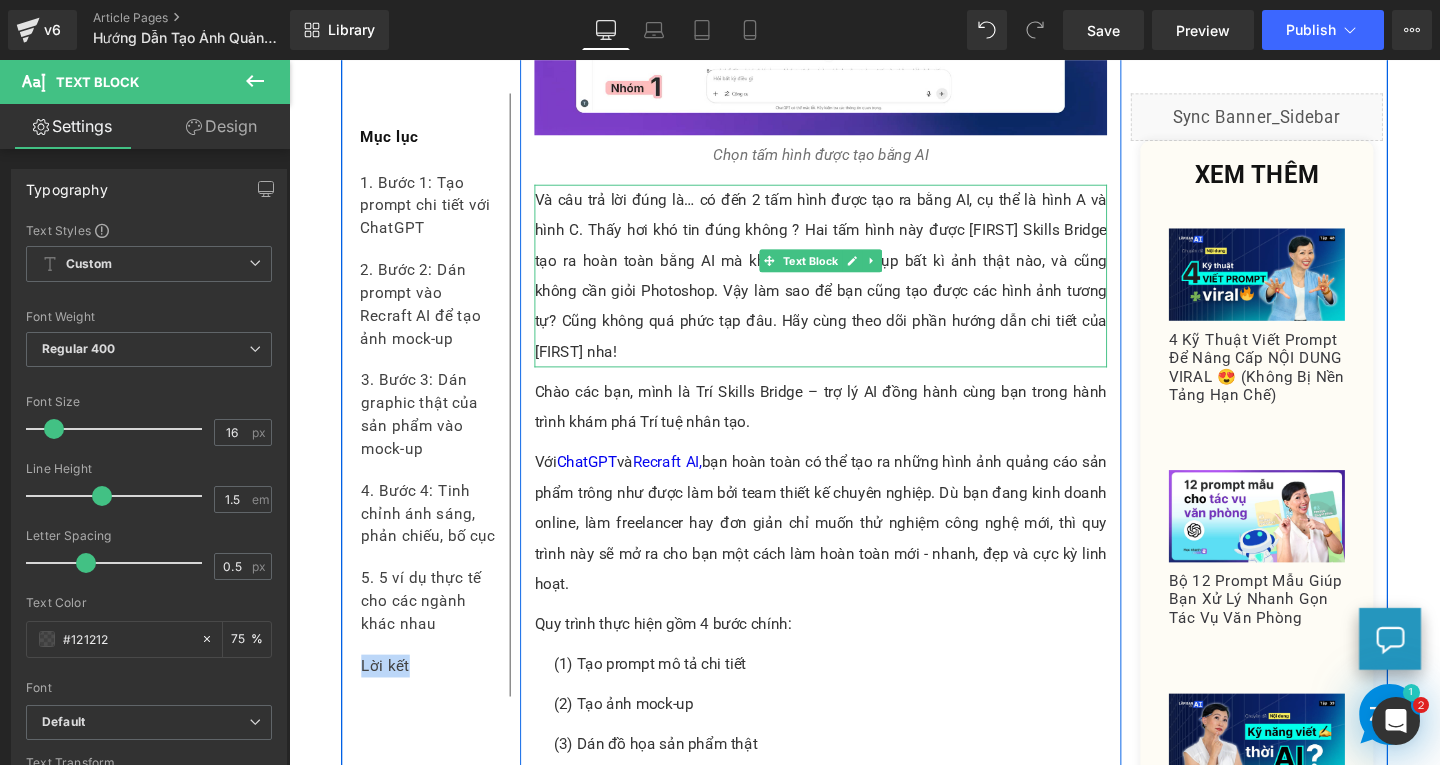 click on "Và câu trả lời đúng là… có đến 2 tấm hình được tạo ra bằng AI, cụ thể là hình A và hình C. Thấy hơi khó tin đúng không ? Hai tấm hình này được [FIRST] Skills Bridge tạo ra hoàn toàn bằng AI mà không cần phải chụp bất kì ảnh thật nào, và cũng không cần giỏi Photoshop. Vậy làm sao để bạn cũng tạo được các hình ảnh tương tự? Cũng không quá phức tạp đâu. Hãy cùng theo dõi phần hướng dẫn chi tiết của [FIRST] nha!" at bounding box center [848, 287] 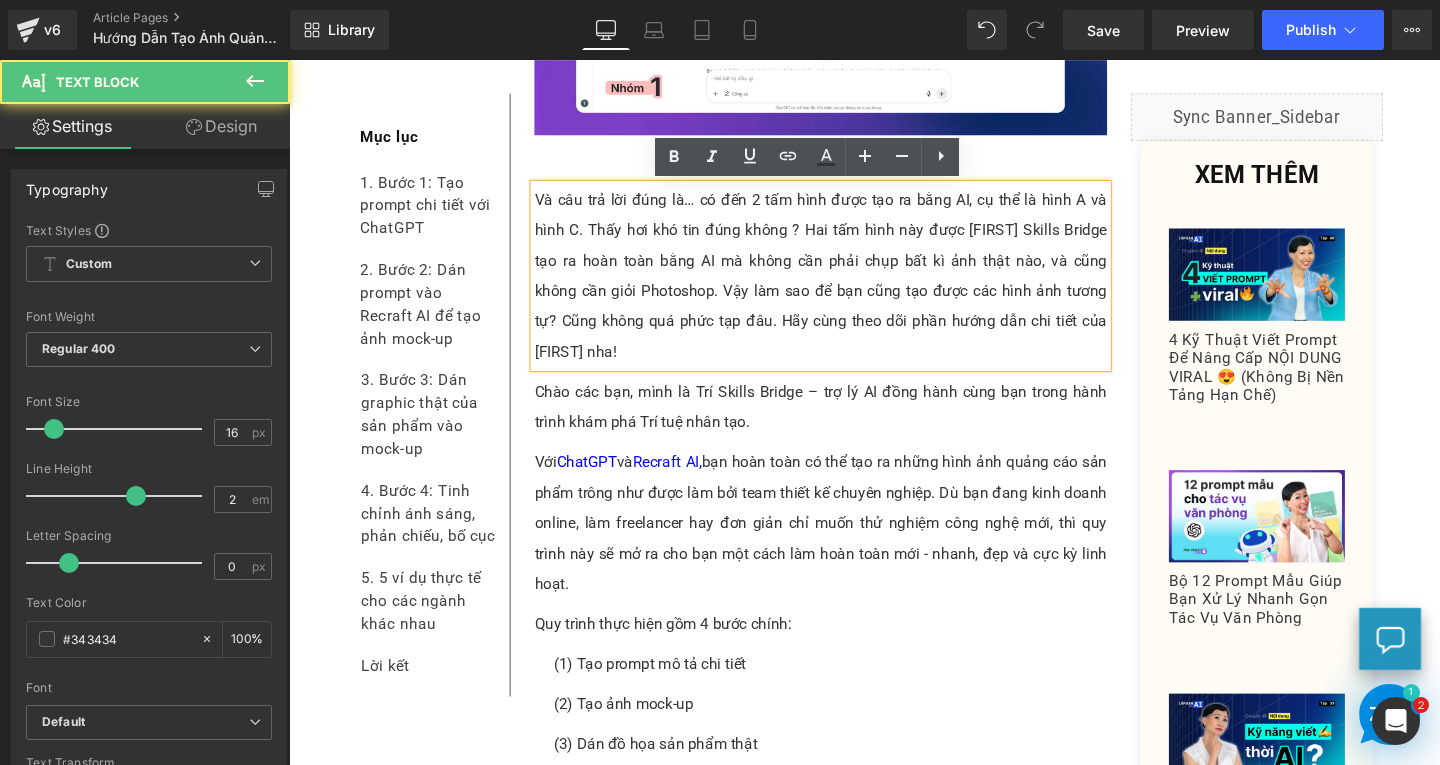 click on "Và câu trả lời đúng là… có đến 2 tấm hình được tạo ra bằng AI, cụ thể là hình A và hình C. Thấy hơi khó tin đúng không ? Hai tấm hình này được [FIRST] Skills Bridge tạo ra hoàn toàn bằng AI mà không cần phải chụp bất kì ảnh thật nào, và cũng không cần giỏi Photoshop. Vậy làm sao để bạn cũng tạo được các hình ảnh tương tự? Cũng không quá phức tạp đâu. Hãy cùng theo dõi phần hướng dẫn chi tiết của [FIRST] nha!" at bounding box center [848, 287] 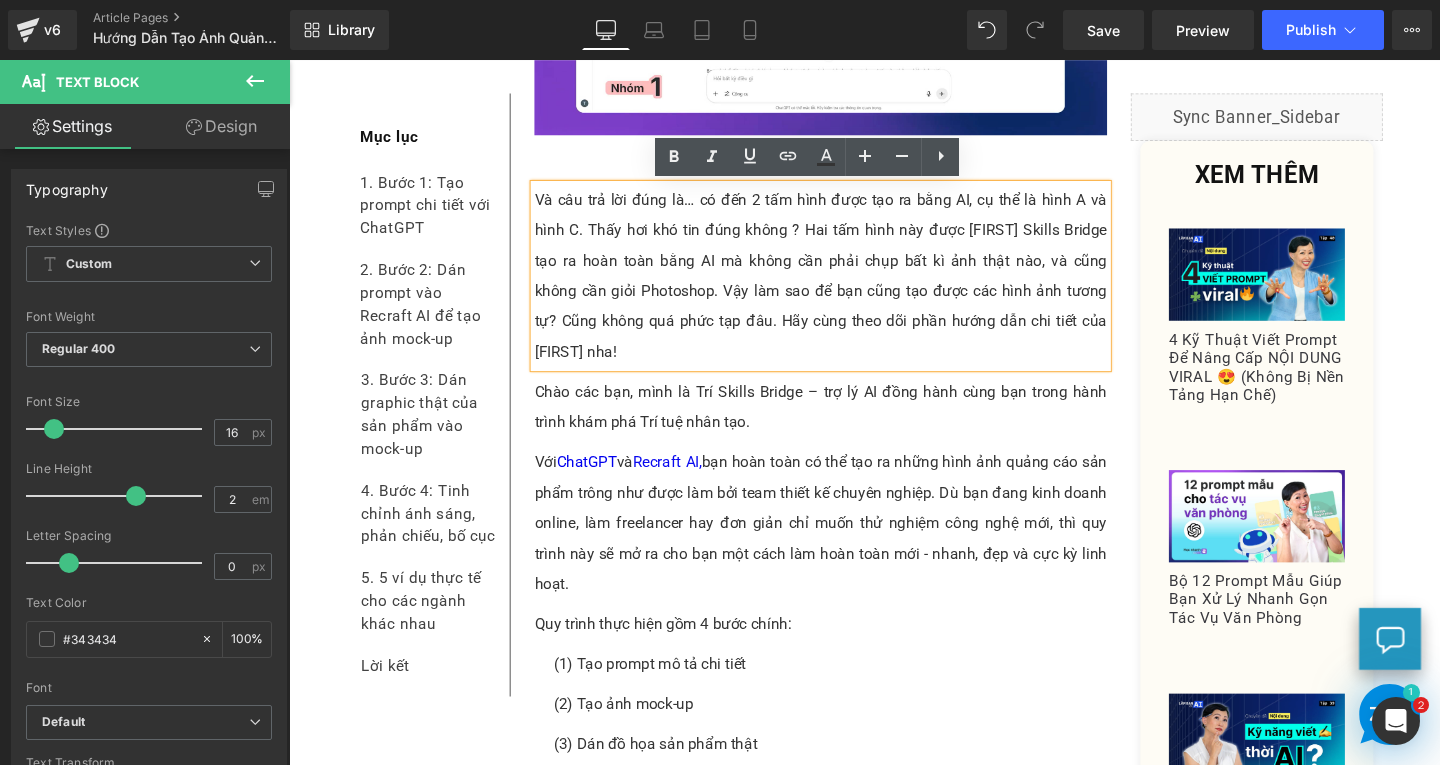 type 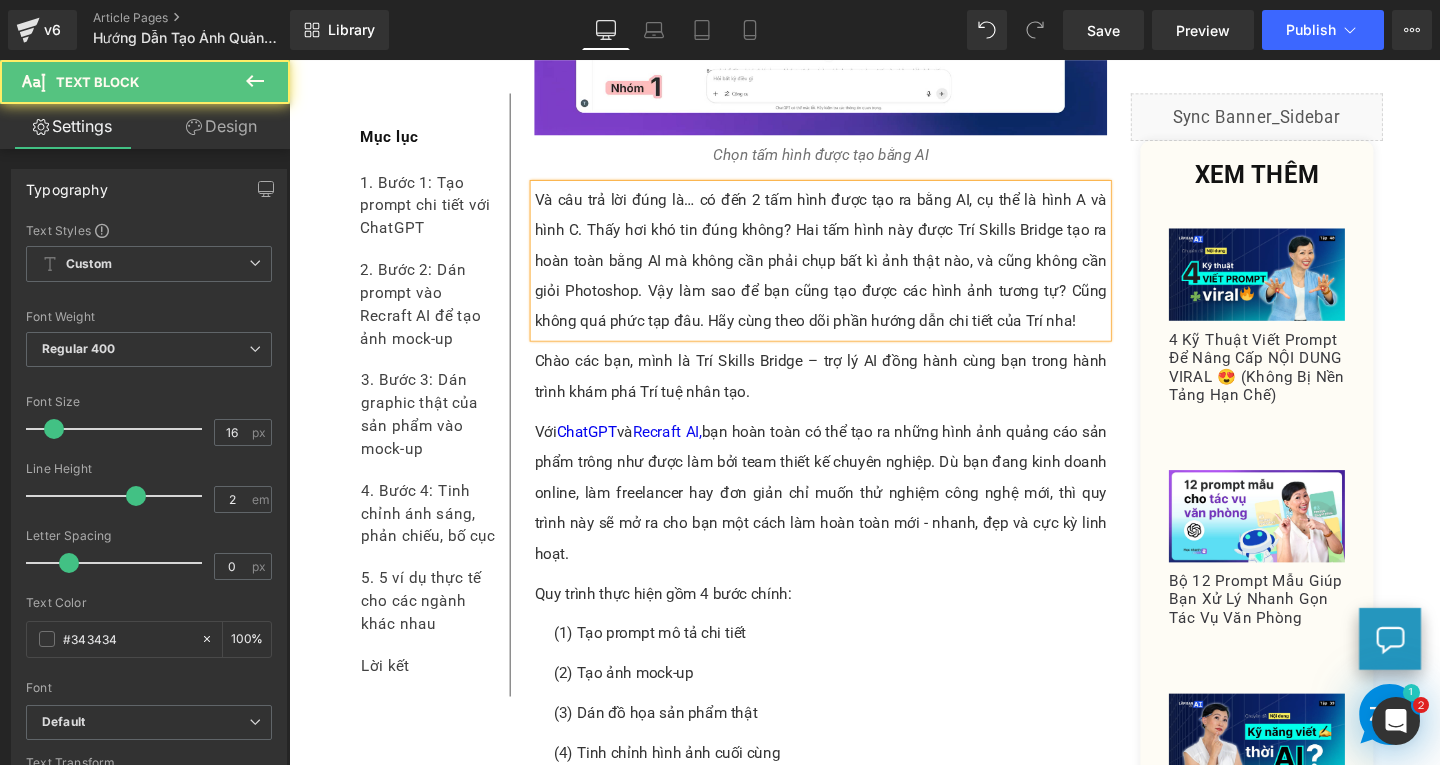 click on "Và câu trả lời đúng là… có đến 2 tấm hình được tạo ra bằng AI, cụ thể là hình A và hình C. Thấy hơi khó tin đúng không? Hai tấm hình này được Trí Skills Bridge tạo ra hoàn toàn bằng AI mà không cần phải chụp bất kì ảnh thật nào, và cũng không cần giỏi Photoshop. Vậy làm sao để bạn cũng tạo được các hình ảnh tương tự? Cũng không quá phức tạp đâu. Hãy cùng theo dõi phần hướng dẫn chi tiết của Trí nha!" at bounding box center [848, 271] 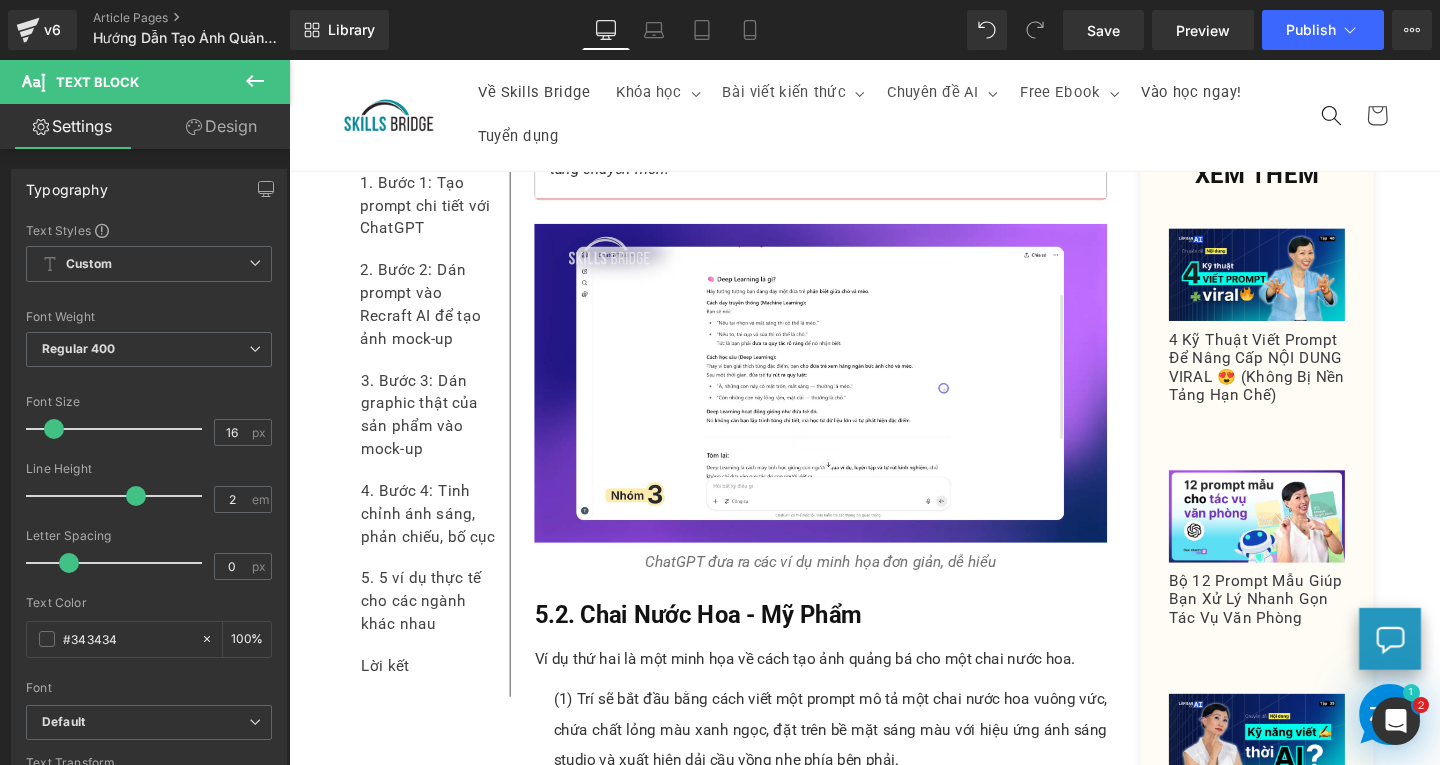 scroll, scrollTop: 5700, scrollLeft: 0, axis: vertical 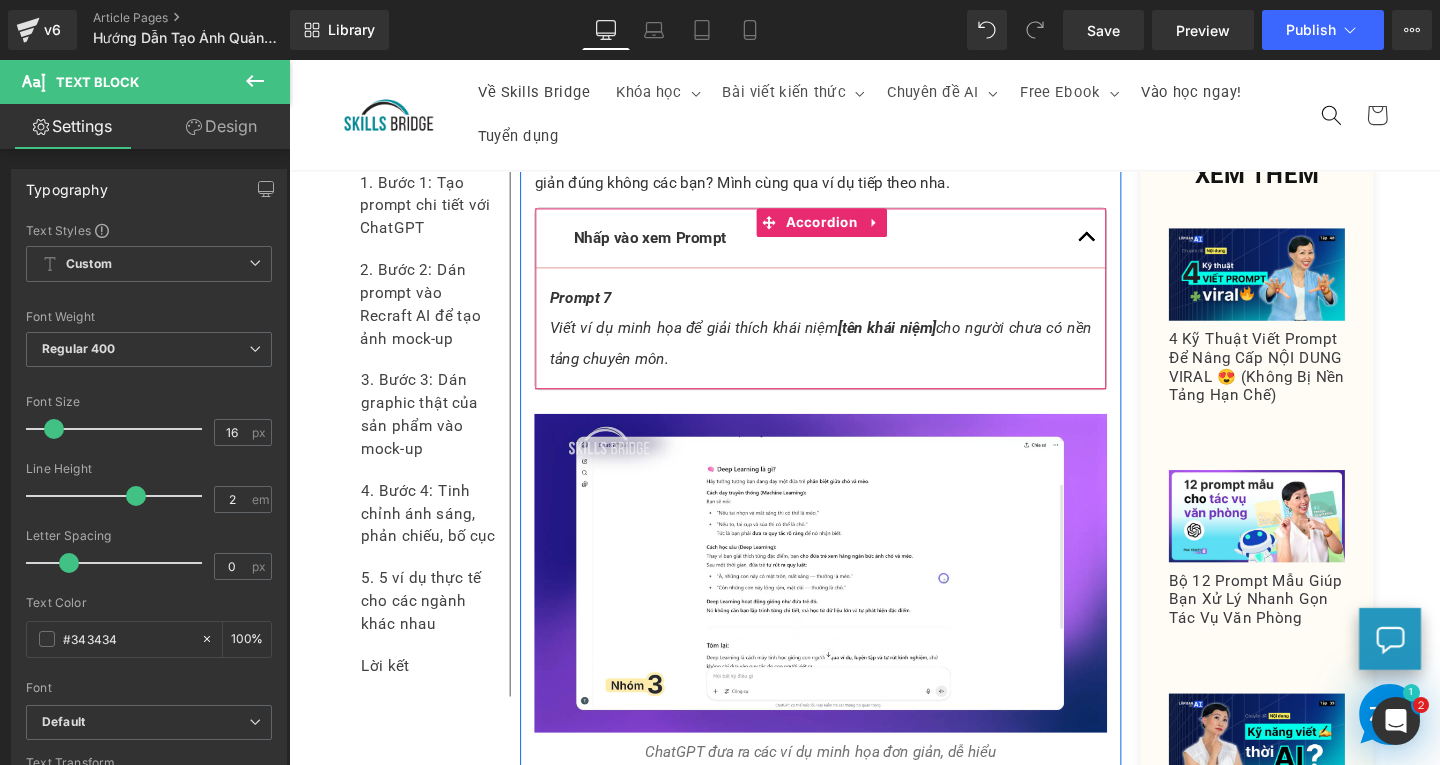 click 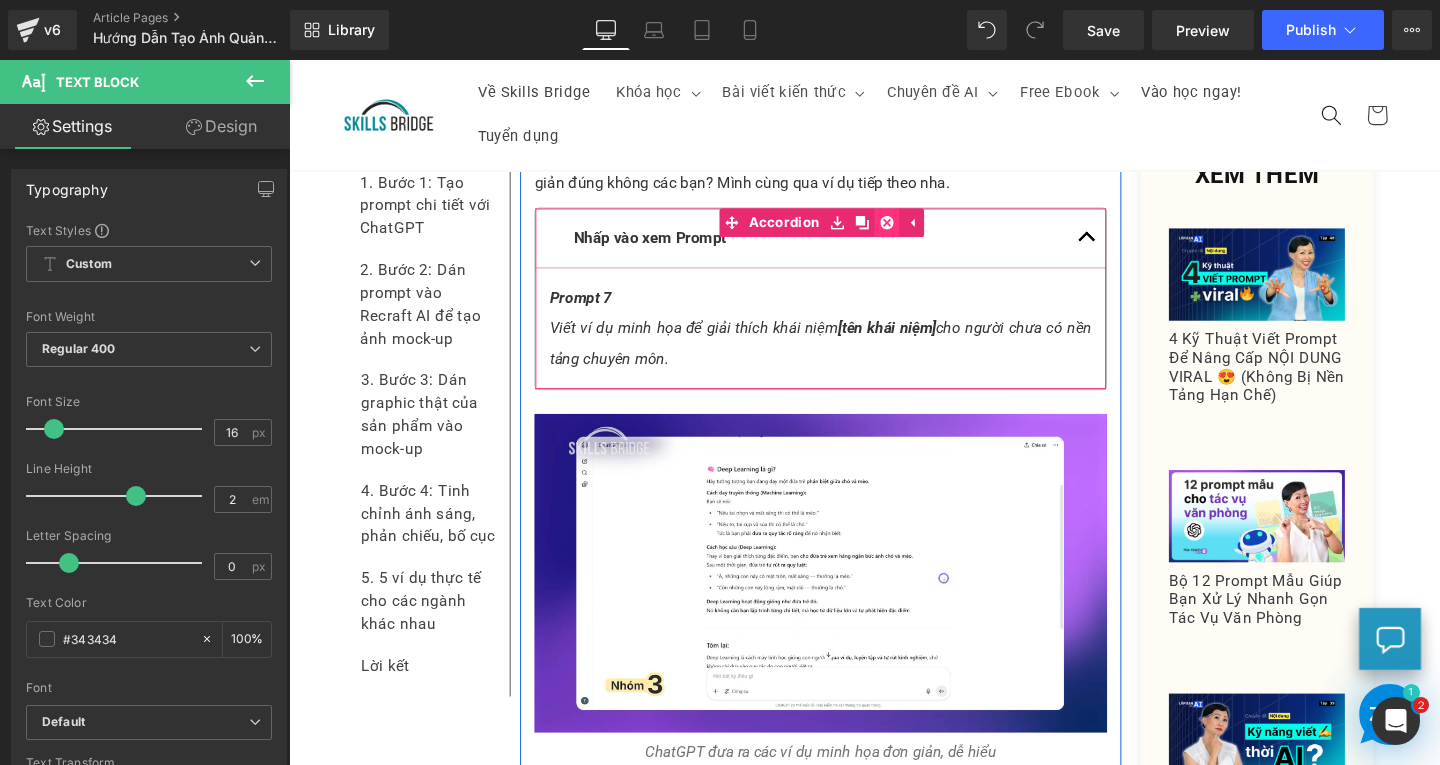 click at bounding box center (918, 231) 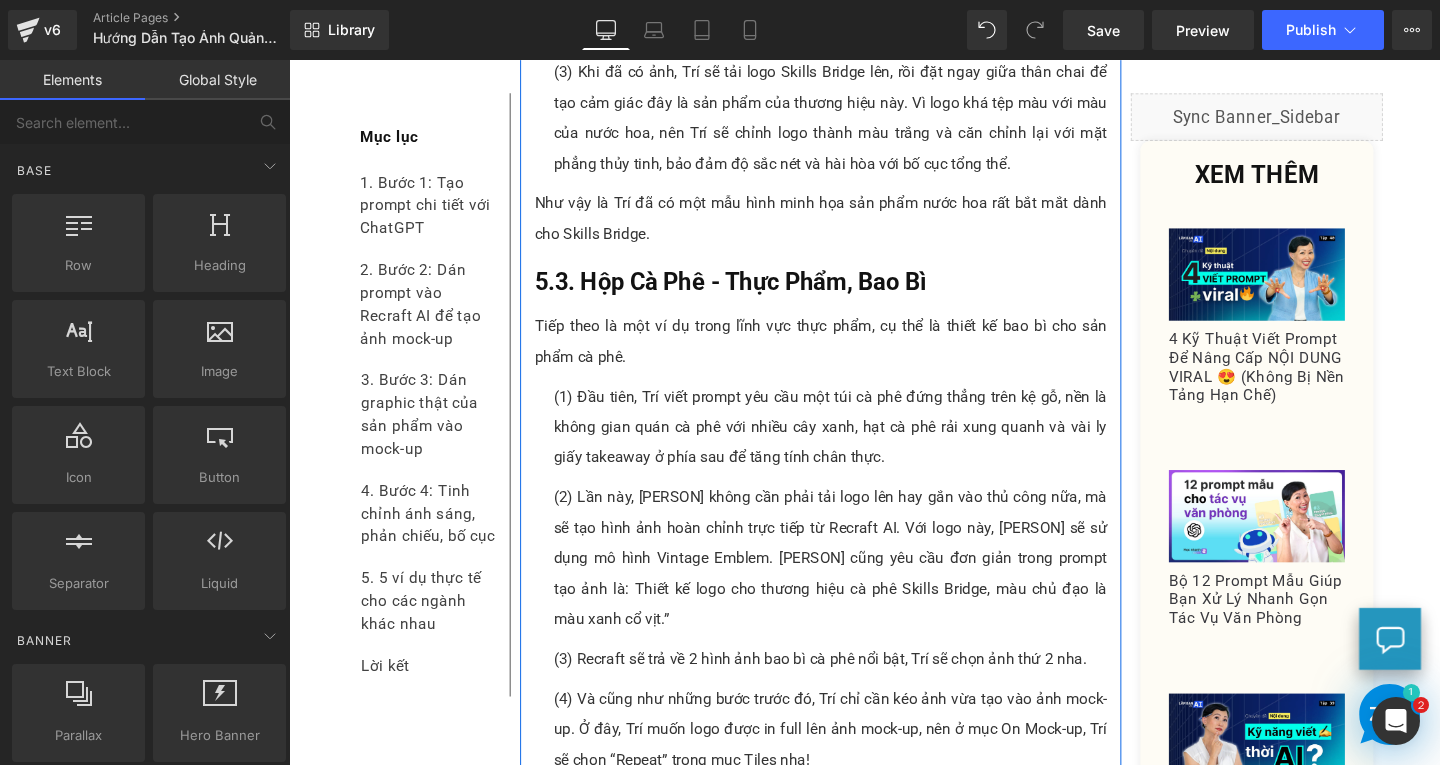 scroll, scrollTop: 6700, scrollLeft: 0, axis: vertical 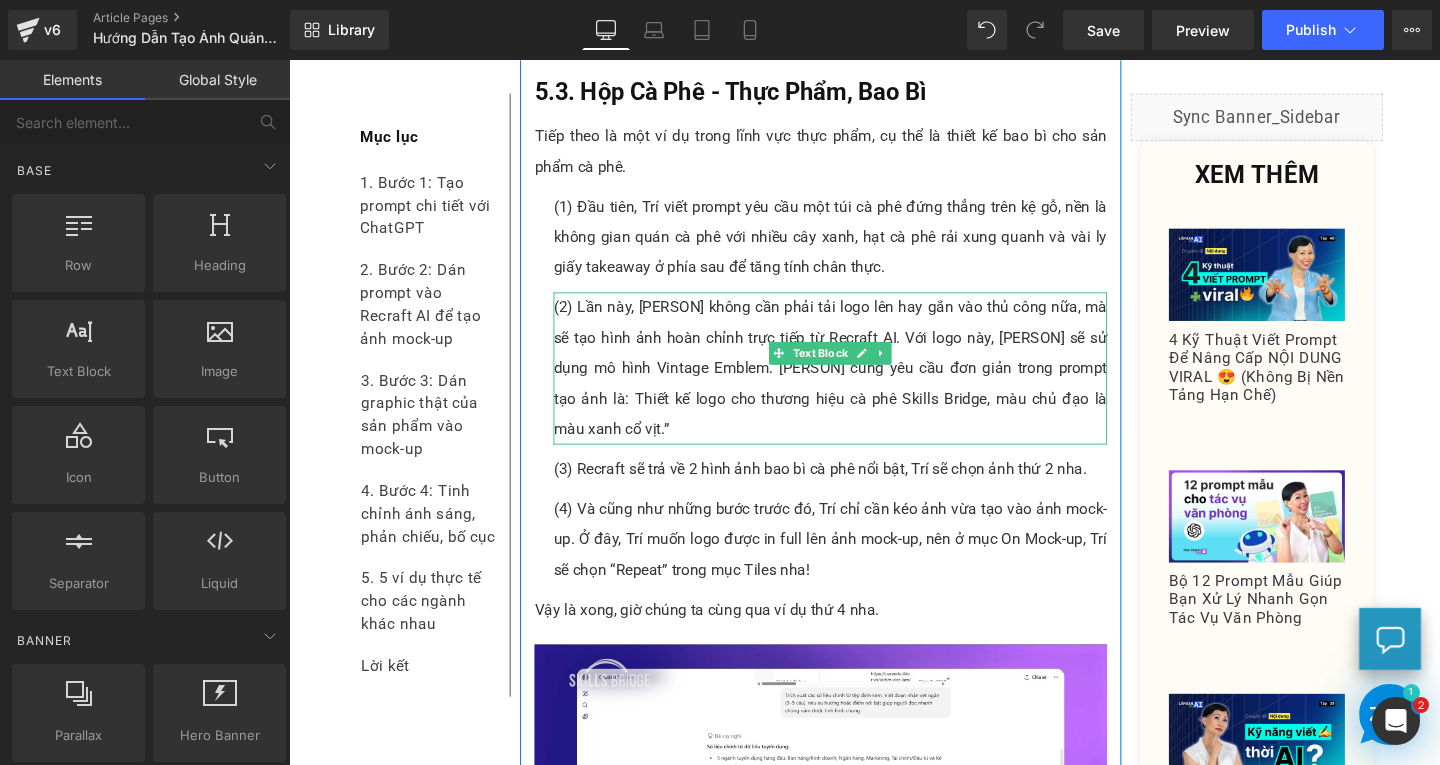 drag, startPoint x: 966, startPoint y: 390, endPoint x: 1076, endPoint y: 379, distance: 110.54863 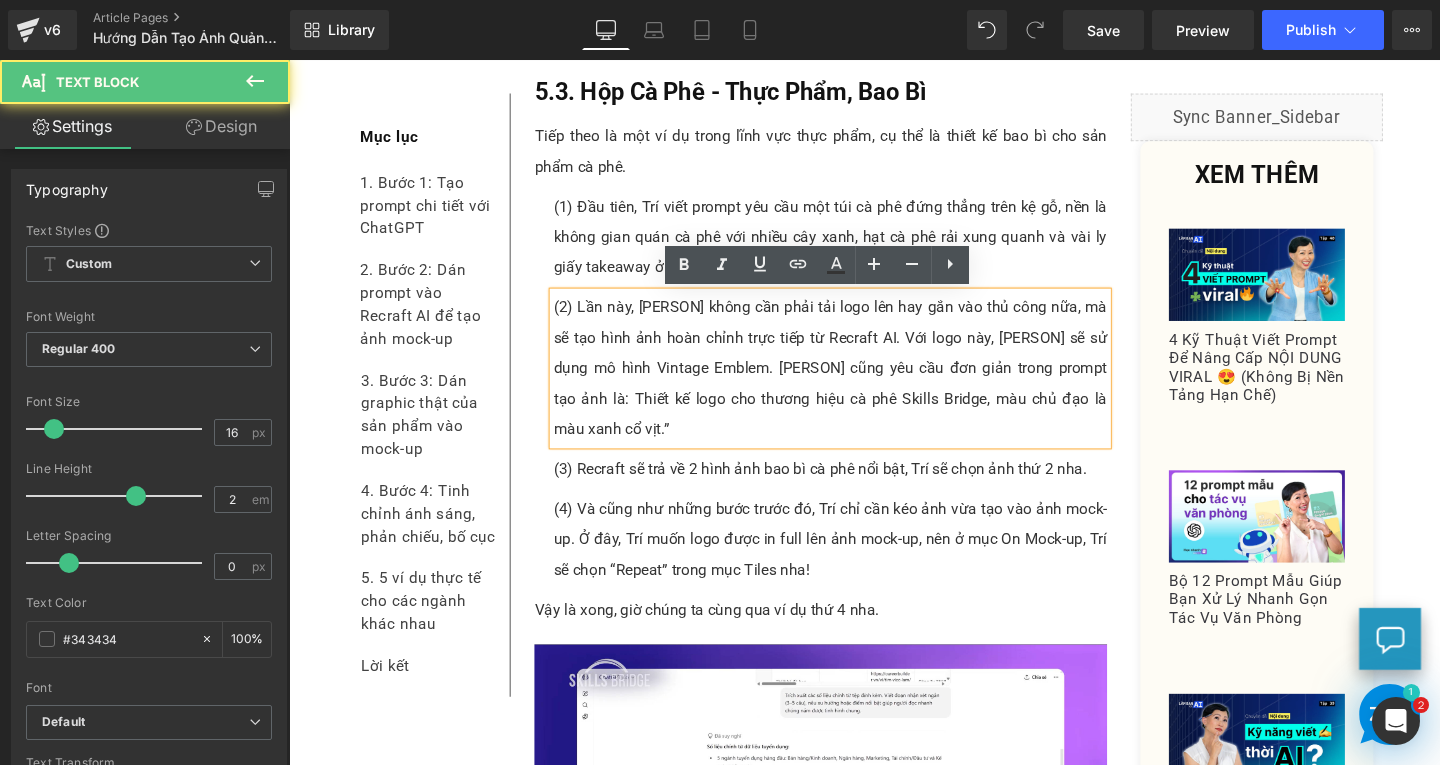 click on "(2) Lần này, [PERSON] không cần phải tải logo lên hay gắn vào thủ công nữa, mà sẽ tạo hình ảnh hoàn chỉnh trực tiếp từ Recraft AI. Với logo này, [PERSON] sẽ sử dụng mô hình Vintage Emblem. [PERSON] cũng yêu cầu đơn giản trong prompt tạo ảnh là: Thiết kế logo cho thương hiệu cà phê Skills Bridge, màu chủ đạo là màu xanh cổ vịt.”" at bounding box center (858, 384) 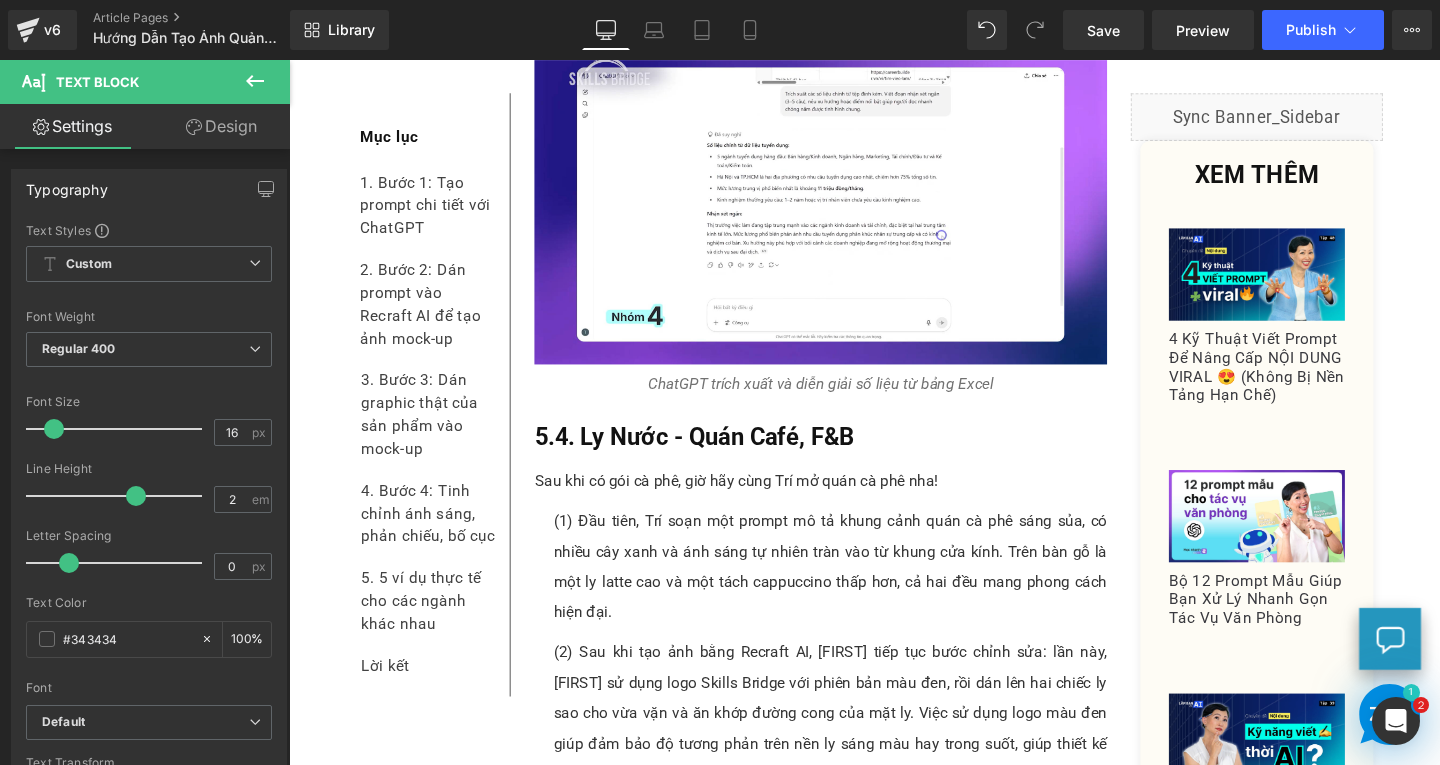scroll, scrollTop: 7600, scrollLeft: 0, axis: vertical 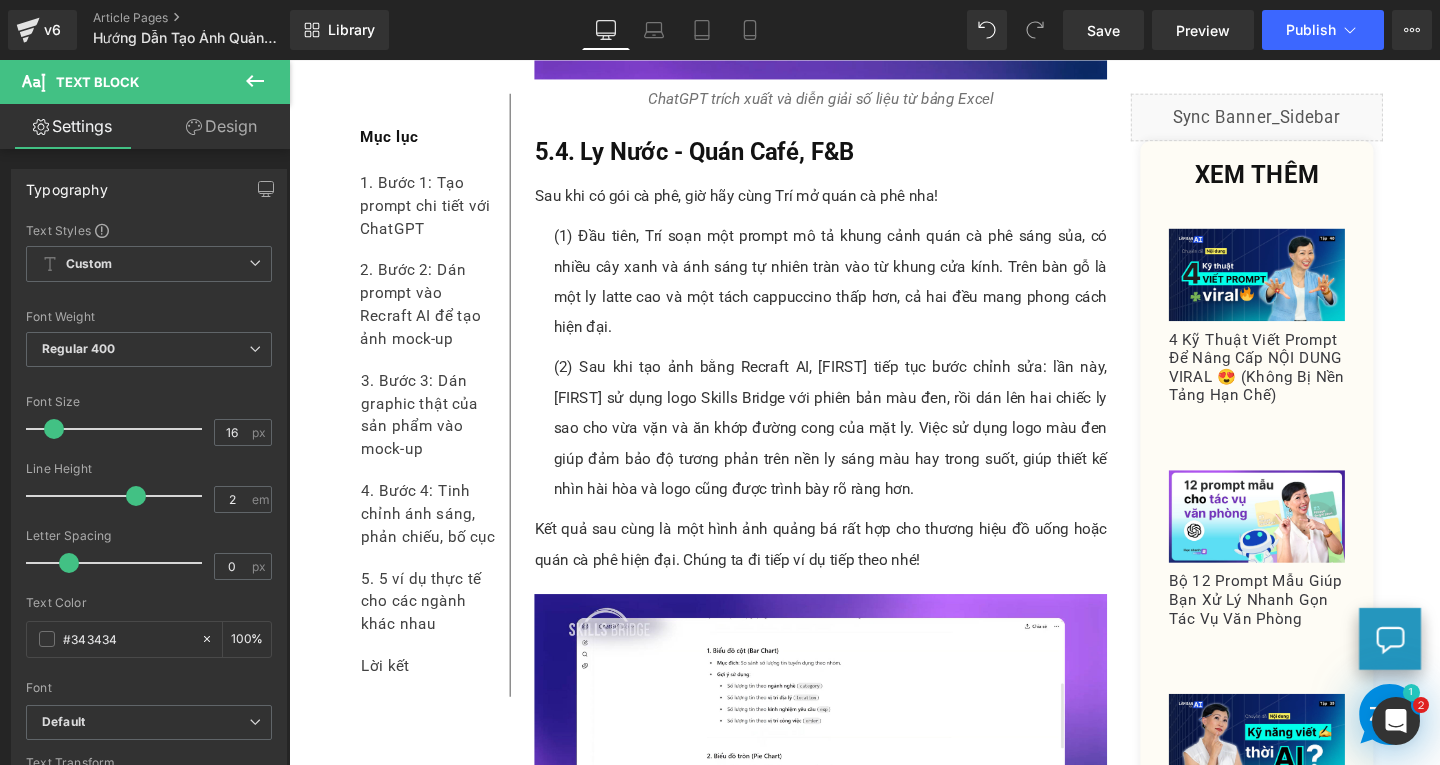 click on "(2) Sau khi tạo ảnh bằng Recraft AI, [FIRST] tiếp tục bước chỉnh sửa: lần này, [FIRST] sử dụng logo Skills Bridge với phiên bản màu đen, rồi dán lên hai chiếc ly sao cho vừa vặn và ăn khớp đường cong của mặt ly. Việc sử dụng logo màu đen giúp đảm bảo độ tương phản trên nền ly sáng màu hay trong suốt, giúp thiết kế nhìn hài hòa và logo cũng được trình bày rõ ràng hơn." at bounding box center (858, 447) 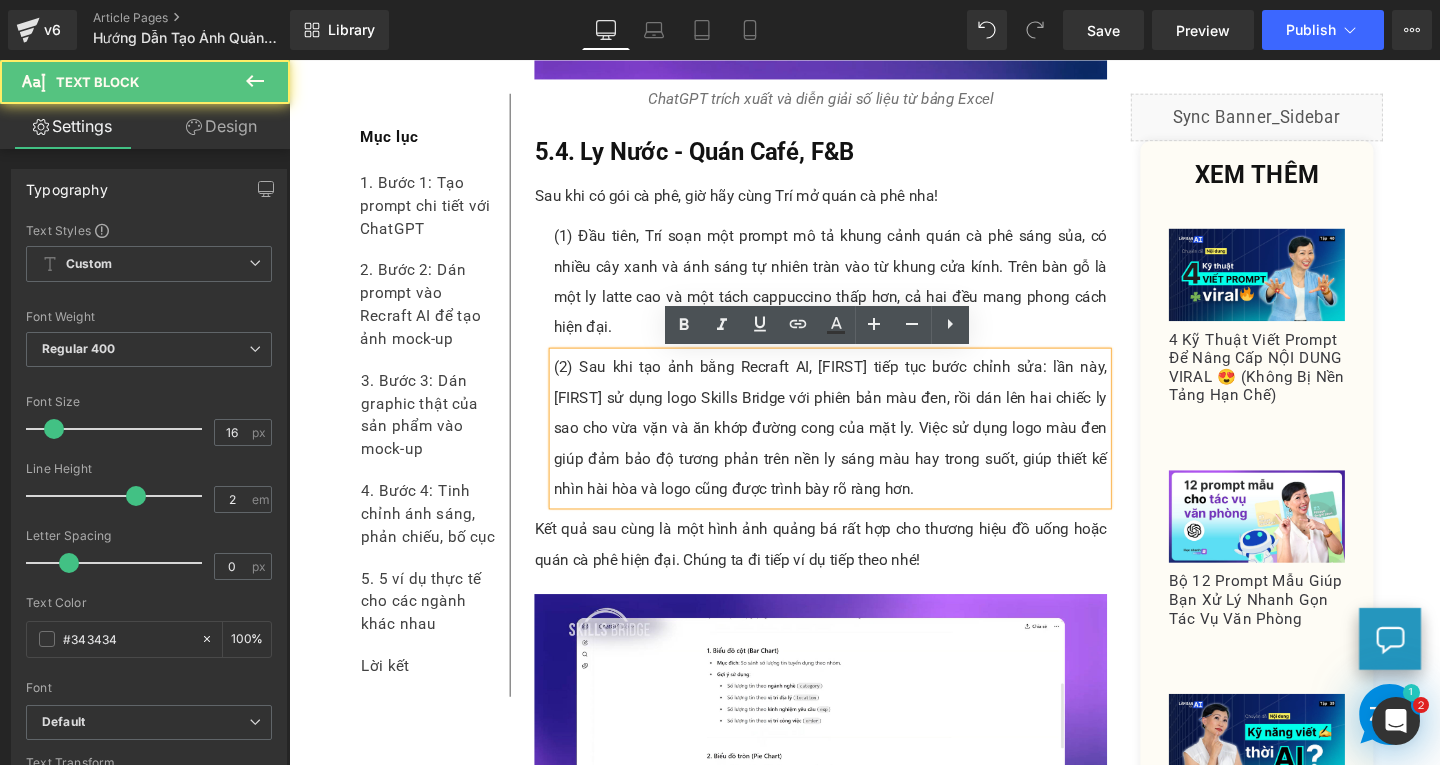 click on "(2) Sau khi tạo ảnh bằng Recraft AI, [FIRST] tiếp tục bước chỉnh sửa: lần này, [FIRST] sử dụng logo Skills Bridge với phiên bản màu đen, rồi dán lên hai chiếc ly sao cho vừa vặn và ăn khớp đường cong của mặt ly. Việc sử dụng logo màu đen giúp đảm bảo độ tương phản trên nền ly sáng màu hay trong suốt, giúp thiết kế nhìn hài hòa và logo cũng được trình bày rõ ràng hơn." at bounding box center [858, 447] 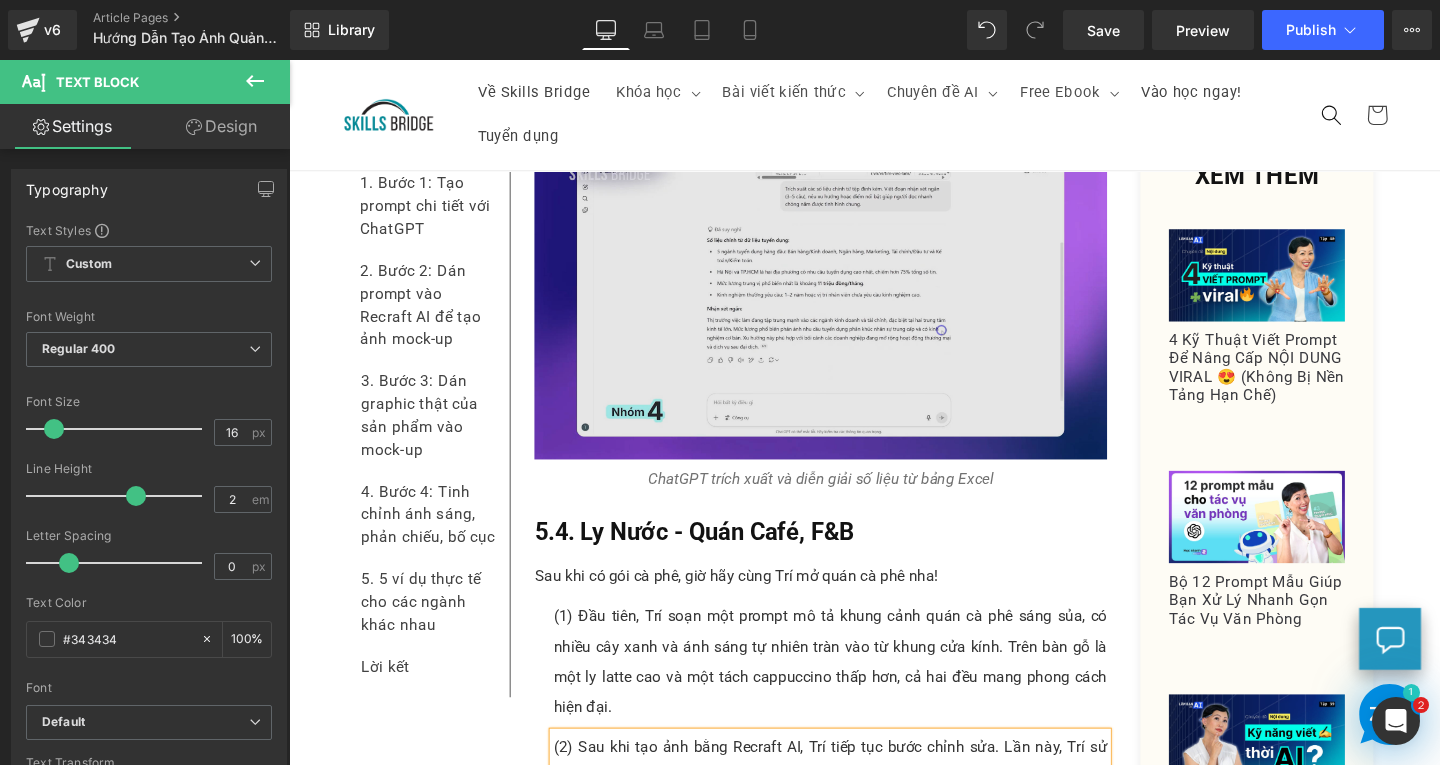 scroll, scrollTop: 6700, scrollLeft: 0, axis: vertical 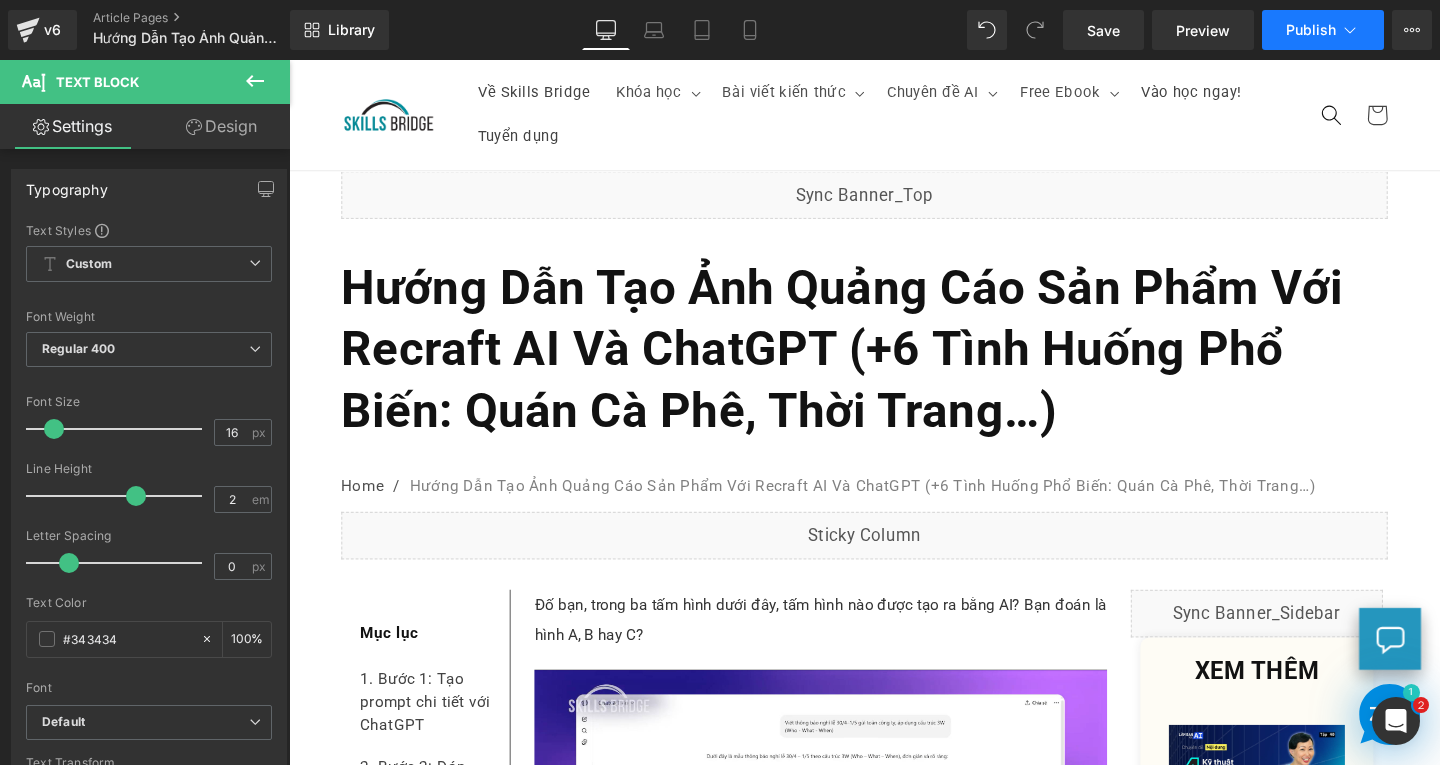 click on "Publish" at bounding box center [1311, 30] 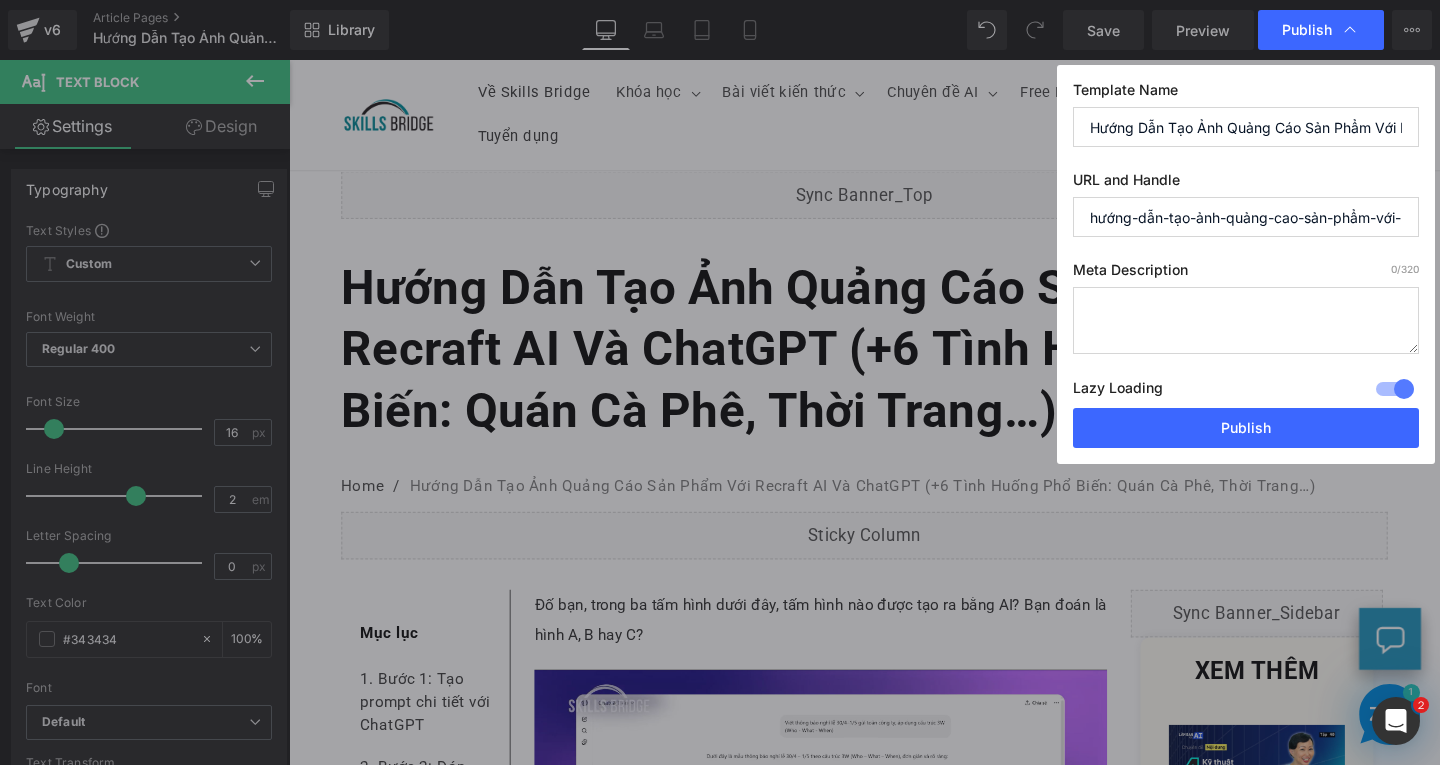 click on "hướng-dẫn-tạo-ảnh-quảng-cao-sản-phẩm-với-recraft-ai-va-chatgpt-6-tinh-huống-phổ-biến-quan-ca-phe-thời-trang" at bounding box center [1246, 217] 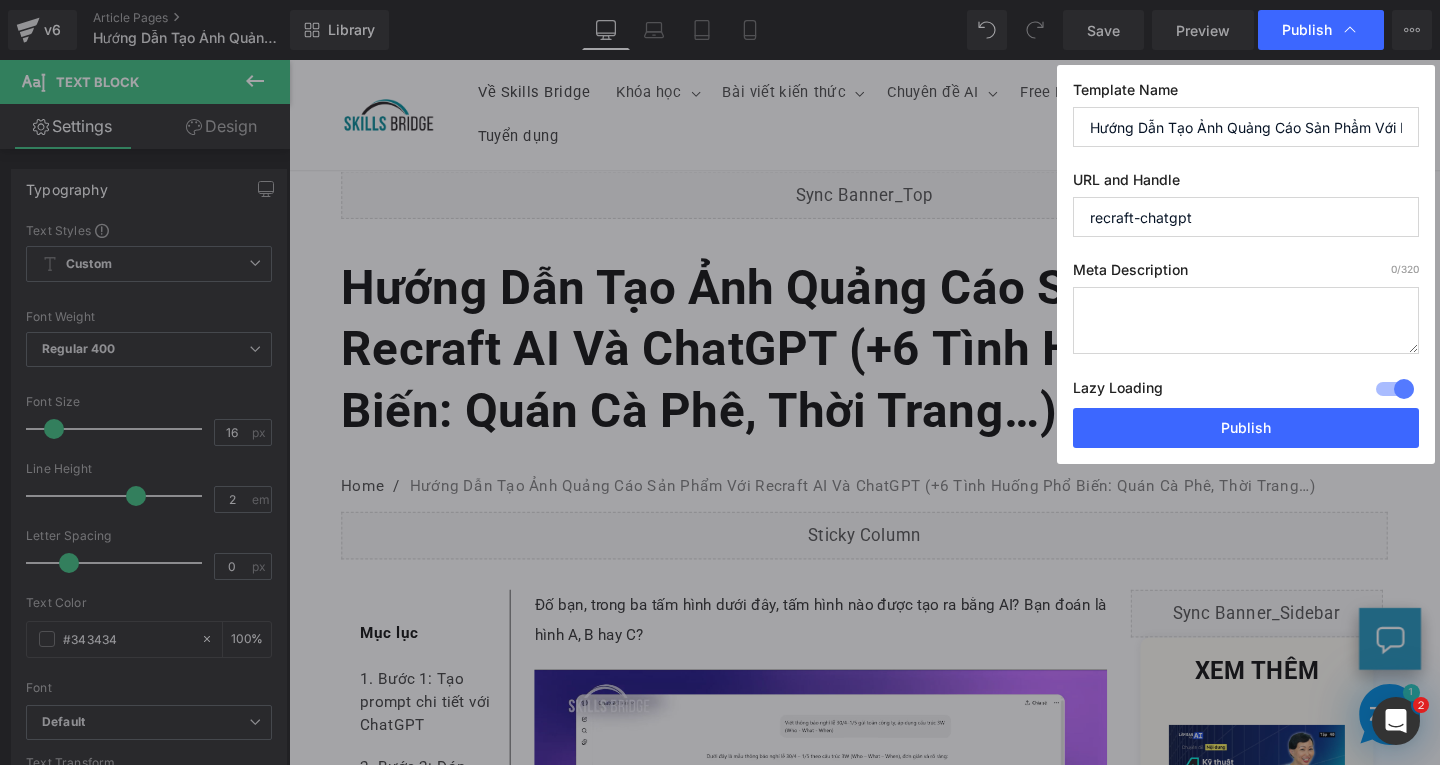 drag, startPoint x: 1088, startPoint y: 221, endPoint x: 1095, endPoint y: 248, distance: 27.89265 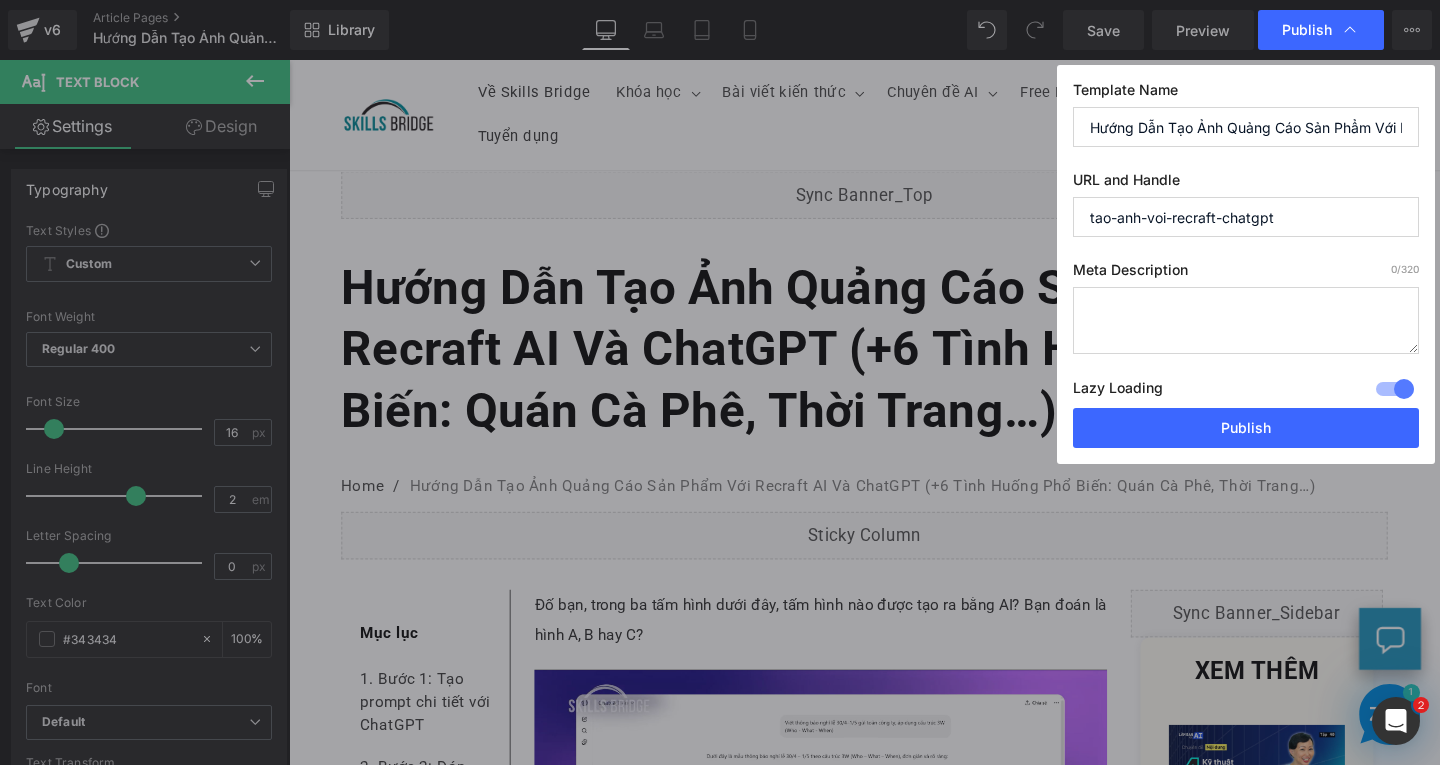 drag, startPoint x: 1203, startPoint y: 303, endPoint x: 1211, endPoint y: 296, distance: 10.630146 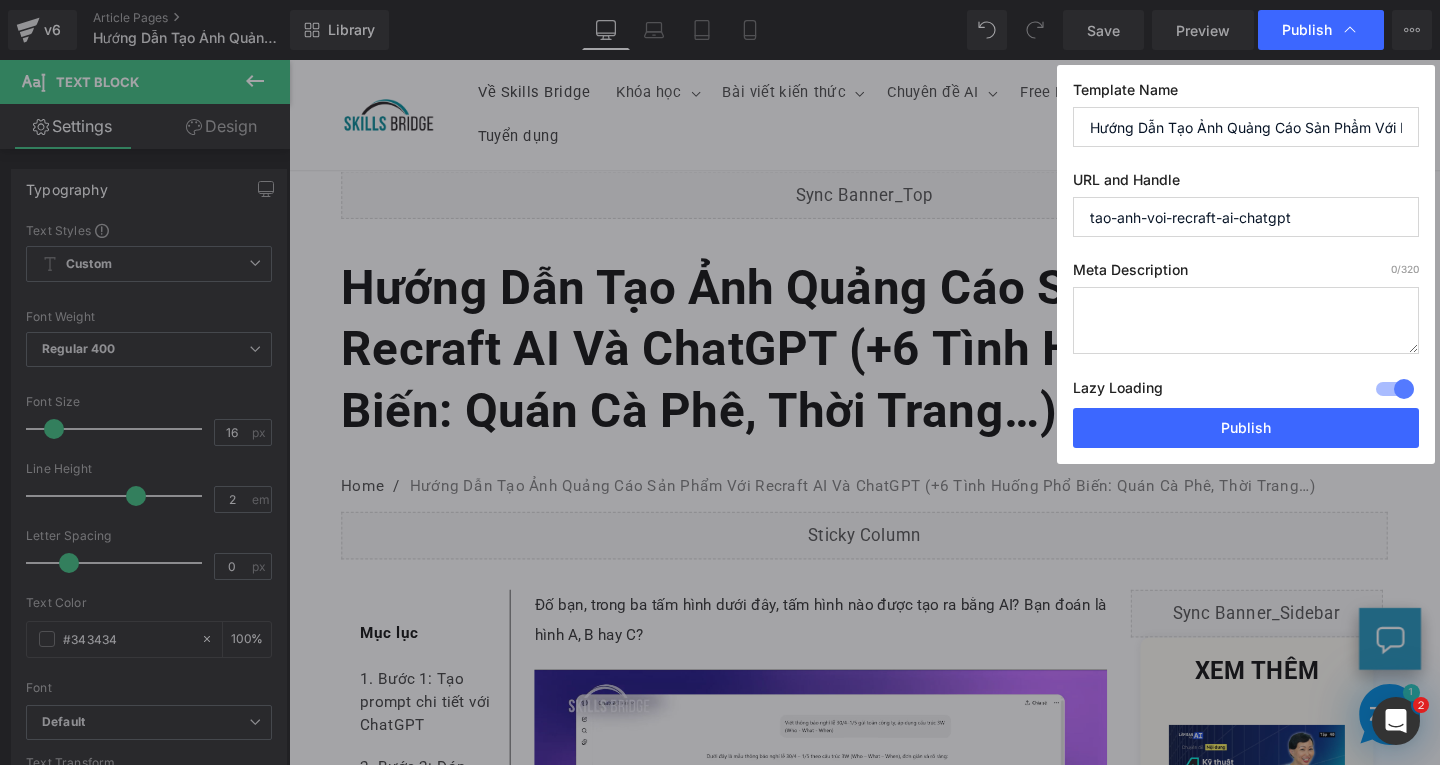 click on "tao-anh-voi-recraft-ai-chatgpt" at bounding box center (1246, 217) 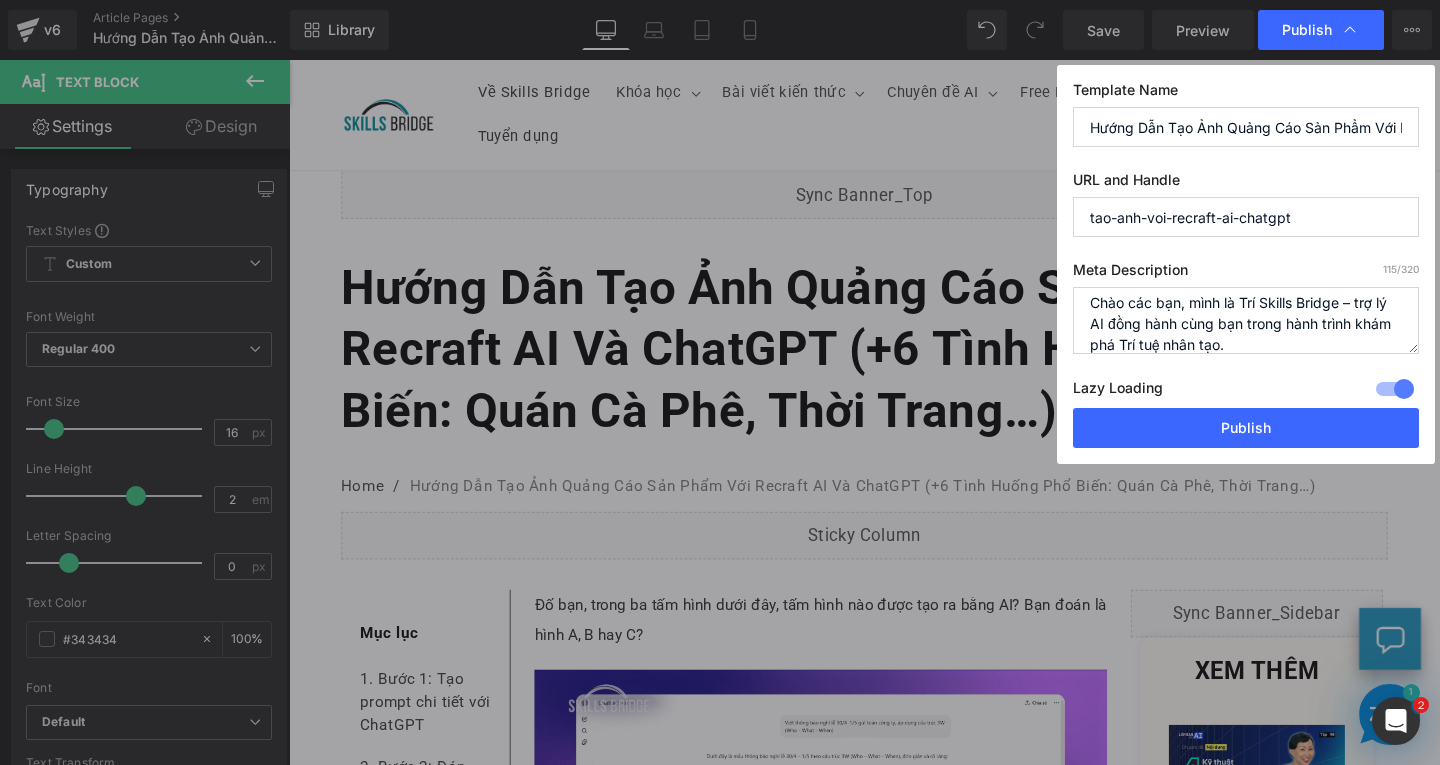 scroll, scrollTop: 0, scrollLeft: 0, axis: both 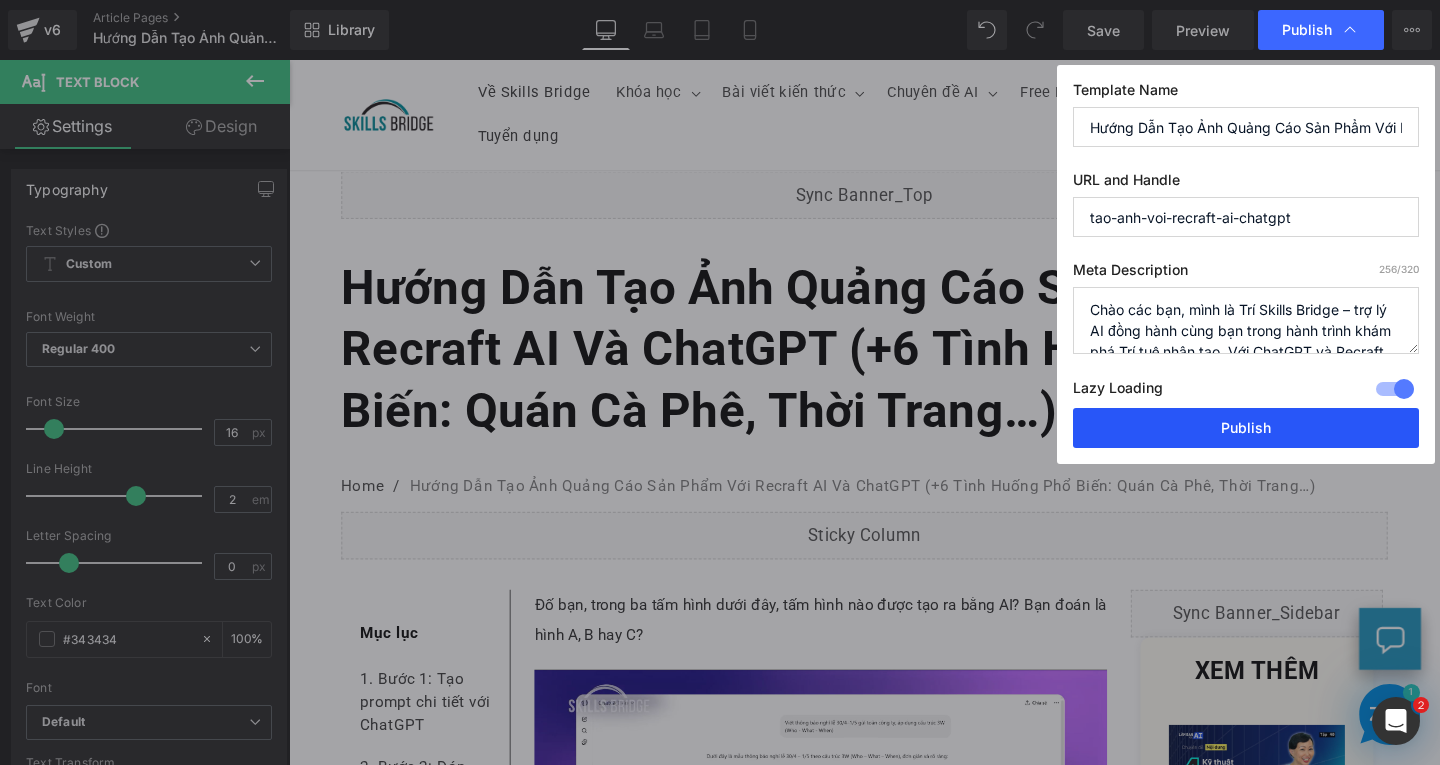 type on "Chào các bạn, mình là Trí Skills Bridge – trợ lý AI đồng hành cùng bạn trong hành trình khám phá Trí tuệ nhân tạo. Với ChatGPT và Recraft AI, bạn hoàn toàn có thể tạo ra những hình ảnh quảng cáo sản phẩm trông như được làm bởi team thiết kế chuyên nghiệp." 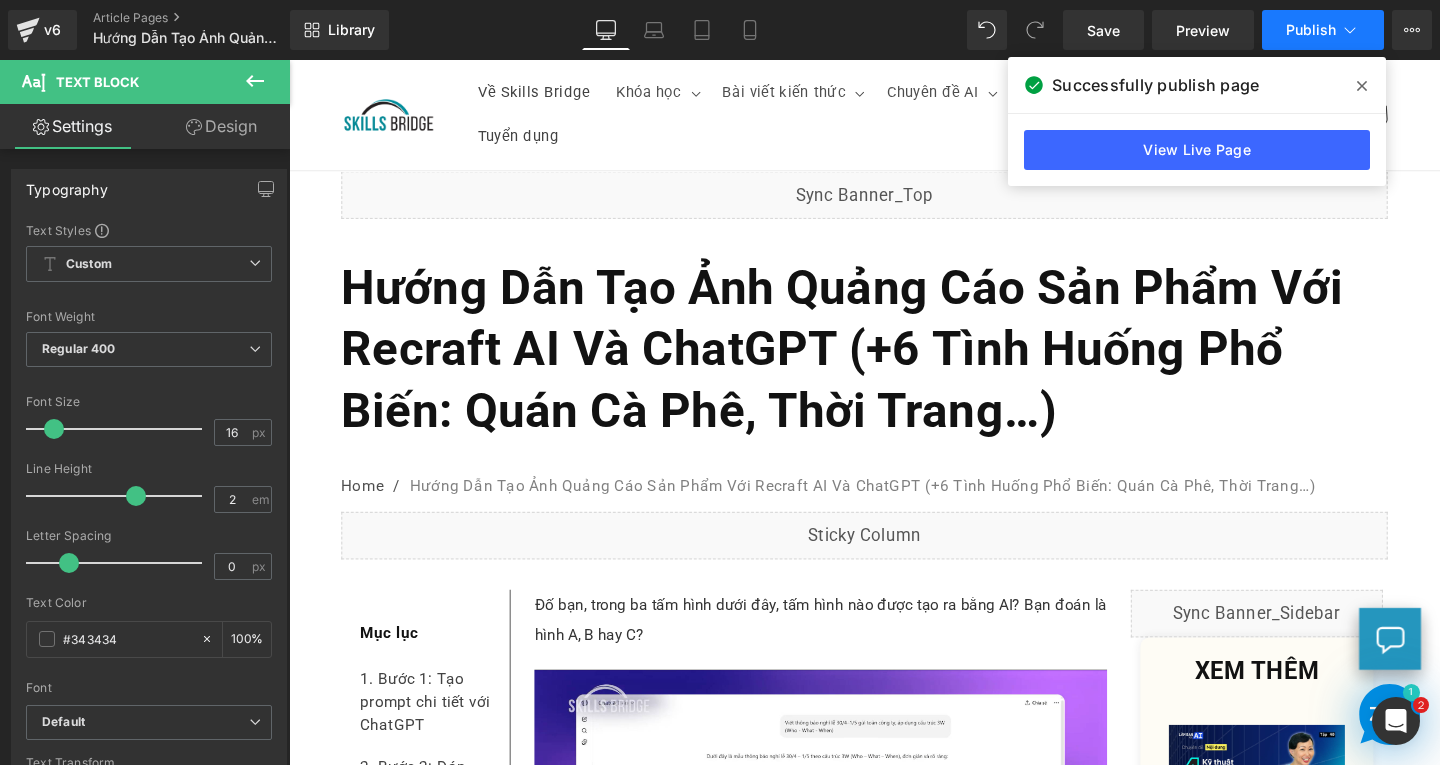 click on "Publish" at bounding box center (1323, 30) 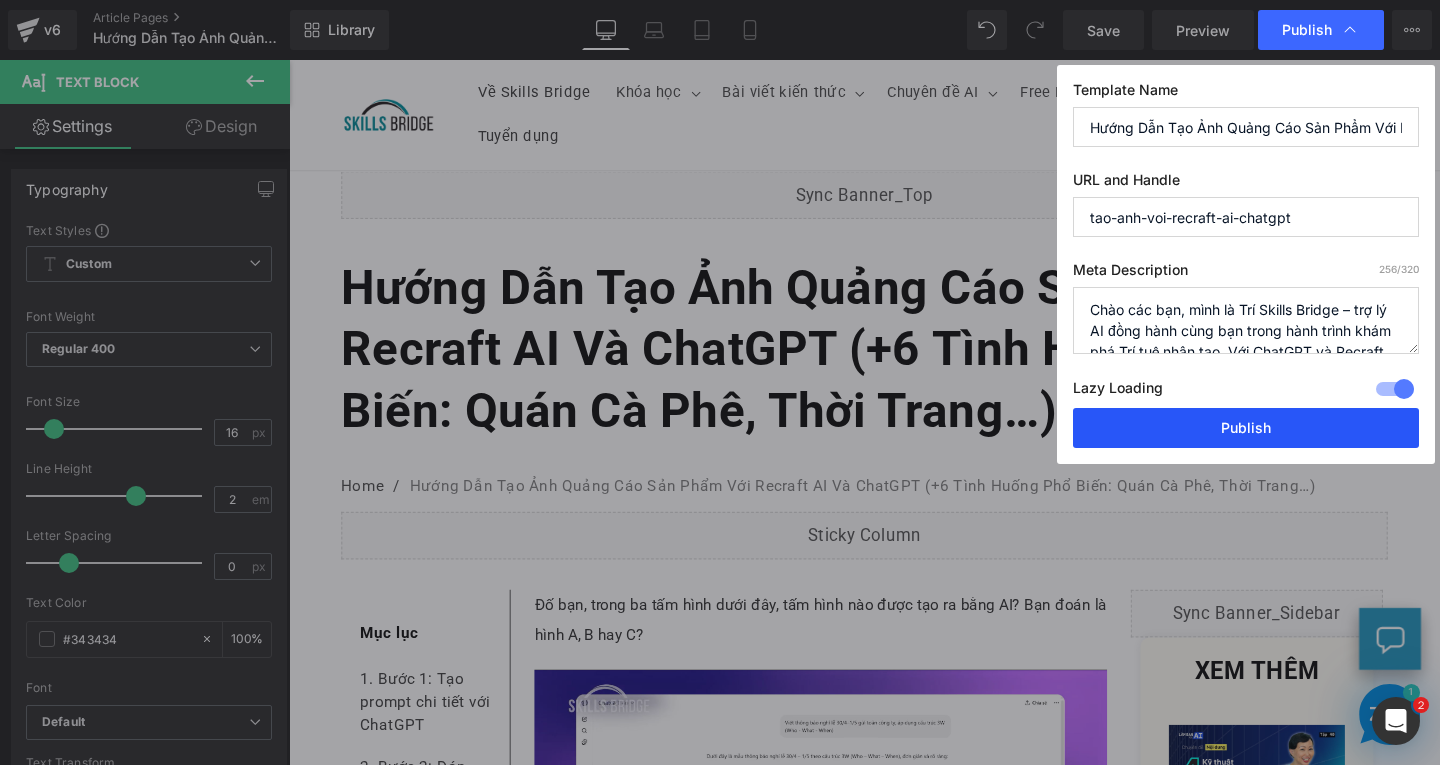 click on "Publish" at bounding box center (1246, 428) 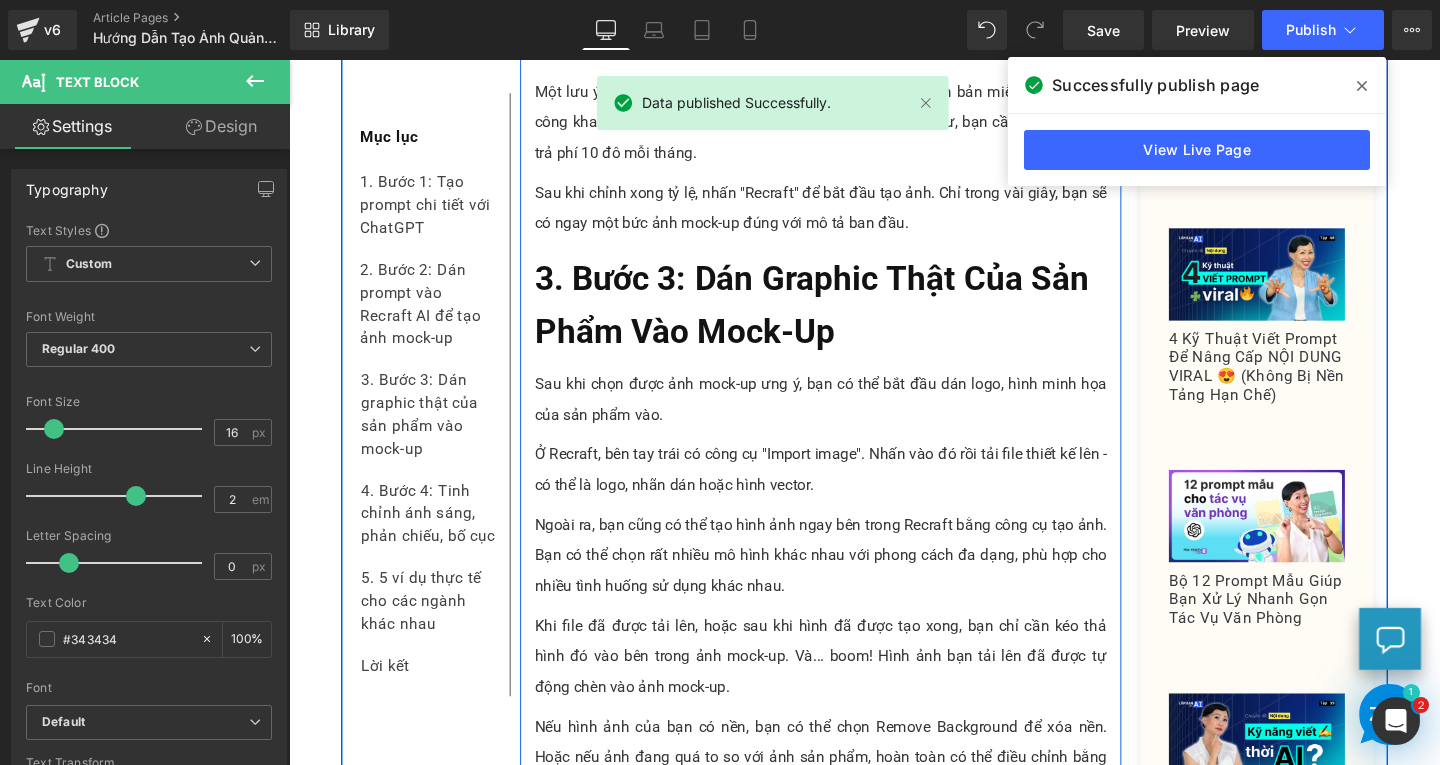 scroll, scrollTop: 4300, scrollLeft: 0, axis: vertical 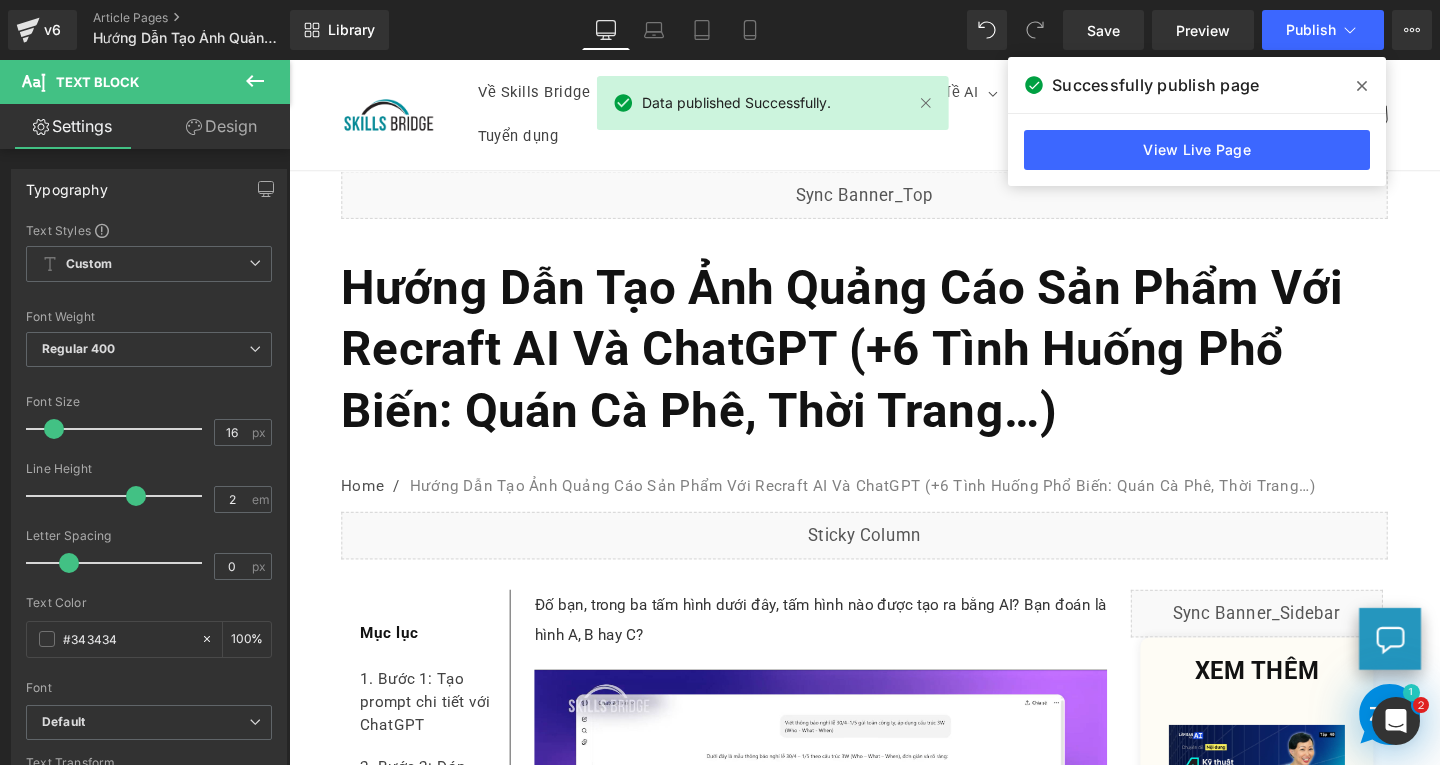 drag, startPoint x: 1486, startPoint y: 378, endPoint x: 1728, endPoint y: 61, distance: 398.81448 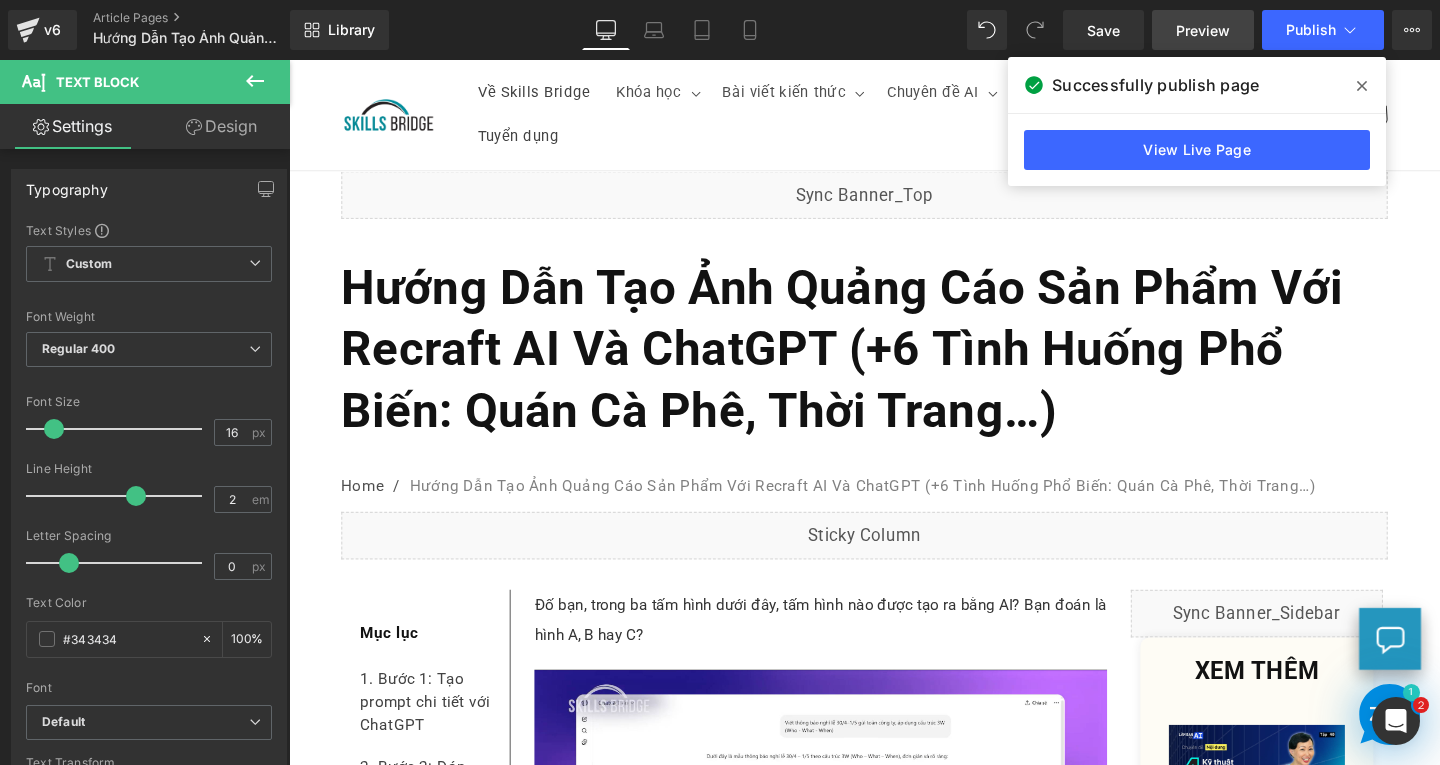click on "Preview" at bounding box center (1203, 30) 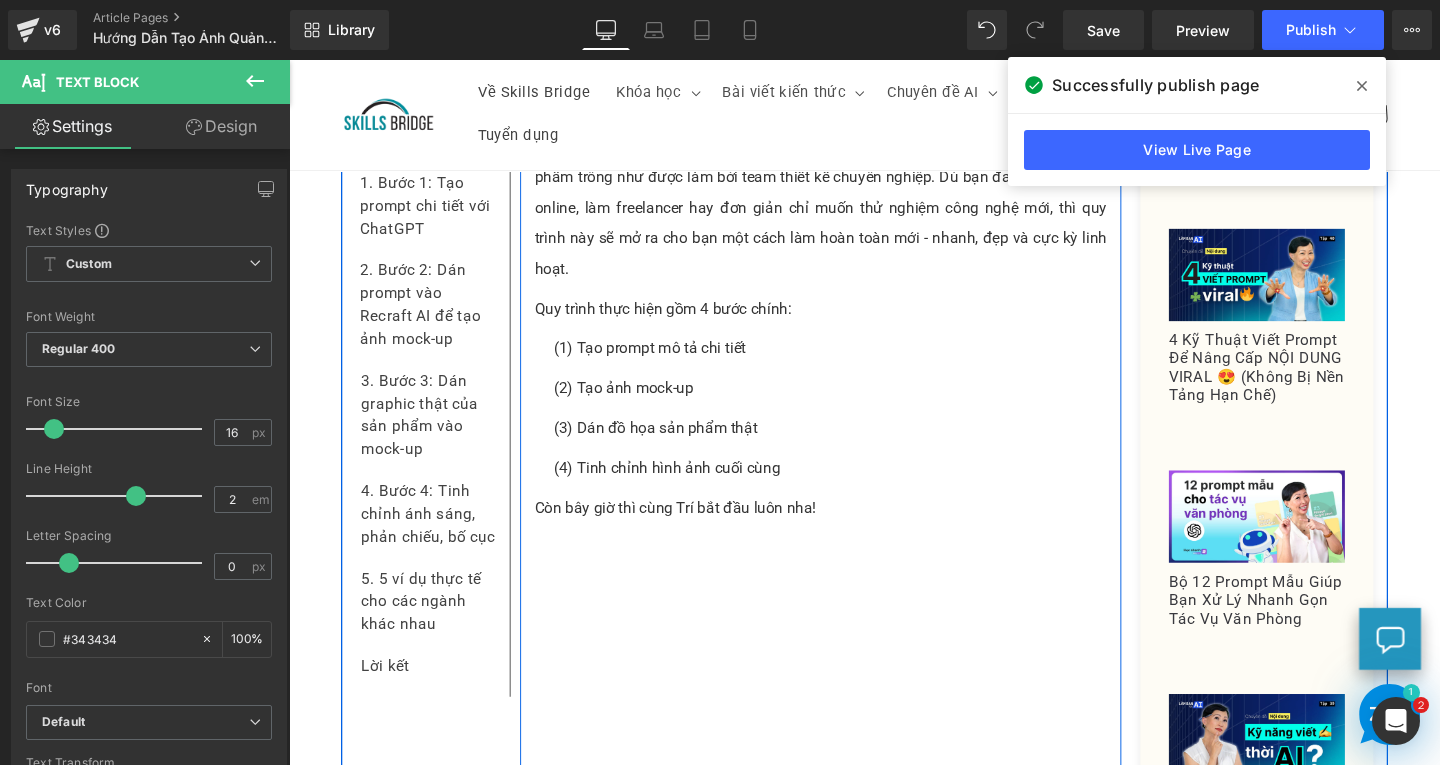 scroll, scrollTop: 800, scrollLeft: 0, axis: vertical 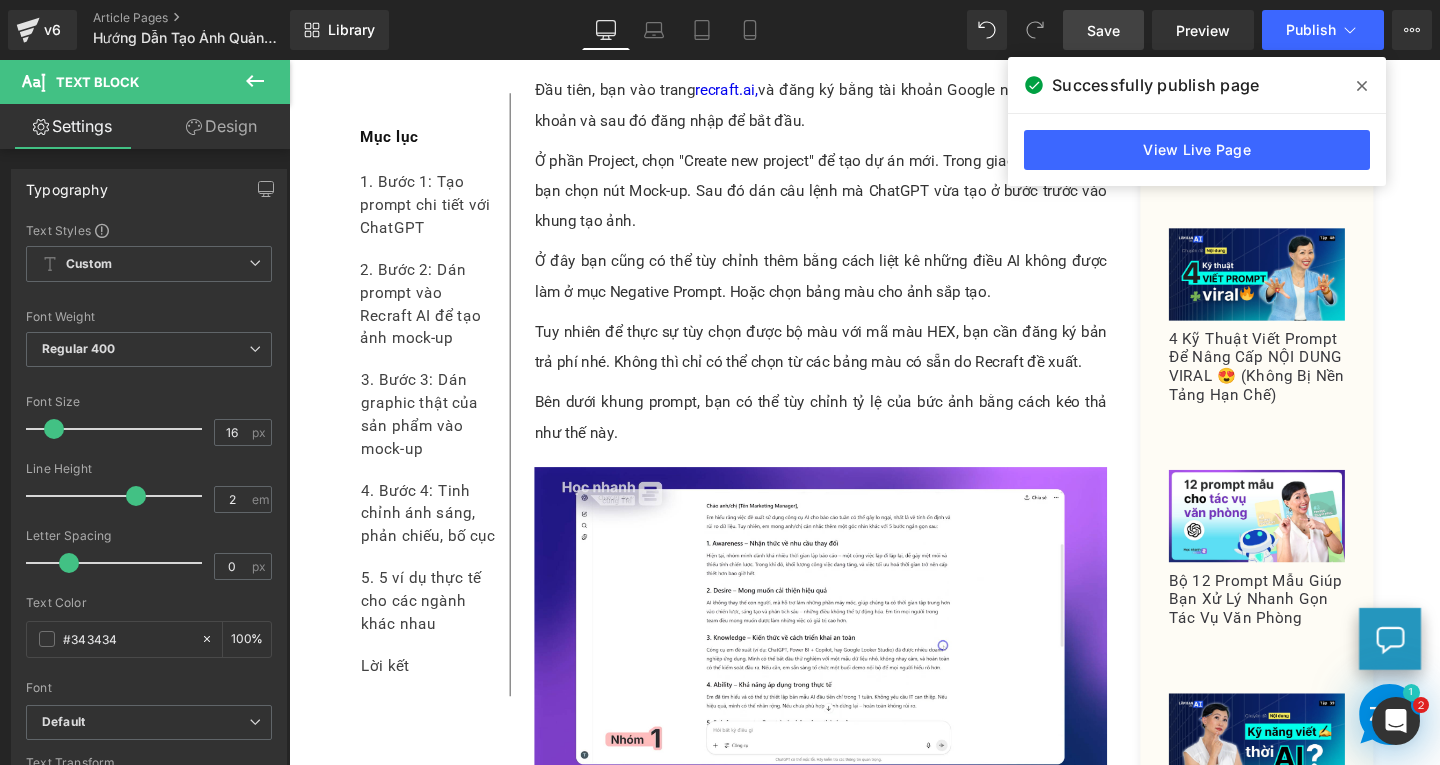 click on "Save" at bounding box center (1103, 30) 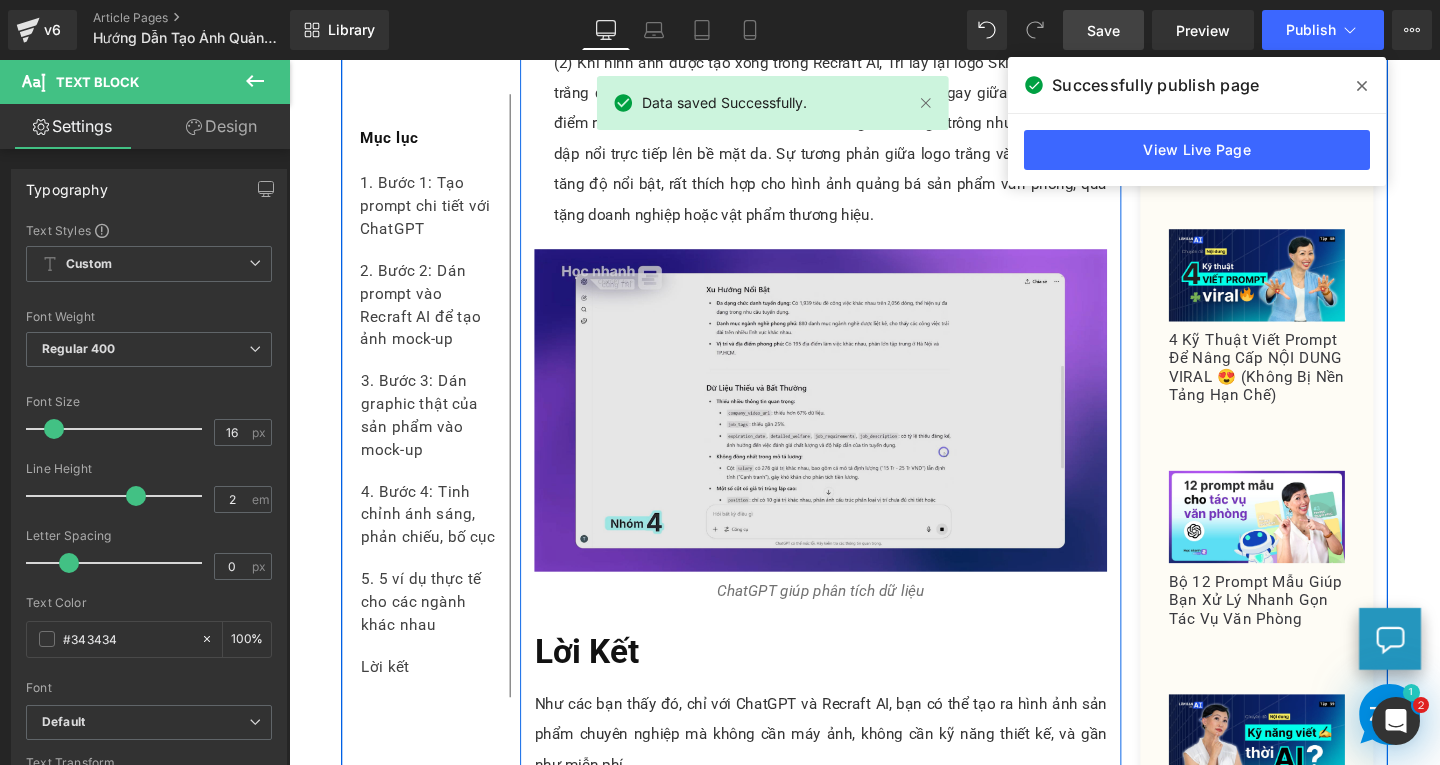 scroll, scrollTop: 9200, scrollLeft: 0, axis: vertical 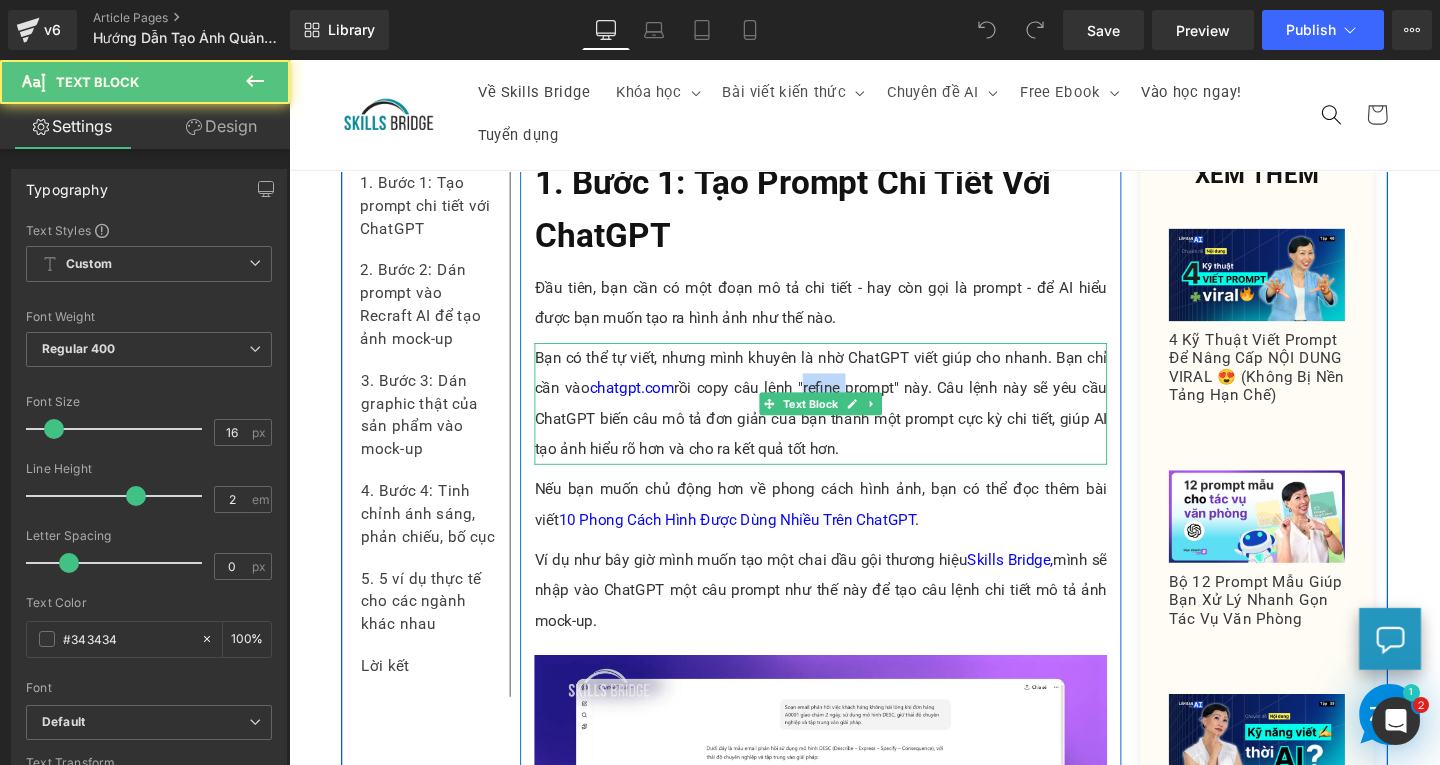 drag, startPoint x: 823, startPoint y: 399, endPoint x: 869, endPoint y: 401, distance: 46.043457 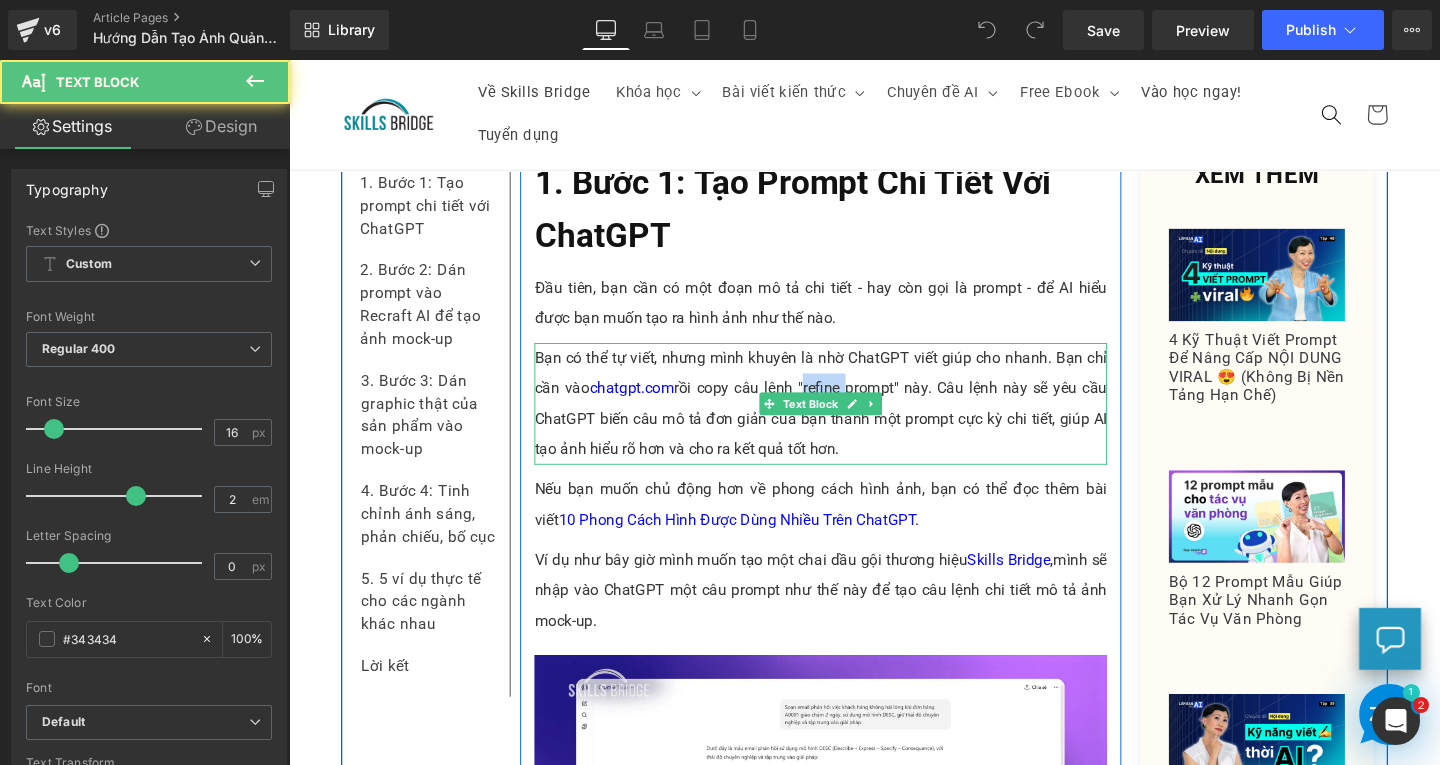 click on "Bạn có thể tự viết, nhưng mình khuyên là nhờ ChatGPT viết giúp cho nhanh. Bạn chỉ cần vào  chatgpt.com  rồi copy câu lệnh "refine prompt" này. Câu lệnh này sẽ yêu cầu ChatGPT biến câu mô tả đơn giản của bạn thành một prompt cực kỳ chi tiết, giúp AI tạo ảnh hiểu rõ hơn và cho ra kết quả tốt hơn." at bounding box center [848, 421] 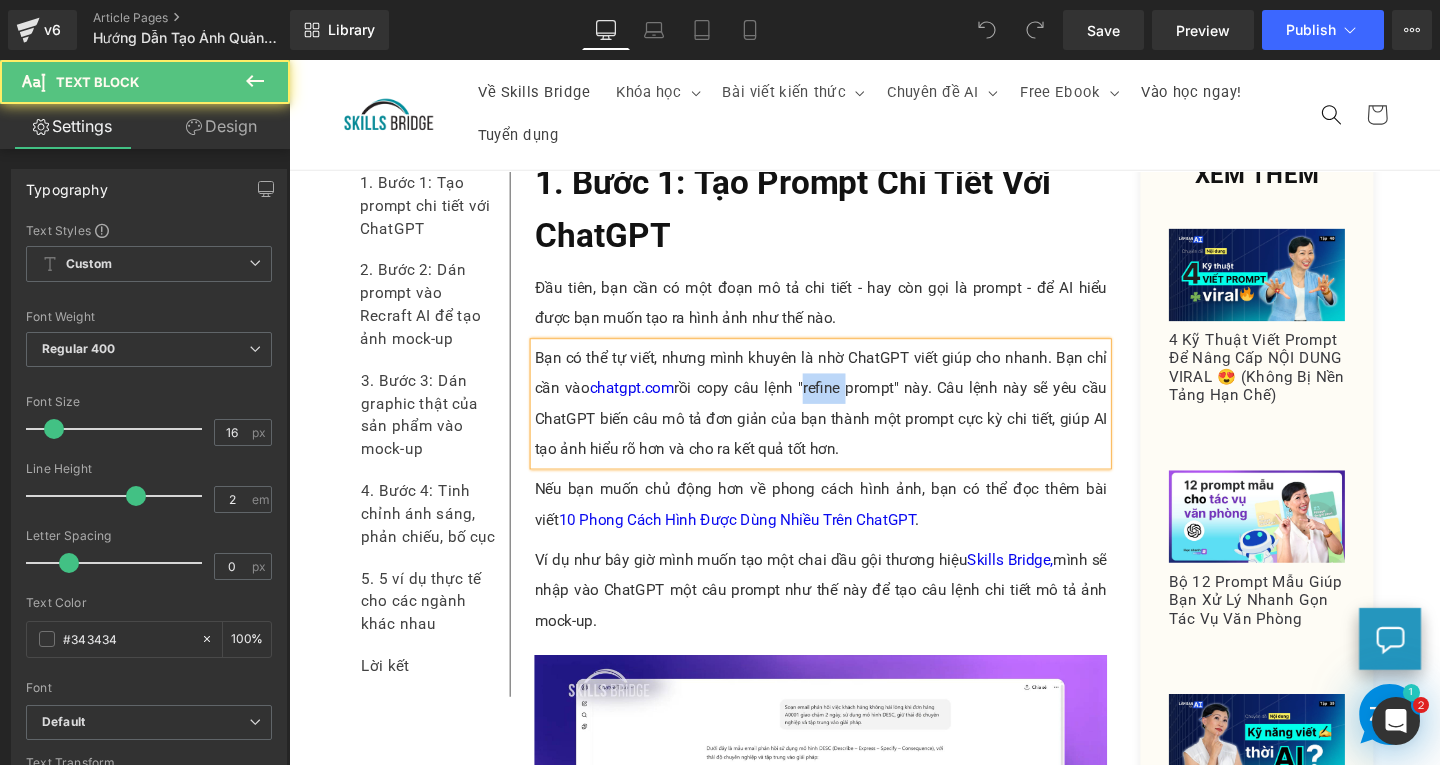 click on "Bạn có thể tự viết, nhưng mình khuyên là nhờ ChatGPT viết giúp cho nhanh. Bạn chỉ cần vào  chatgpt.com  rồi copy câu lệnh "refine prompt" này. Câu lệnh này sẽ yêu cầu ChatGPT biến câu mô tả đơn giản của bạn thành một prompt cực kỳ chi tiết, giúp AI tạo ảnh hiểu rõ hơn và cho ra kết quả tốt hơn." at bounding box center [848, 421] 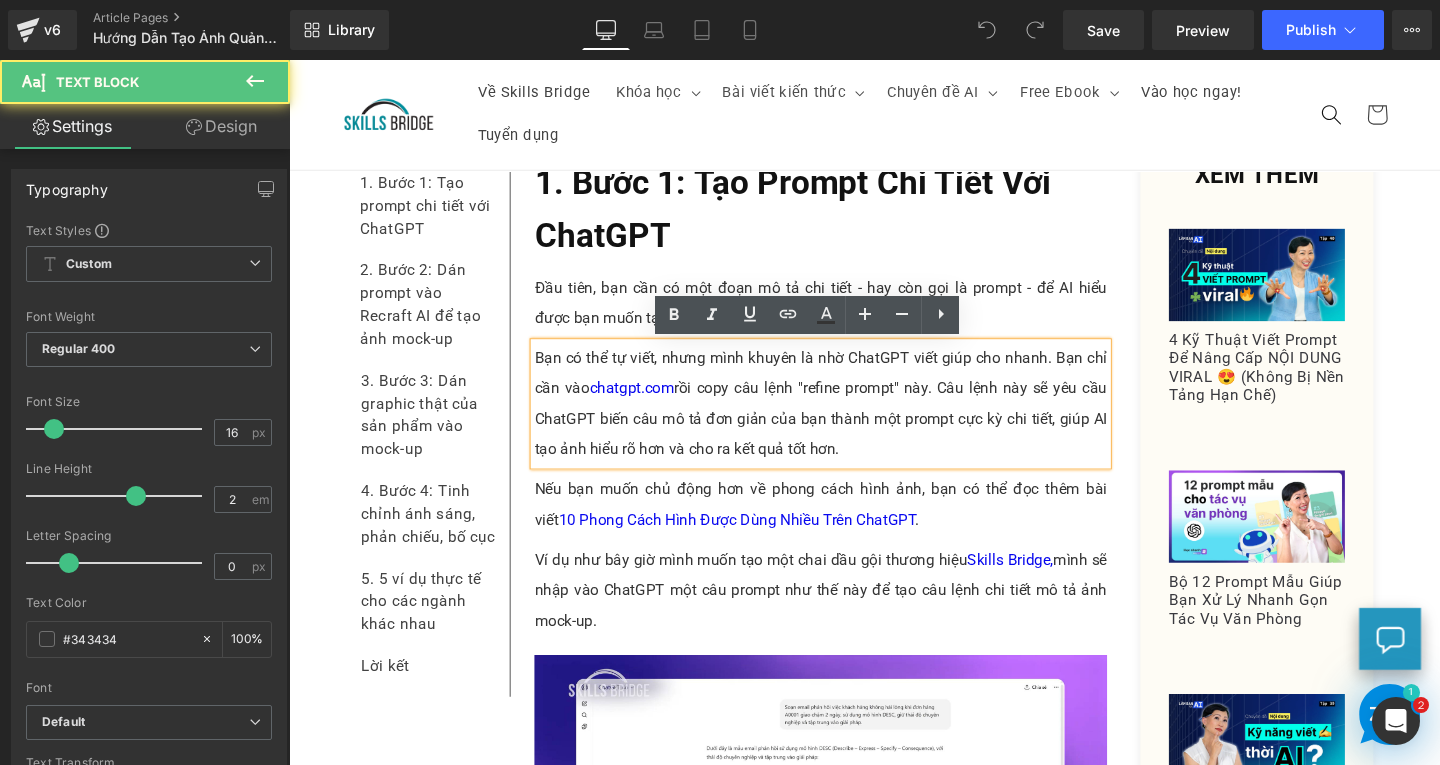click on "Bạn có thể tự viết, nhưng mình khuyên là nhờ ChatGPT viết giúp cho nhanh. Bạn chỉ cần vào  chatgpt.com  rồi copy câu lệnh "refine prompt" này. Câu lệnh này sẽ yêu cầu ChatGPT biến câu mô tả đơn giản của bạn thành một prompt cực kỳ chi tiết, giúp AI tạo ảnh hiểu rõ hơn và cho ra kết quả tốt hơn." at bounding box center (848, 421) 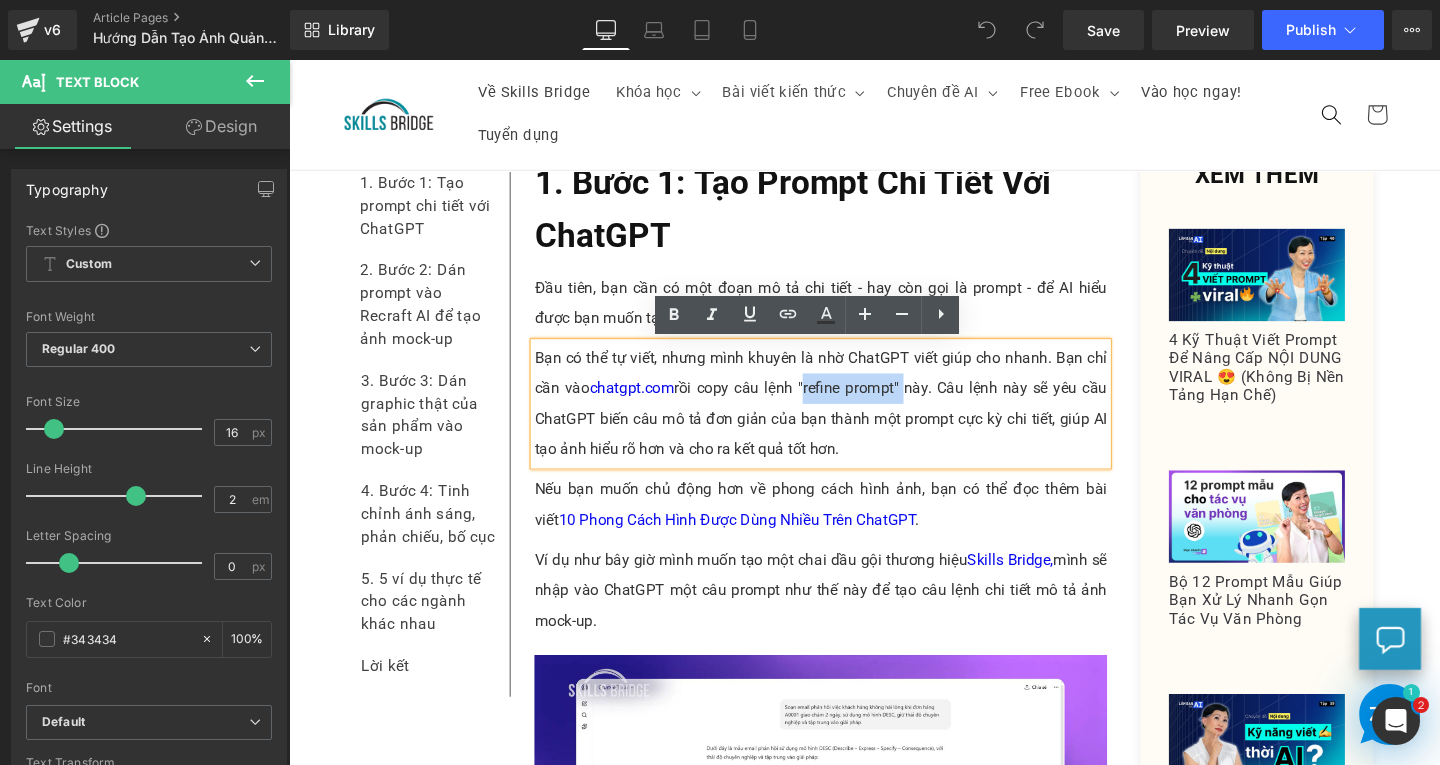 drag, startPoint x: 823, startPoint y: 397, endPoint x: 929, endPoint y: 402, distance: 106.11786 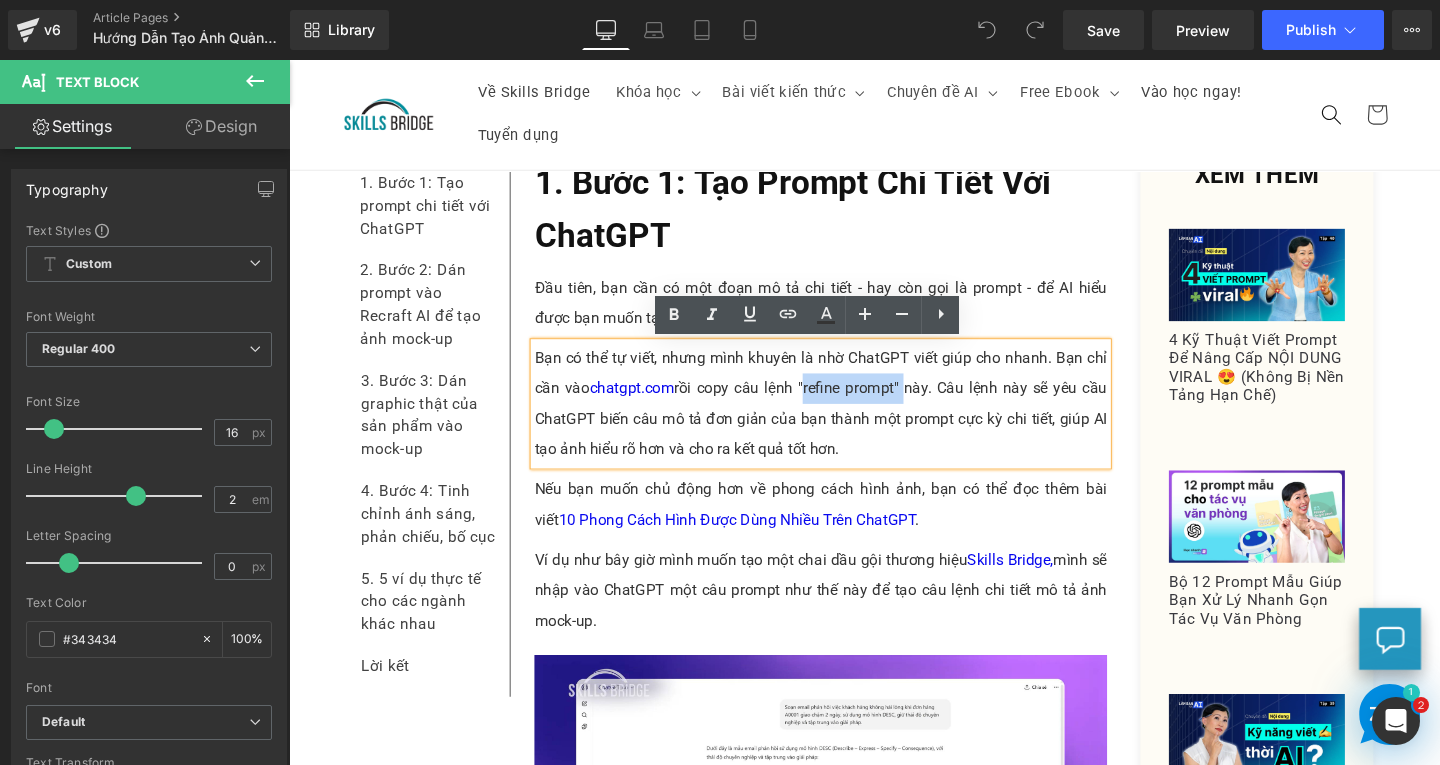 click on "Bạn có thể tự viết, nhưng mình khuyên là nhờ ChatGPT viết giúp cho nhanh. Bạn chỉ cần vào  chatgpt.com  rồi copy câu lệnh "refine prompt" này. Câu lệnh này sẽ yêu cầu ChatGPT biến câu mô tả đơn giản của bạn thành một prompt cực kỳ chi tiết, giúp AI tạo ảnh hiểu rõ hơn và cho ra kết quả tốt hơn." at bounding box center [848, 421] 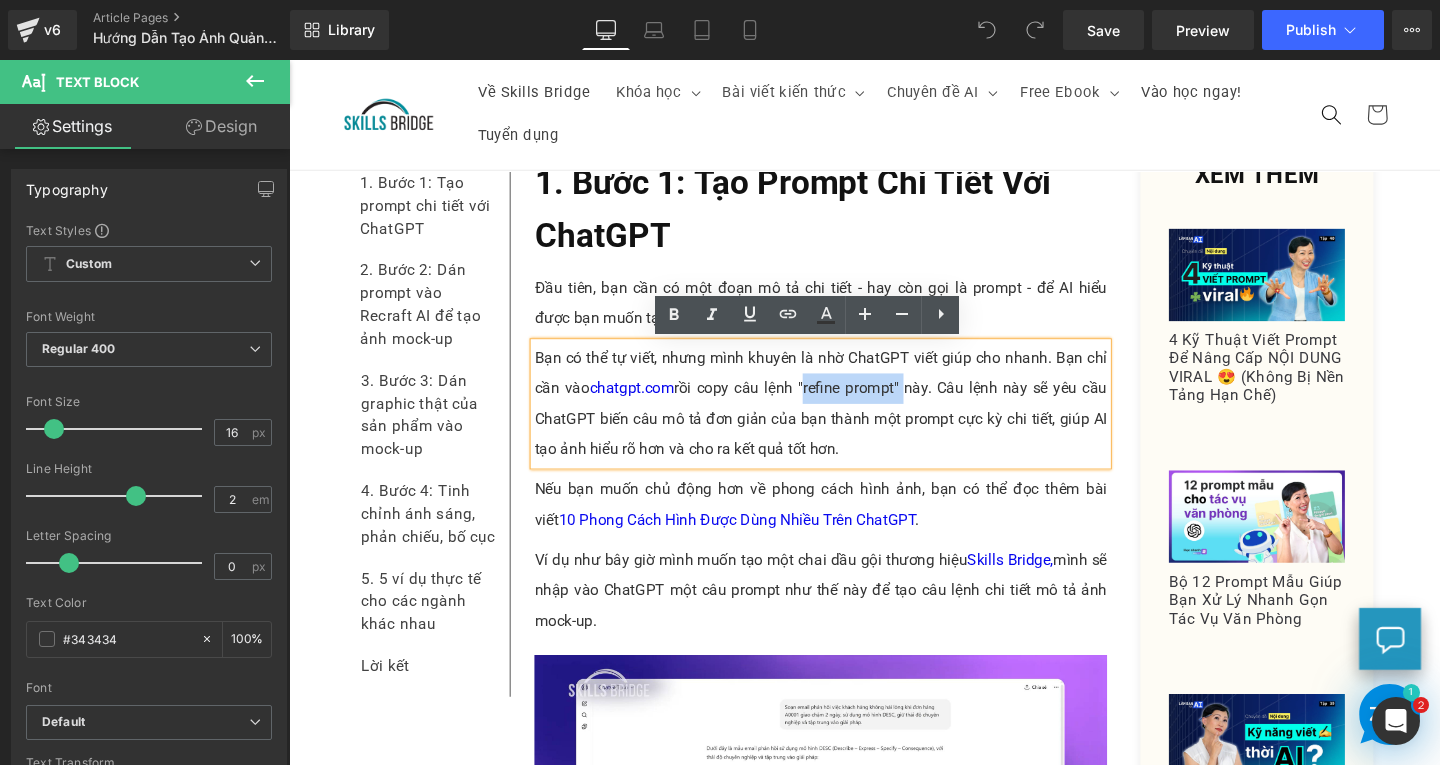type 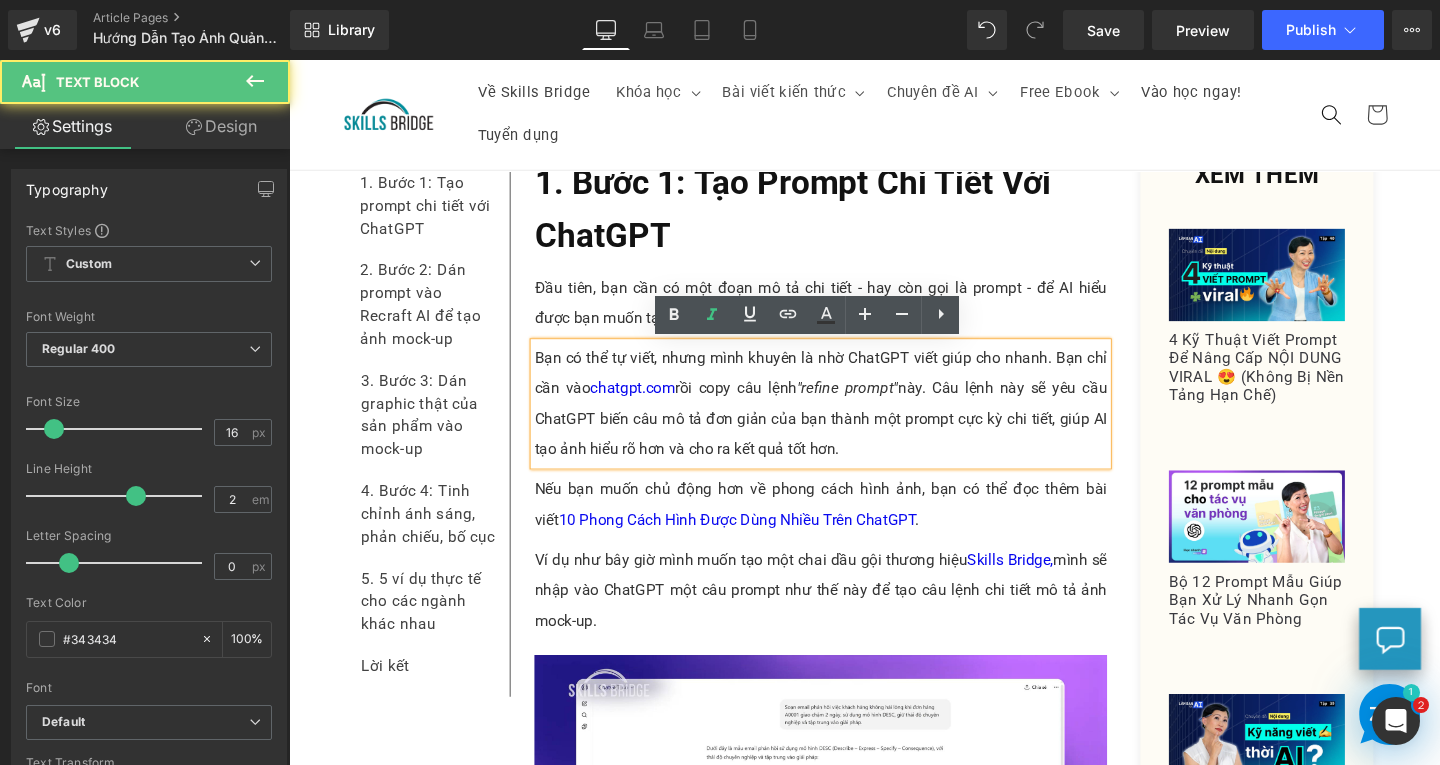 click on "Bạn có thể tự viết, nhưng mình khuyên là nhờ ChatGPT viết giúp cho nhanh. Bạn chỉ cần vào  chatgpt.com  rồi copy câu lệnh  "refine prompt"  này. Câu lệnh này sẽ yêu cầu ChatGPT biến câu mô tả đơn giản của bạn thành một prompt cực kỳ chi tiết, giúp AI tạo ảnh hiểu rõ hơn và cho ra kết quả tốt hơn." at bounding box center (848, 421) 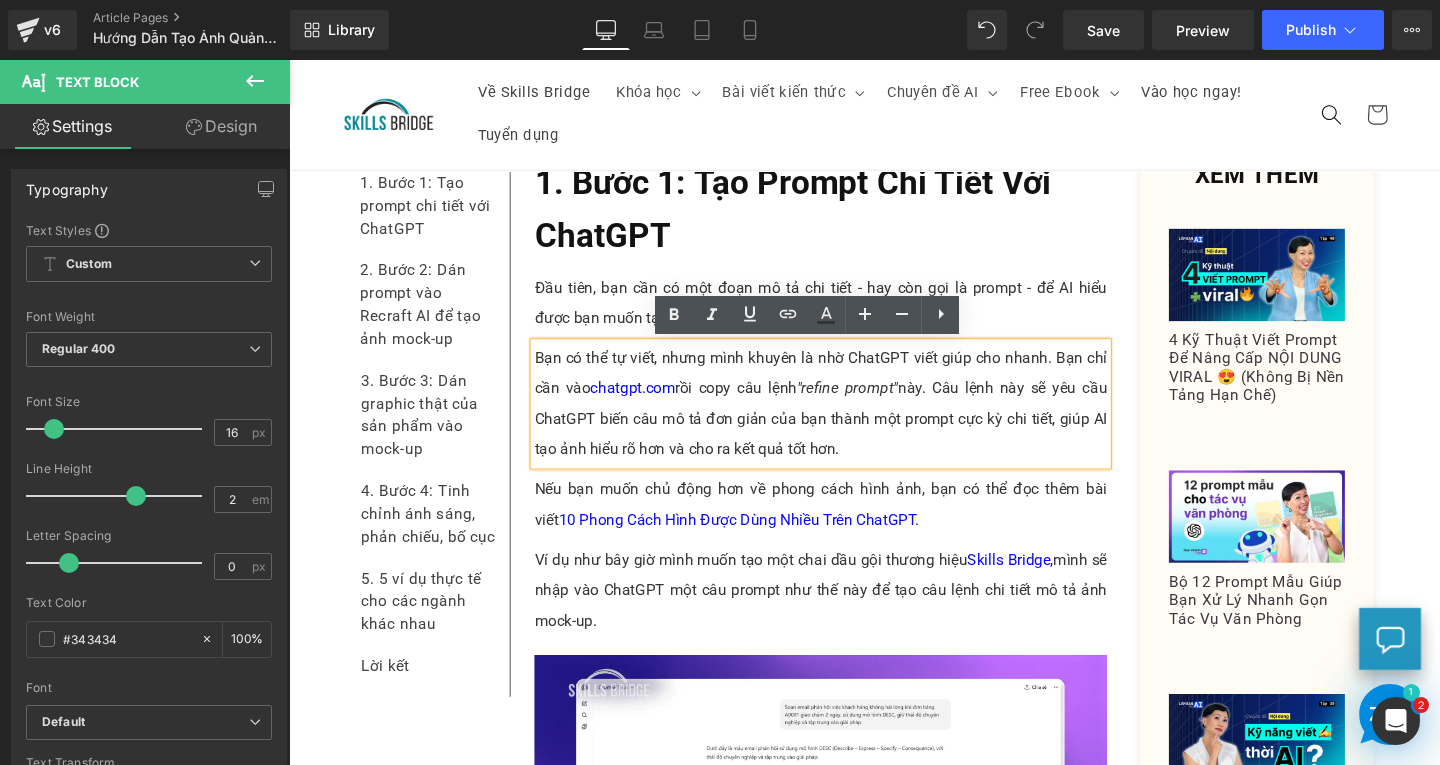 scroll, scrollTop: 2200, scrollLeft: 0, axis: vertical 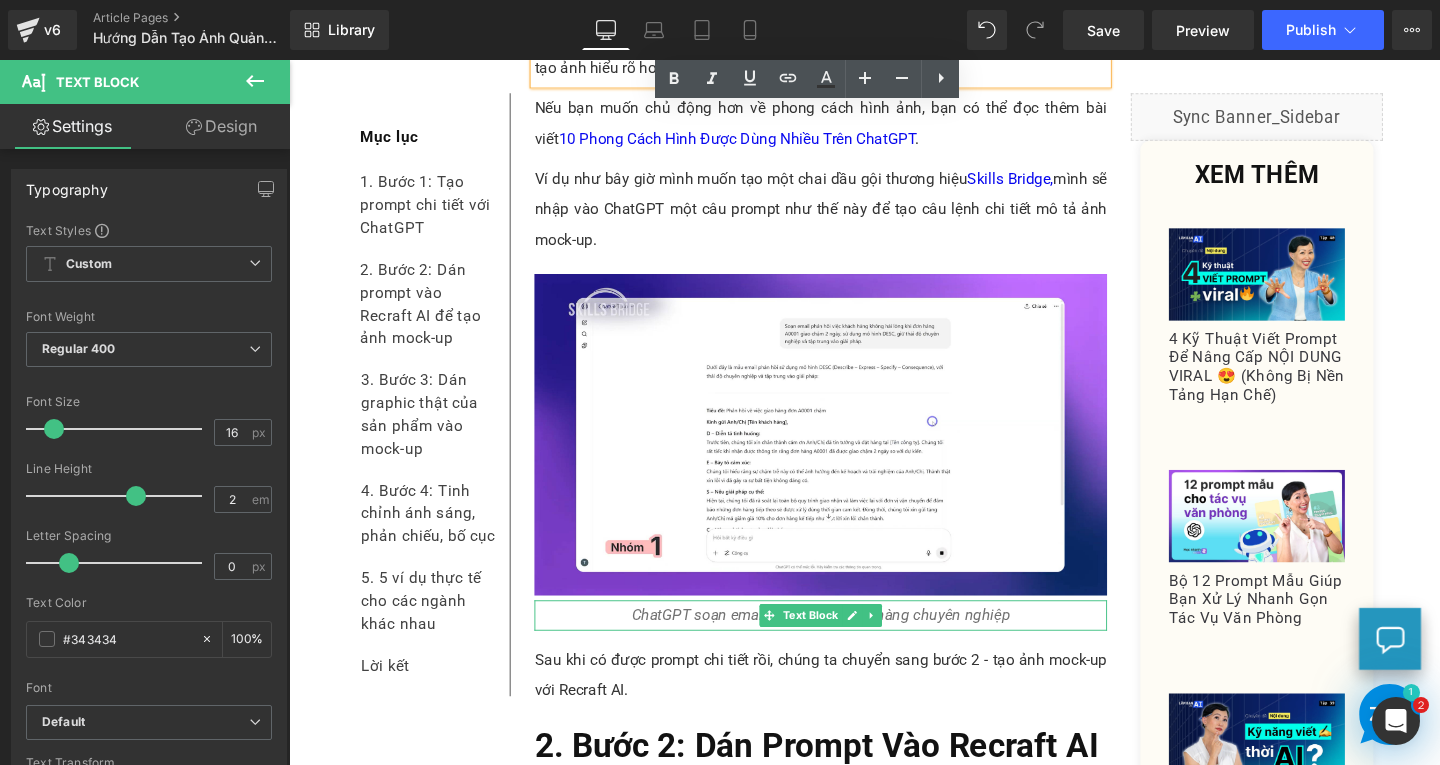 click on "ChatGPT soạn email phản hồi khách hàng chuyên nghiệp" at bounding box center (848, 643) 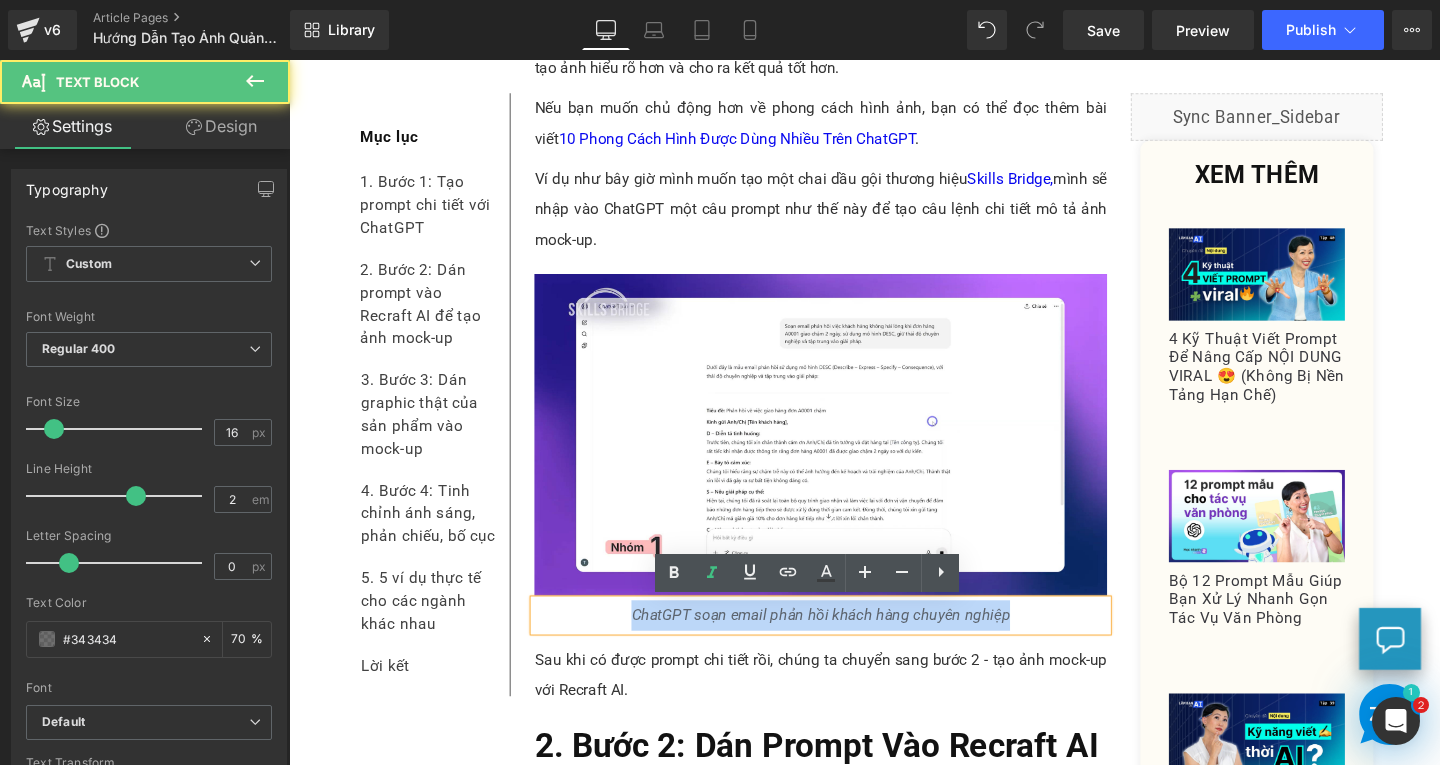 drag, startPoint x: 693, startPoint y: 650, endPoint x: 1046, endPoint y: 658, distance: 353.09064 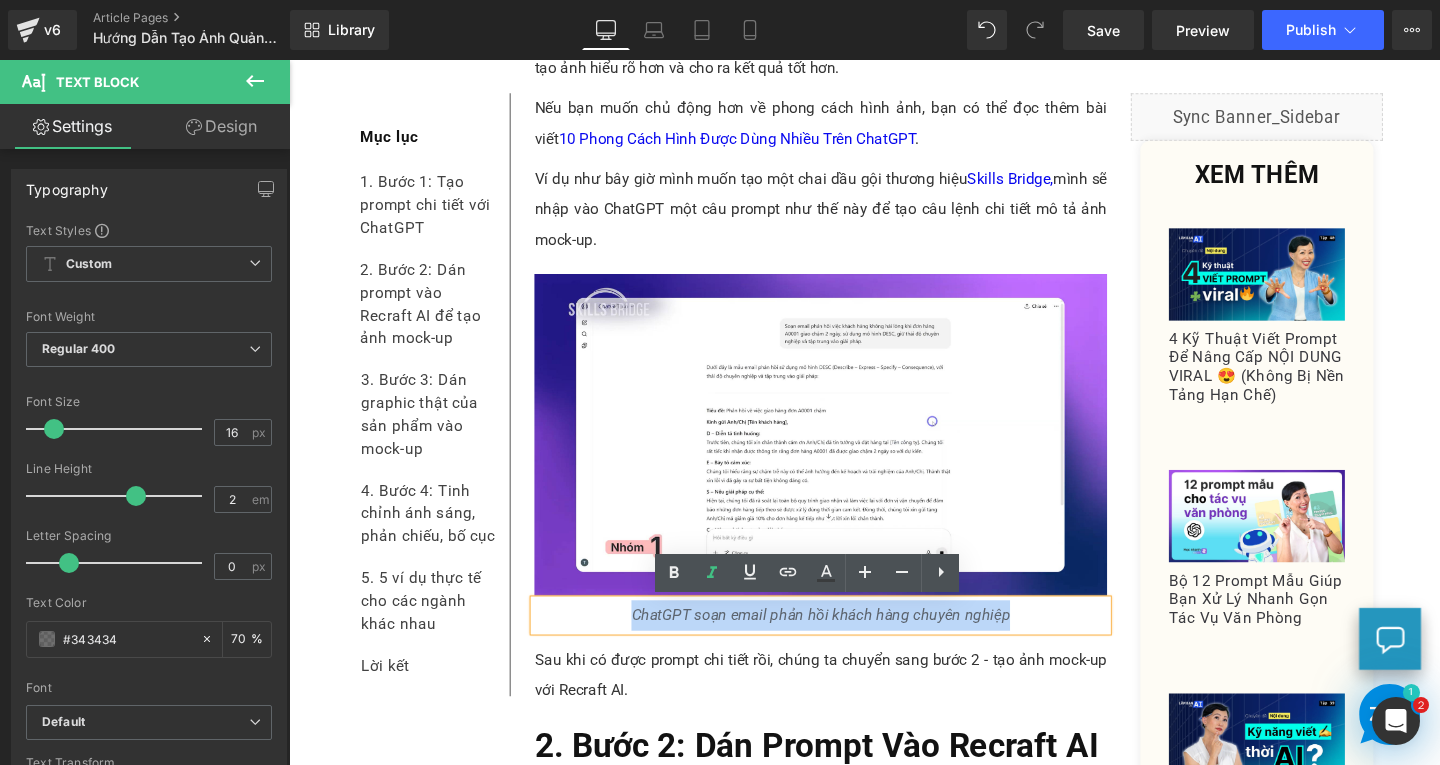 type 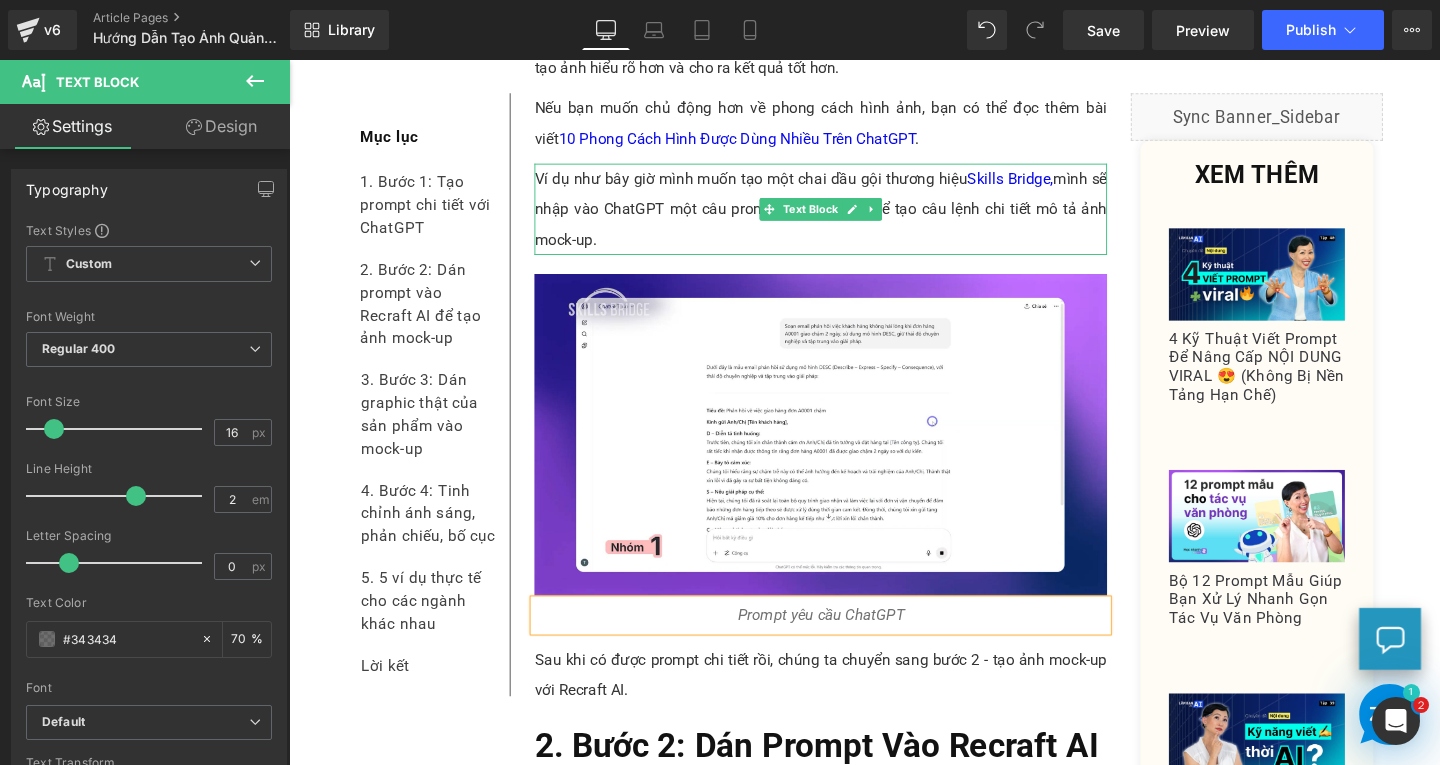 click on "Ví dụ như bây giờ mình muốn tạo một chai dầu gội thương hiệu  Skills Bridge,  mình sẽ nhập vào ChatGPT một câu prompt như thế này để tạo câu lệnh chi tiết mô tả ảnh mock-up." at bounding box center (848, 217) 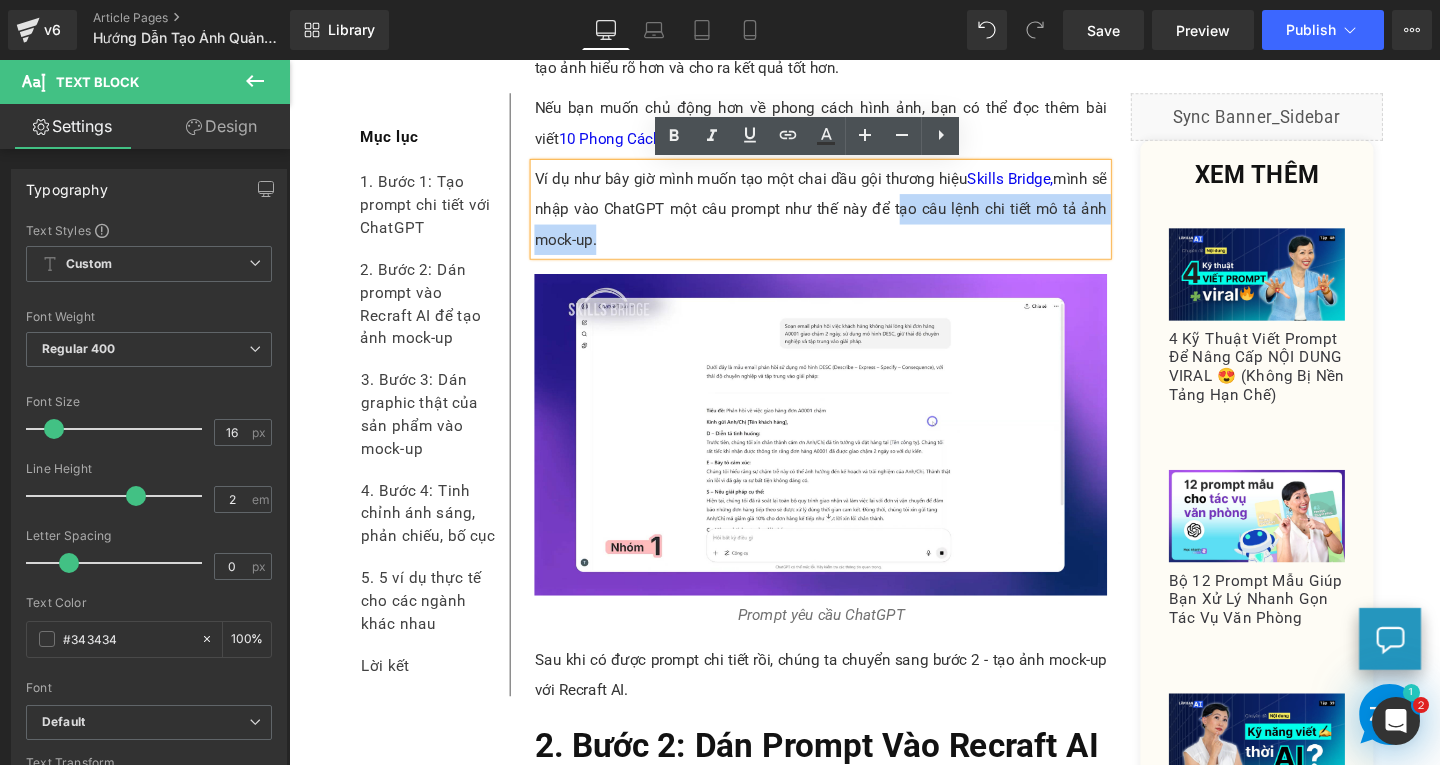 drag, startPoint x: 917, startPoint y: 216, endPoint x: 598, endPoint y: 246, distance: 320.40756 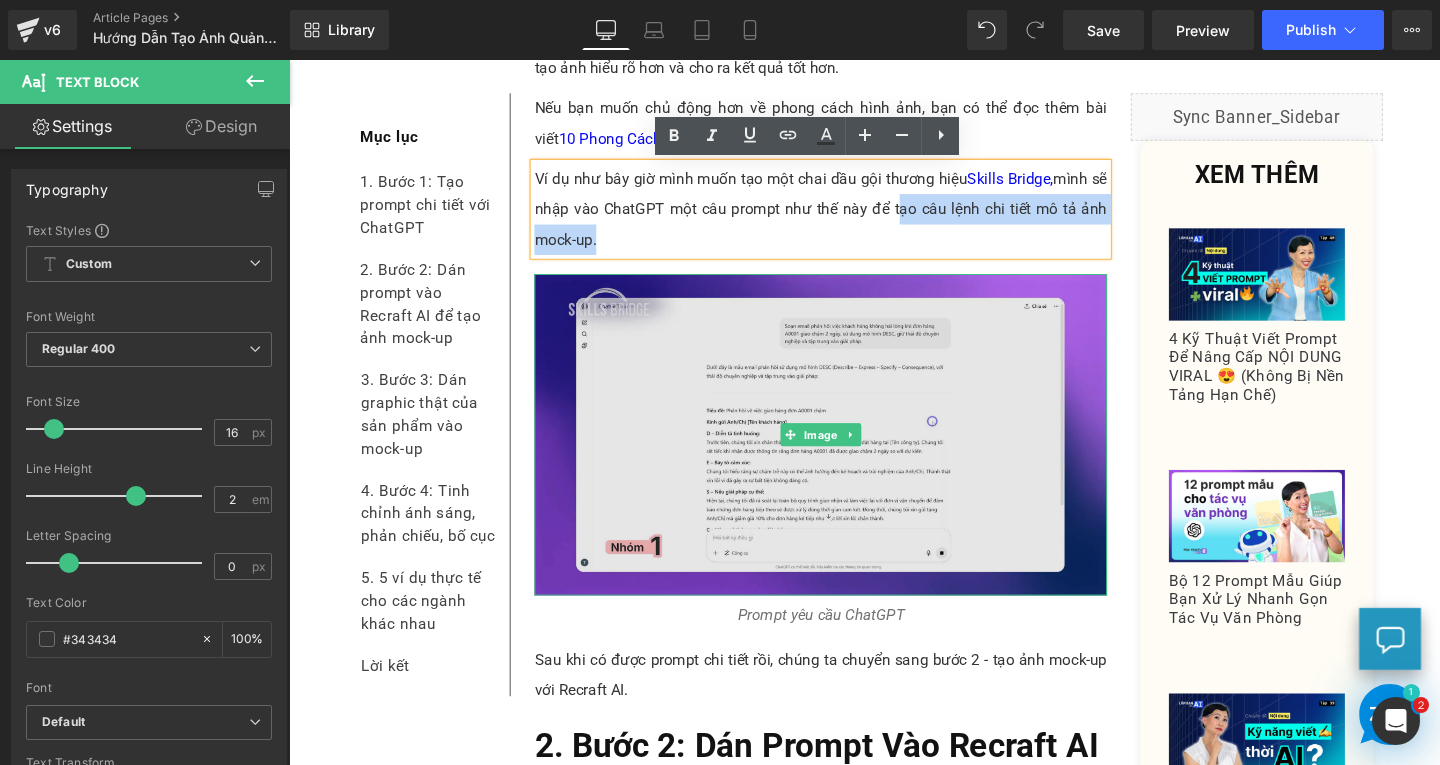copy on "tạo câu lệnh chi tiết mô tả ảnh mock-up" 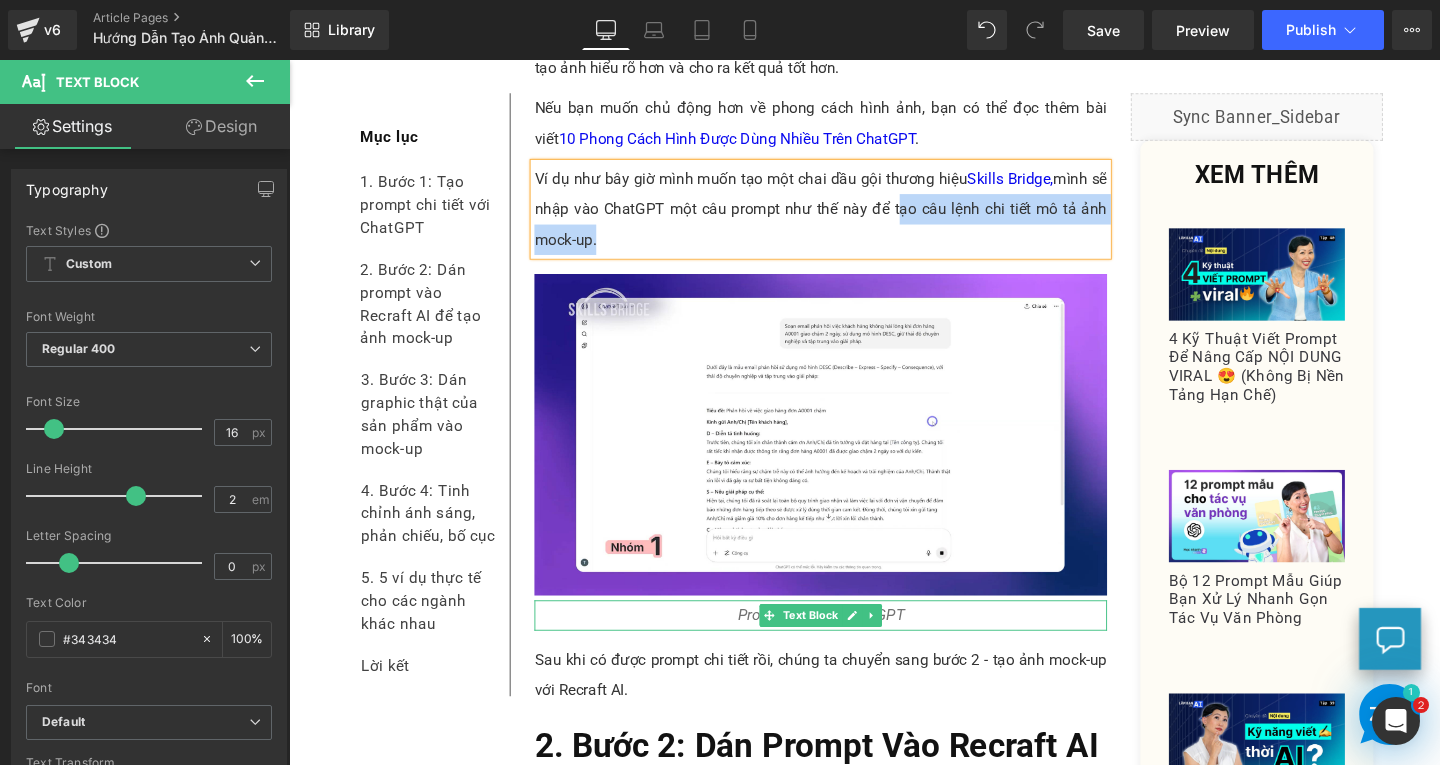 click on "Prompt yêu cầu ChatGPT" at bounding box center (848, 644) 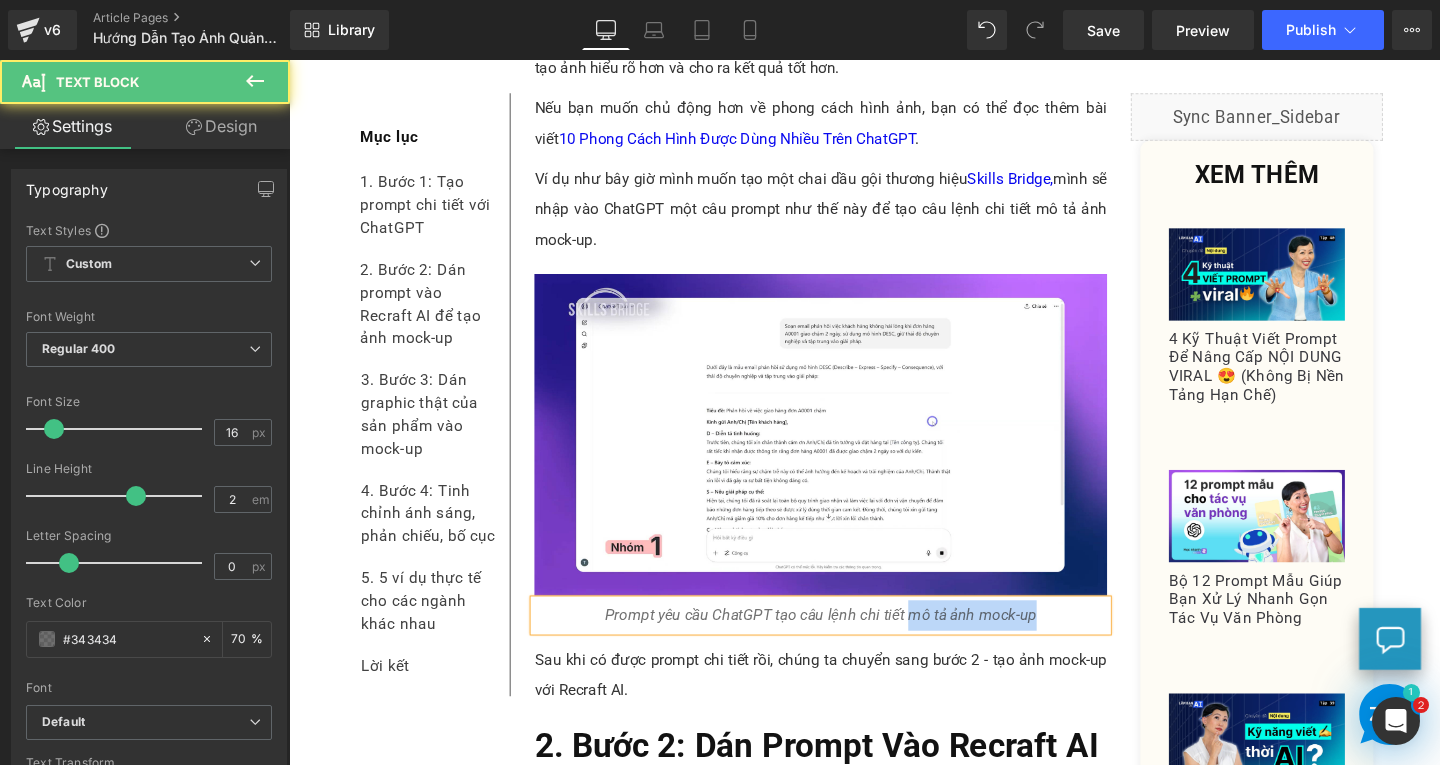 drag, startPoint x: 937, startPoint y: 643, endPoint x: 1088, endPoint y: 646, distance: 151.0298 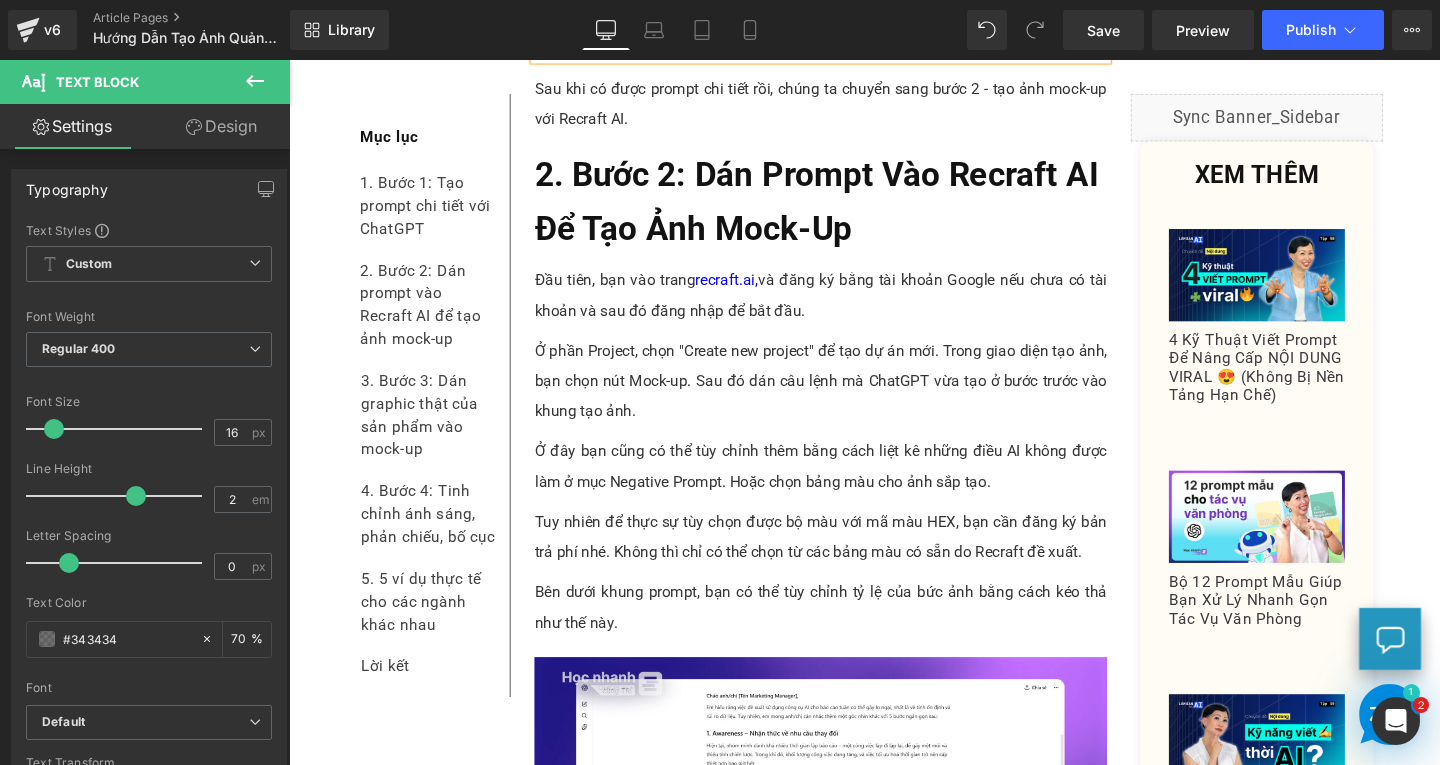 scroll, scrollTop: 3100, scrollLeft: 0, axis: vertical 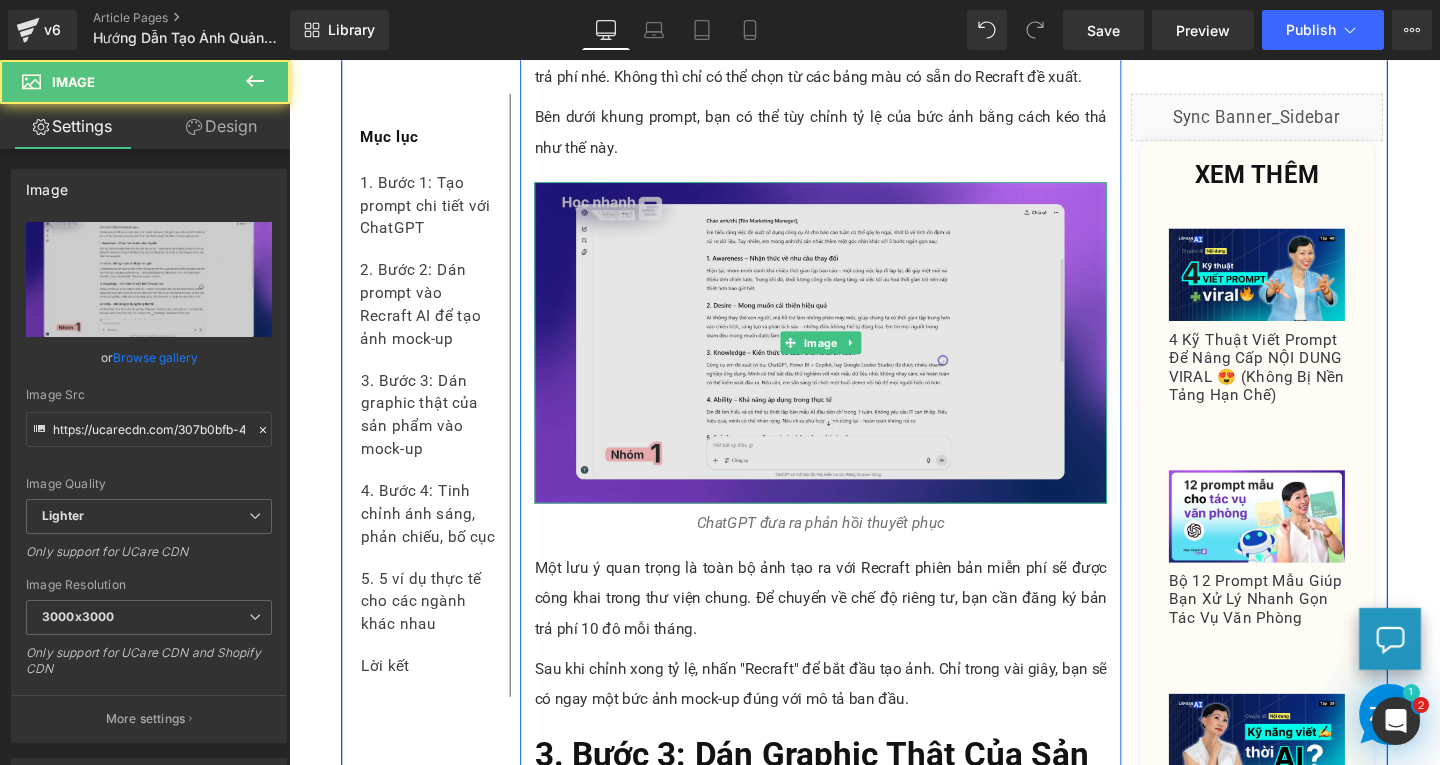 click at bounding box center [848, 356] 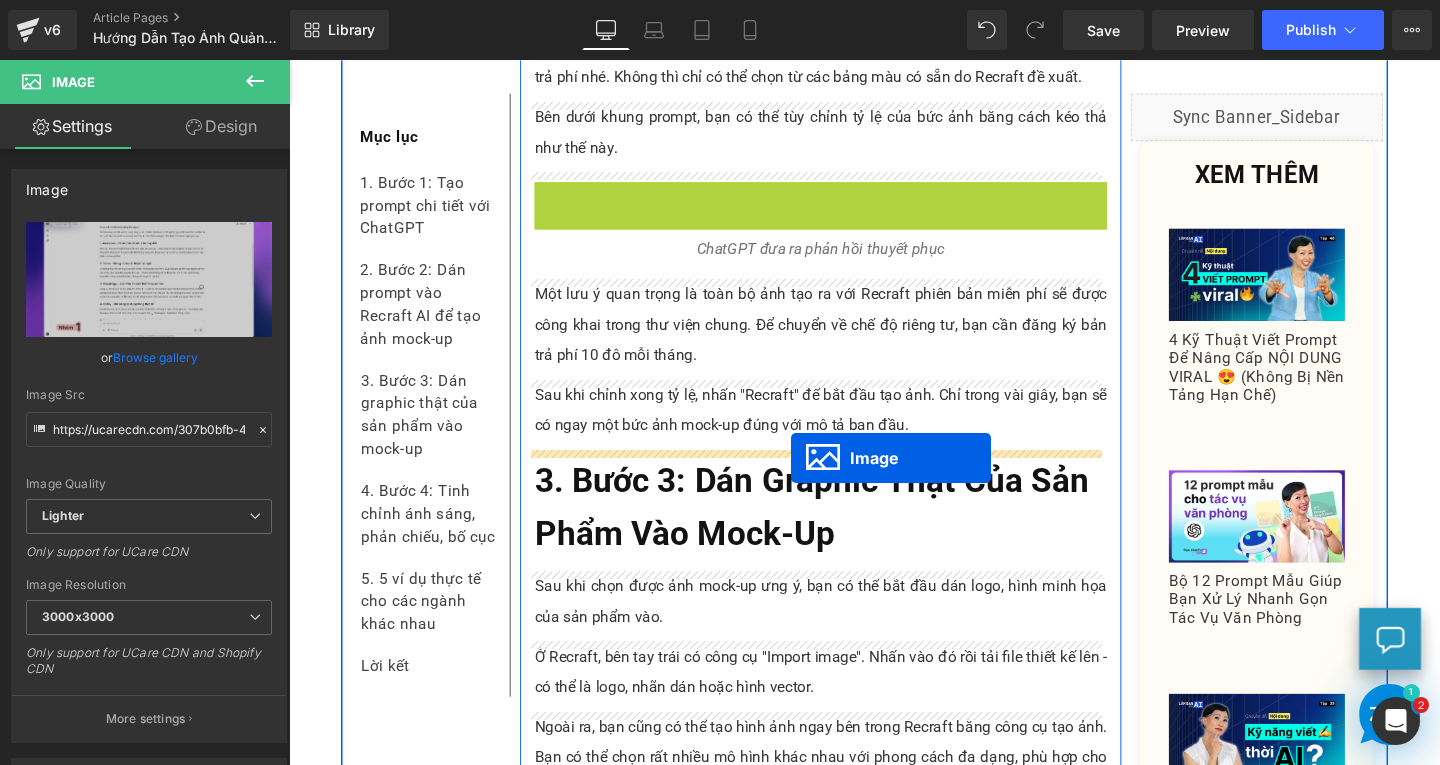 drag, startPoint x: 805, startPoint y: 357, endPoint x: 814, endPoint y: 474, distance: 117.34564 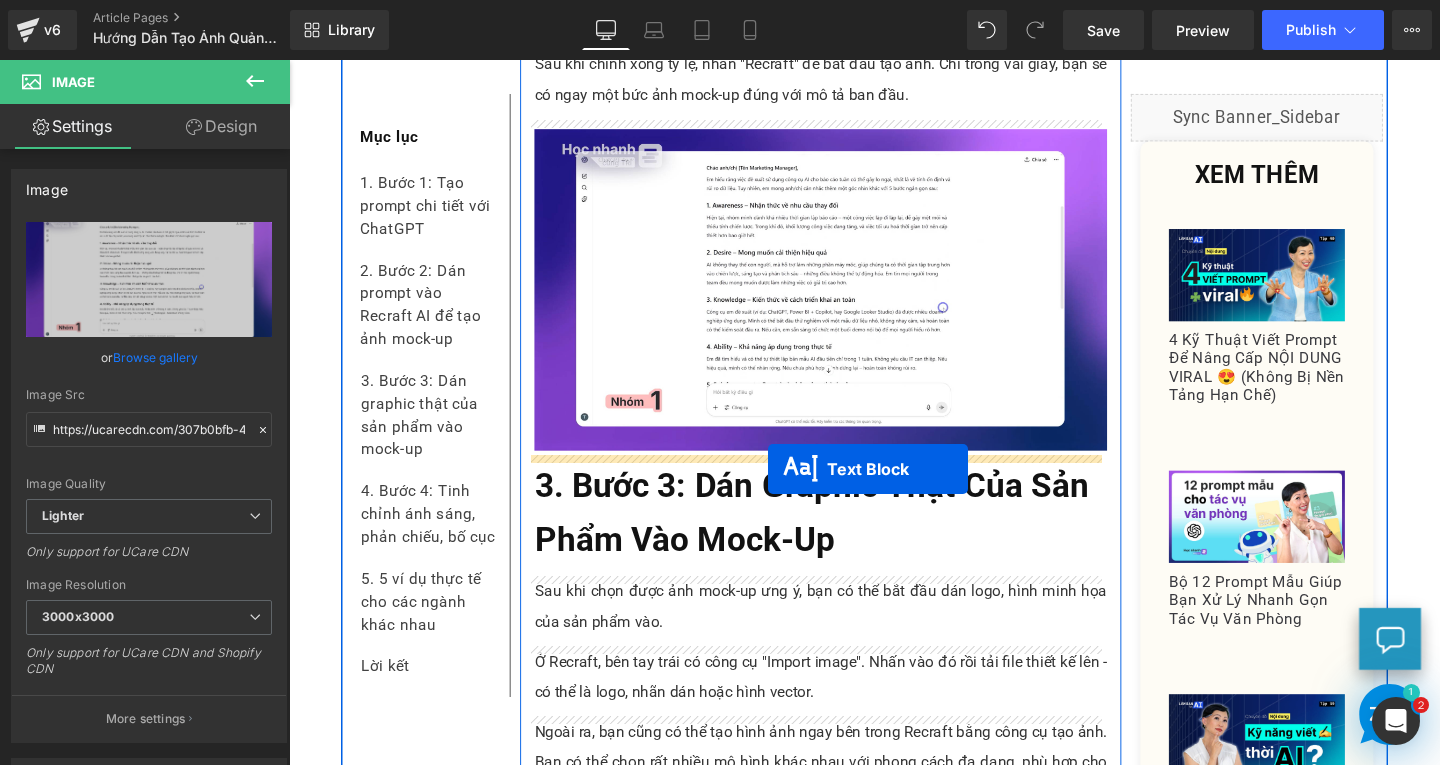 drag, startPoint x: 783, startPoint y: 194, endPoint x: 793, endPoint y: 489, distance: 295.16943 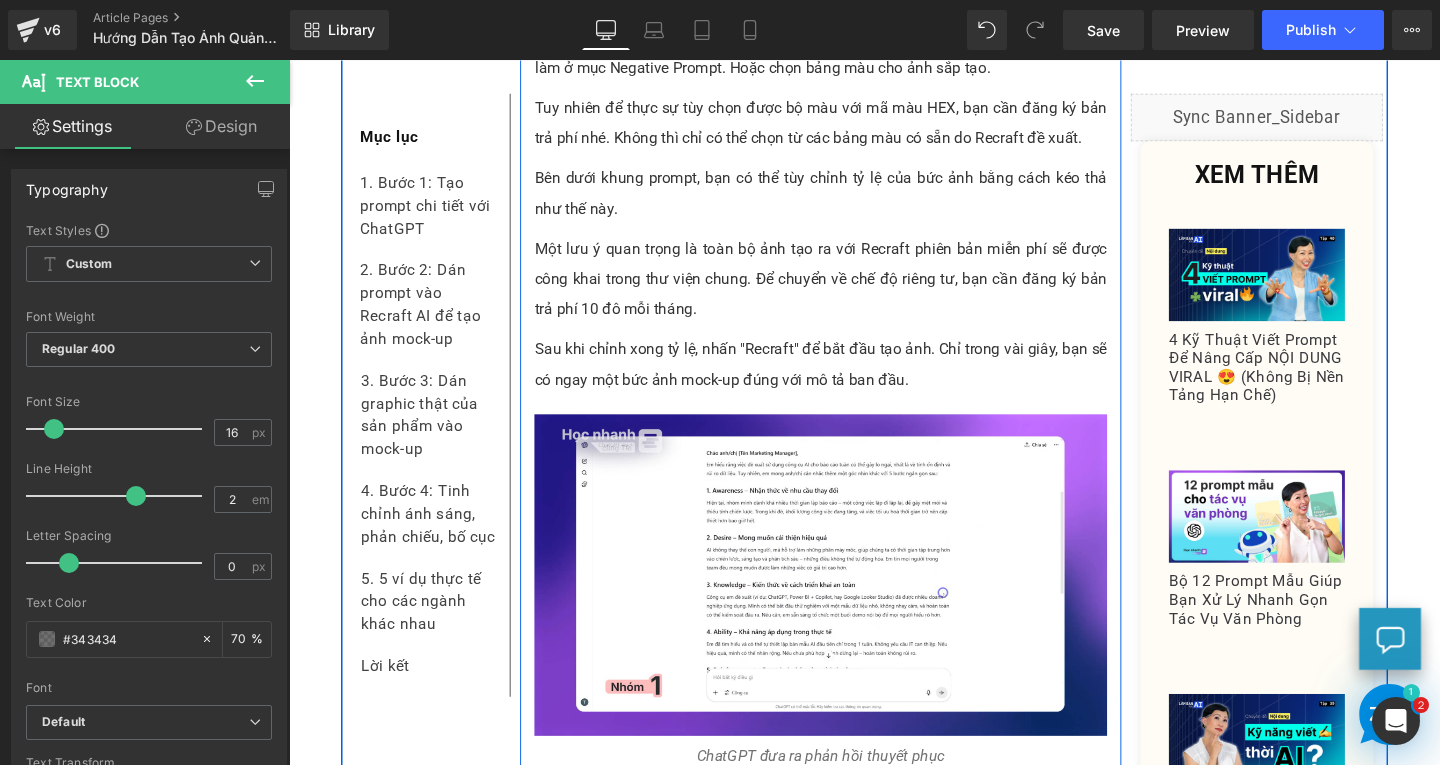 scroll, scrollTop: 3535, scrollLeft: 0, axis: vertical 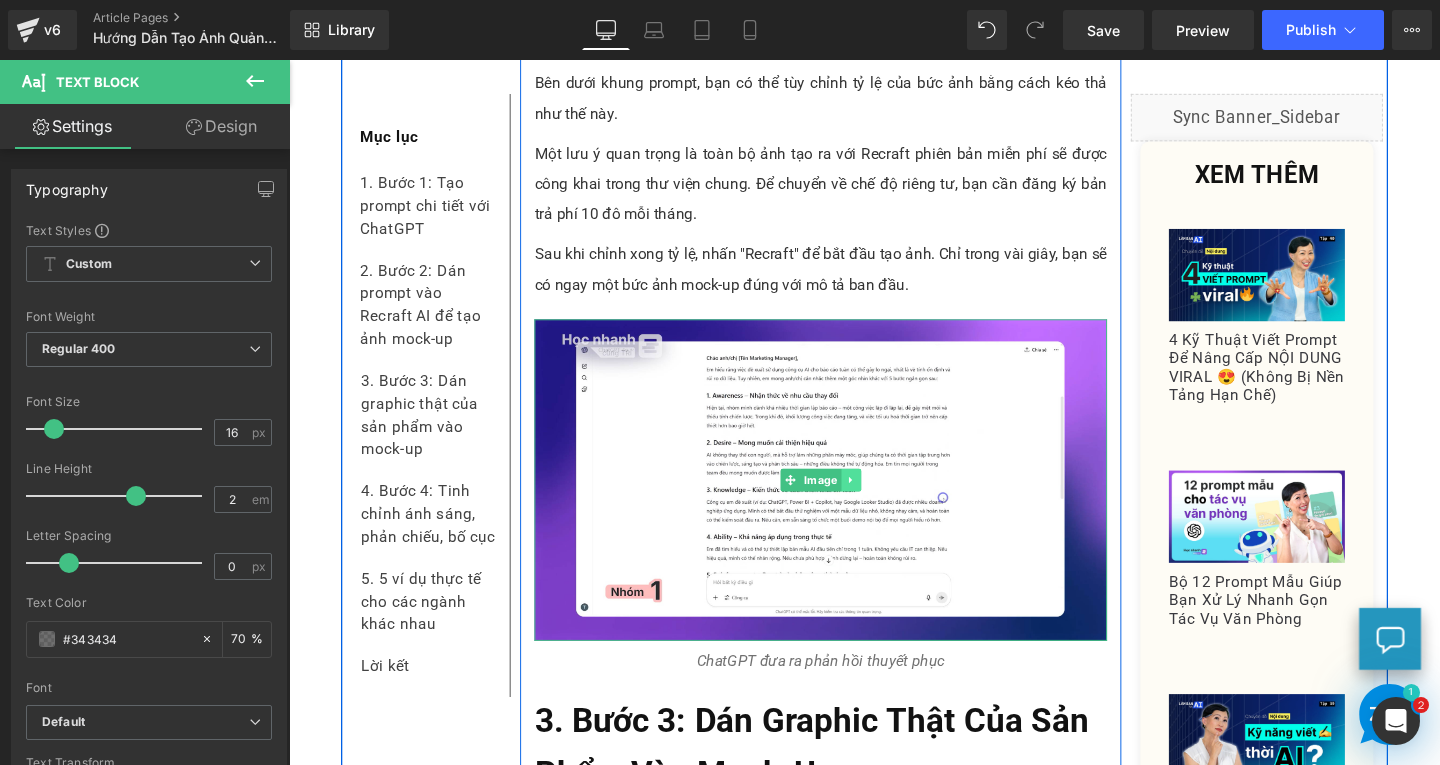 click 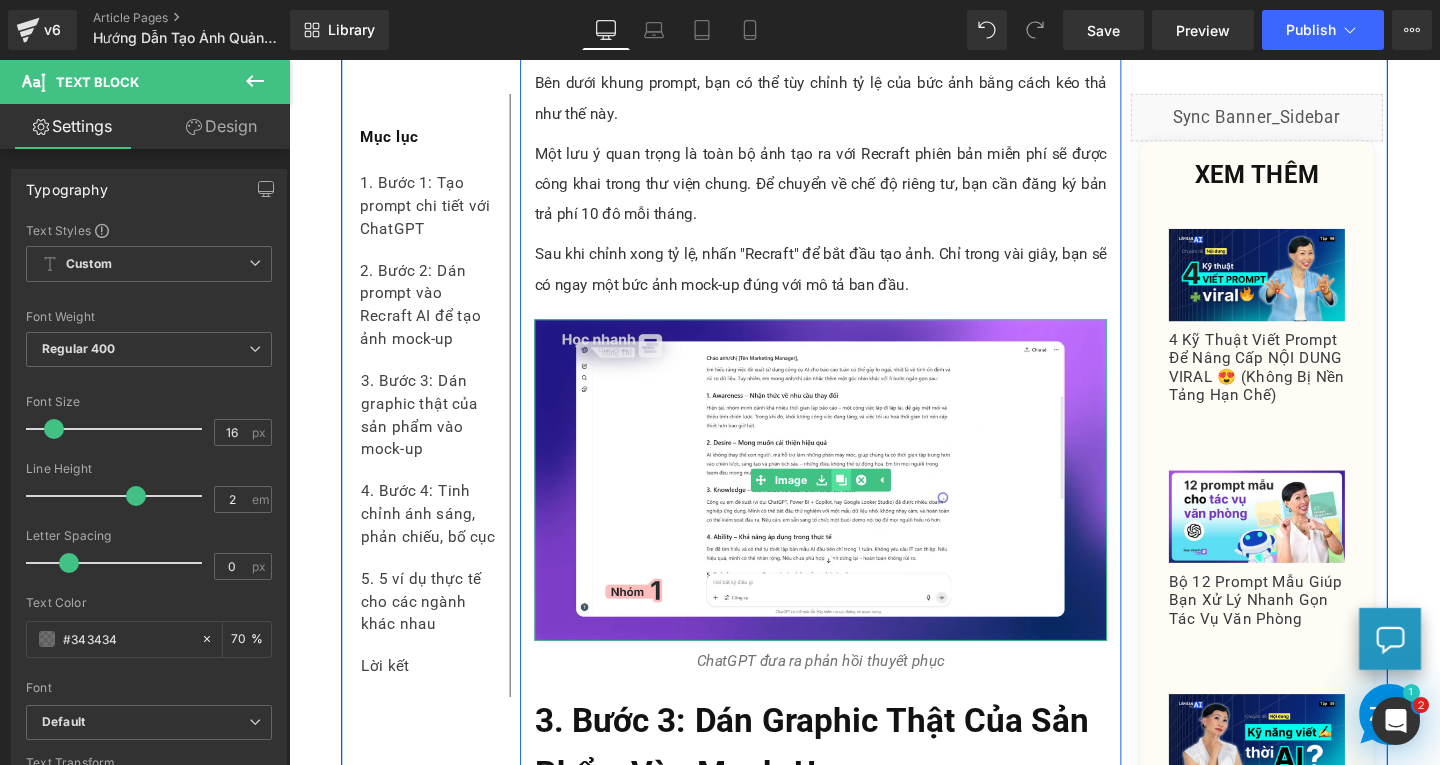 click at bounding box center (869, 502) 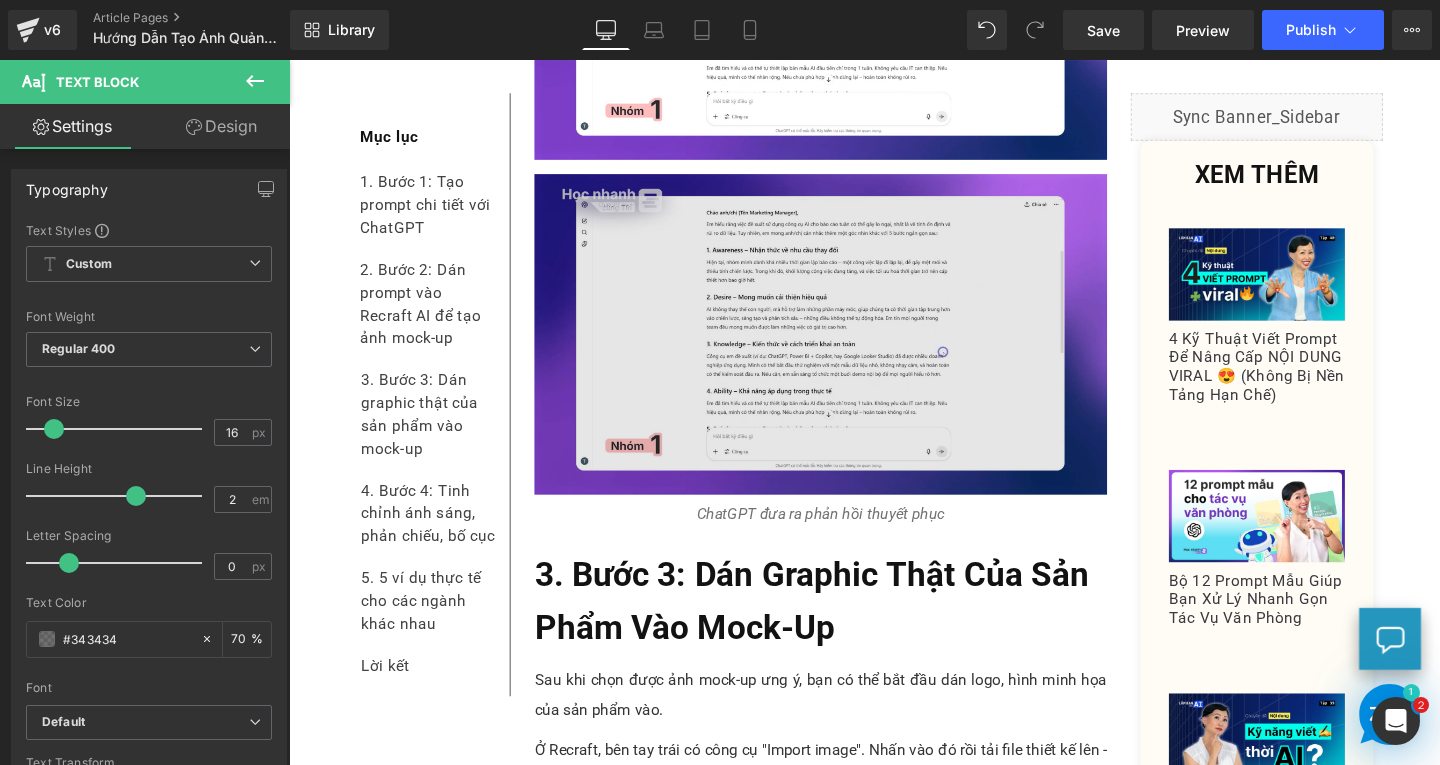 scroll, scrollTop: 4080, scrollLeft: 0, axis: vertical 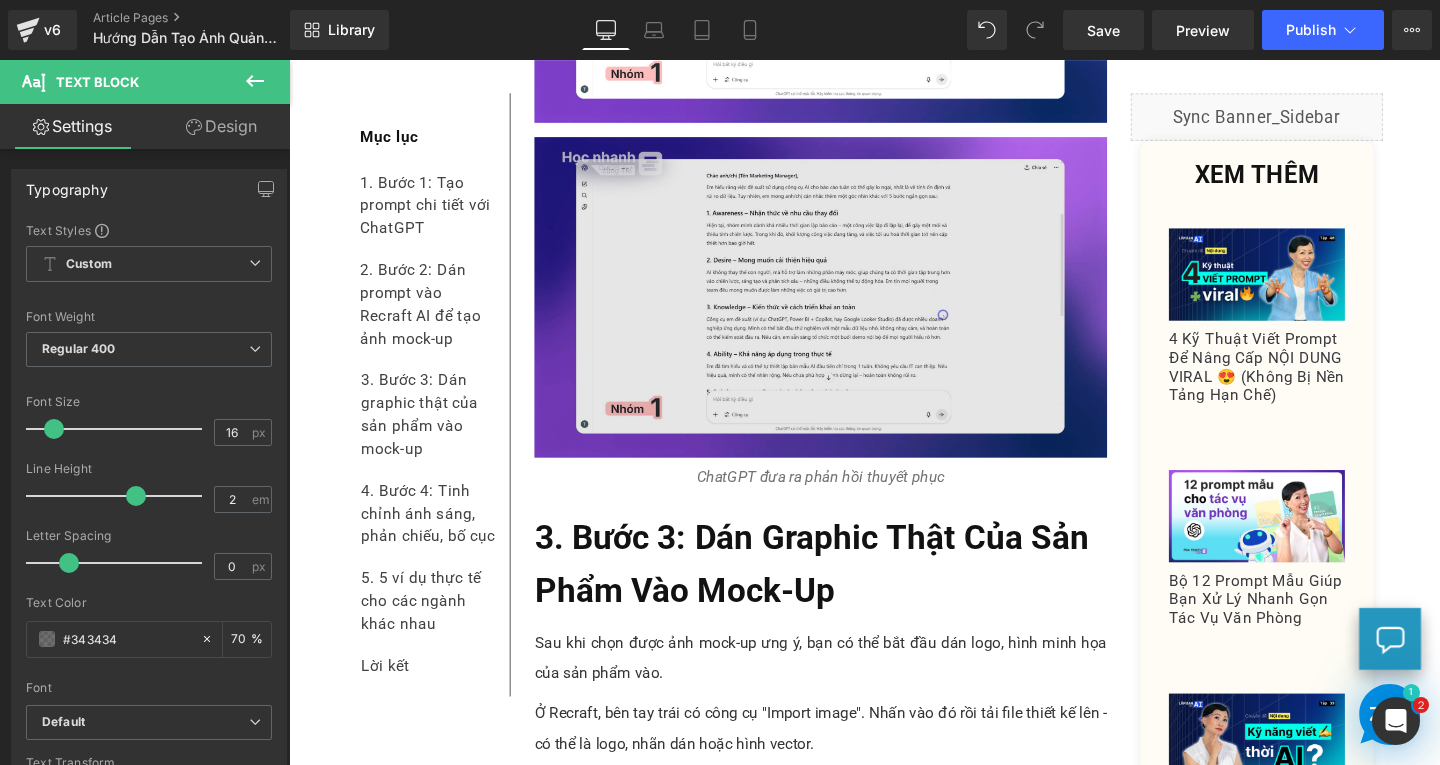 click at bounding box center [848, 309] 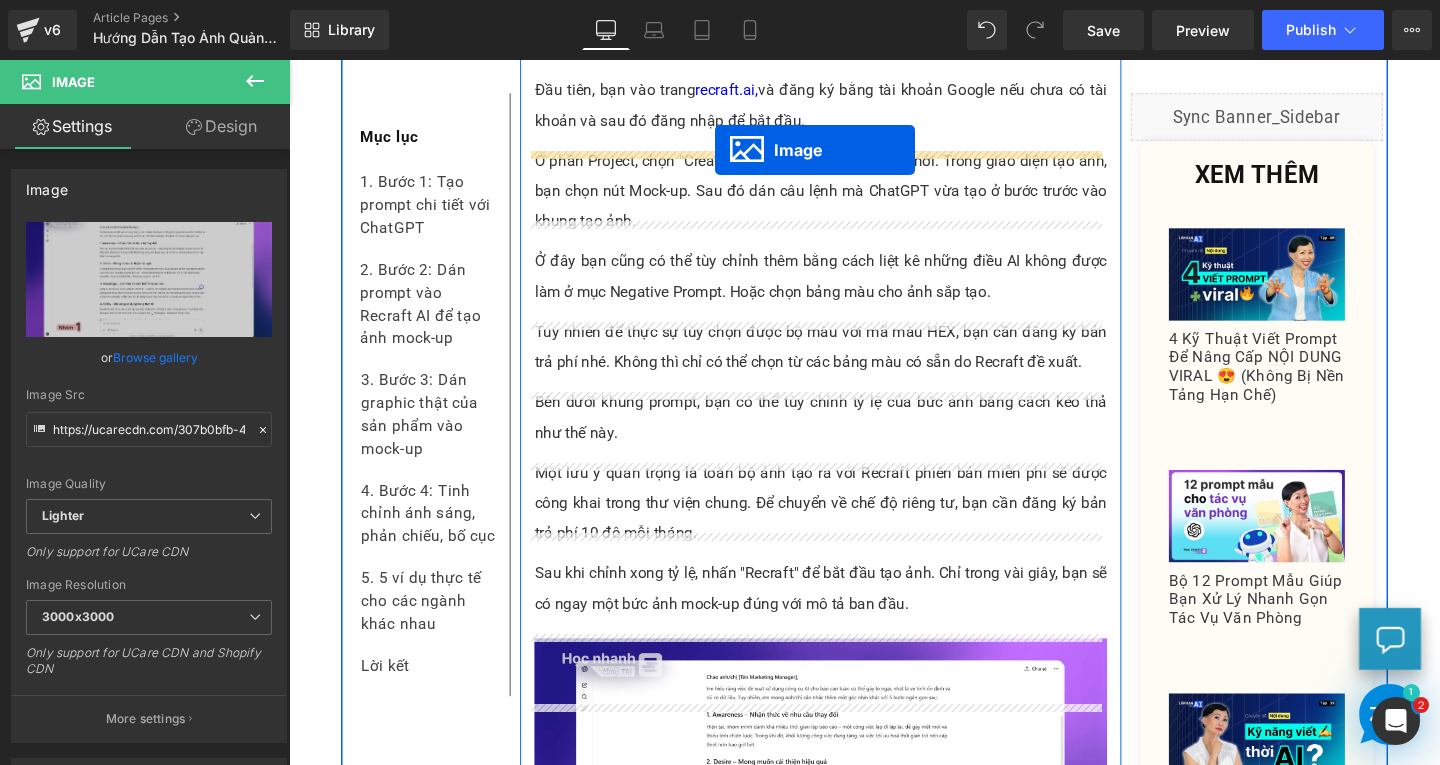 scroll, scrollTop: 3120, scrollLeft: 0, axis: vertical 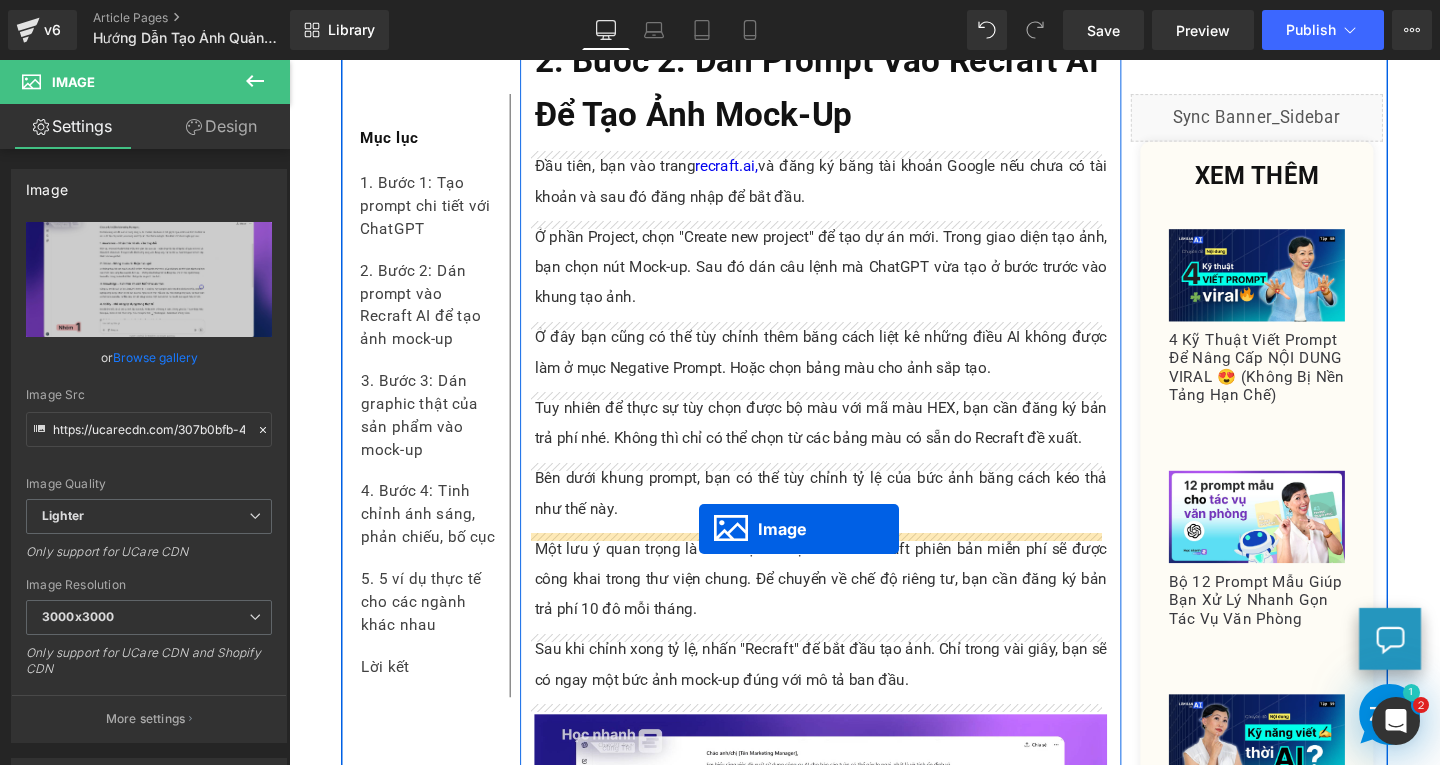 drag, startPoint x: 803, startPoint y: 302, endPoint x: 720, endPoint y: 552, distance: 263.4179 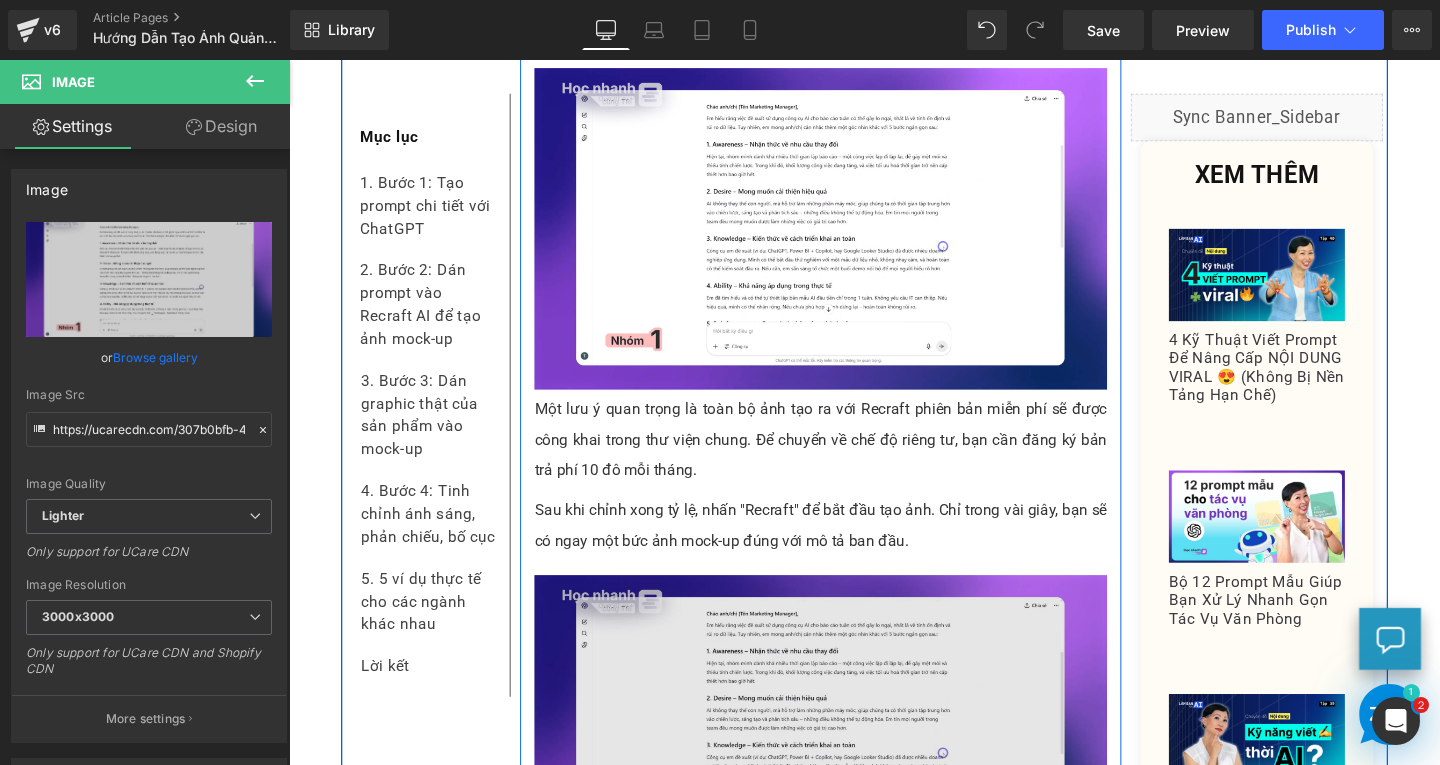scroll, scrollTop: 3920, scrollLeft: 0, axis: vertical 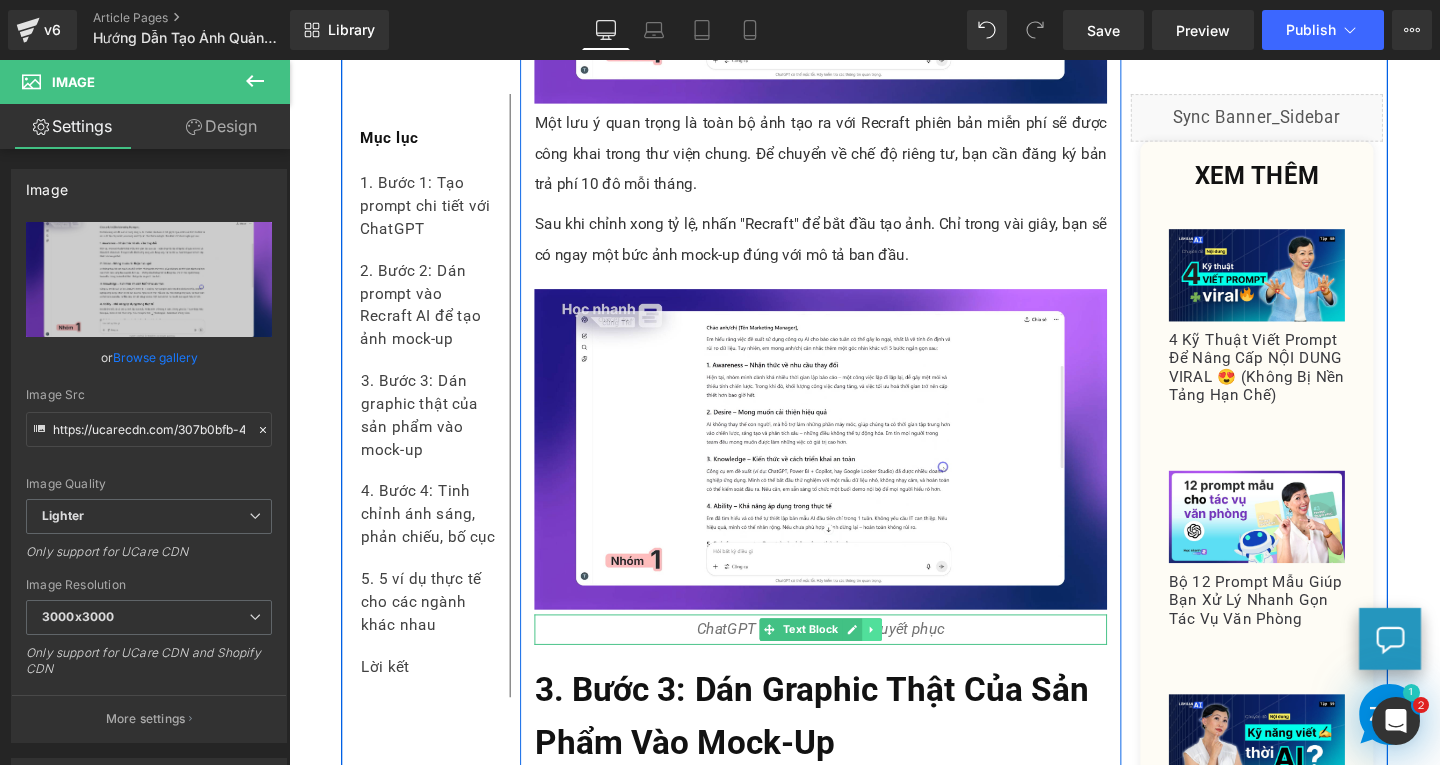 click at bounding box center (902, 659) 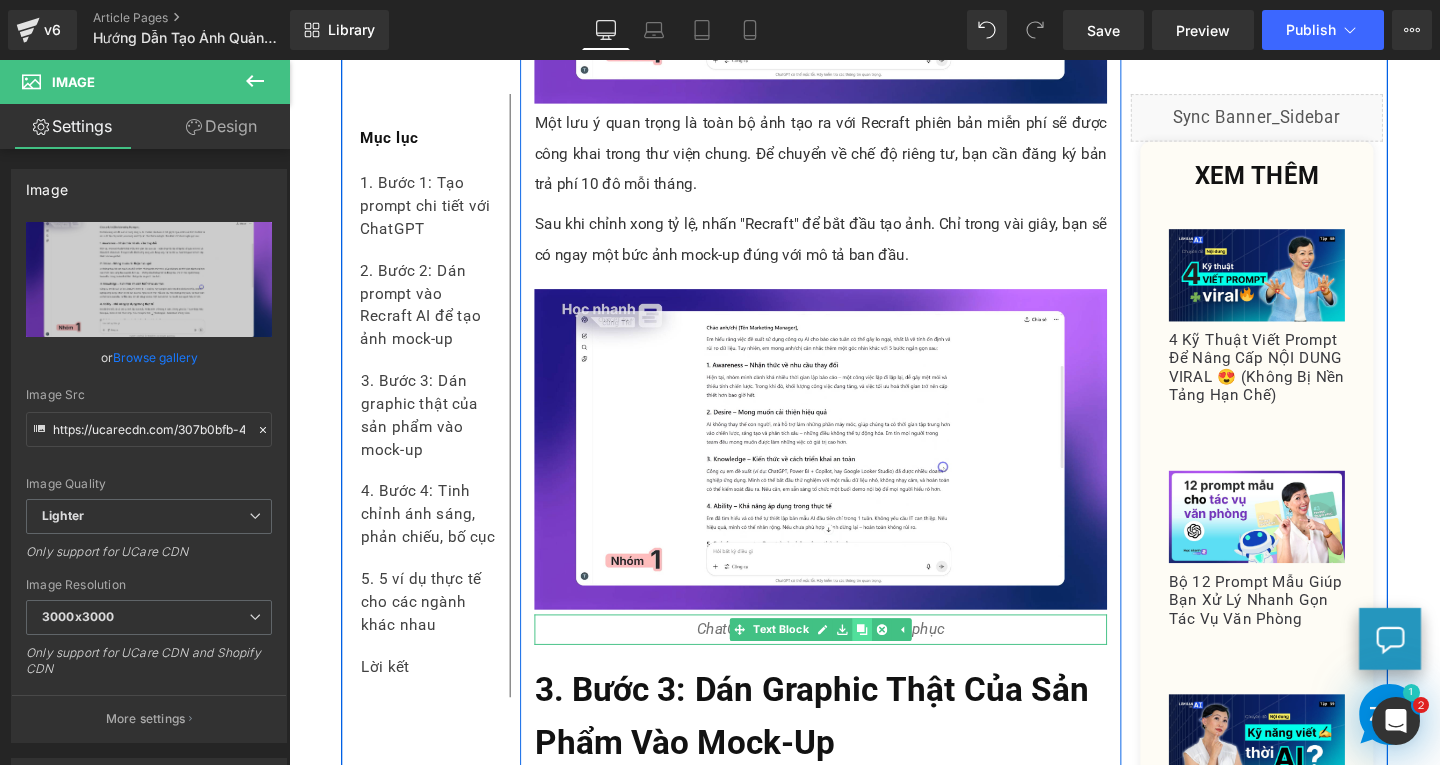 click 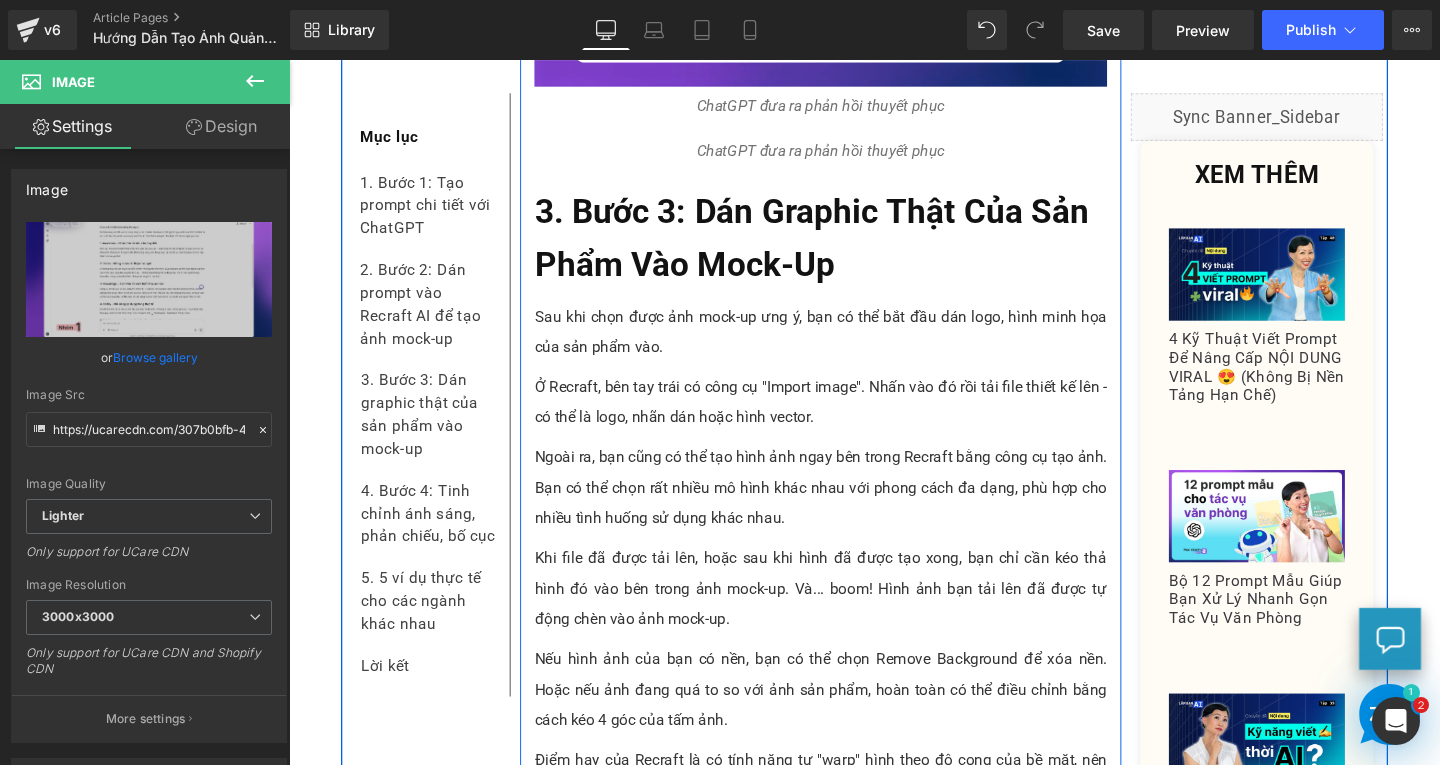 scroll, scrollTop: 4270, scrollLeft: 0, axis: vertical 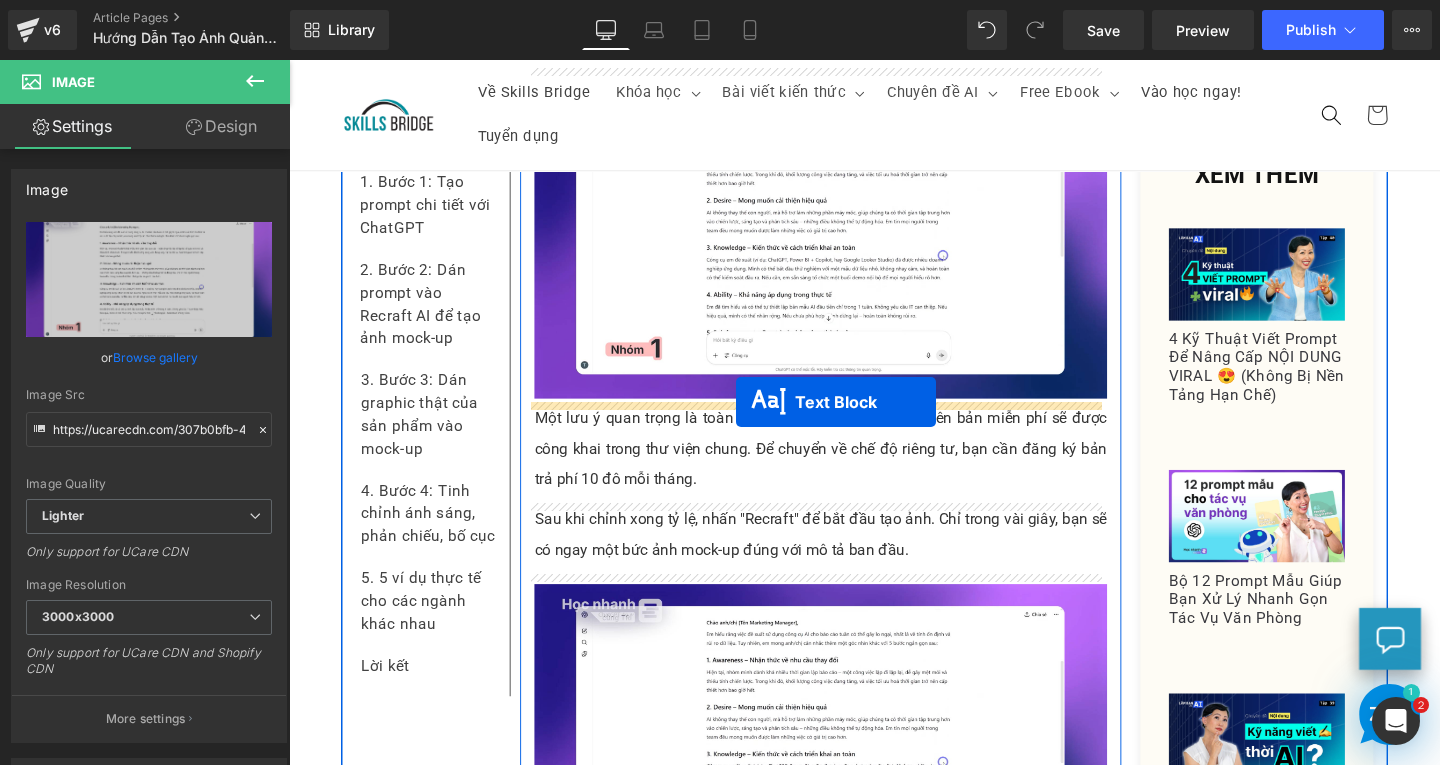 drag, startPoint x: 789, startPoint y: 357, endPoint x: 759, endPoint y: 419, distance: 68.8767 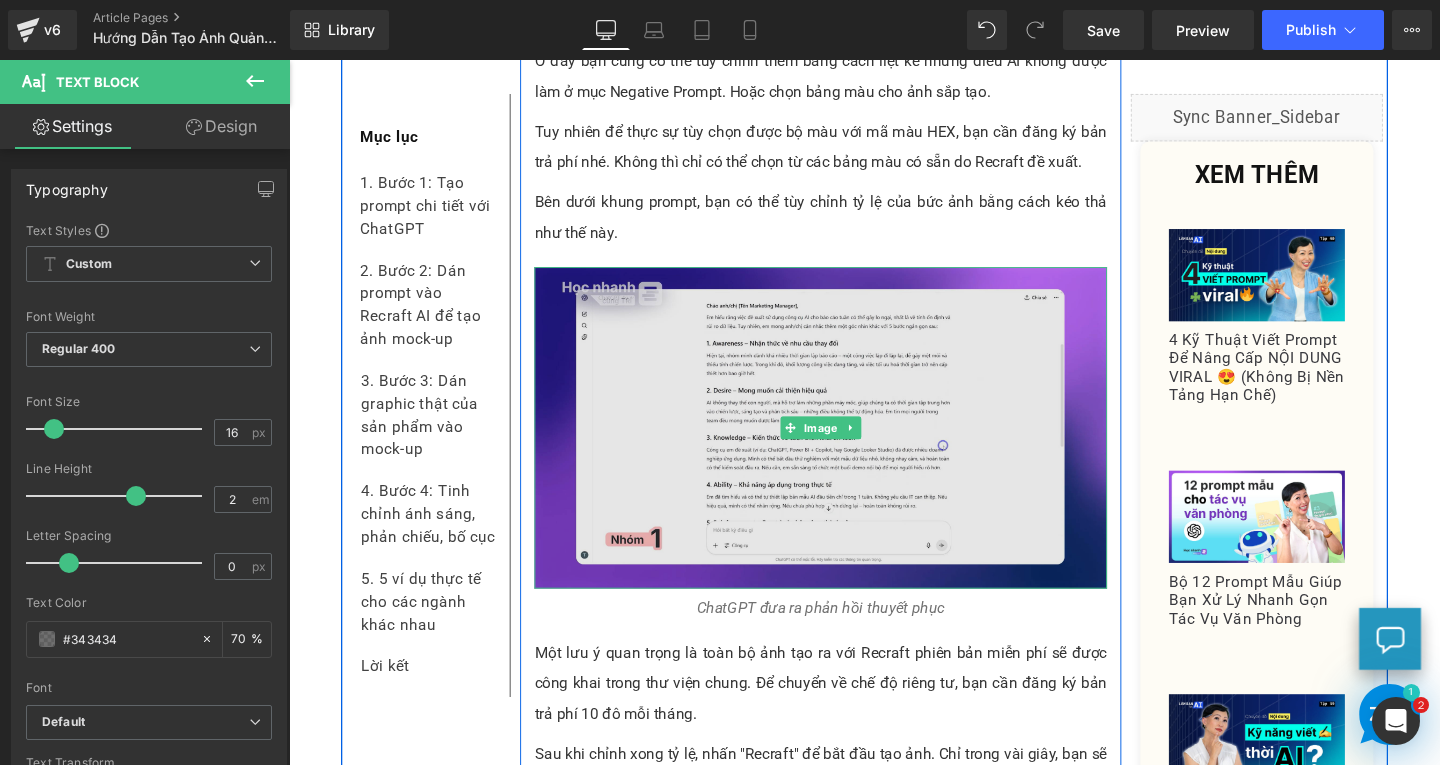 scroll, scrollTop: 3610, scrollLeft: 0, axis: vertical 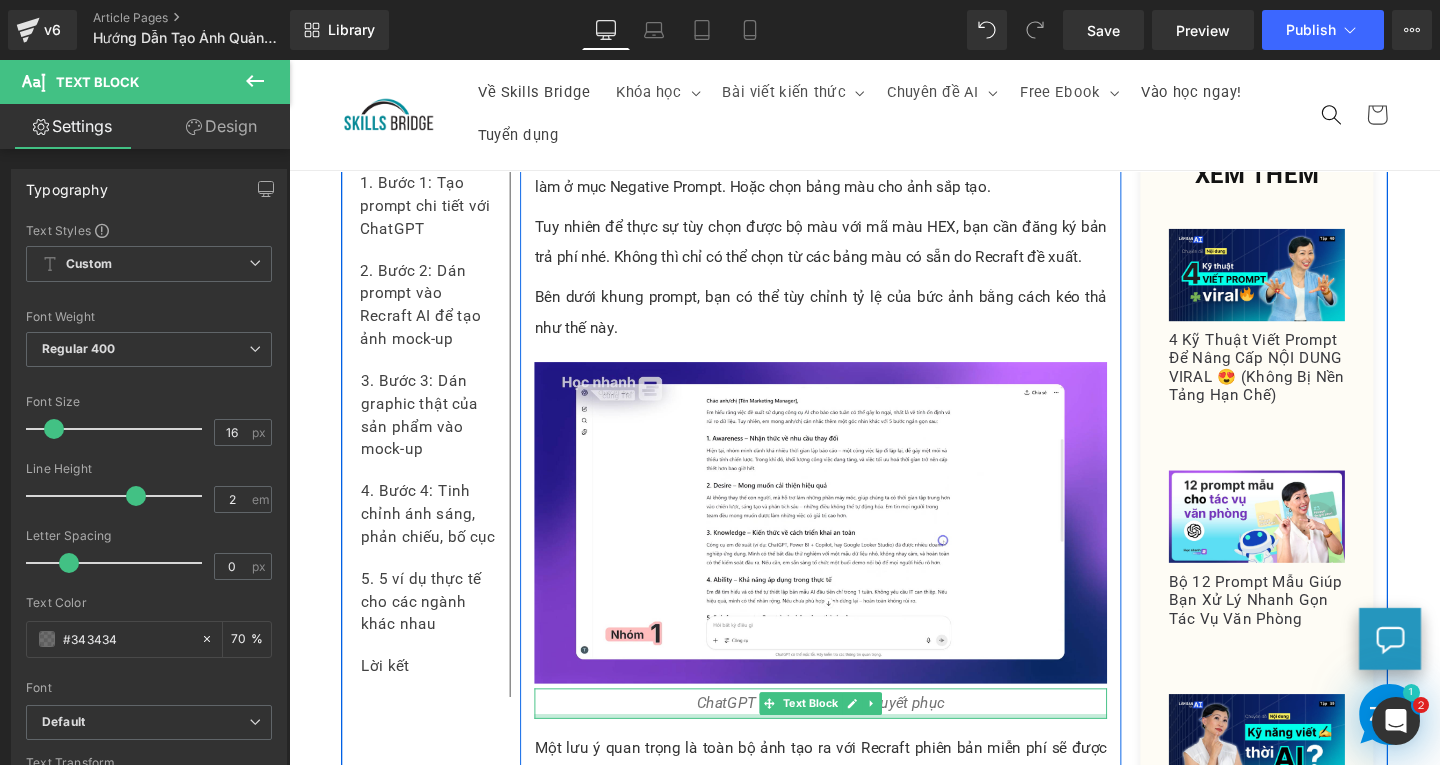 click on "ChatGPT đưa ra phản hồi thuyết phục" at bounding box center (848, 737) 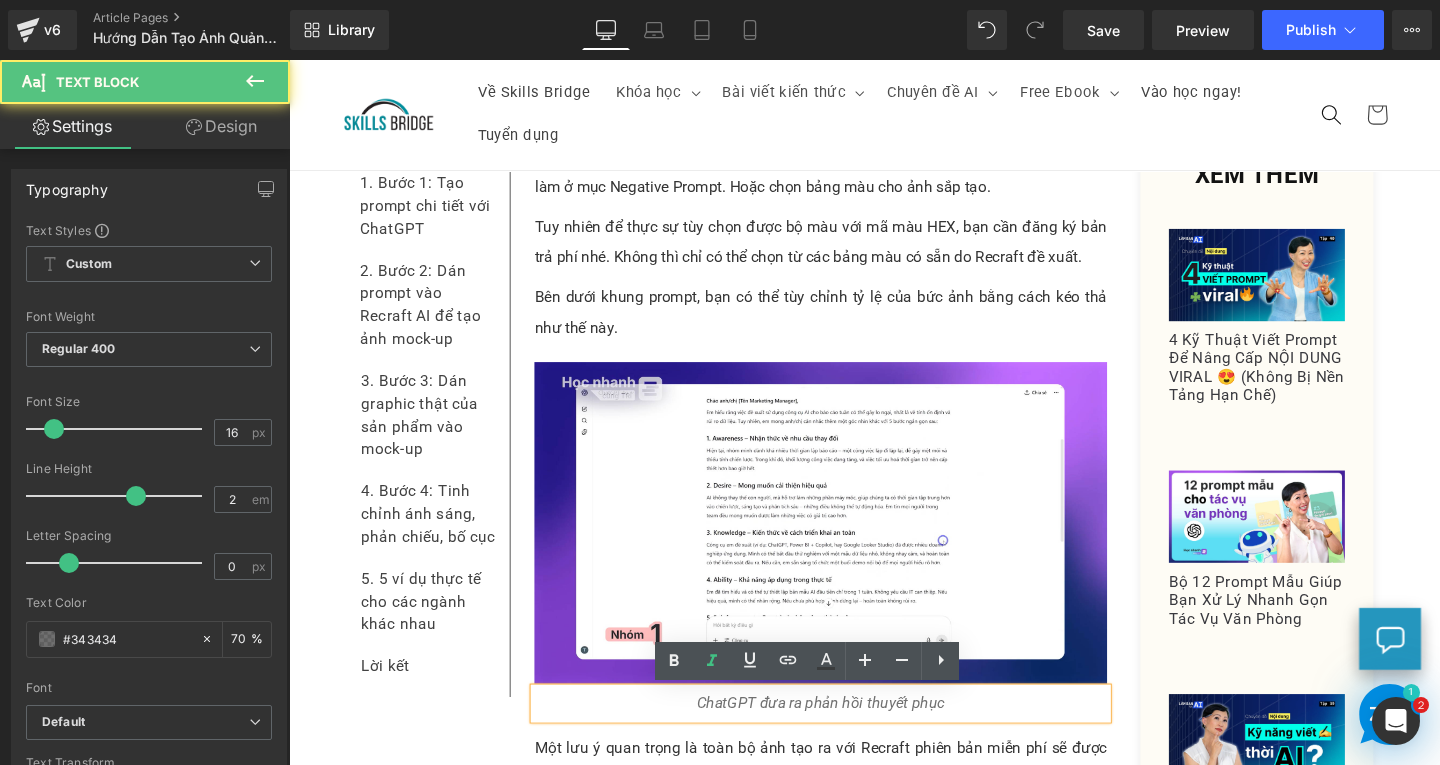 click on "ChatGPT đưa ra phản hồi thuyết phục" at bounding box center [848, 737] 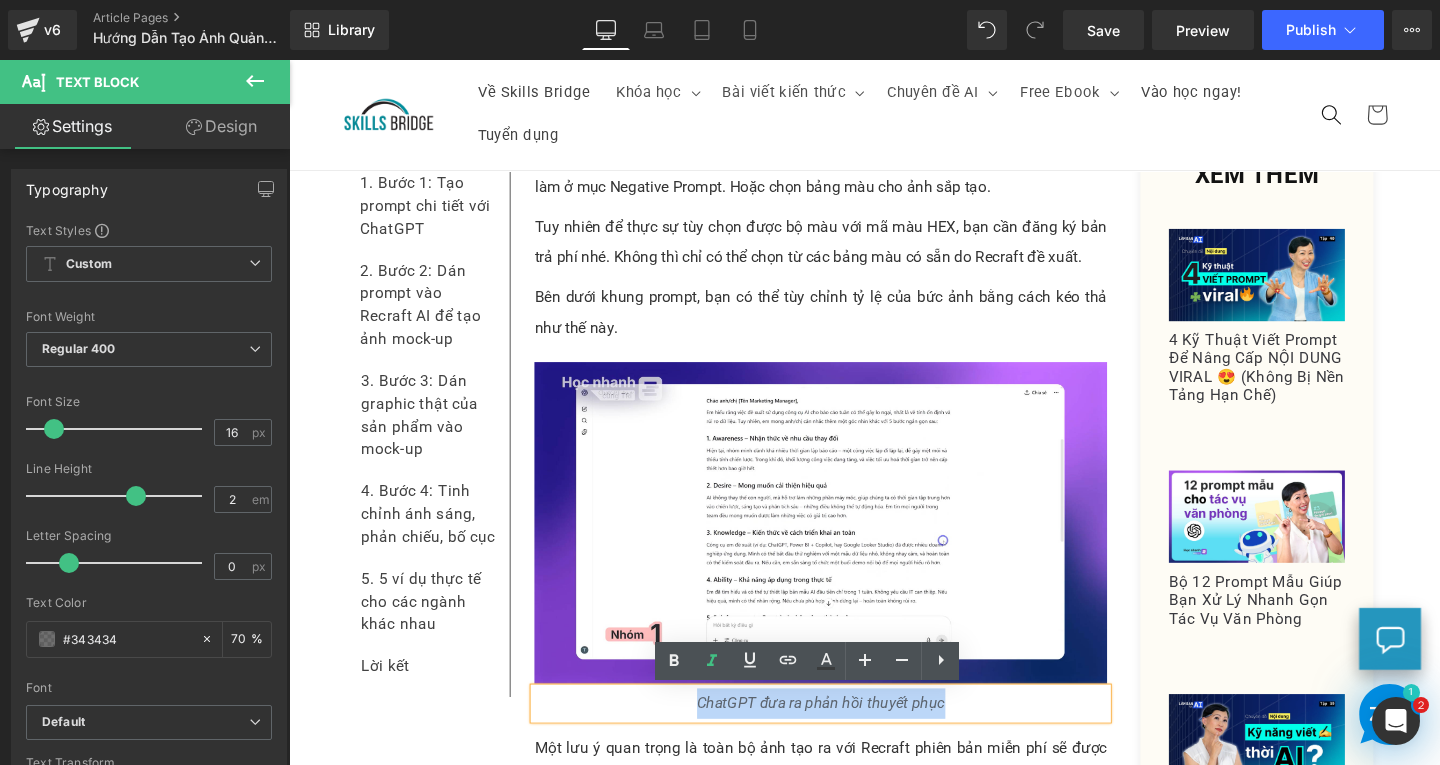 drag, startPoint x: 714, startPoint y: 744, endPoint x: 969, endPoint y: 739, distance: 255.04901 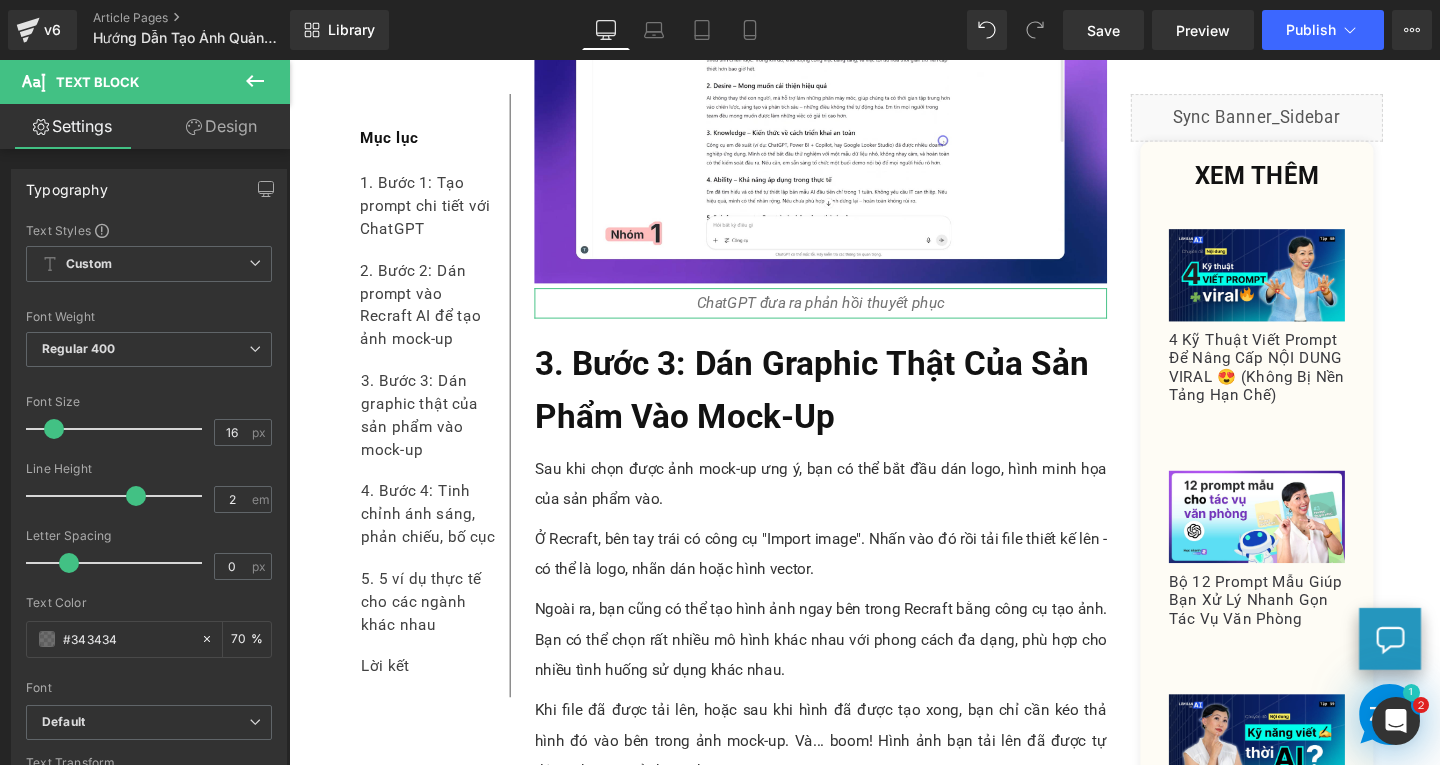 scroll, scrollTop: 4610, scrollLeft: 0, axis: vertical 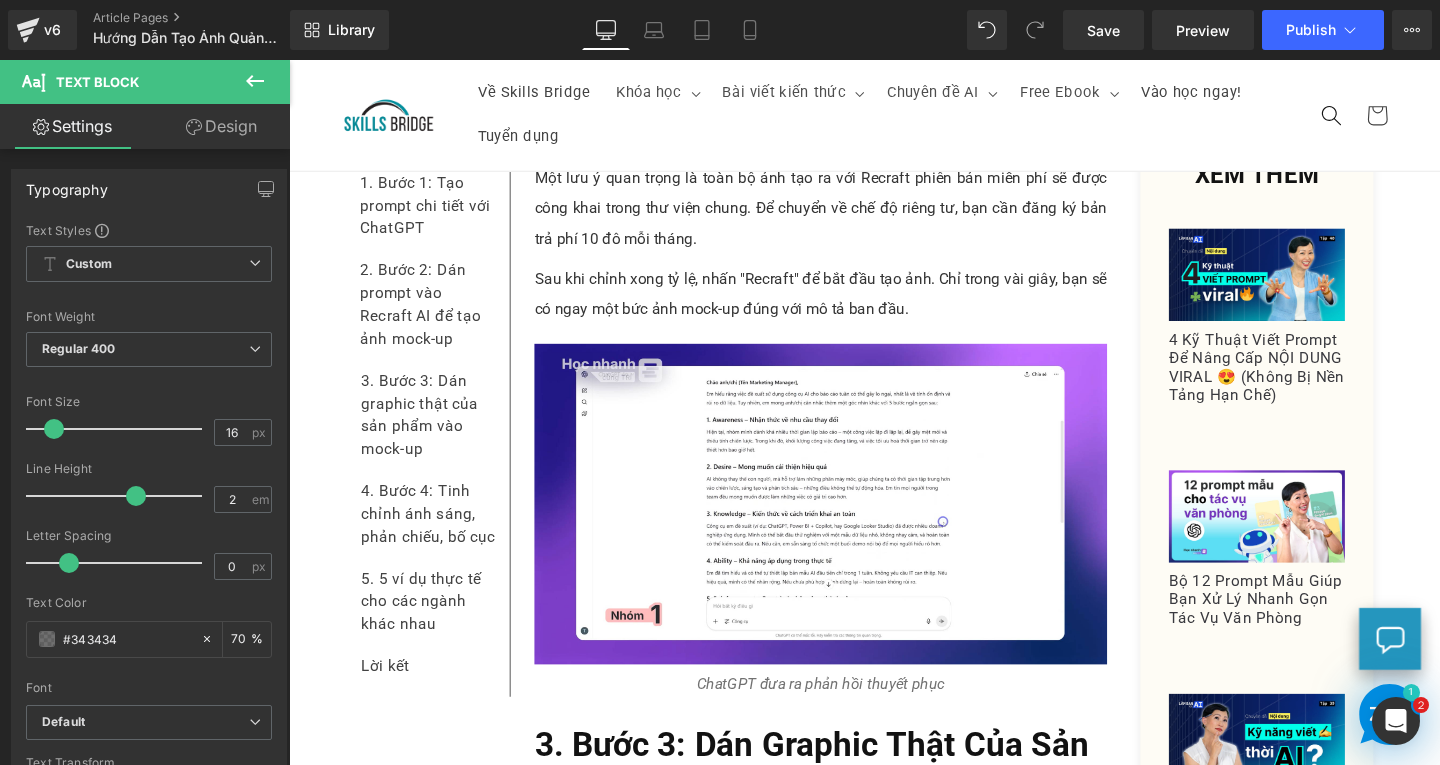 click on "Image" at bounding box center [848, 526] 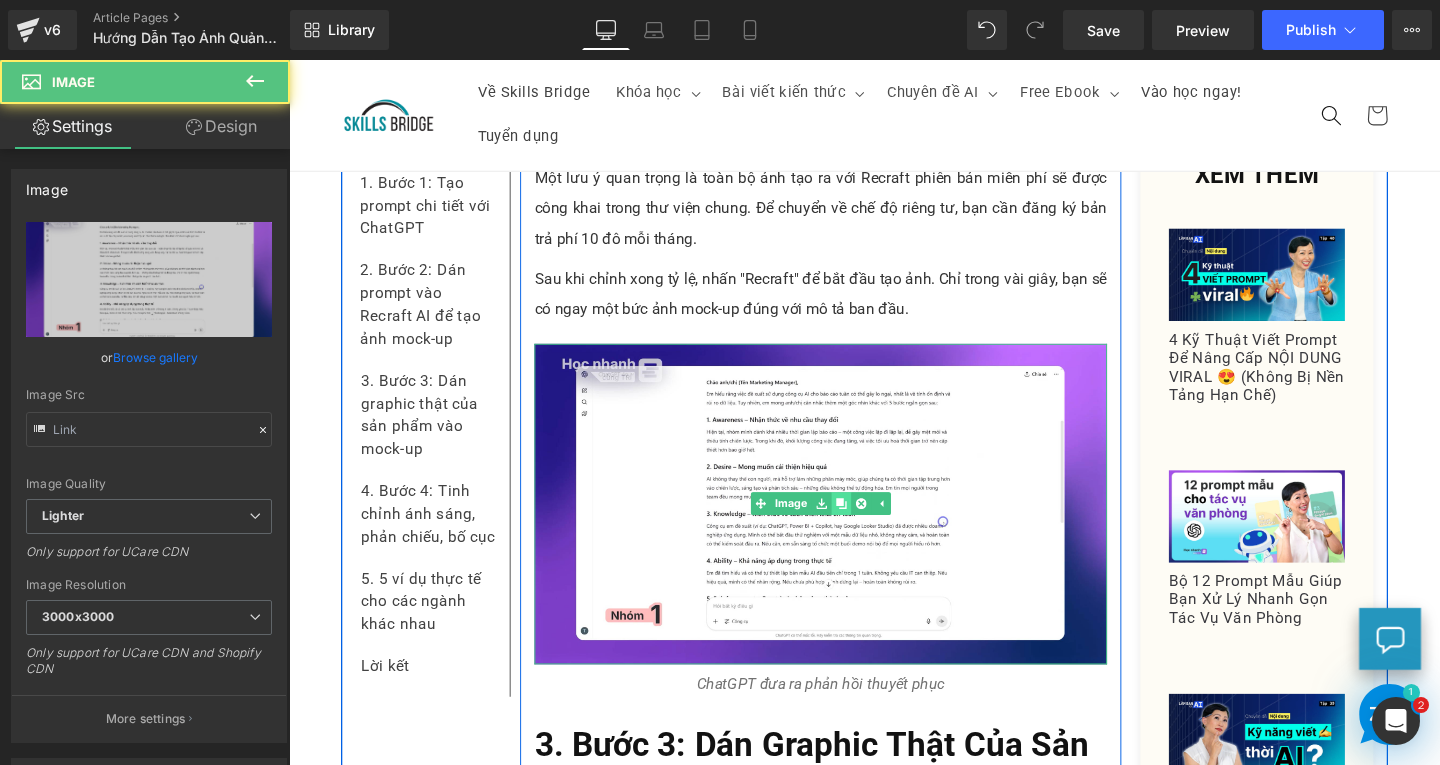 click 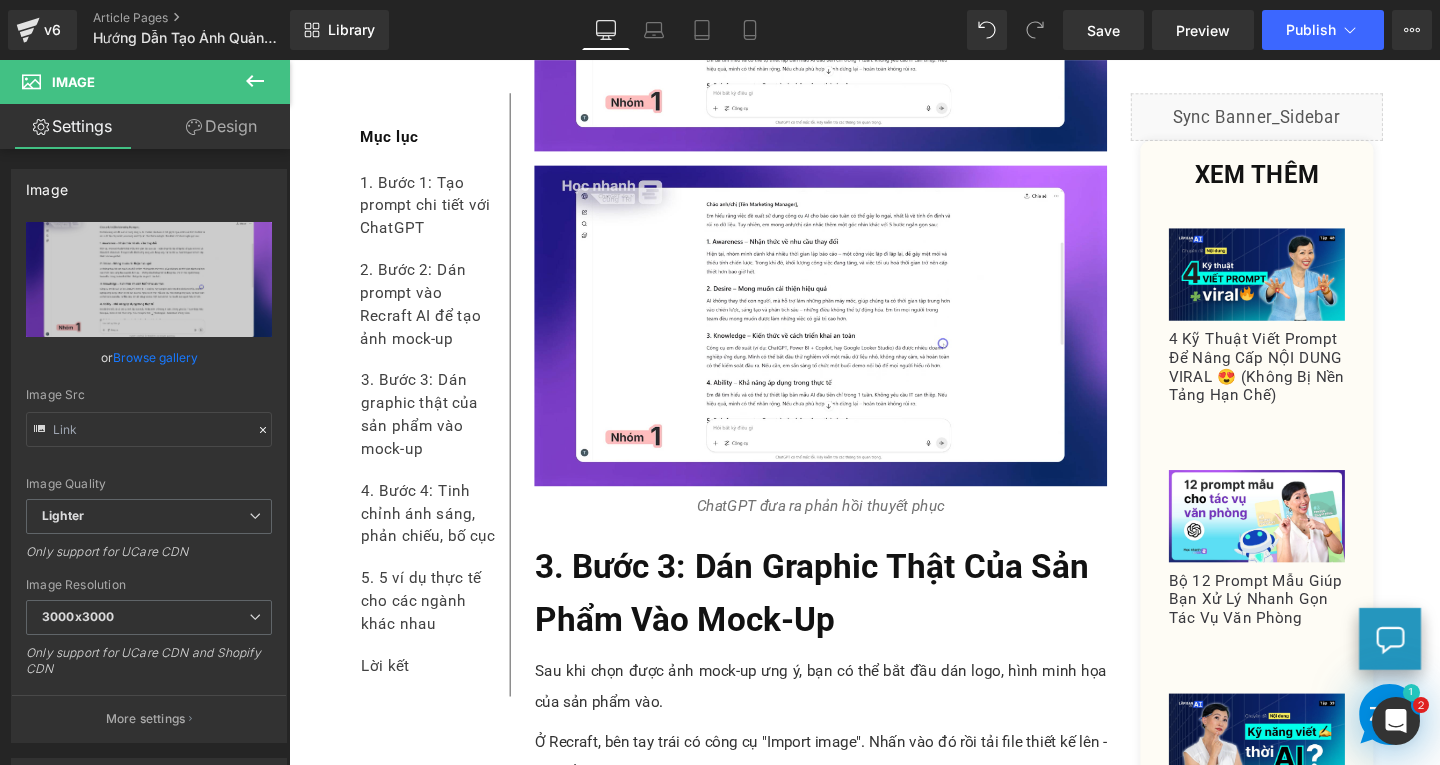 scroll, scrollTop: 4480, scrollLeft: 0, axis: vertical 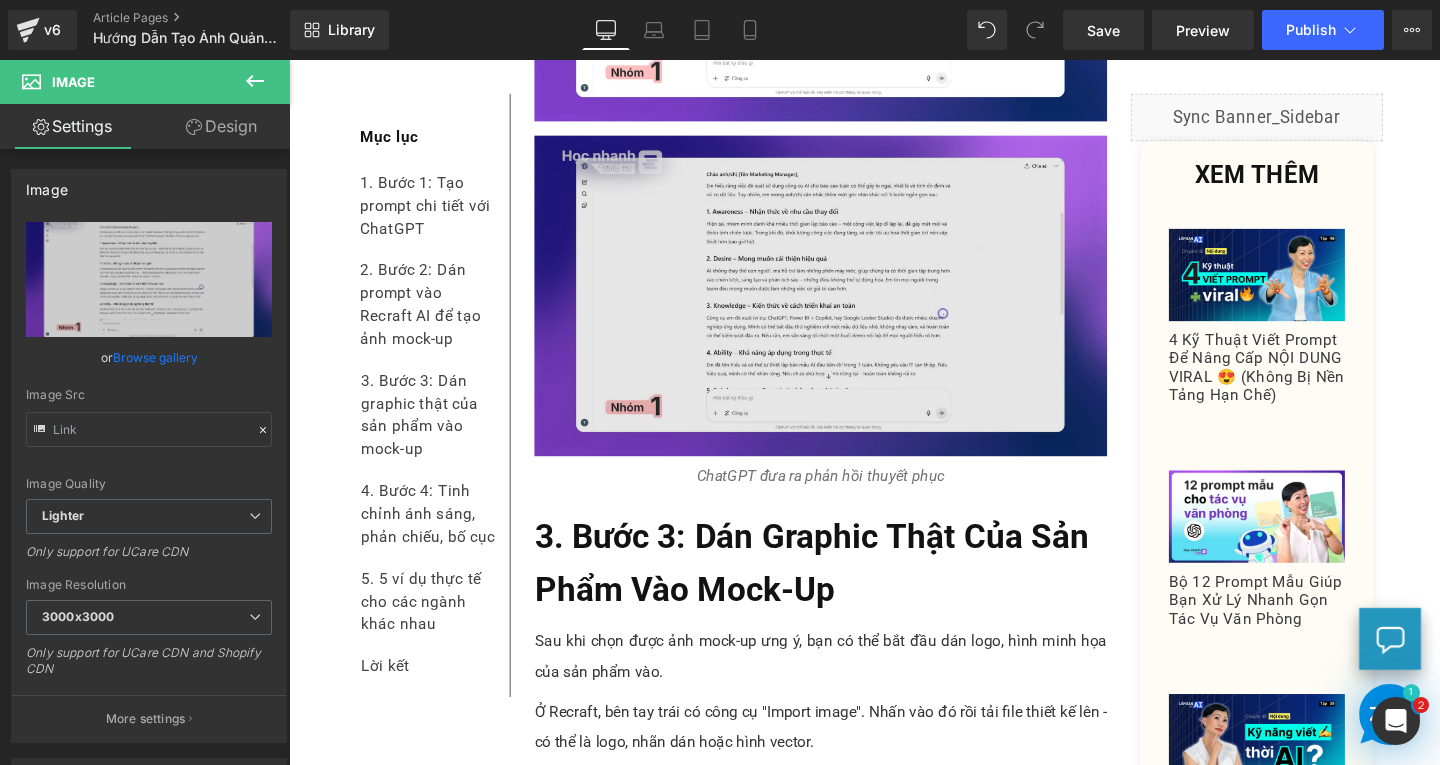 click on "Image" at bounding box center (848, 308) 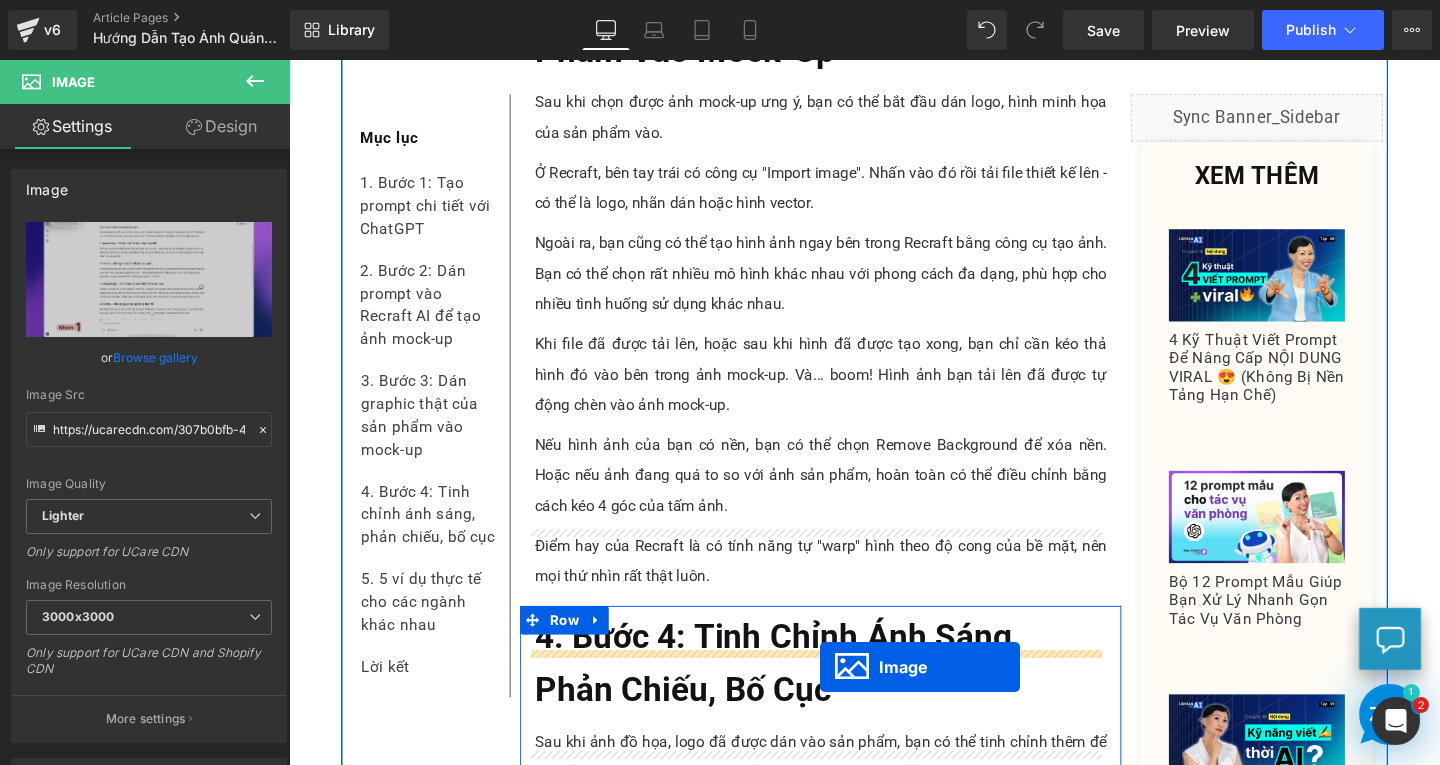 scroll, scrollTop: 4840, scrollLeft: 0, axis: vertical 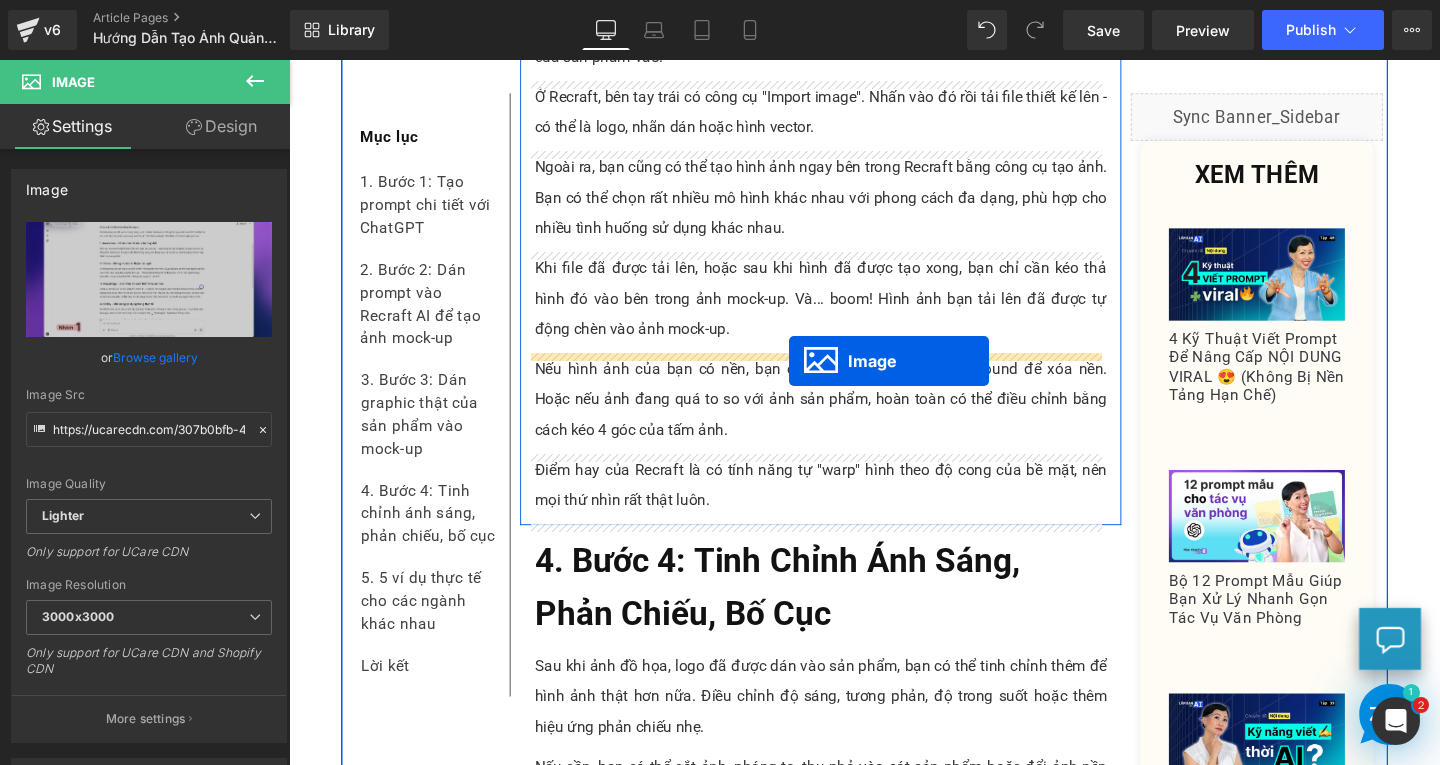 drag, startPoint x: 810, startPoint y: 309, endPoint x: 815, endPoint y: 376, distance: 67.18631 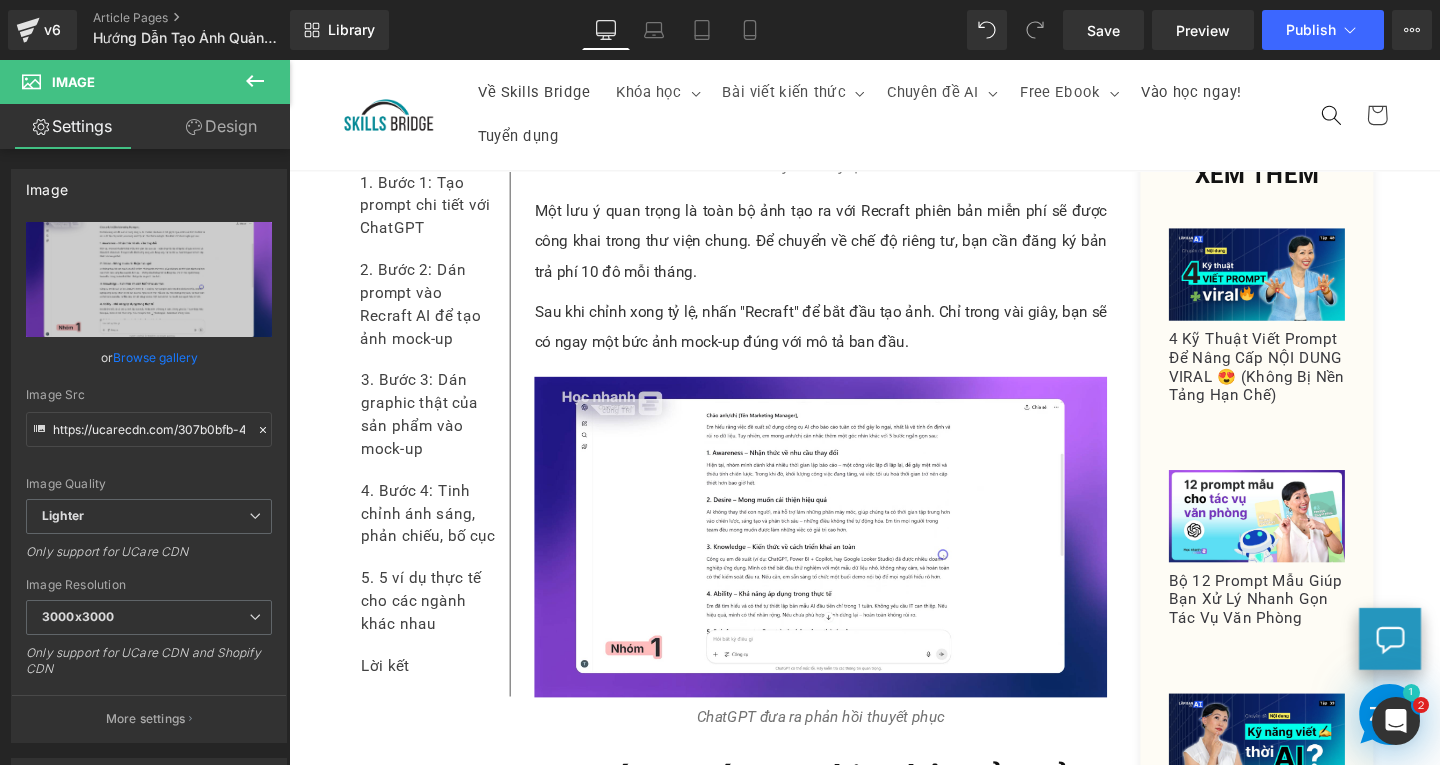 scroll, scrollTop: 3975, scrollLeft: 0, axis: vertical 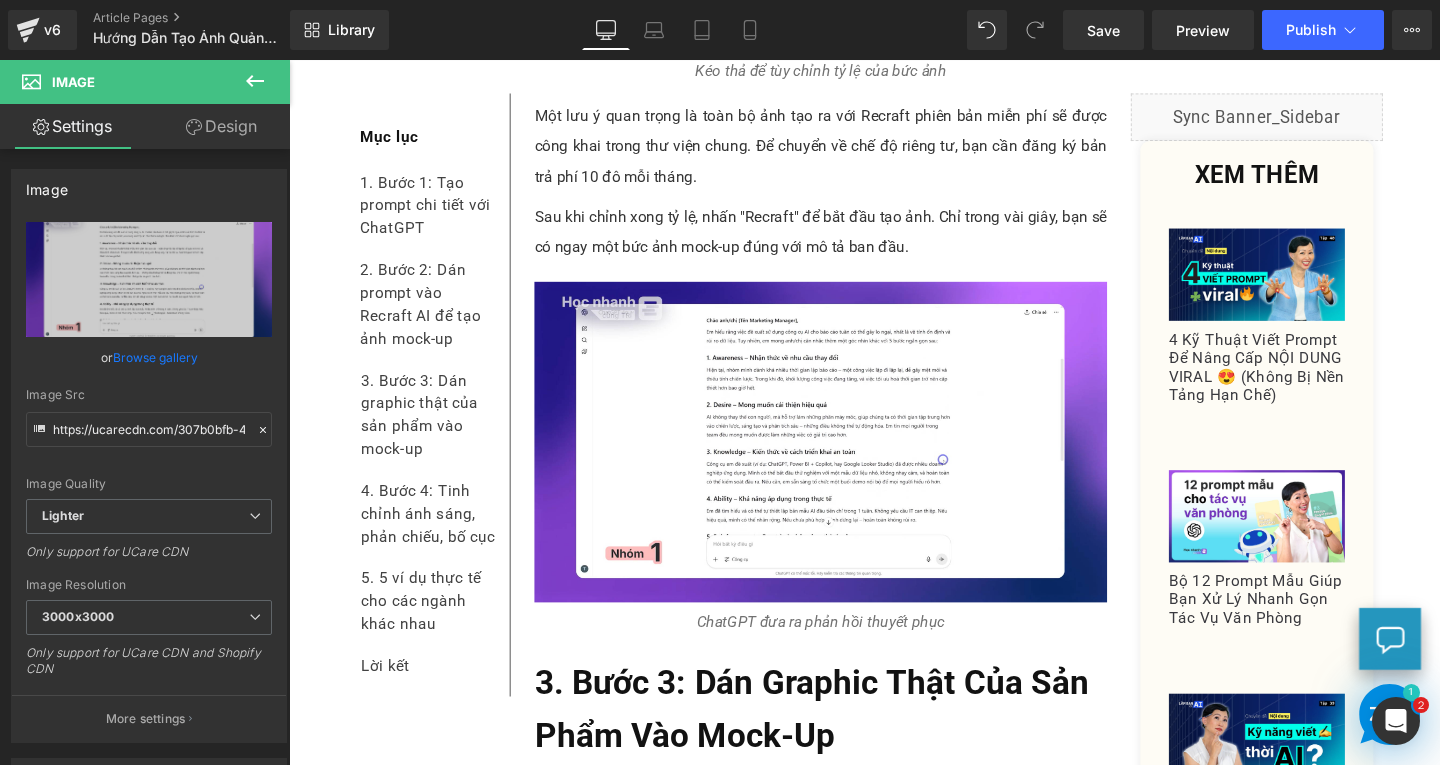 click on "ChatGPT đưa ra phản hồi thuyết phục" at bounding box center (848, 650) 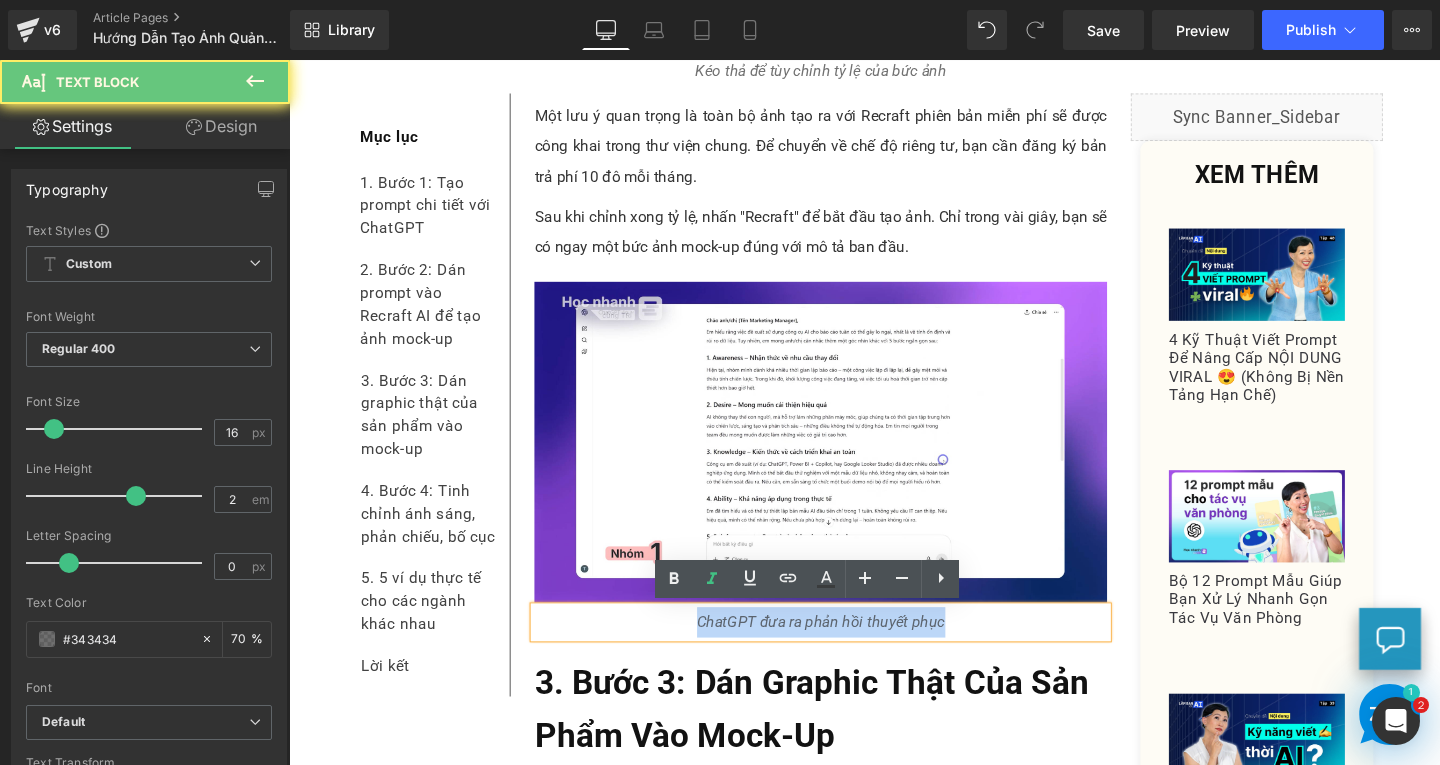 drag, startPoint x: 695, startPoint y: 652, endPoint x: 1035, endPoint y: 653, distance: 340.00146 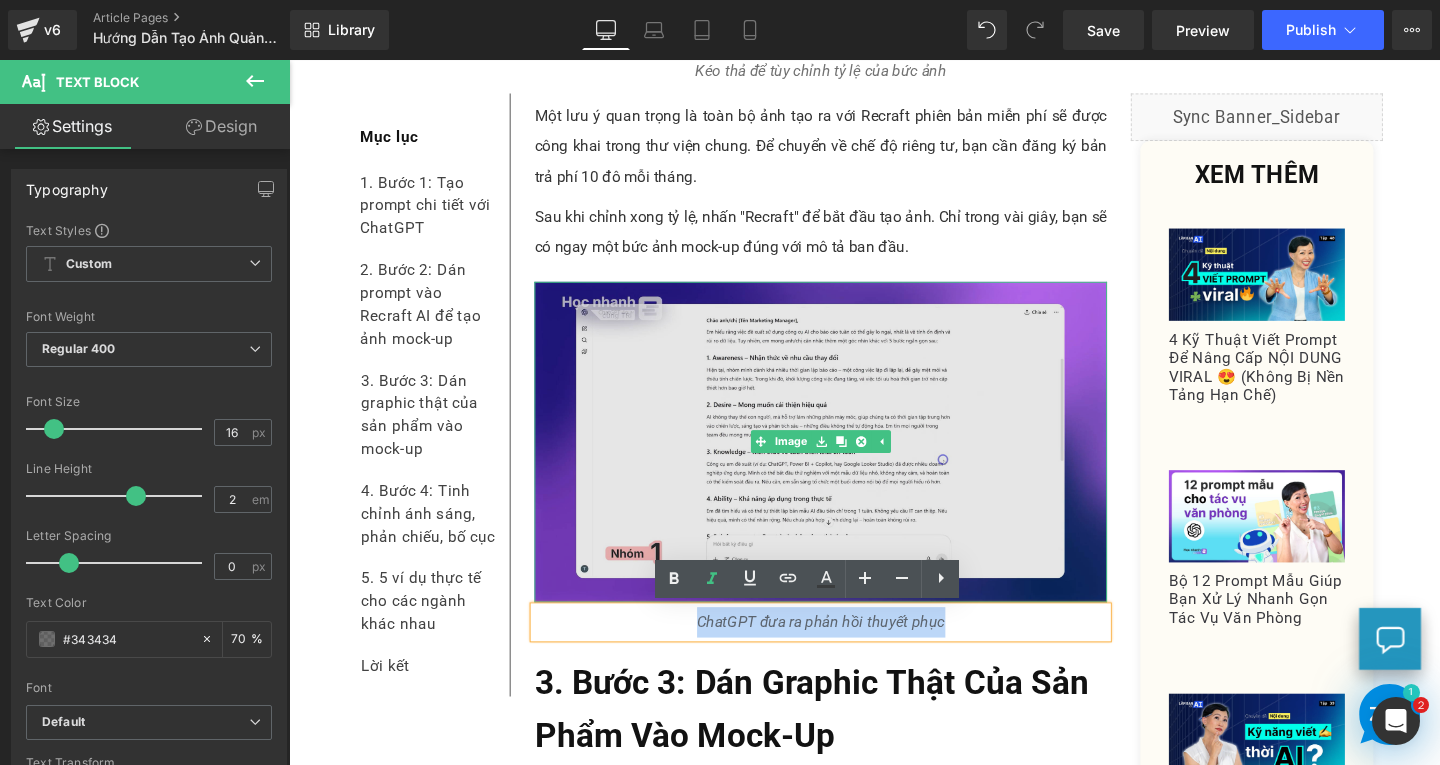 type 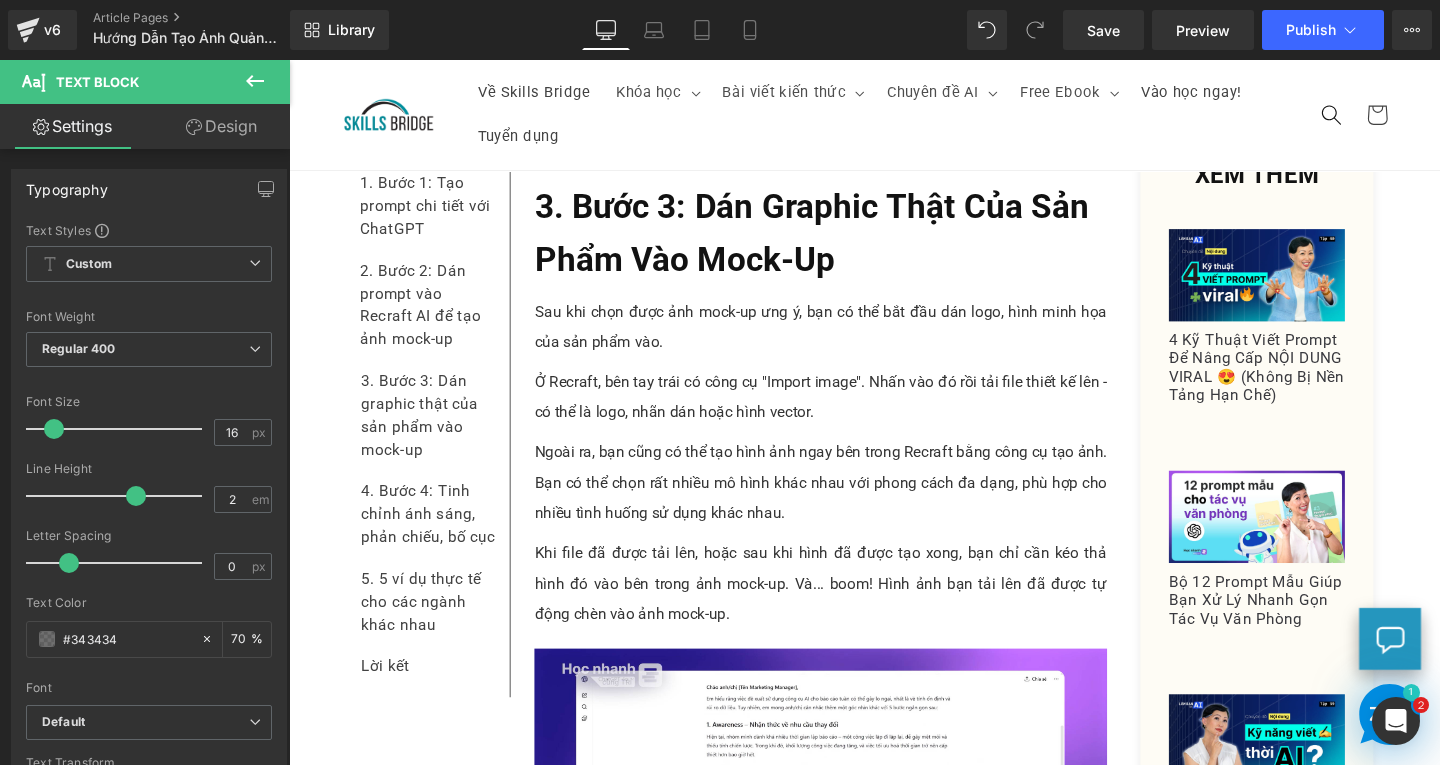 scroll, scrollTop: 4375, scrollLeft: 0, axis: vertical 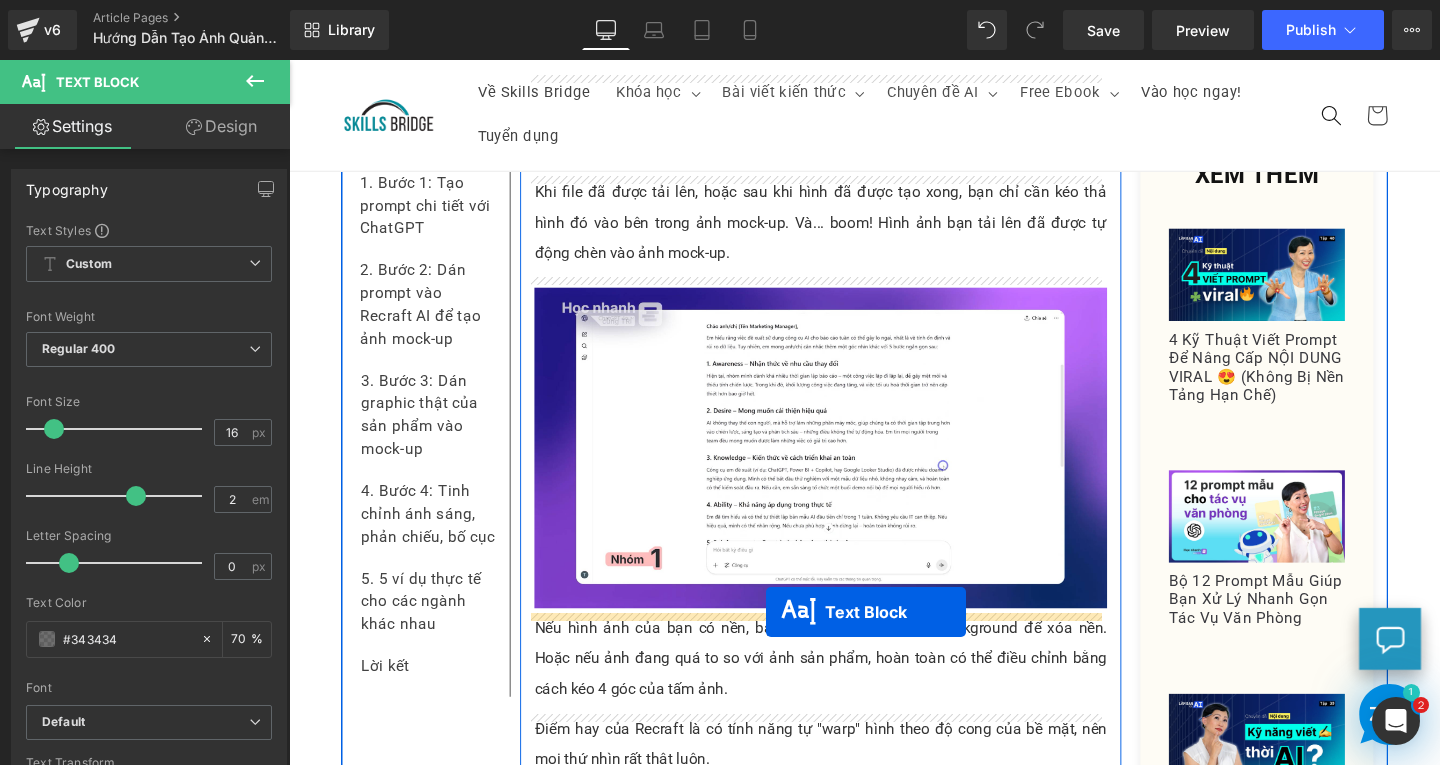 drag, startPoint x: 787, startPoint y: 296, endPoint x: 790, endPoint y: 640, distance: 344.0131 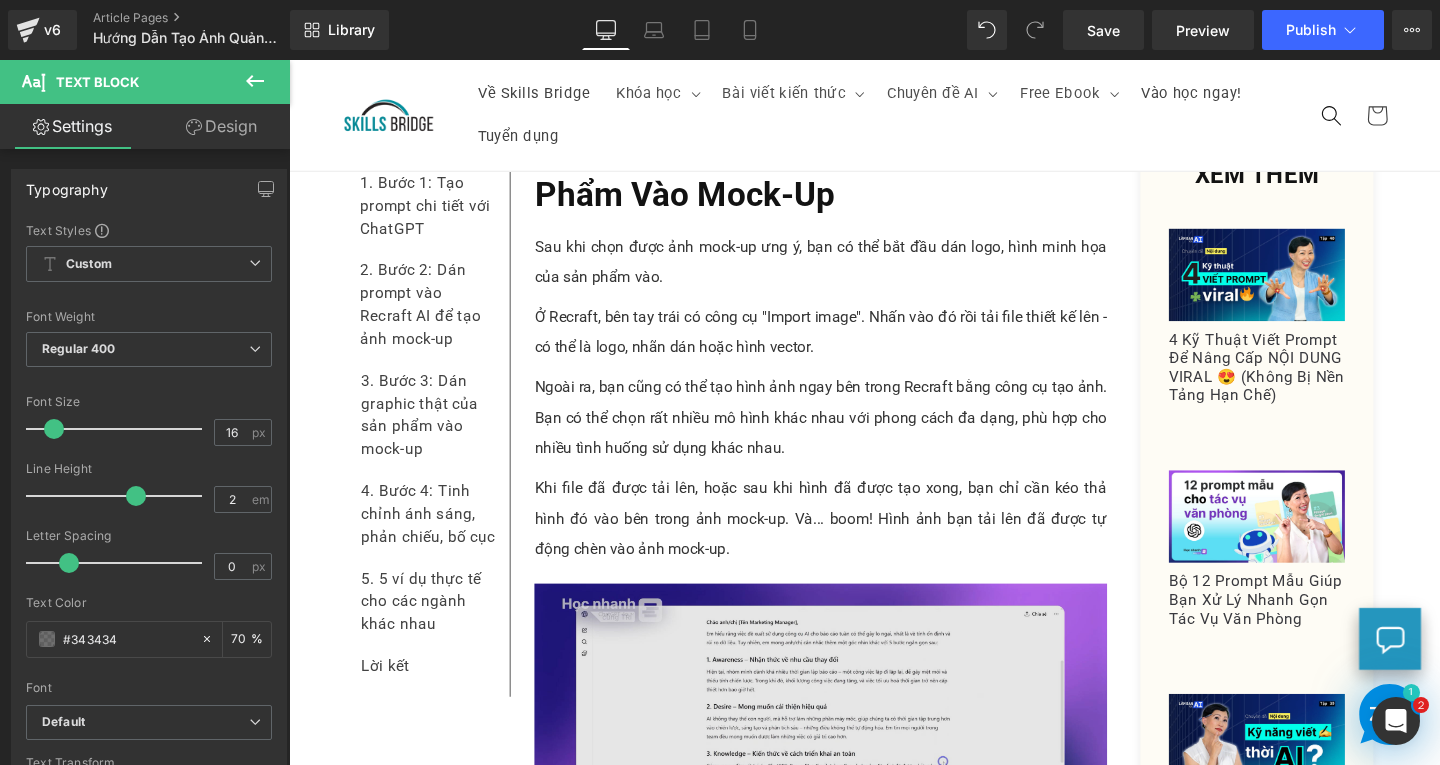 scroll, scrollTop: 4844, scrollLeft: 0, axis: vertical 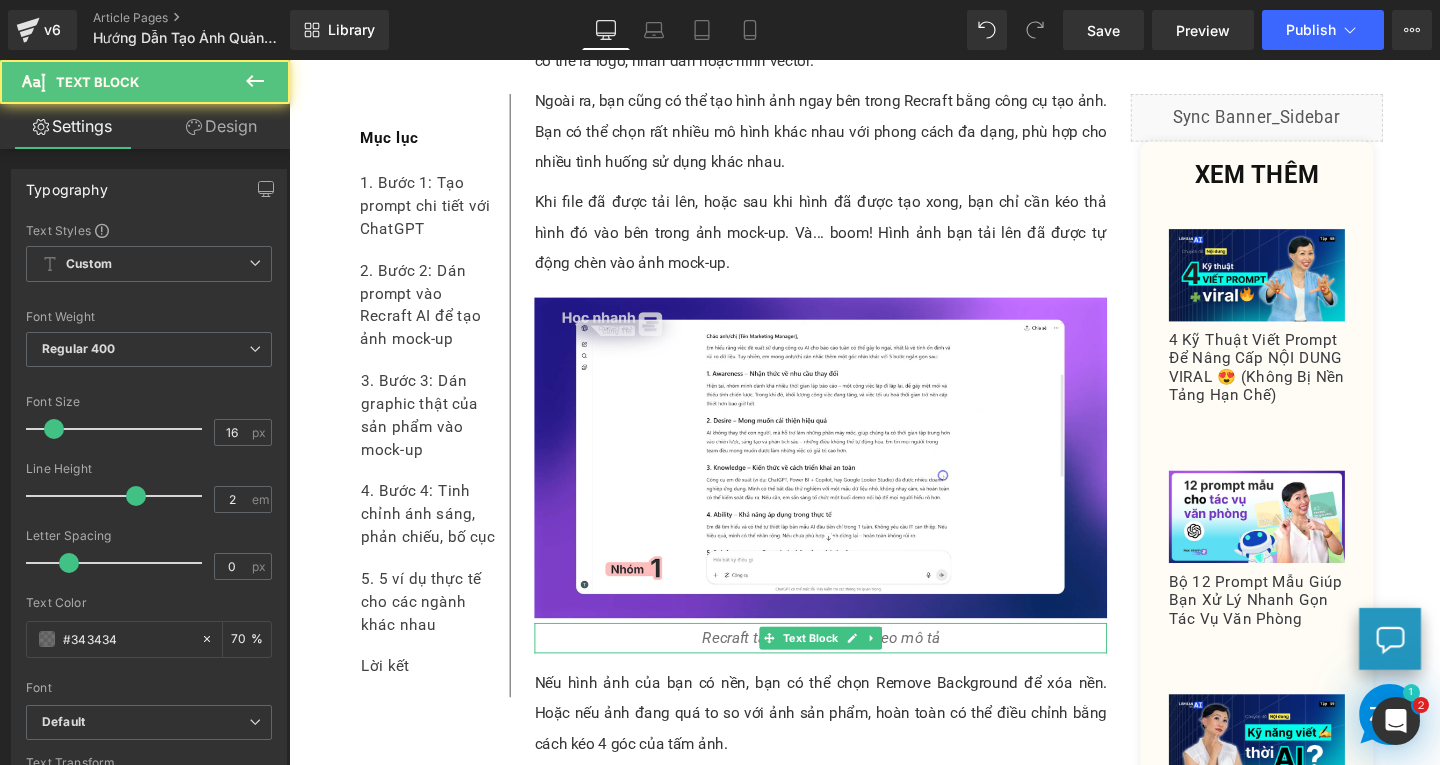 click on "Recraft tạo ảnh mock-up theo mô tả" at bounding box center [848, 668] 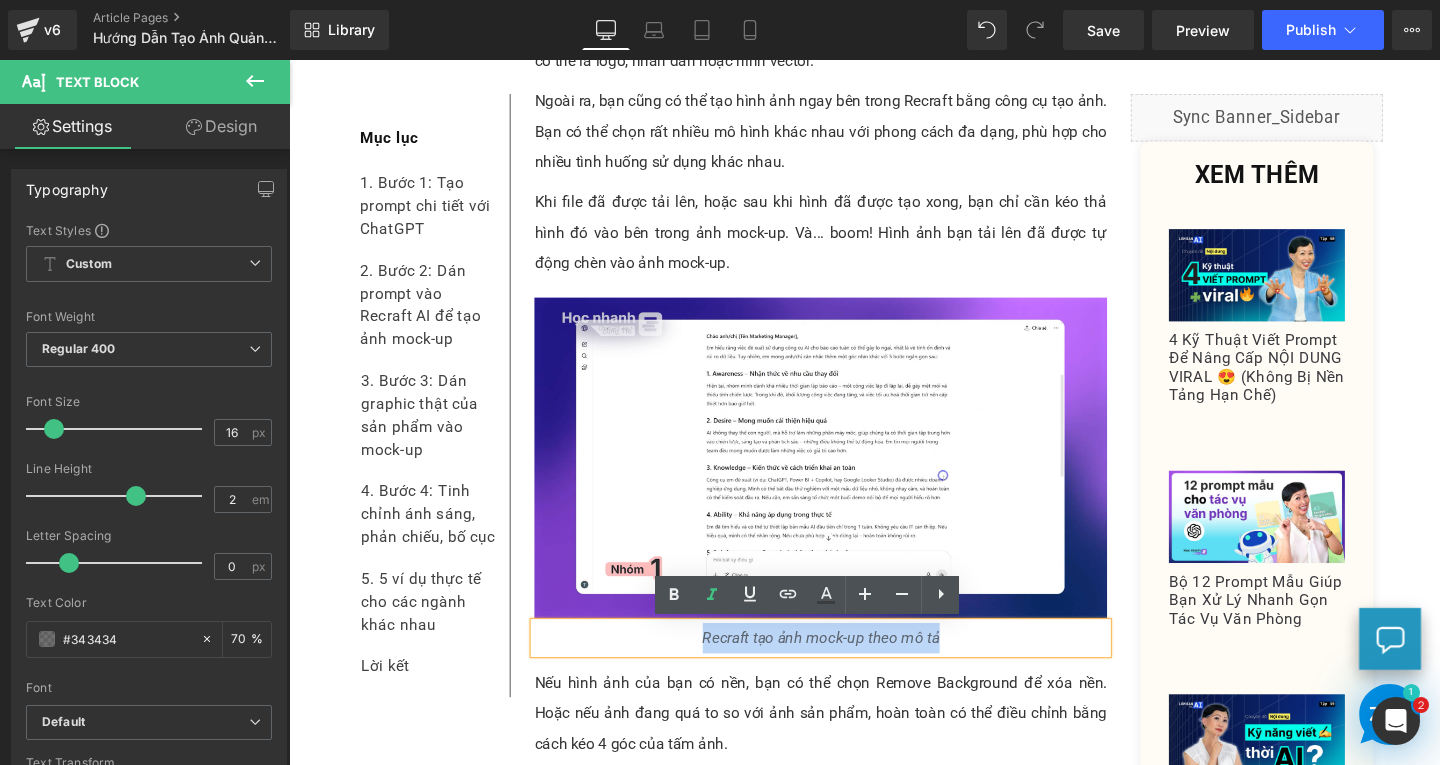 drag, startPoint x: 713, startPoint y: 671, endPoint x: 987, endPoint y: 666, distance: 274.04562 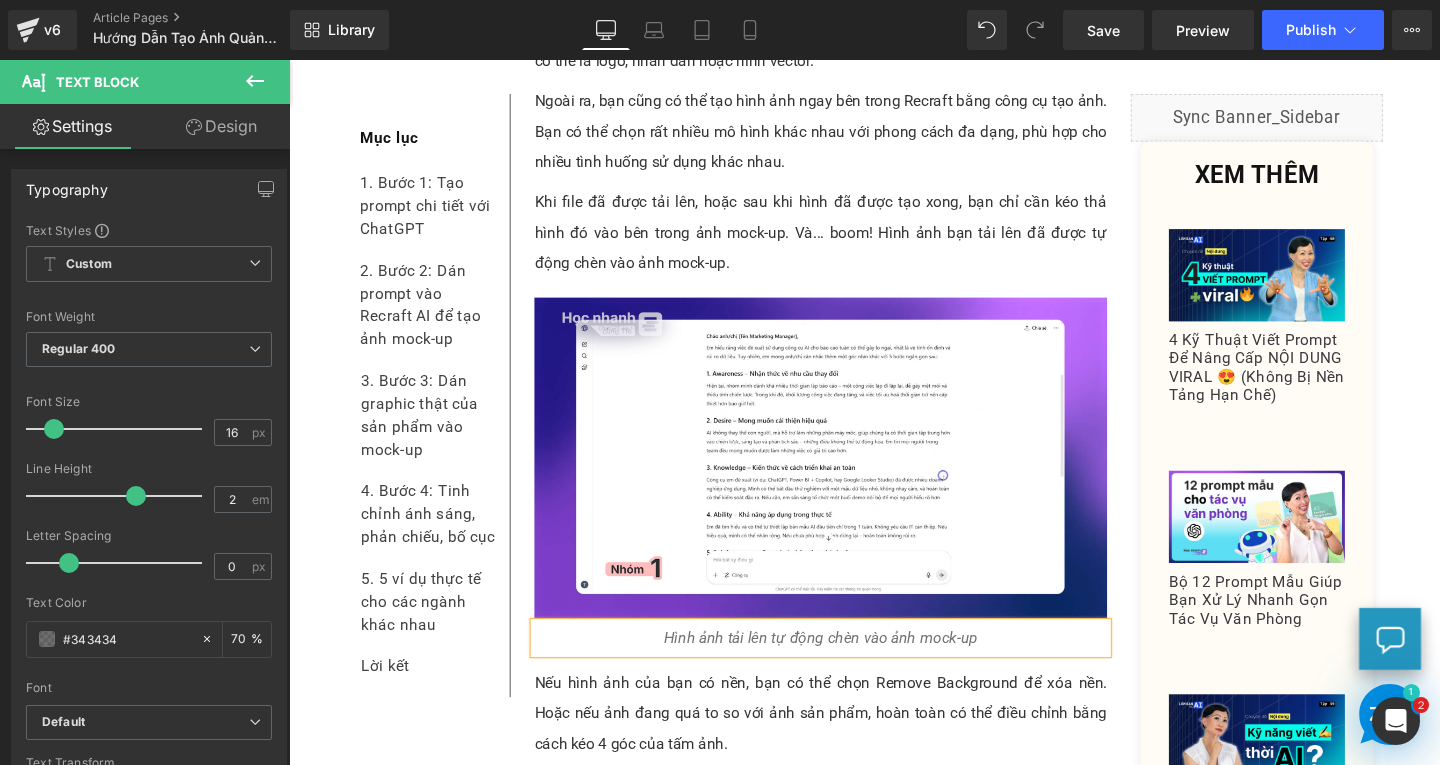 scroll, scrollTop: 5044, scrollLeft: 0, axis: vertical 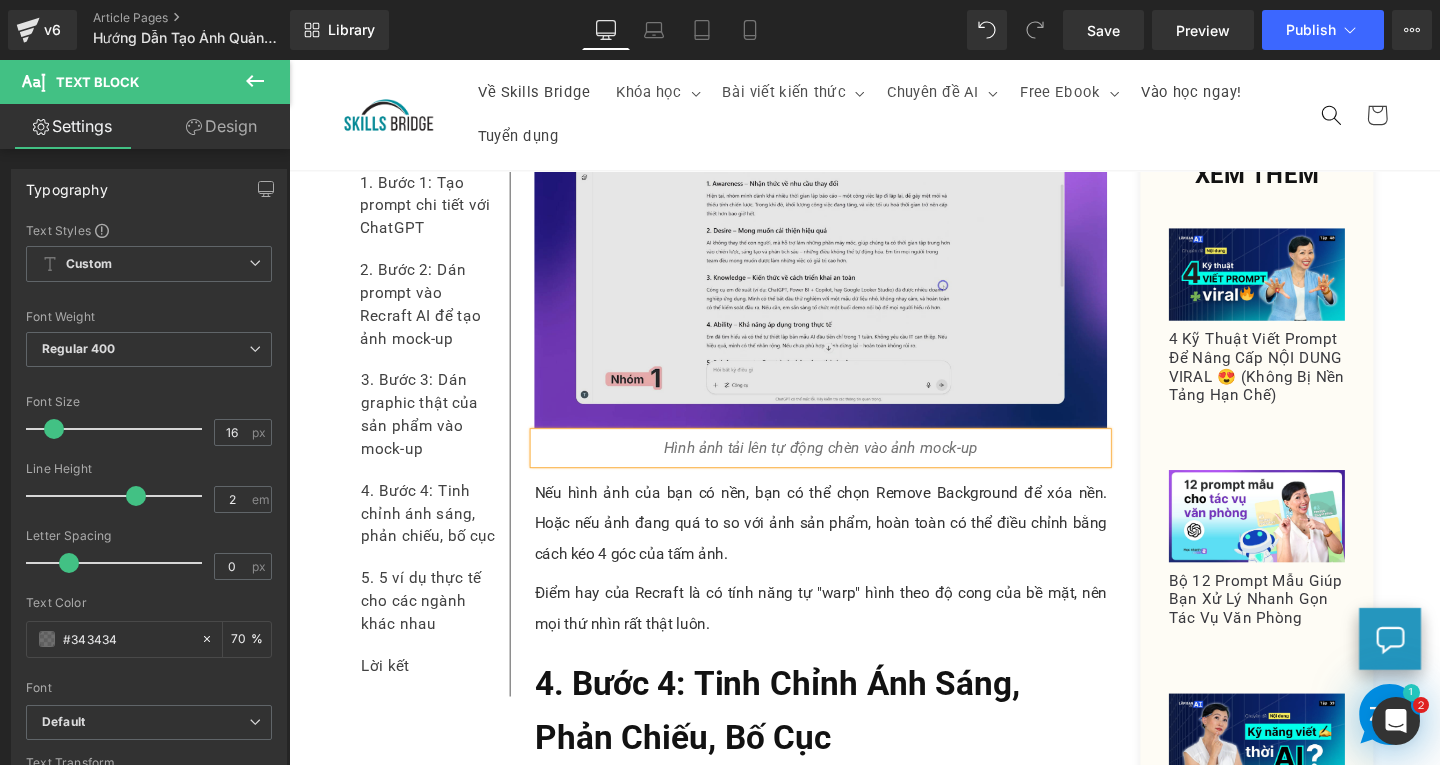 click at bounding box center (848, 278) 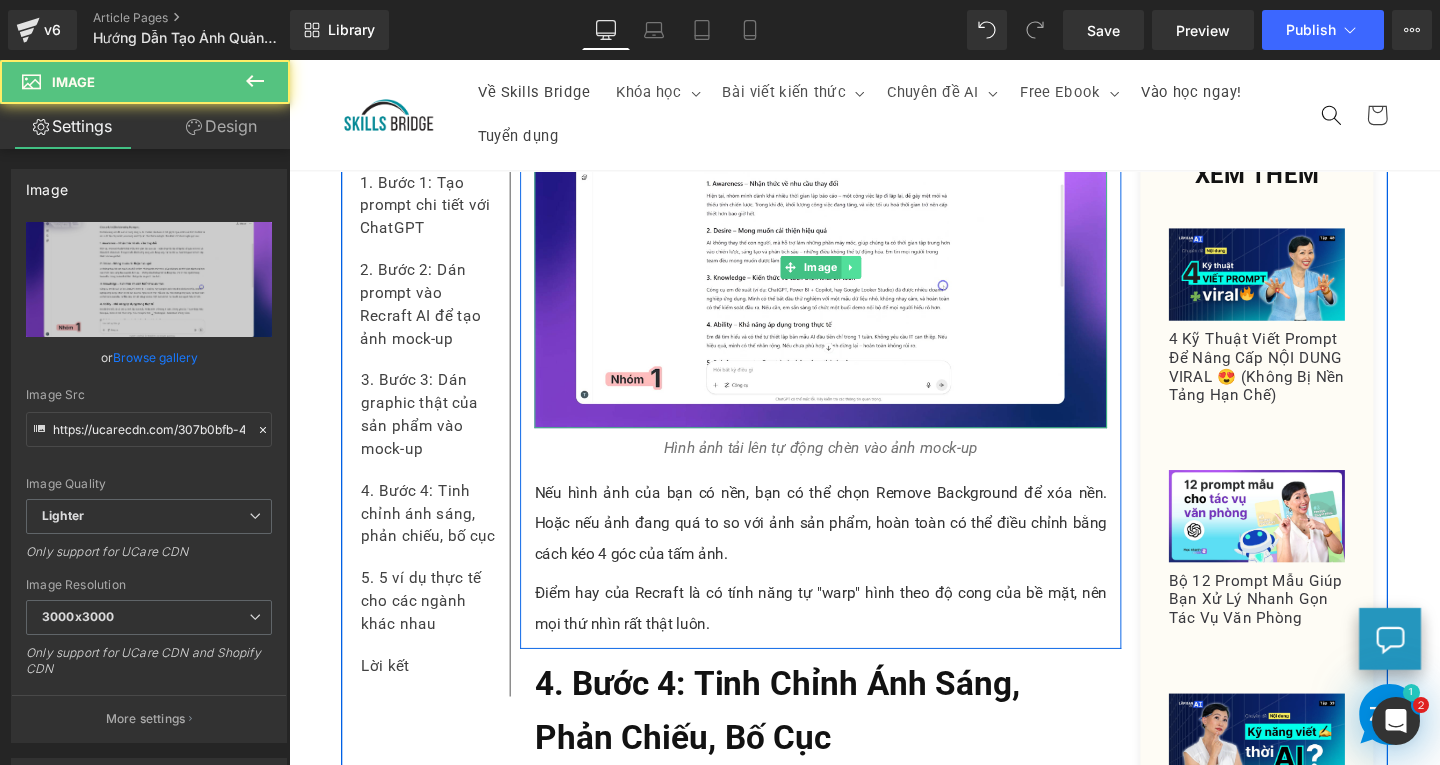 click 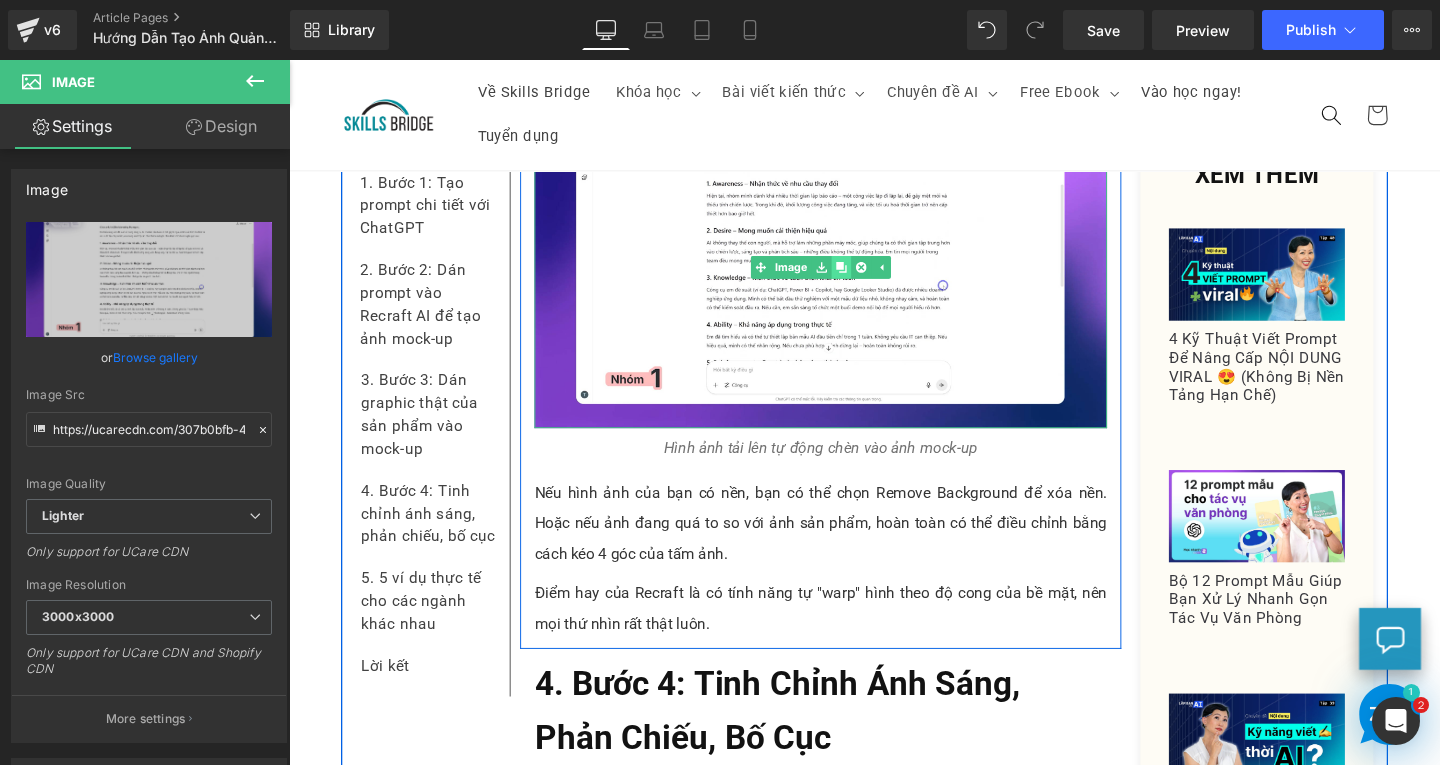 click 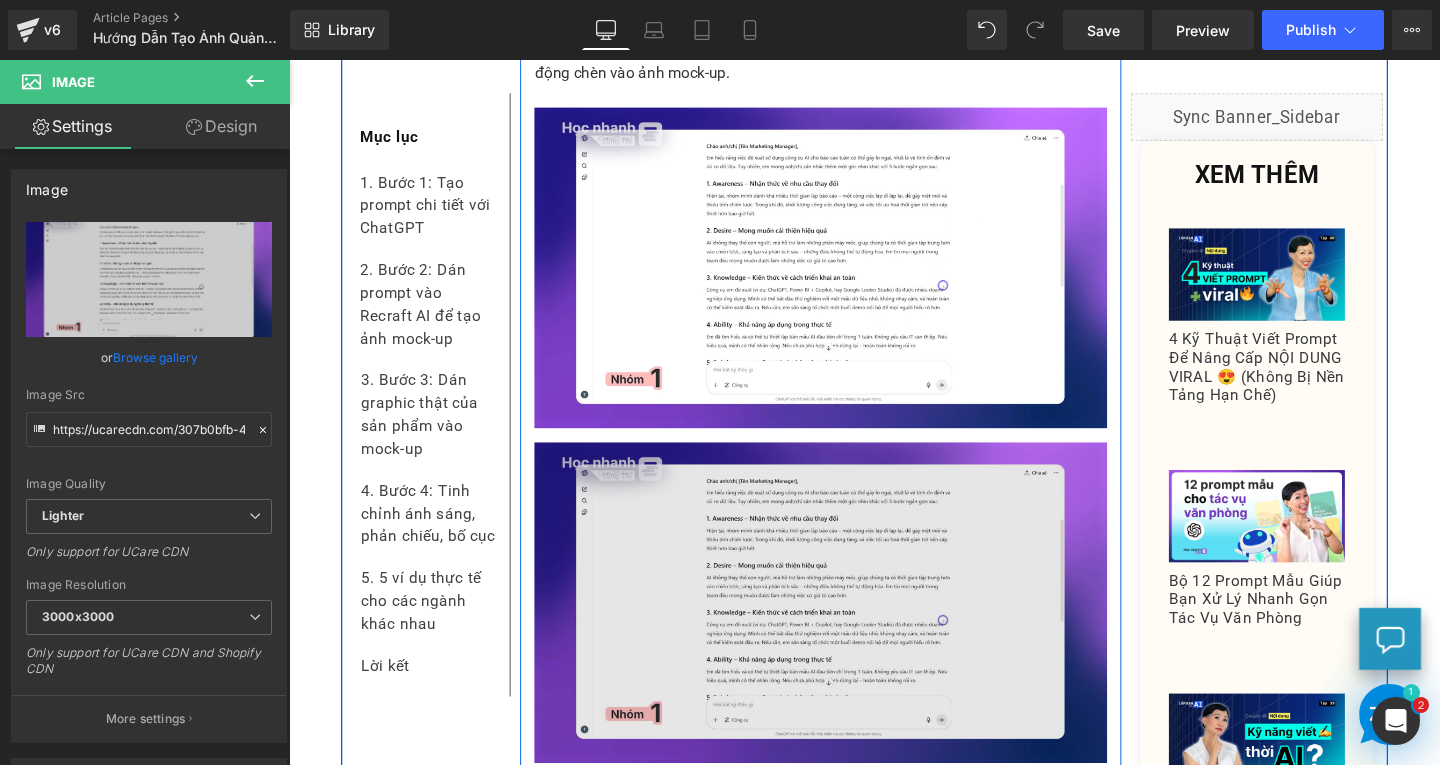 scroll, scrollTop: 5144, scrollLeft: 0, axis: vertical 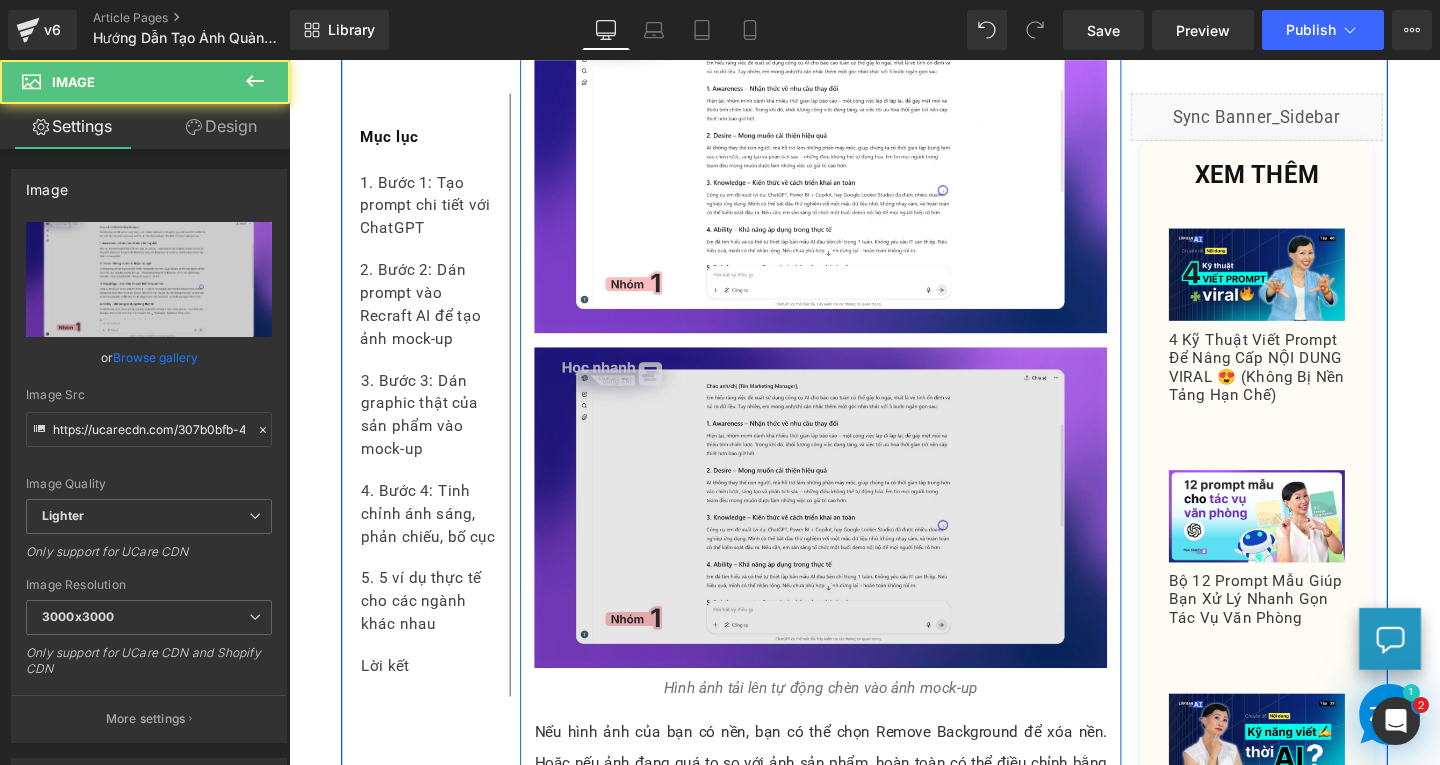 click at bounding box center (848, 530) 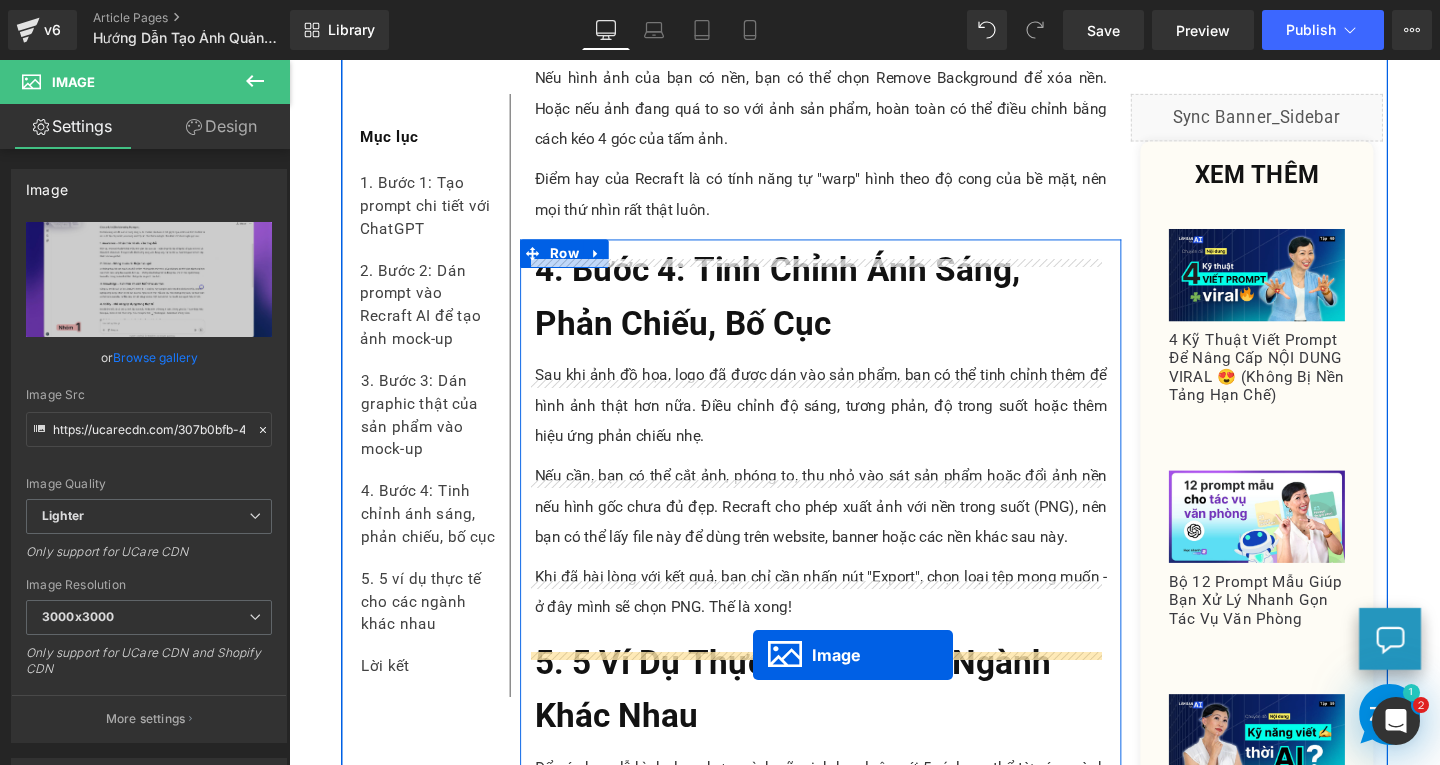 scroll, scrollTop: 5644, scrollLeft: 0, axis: vertical 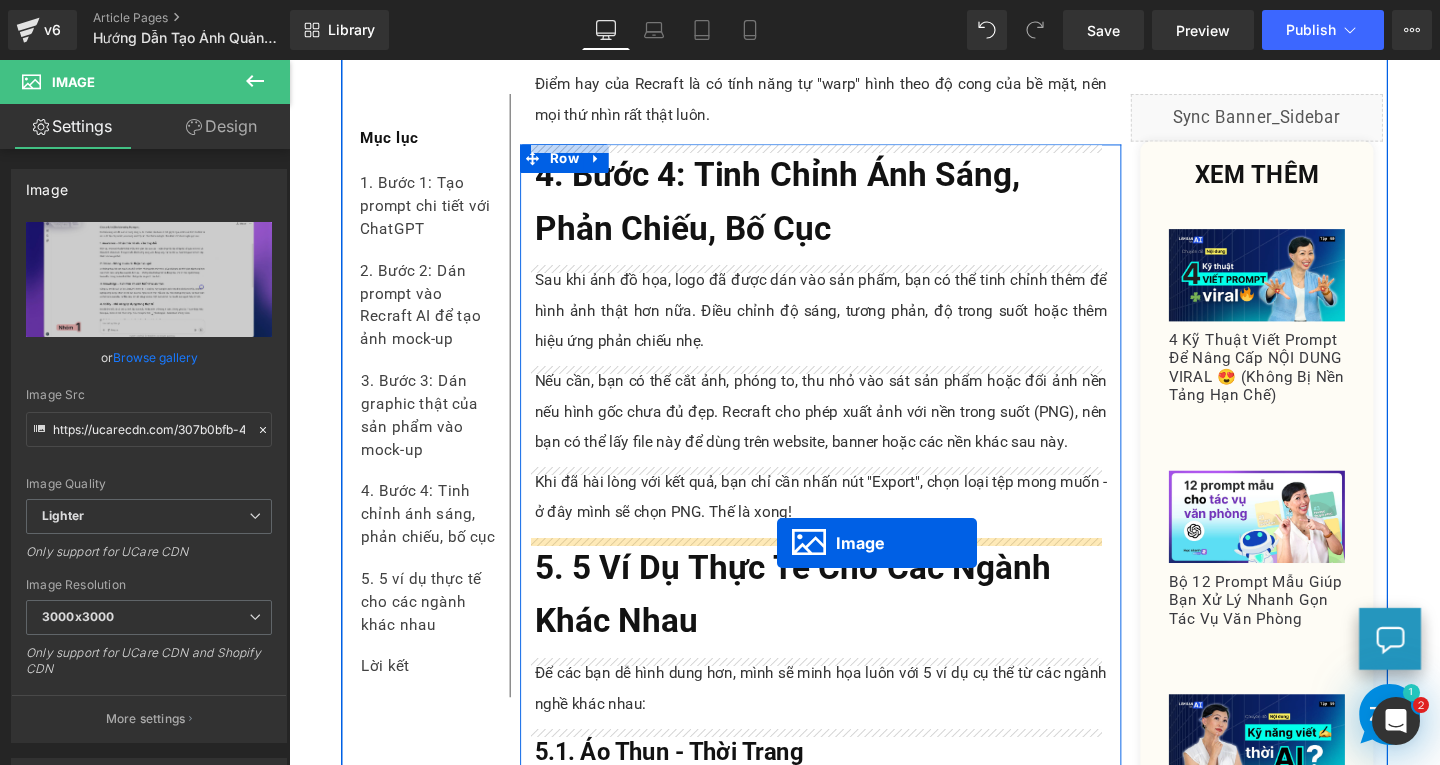 drag, startPoint x: 804, startPoint y: 536, endPoint x: 802, endPoint y: 568, distance: 32.06244 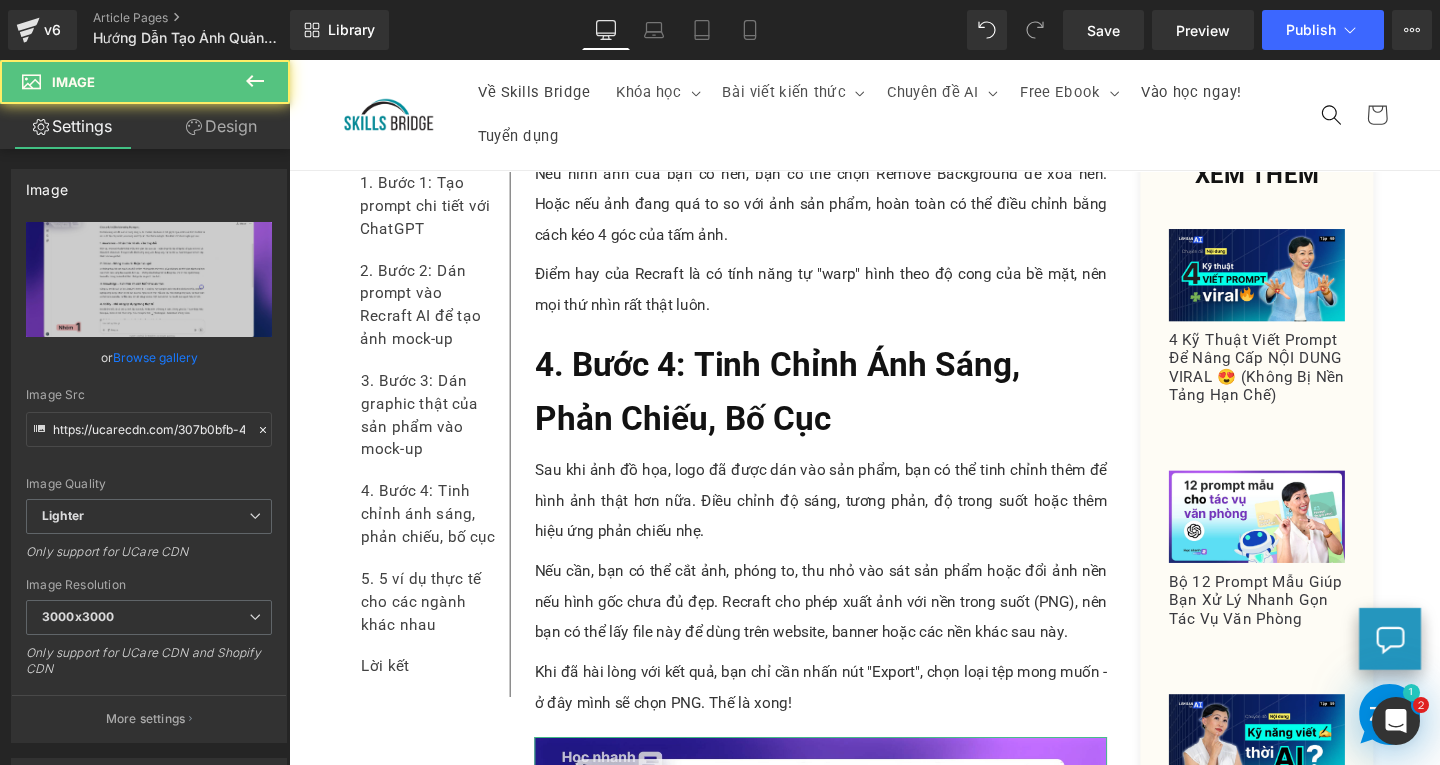scroll, scrollTop: 5179, scrollLeft: 0, axis: vertical 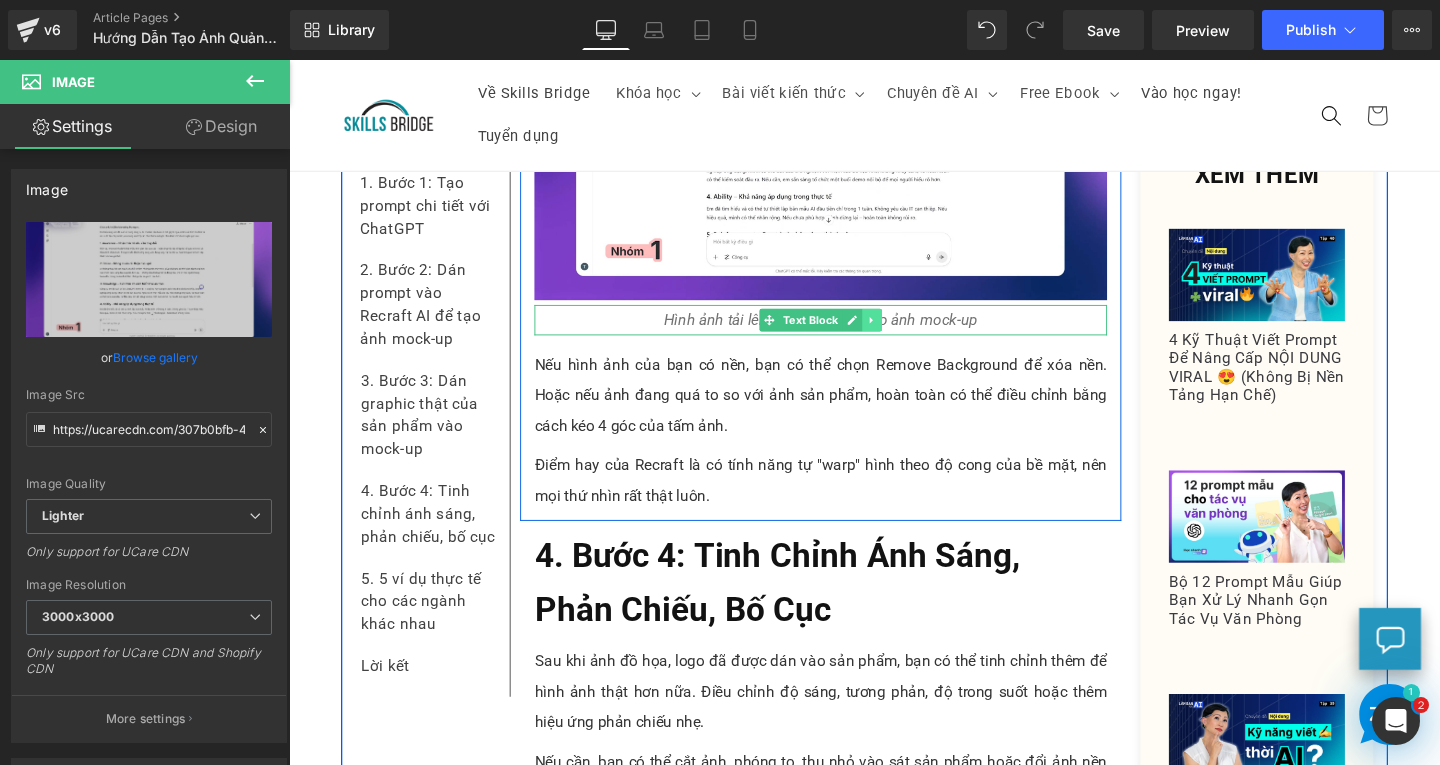 click at bounding box center (902, 333) 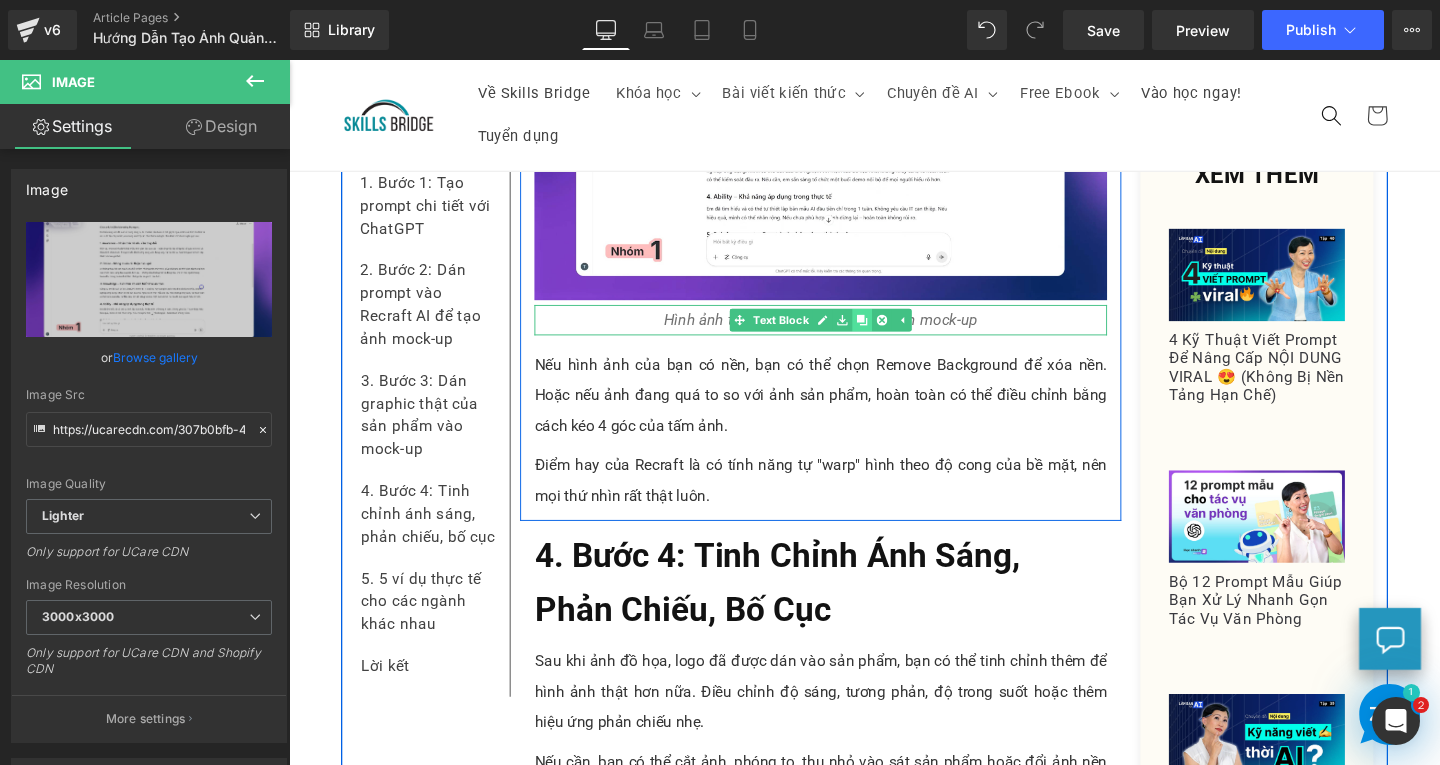 click 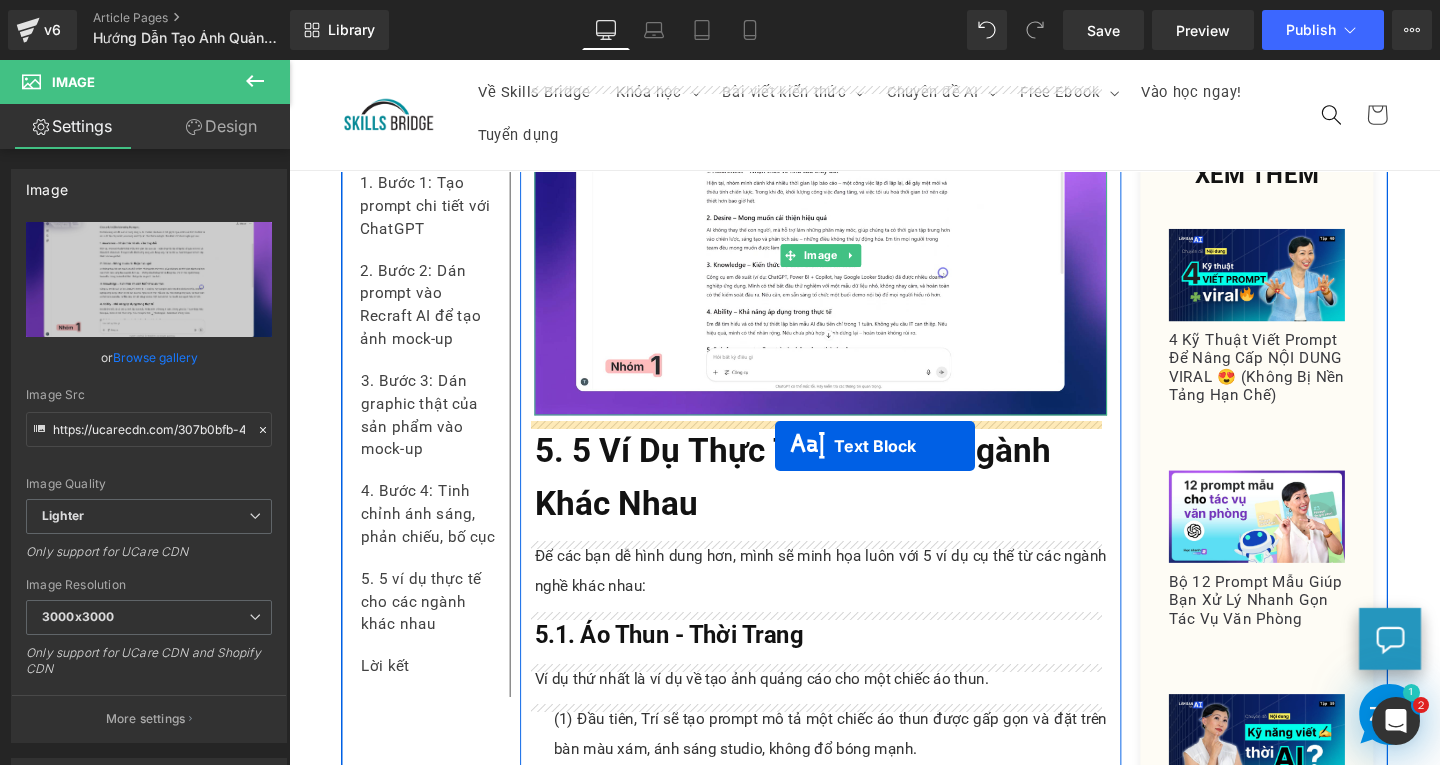 drag, startPoint x: 784, startPoint y: 379, endPoint x: 800, endPoint y: 466, distance: 88.45903 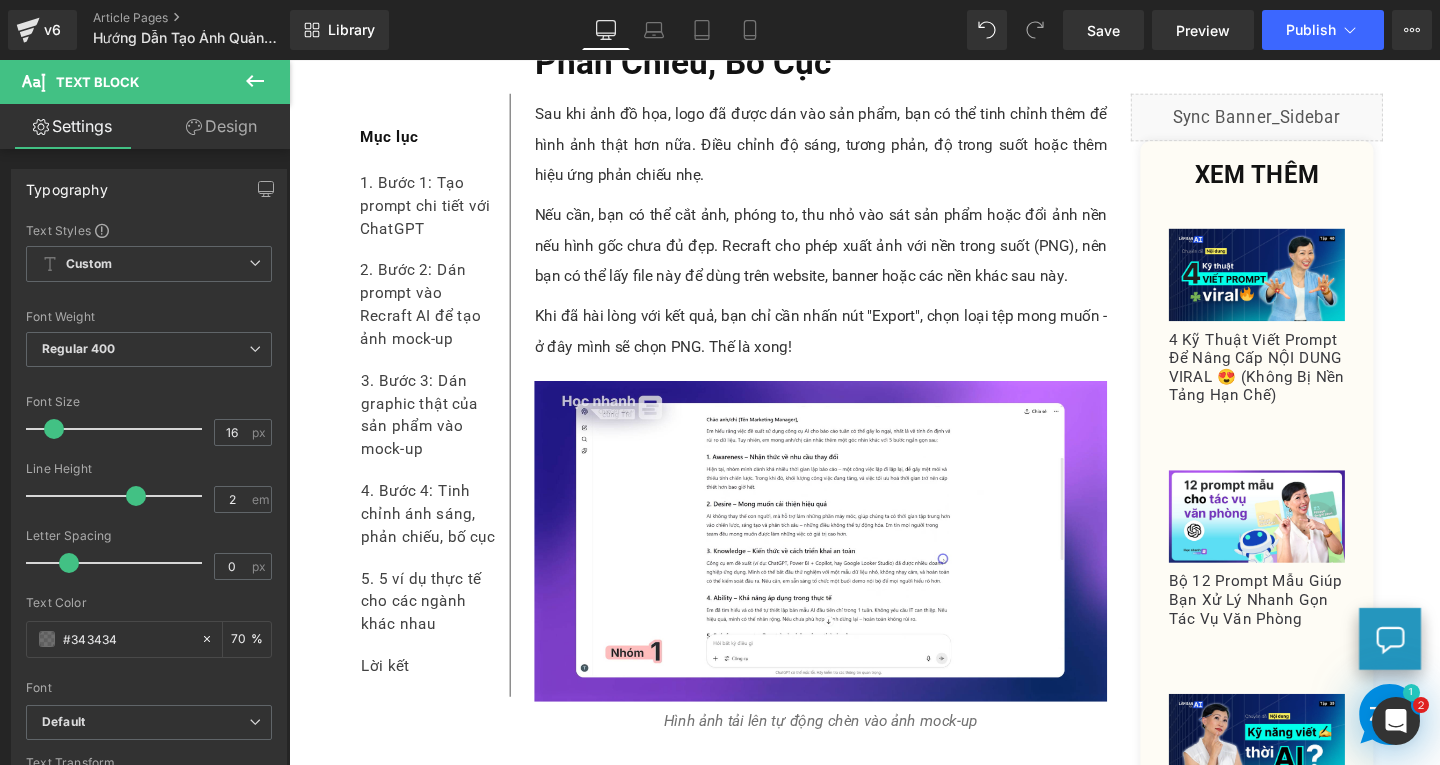 scroll, scrollTop: 5854, scrollLeft: 0, axis: vertical 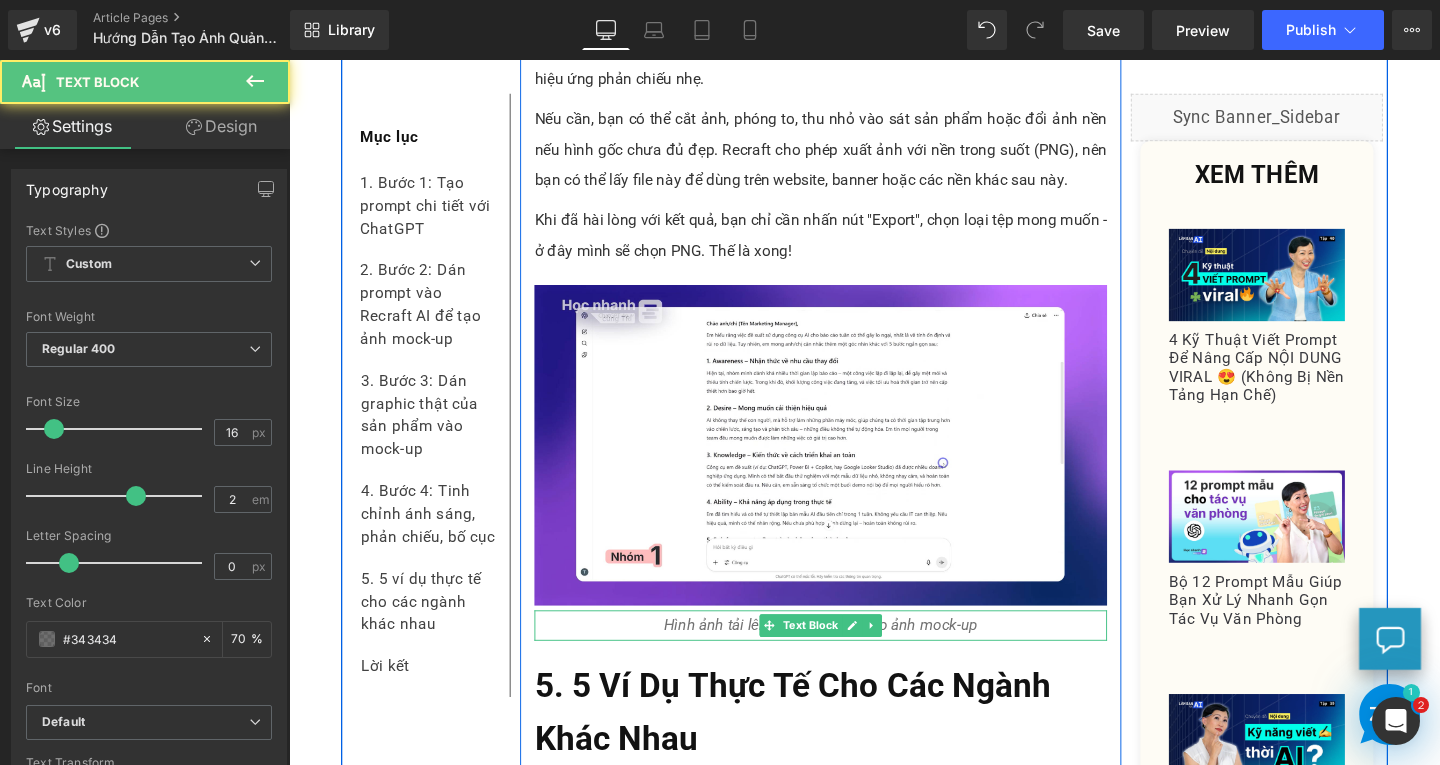 click on "Hình ảnh tải lên tự động chèn vào ảnh mock-up" at bounding box center [848, 654] 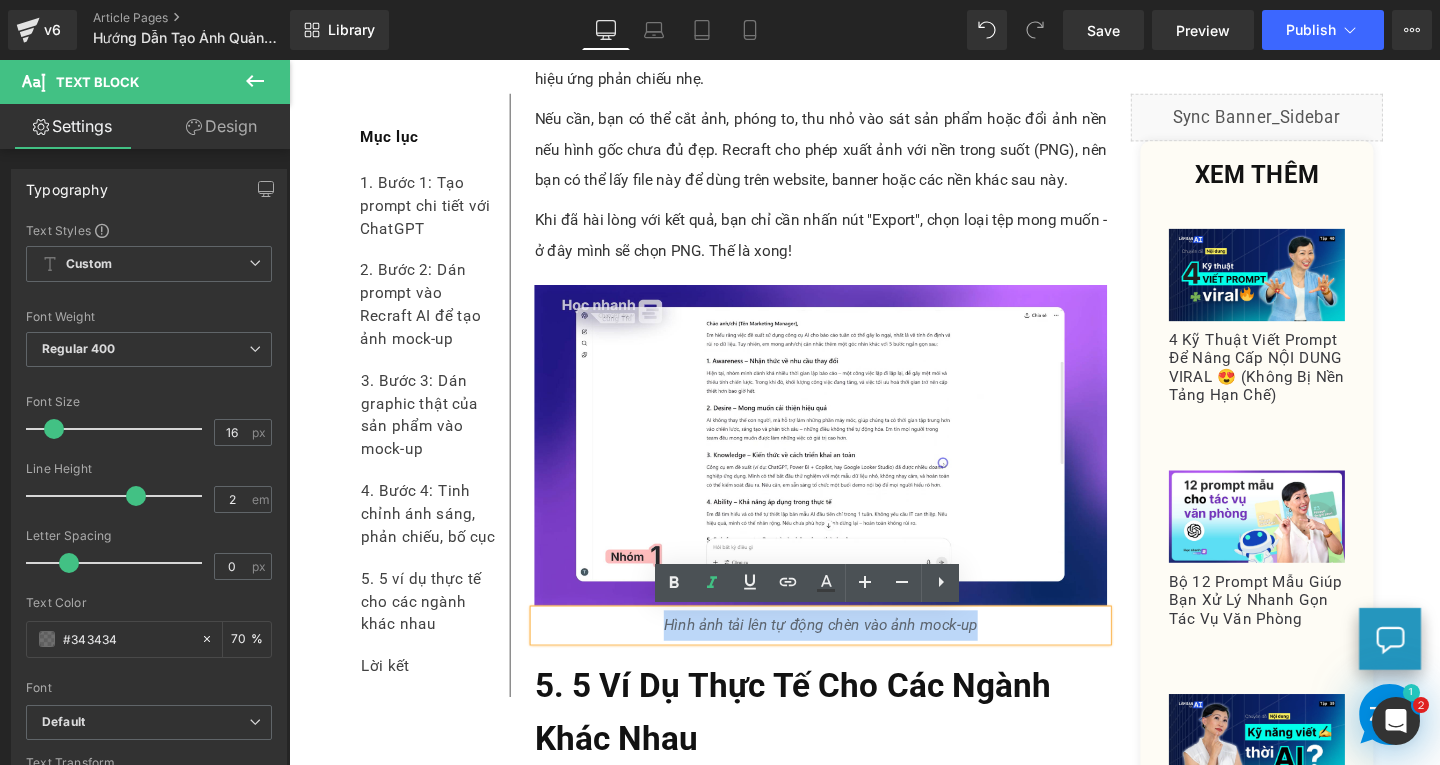 drag, startPoint x: 657, startPoint y: 649, endPoint x: 1020, endPoint y: 658, distance: 363.11154 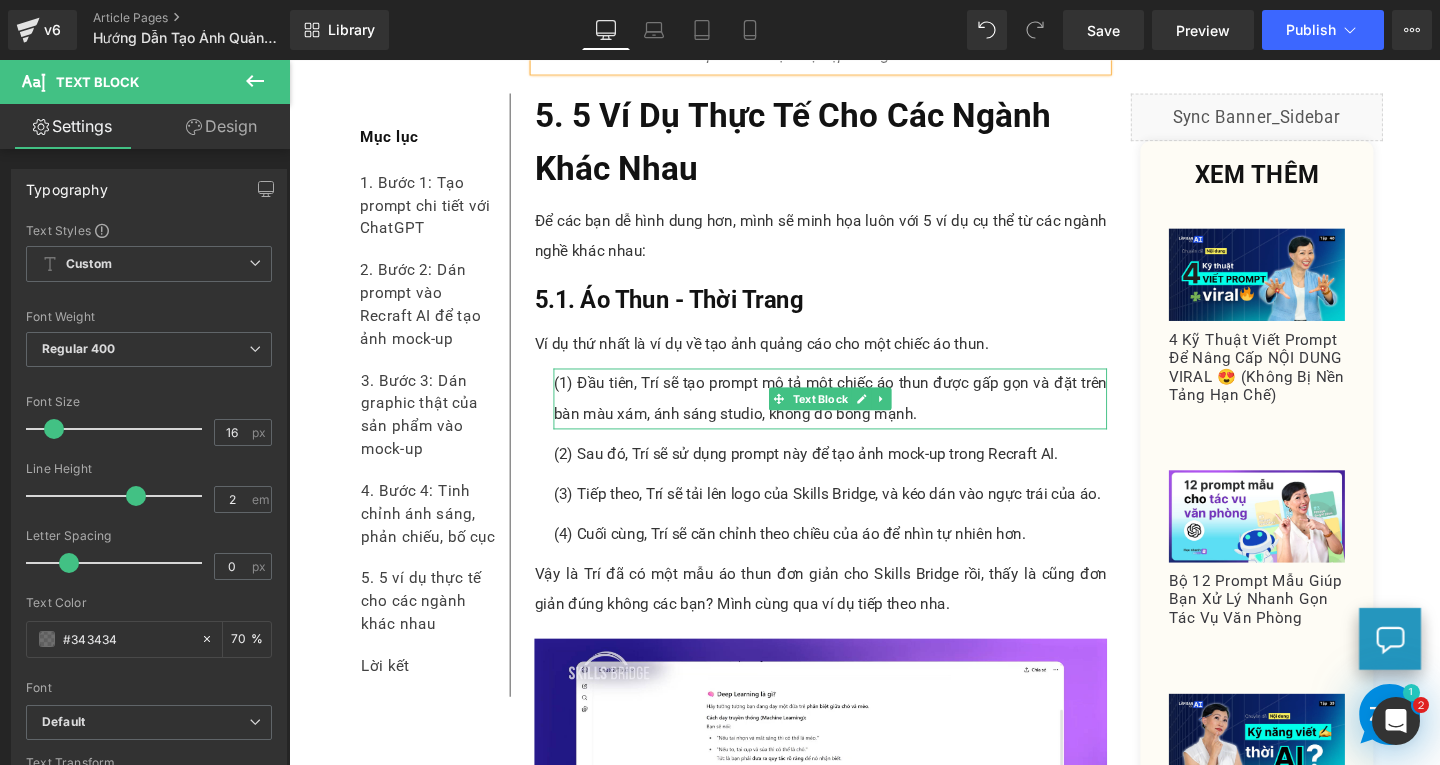 scroll, scrollTop: 6654, scrollLeft: 0, axis: vertical 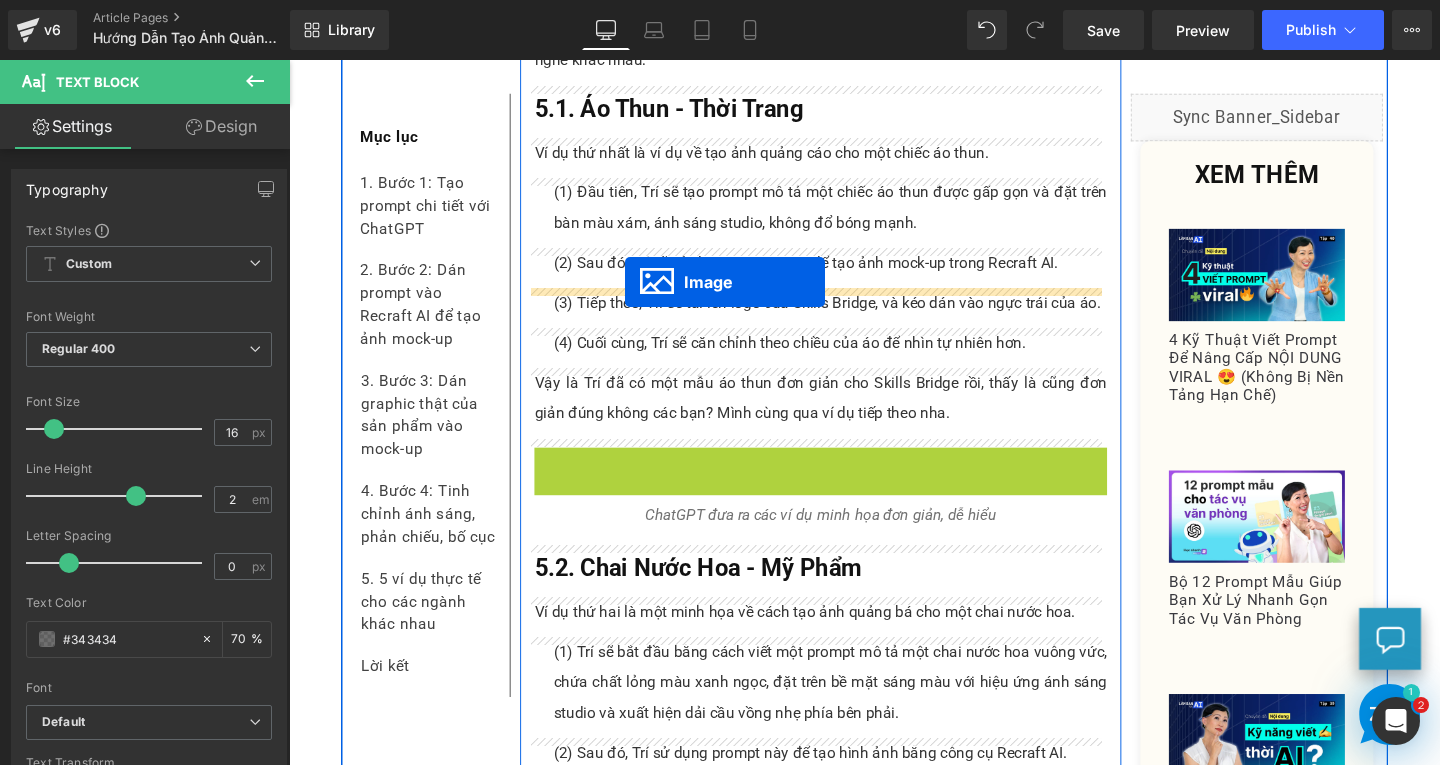 drag, startPoint x: 806, startPoint y: 637, endPoint x: 642, endPoint y: 293, distance: 381.09317 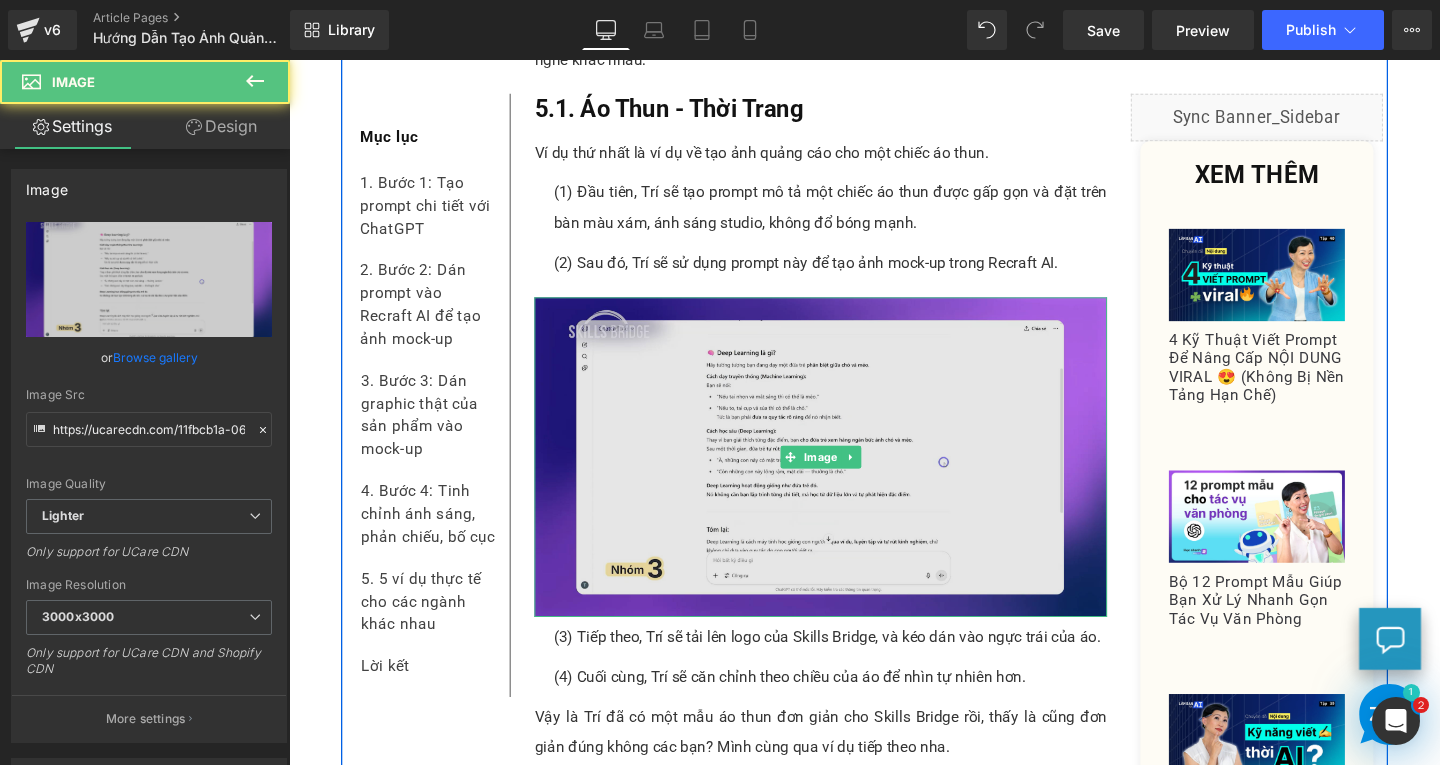 scroll, scrollTop: 6854, scrollLeft: 0, axis: vertical 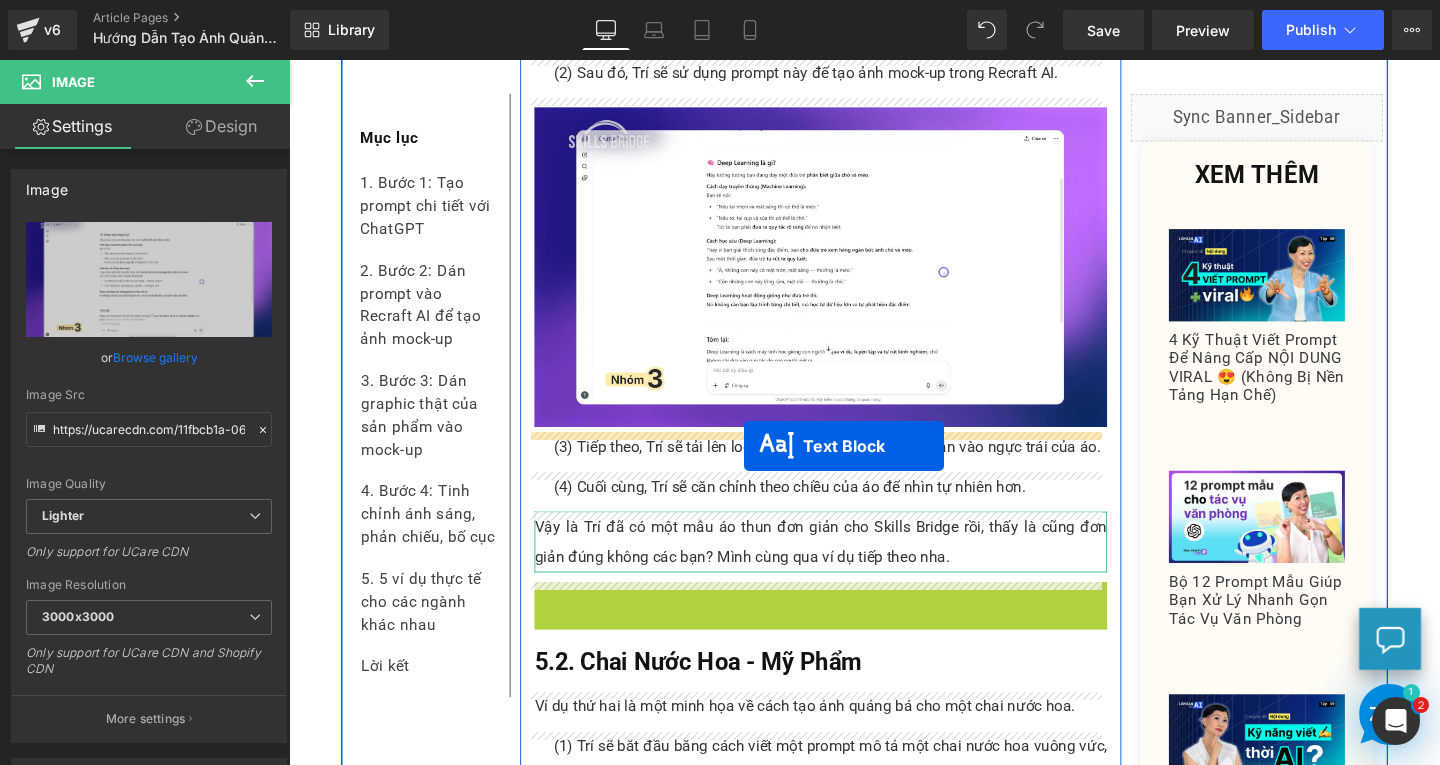 drag, startPoint x: 789, startPoint y: 620, endPoint x: 767, endPoint y: 464, distance: 157.54364 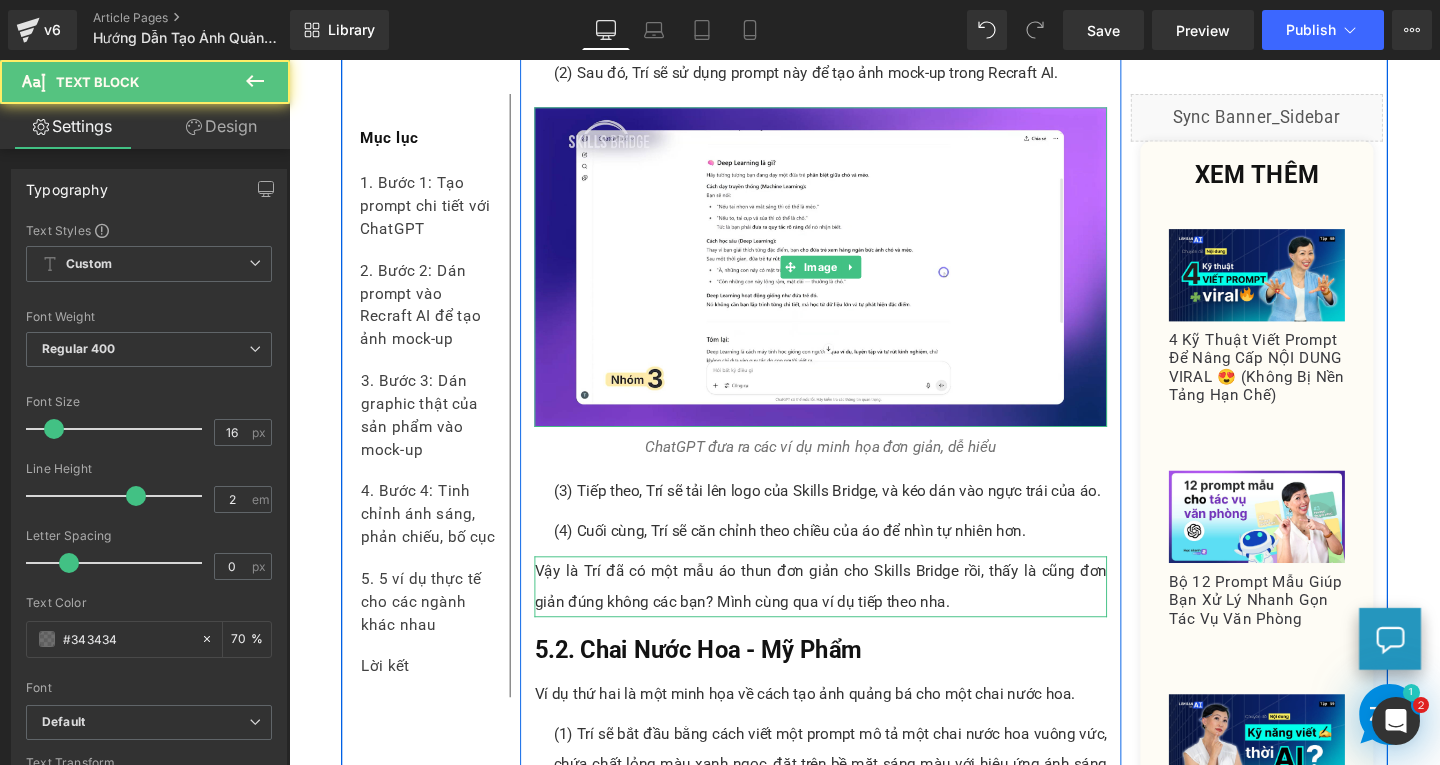 scroll, scrollTop: 6554, scrollLeft: 0, axis: vertical 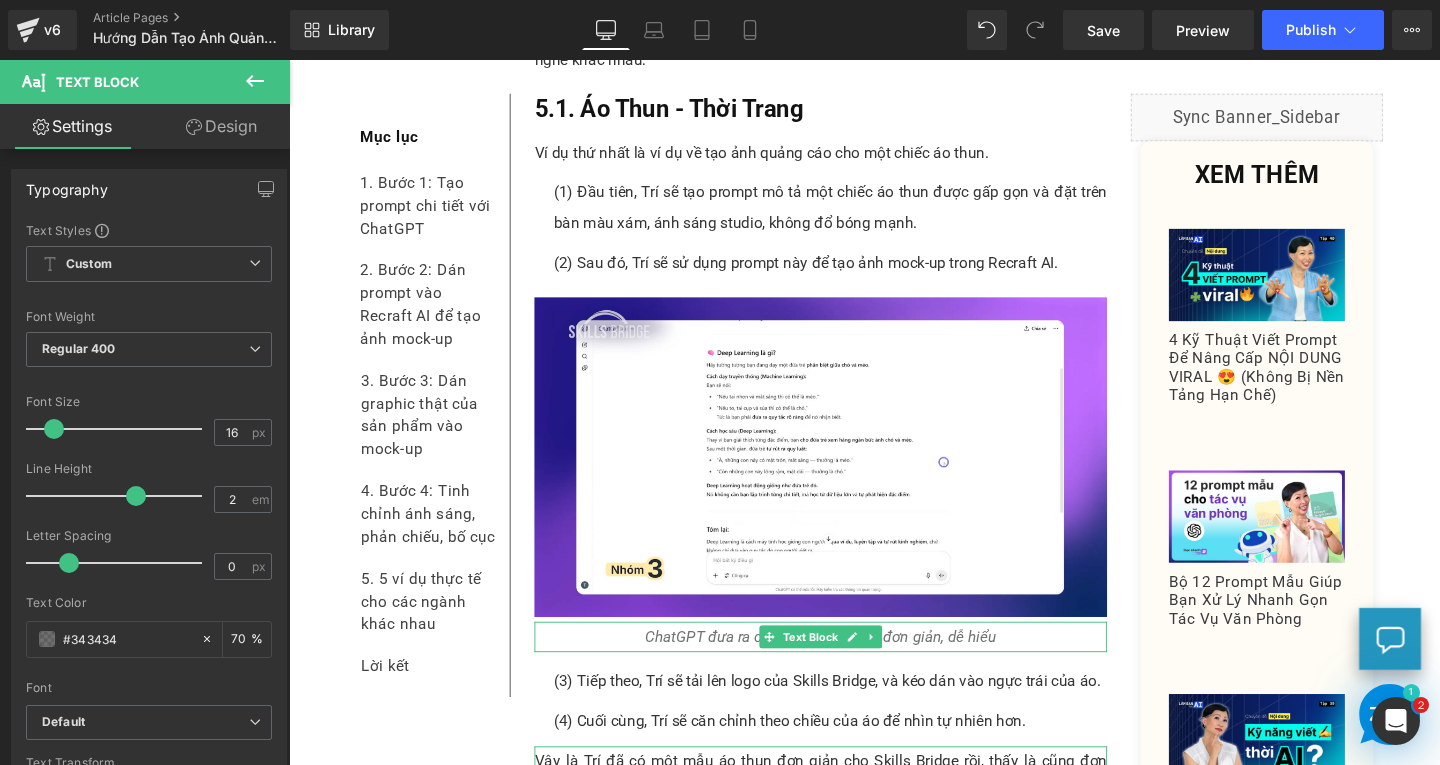 click on "ChatGPT đưa ra các ví dụ minh họa đơn giản, dễ hiểu" at bounding box center (848, 666) 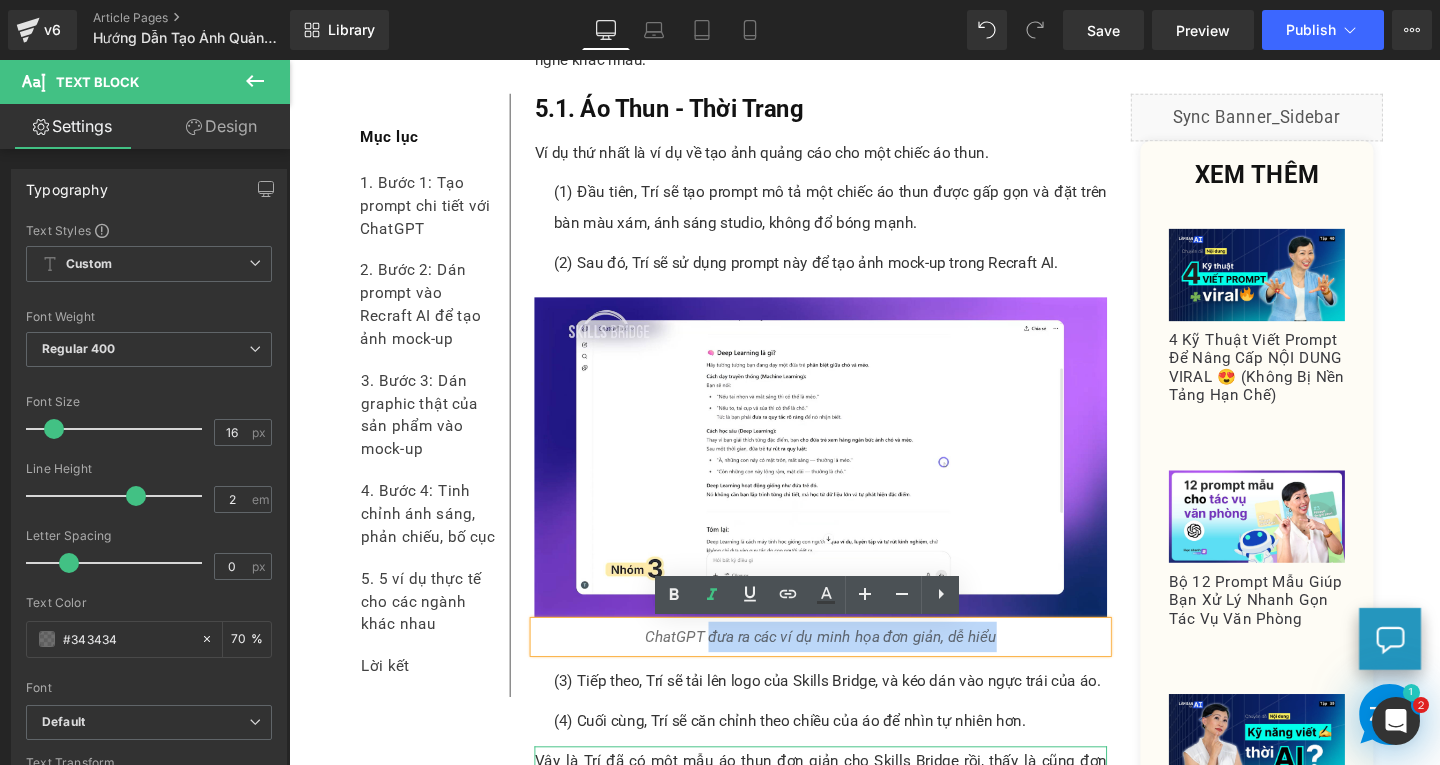 drag, startPoint x: 727, startPoint y: 664, endPoint x: 1024, endPoint y: 655, distance: 297.13632 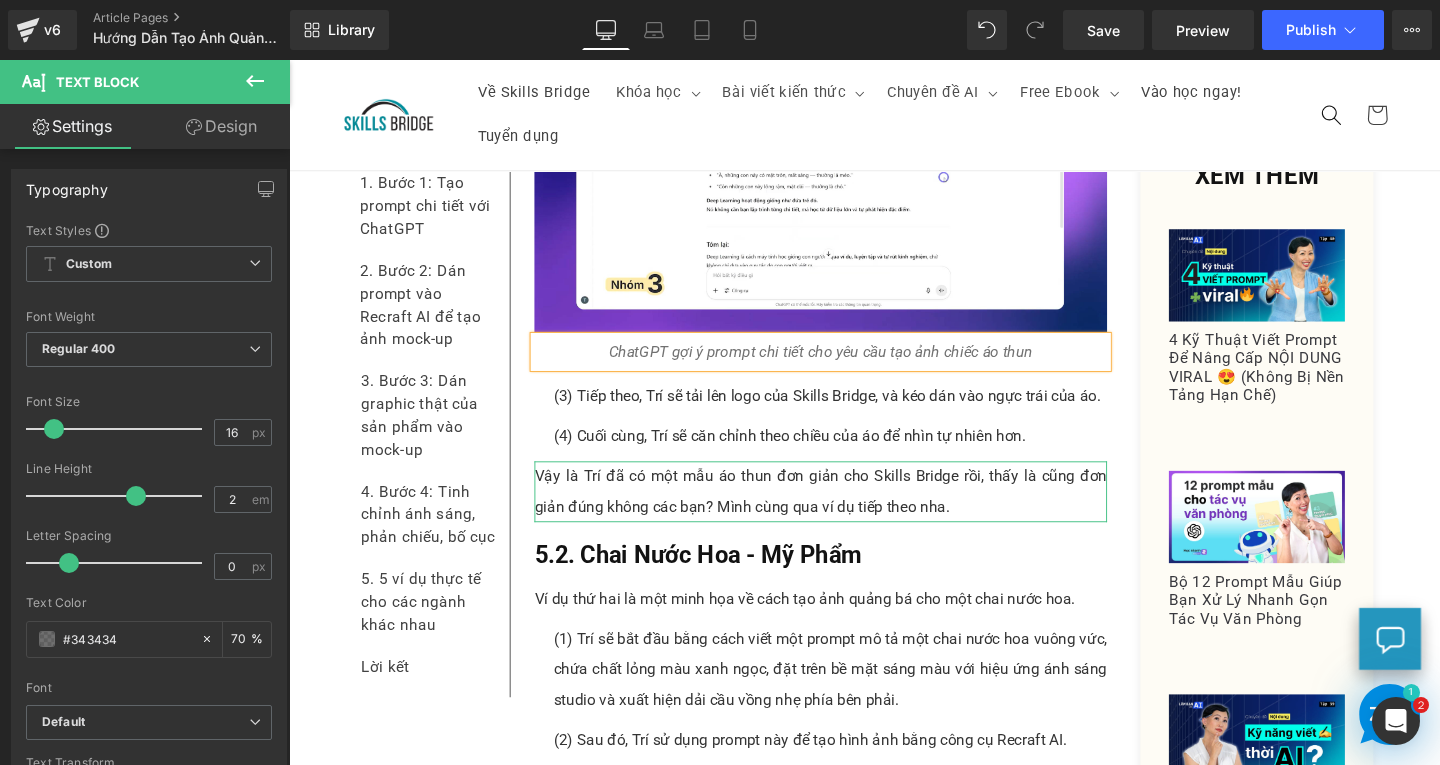 scroll, scrollTop: 6754, scrollLeft: 0, axis: vertical 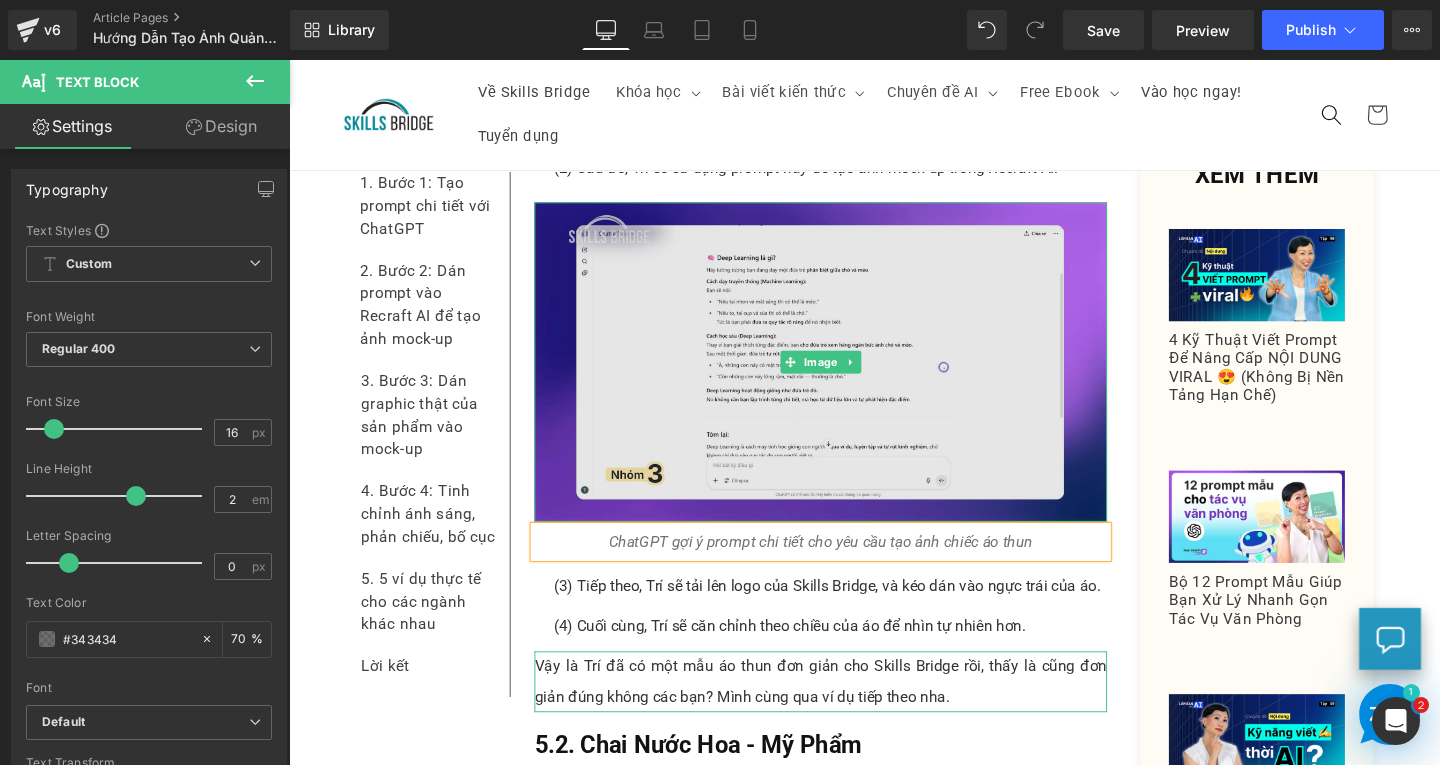 click at bounding box center [848, 378] 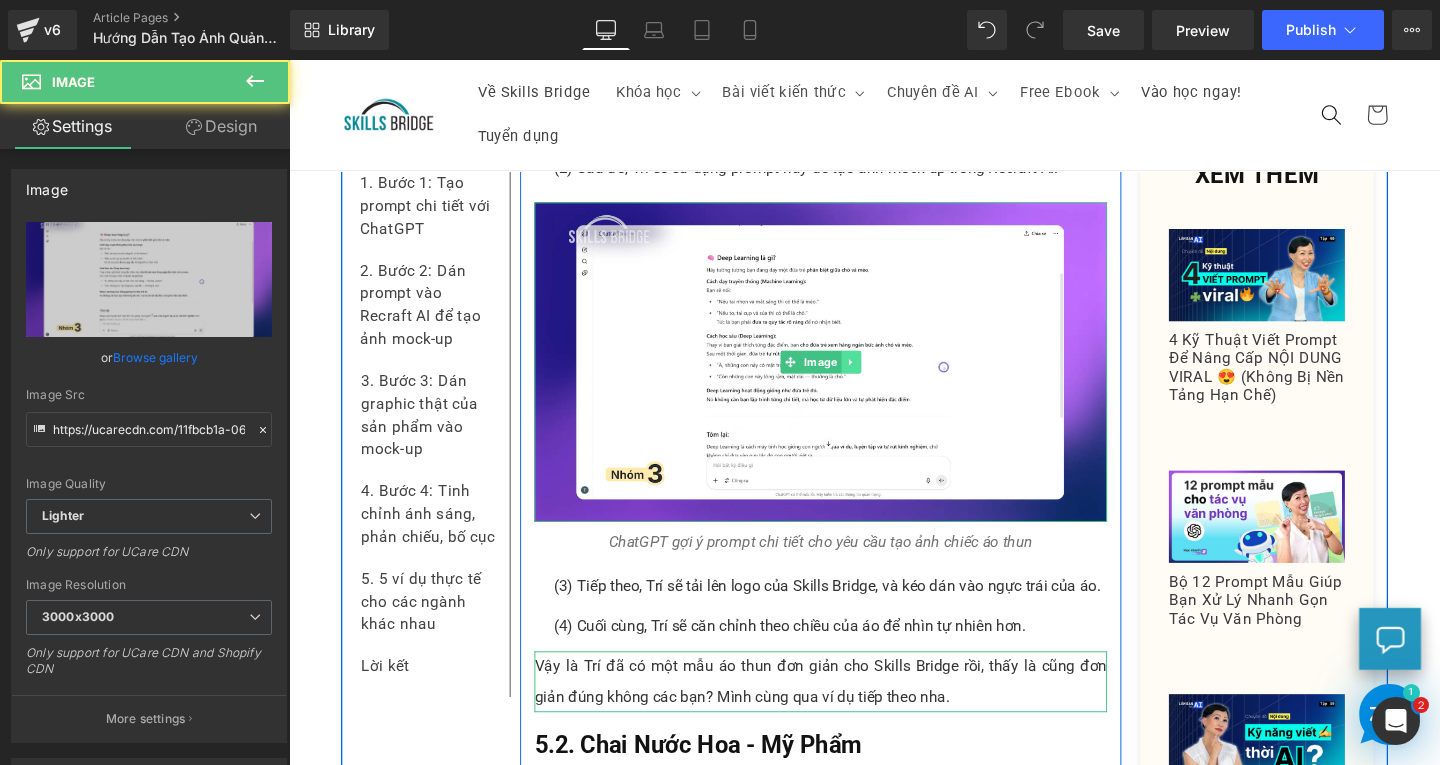 click at bounding box center (880, 378) 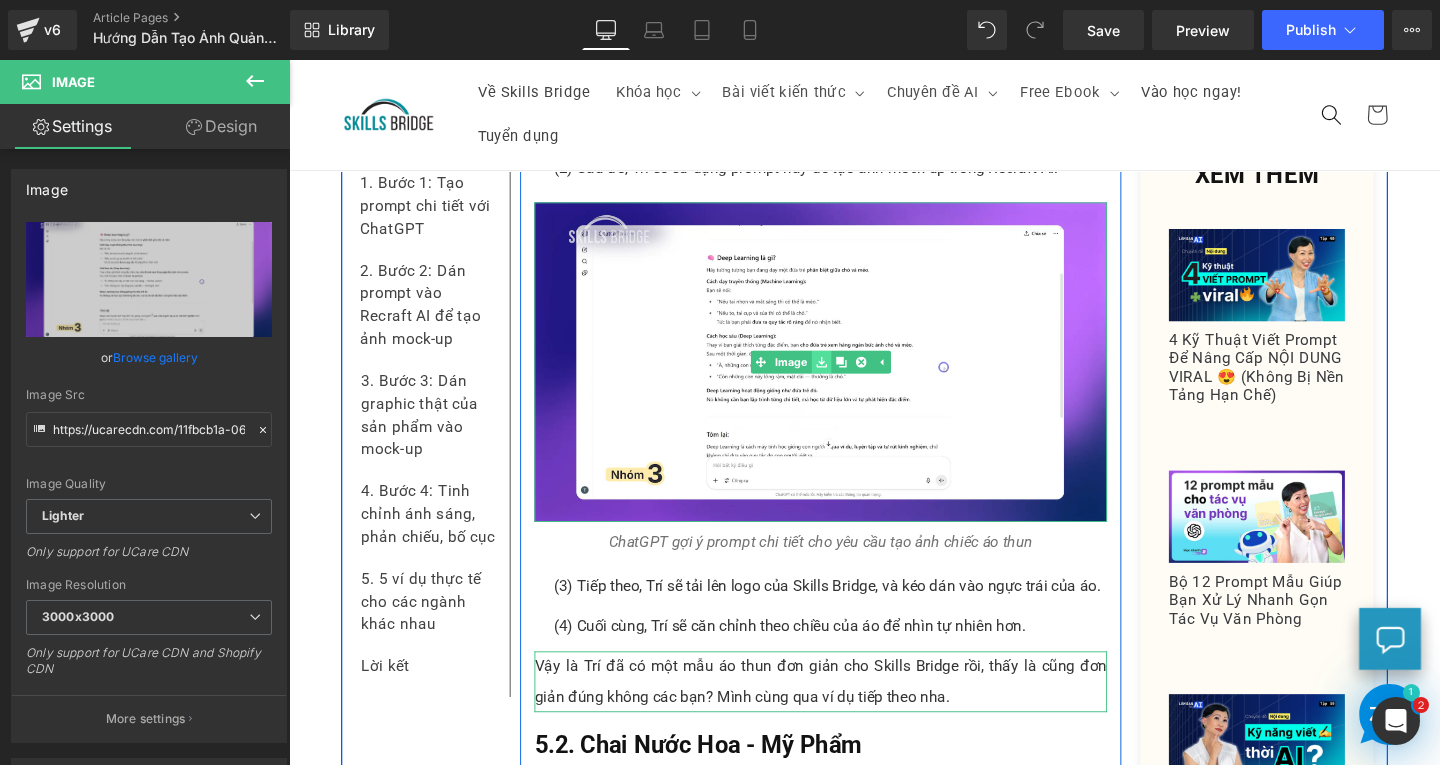 click at bounding box center [848, 378] 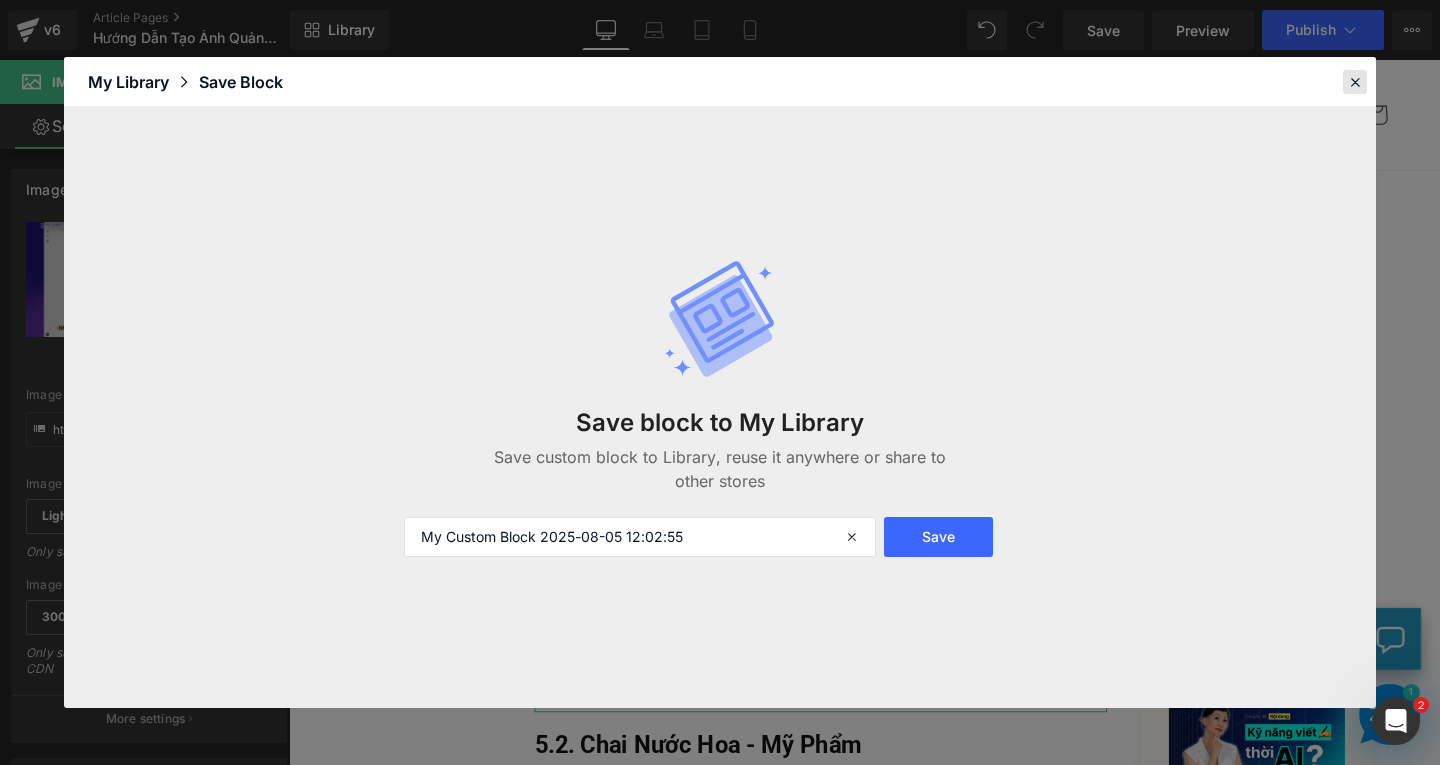 drag, startPoint x: 1347, startPoint y: 86, endPoint x: 572, endPoint y: 238, distance: 789.76514 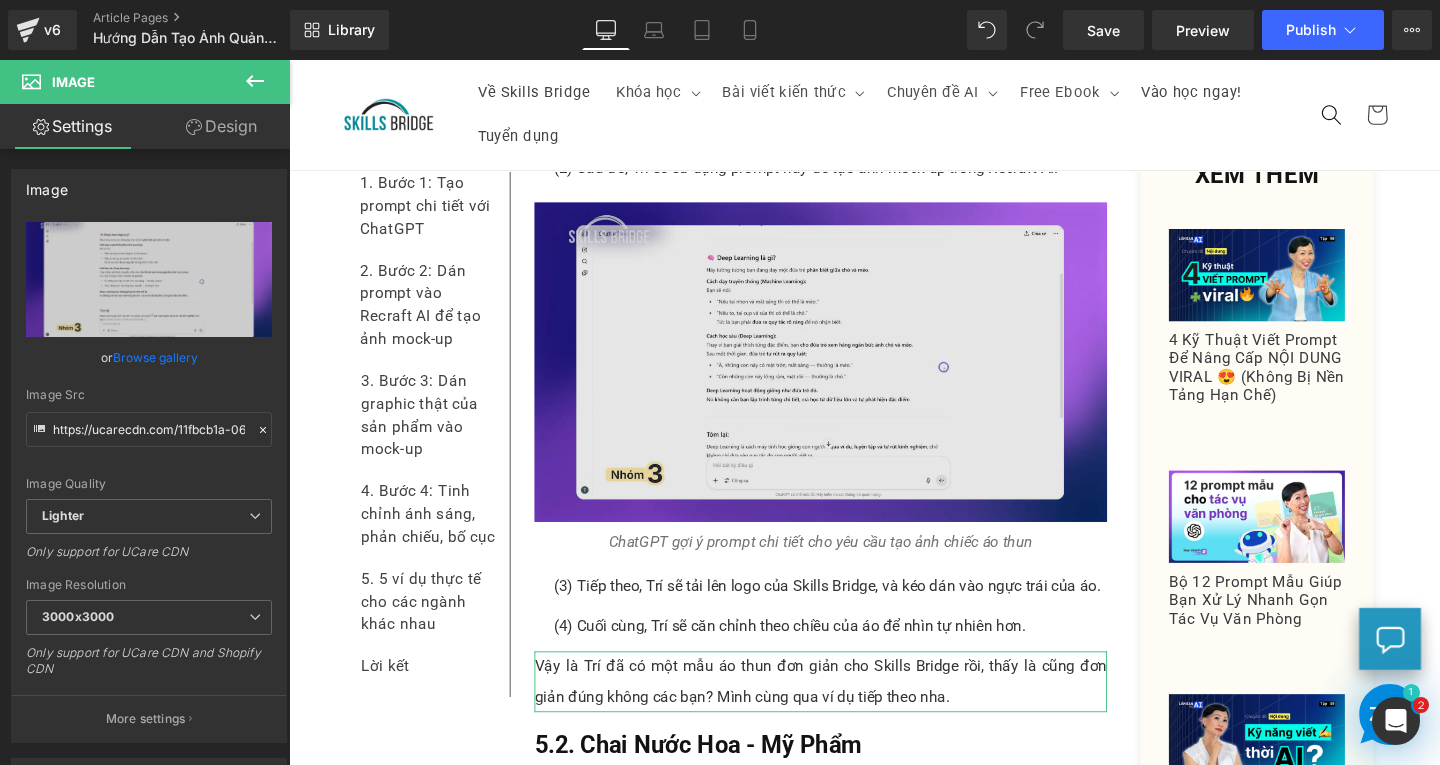 drag, startPoint x: 924, startPoint y: 472, endPoint x: 913, endPoint y: 457, distance: 18.601076 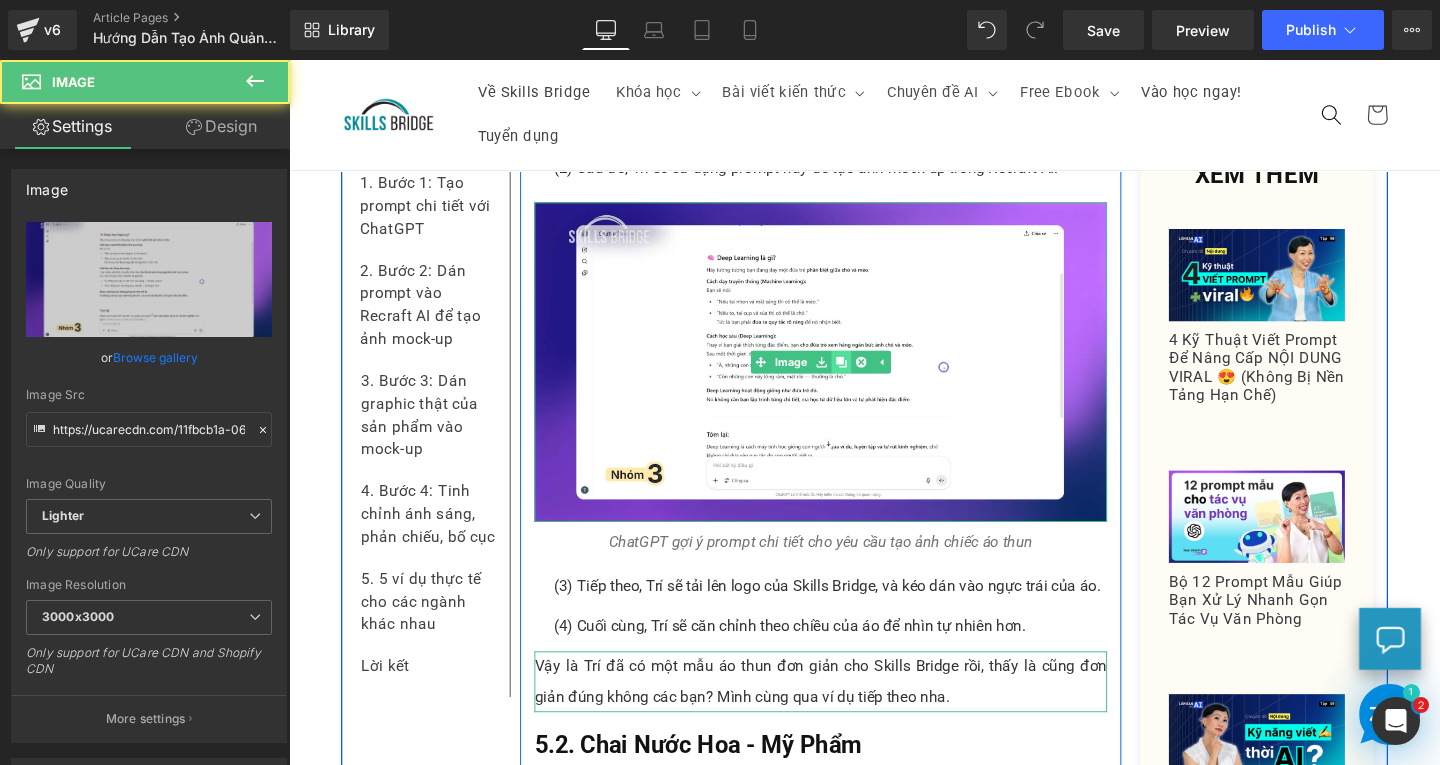 click 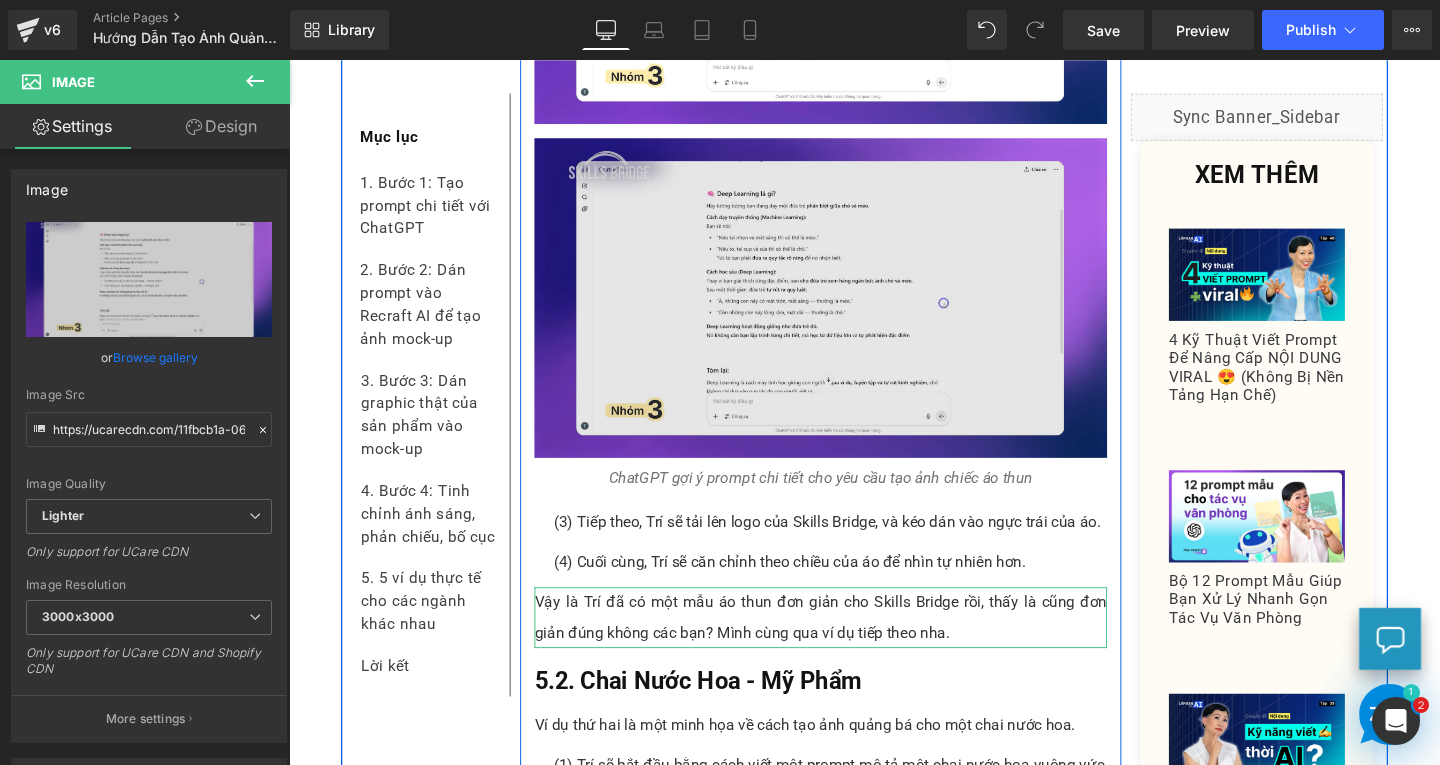 scroll, scrollTop: 7175, scrollLeft: 0, axis: vertical 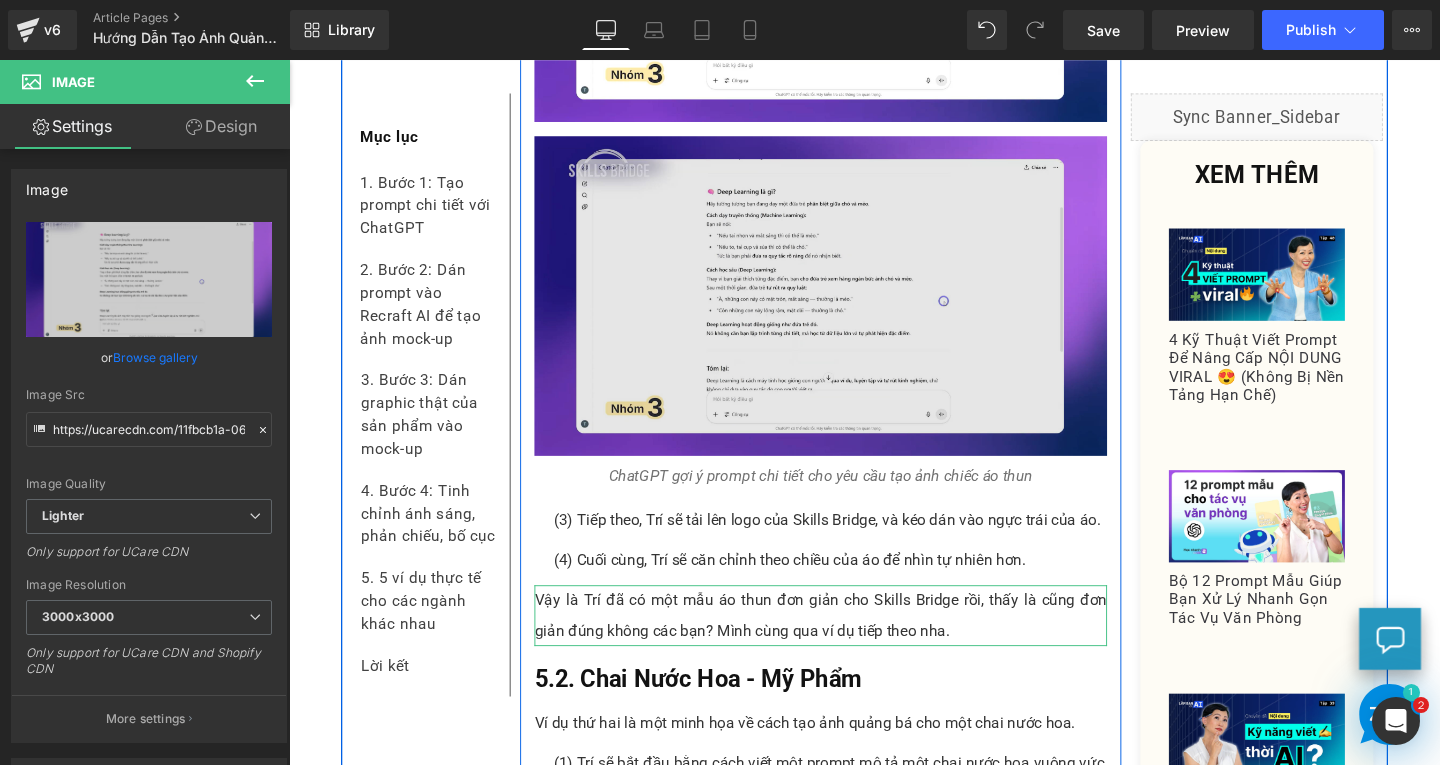 click at bounding box center (848, 308) 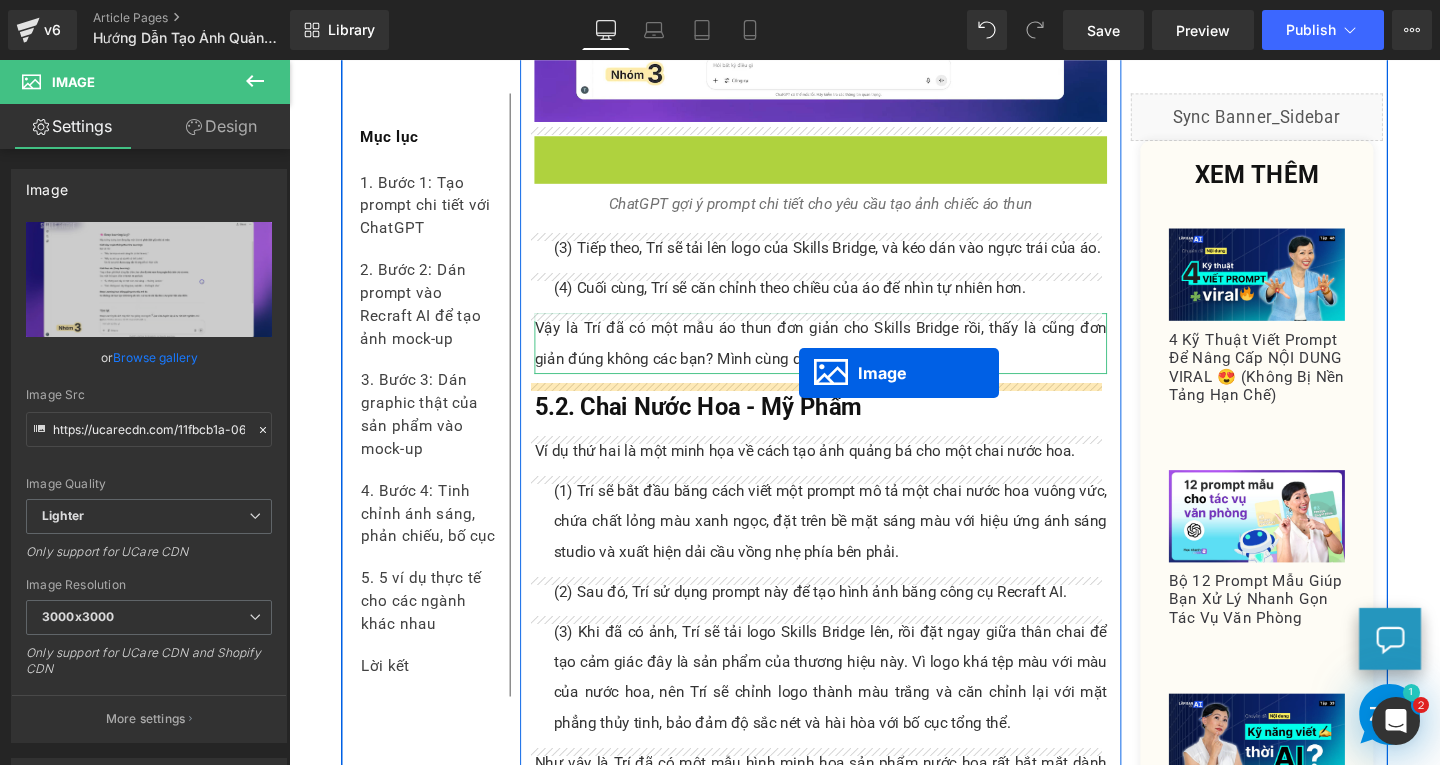 drag, startPoint x: 807, startPoint y: 313, endPoint x: 825, endPoint y: 389, distance: 78.10249 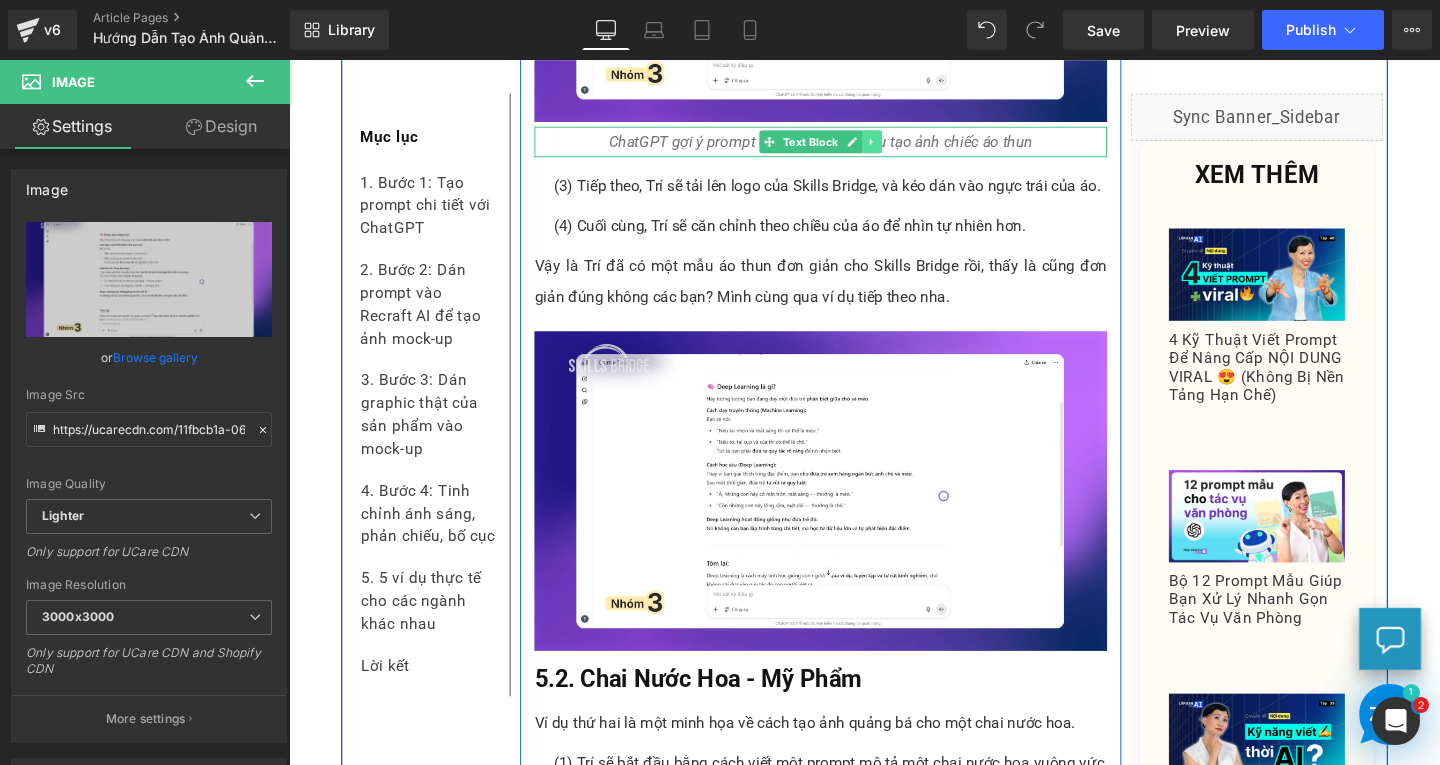 click 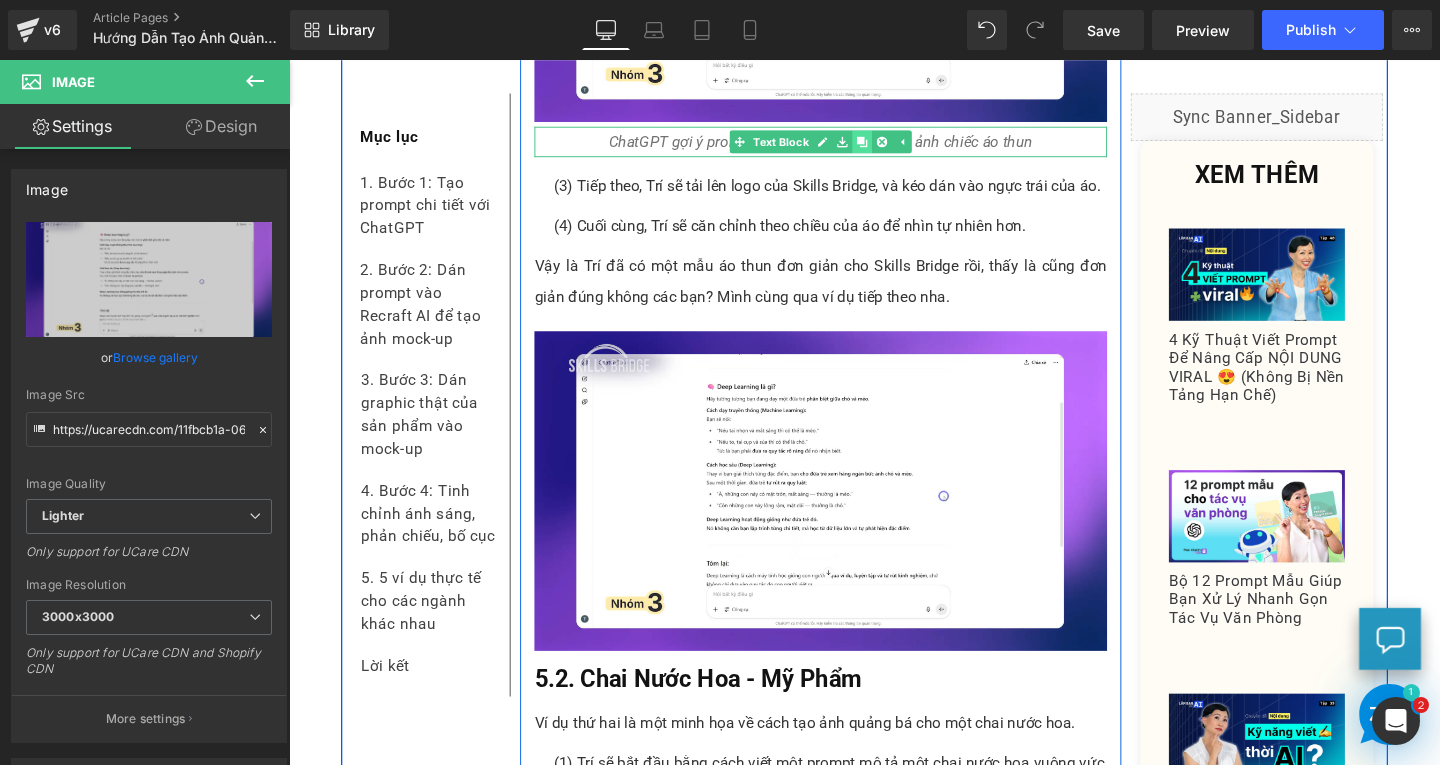 click 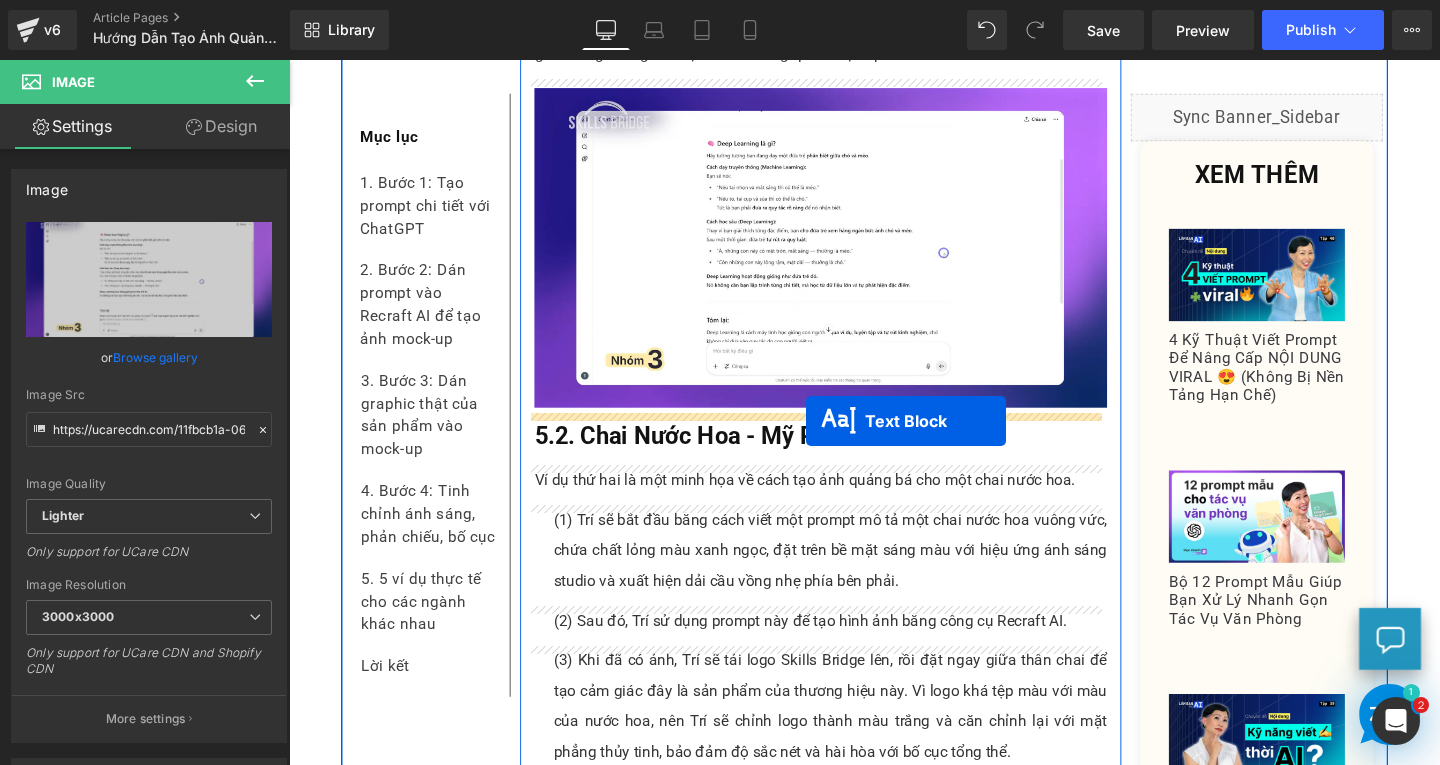 drag, startPoint x: 782, startPoint y: 190, endPoint x: 833, endPoint y: 439, distance: 254.16924 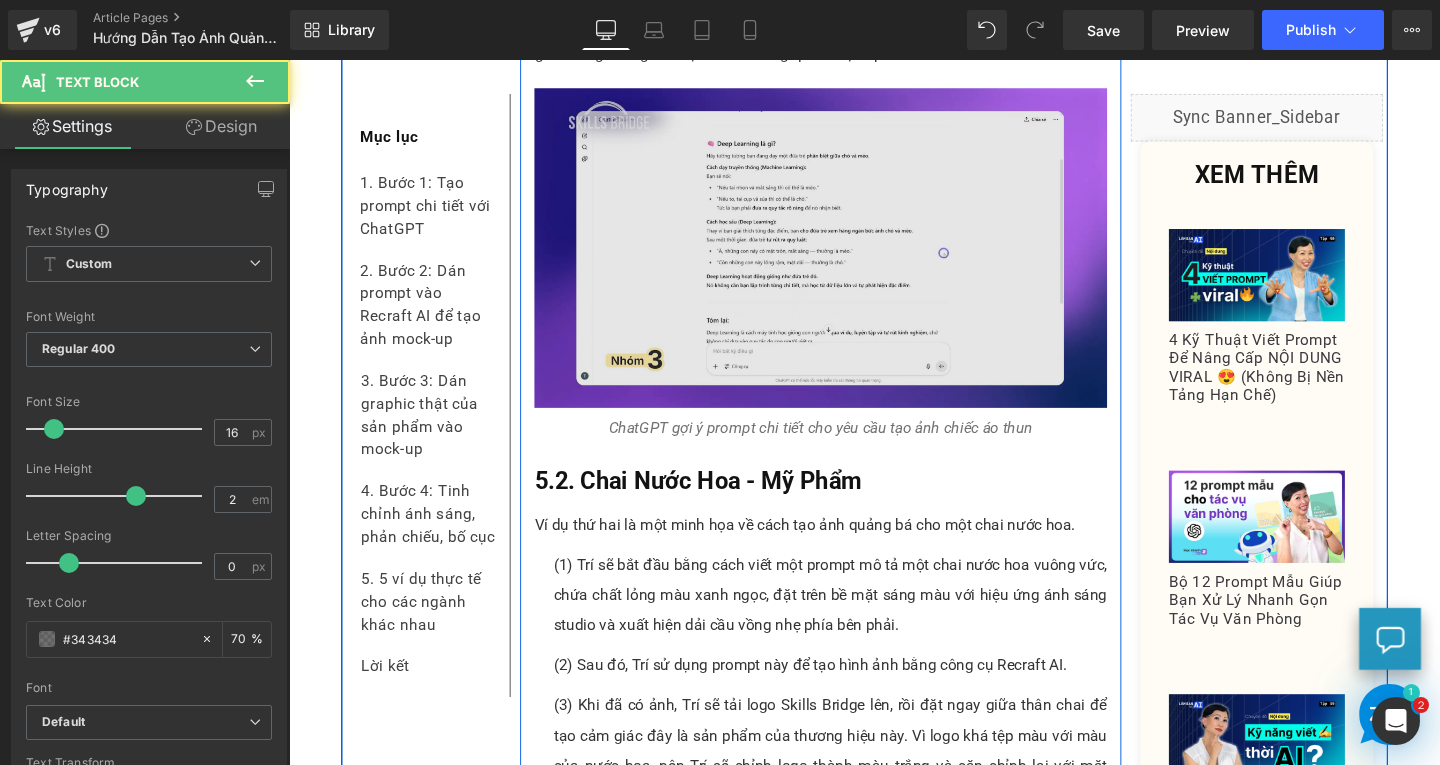scroll, scrollTop: 7030, scrollLeft: 0, axis: vertical 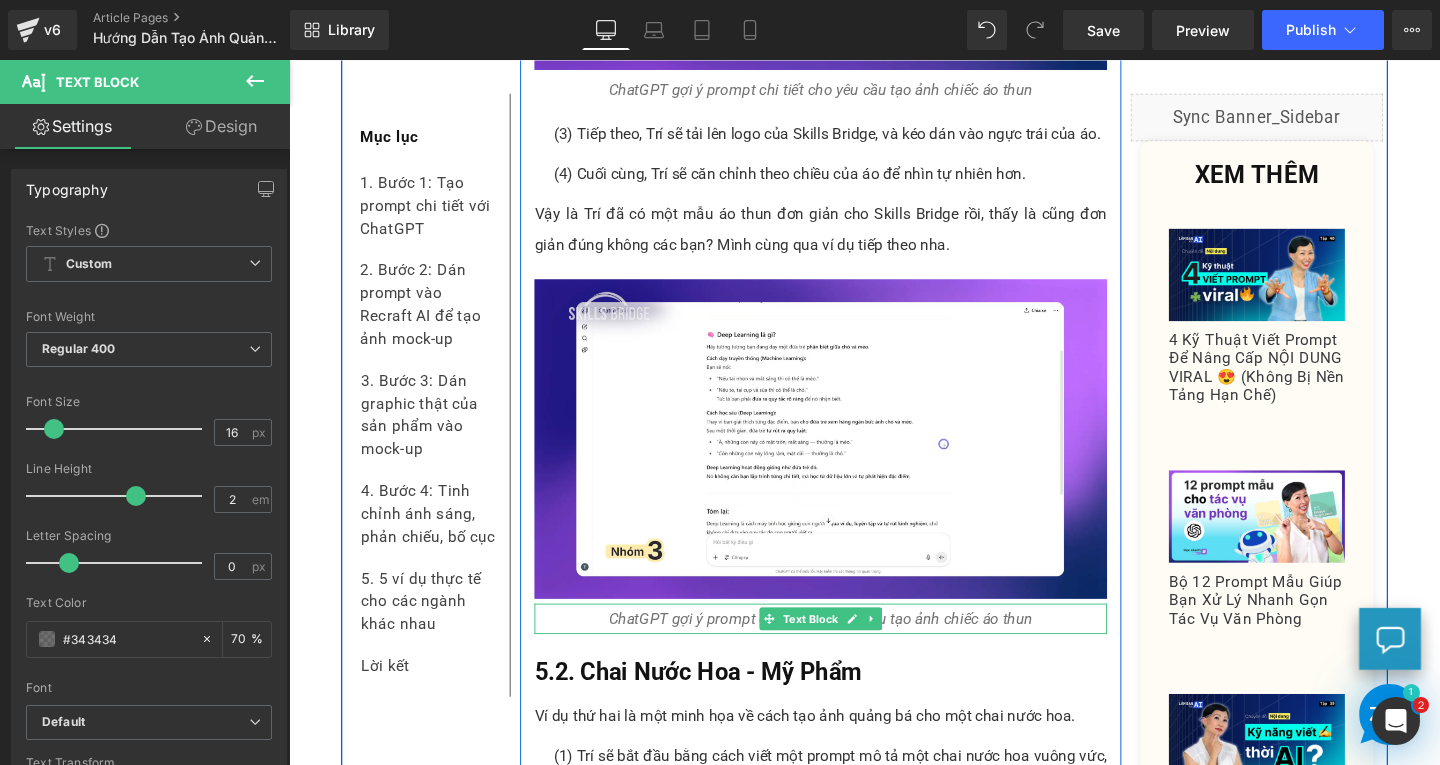 drag, startPoint x: 702, startPoint y: 645, endPoint x: 686, endPoint y: 645, distance: 16 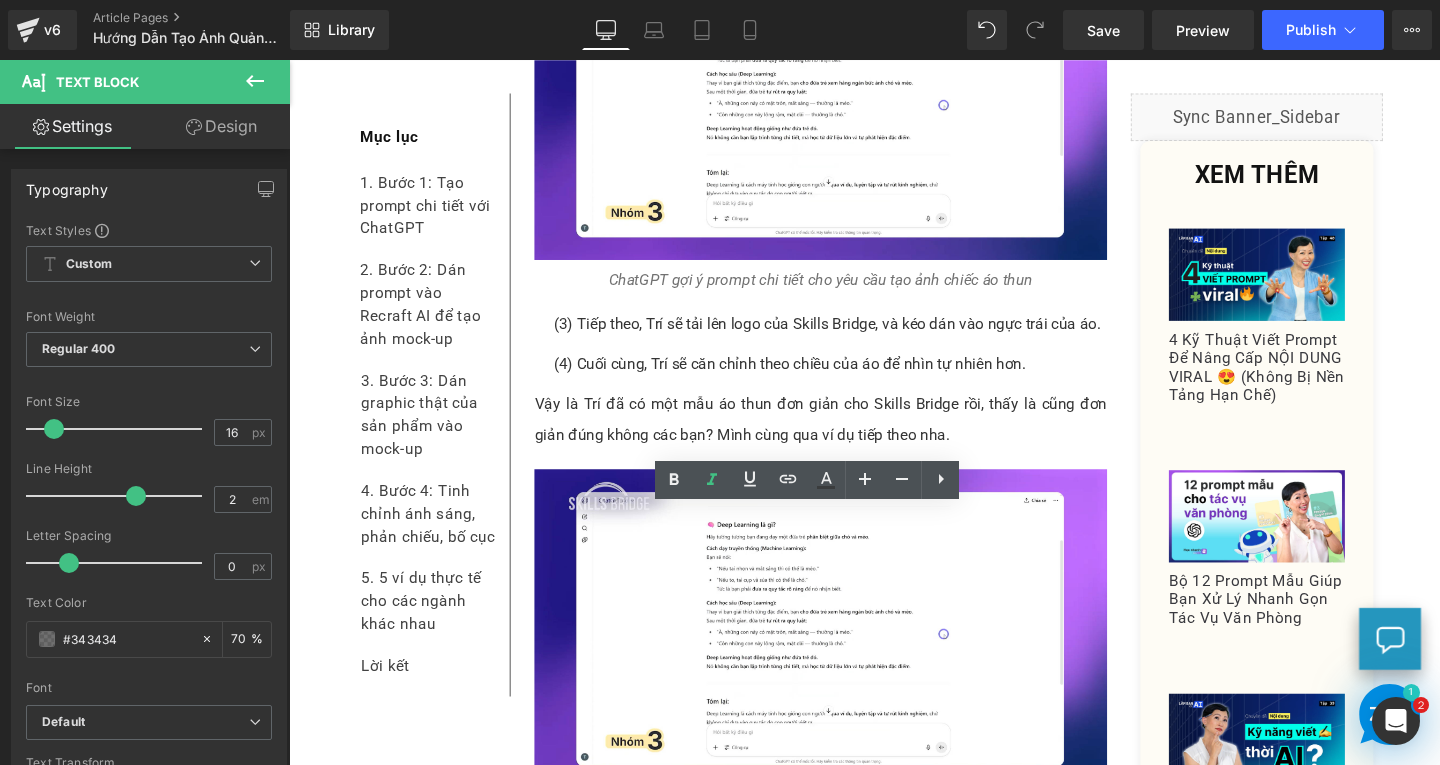 scroll, scrollTop: 7330, scrollLeft: 0, axis: vertical 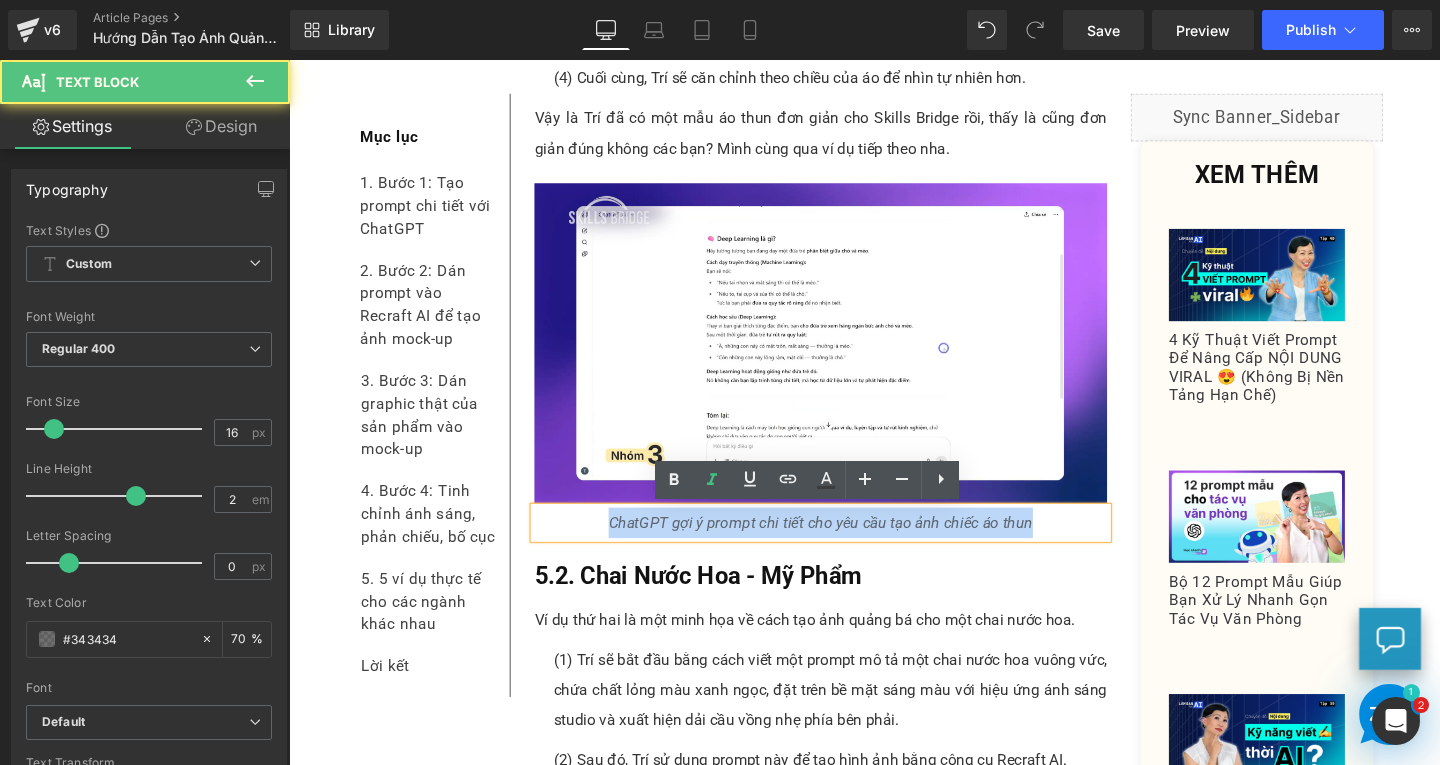 drag, startPoint x: 617, startPoint y: 547, endPoint x: 1072, endPoint y: 547, distance: 455 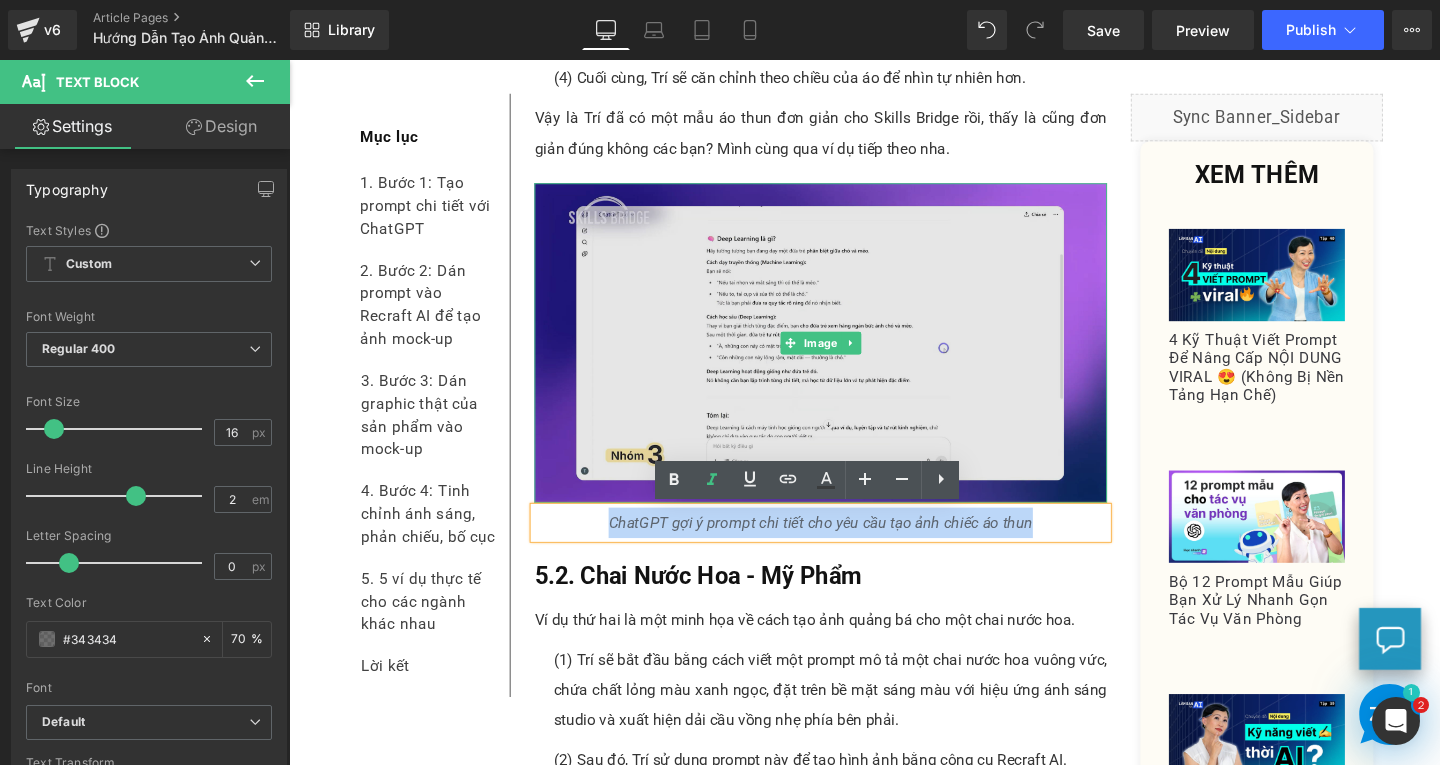 type 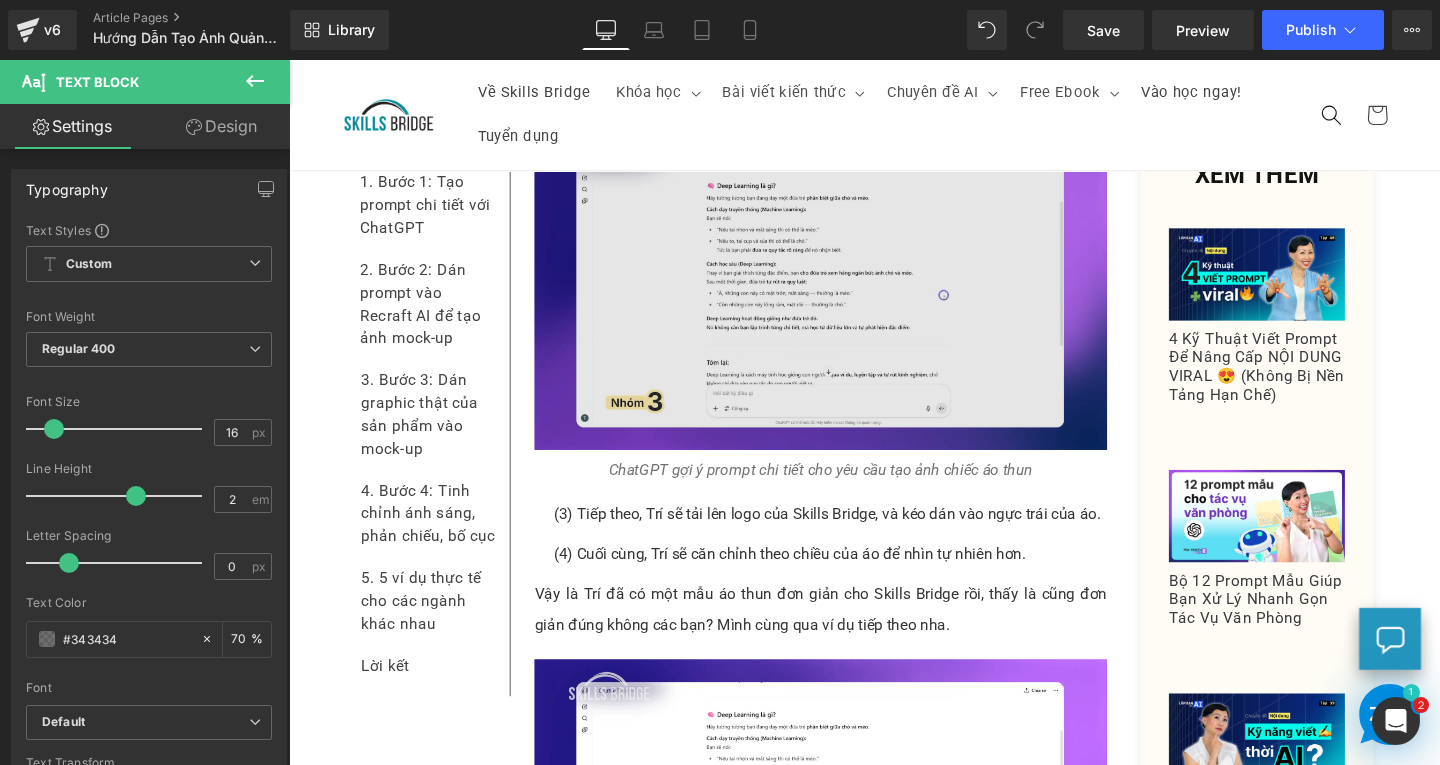 scroll, scrollTop: 6730, scrollLeft: 0, axis: vertical 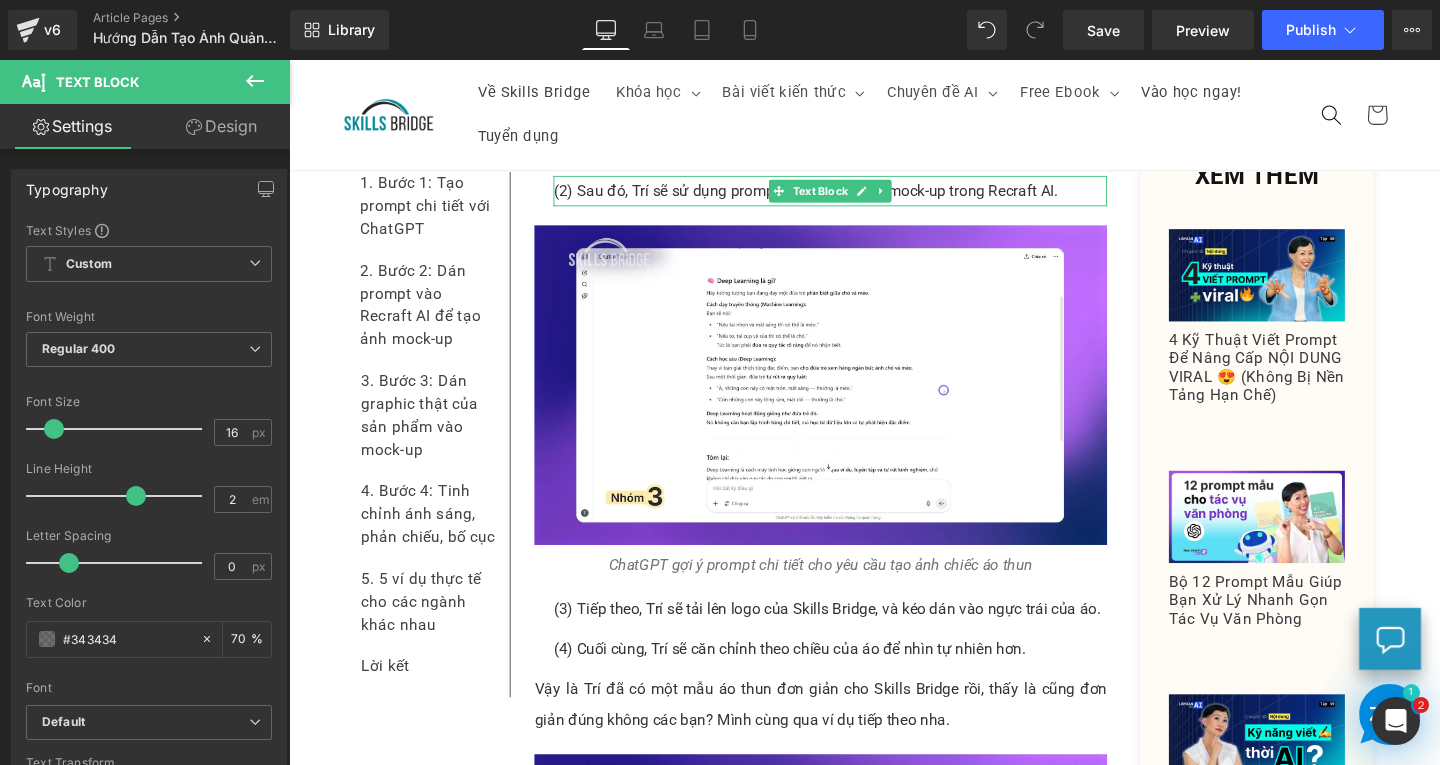 click on "(2) Sau đó, Trí sẽ sử dụng prompt này để tạo ảnh mock-up trong Recraft AI." at bounding box center (858, 198) 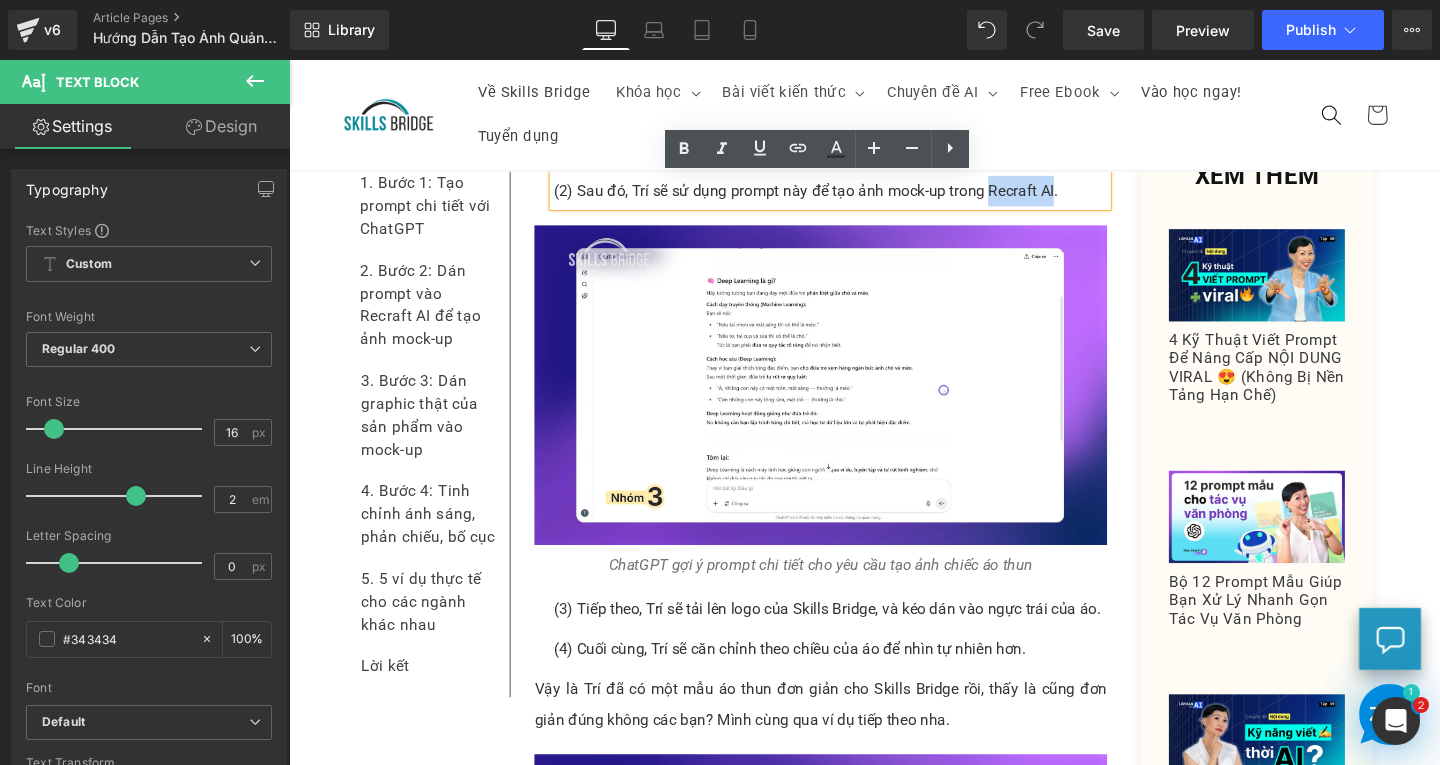 drag, startPoint x: 1016, startPoint y: 196, endPoint x: 1084, endPoint y: 196, distance: 68 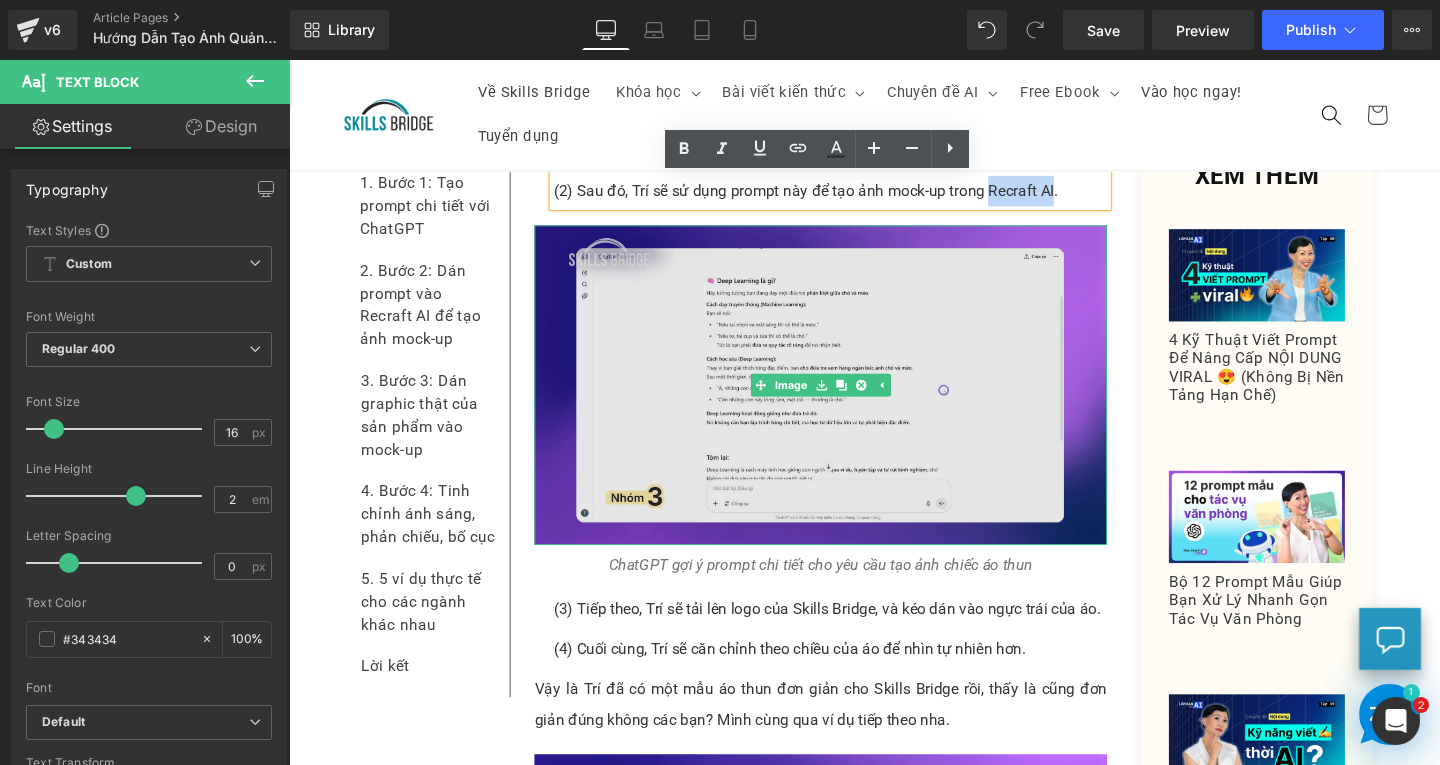 copy on "Recraft AI" 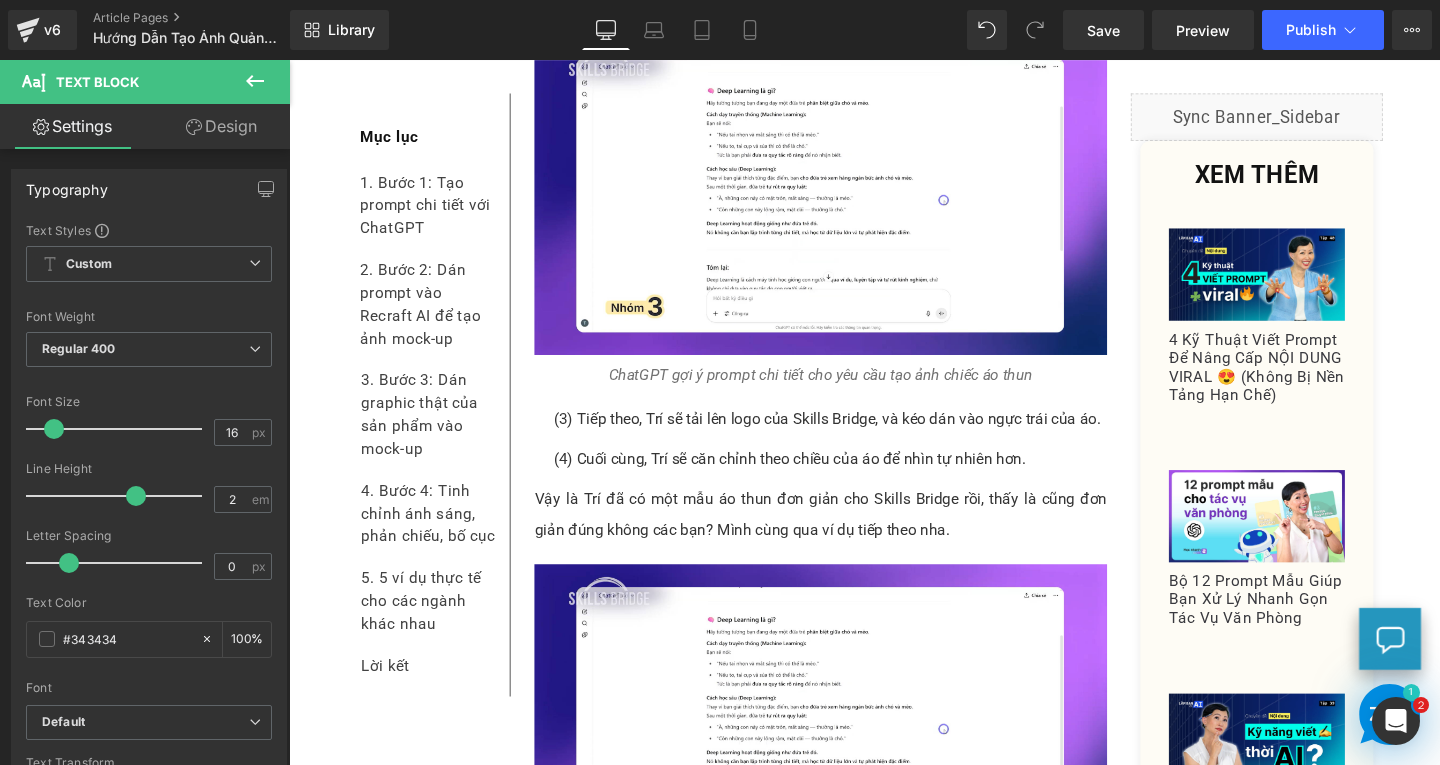scroll, scrollTop: 7230, scrollLeft: 0, axis: vertical 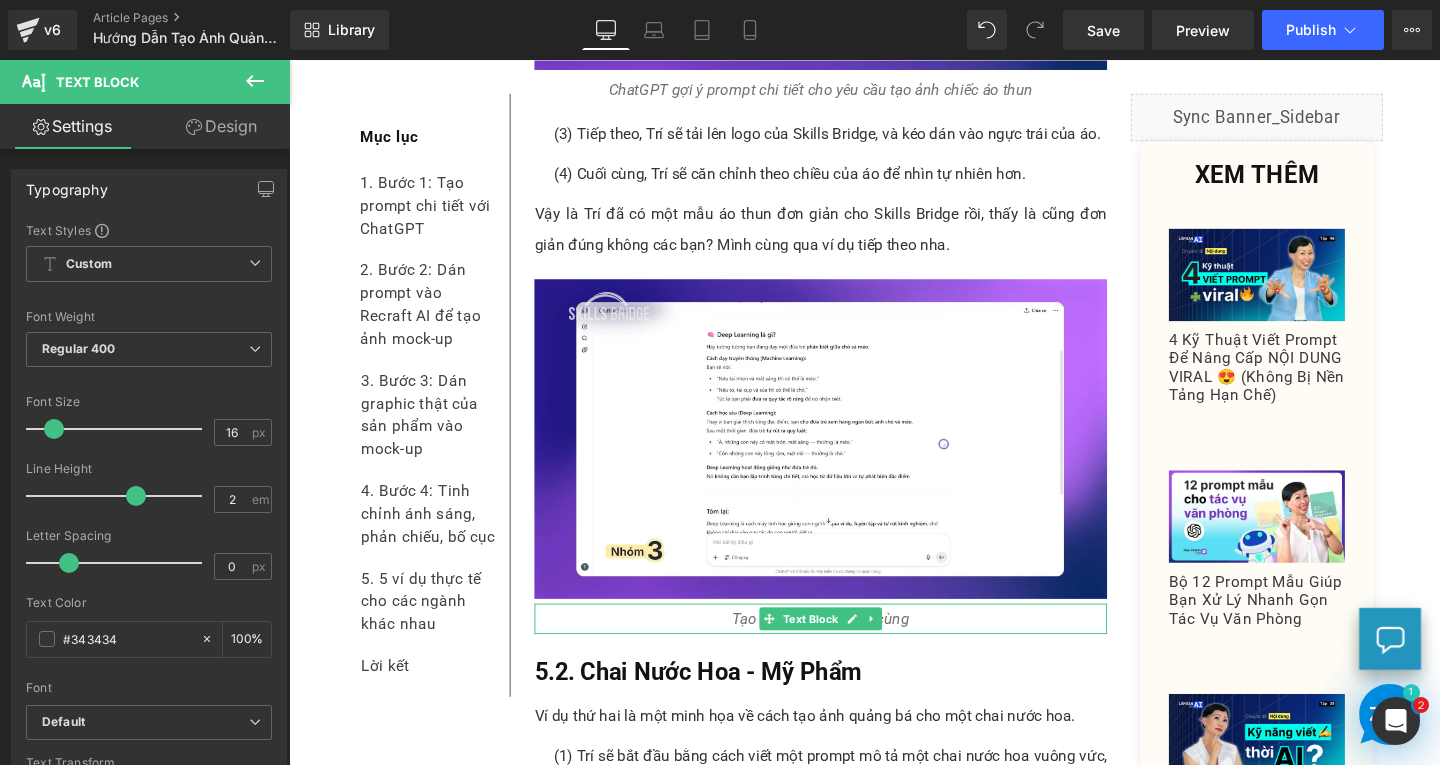 click on "Tạo ảnh mẫu áo thun cùng" at bounding box center (848, 647) 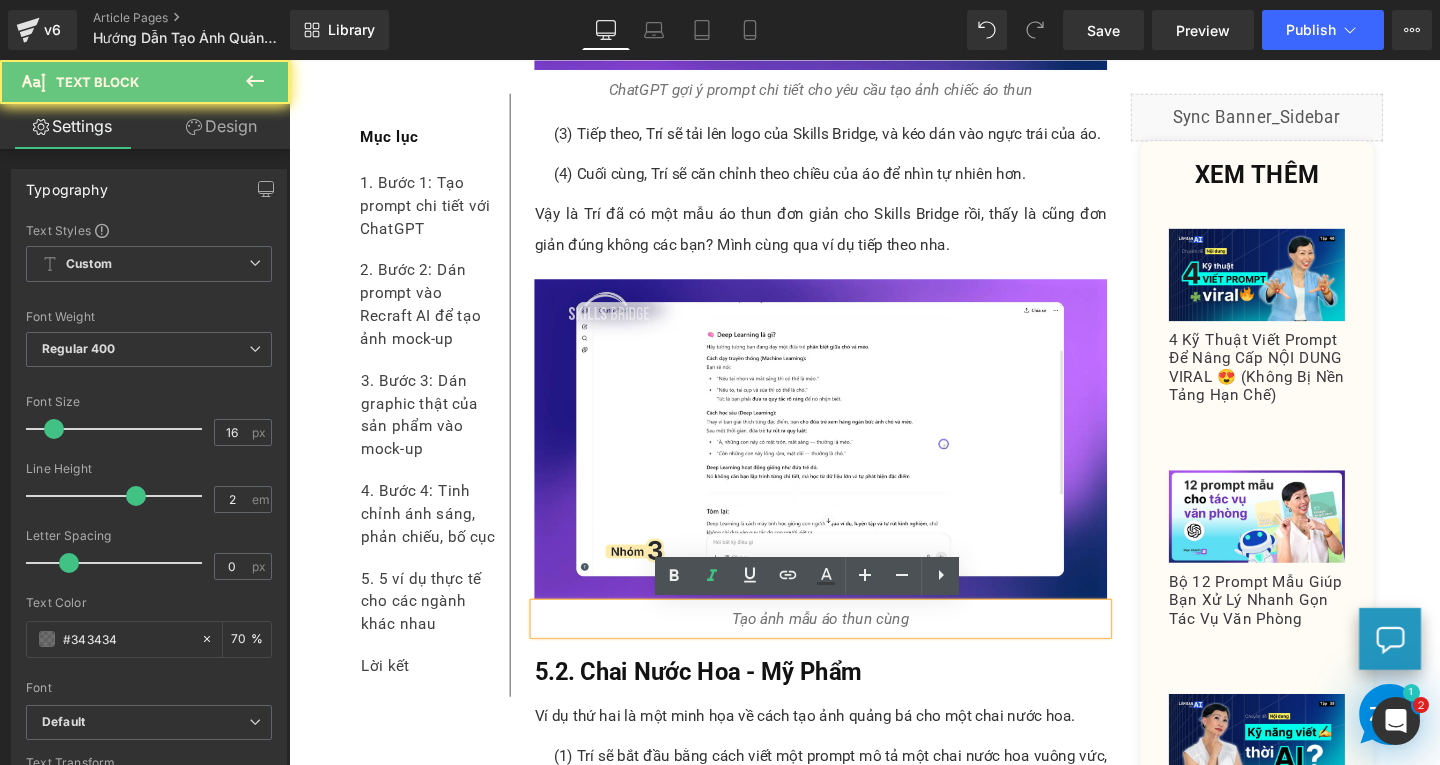 drag, startPoint x: 900, startPoint y: 642, endPoint x: 954, endPoint y: 648, distance: 54.33231 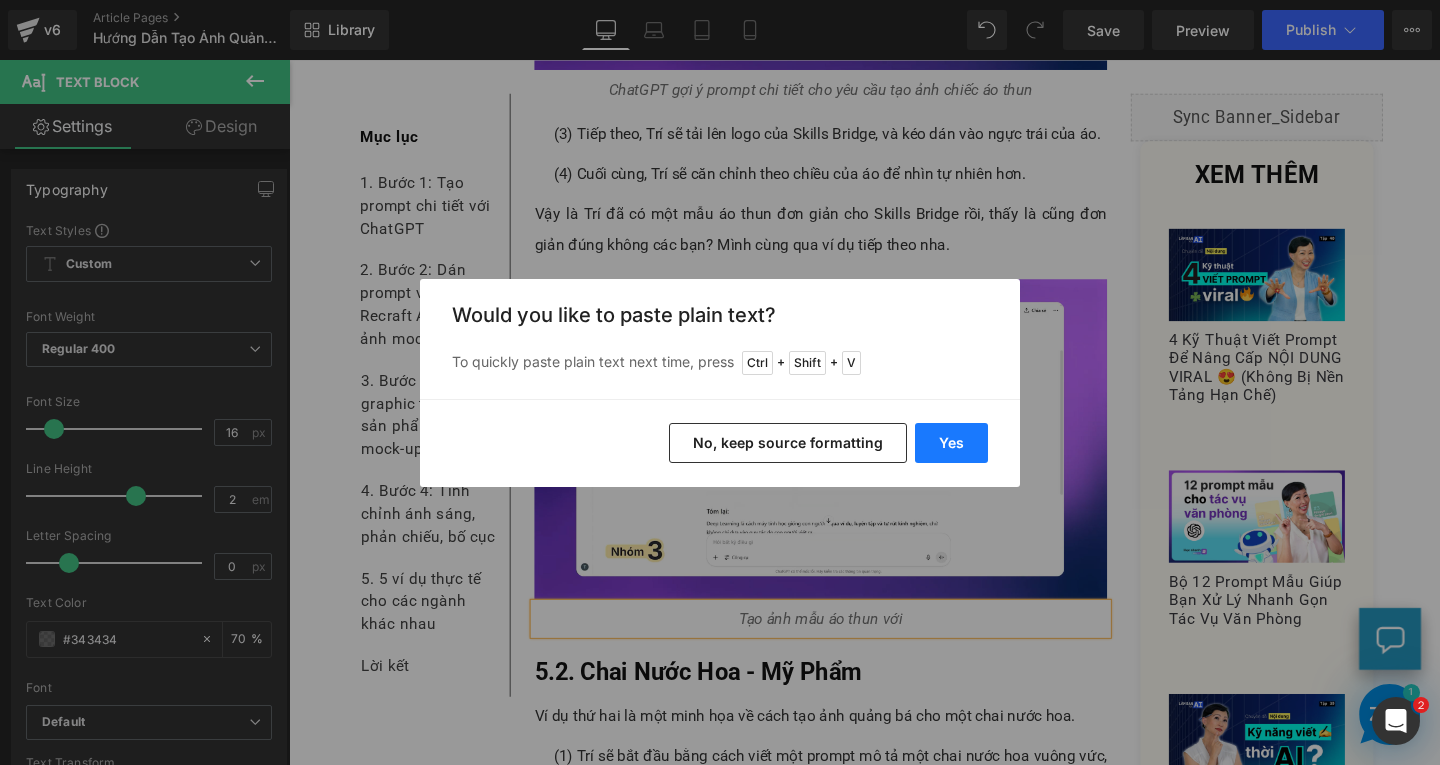 click on "Yes" at bounding box center (951, 443) 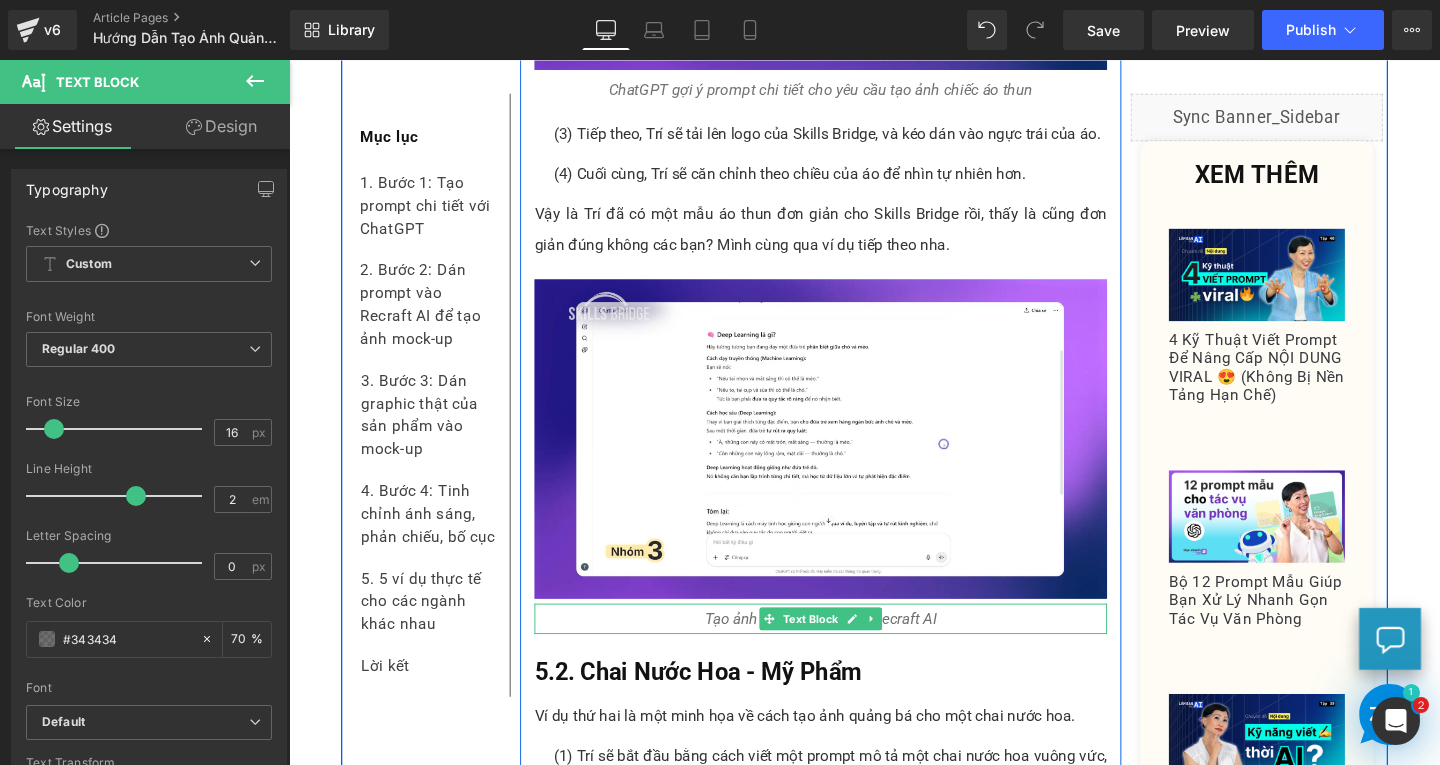 click on "Tạo ảnh mẫu áo thun với Recraft AI" at bounding box center (848, 647) 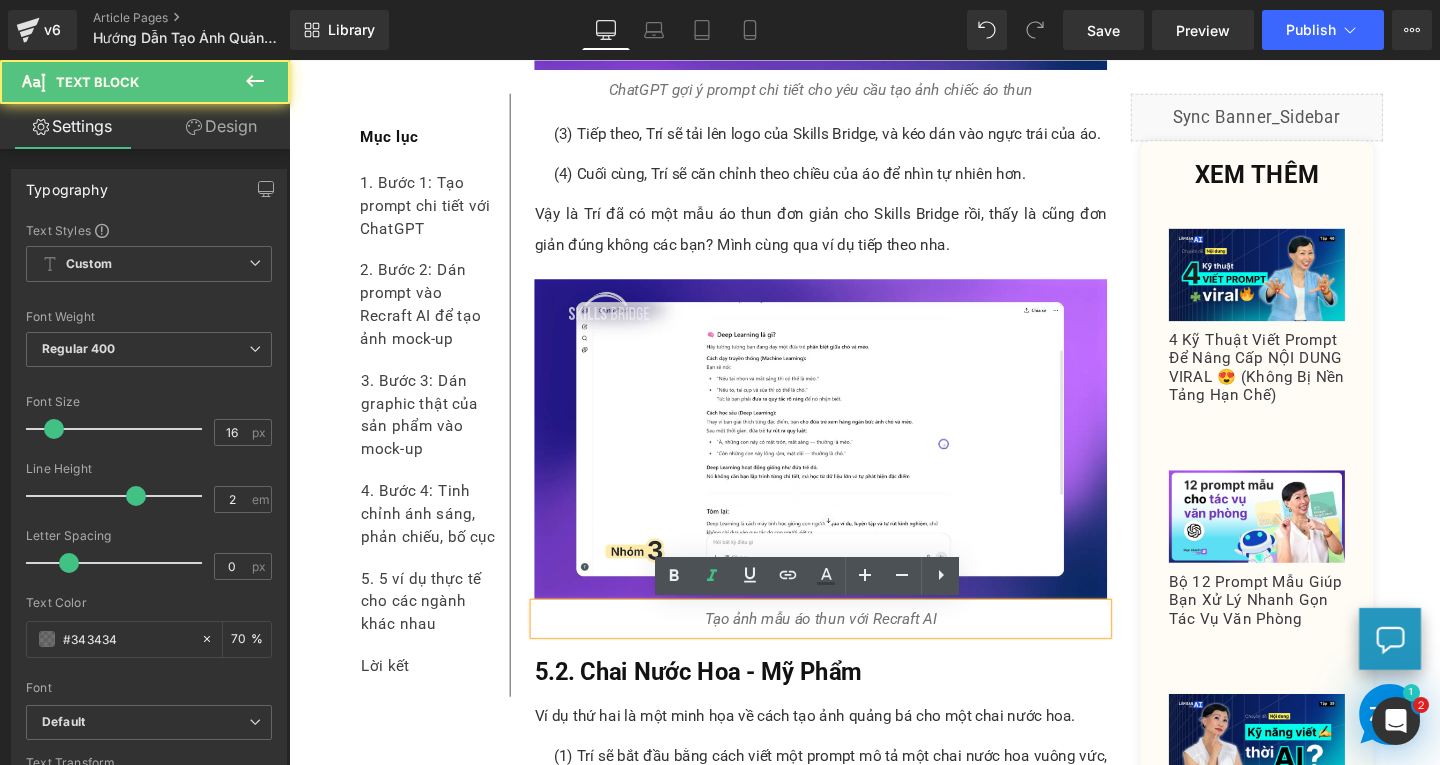 click on "Tạo ảnh mẫu áo thun với Recraft AI" at bounding box center (848, 646) 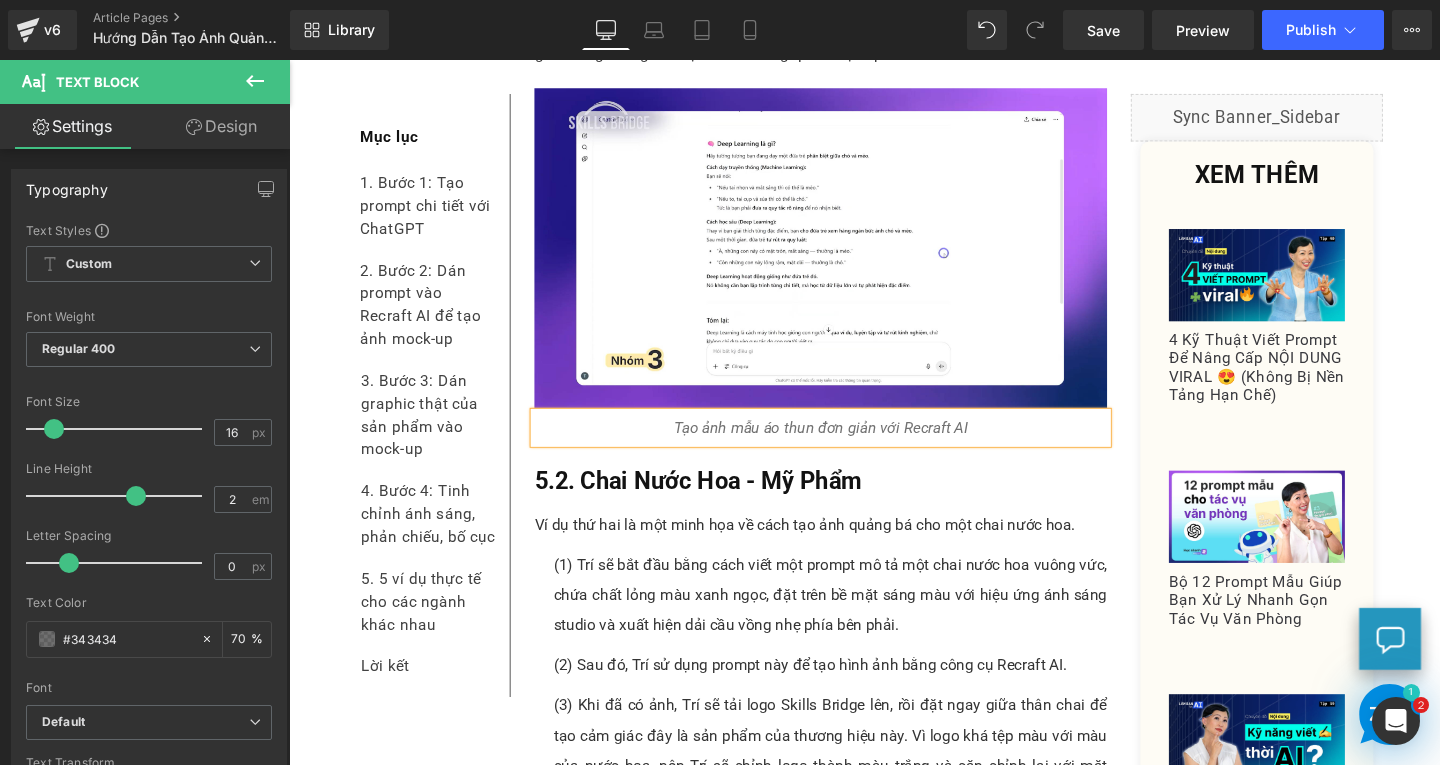 scroll, scrollTop: 7630, scrollLeft: 0, axis: vertical 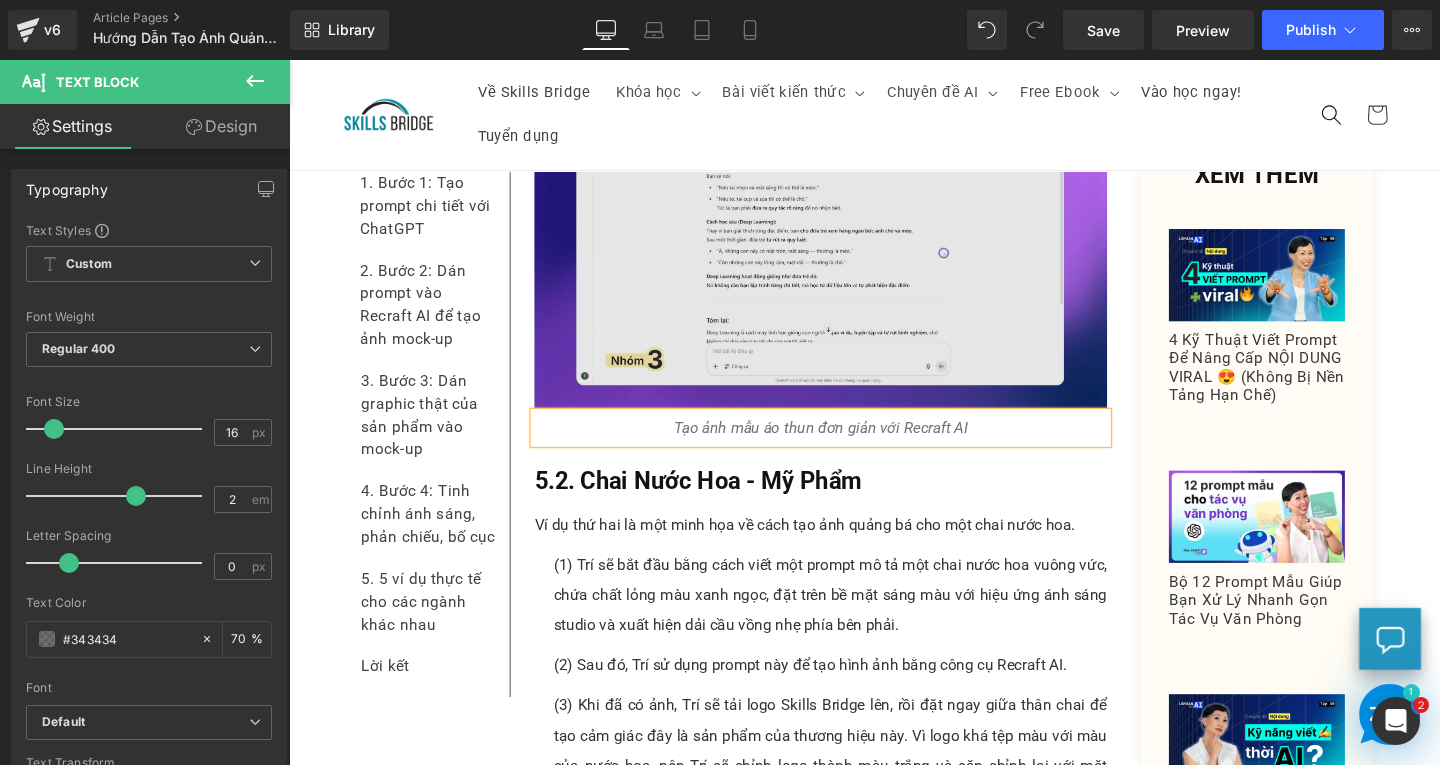 click at bounding box center [848, 258] 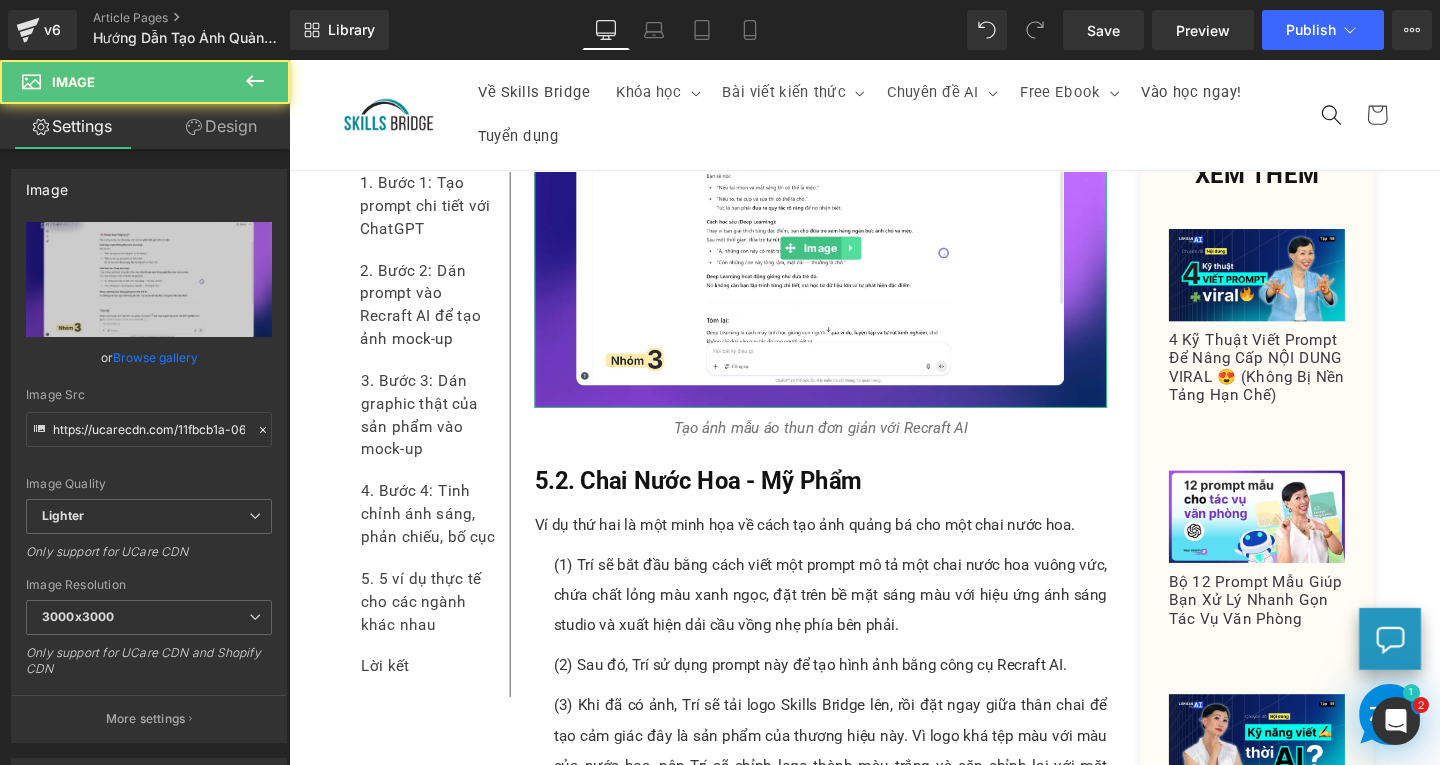 click at bounding box center (880, 258) 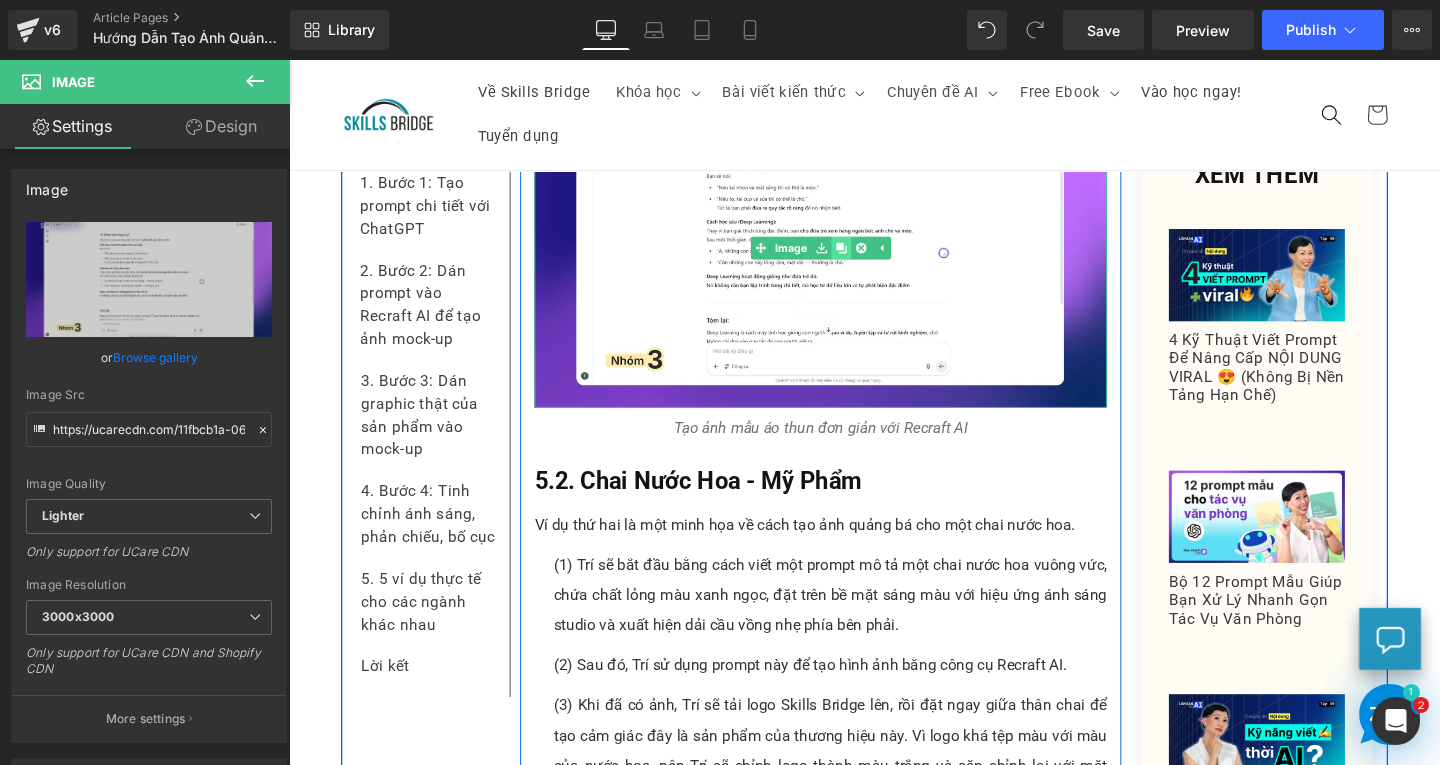 click 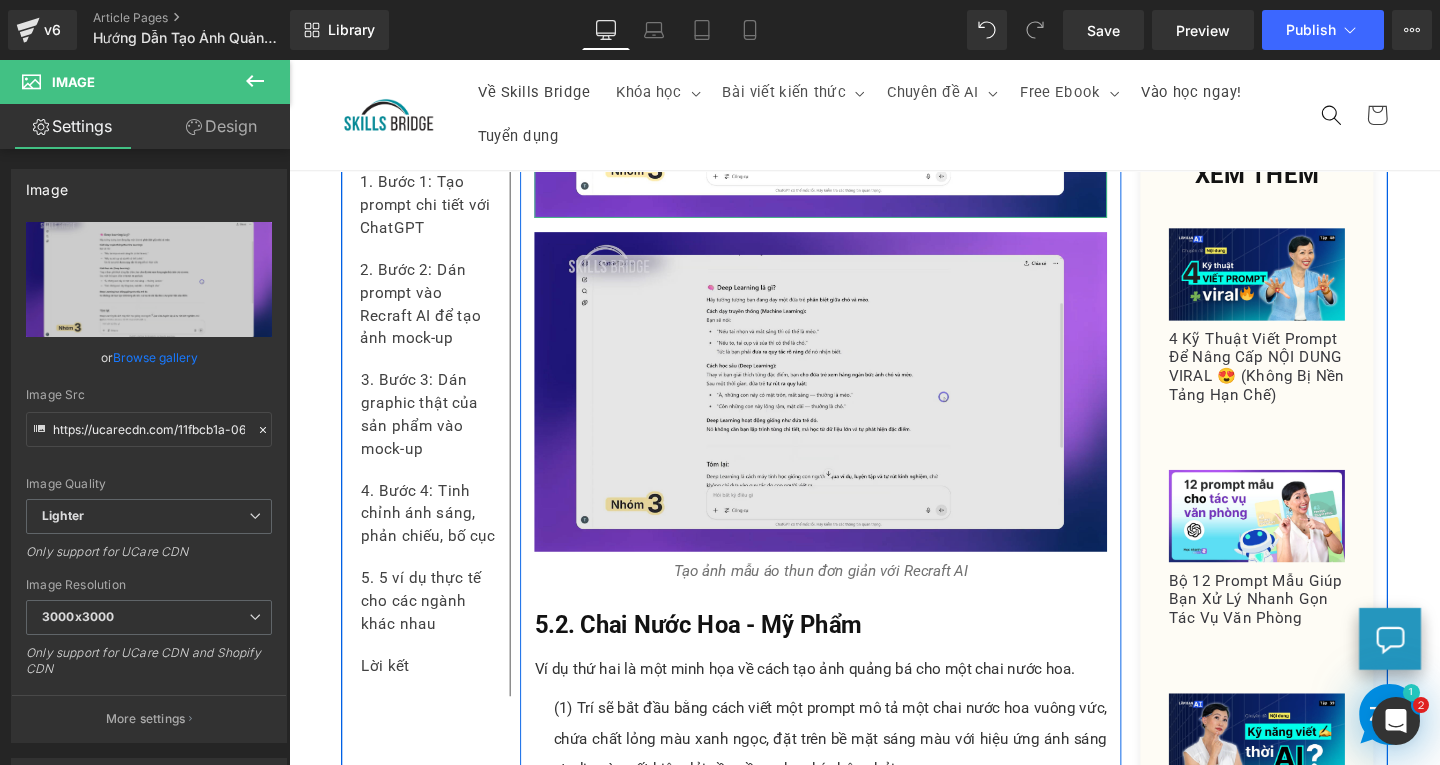 scroll, scrollTop: 7730, scrollLeft: 0, axis: vertical 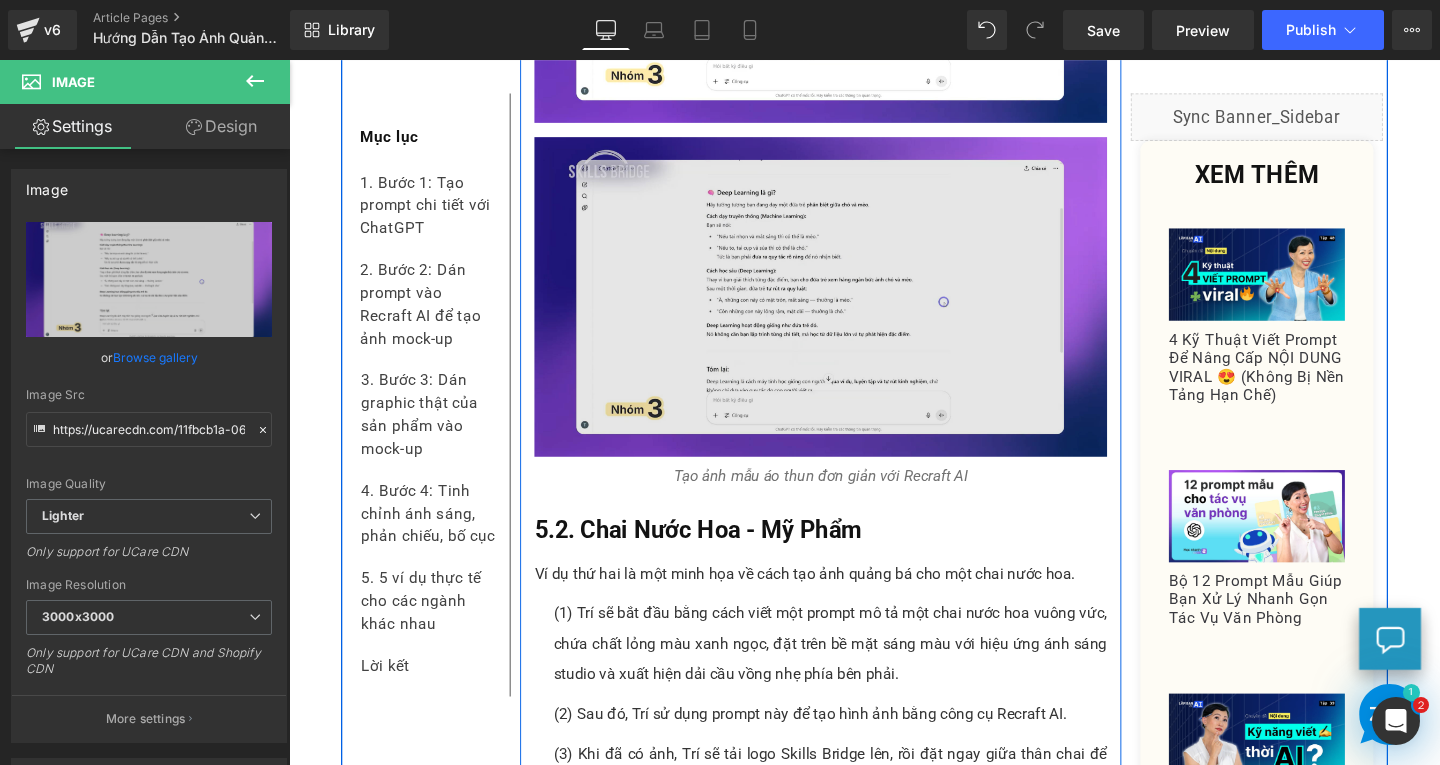 click at bounding box center (848, 309) 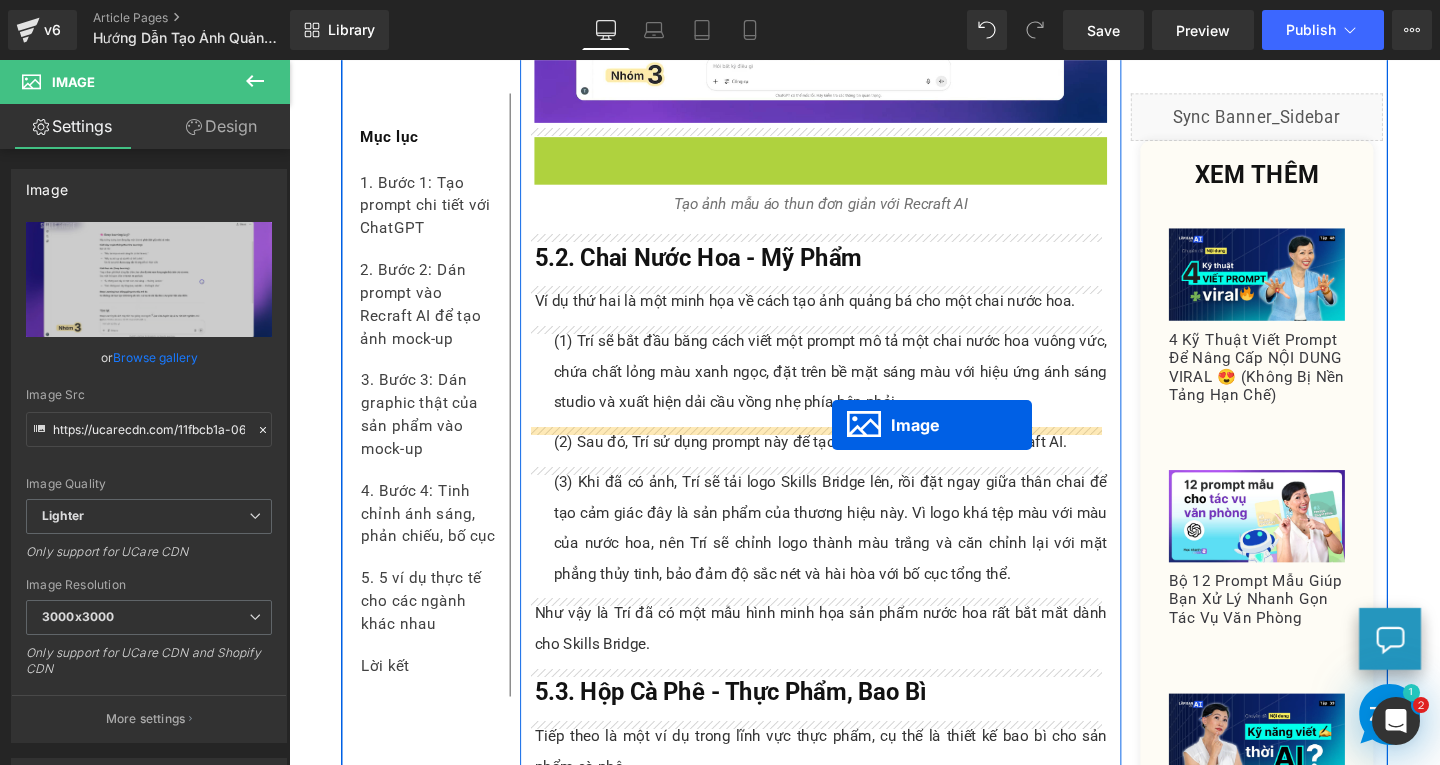 drag, startPoint x: 800, startPoint y: 304, endPoint x: 860, endPoint y: 444, distance: 152.31546 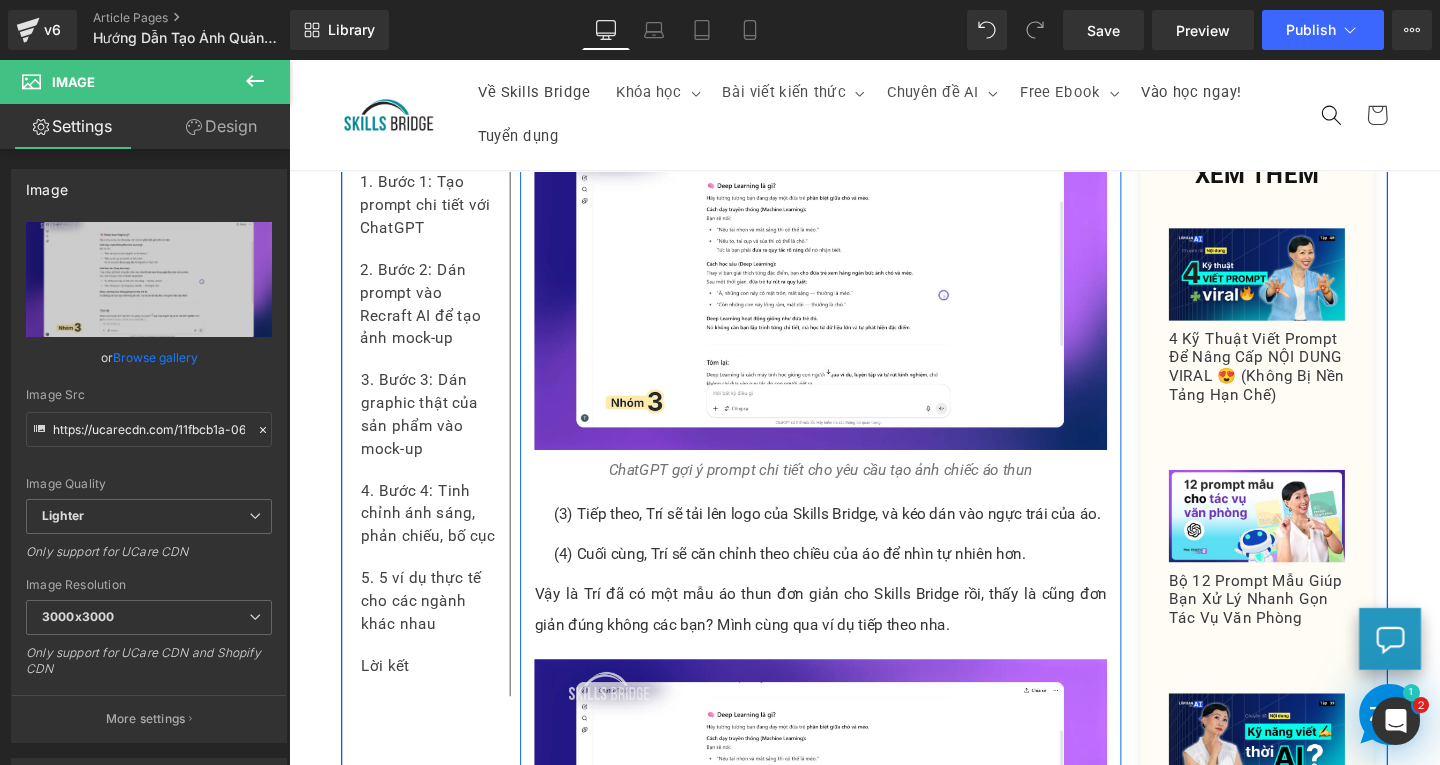 scroll, scrollTop: 6630, scrollLeft: 0, axis: vertical 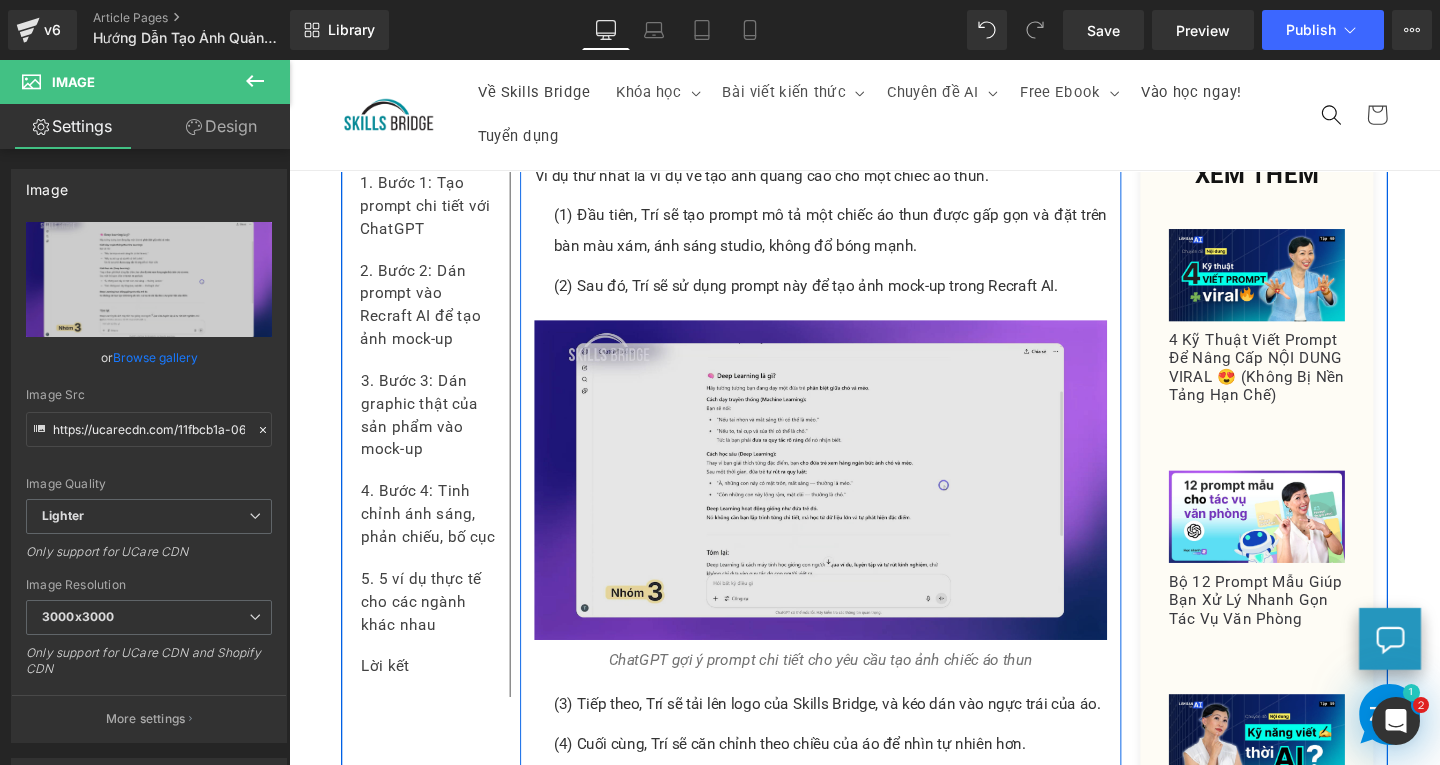 click on "Image" at bounding box center (848, 502) 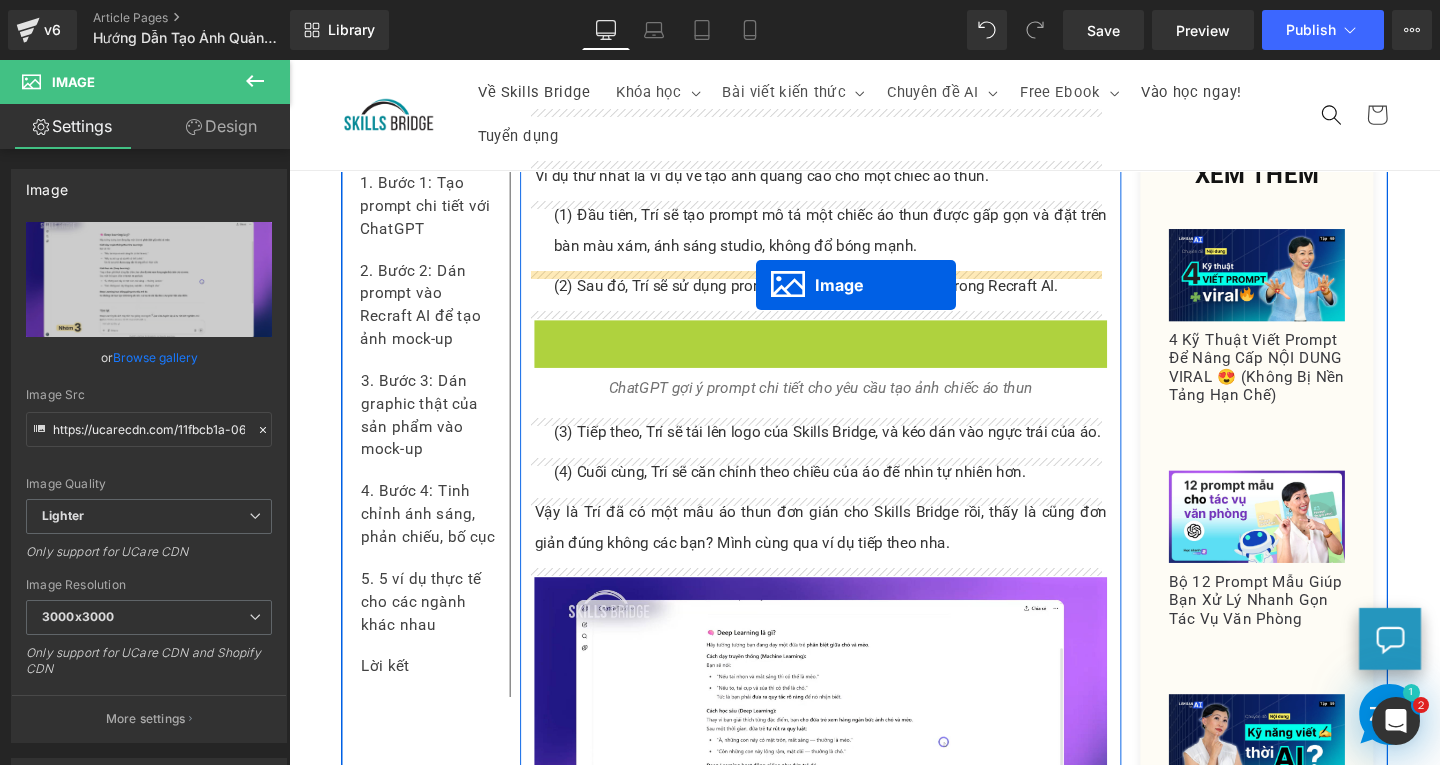 drag, startPoint x: 776, startPoint y: 502, endPoint x: 780, endPoint y: 297, distance: 205.03902 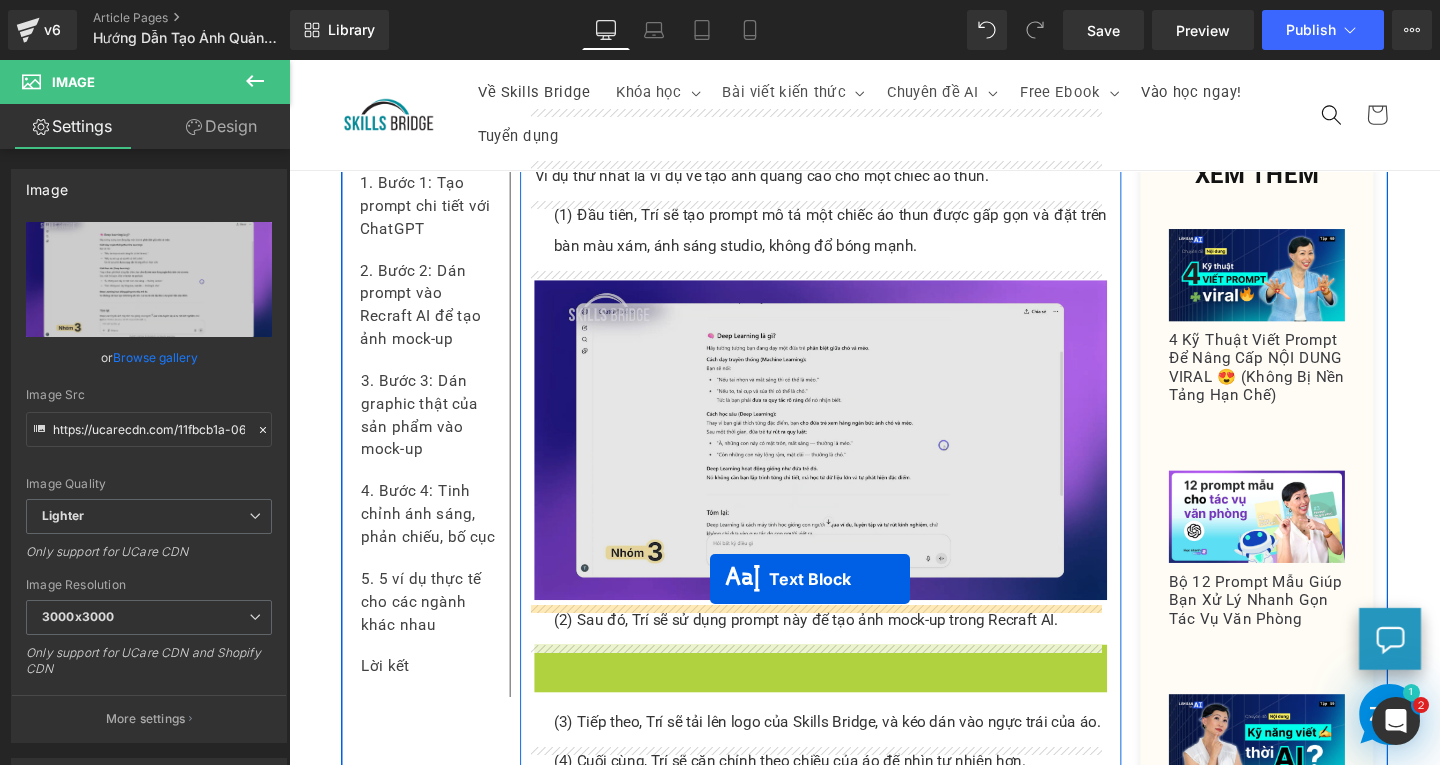 drag, startPoint x: 752, startPoint y: 691, endPoint x: 732, endPoint y: 612, distance: 81.49233 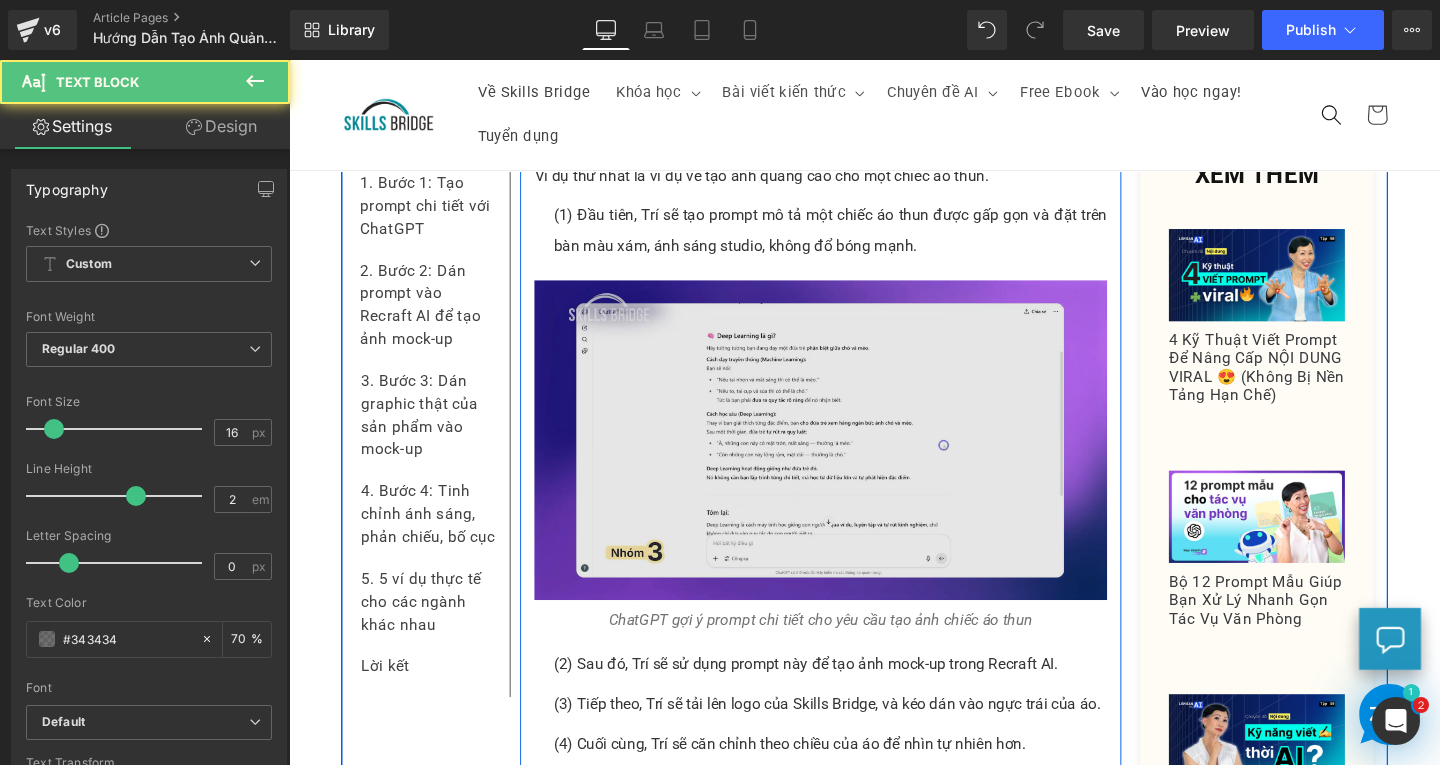 scroll, scrollTop: 6830, scrollLeft: 0, axis: vertical 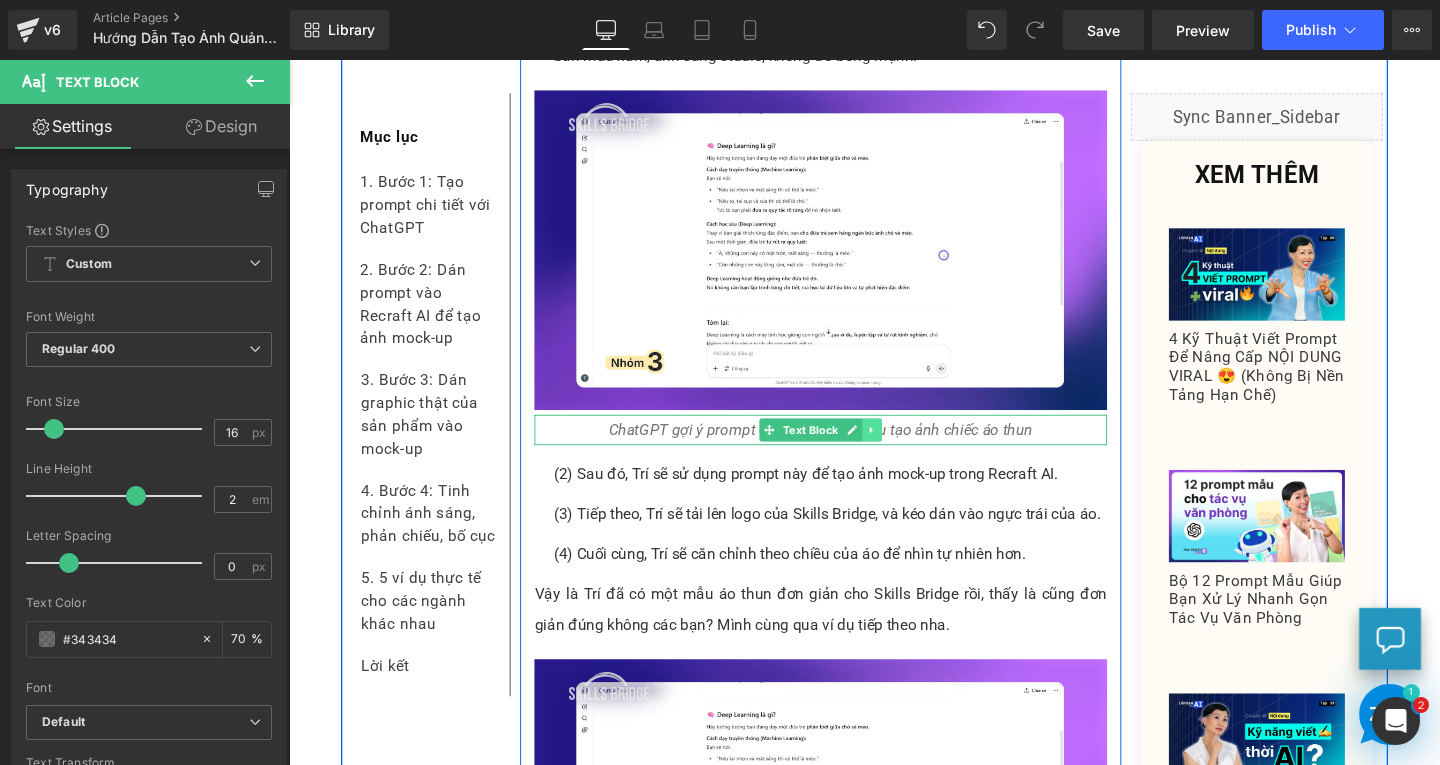 click 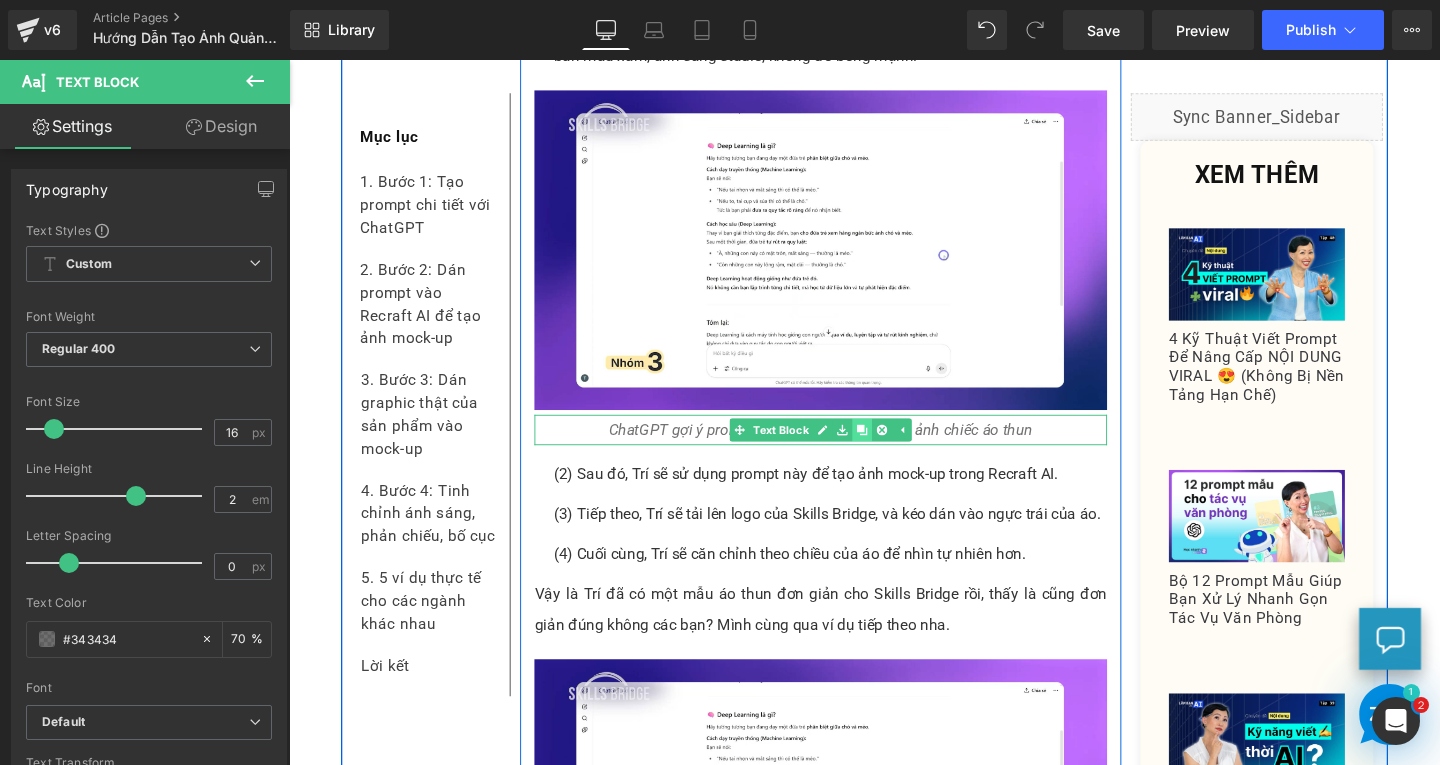 click 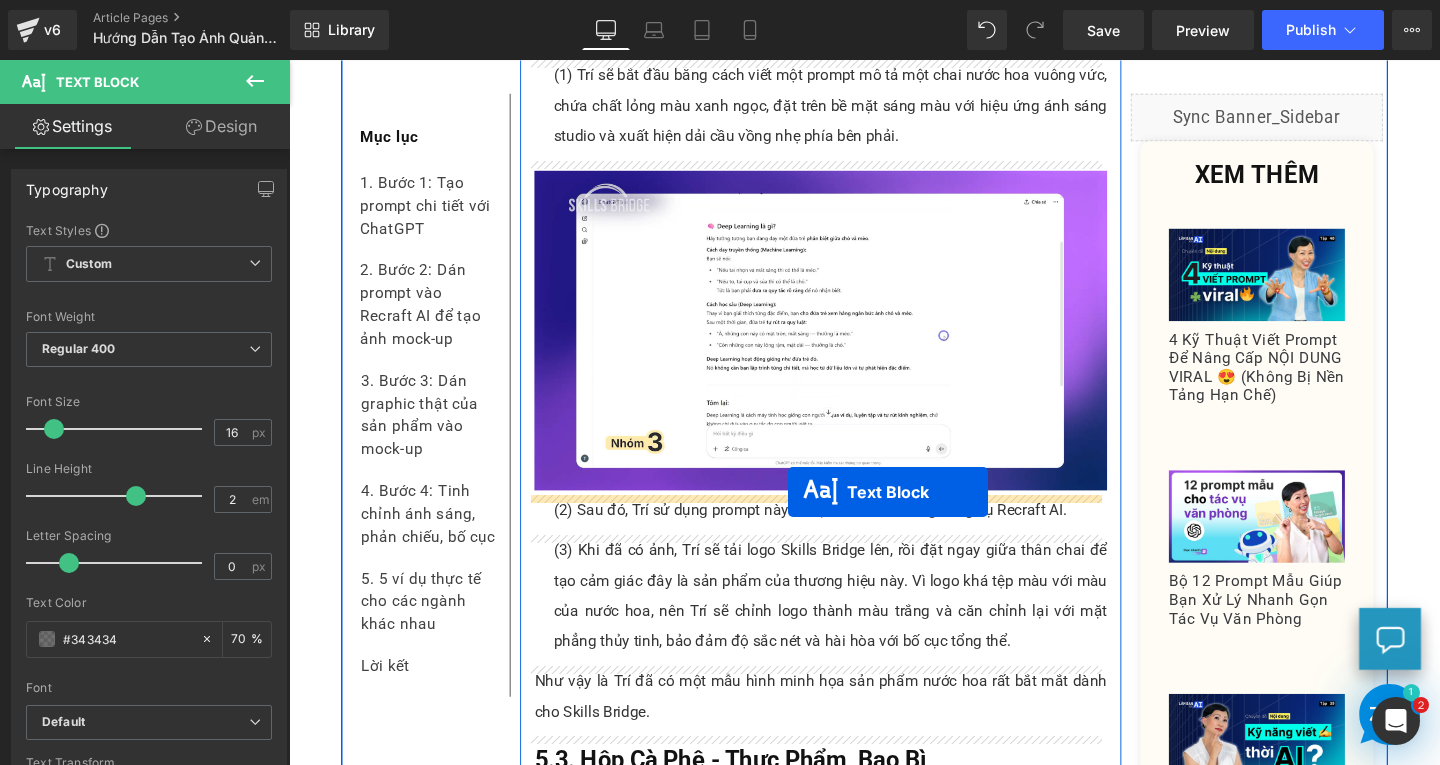 drag, startPoint x: 788, startPoint y: 493, endPoint x: 814, endPoint y: 514, distance: 33.42155 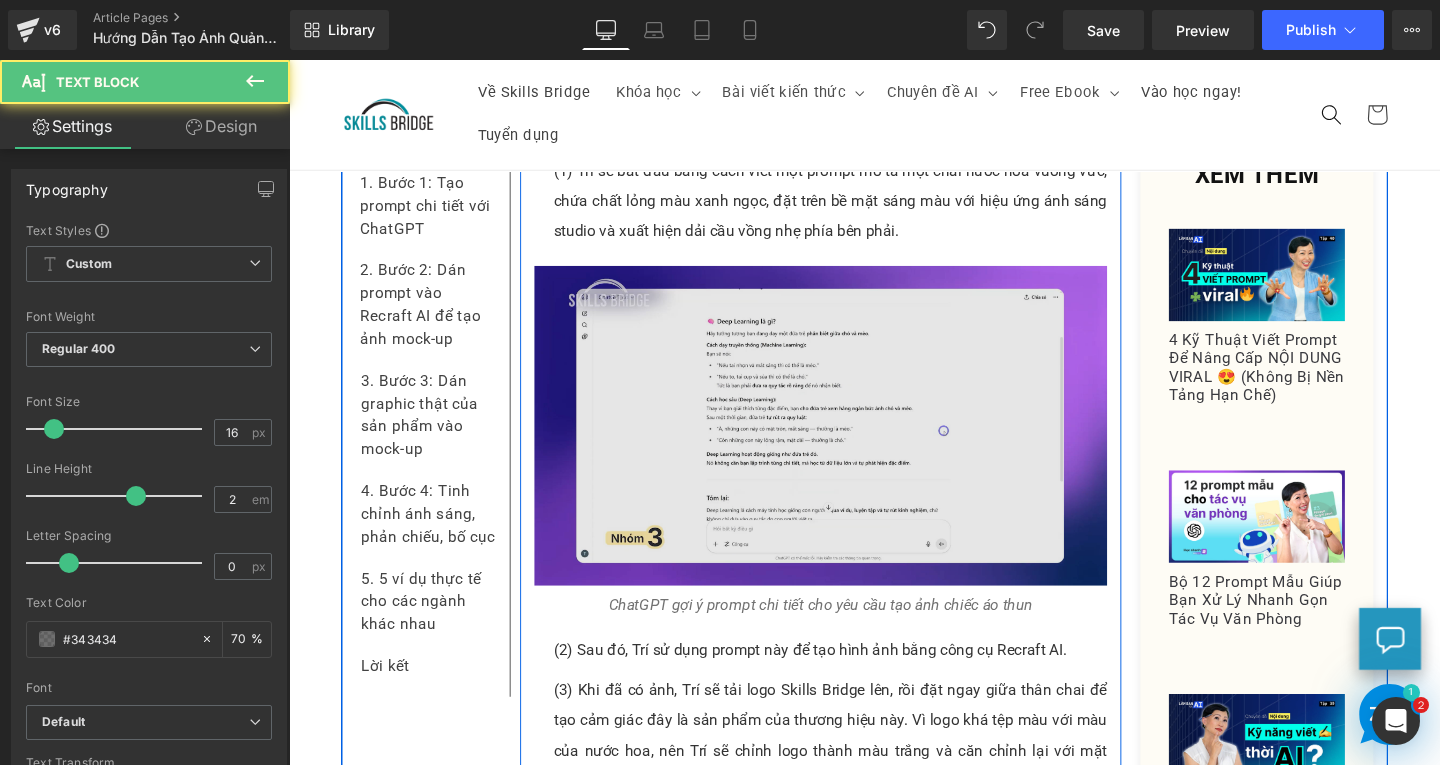 scroll, scrollTop: 7745, scrollLeft: 0, axis: vertical 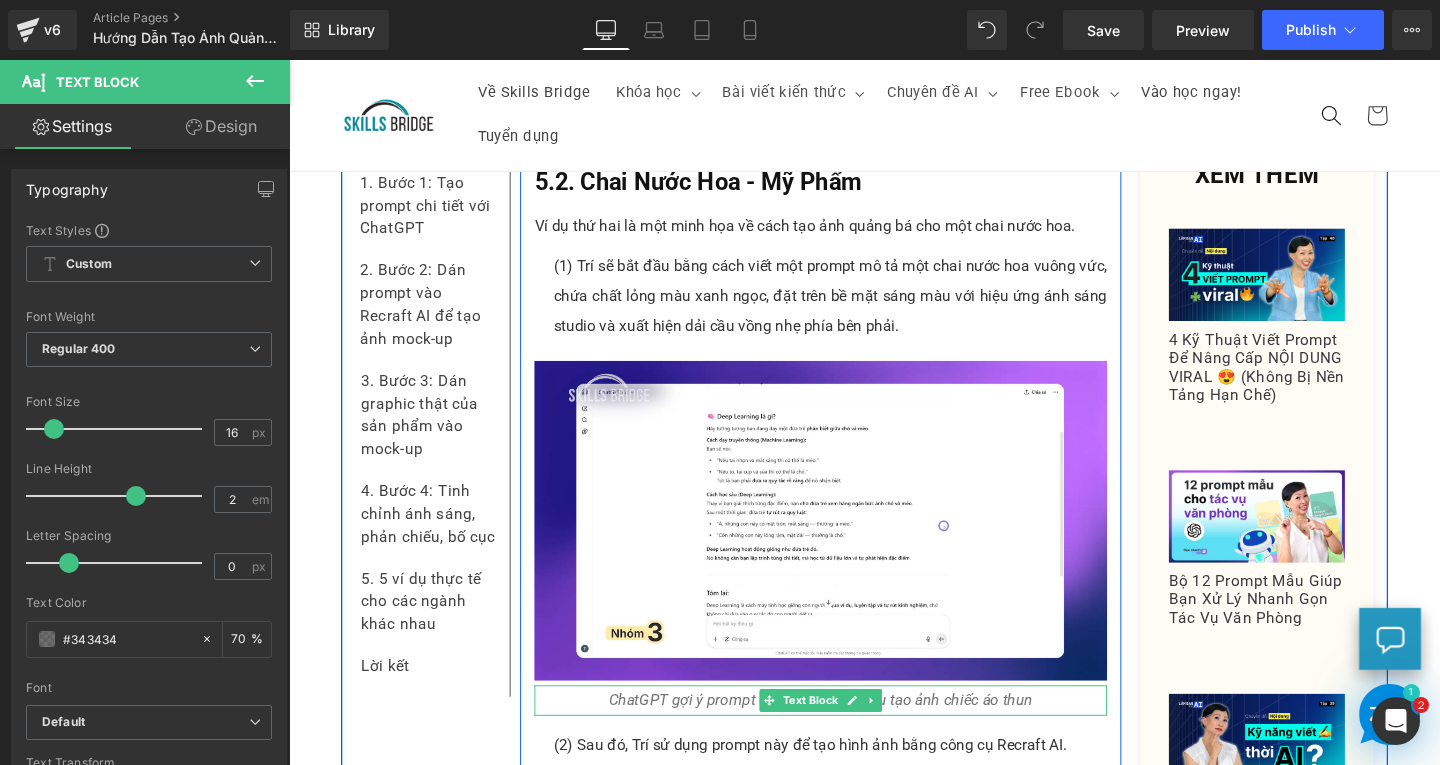 click on "ChatGPT gợi ý prompt chi tiết cho yêu cầu tạo ảnh chiếc áo thun" at bounding box center (848, 732) 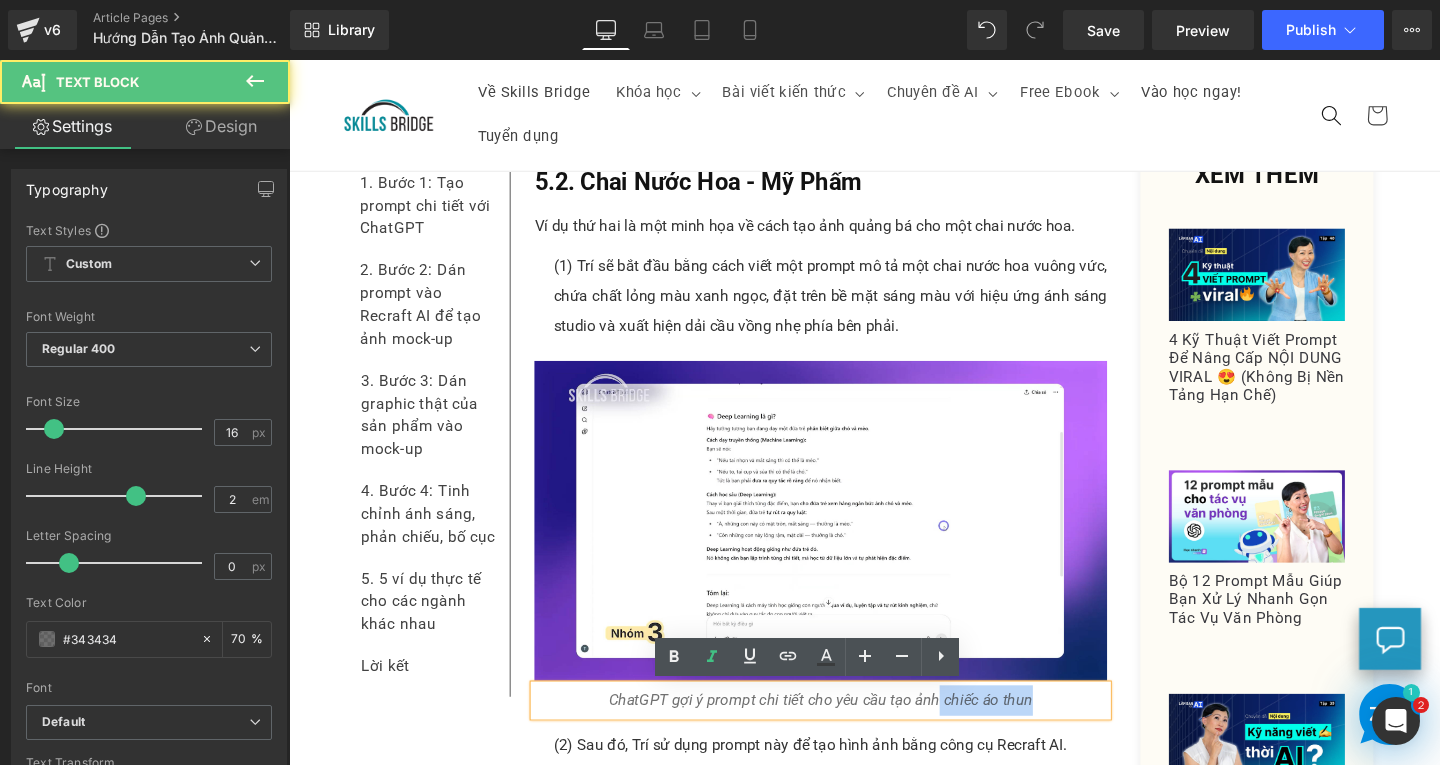 drag, startPoint x: 966, startPoint y: 733, endPoint x: 1089, endPoint y: 722, distance: 123.49089 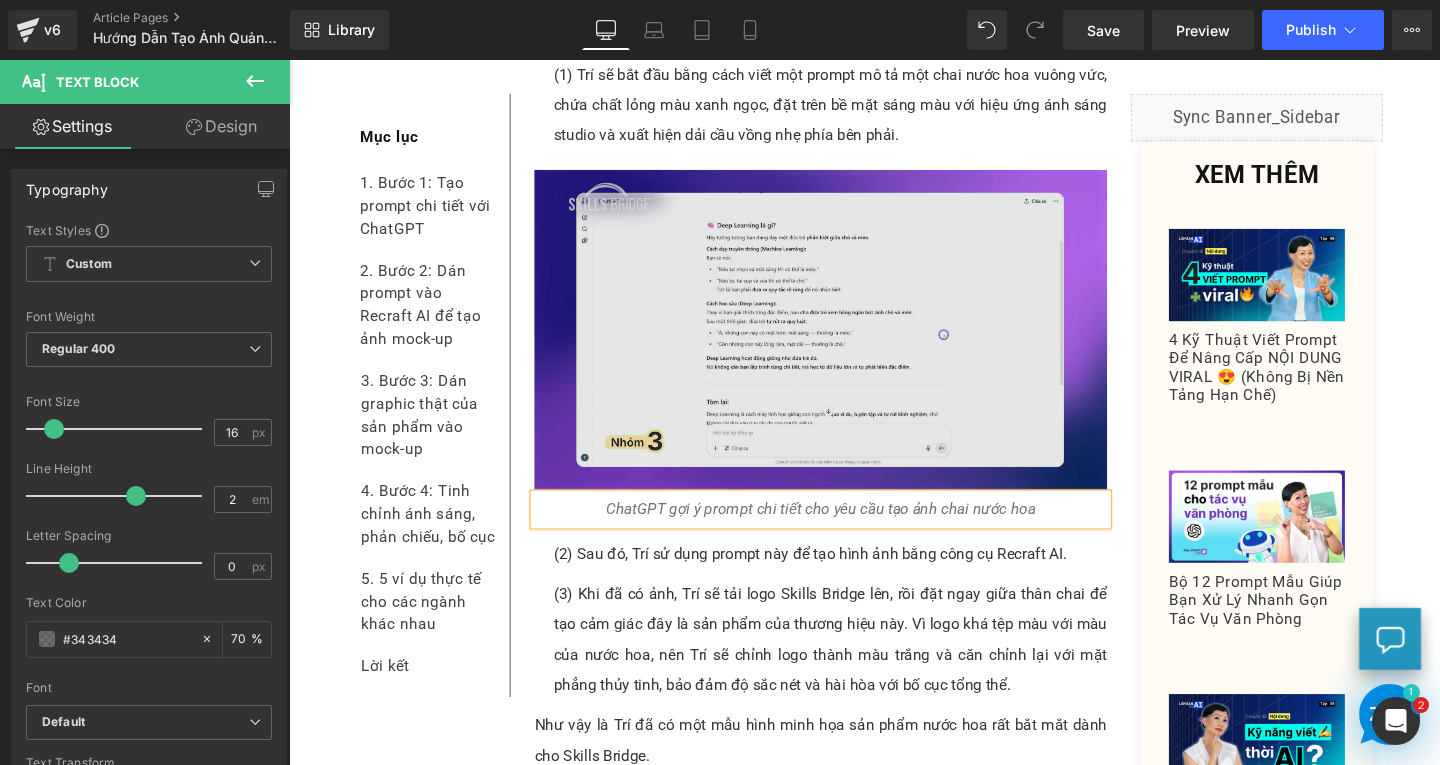 scroll, scrollTop: 8145, scrollLeft: 0, axis: vertical 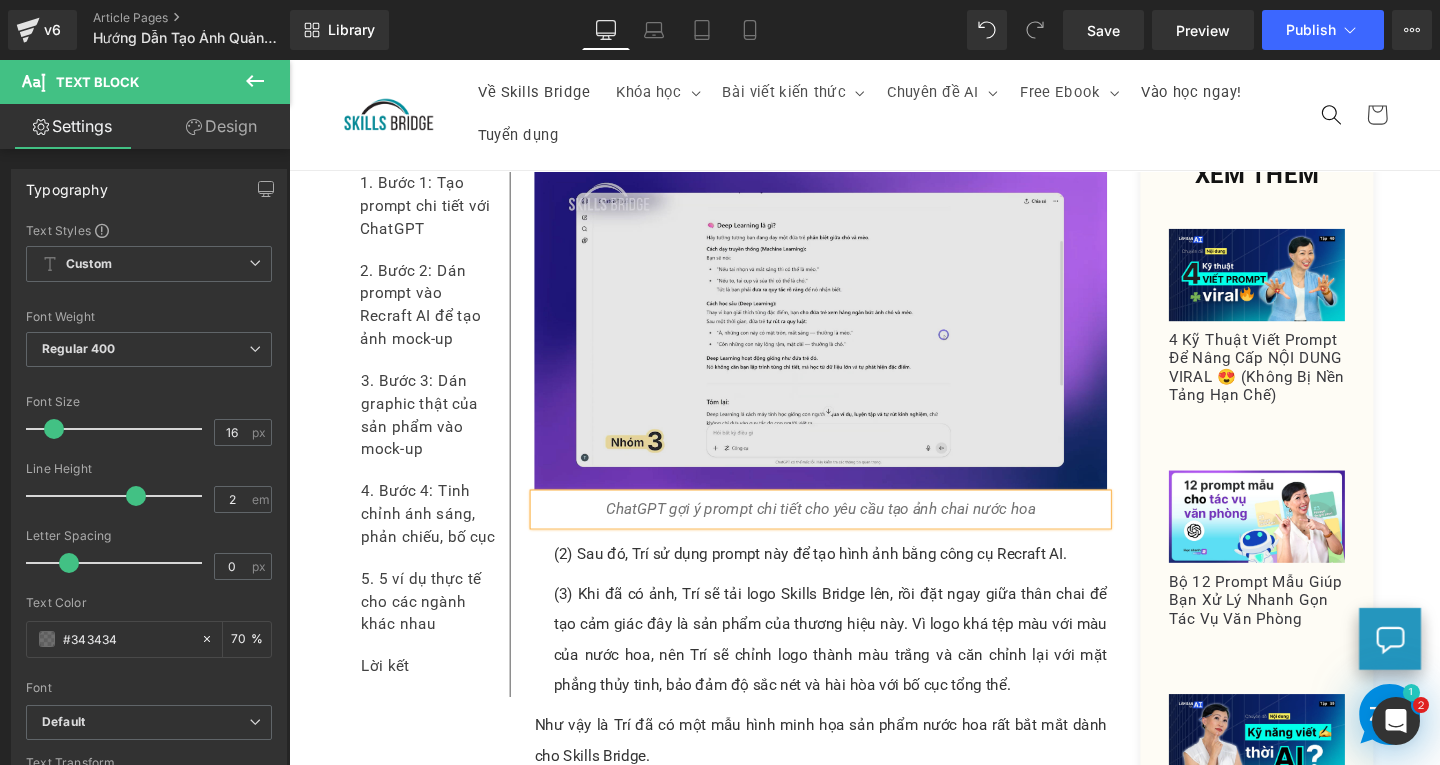 click at bounding box center [848, 344] 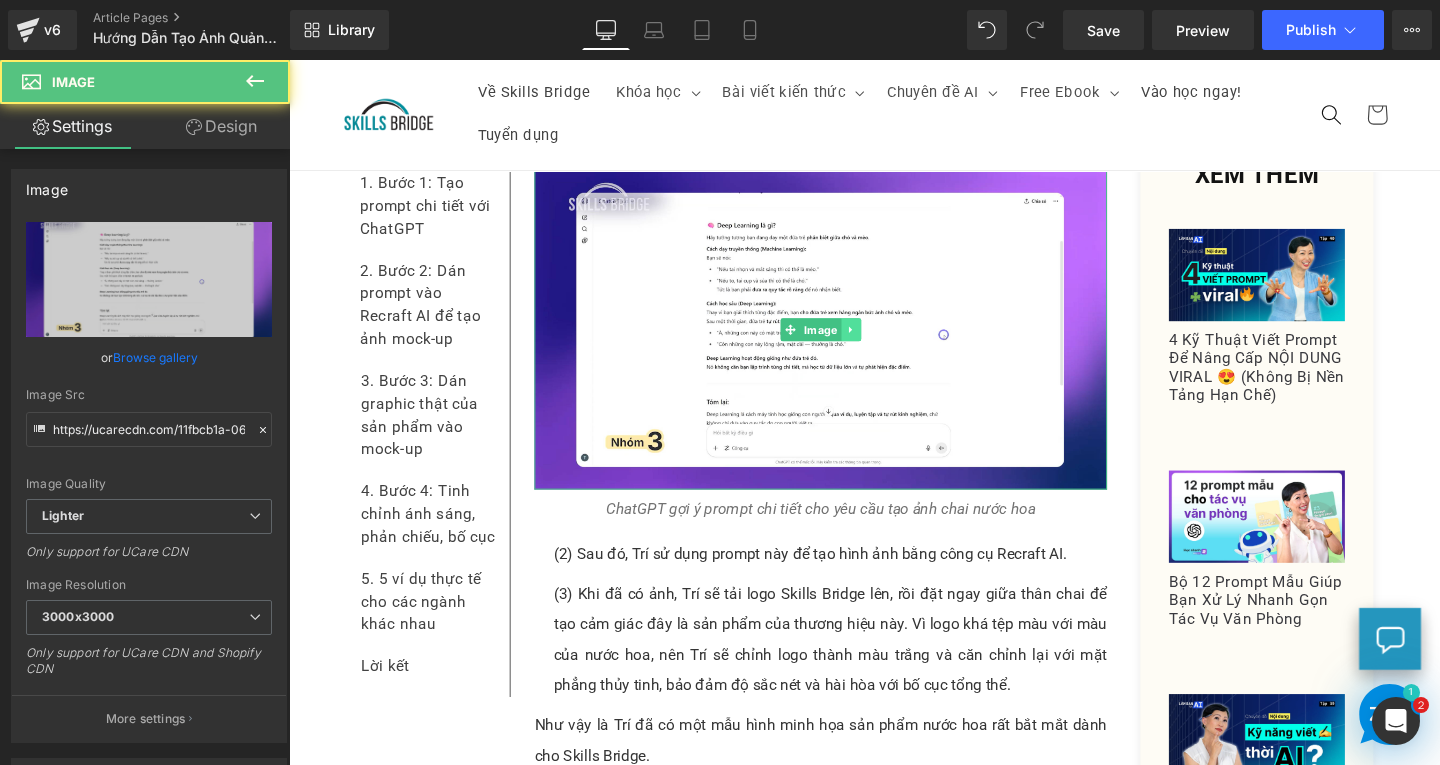 click 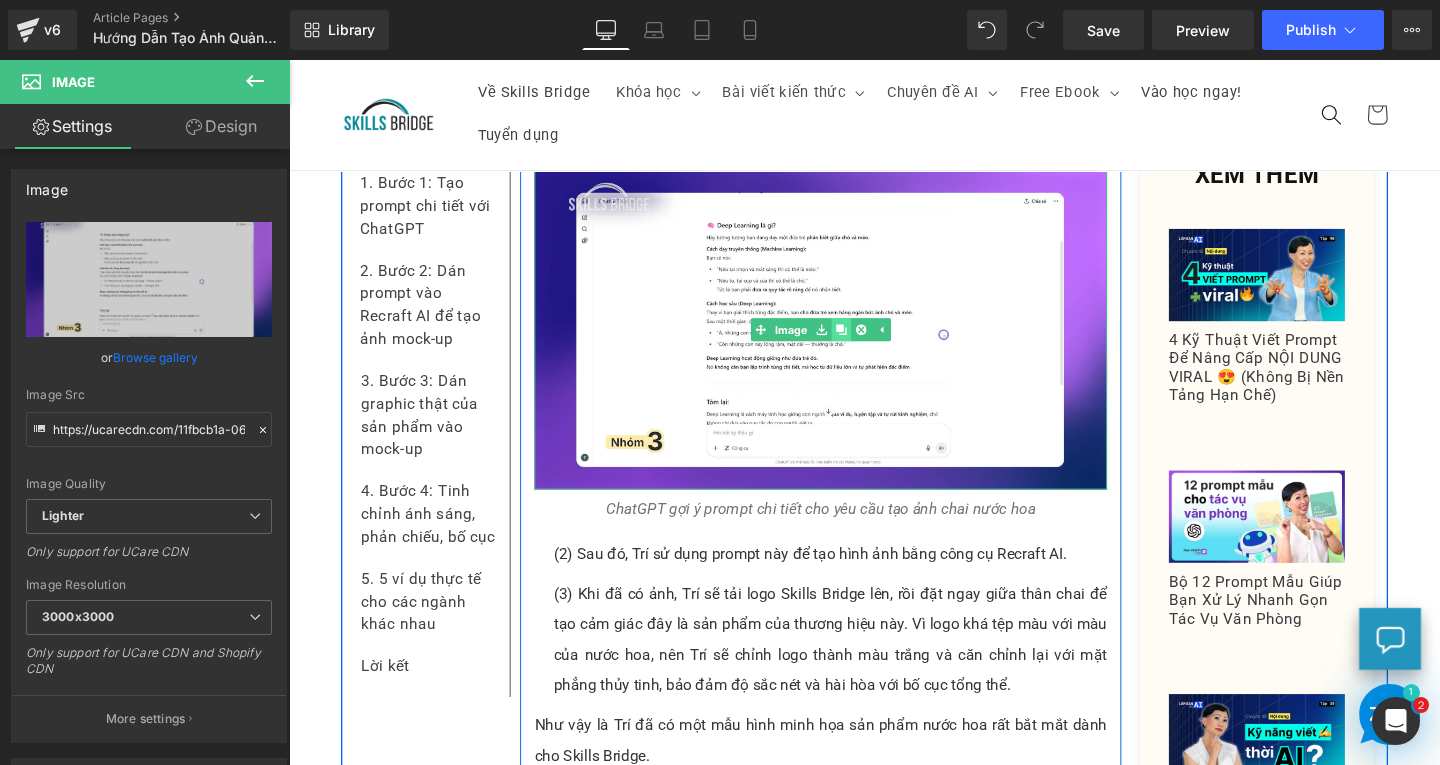 click at bounding box center [869, 344] 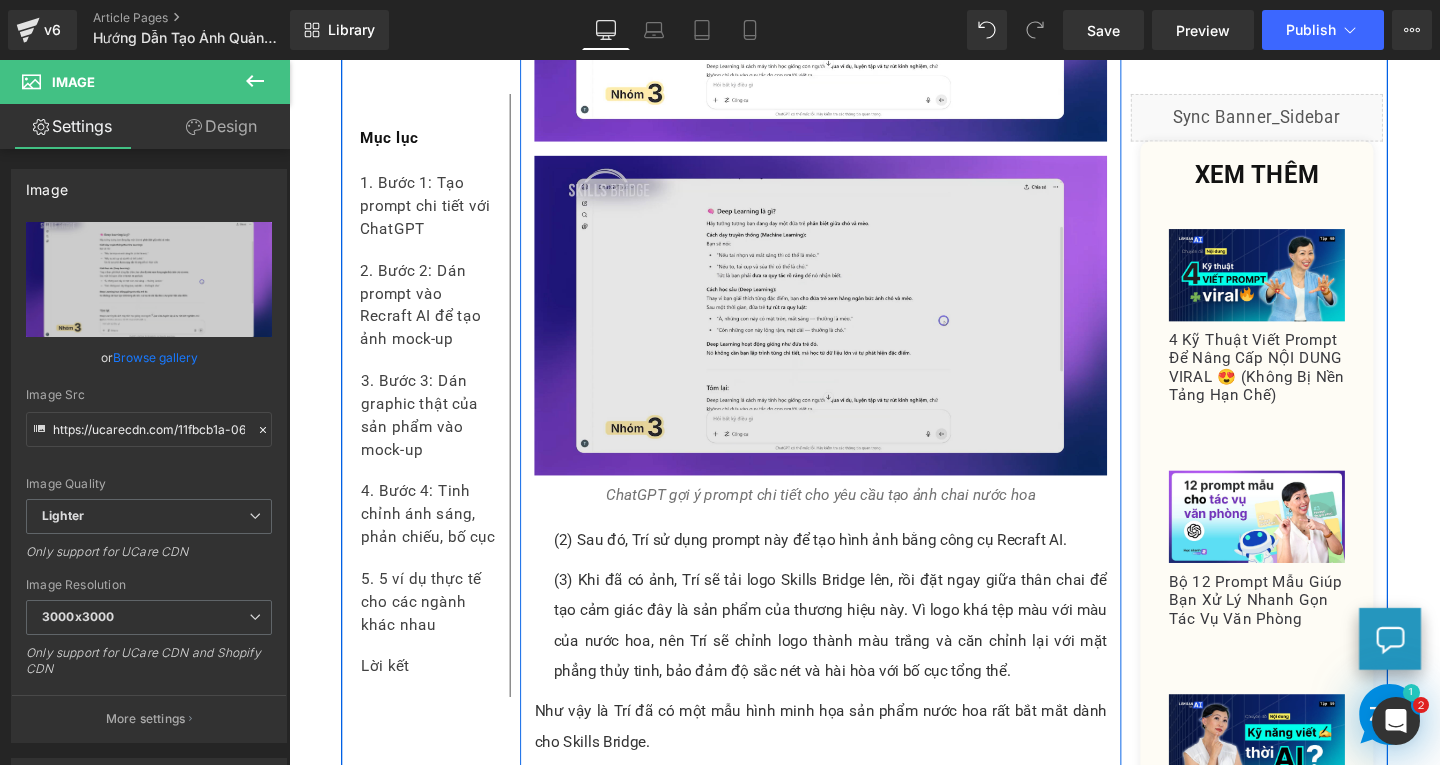 scroll, scrollTop: 8332, scrollLeft: 0, axis: vertical 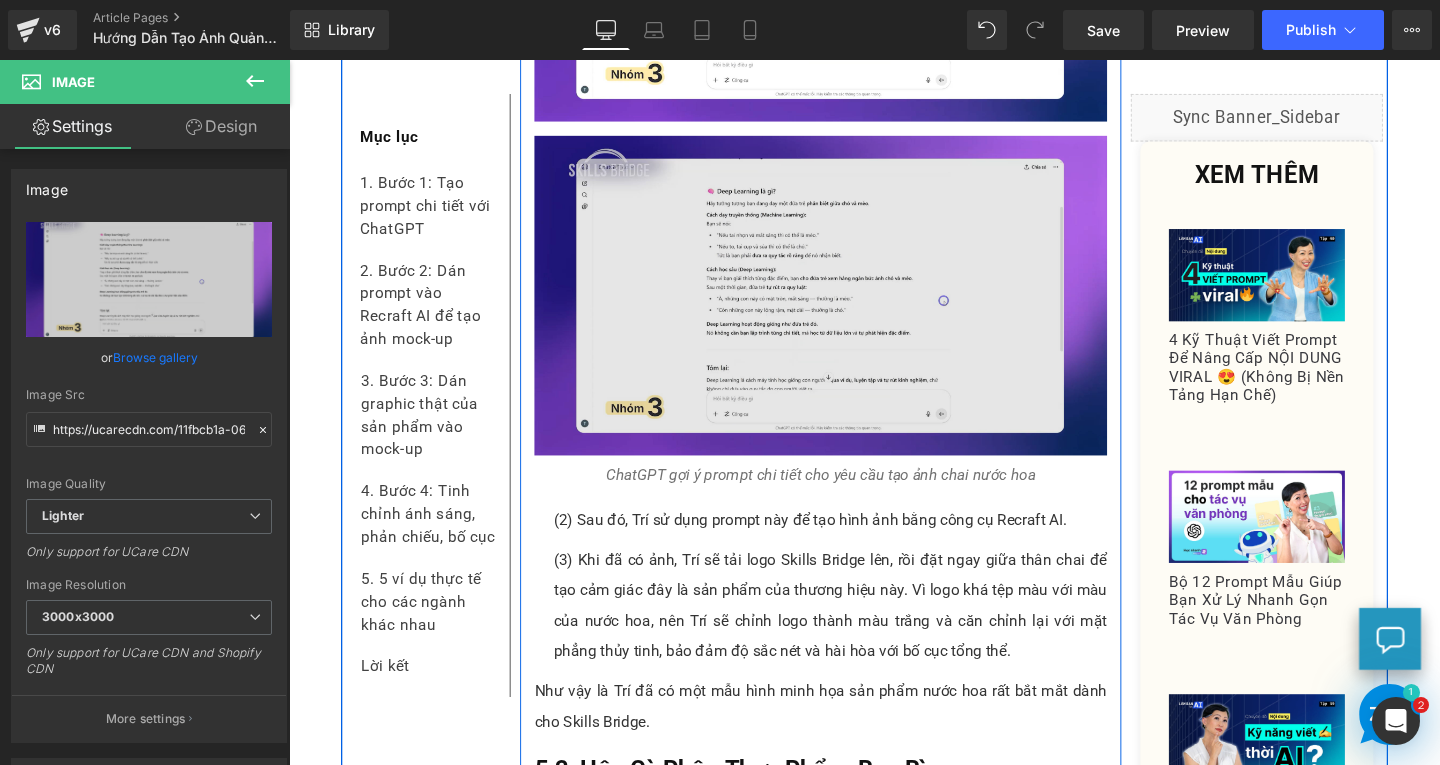 click at bounding box center (848, 308) 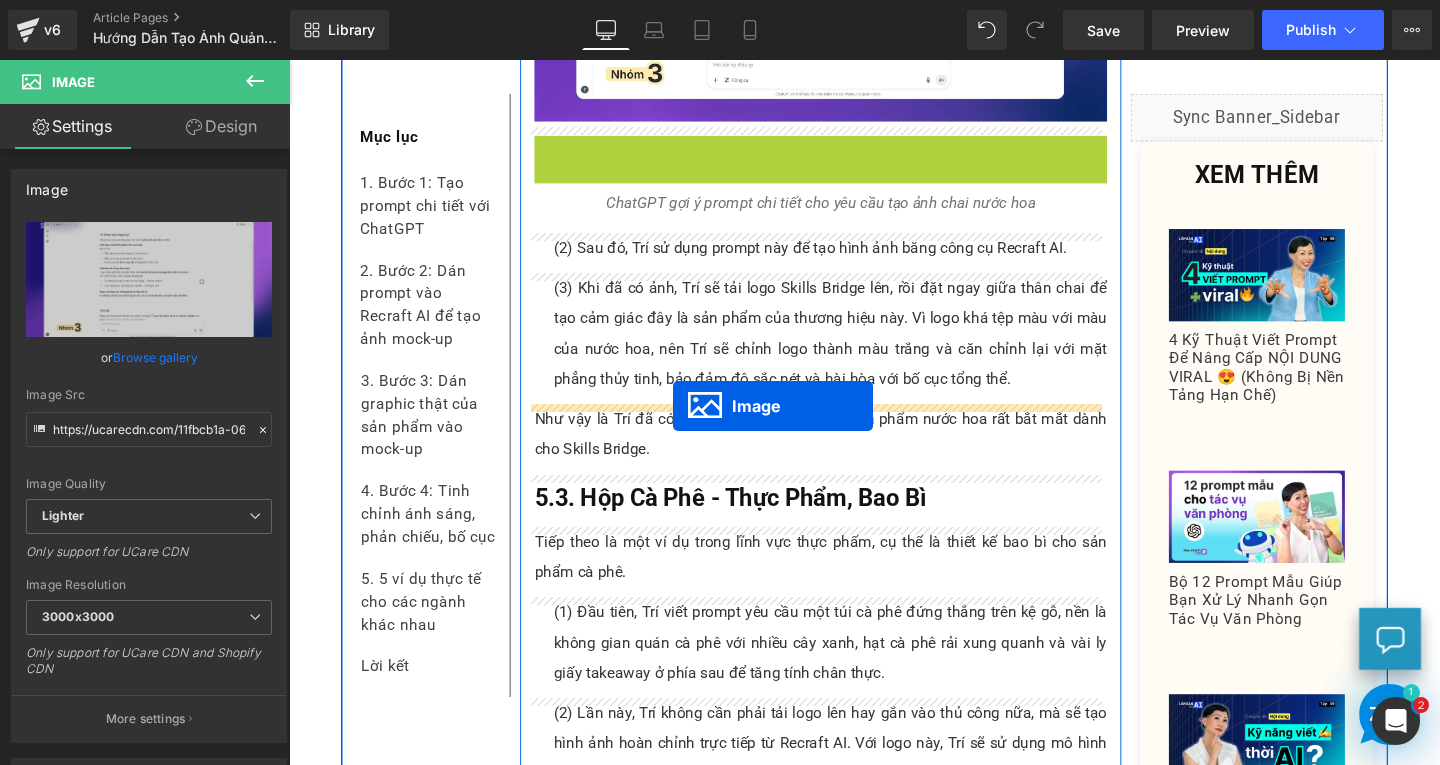 drag, startPoint x: 803, startPoint y: 311, endPoint x: 693, endPoint y: 425, distance: 158.41718 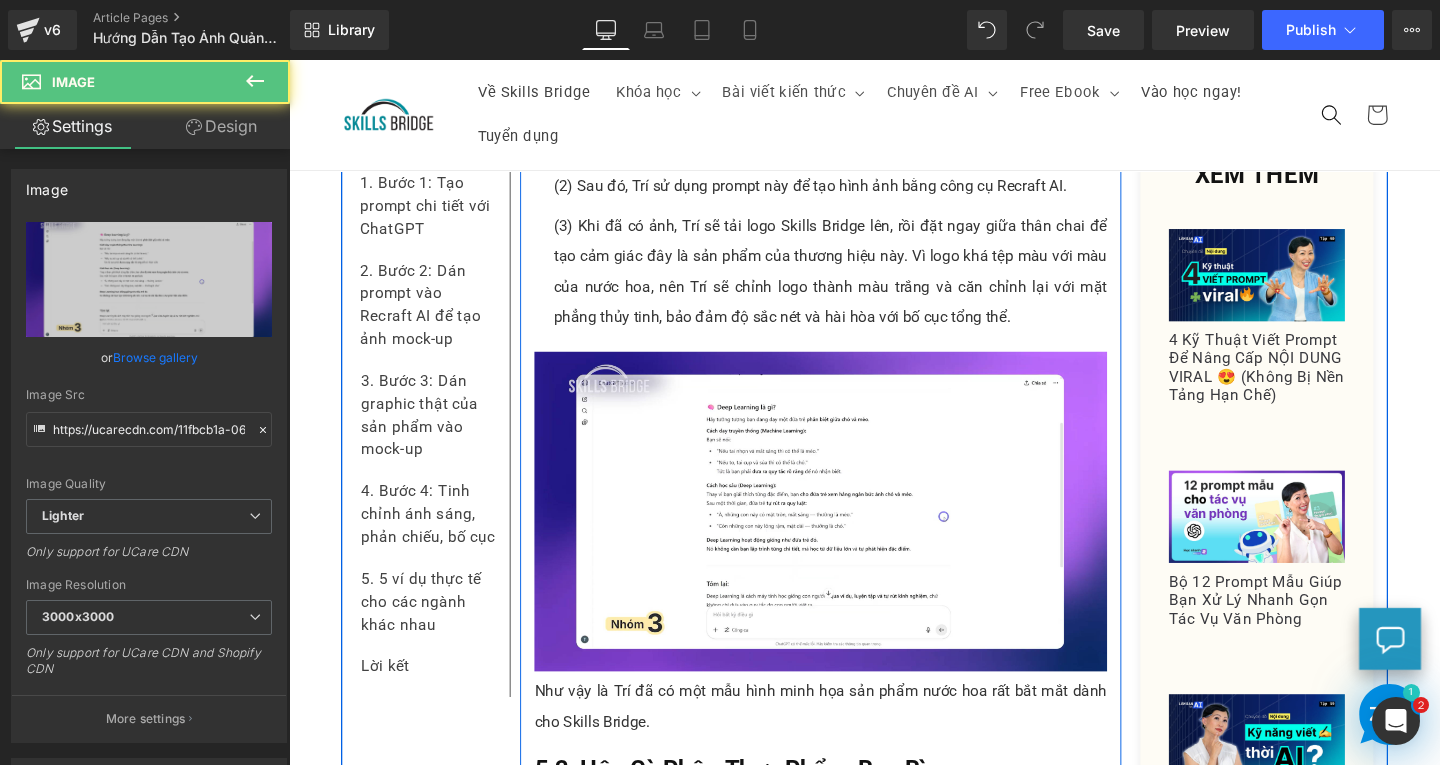 scroll, scrollTop: 8232, scrollLeft: 0, axis: vertical 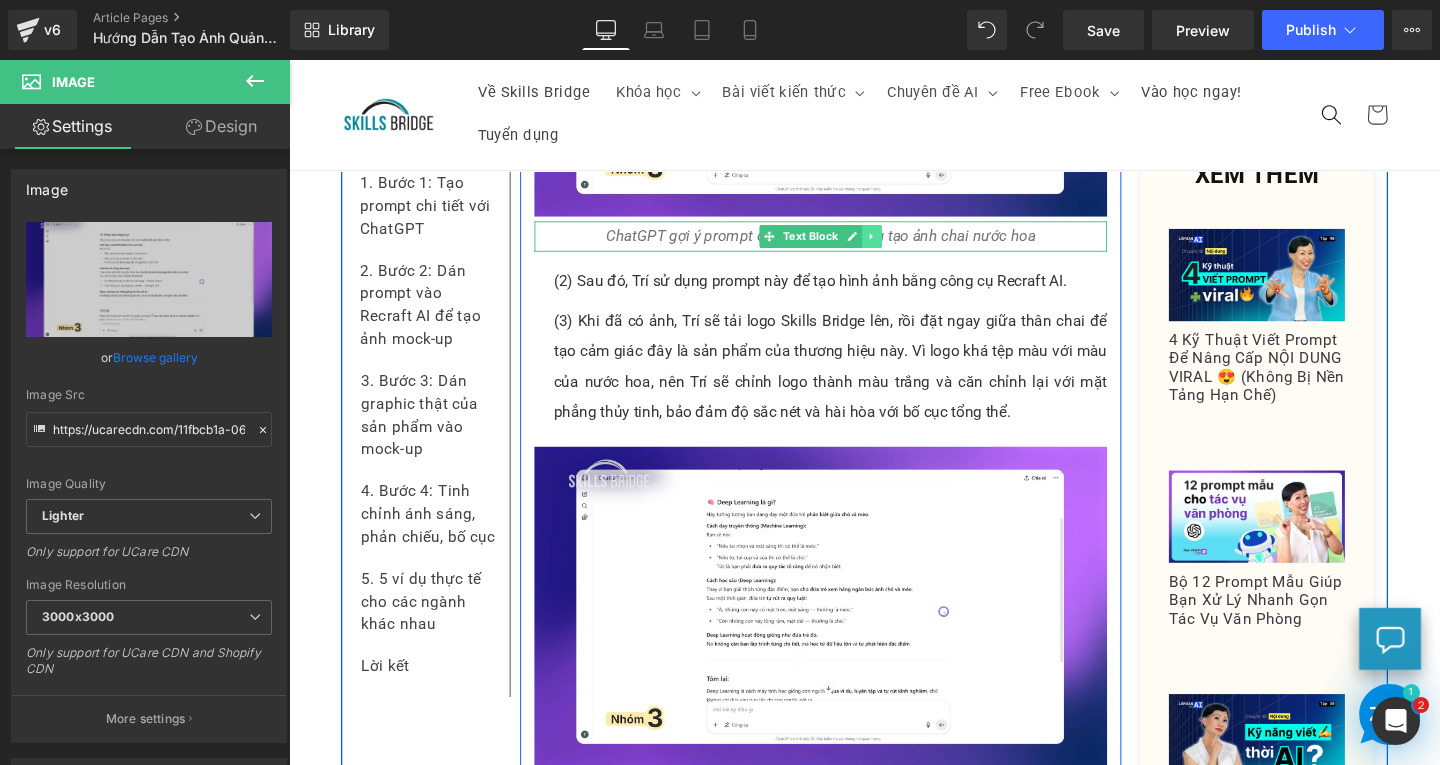 click at bounding box center [902, 246] 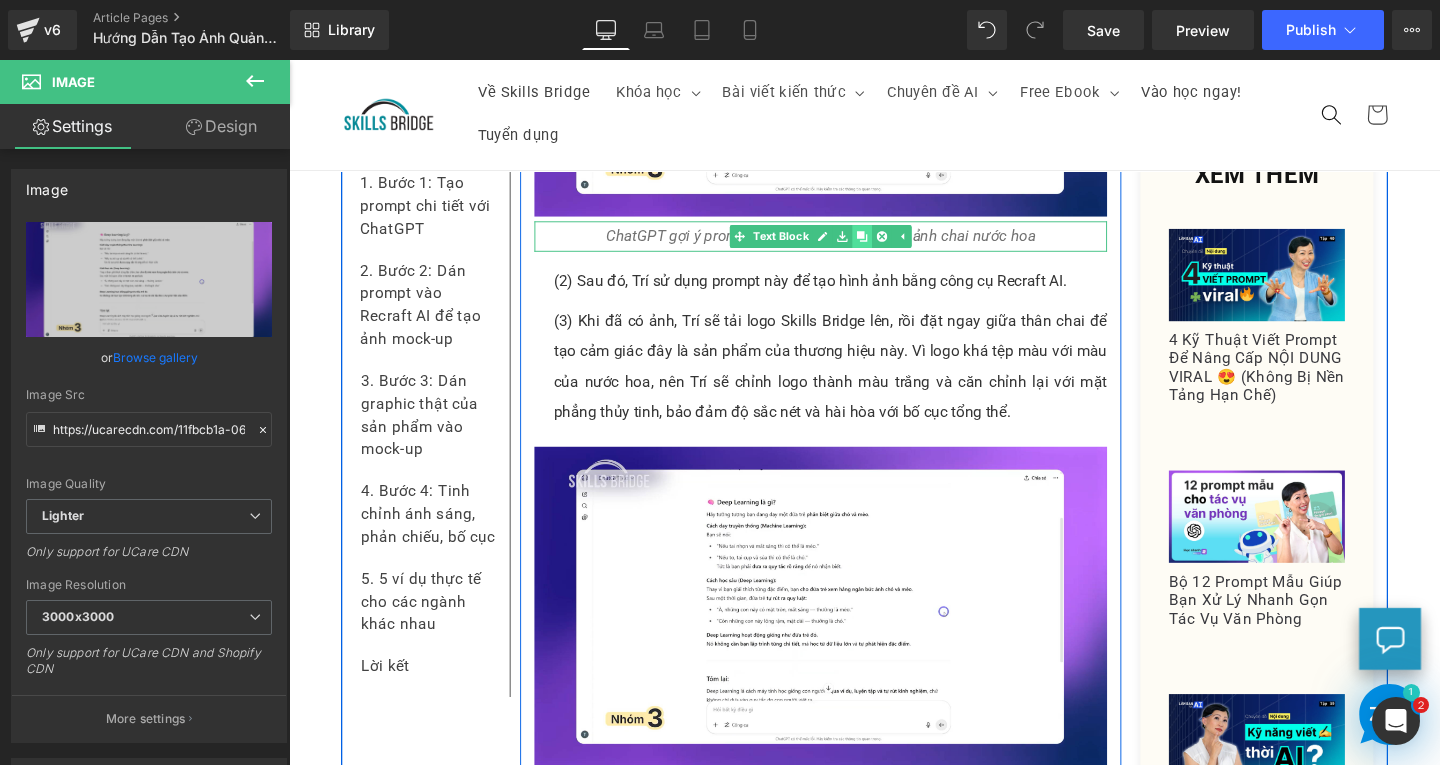 click 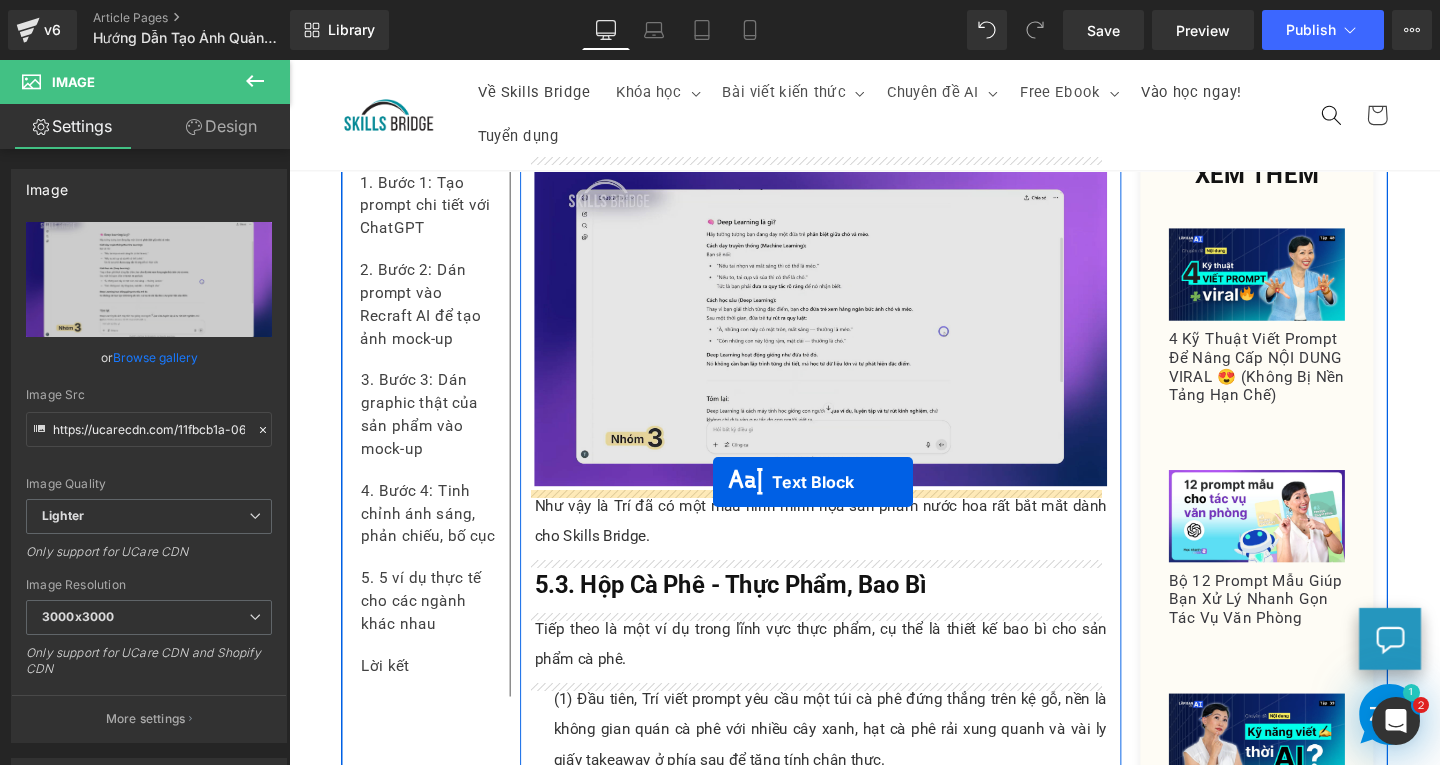 drag, startPoint x: 786, startPoint y: 297, endPoint x: 735, endPoint y: 504, distance: 213.19006 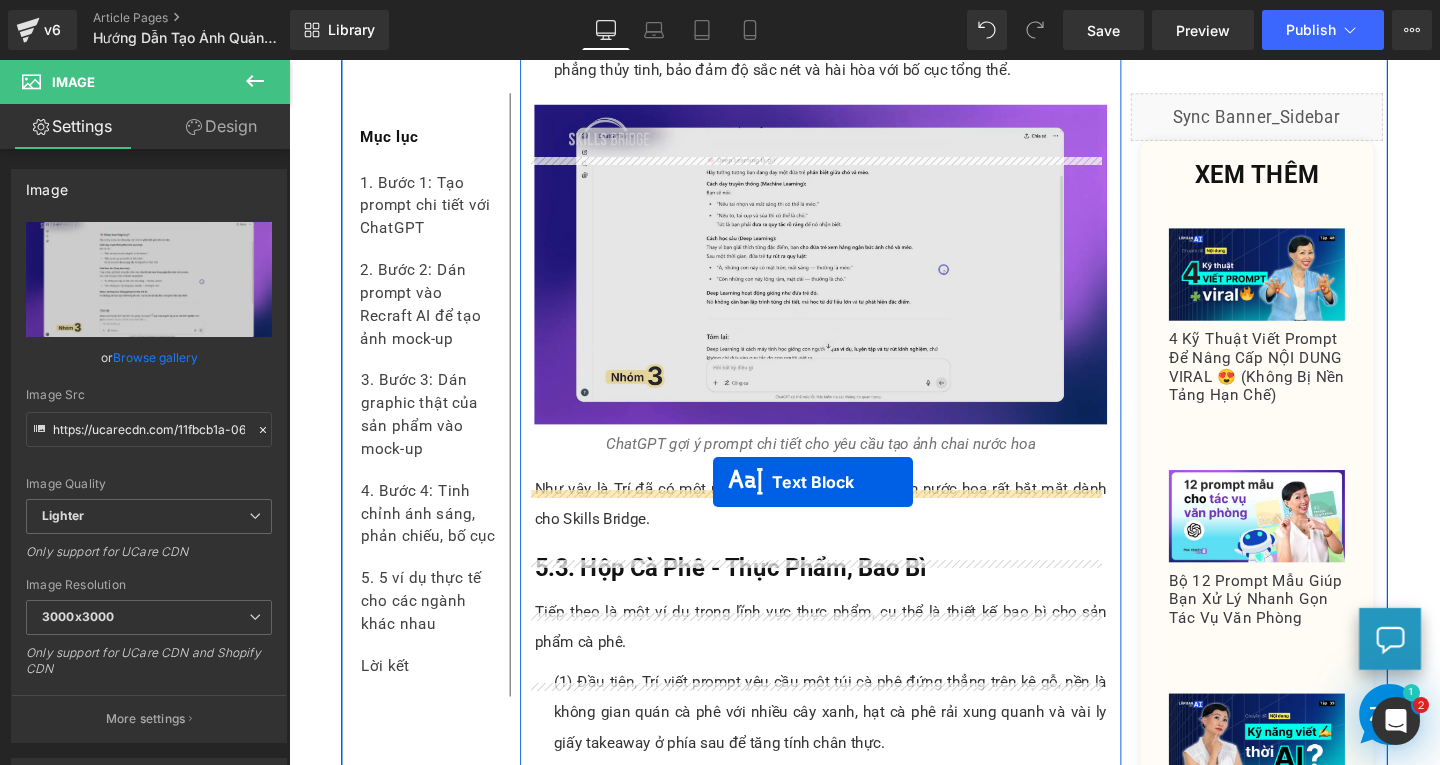scroll, scrollTop: 8527, scrollLeft: 0, axis: vertical 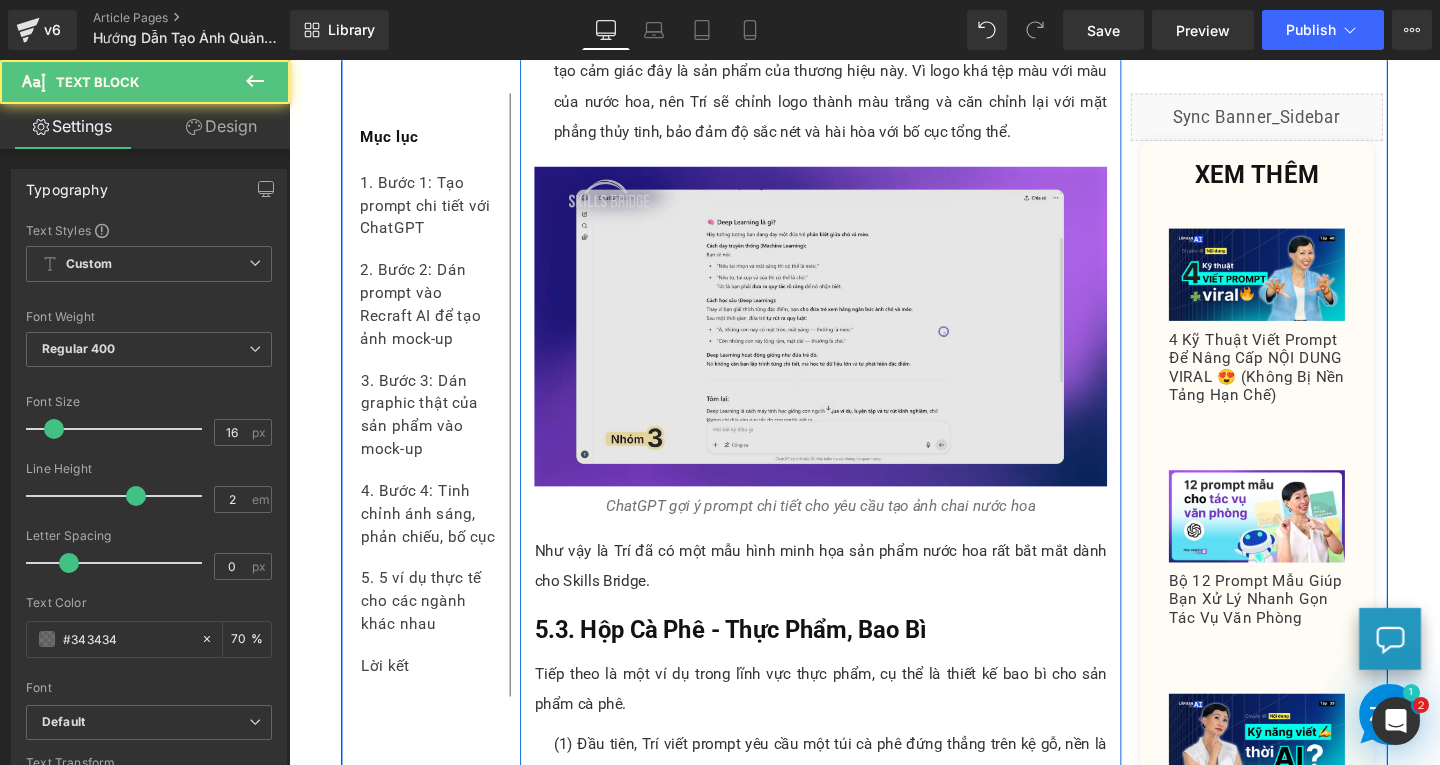 click at bounding box center (848, 340) 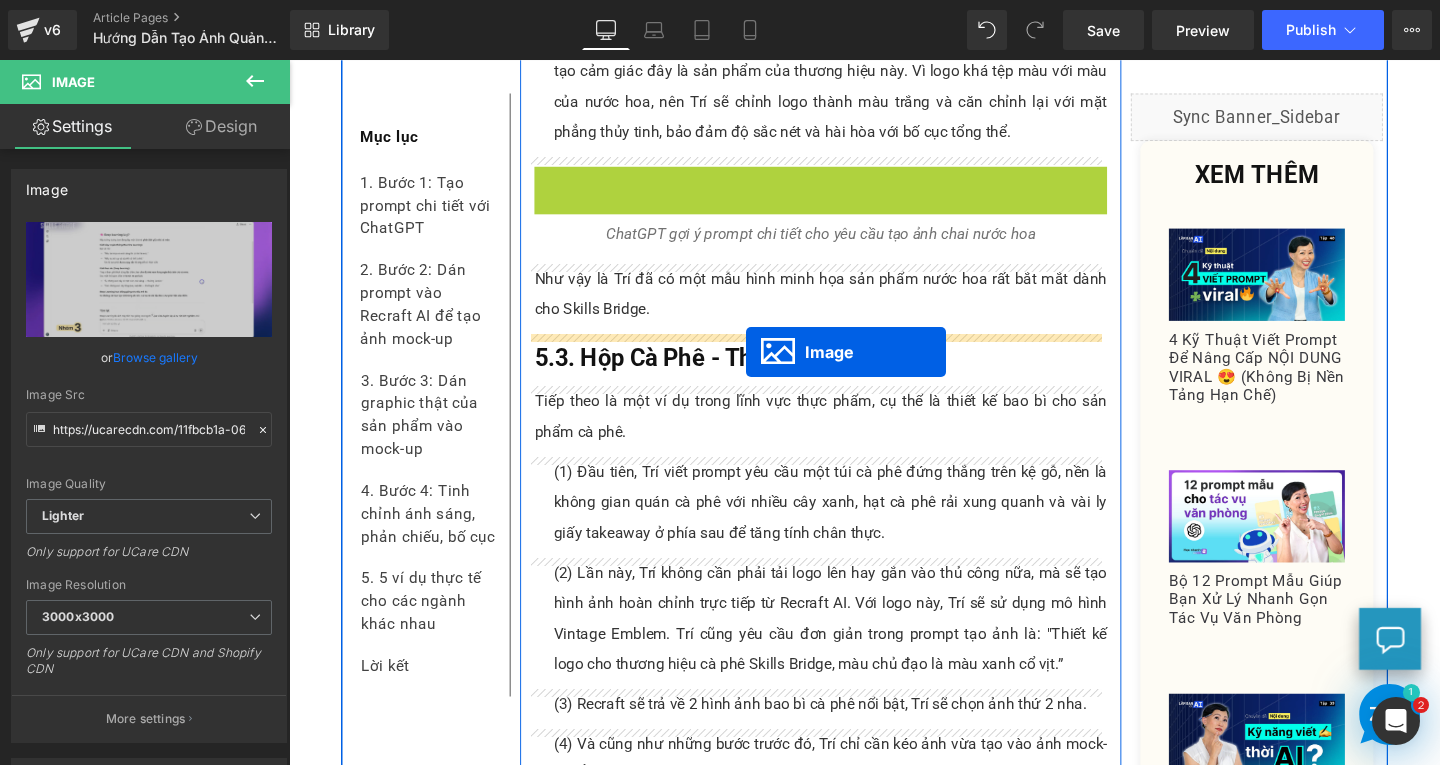 drag, startPoint x: 813, startPoint y: 338, endPoint x: 769, endPoint y: 367, distance: 52.69725 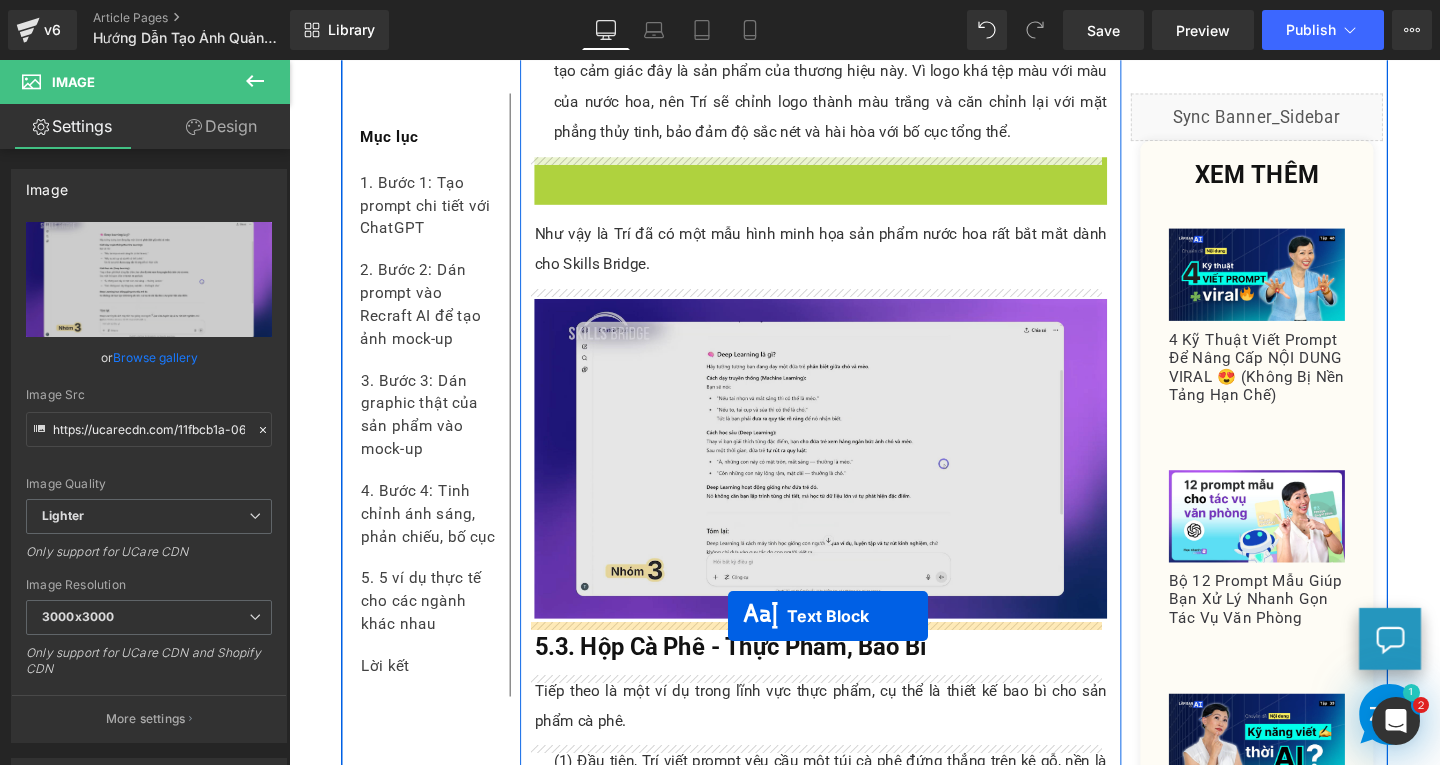 drag, startPoint x: 786, startPoint y: 173, endPoint x: 751, endPoint y: 644, distance: 472.29865 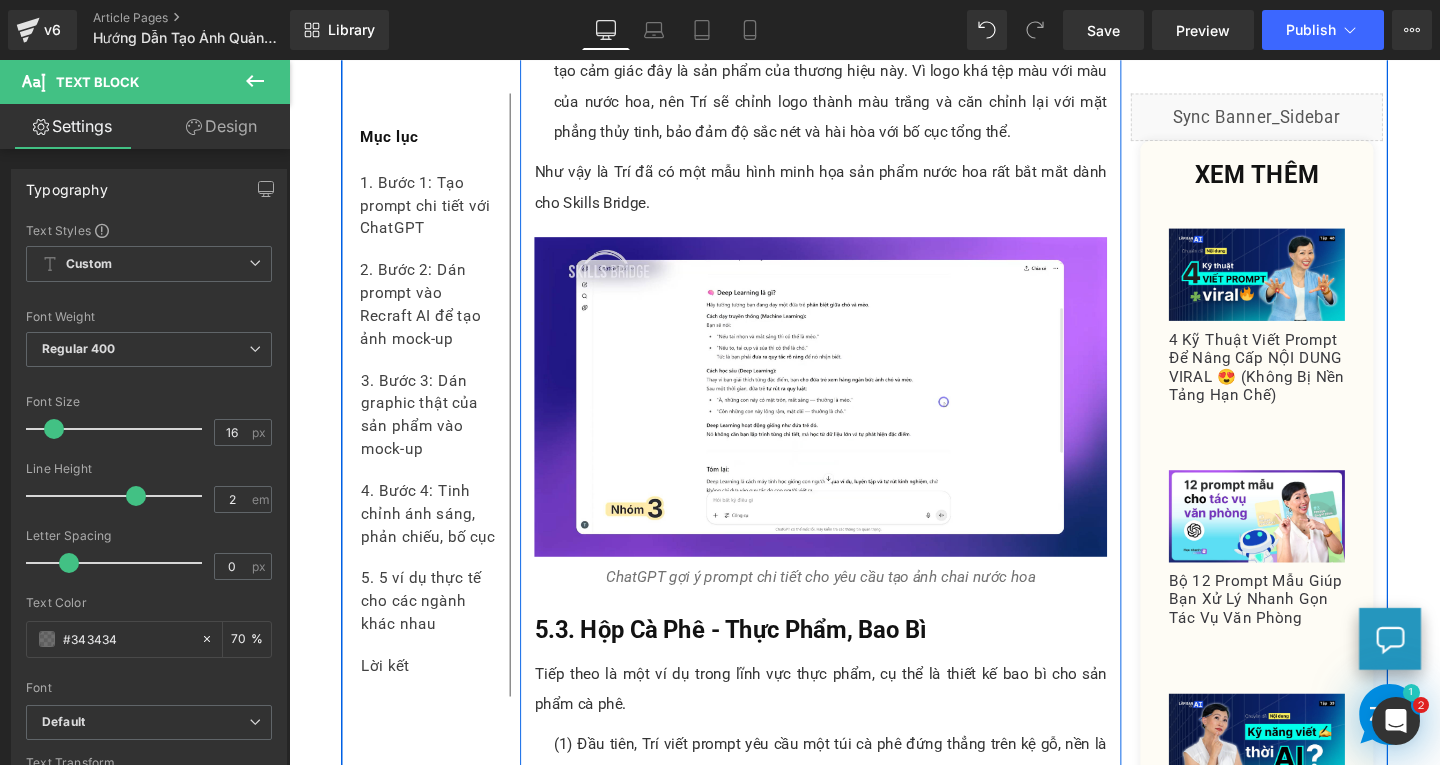 click on "ChatGPT gợi ý prompt chi tiết cho yêu cầu tạo ảnh chai nước hoa" at bounding box center (848, 602) 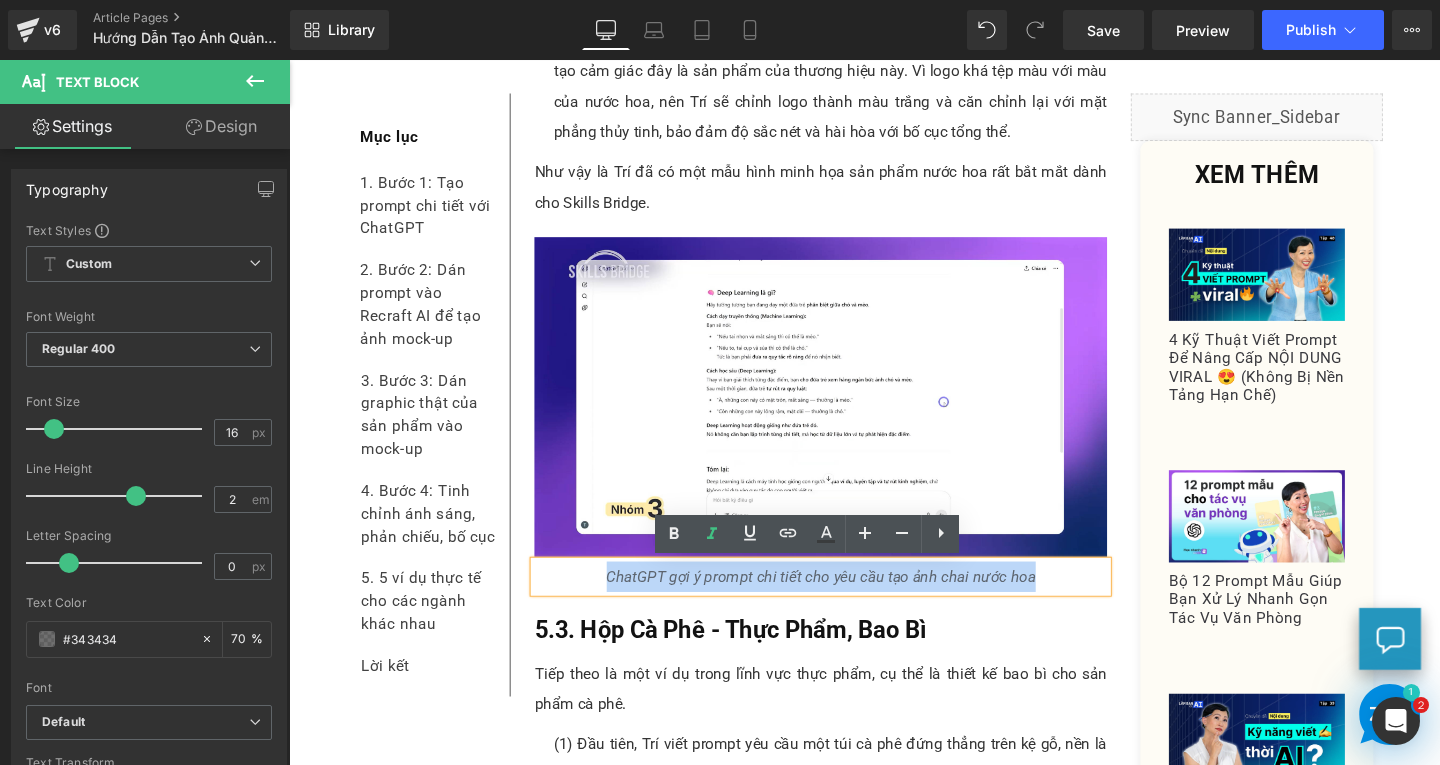 drag, startPoint x: 612, startPoint y: 606, endPoint x: 1075, endPoint y: 596, distance: 463.10797 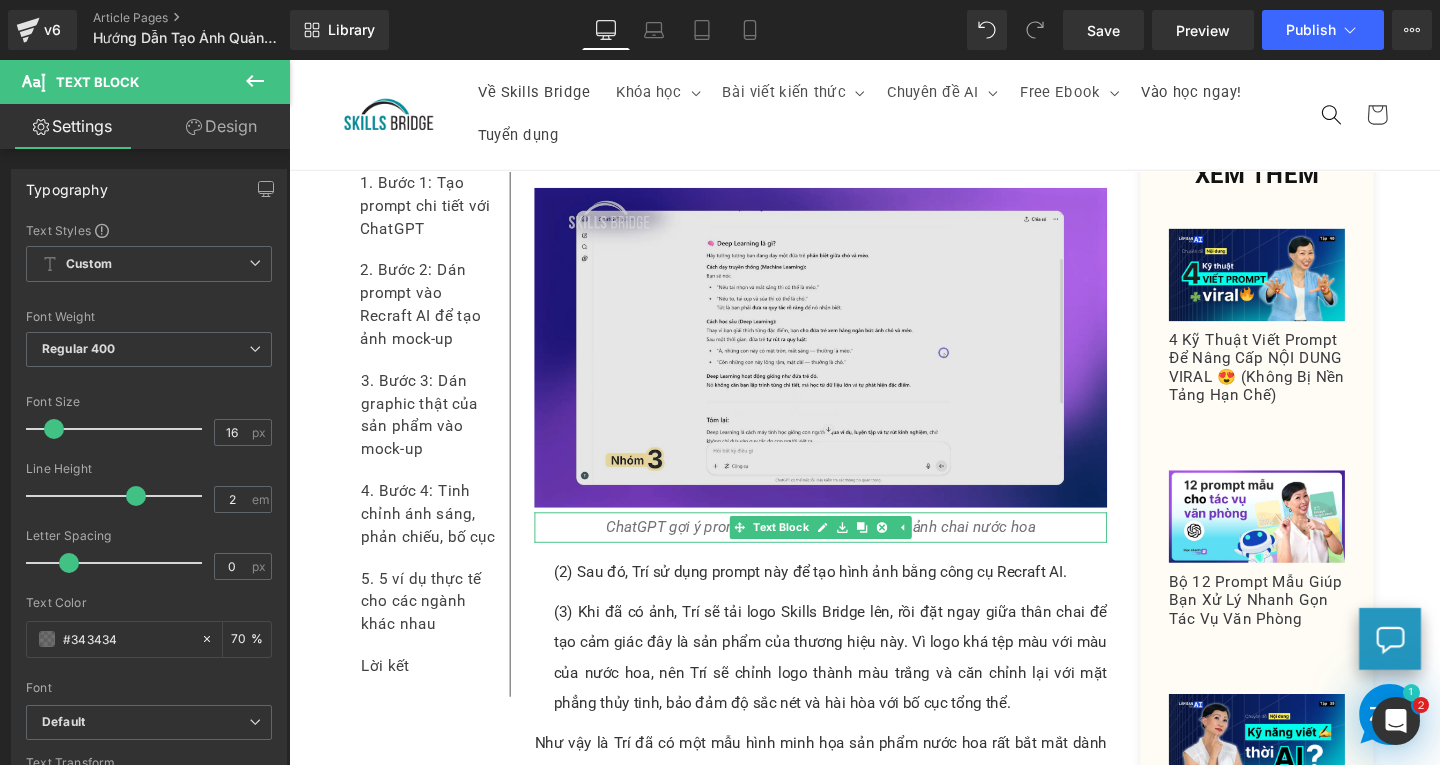 scroll, scrollTop: 7327, scrollLeft: 0, axis: vertical 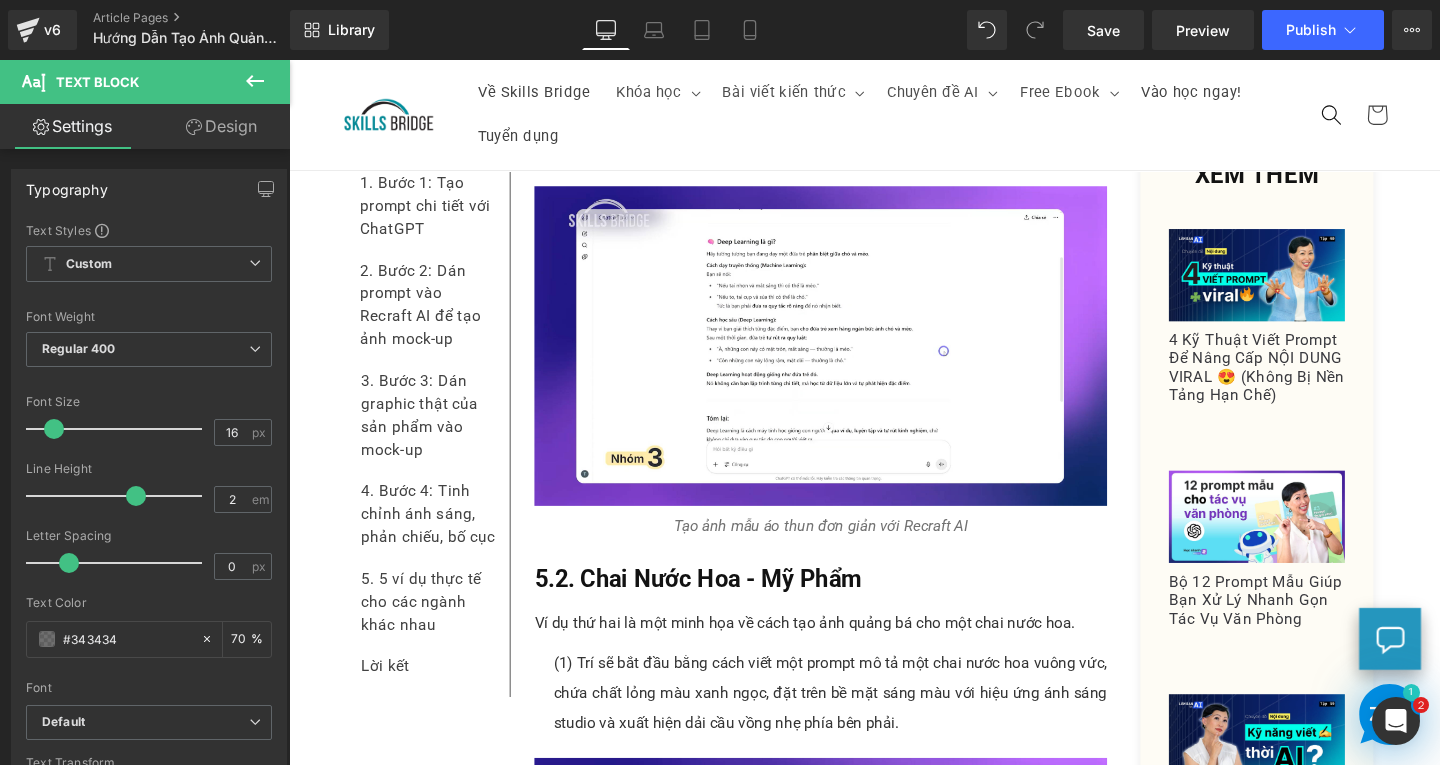 click on "Tạo ảnh mẫu áo thun đơn giản với Recraft AI" at bounding box center (848, 549) 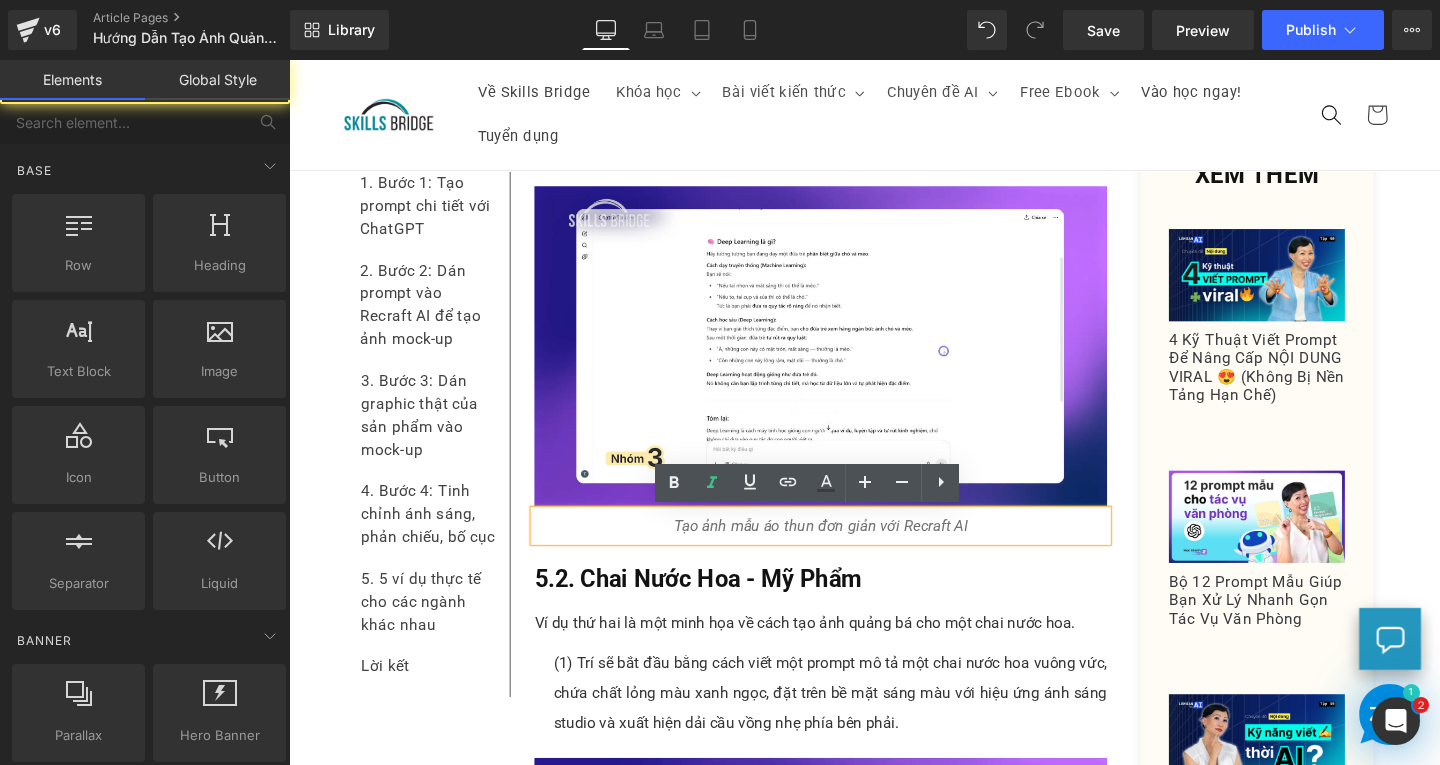 click on "Thanh Tú Skills Bridge Online 👋 Hi! Em là tư vấn viên AI Thanh Tú, anh/ chị đặt câu hỏi em sẽ giải đáp ngay ạ ×" at bounding box center (1219, 552) 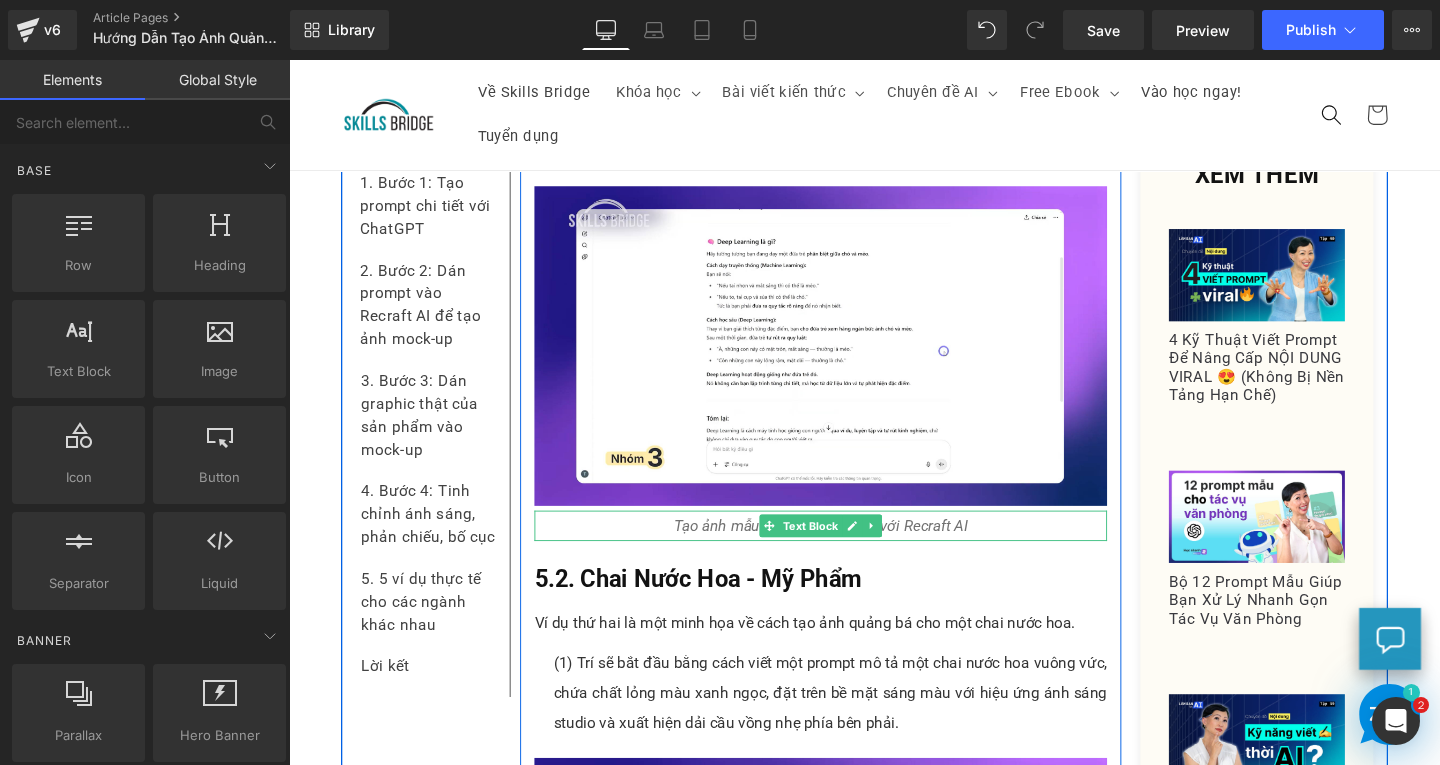 click on "Tạo ảnh mẫu áo thun đơn giản với Recraft AI" at bounding box center (848, 550) 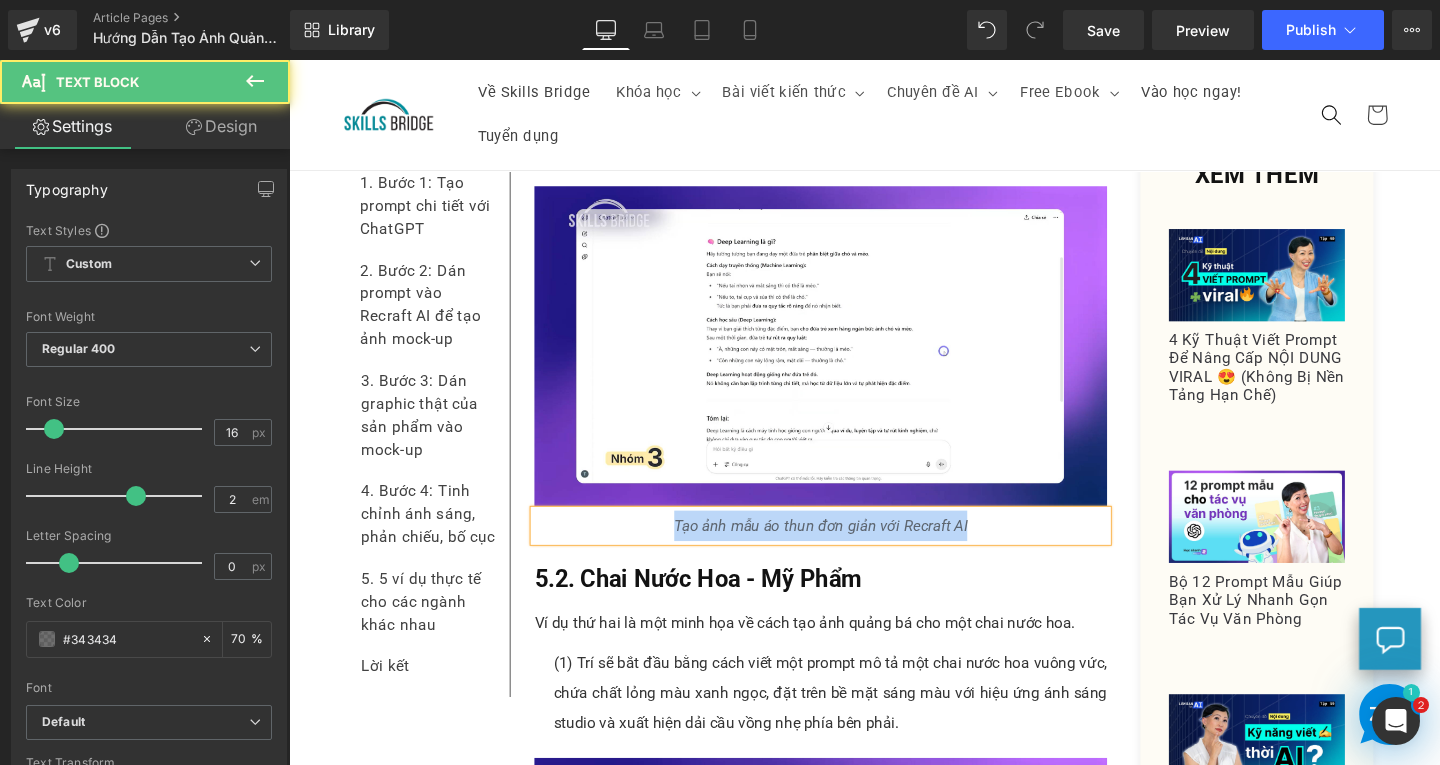 copy on "Tạo ảnh mẫu áo thun đơn giản với Recraft AI" 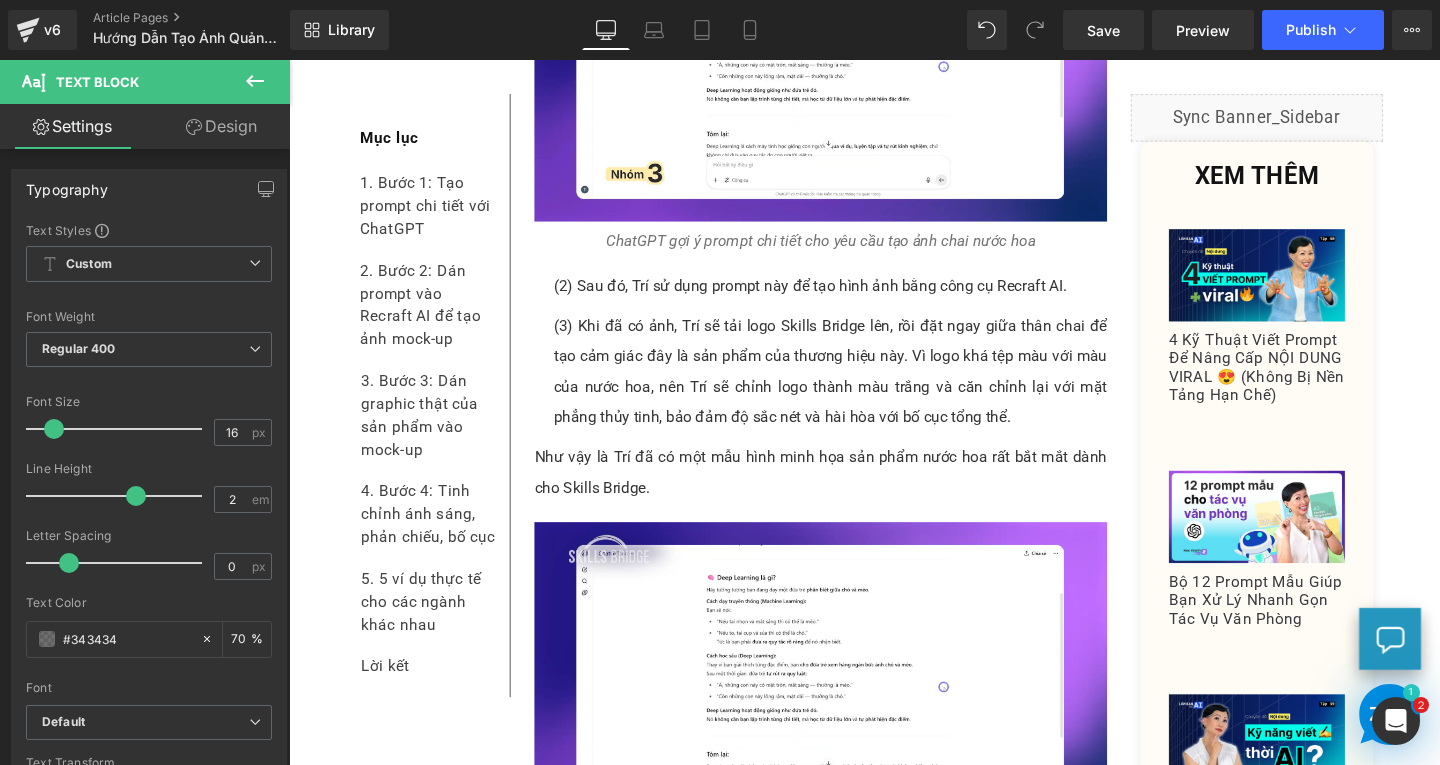 scroll, scrollTop: 8527, scrollLeft: 0, axis: vertical 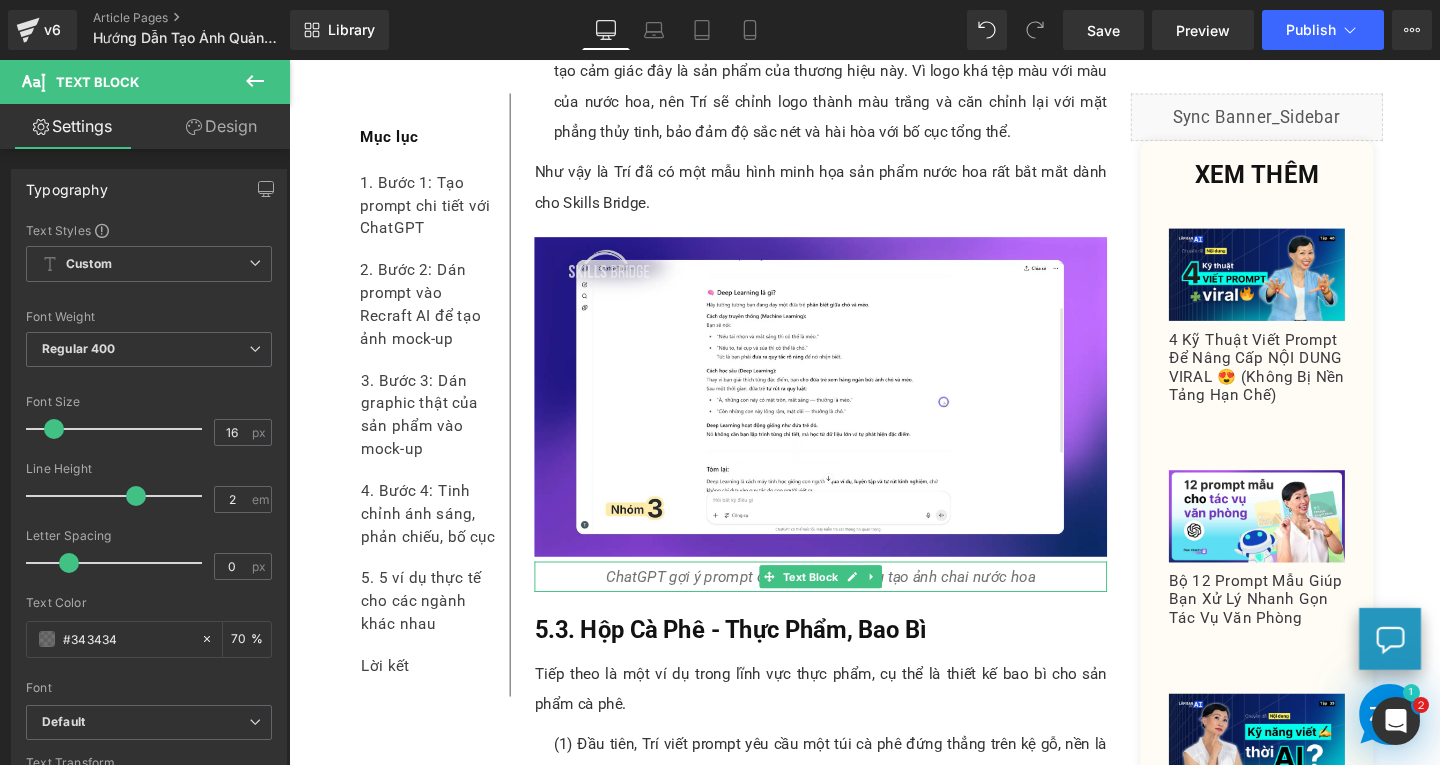 click on "ChatGPT gợi ý prompt chi tiết cho yêu cầu tạo ảnh chai nước hoa" at bounding box center [848, 603] 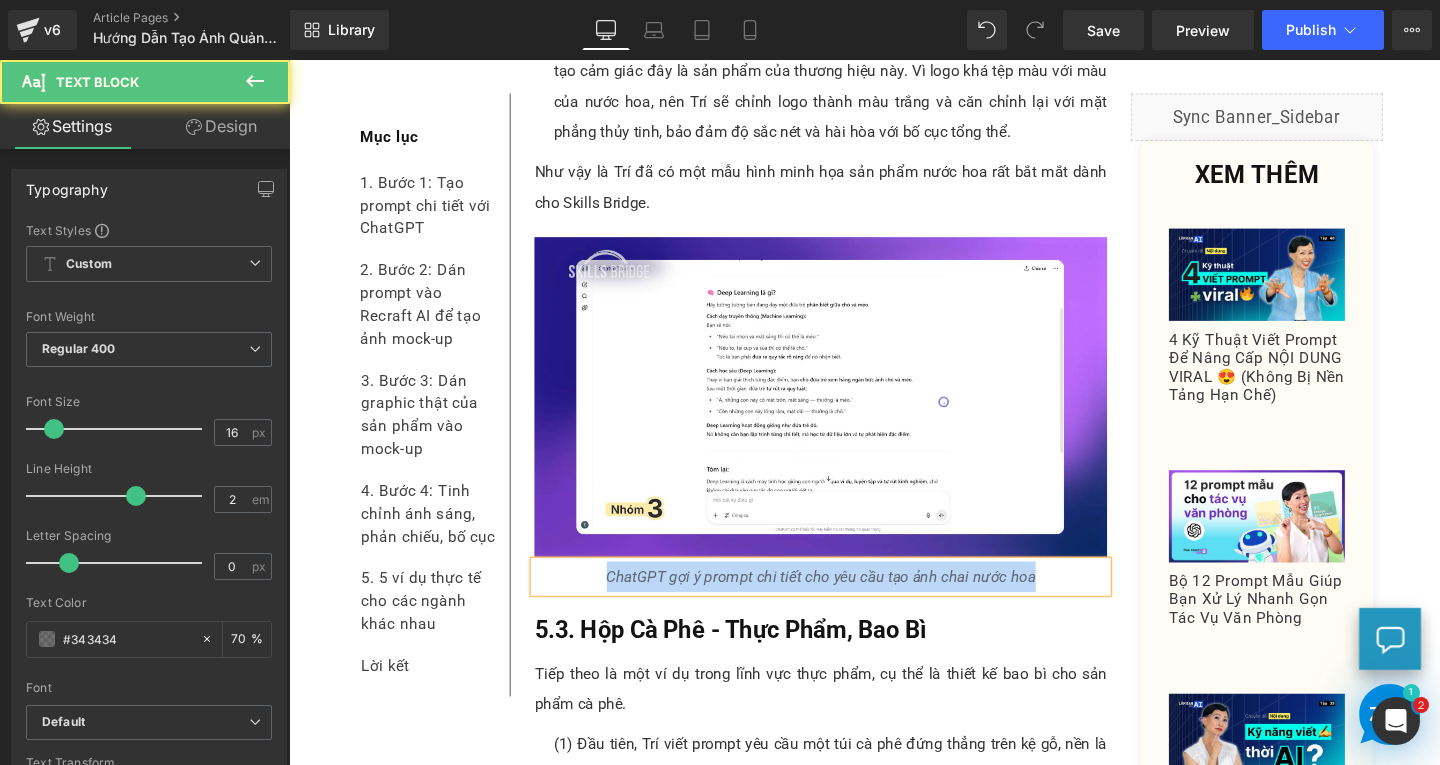 paste 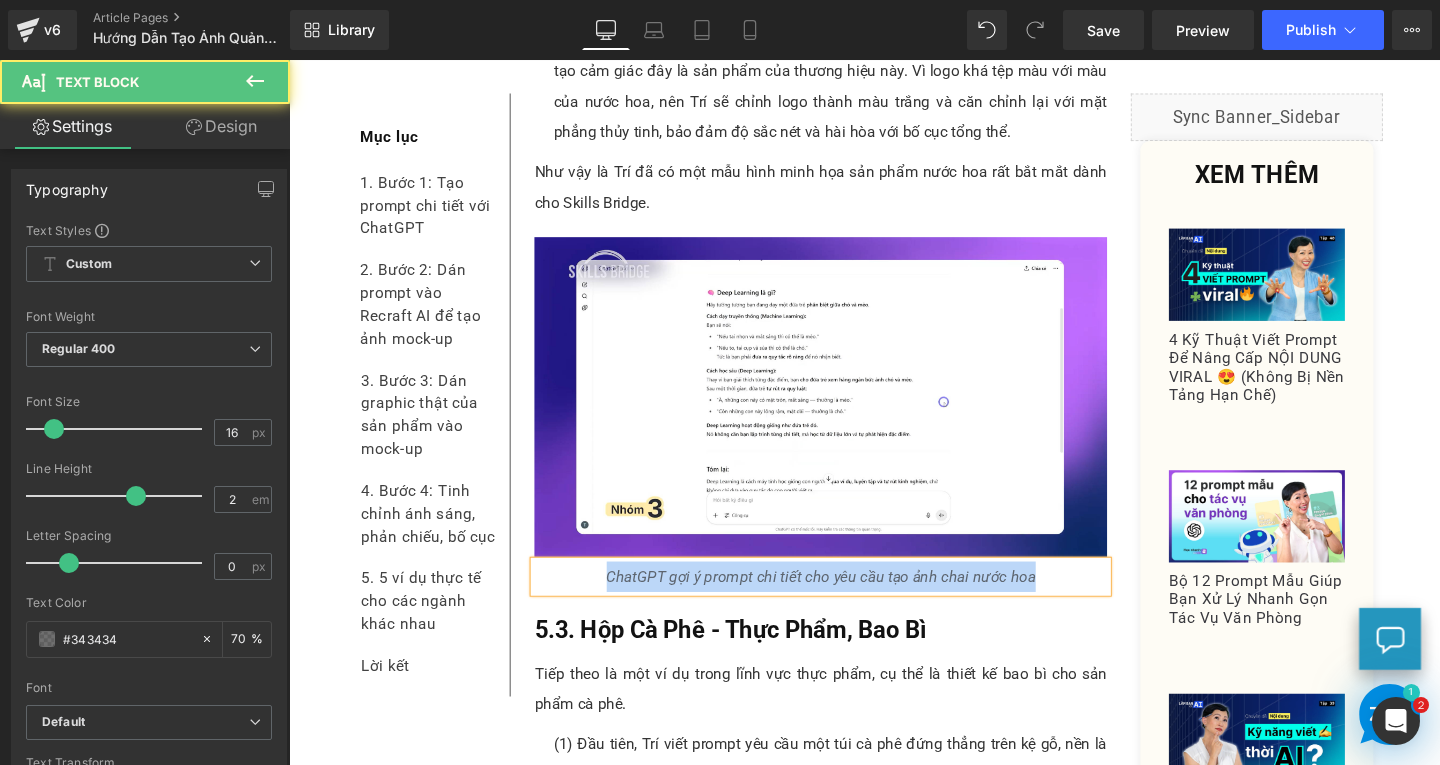type 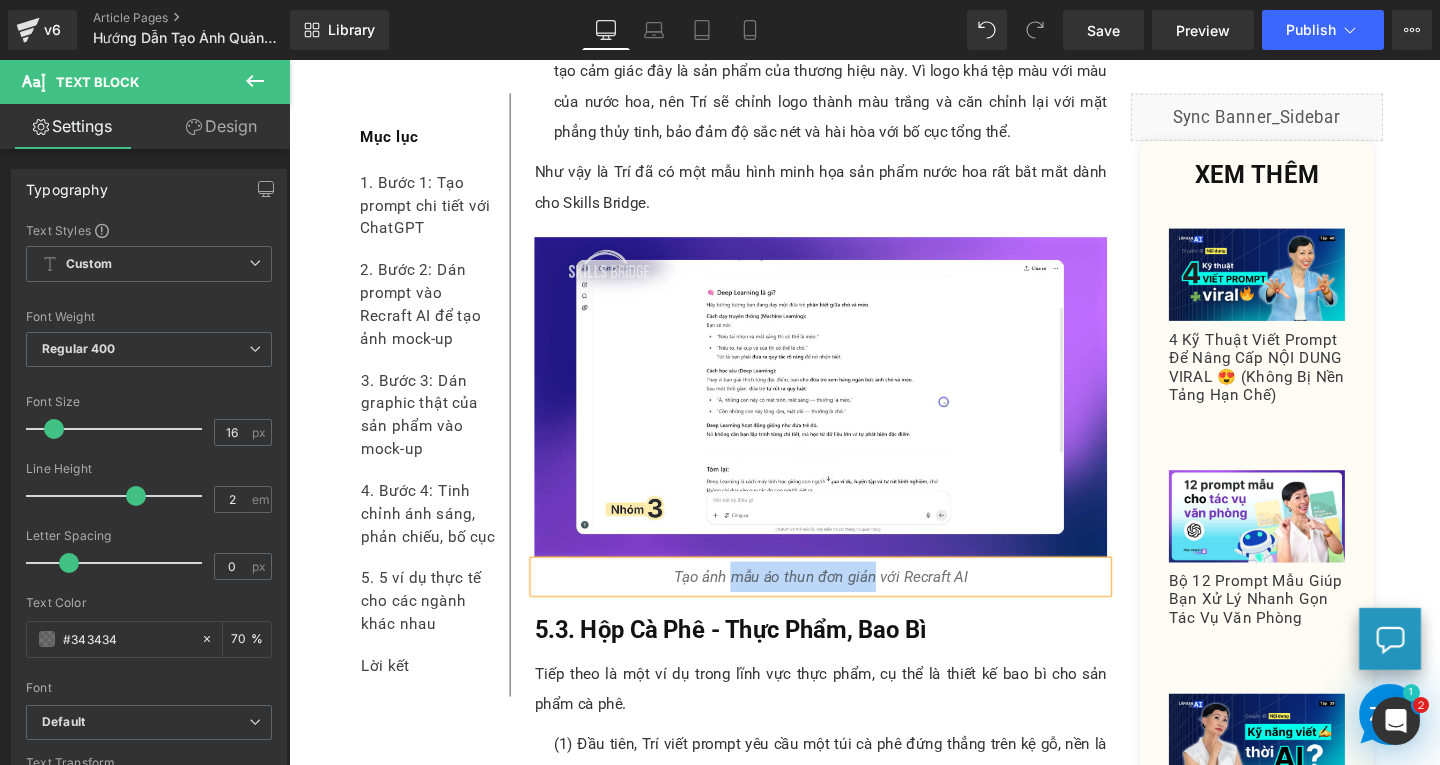 drag, startPoint x: 749, startPoint y: 603, endPoint x: 898, endPoint y: 600, distance: 149.0302 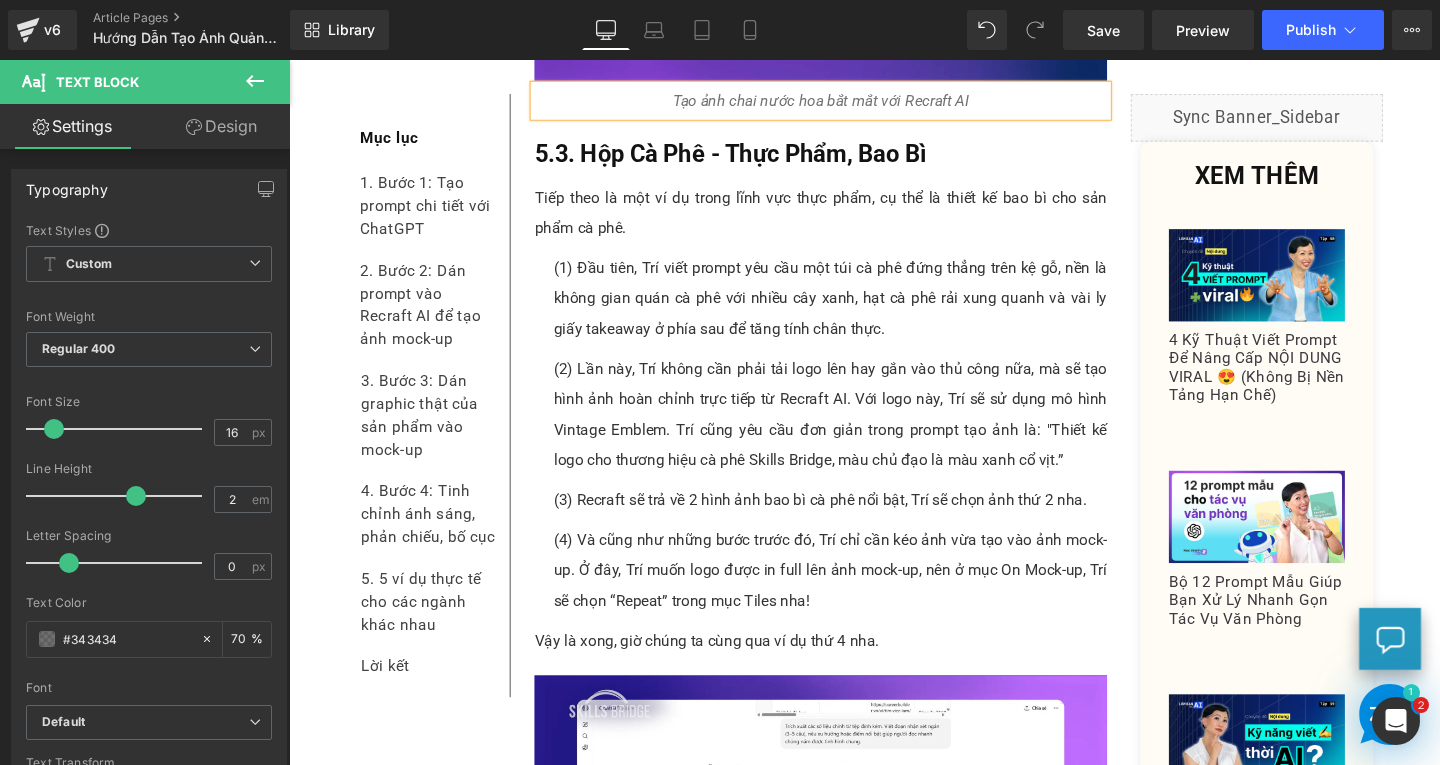 scroll, scrollTop: 8727, scrollLeft: 0, axis: vertical 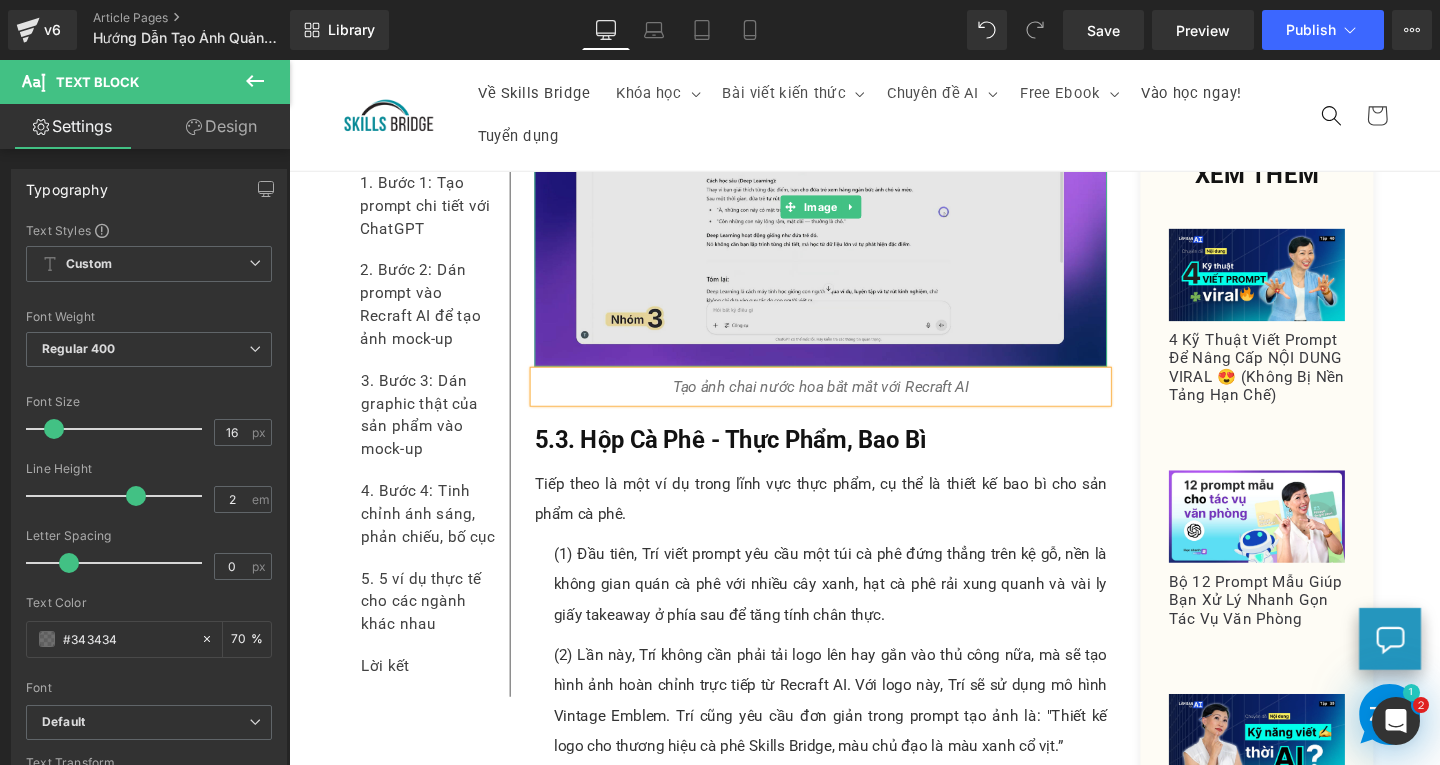 click at bounding box center (848, 214) 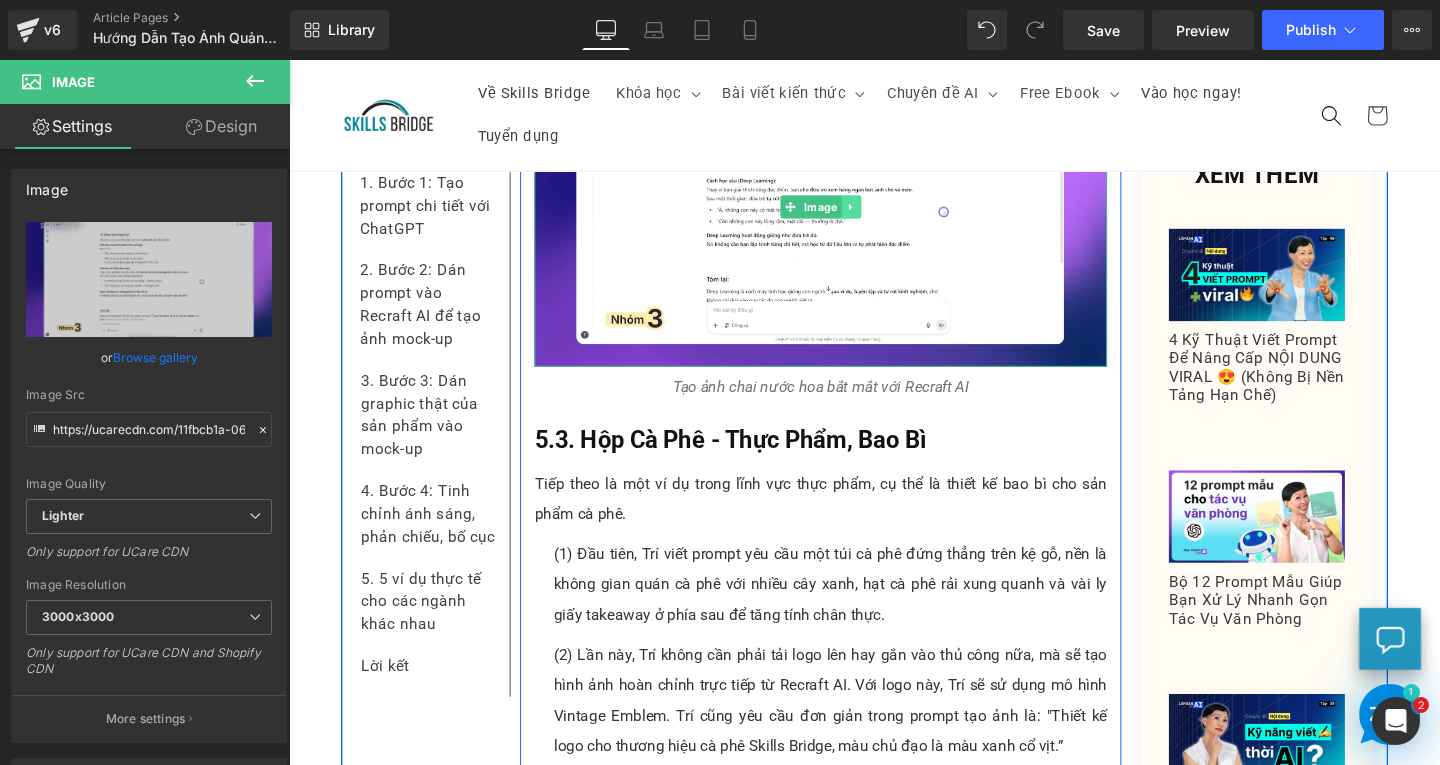 click at bounding box center (880, 214) 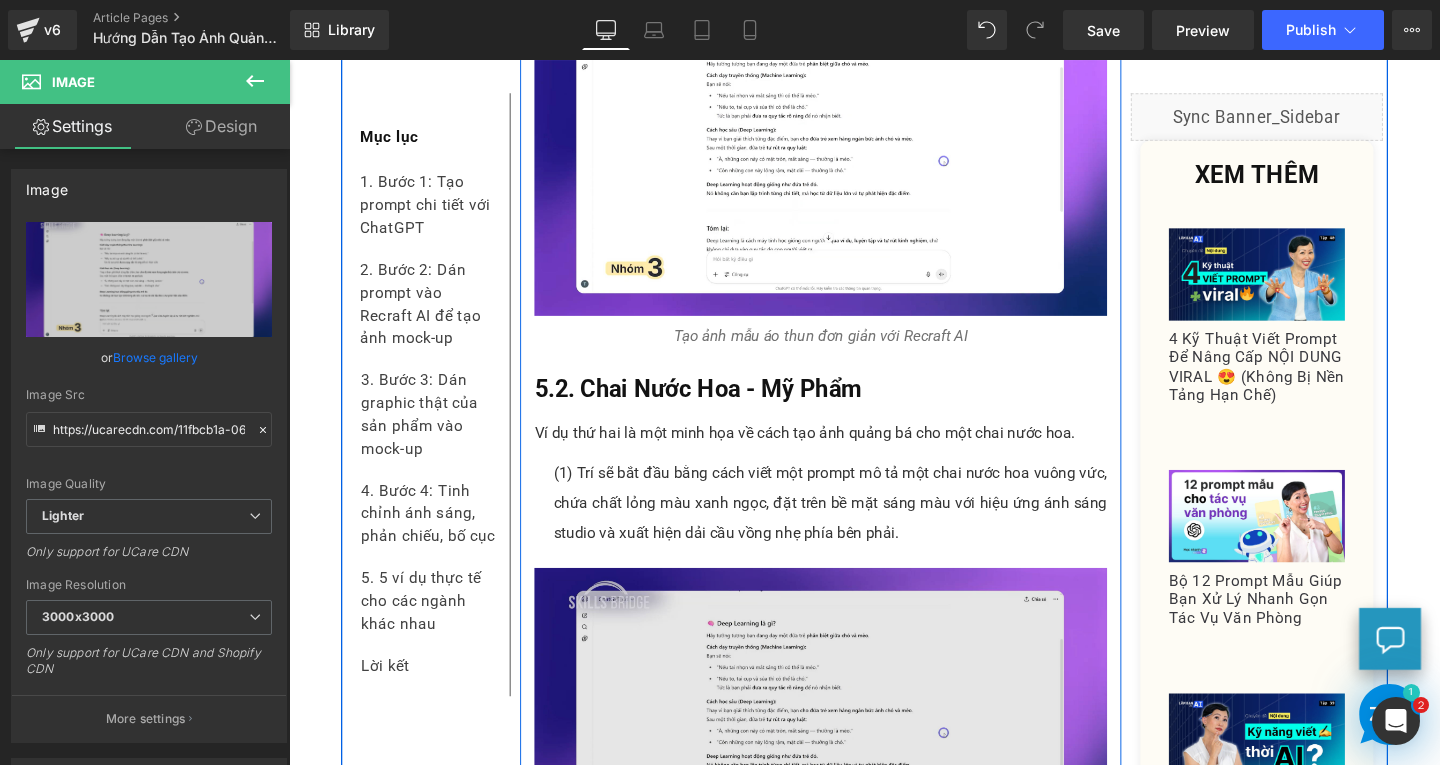 scroll, scrollTop: 7927, scrollLeft: 0, axis: vertical 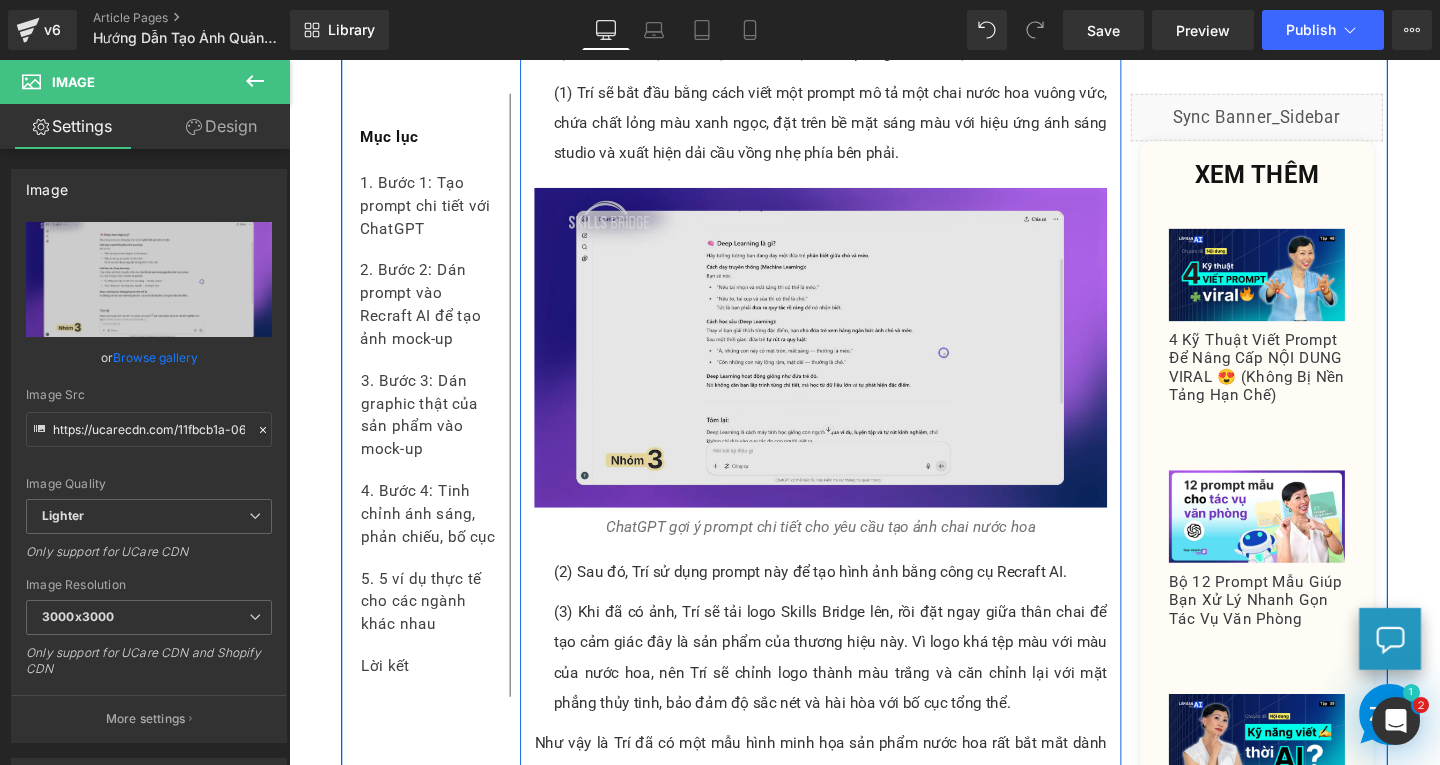 click at bounding box center (848, 362) 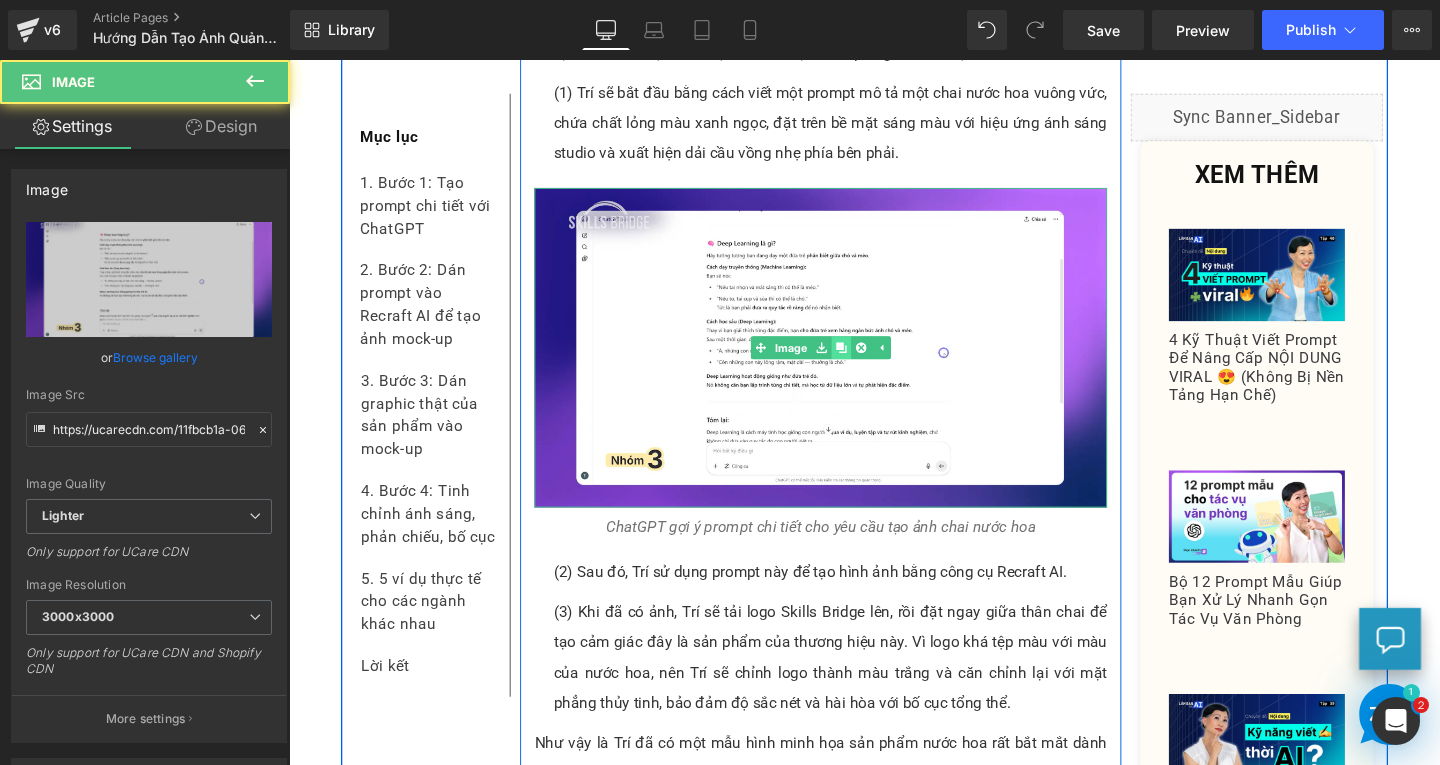 click at bounding box center [869, 362] 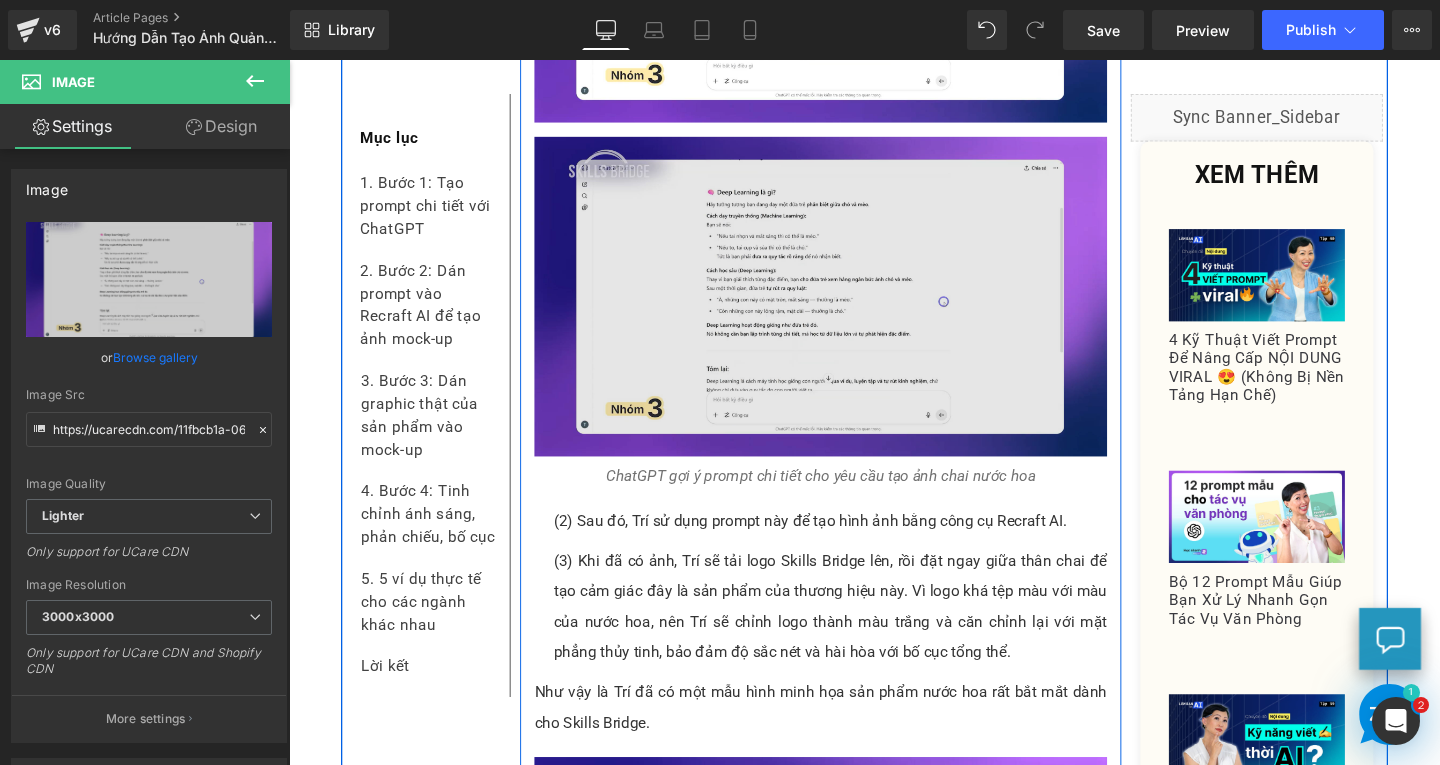 scroll, scrollTop: 8332, scrollLeft: 0, axis: vertical 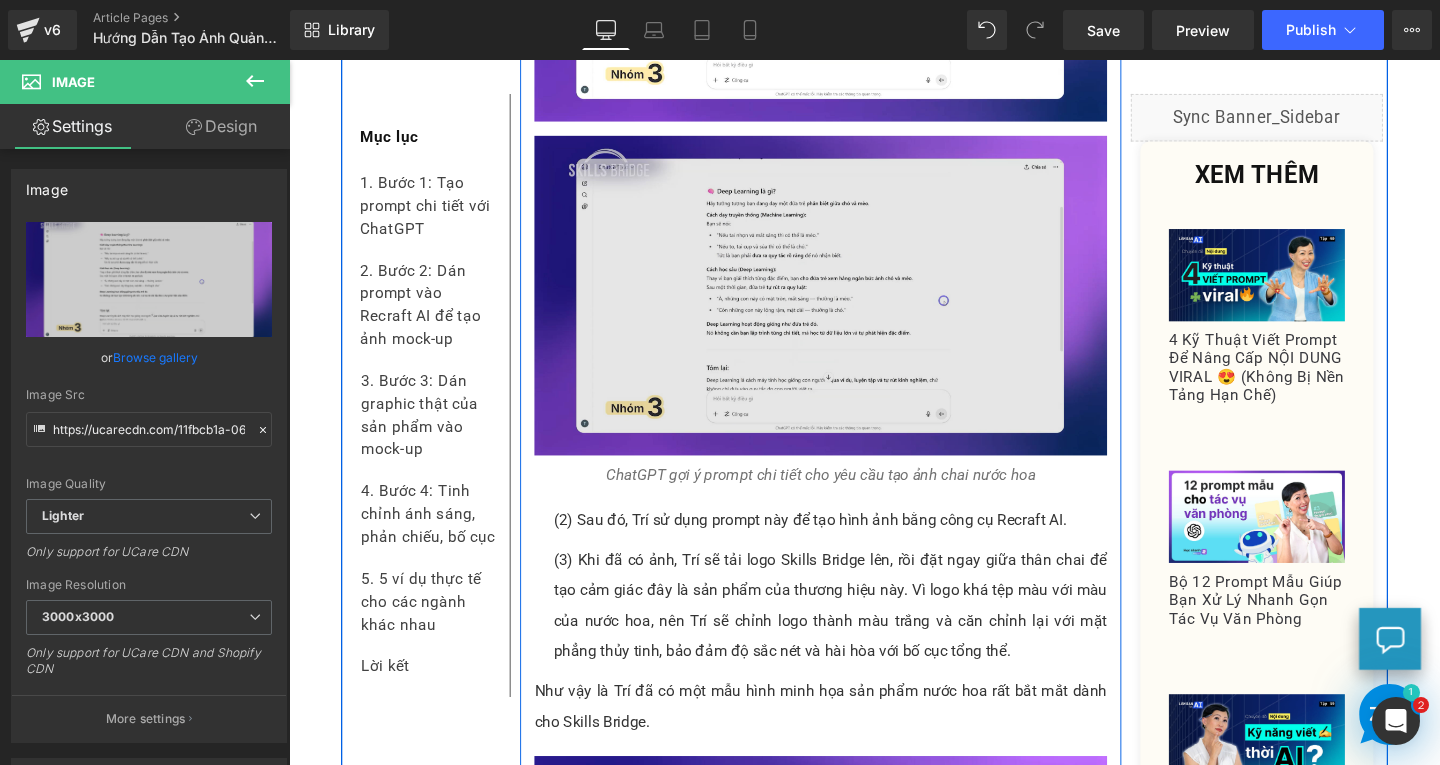 click at bounding box center [848, 308] 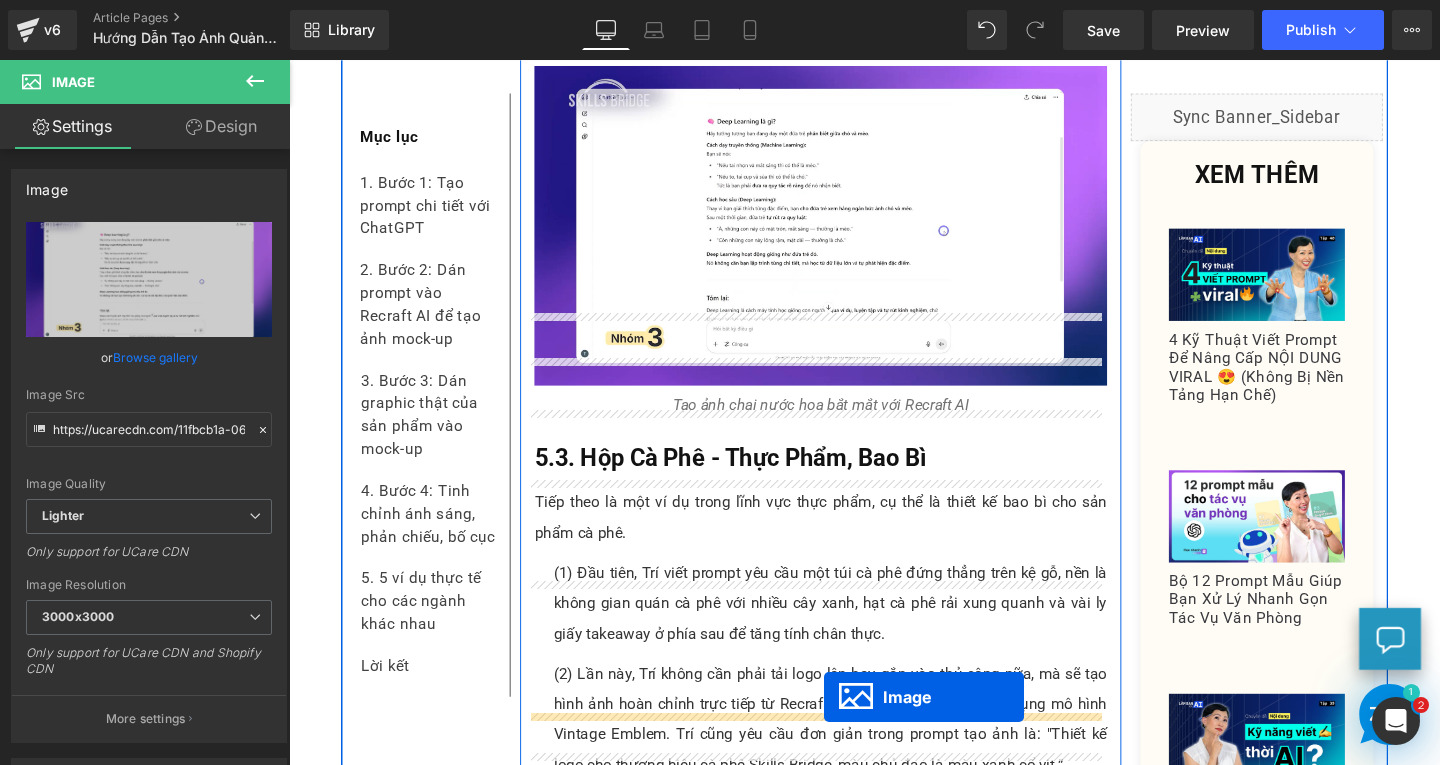 scroll, scrollTop: 8872, scrollLeft: 0, axis: vertical 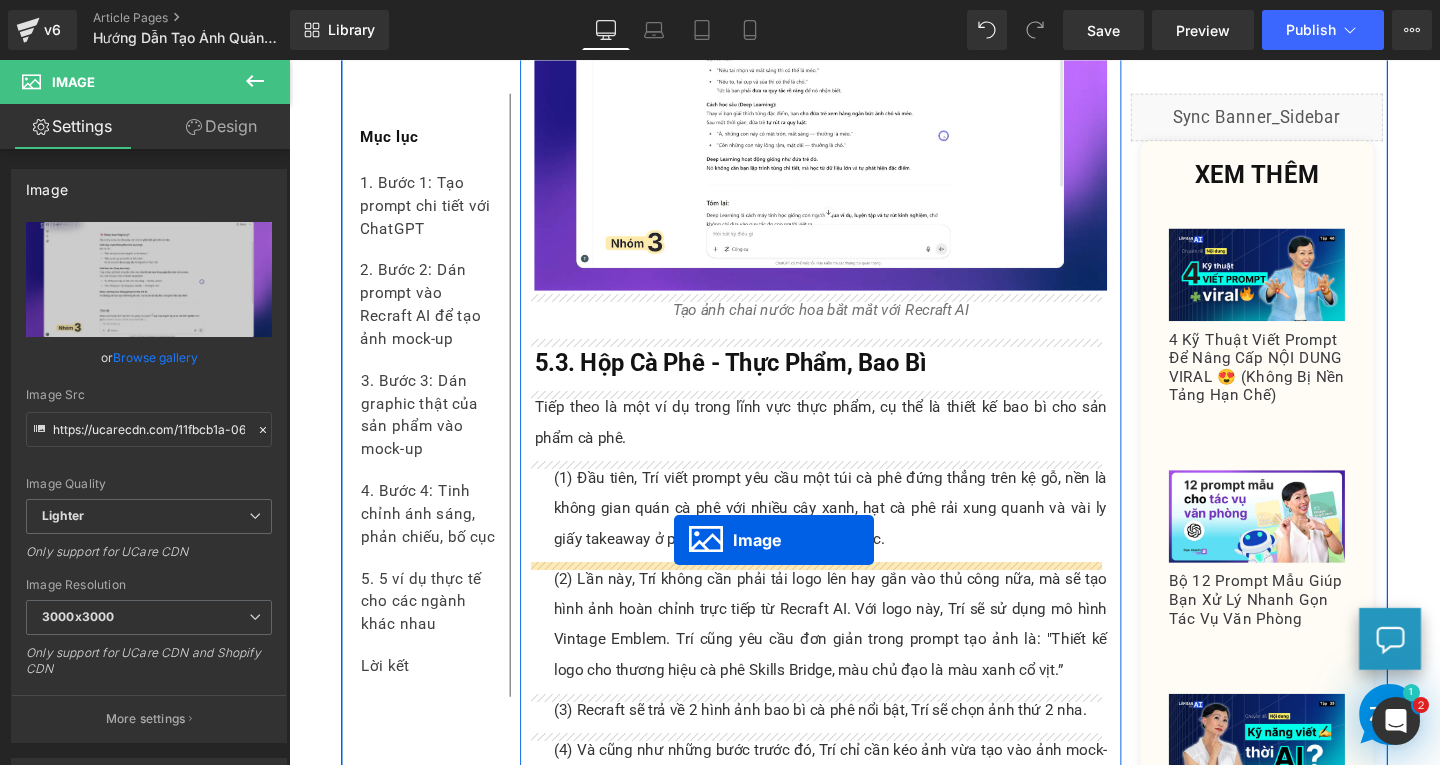 drag, startPoint x: 816, startPoint y: 308, endPoint x: 694, endPoint y: 565, distance: 284.48724 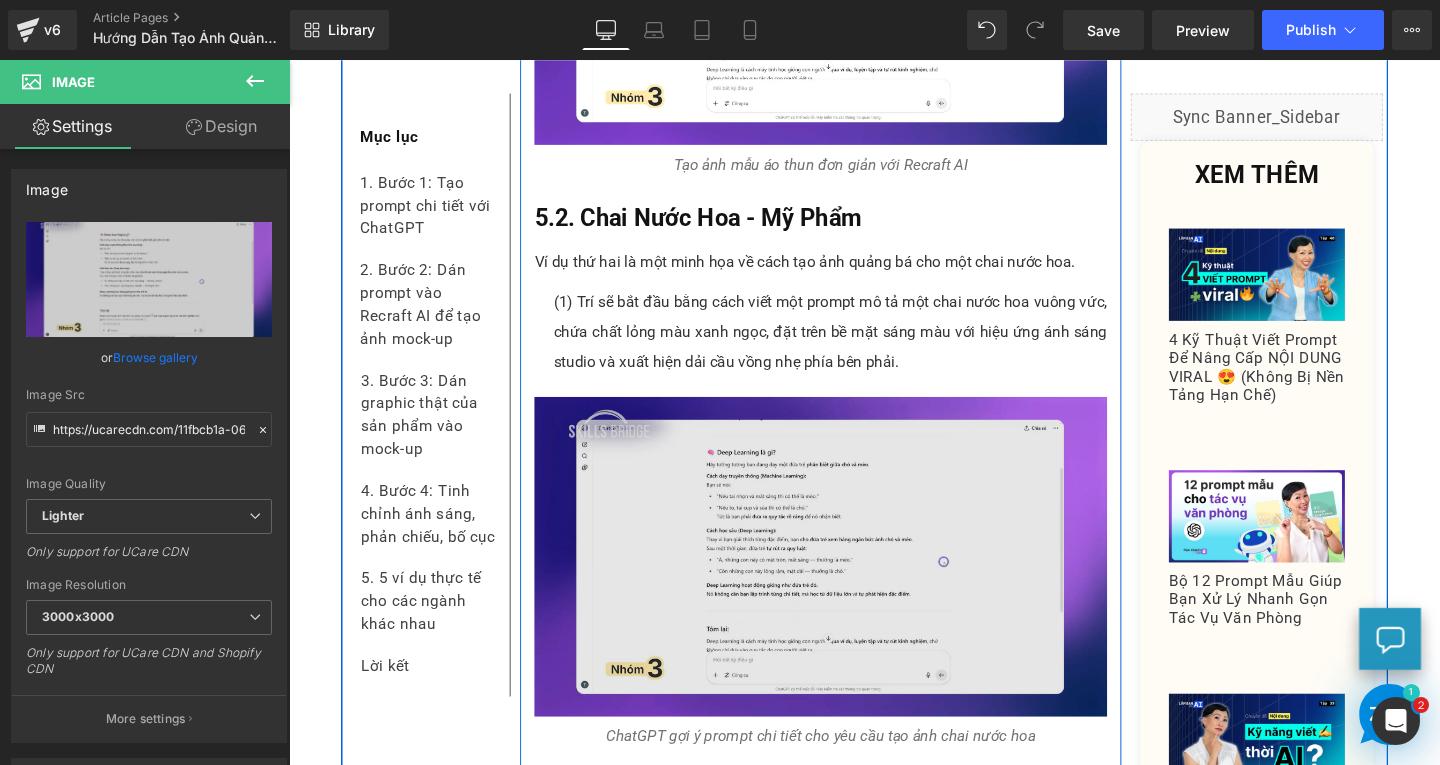 scroll, scrollTop: 8007, scrollLeft: 0, axis: vertical 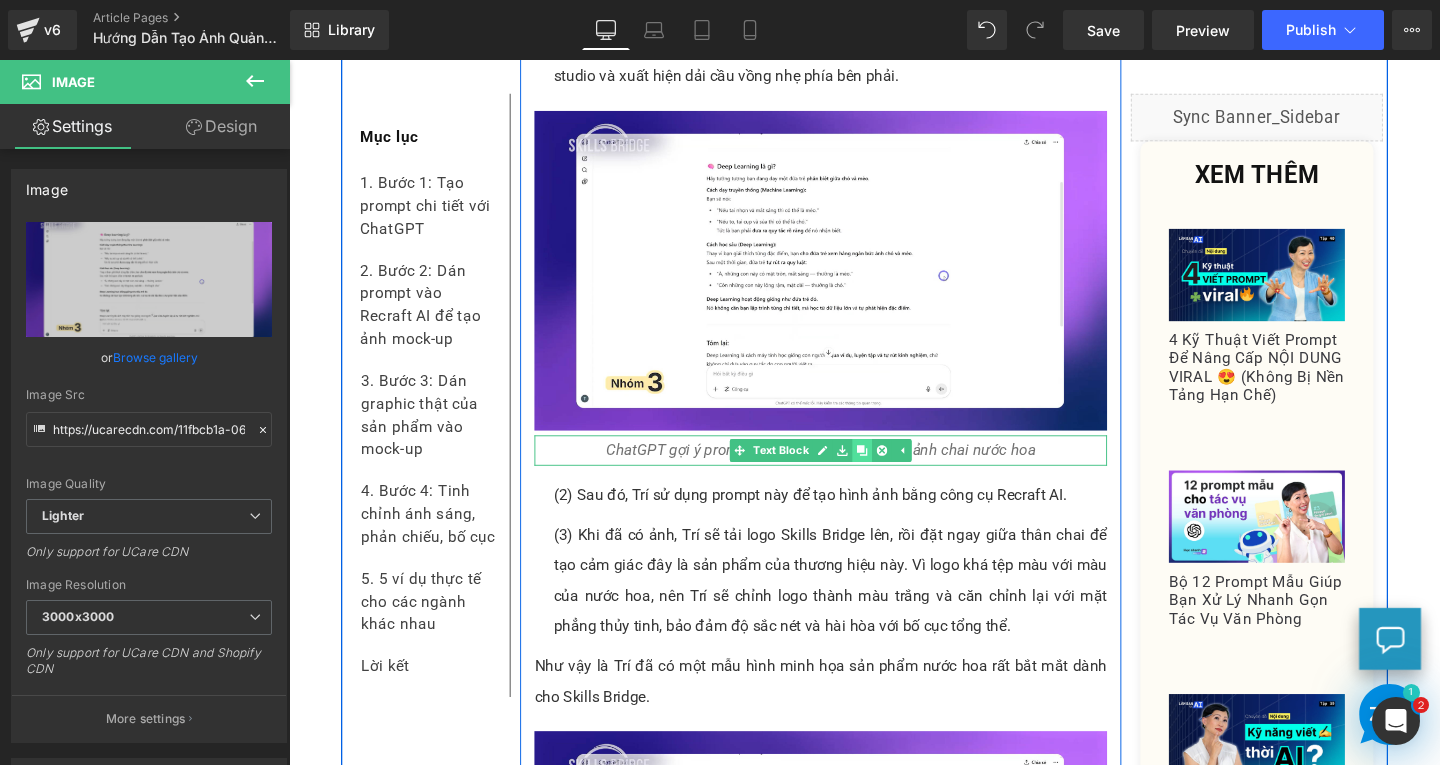 click at bounding box center [891, 471] 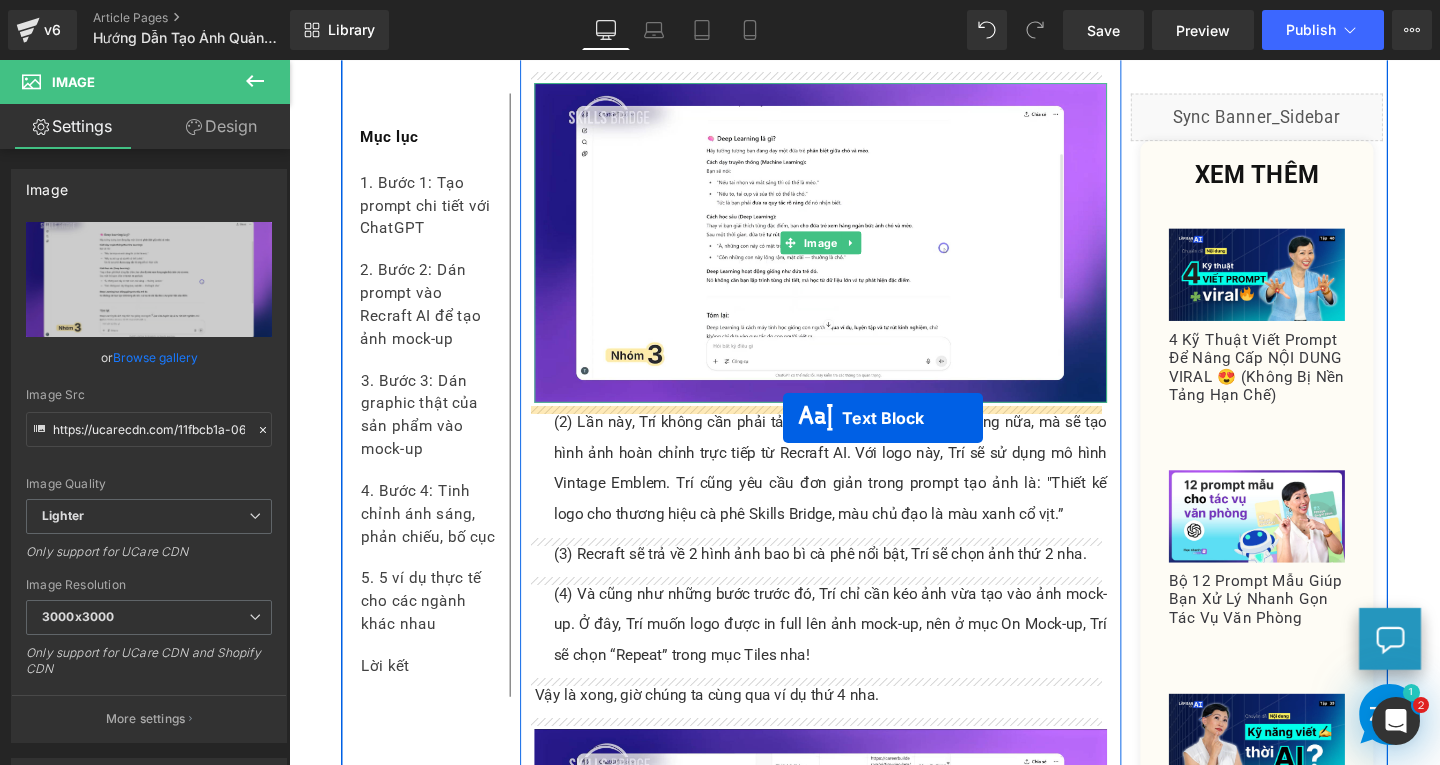 drag, startPoint x: 788, startPoint y: 519, endPoint x: 808, endPoint y: 436, distance: 85.37564 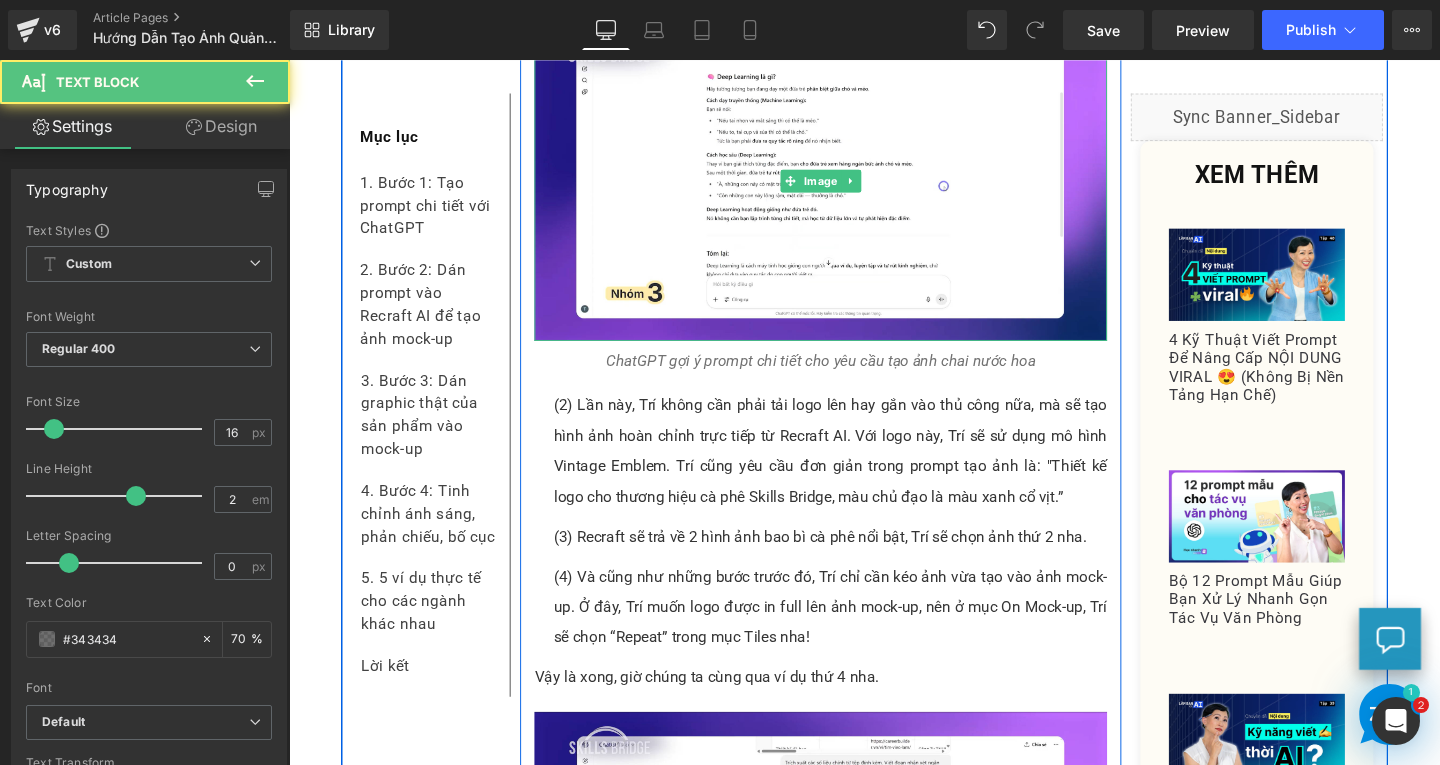 scroll, scrollTop: 9322, scrollLeft: 0, axis: vertical 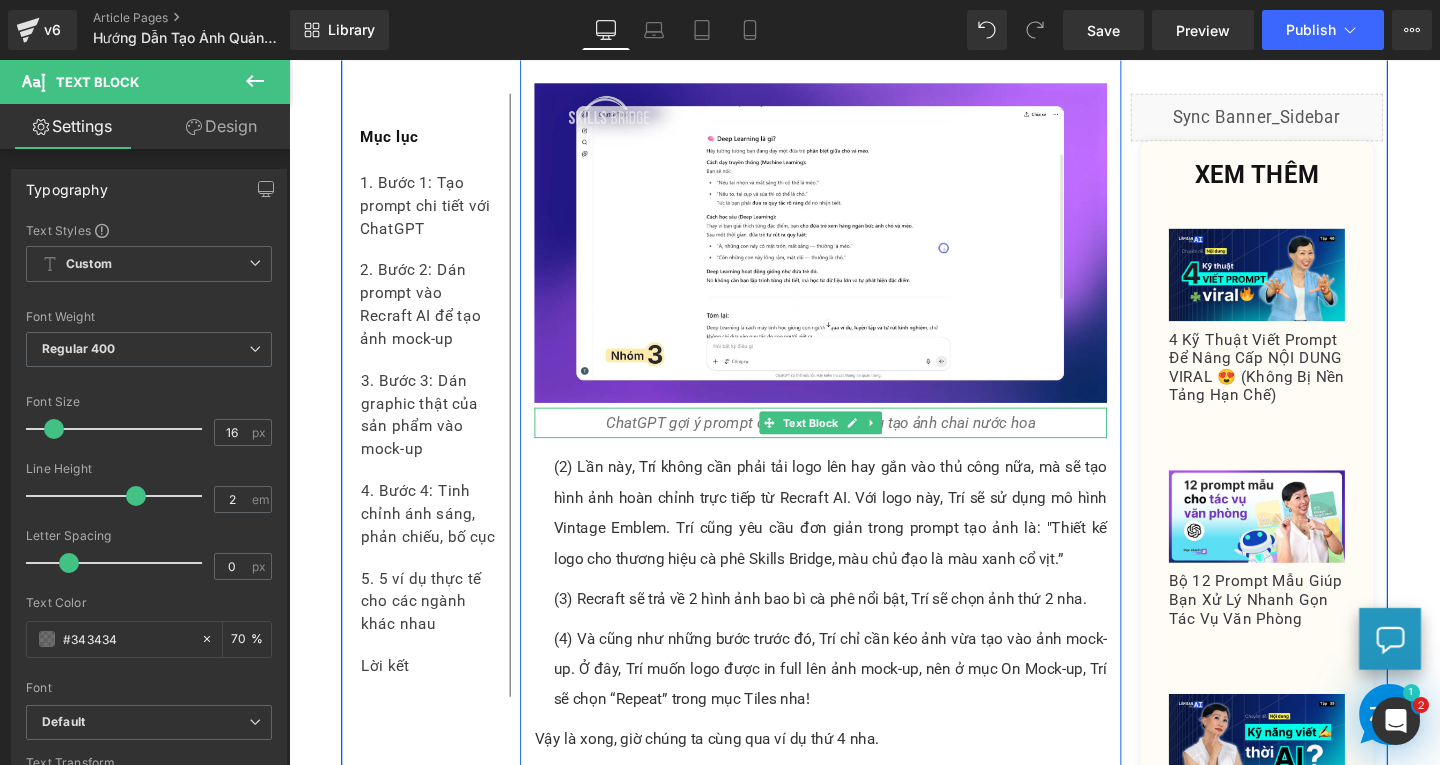 click on "ChatGPT gợi ý prompt chi tiết cho yêu cầu tạo ảnh chai nước hoa" at bounding box center (848, 440) 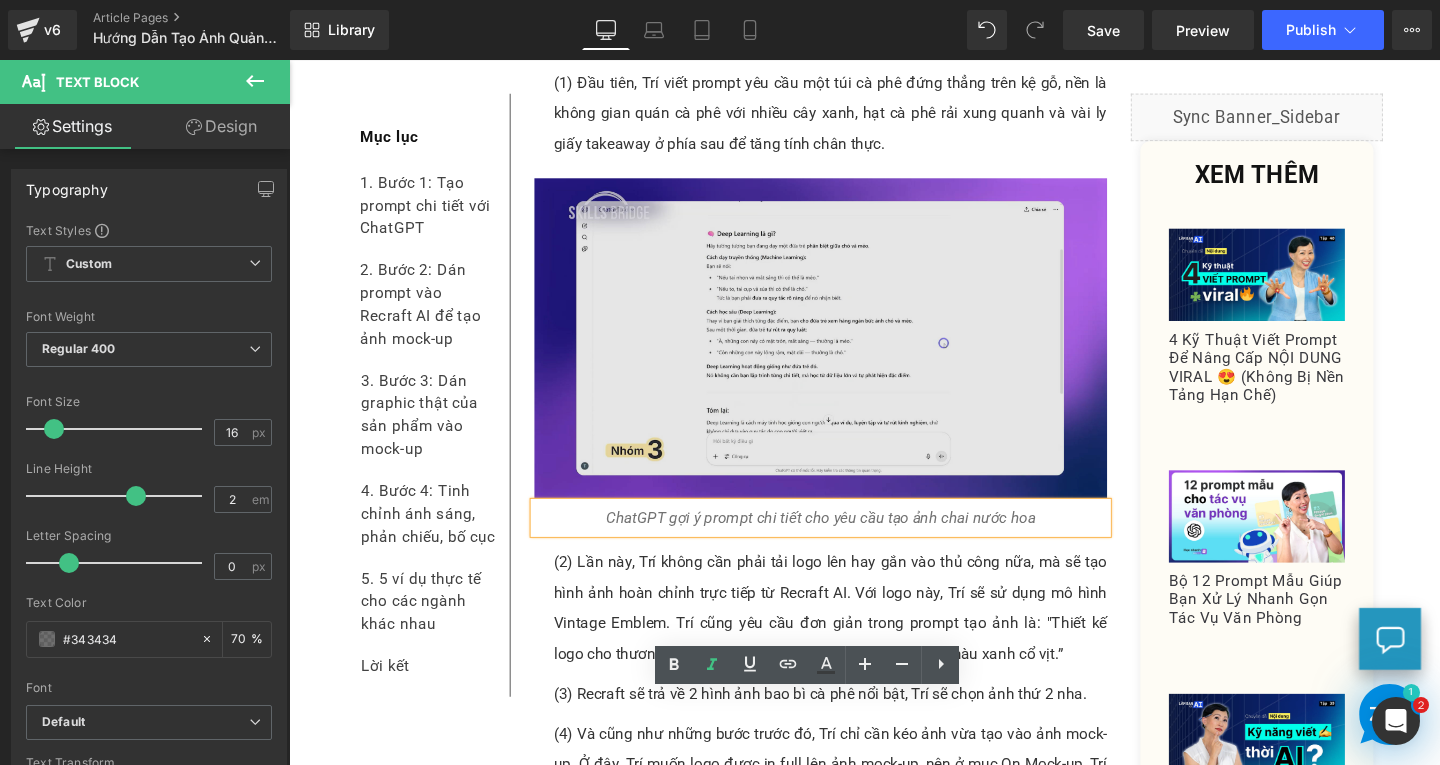 scroll, scrollTop: 9322, scrollLeft: 0, axis: vertical 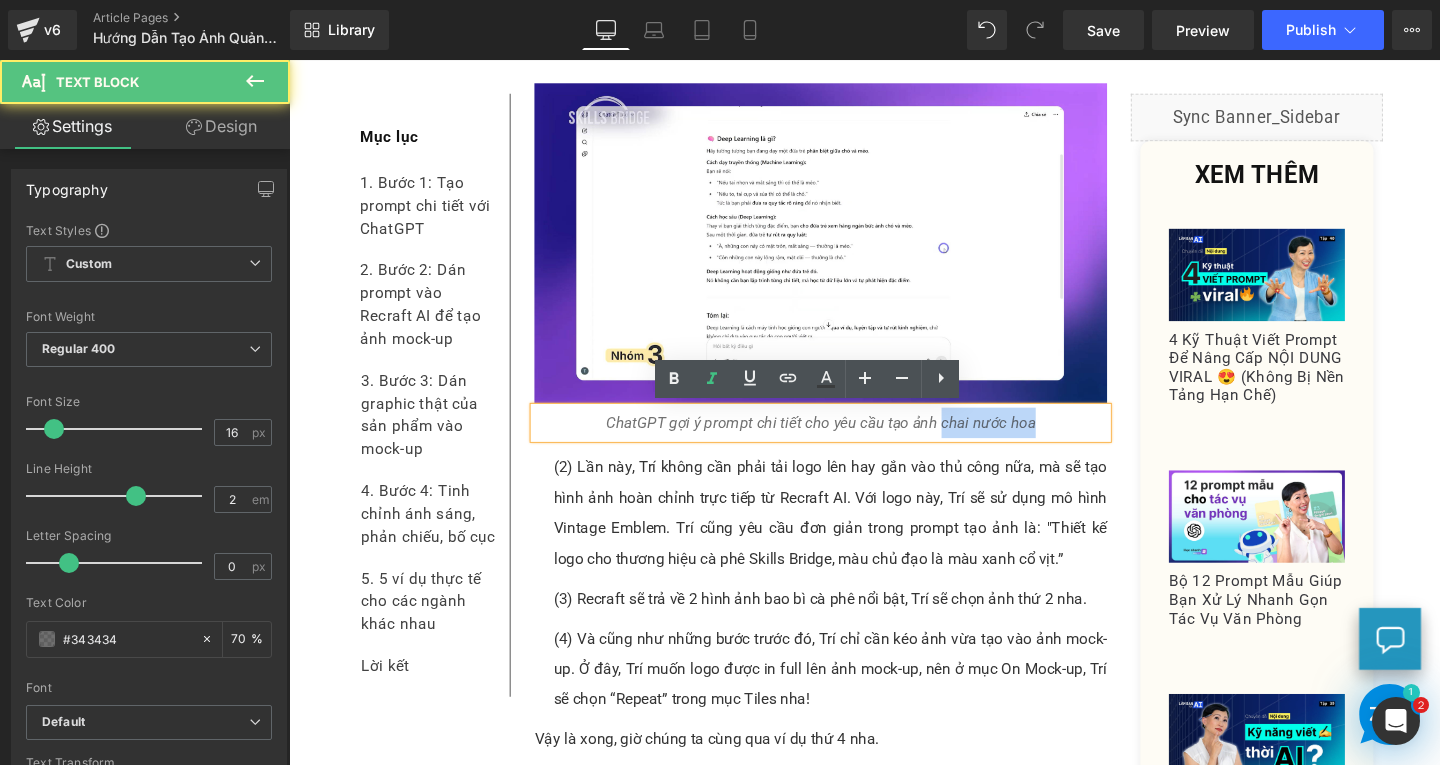 drag, startPoint x: 969, startPoint y: 441, endPoint x: 1070, endPoint y: 444, distance: 101.04455 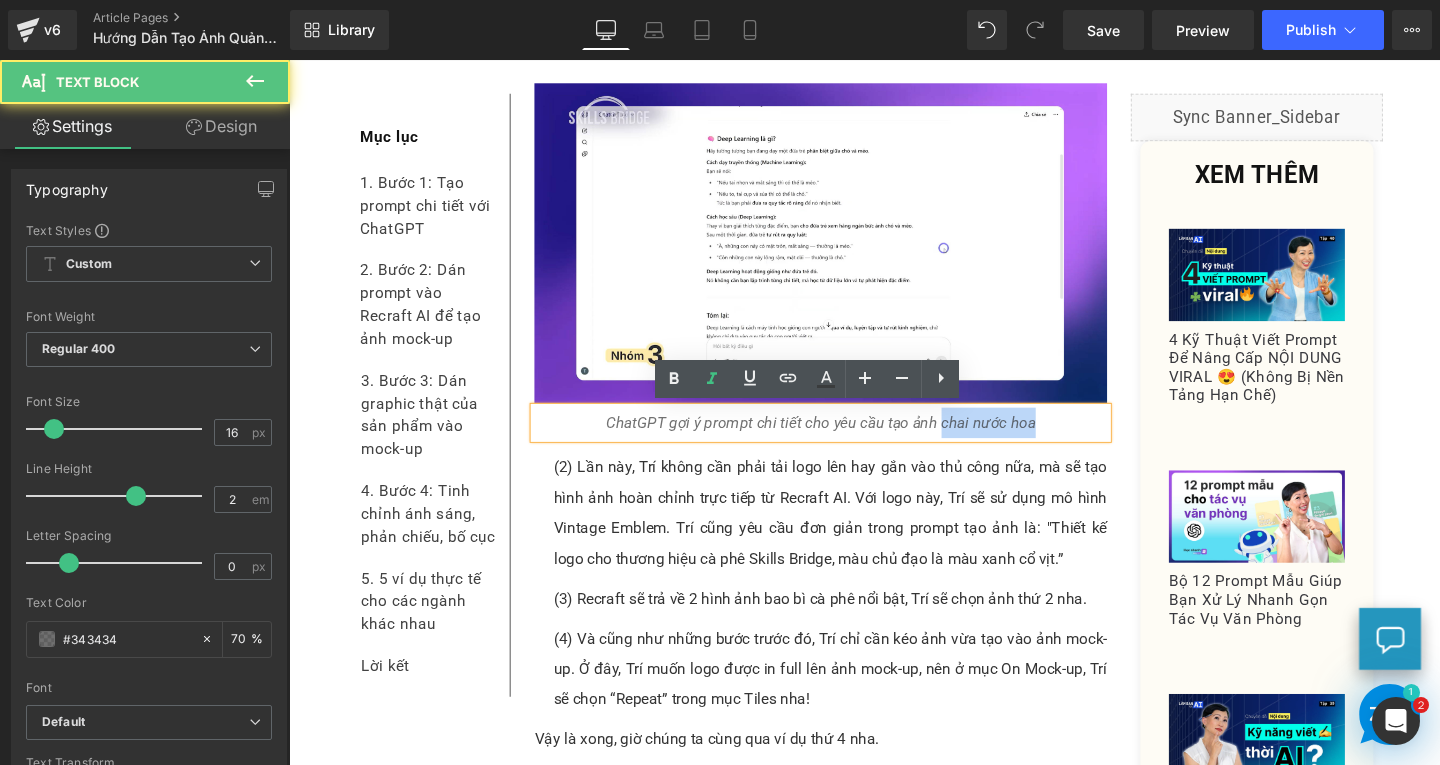 click on "ChatGPT gợi ý prompt chi tiết cho yêu cầu tạo ảnh chai nước hoa" at bounding box center (848, 441) 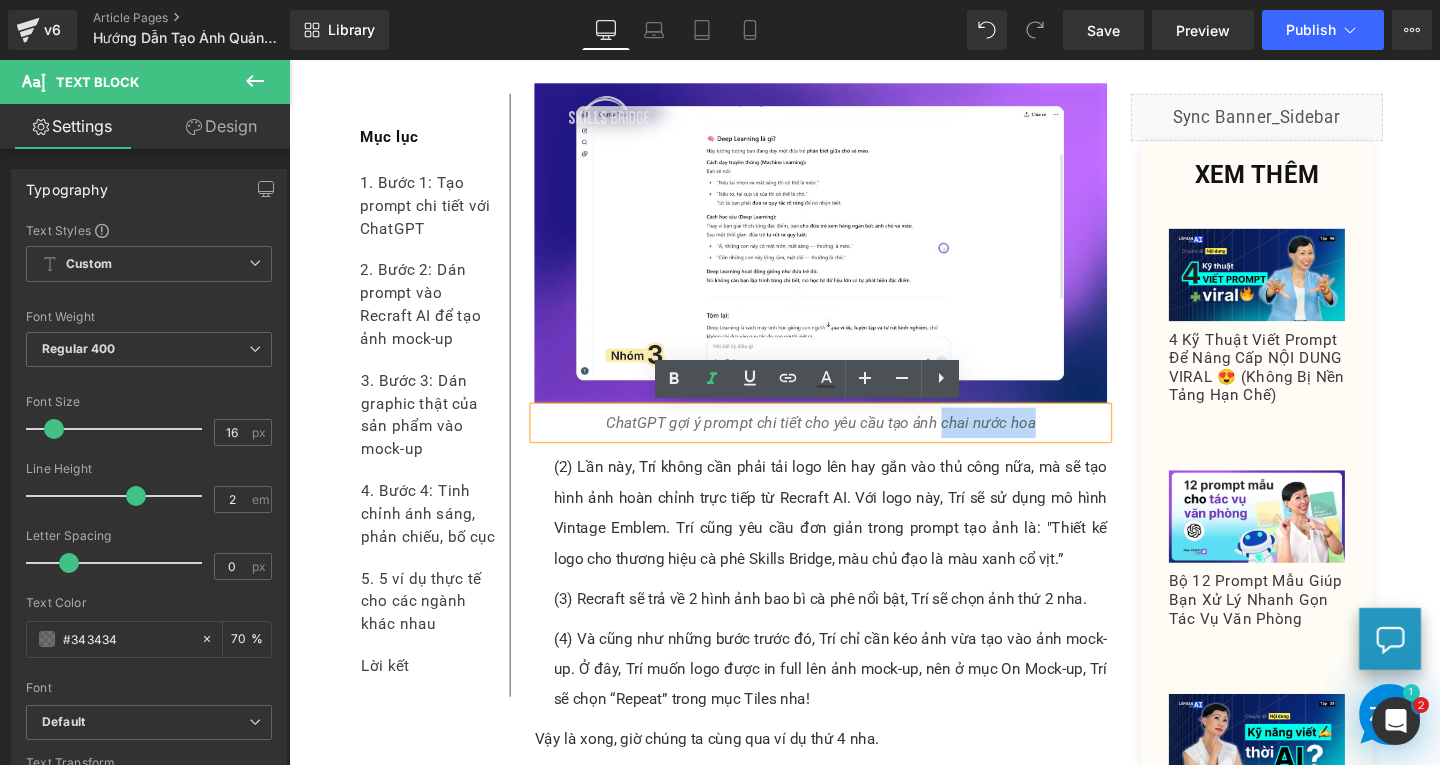type 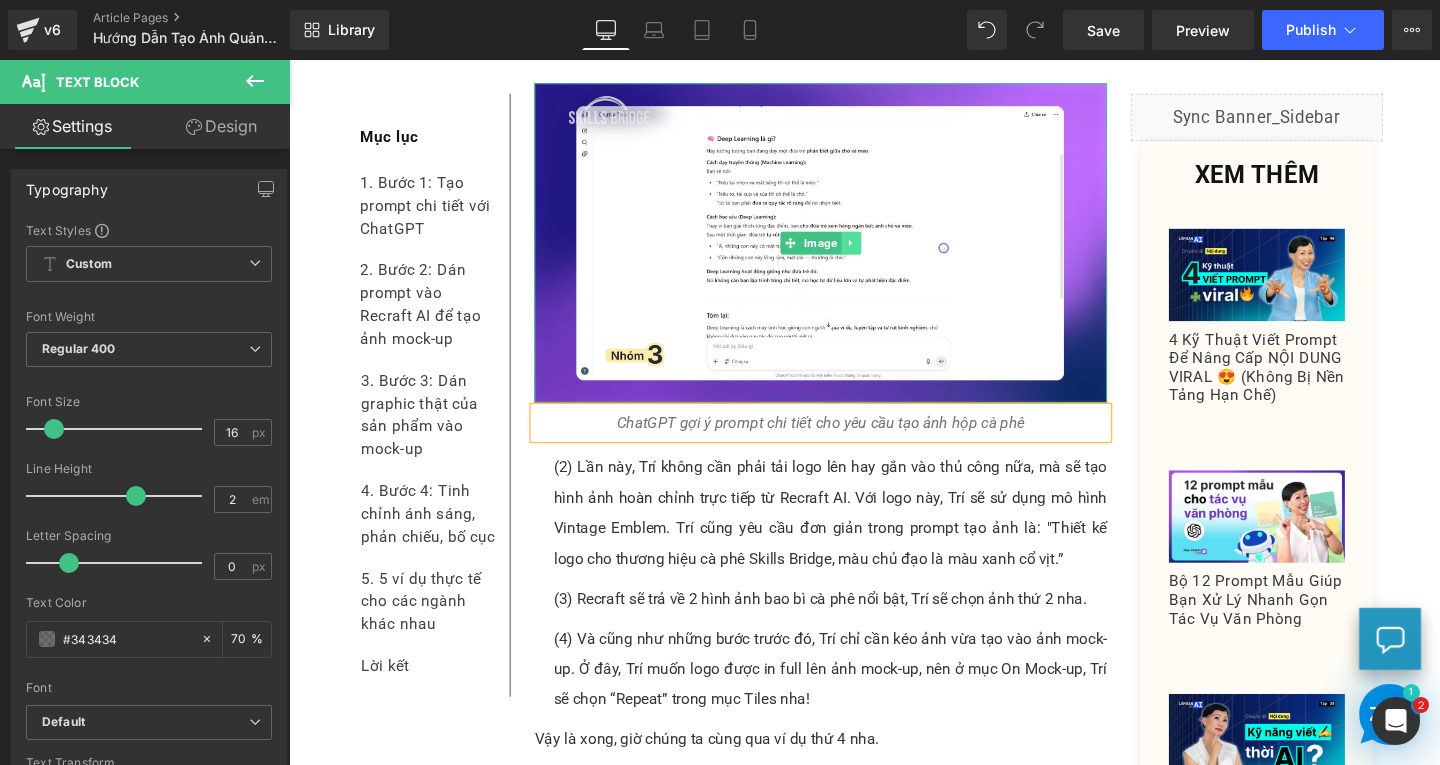 click 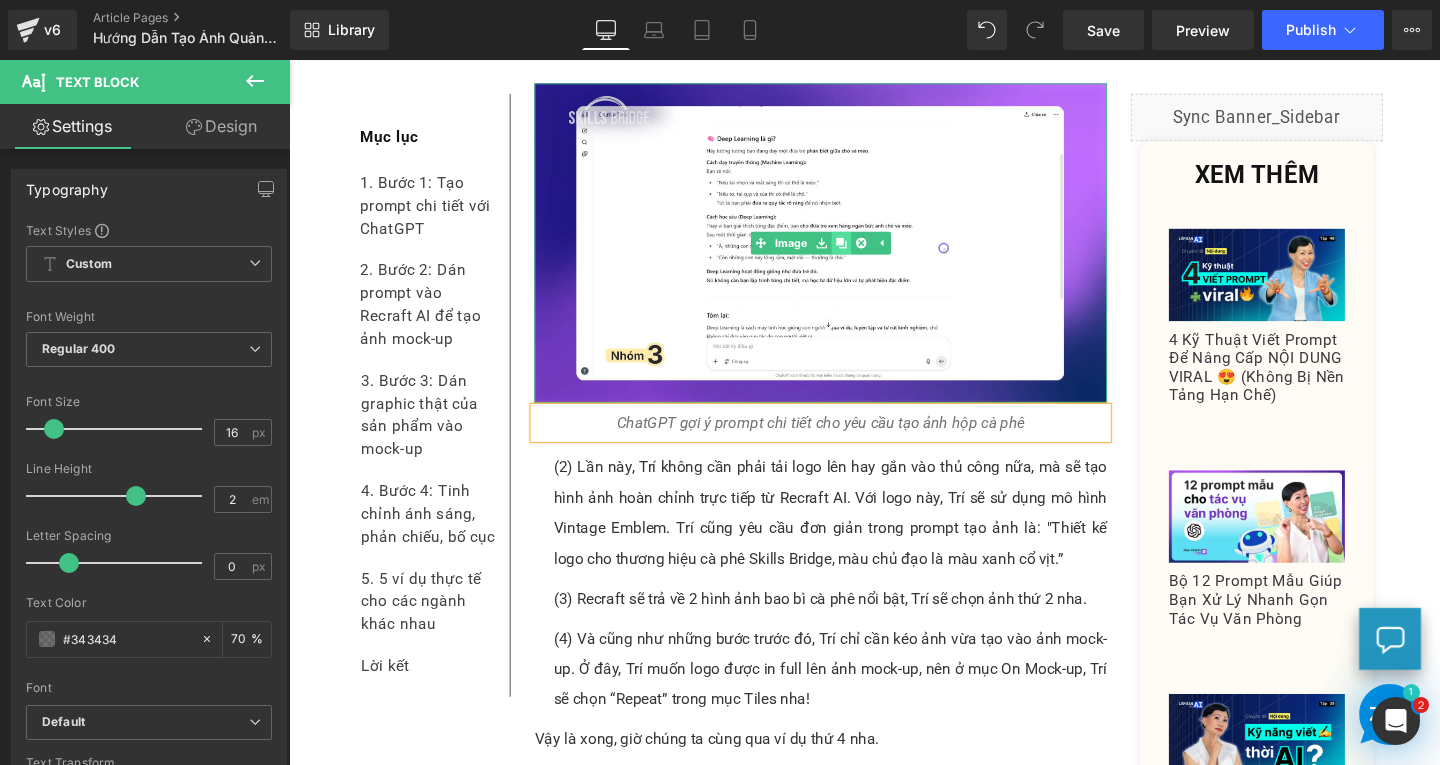 click 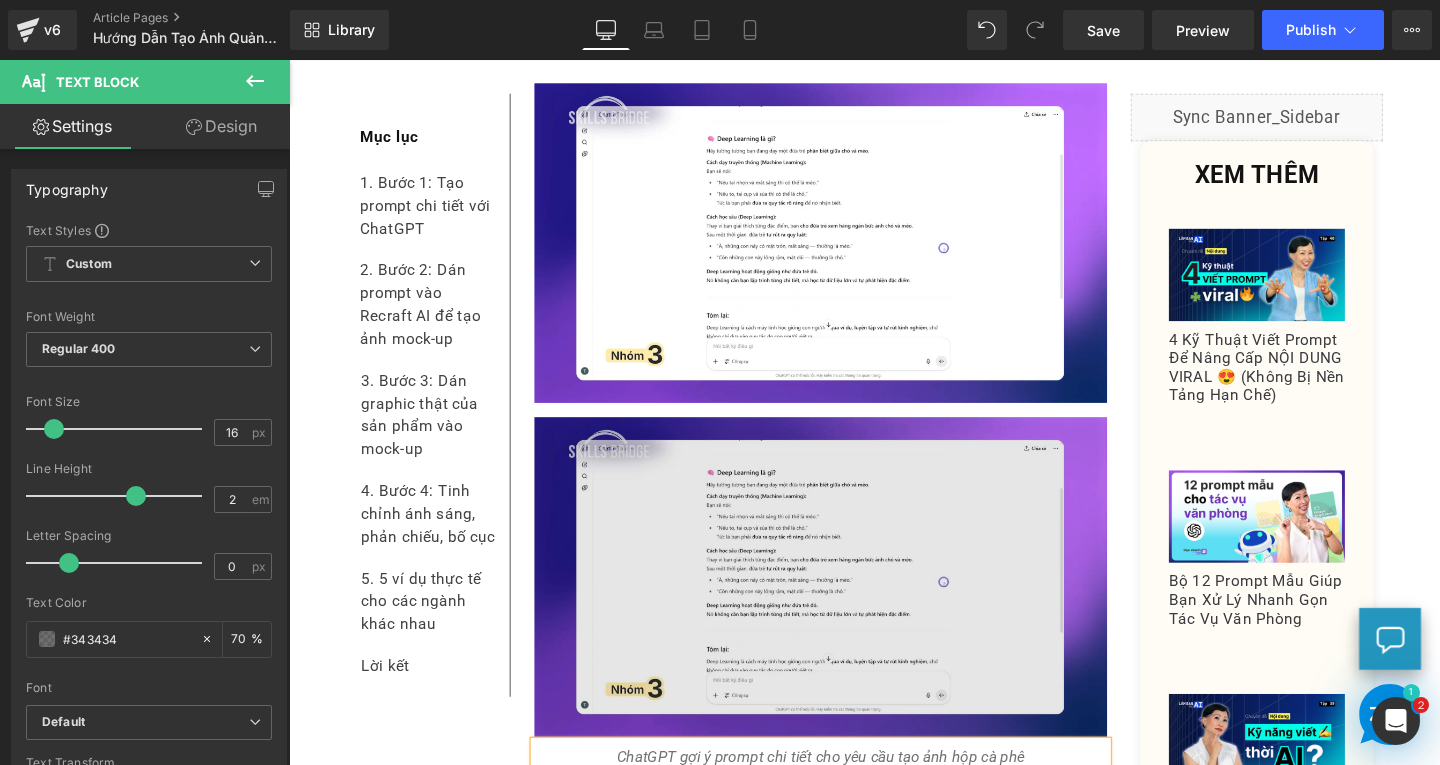 scroll, scrollTop: 9622, scrollLeft: 0, axis: vertical 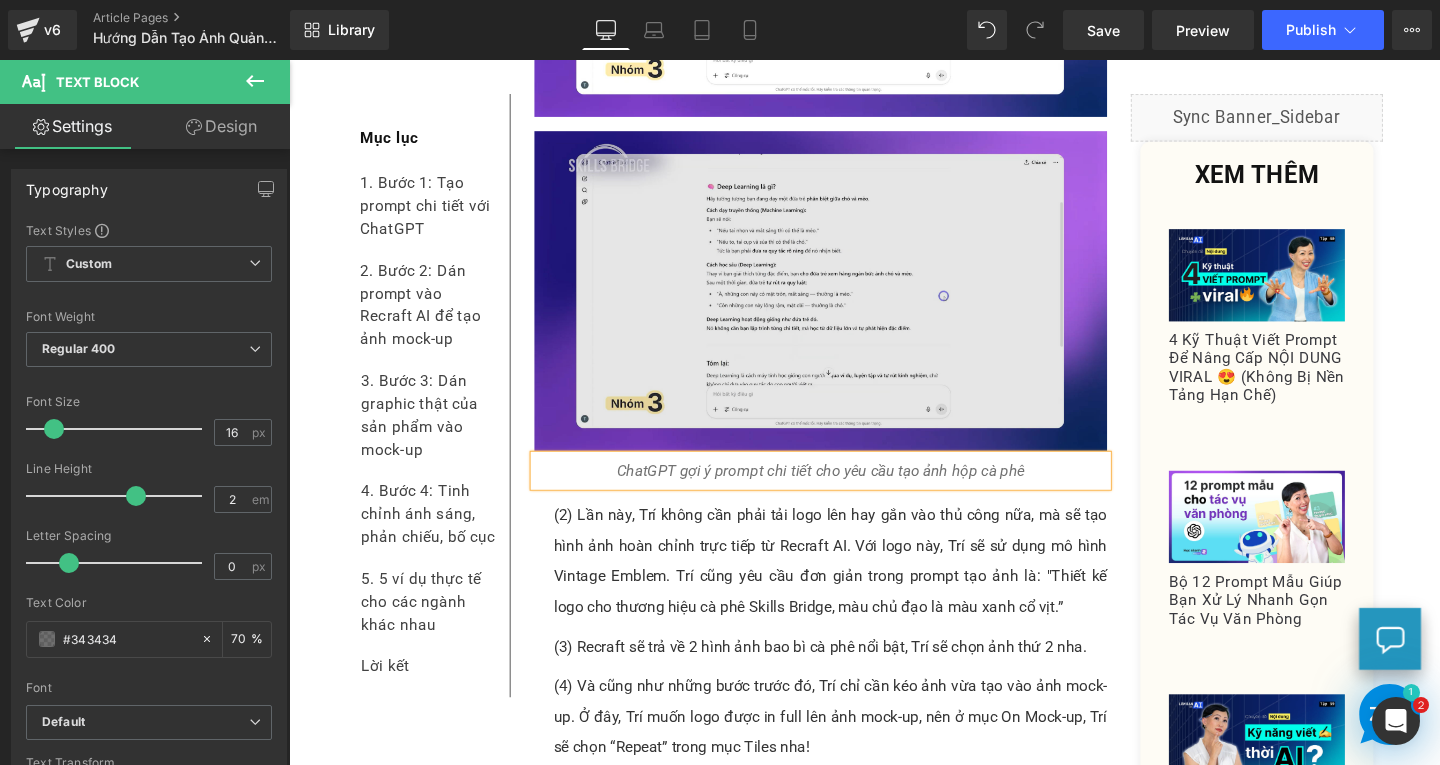 click at bounding box center [848, 303] 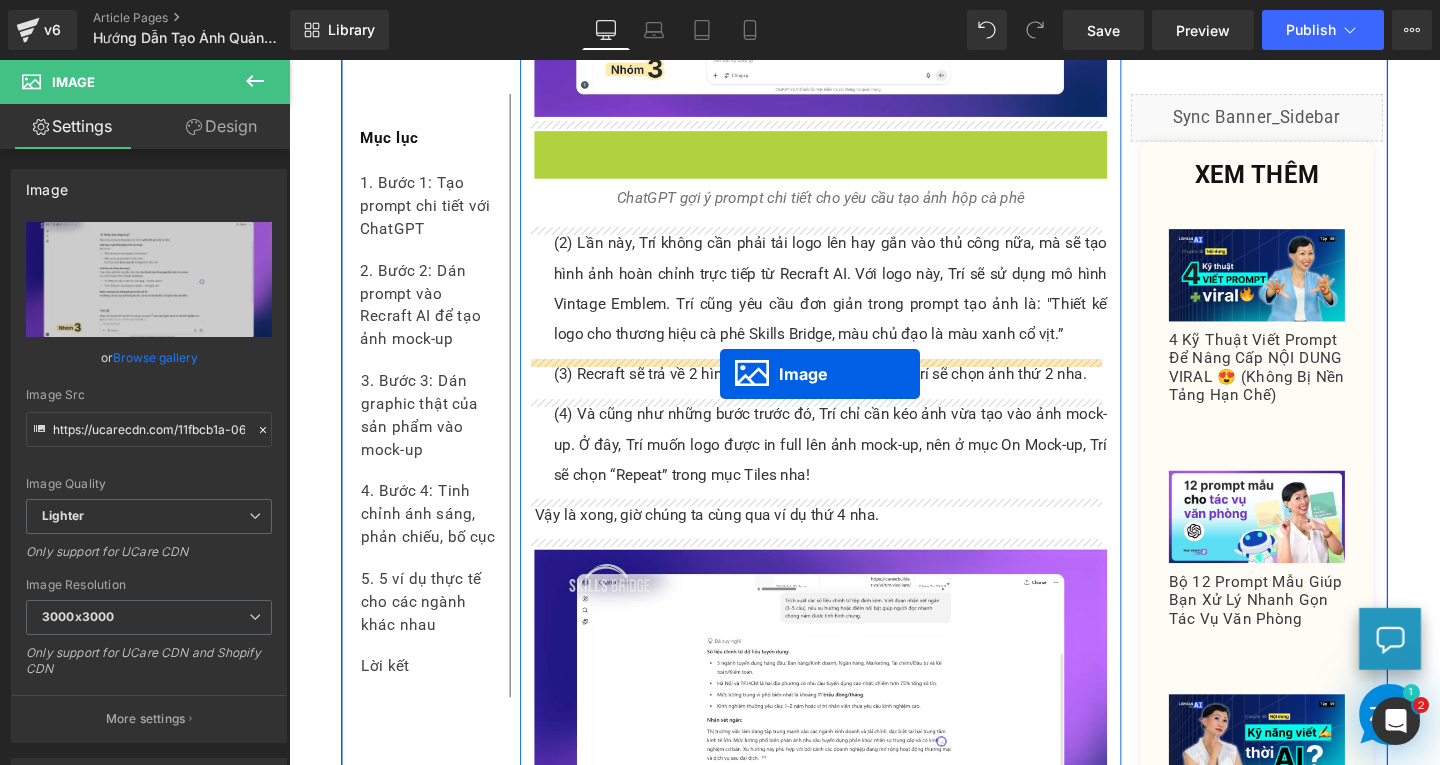 drag, startPoint x: 805, startPoint y: 304, endPoint x: 742, endPoint y: 390, distance: 106.60675 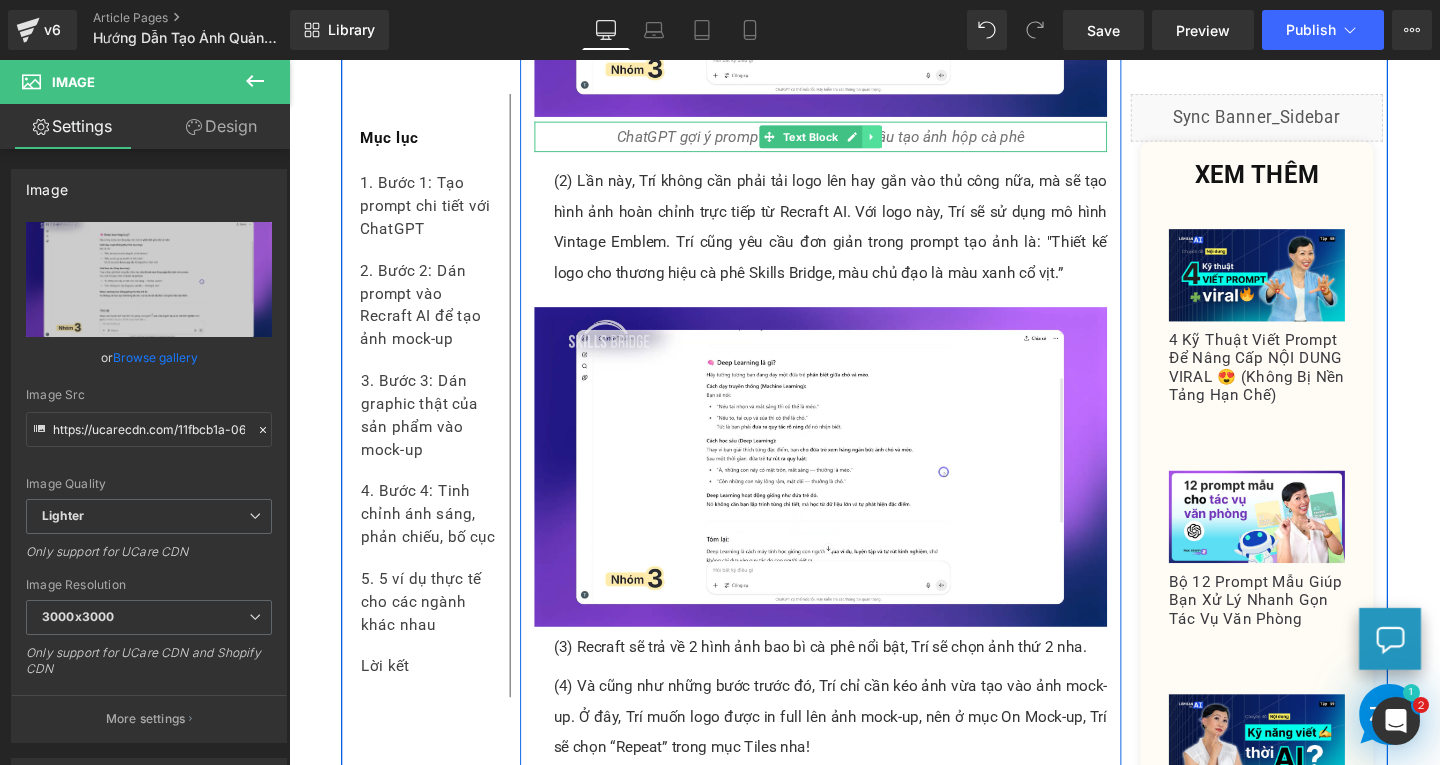 click 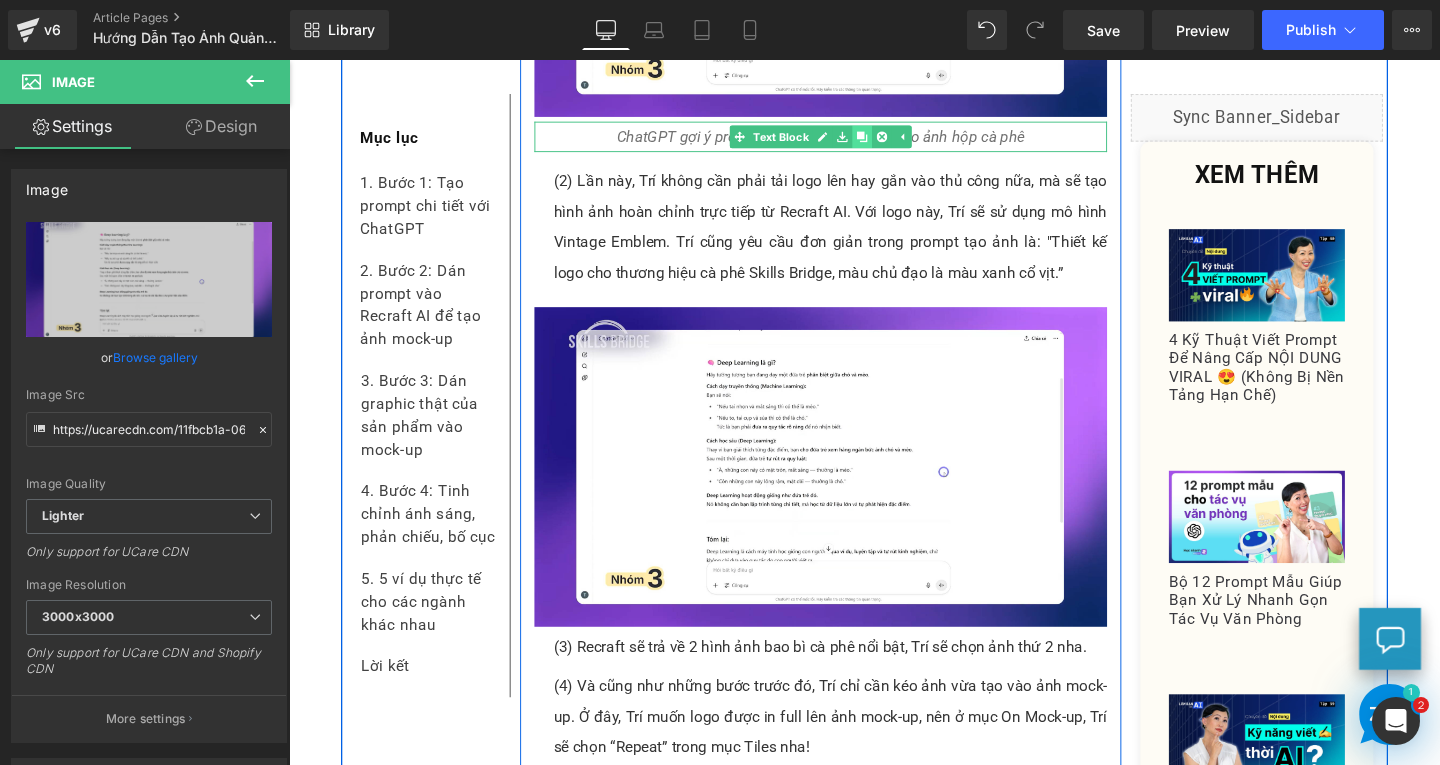 click 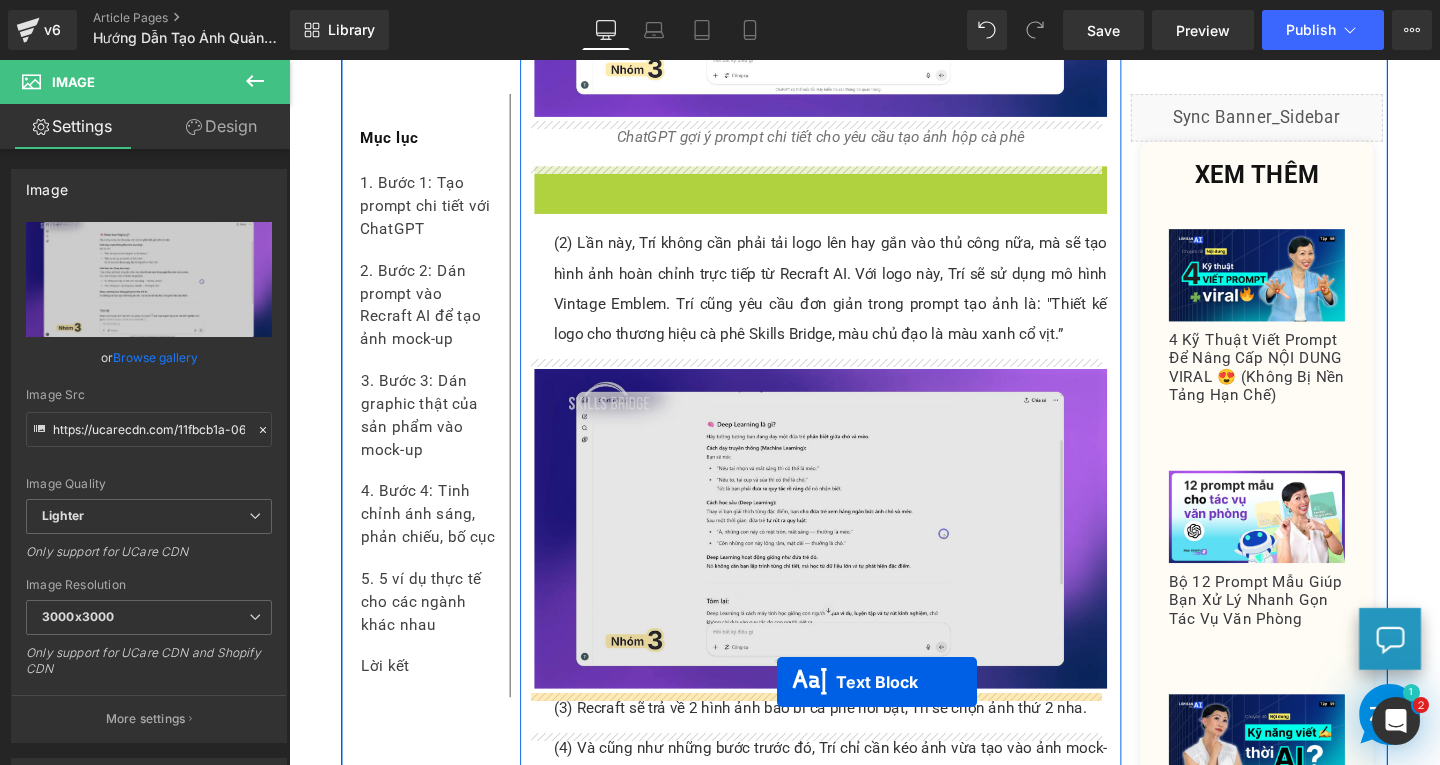 drag, startPoint x: 777, startPoint y: 189, endPoint x: 1066, endPoint y: 742, distance: 623.96313 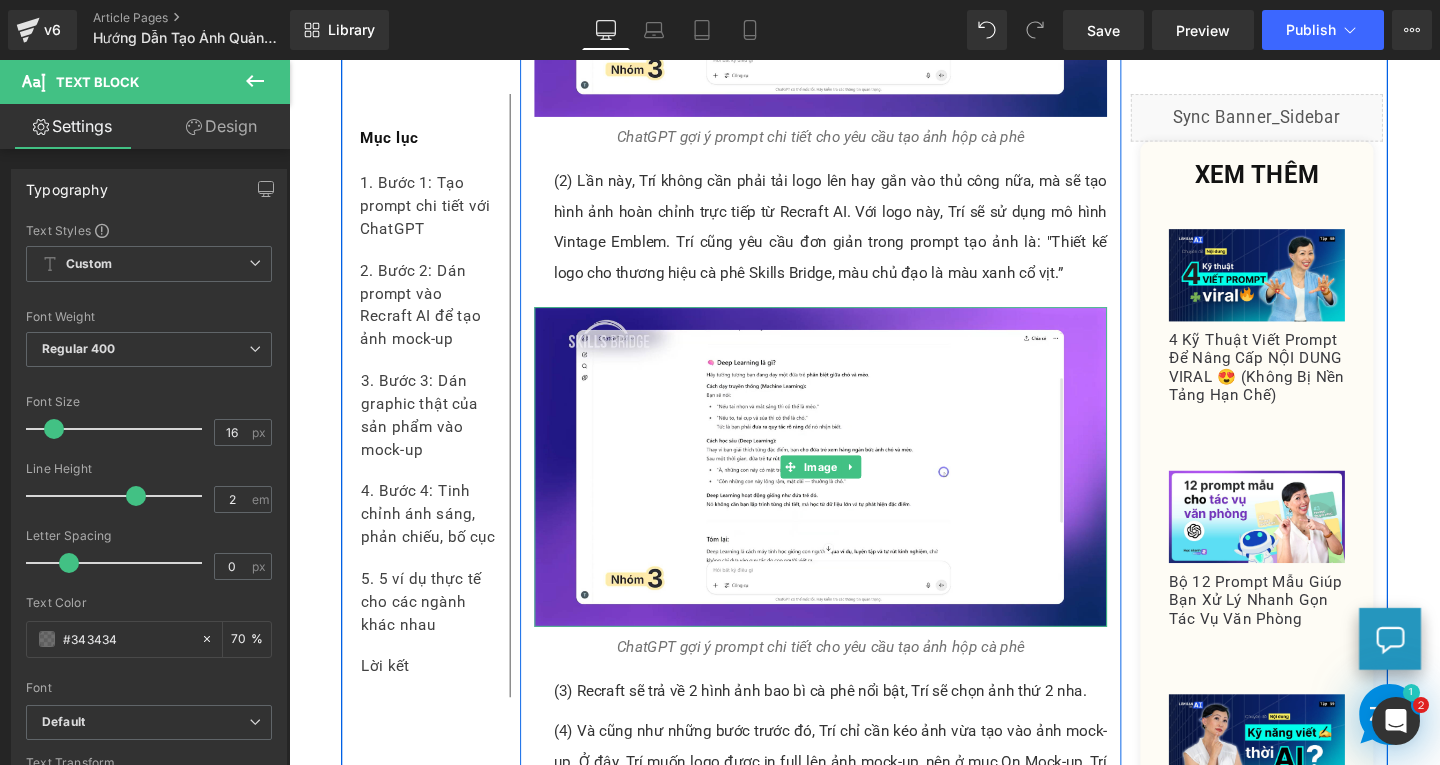 scroll, scrollTop: 9922, scrollLeft: 0, axis: vertical 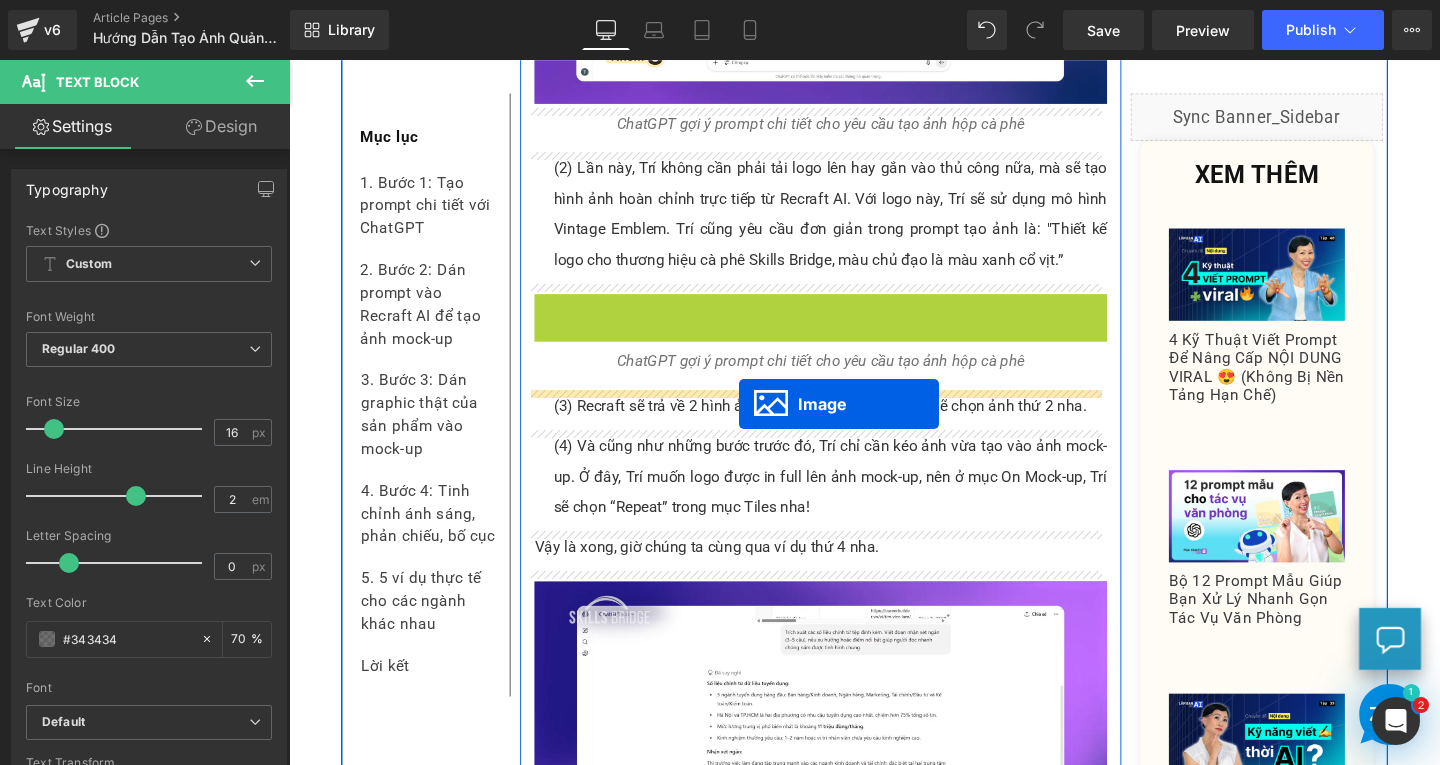 drag, startPoint x: 805, startPoint y: 187, endPoint x: 762, endPoint y: 427, distance: 243.82166 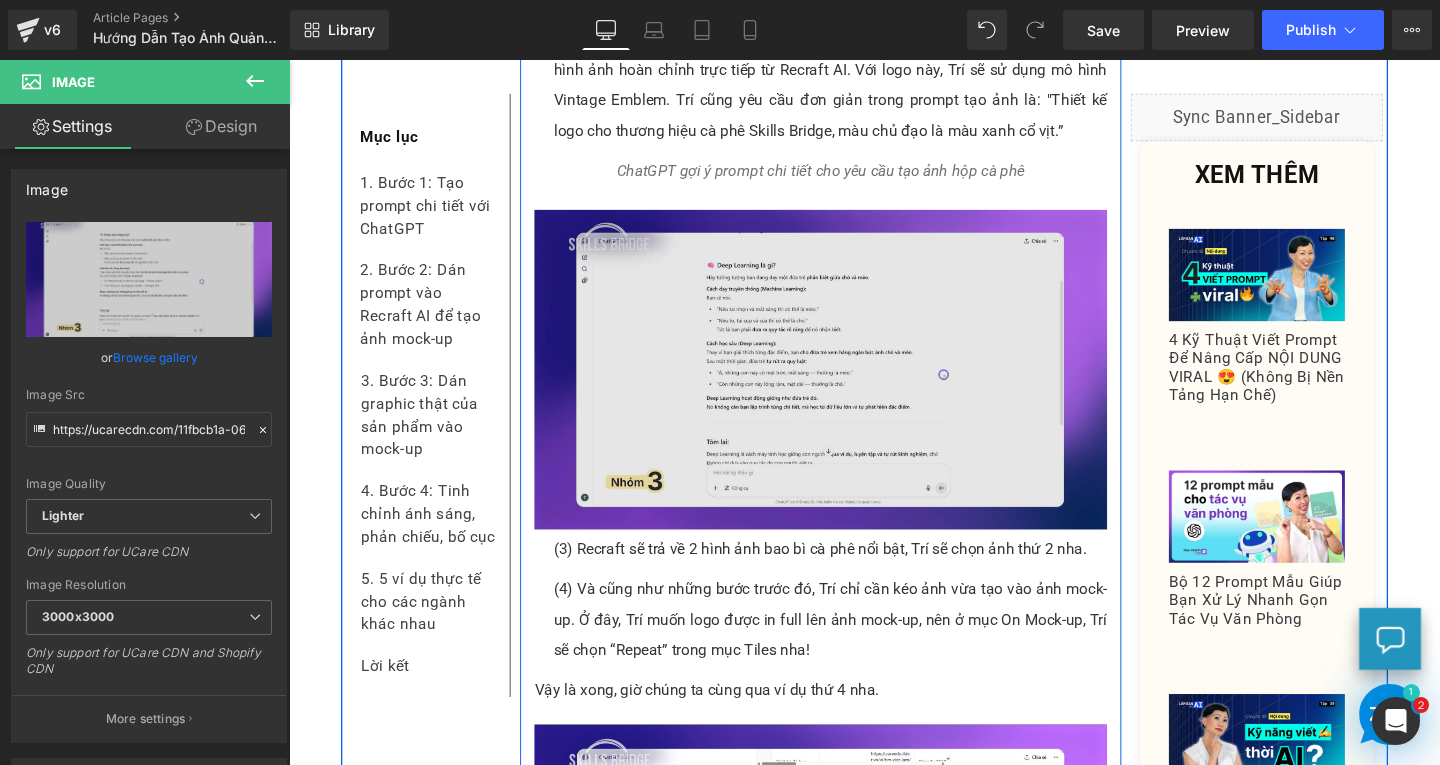 scroll, scrollTop: 9871, scrollLeft: 0, axis: vertical 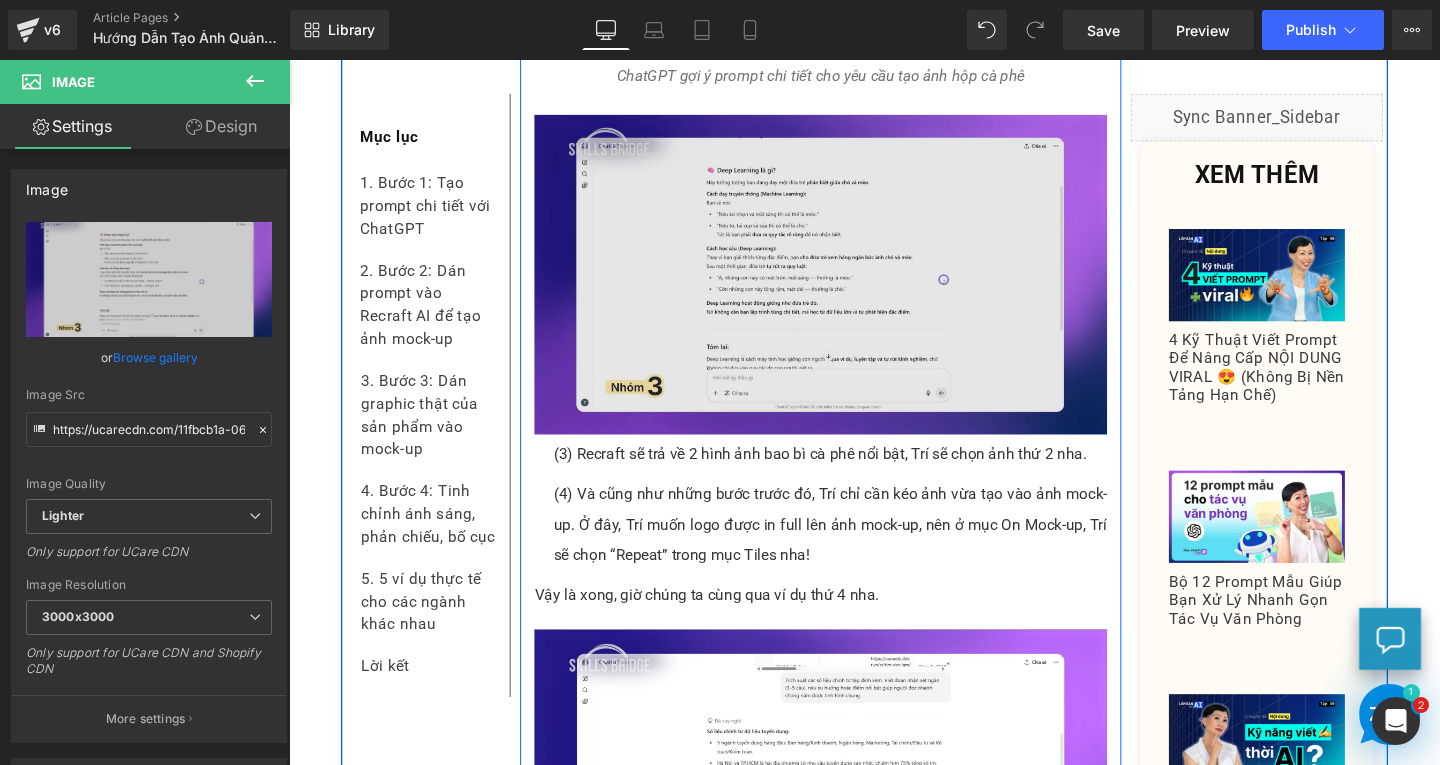 click at bounding box center (848, 286) 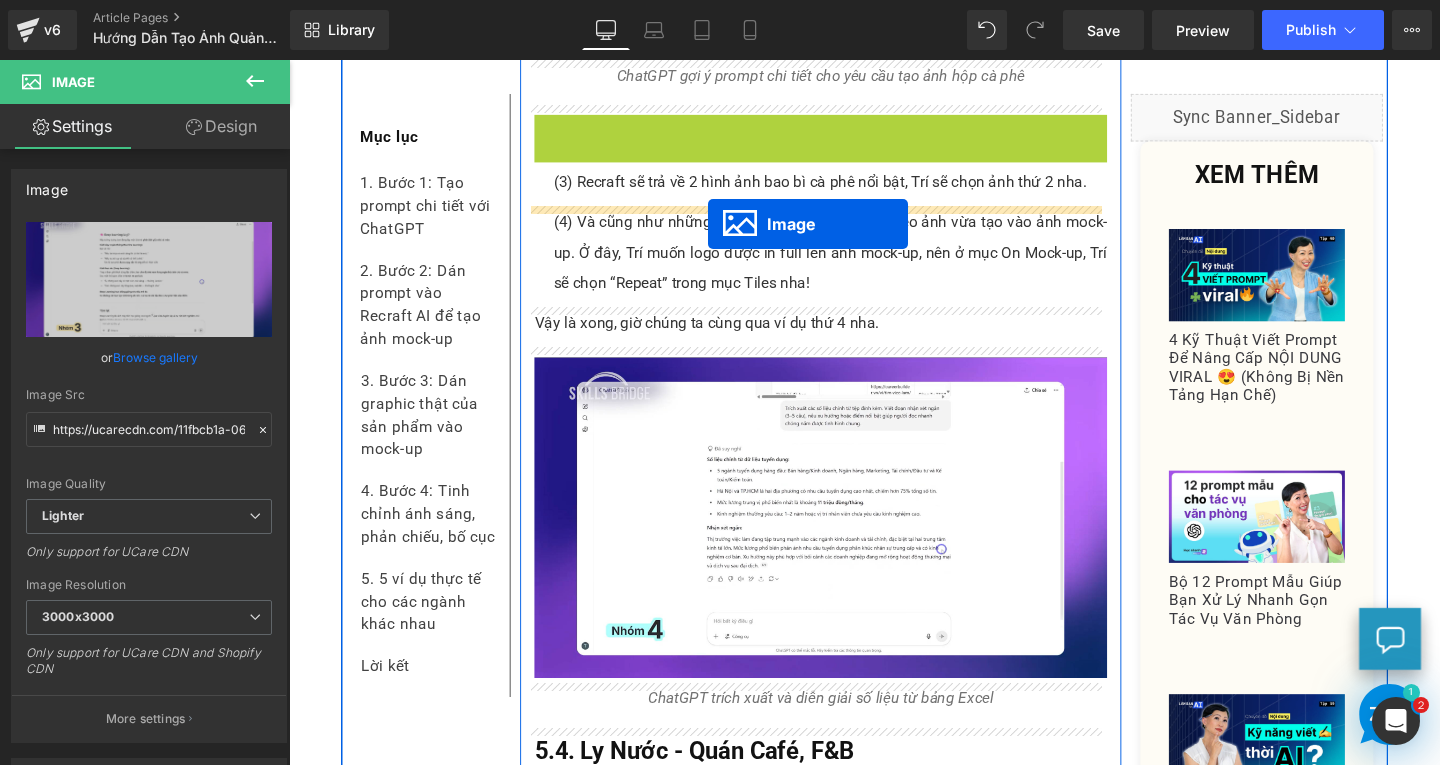 drag, startPoint x: 805, startPoint y: 282, endPoint x: 730, endPoint y: 232, distance: 90.13878 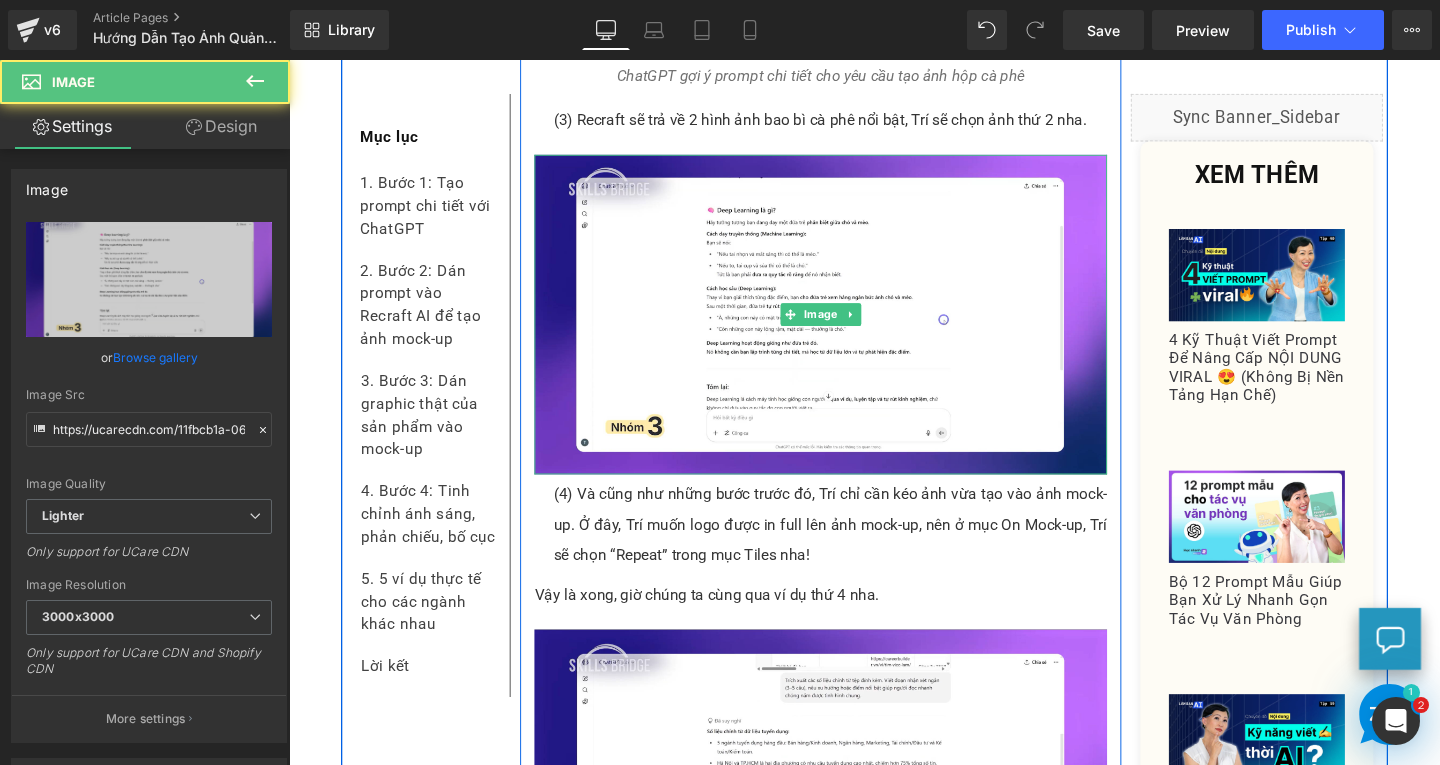 scroll, scrollTop: 9571, scrollLeft: 0, axis: vertical 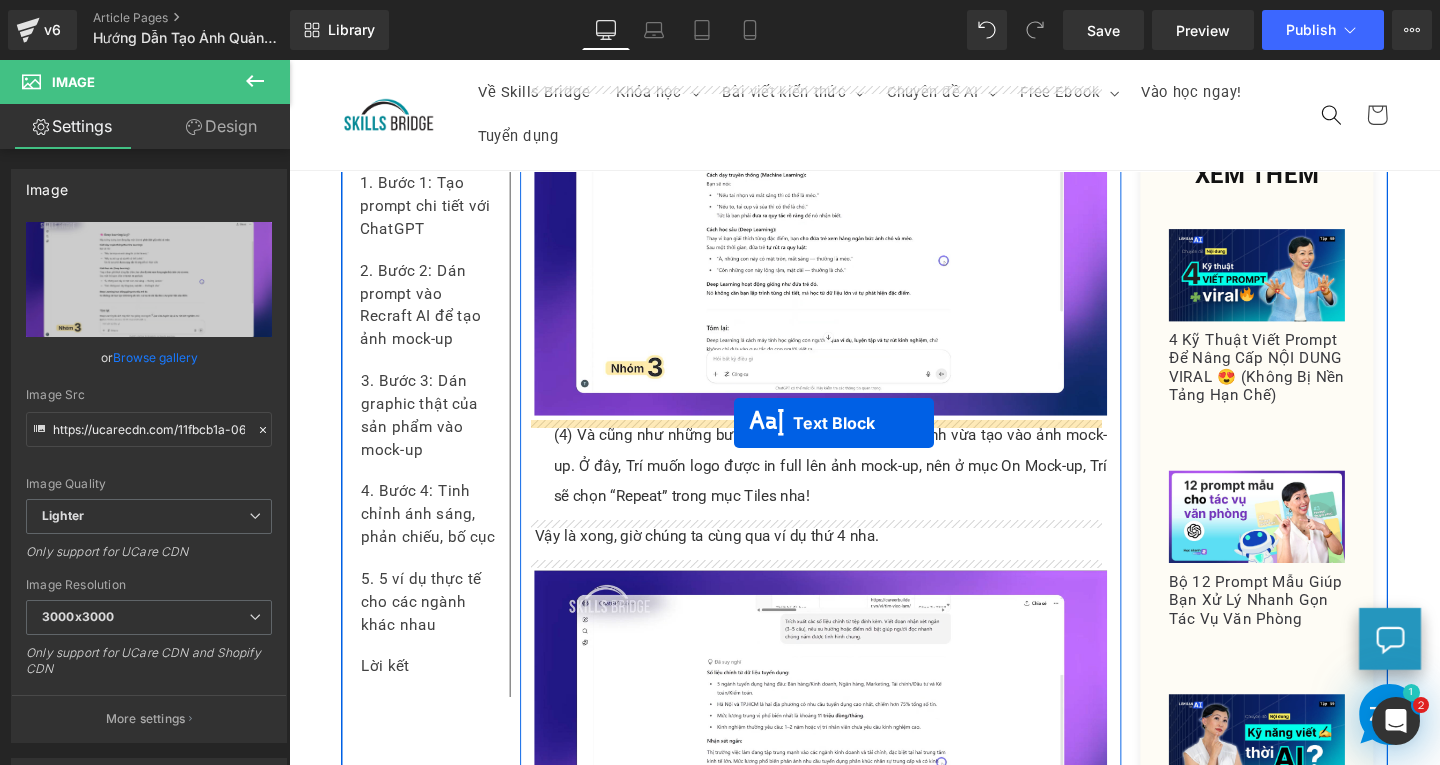 drag, startPoint x: 780, startPoint y: 372, endPoint x: 757, endPoint y: 443, distance: 74.63243 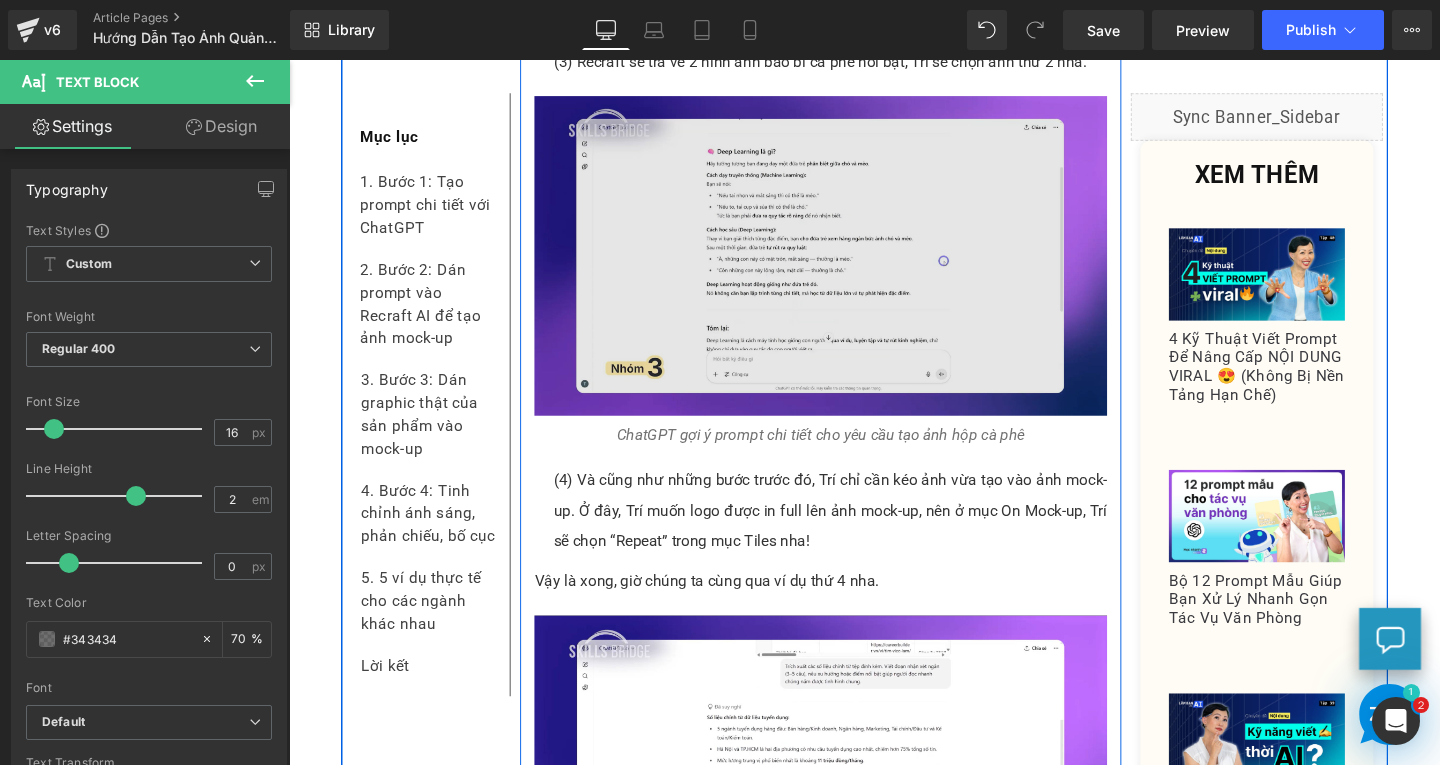 scroll, scrollTop: 9586, scrollLeft: 0, axis: vertical 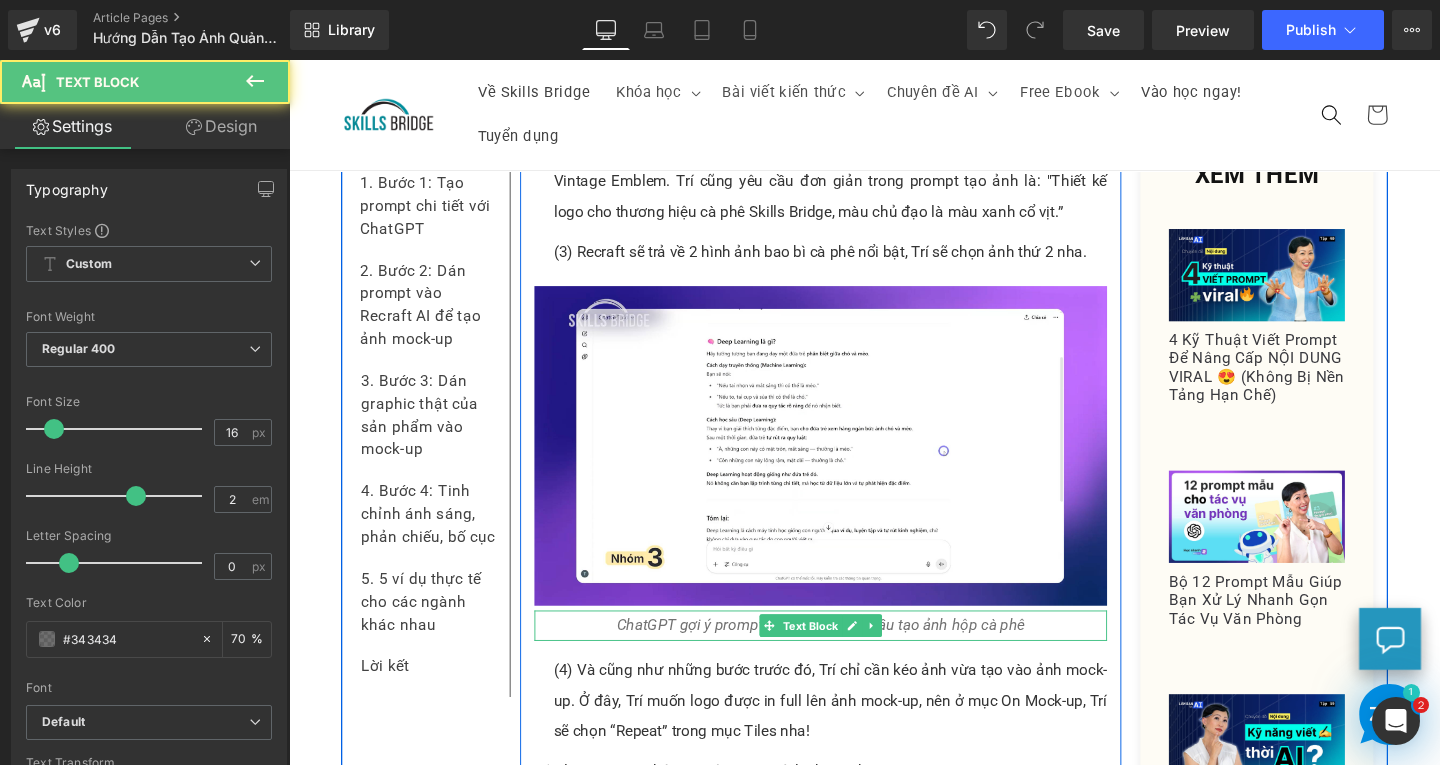 click on "ChatGPT gợi ý prompt chi tiết cho yêu cầu tạo ảnh hộp cà phê" at bounding box center (848, 654) 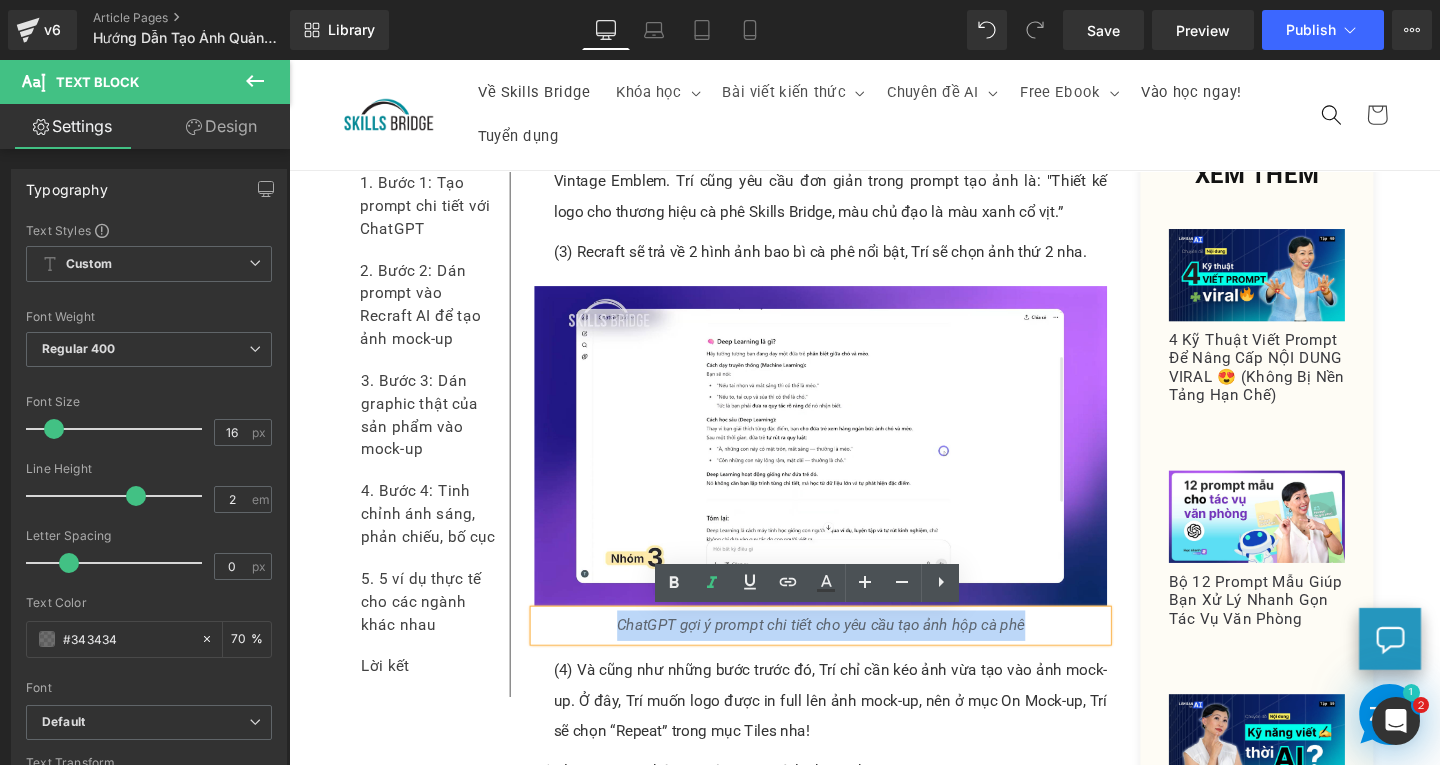 drag, startPoint x: 692, startPoint y: 657, endPoint x: 1116, endPoint y: 642, distance: 424.26526 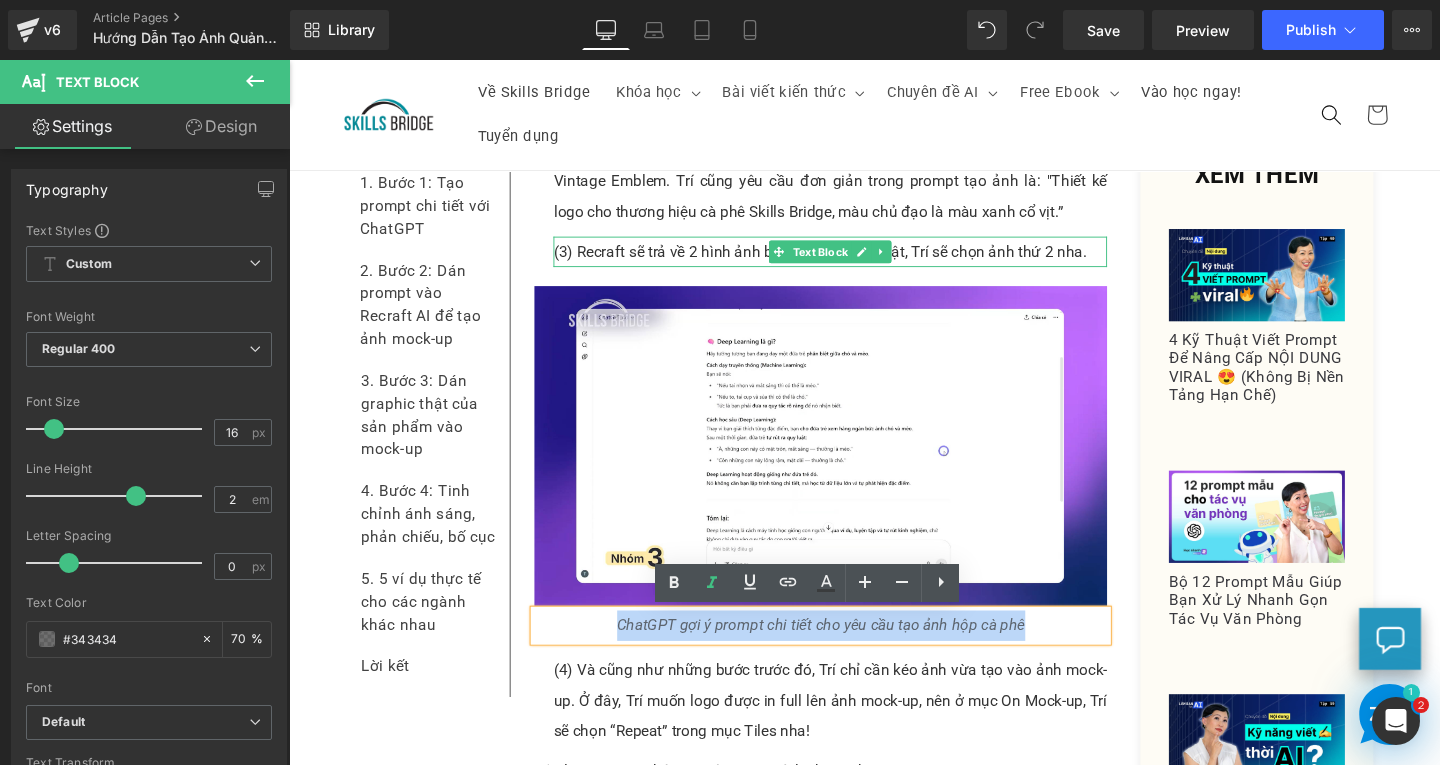 click on "(3) Recraft sẽ trả về 2 hình ảnh bao bì cà phê nổi bật, Trí sẽ chọn ảnh thứ 2 nha." at bounding box center (858, 262) 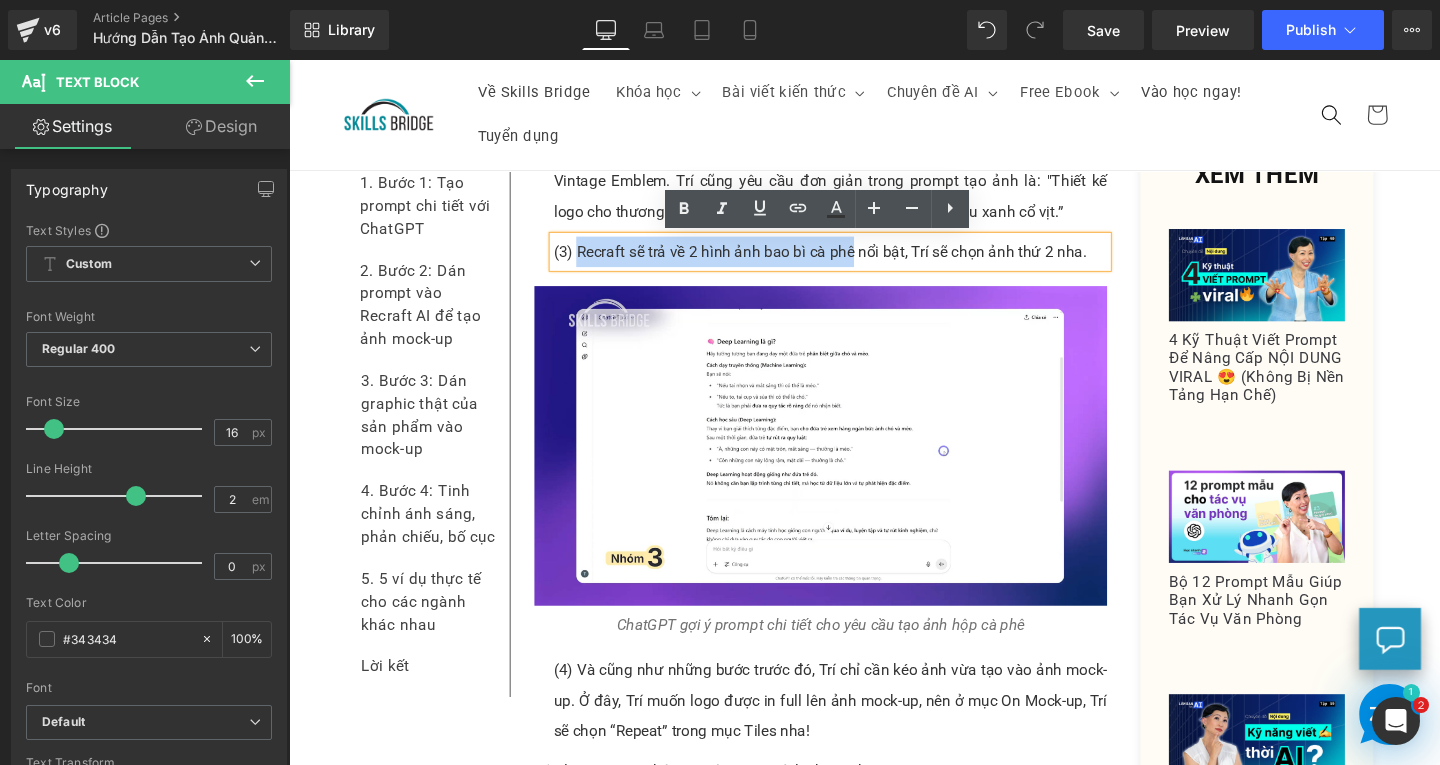 drag, startPoint x: 587, startPoint y: 261, endPoint x: 875, endPoint y: 255, distance: 288.0625 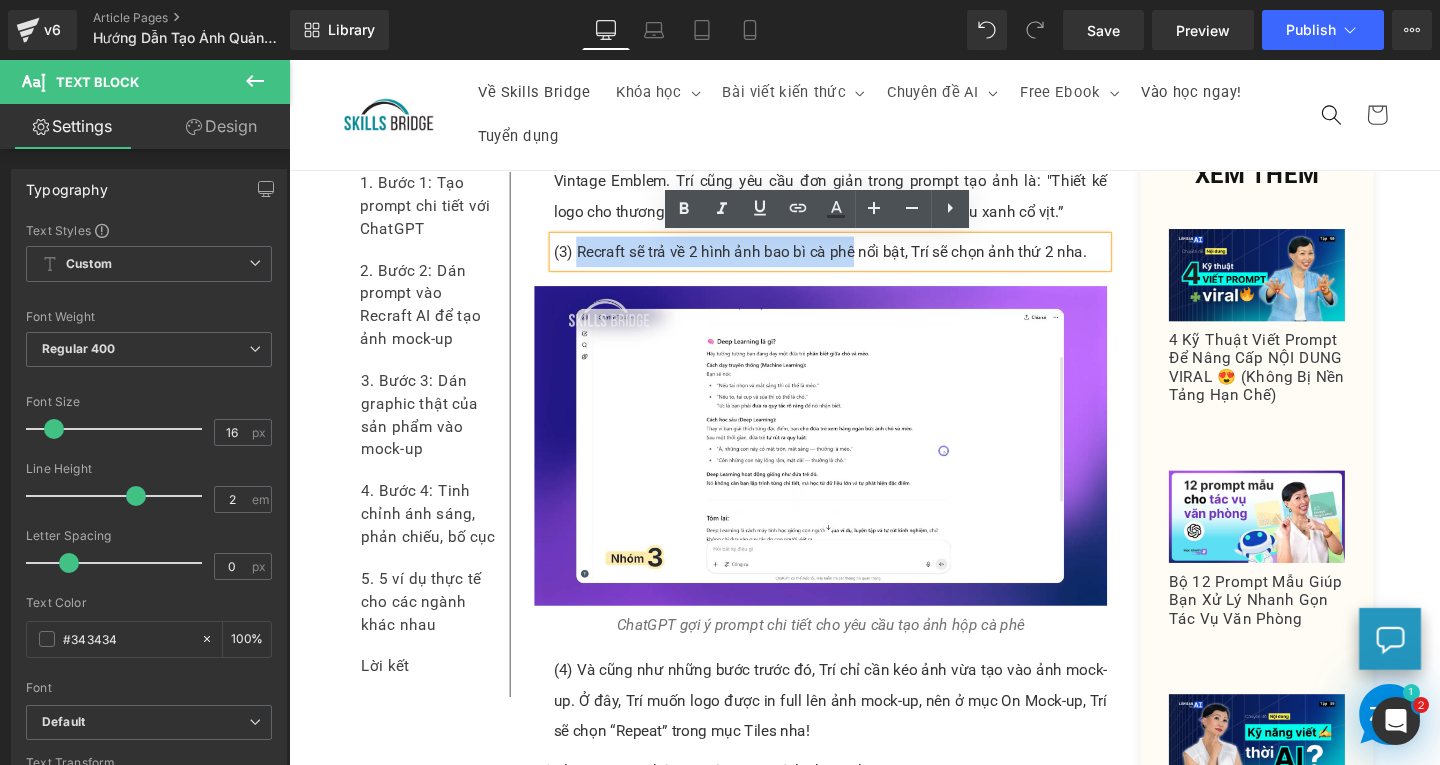click on "(3) Recraft sẽ trả về 2 hình ảnh bao bì cà phê nổi bật, Trí sẽ chọn ảnh thứ 2 nha." at bounding box center [858, 262] 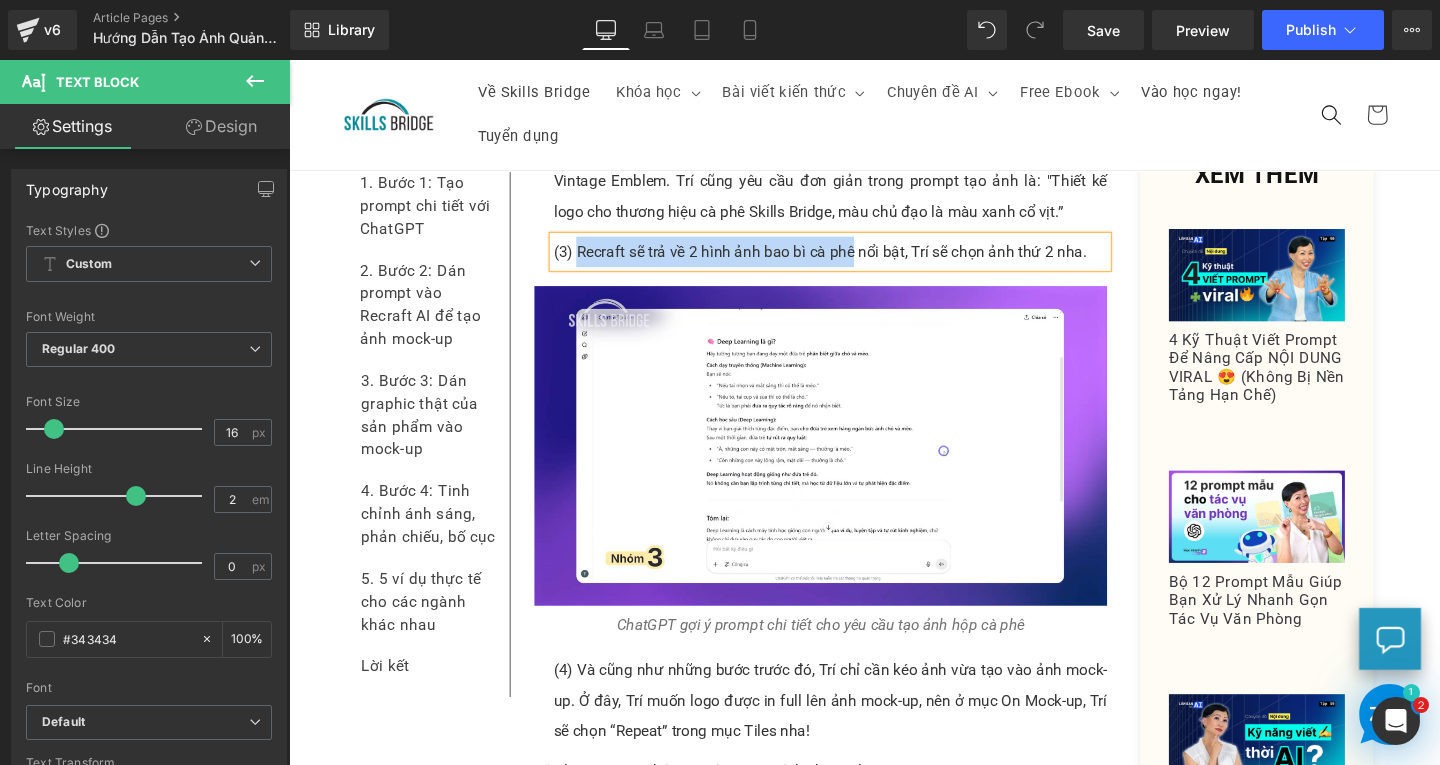 click on "ChatGPT gợi ý prompt chi tiết cho yêu cầu tạo ảnh hộp cà phê" at bounding box center (848, 655) 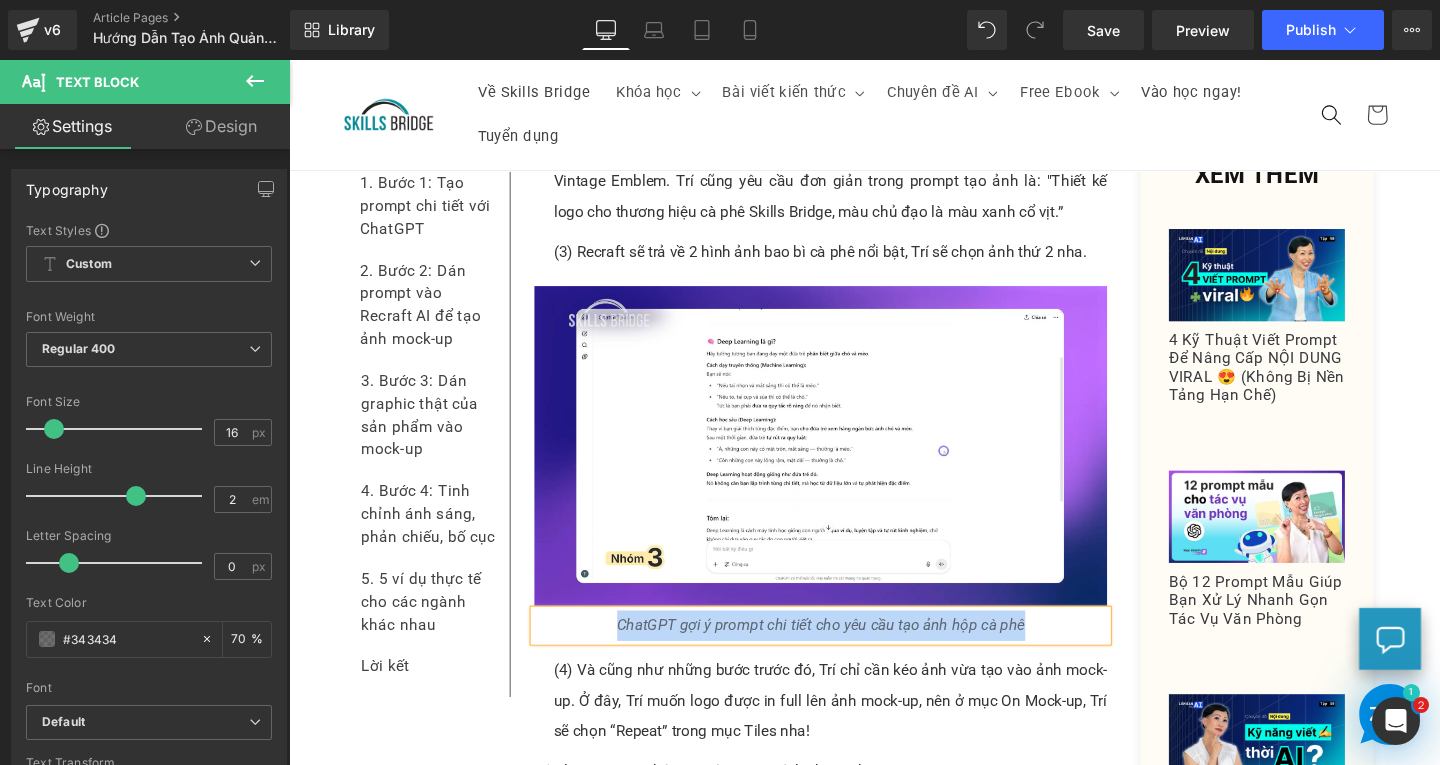 paste 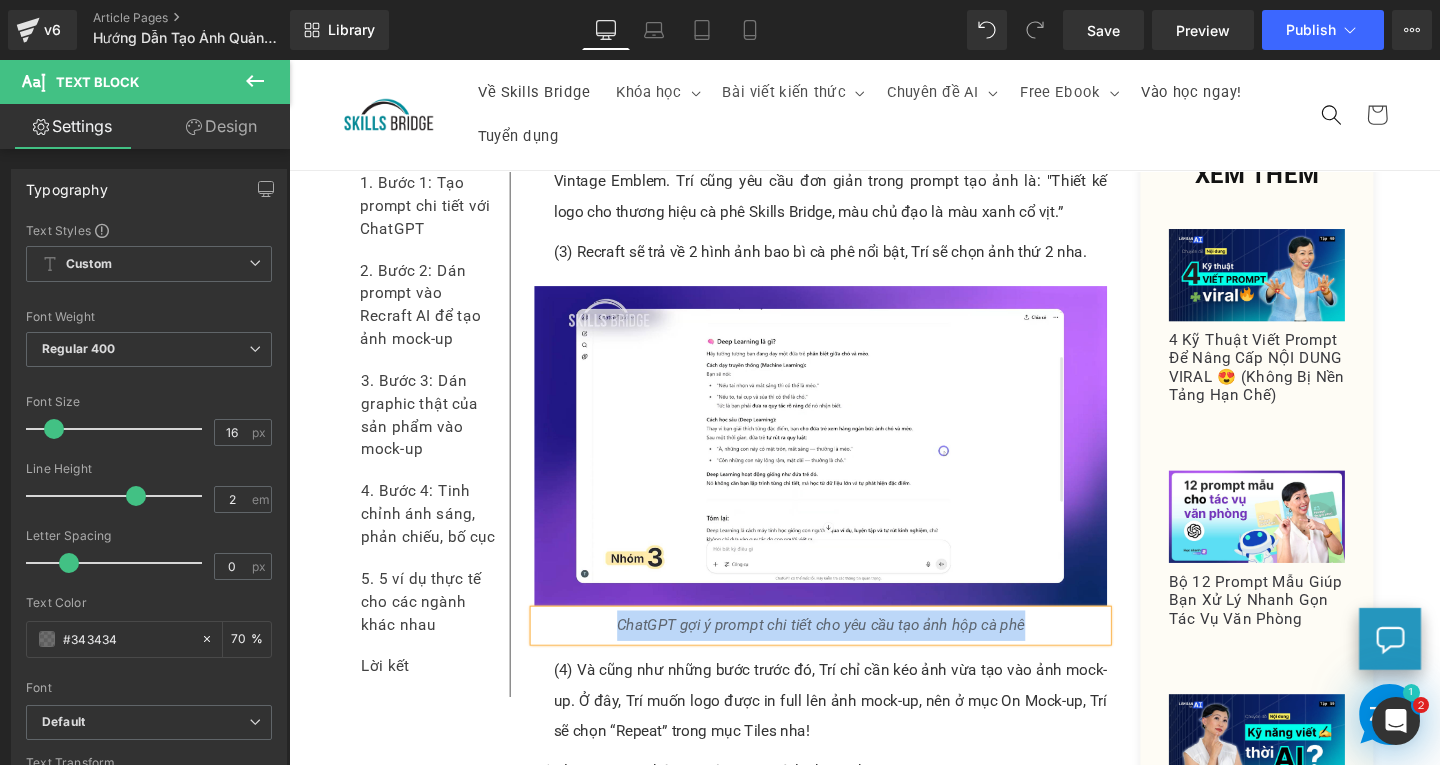 type 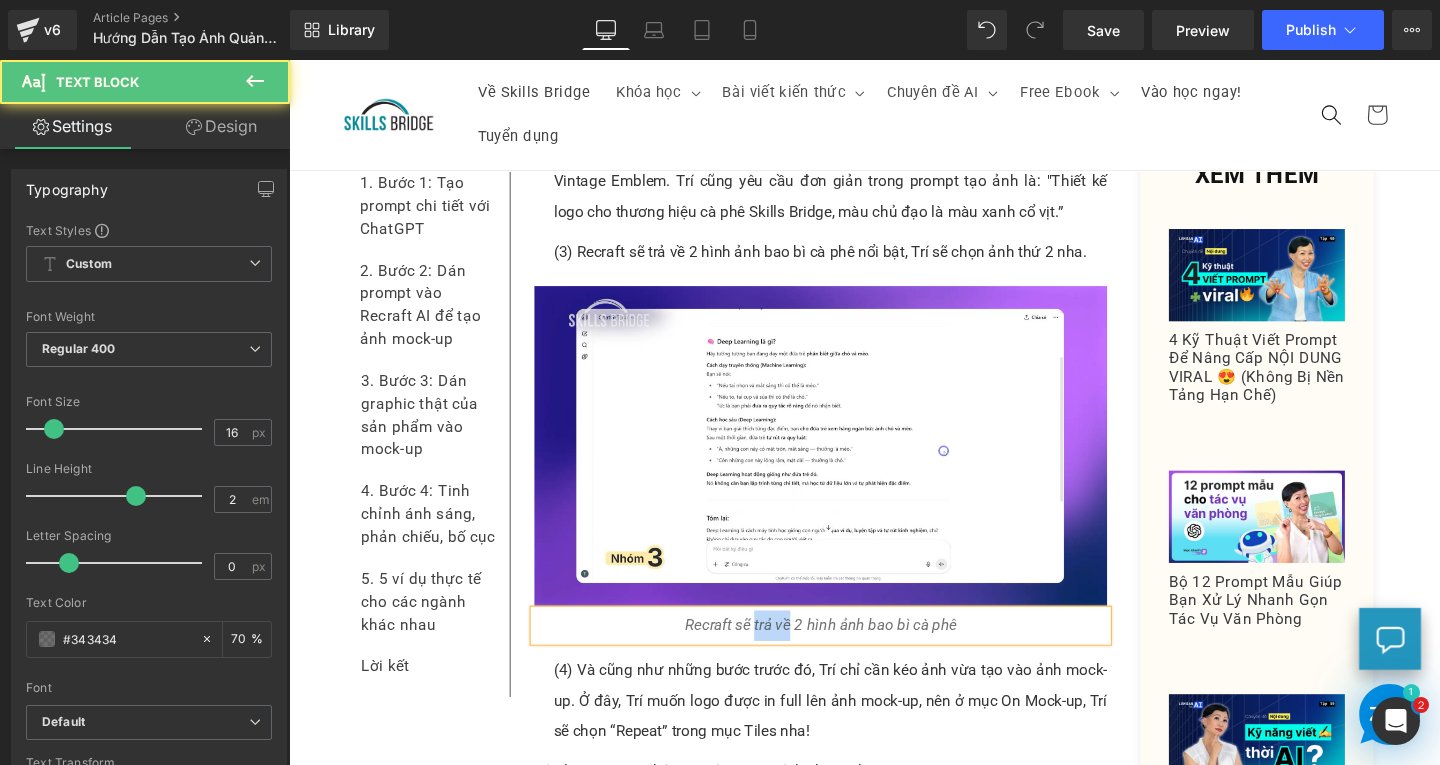 drag, startPoint x: 790, startPoint y: 655, endPoint x: 809, endPoint y: 655, distance: 19 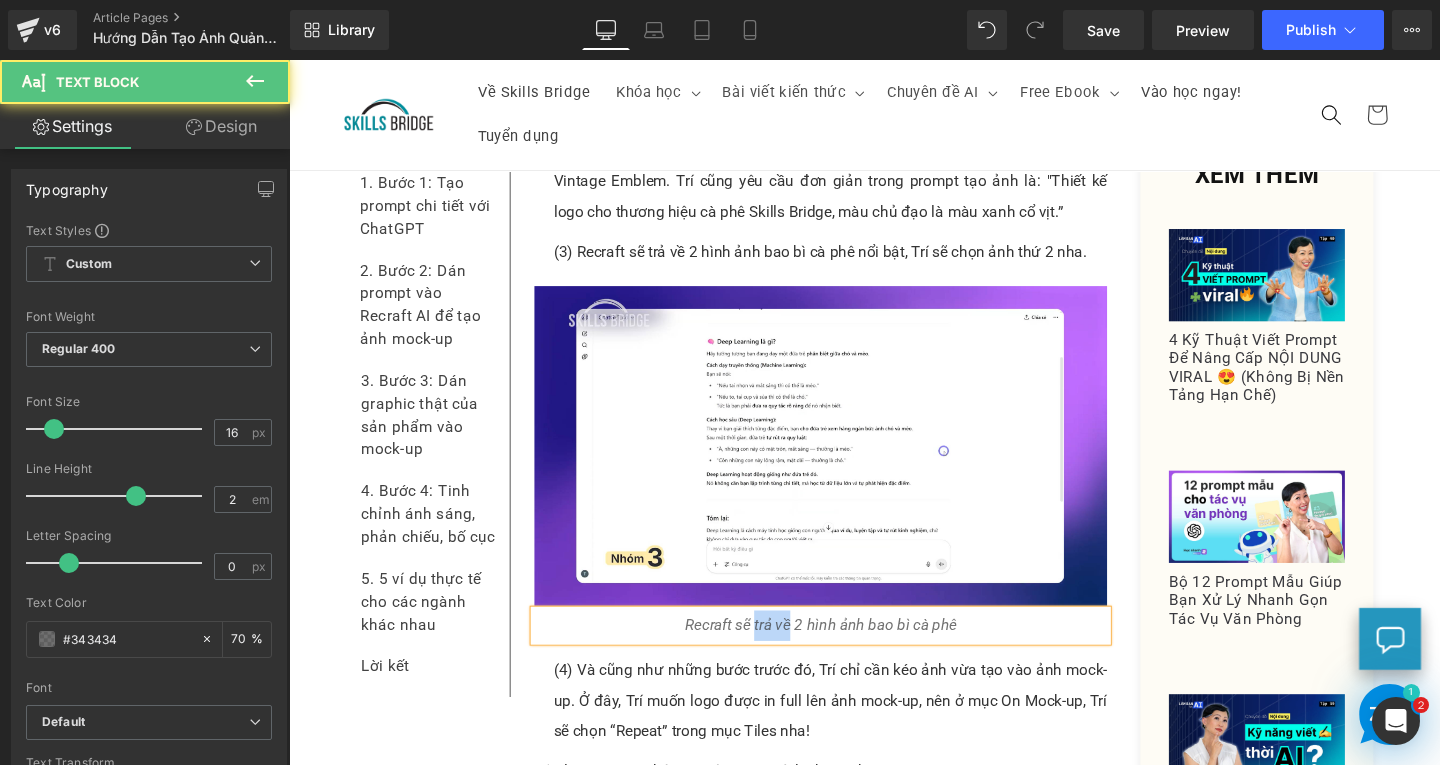 click on "Recraft sẽ trả về 2 hình ảnh bao bì cà phê" at bounding box center (848, 654) 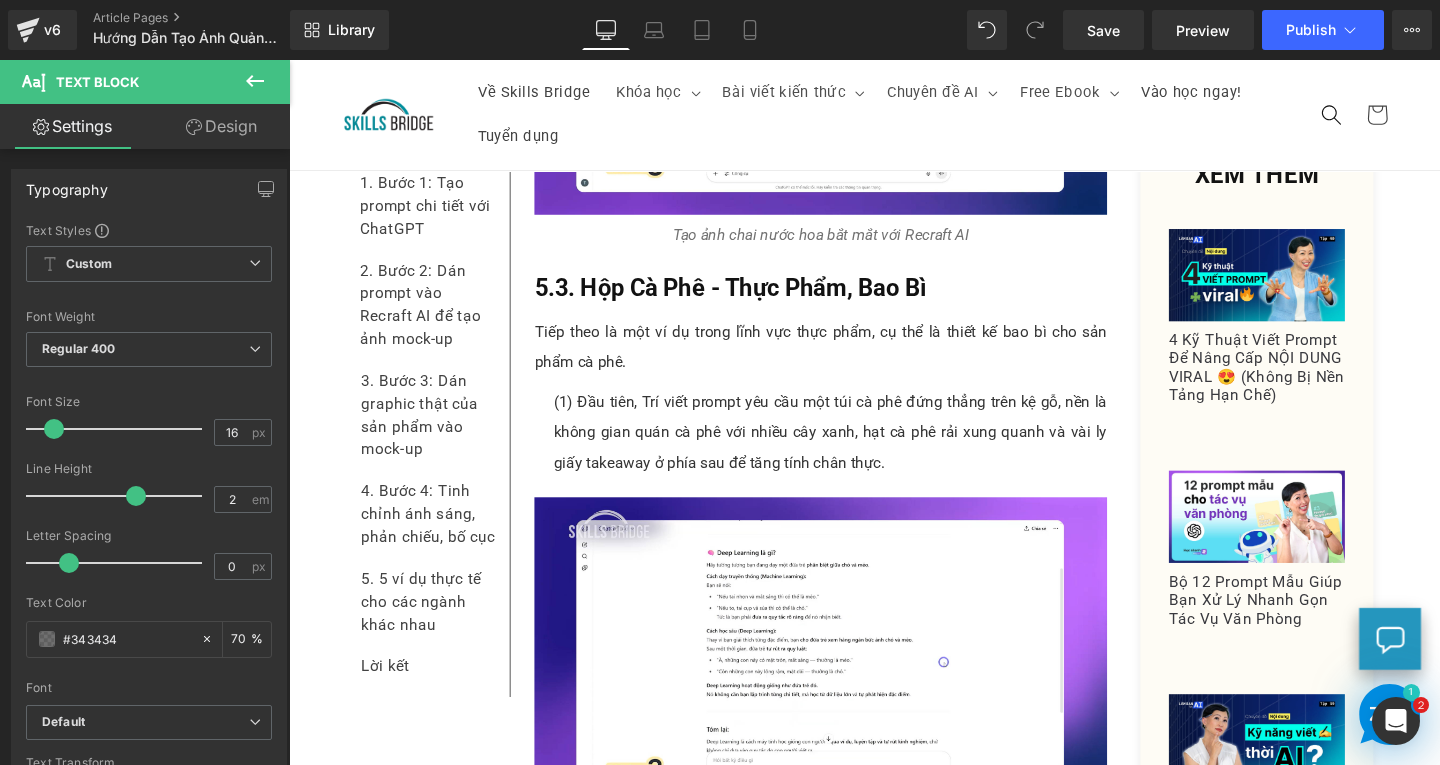 scroll, scrollTop: 8786, scrollLeft: 0, axis: vertical 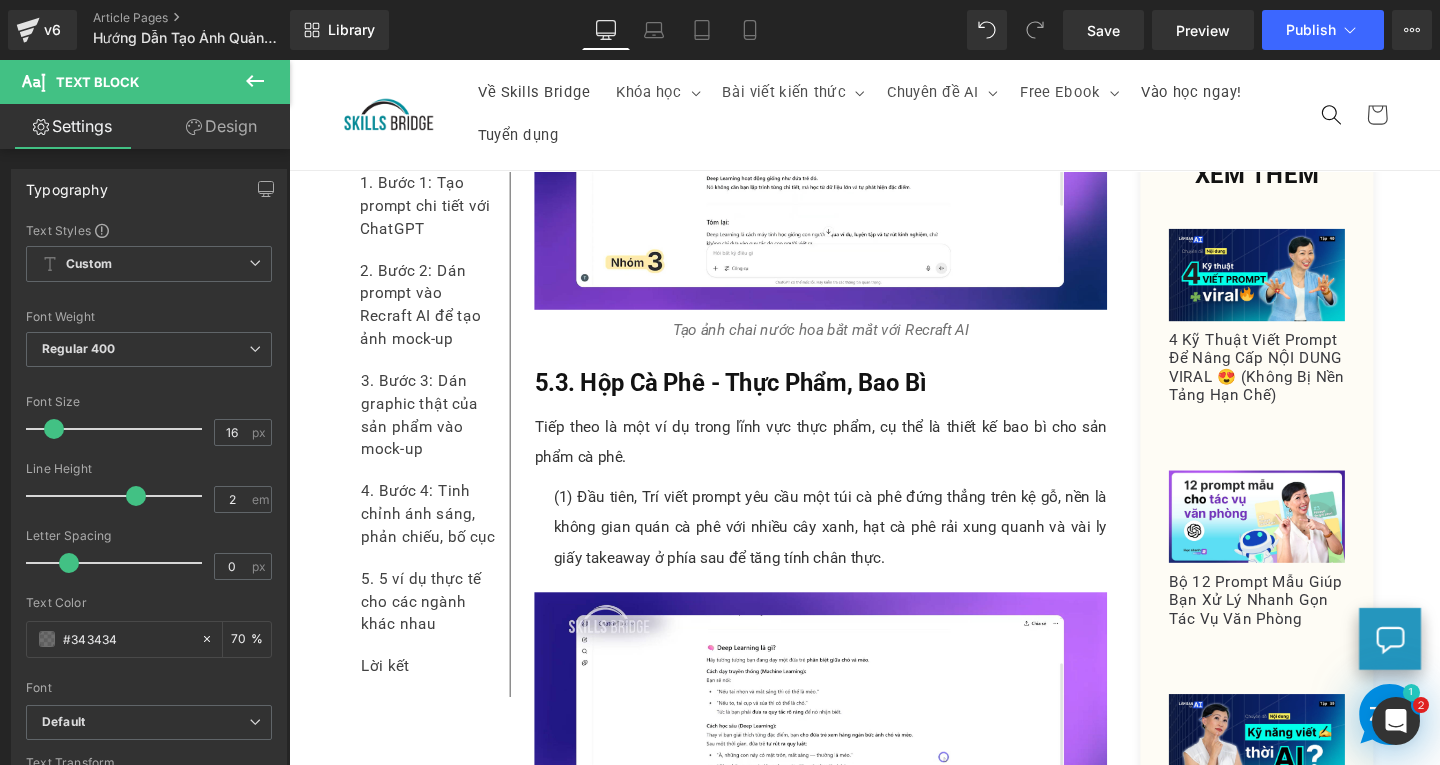 click on "Tạo ảnh chai nước hoa bắt mắt với Recraft AI" at bounding box center (848, 344) 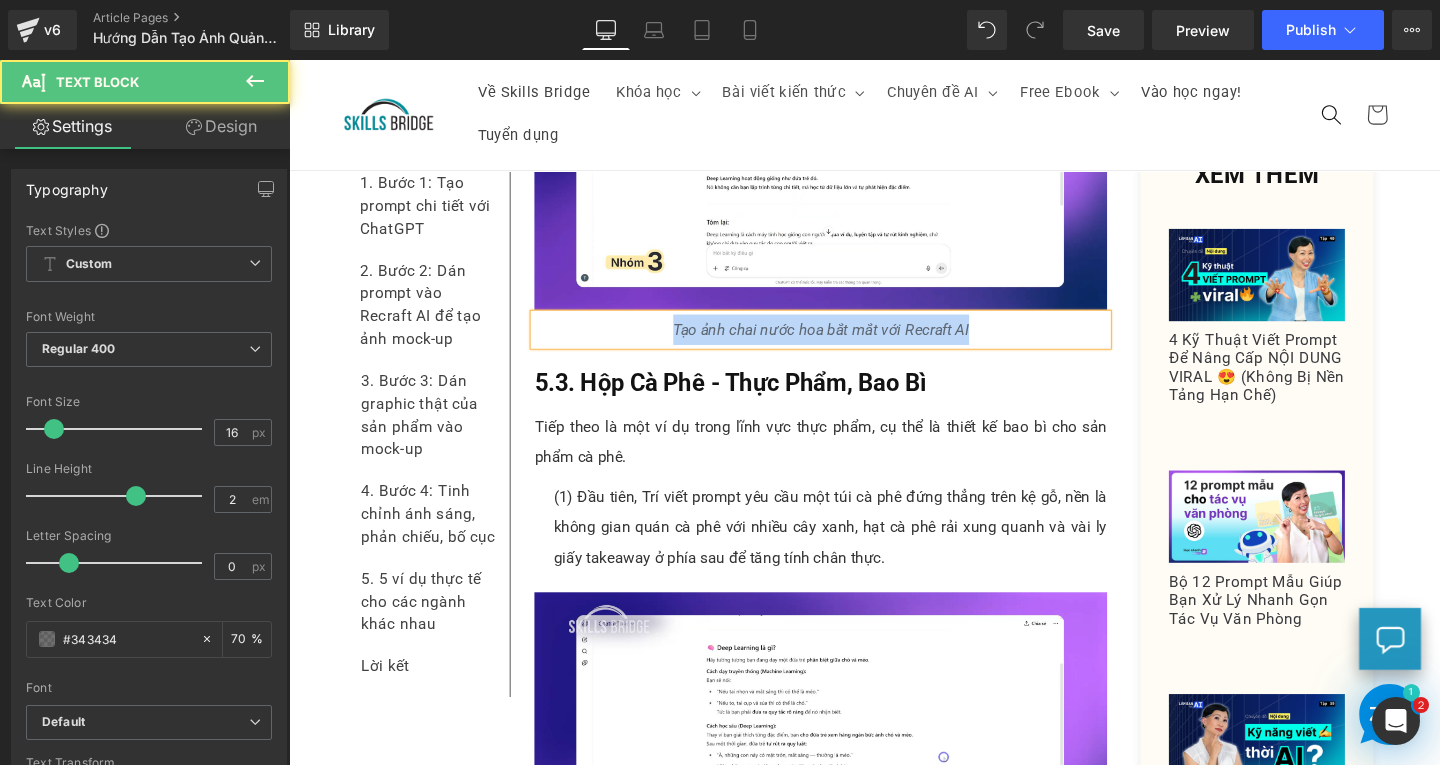 copy on "Tạo ảnh chai nước hoa bắt mắt với Recraft AI" 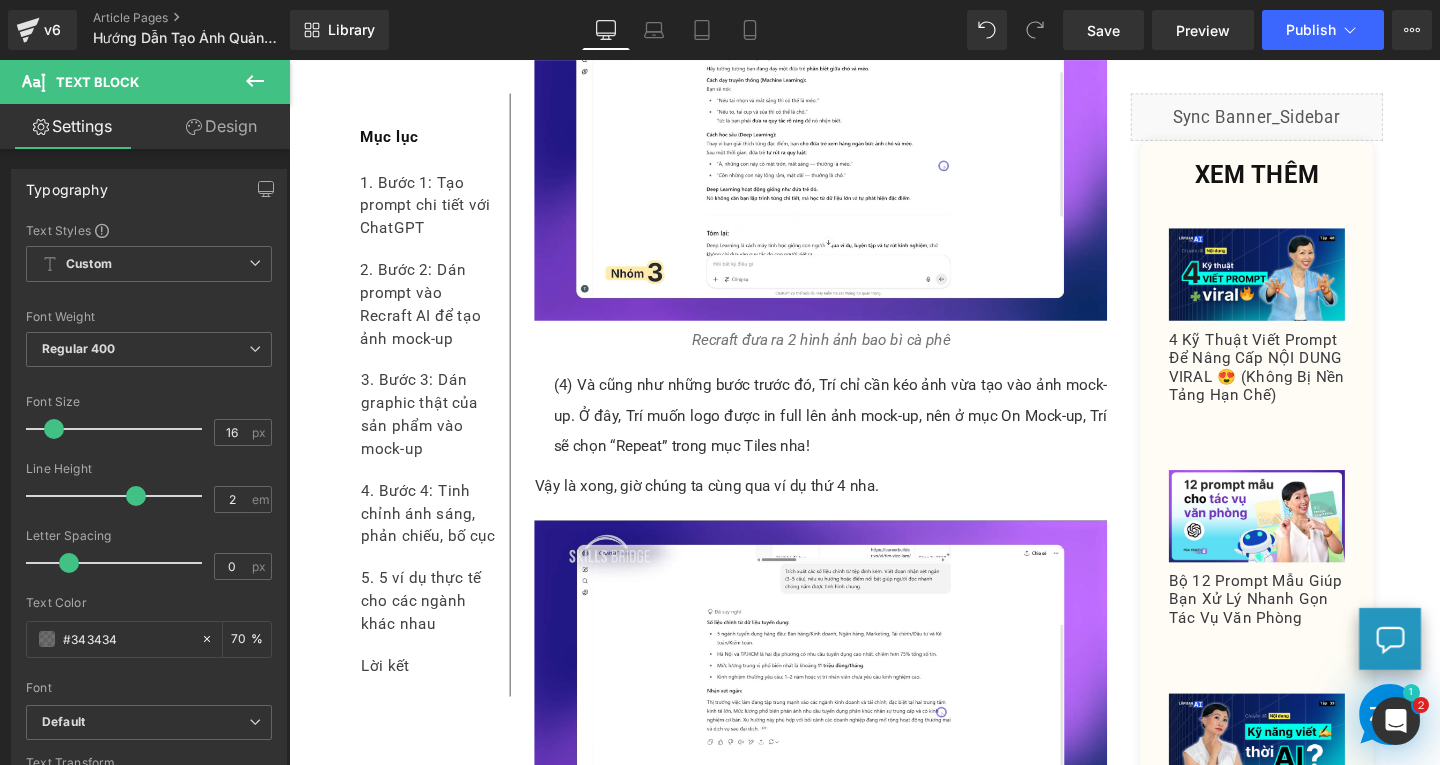 scroll, scrollTop: 10186, scrollLeft: 0, axis: vertical 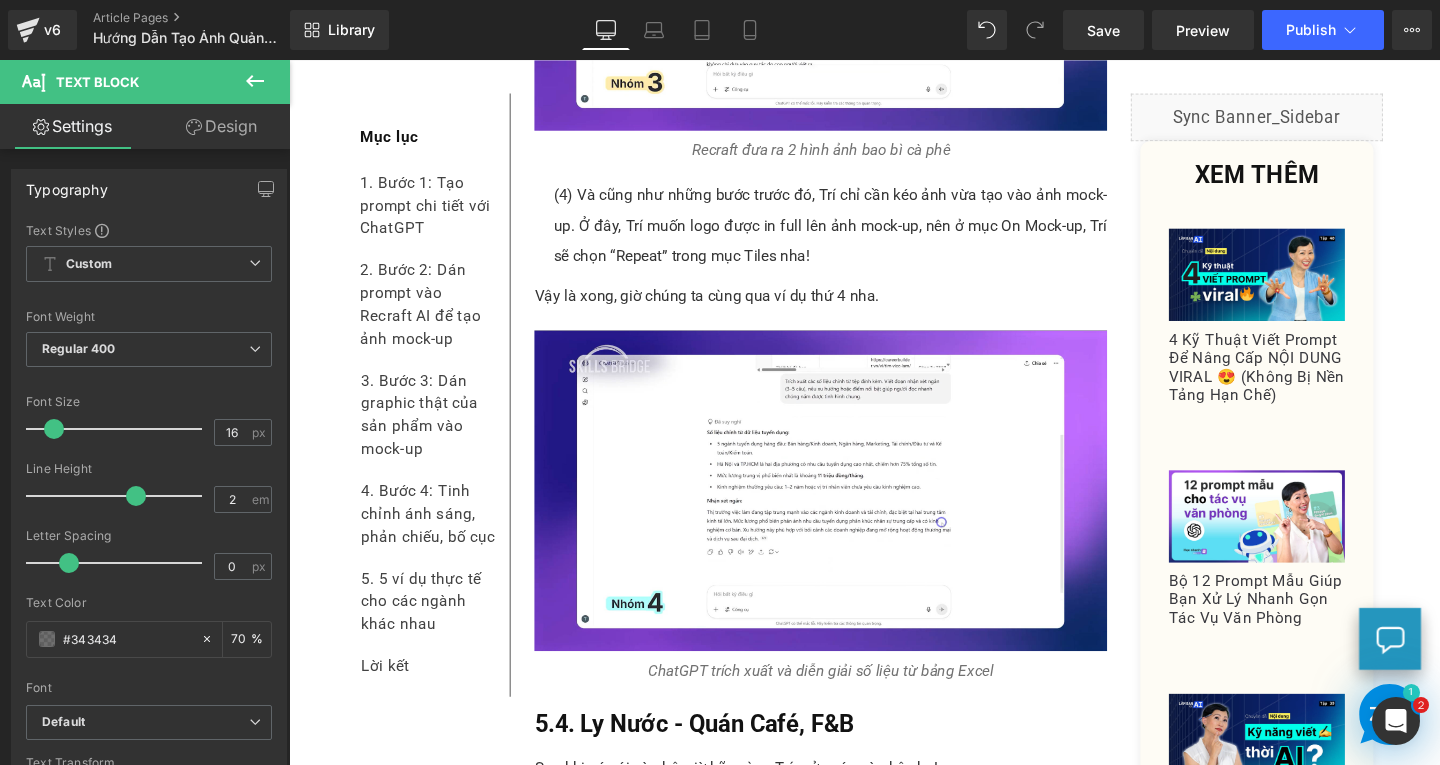 click on "ChatGPT trích xuất và diễn giải số liệu từ bảng Excel" at bounding box center (848, 702) 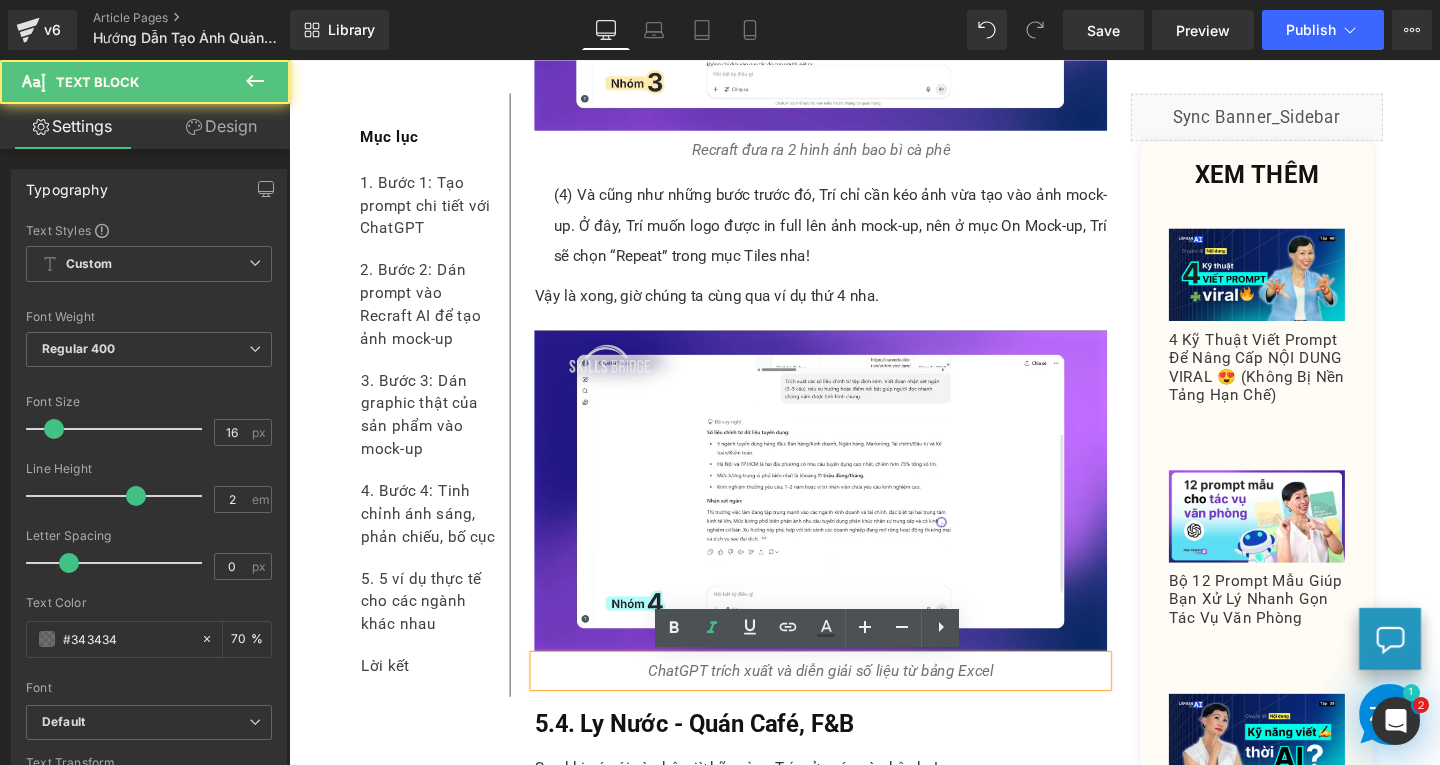 click on "ChatGPT trích xuất và diễn giải số liệu từ bảng Excel" at bounding box center [848, 702] 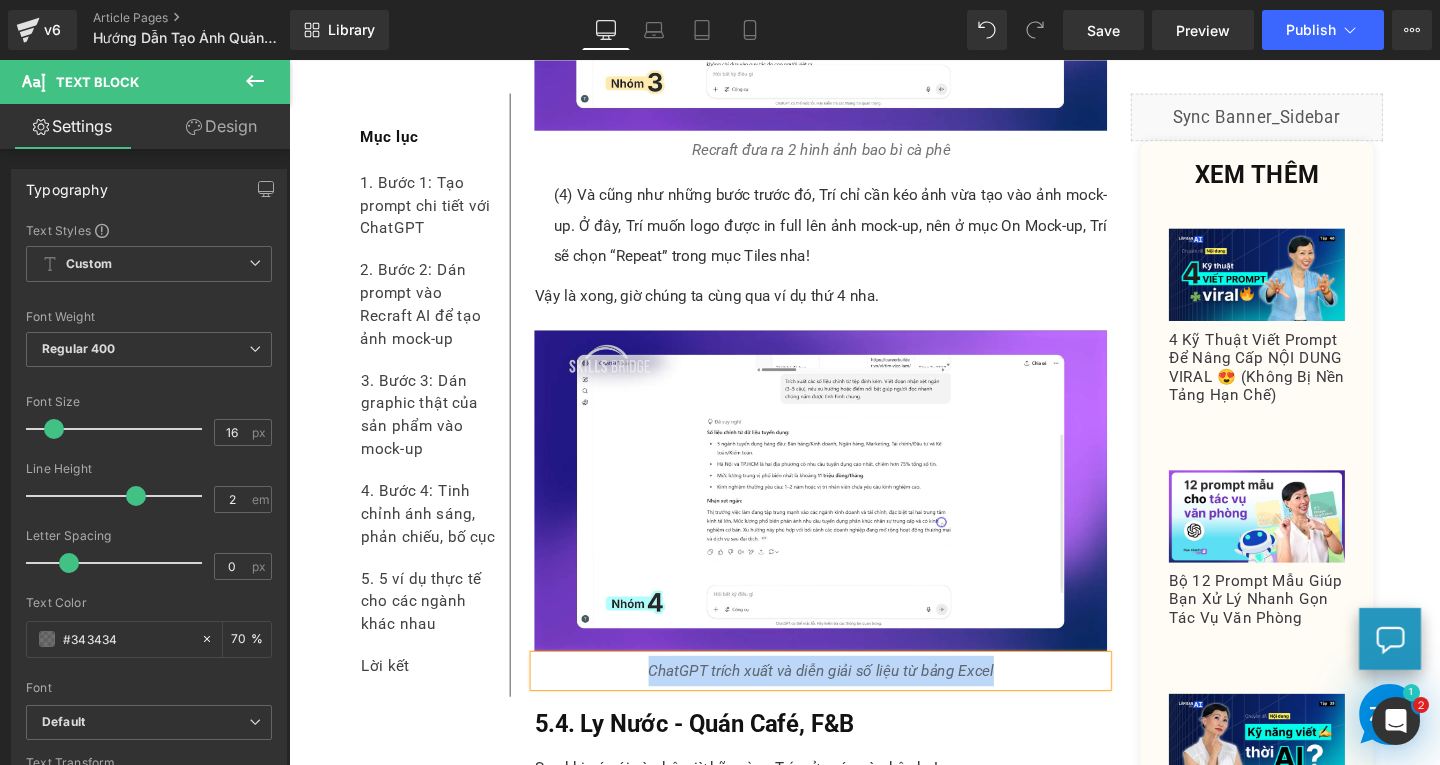 paste 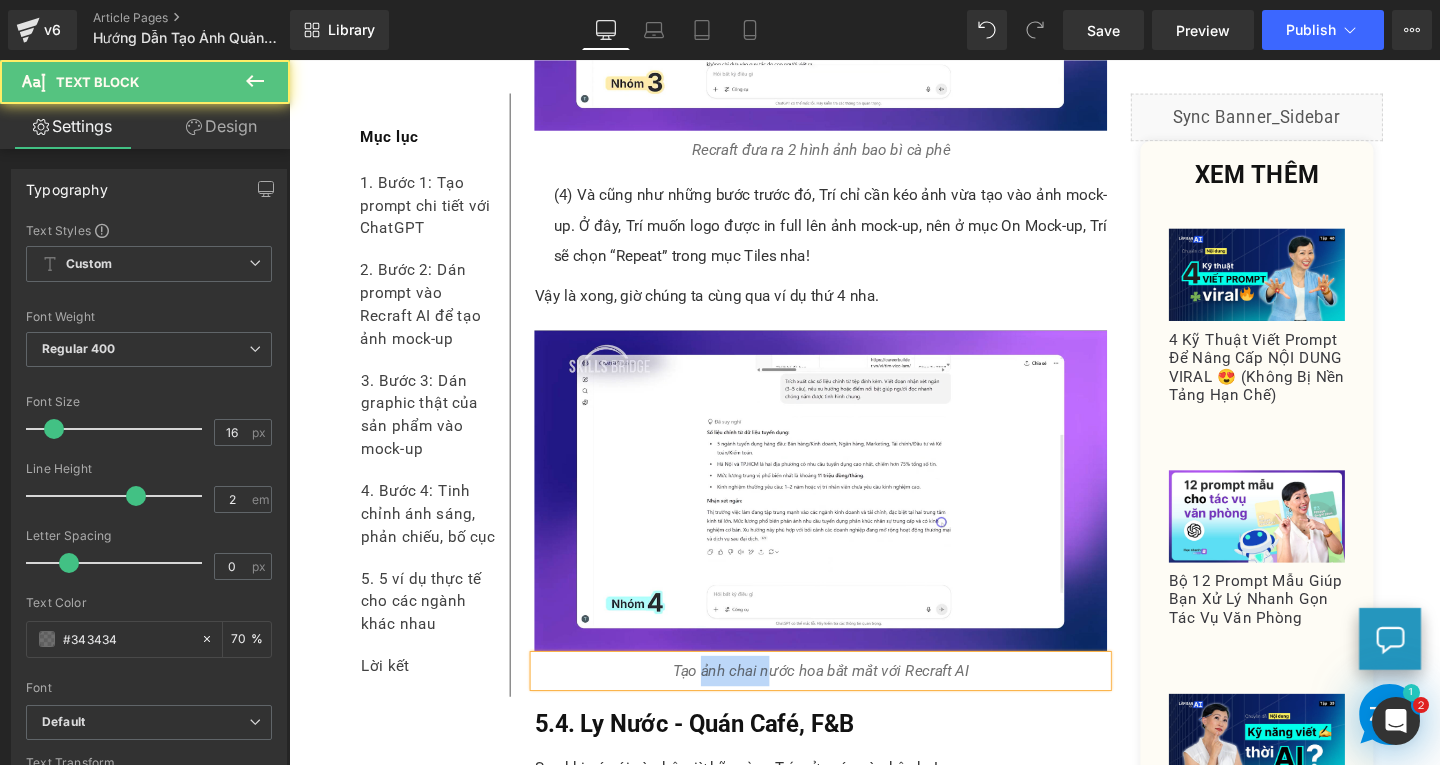 drag, startPoint x: 715, startPoint y: 701, endPoint x: 789, endPoint y: 700, distance: 74.00676 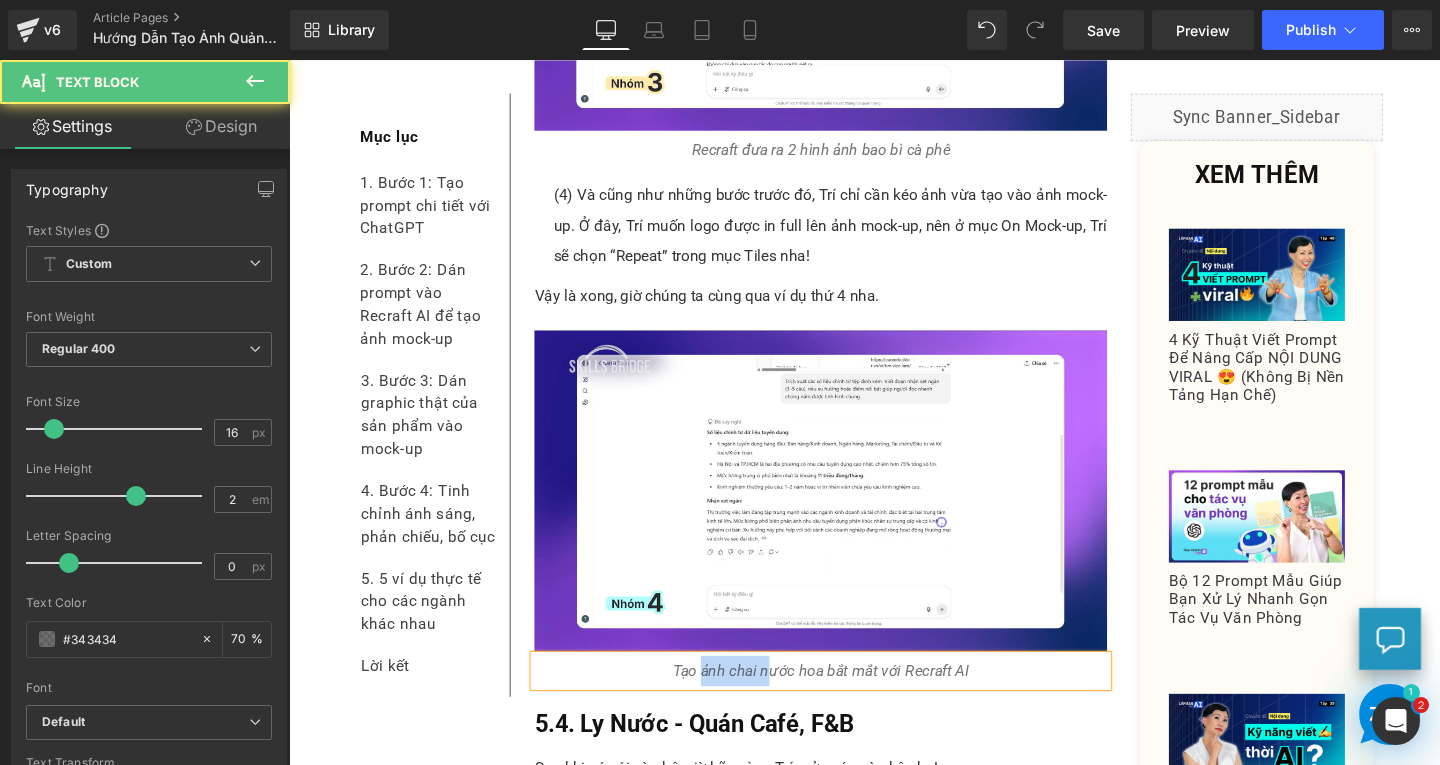 click on "Tạo ảnh chai nước hoa bắt mắt với Recraft AI" at bounding box center (848, 701) 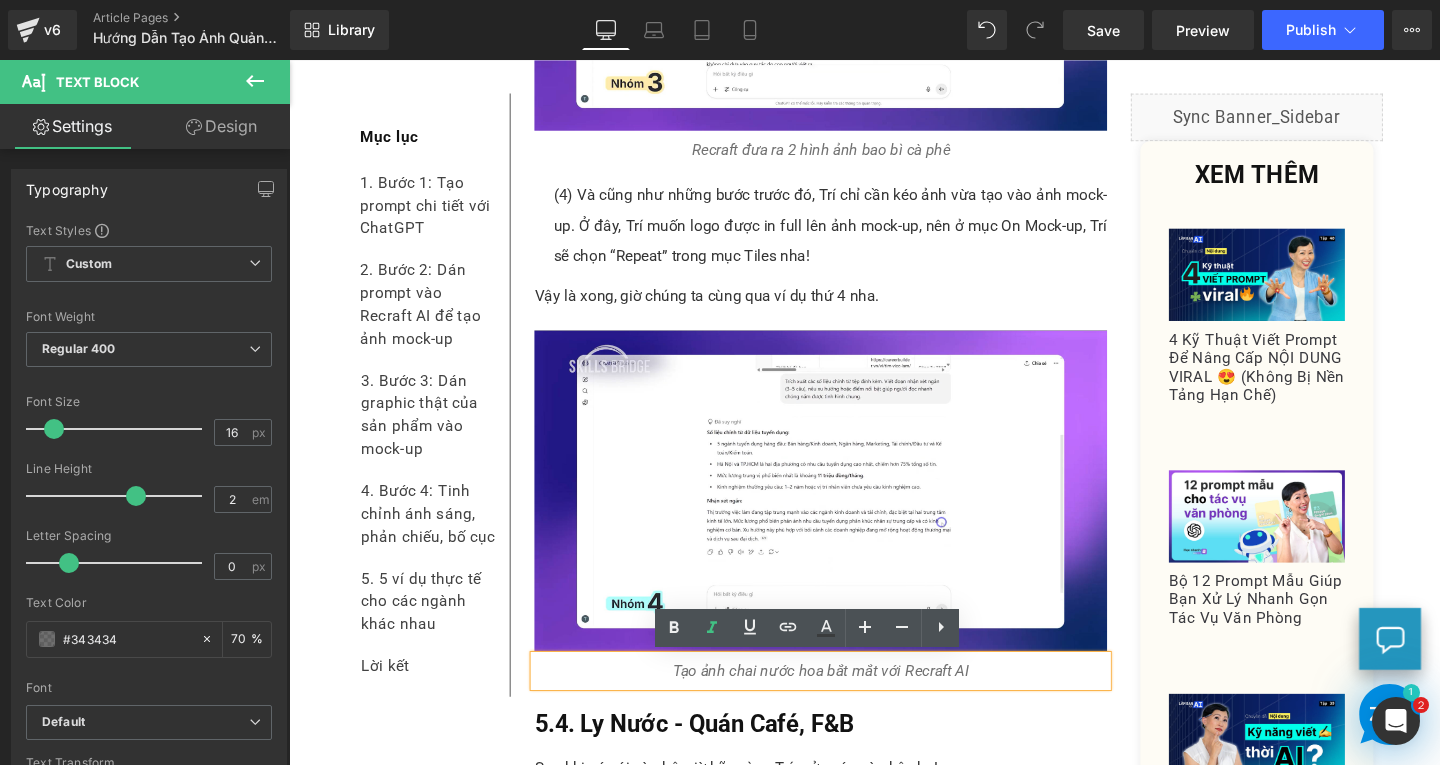 click on "Tạo ảnh chai nước hoa bắt mắt với Recraft AI" at bounding box center [848, 701] 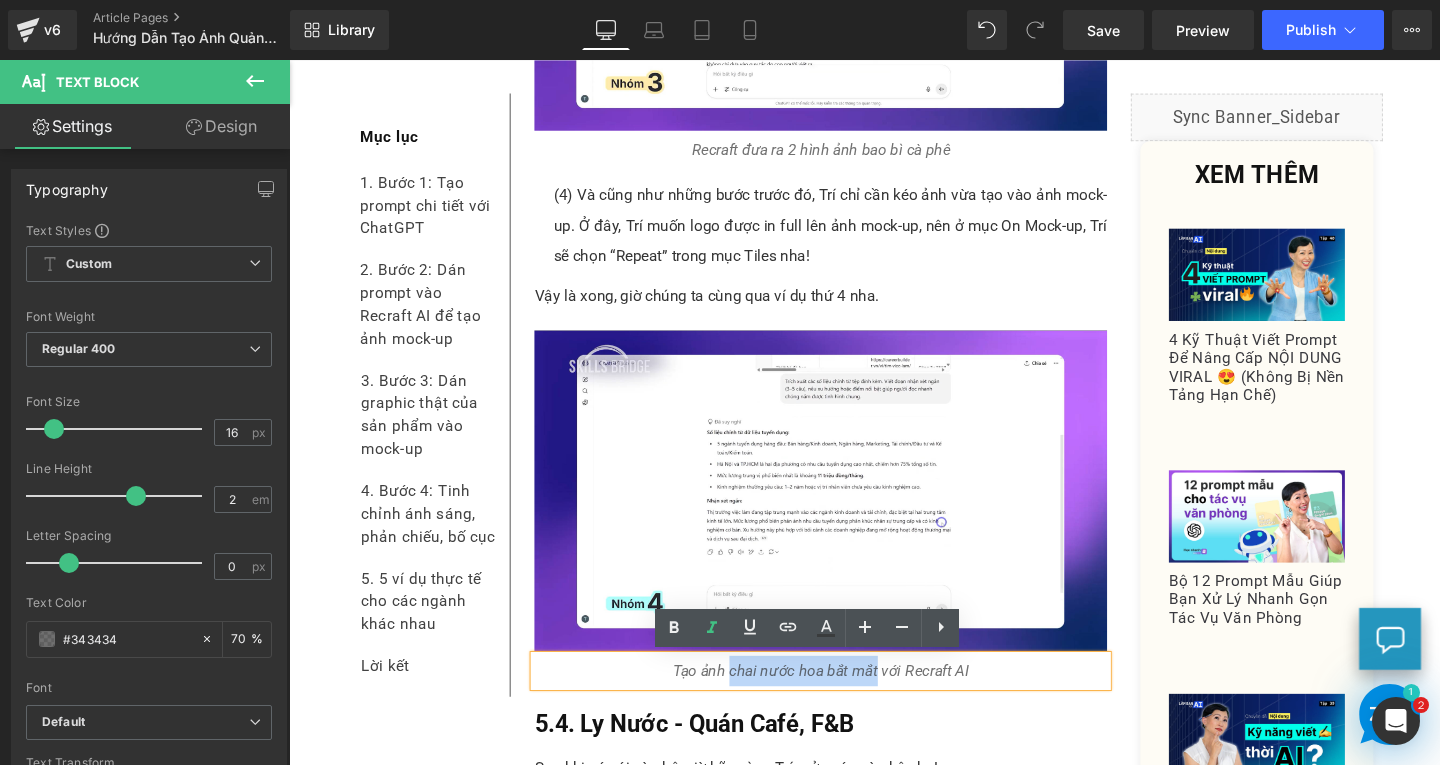 drag, startPoint x: 746, startPoint y: 701, endPoint x: 899, endPoint y: 694, distance: 153.16005 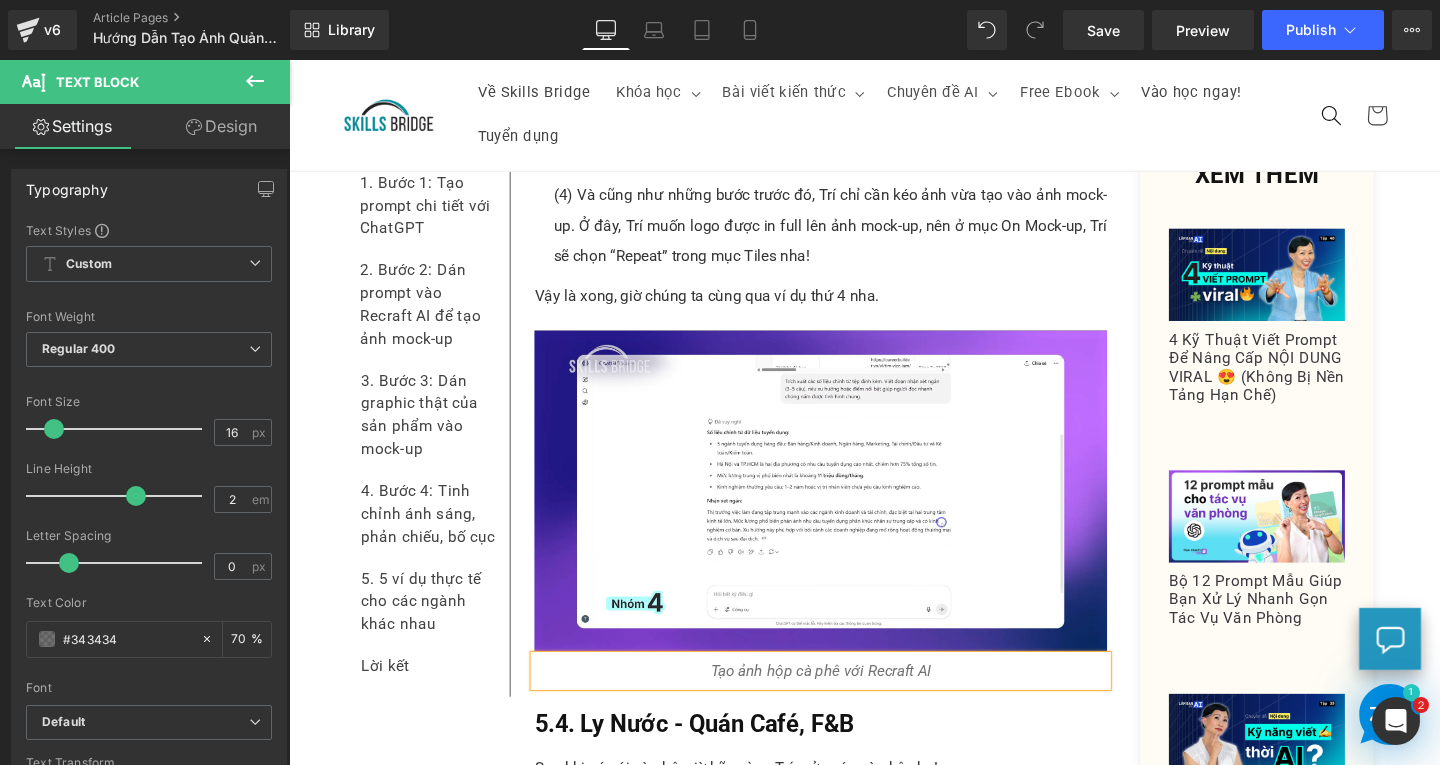 scroll, scrollTop: 9786, scrollLeft: 0, axis: vertical 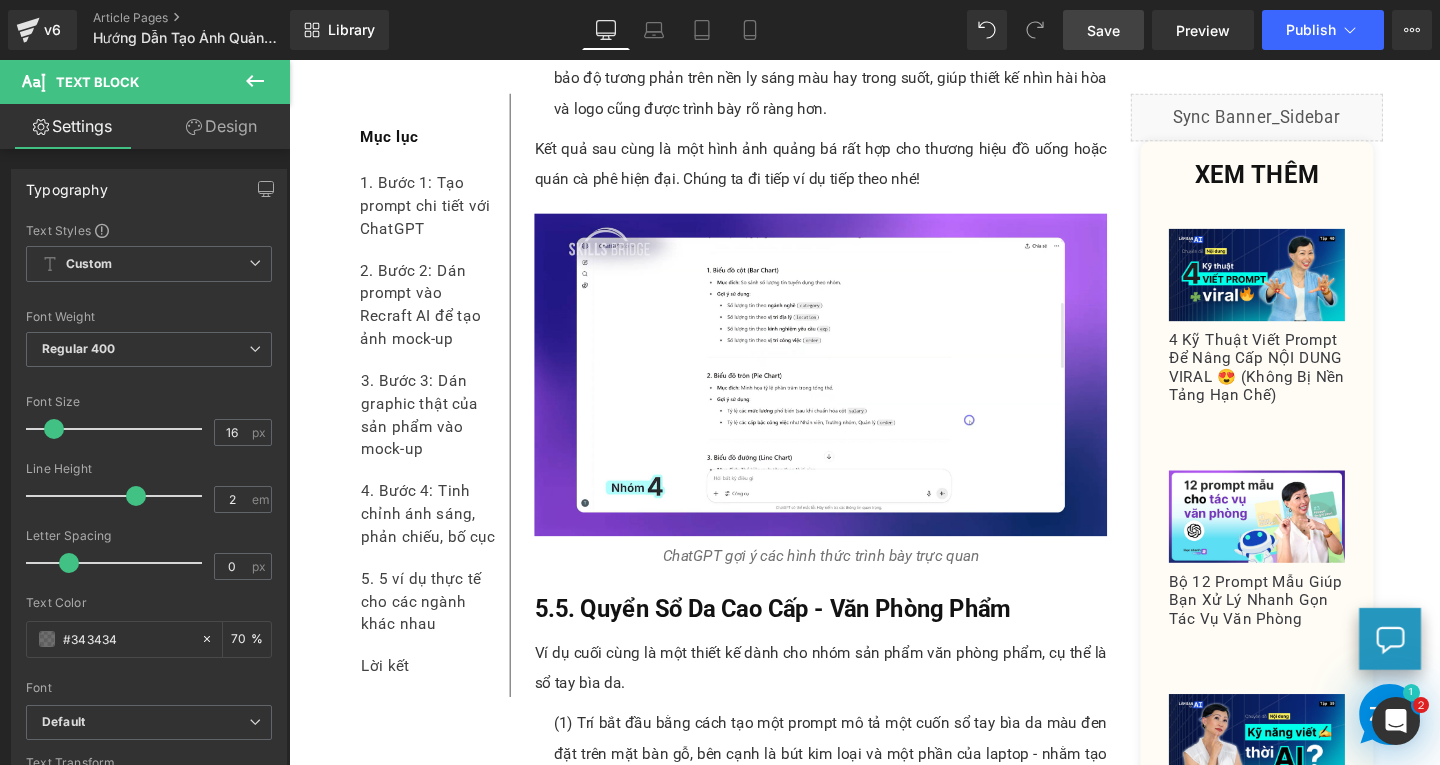click on "Save" at bounding box center (1103, 30) 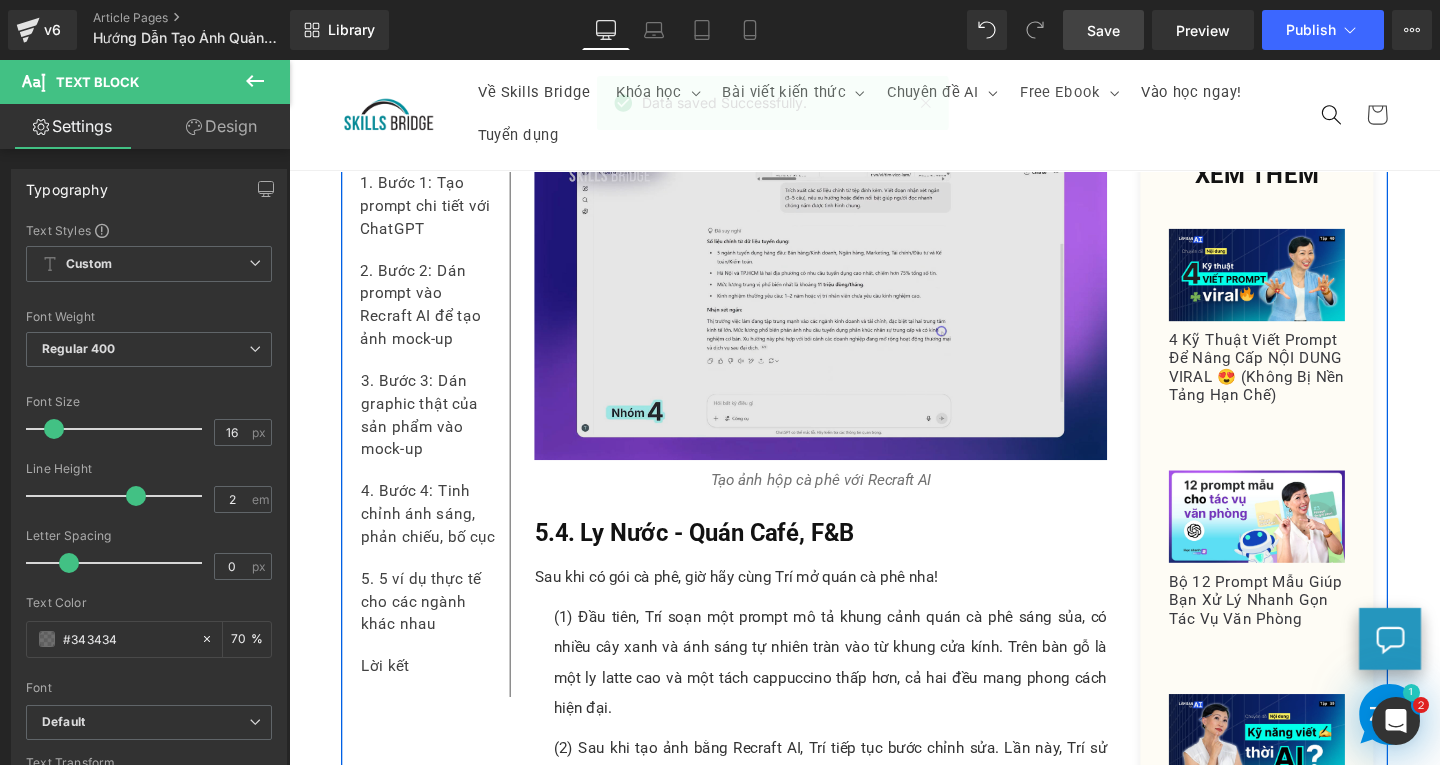 scroll, scrollTop: 9886, scrollLeft: 0, axis: vertical 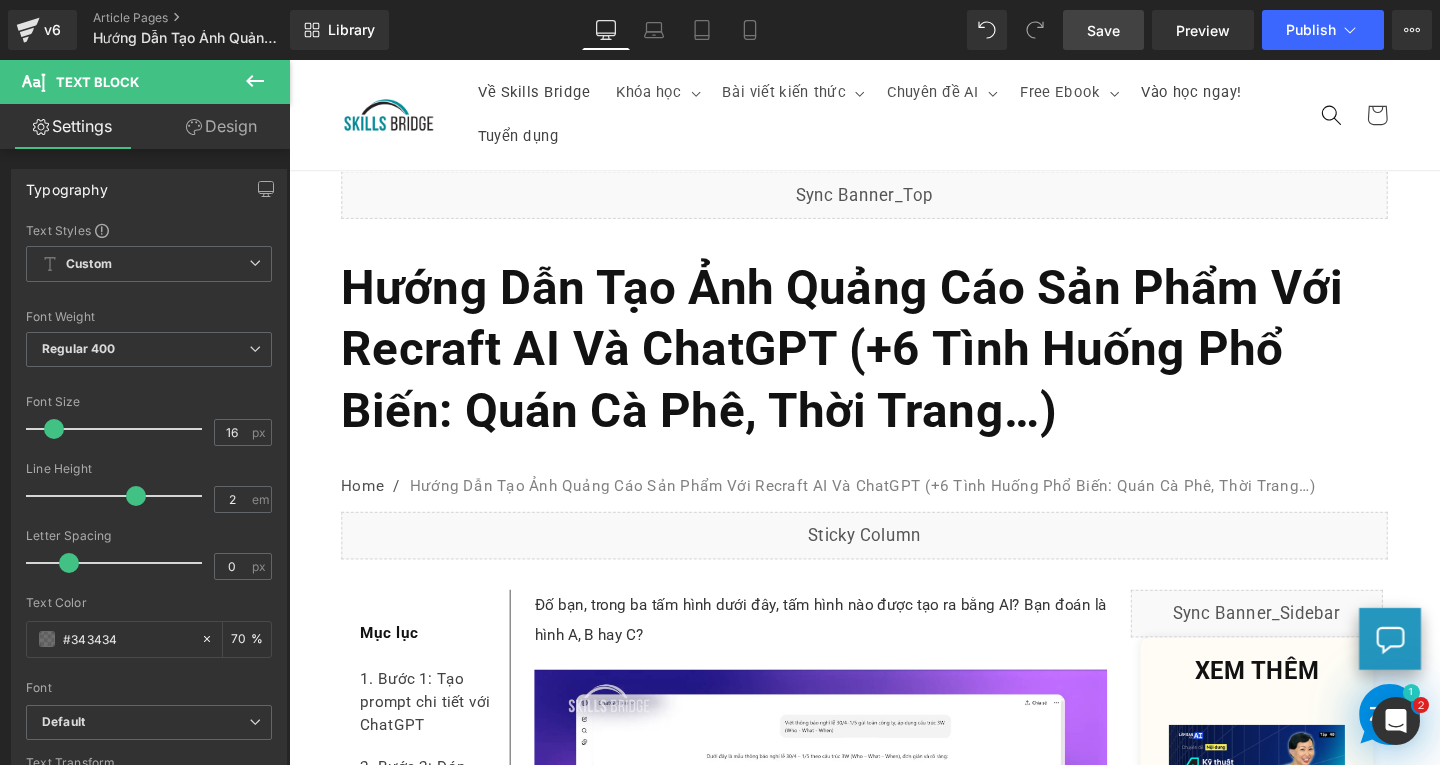 drag, startPoint x: 1121, startPoint y: 25, endPoint x: 897, endPoint y: 335, distance: 382.46045 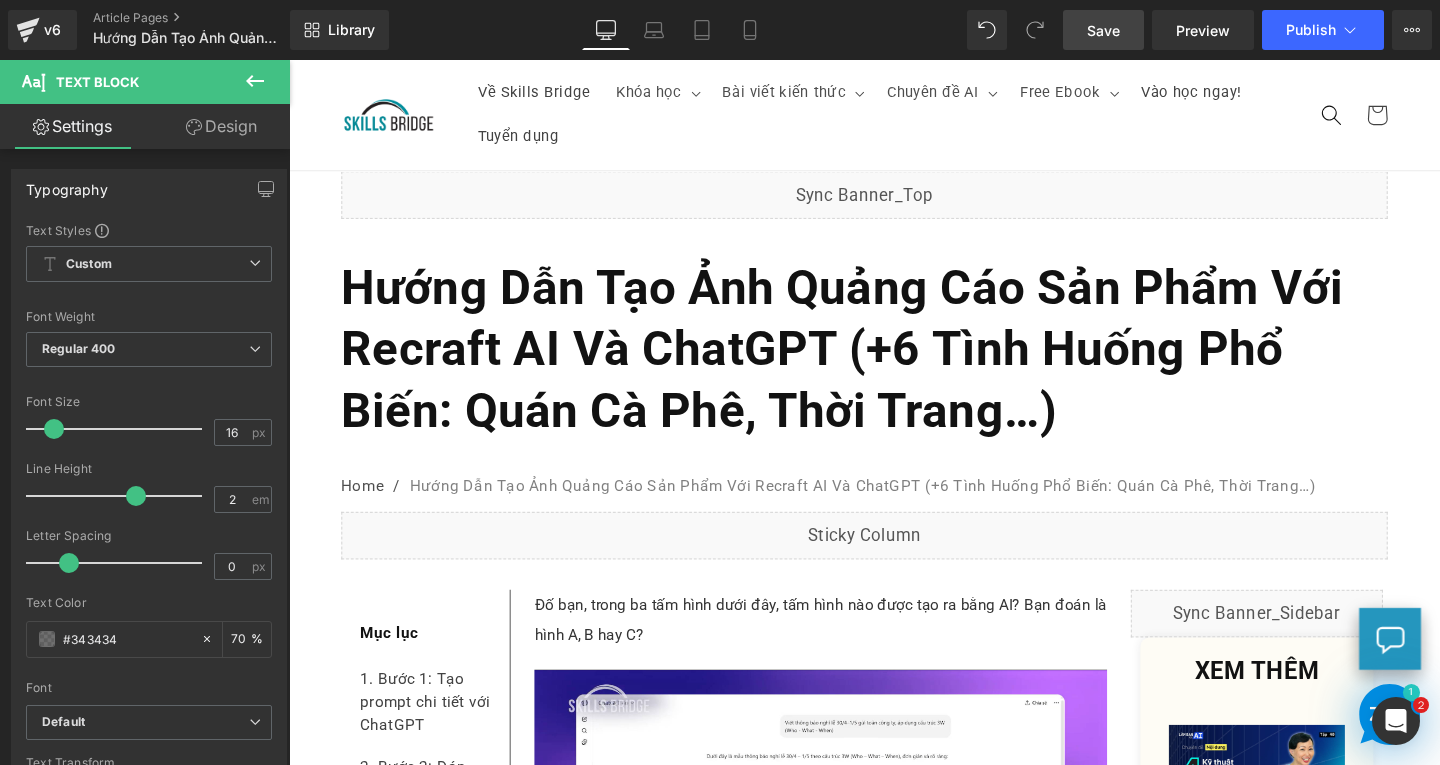 click on "Save" at bounding box center [1103, 30] 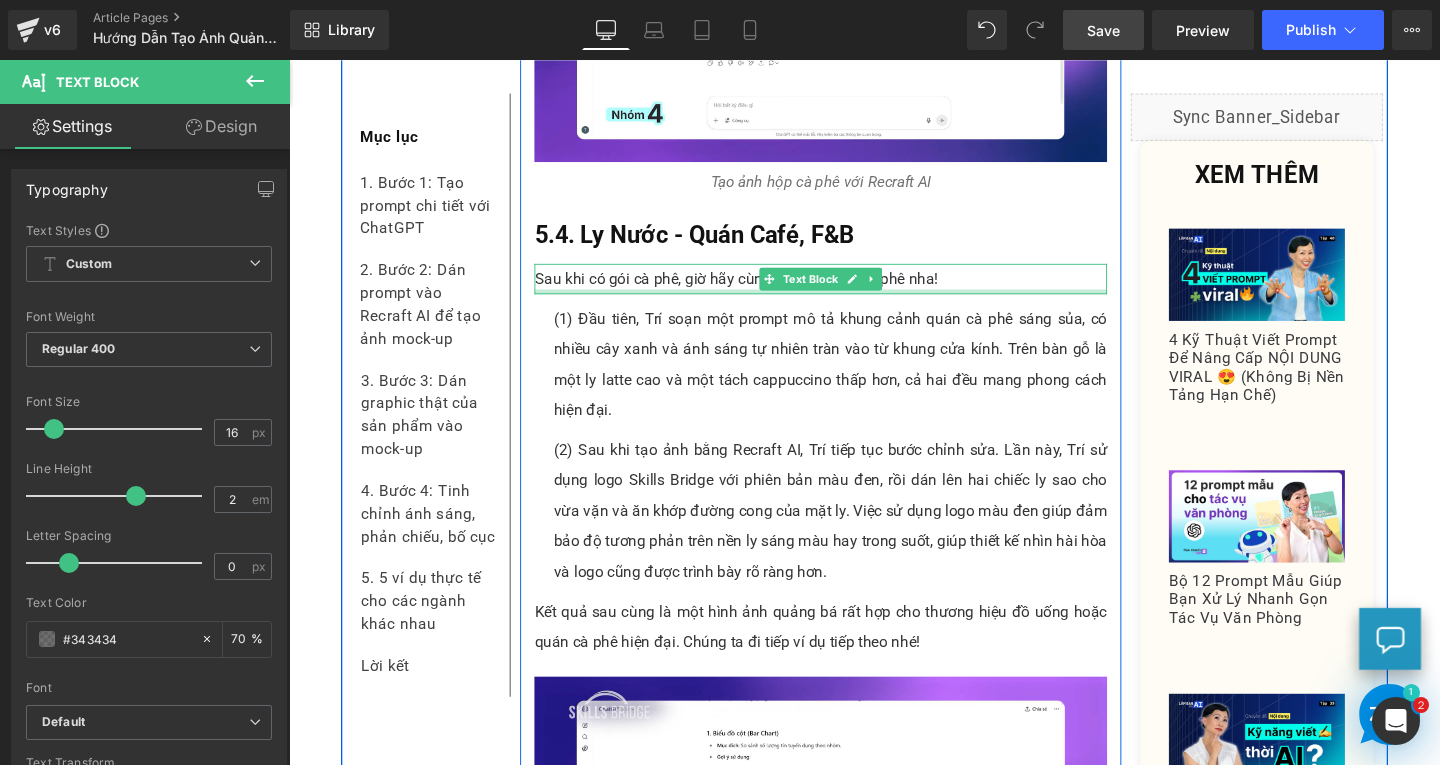 scroll, scrollTop: 10800, scrollLeft: 0, axis: vertical 